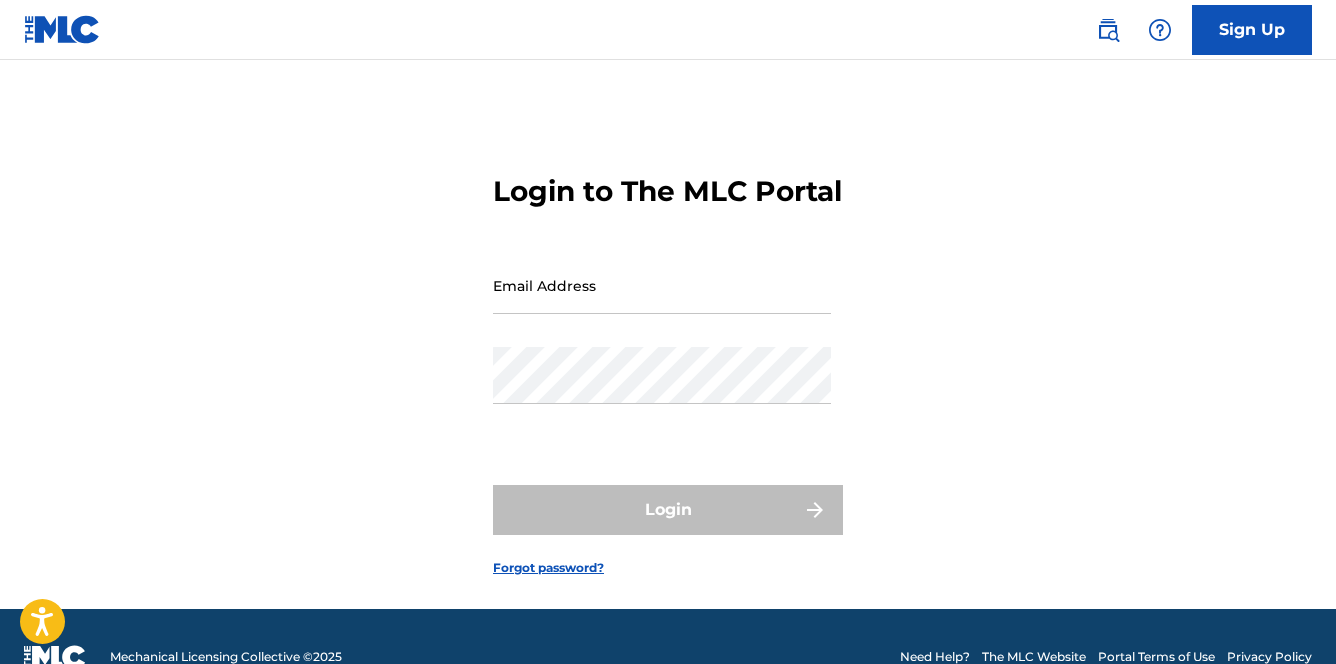 scroll, scrollTop: 0, scrollLeft: 0, axis: both 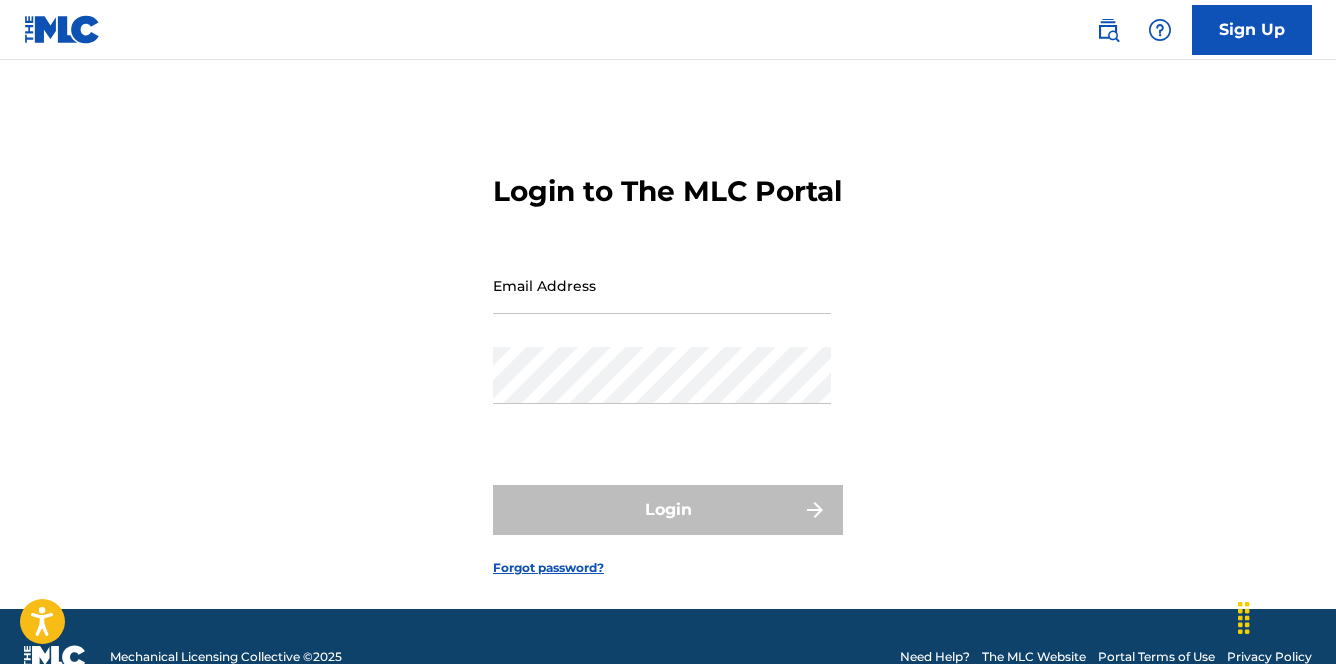 click on "Email Address" at bounding box center [662, 285] 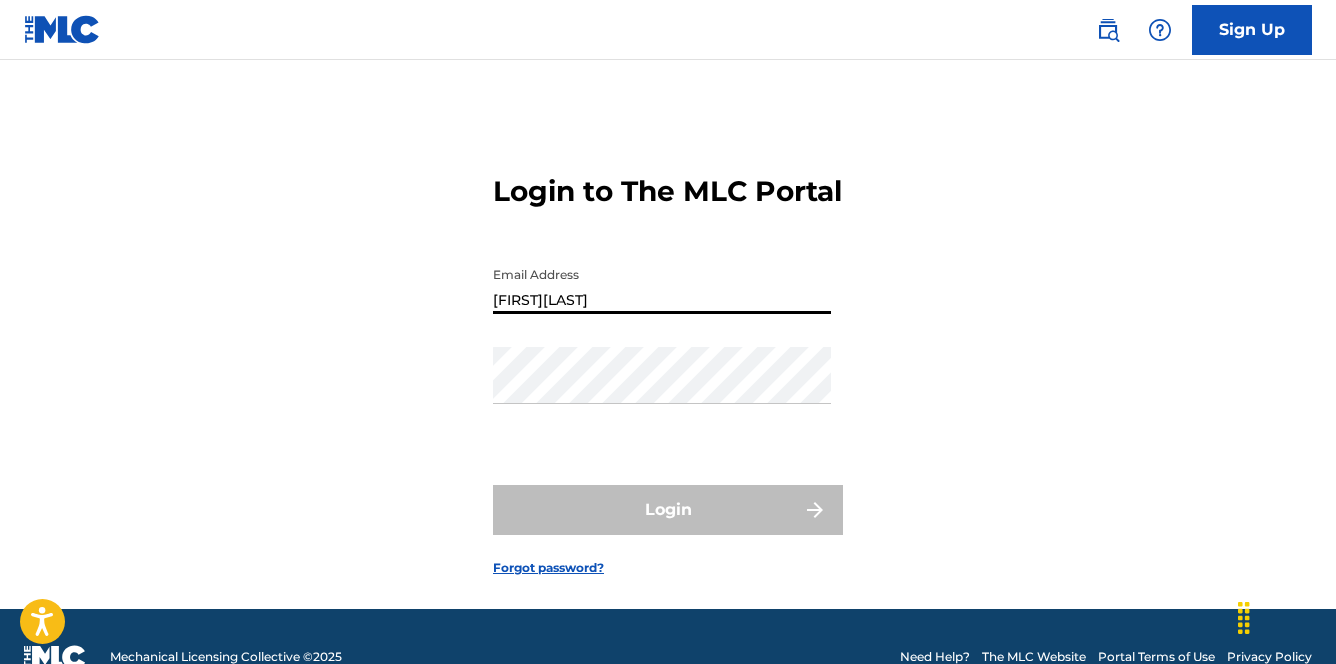 type on "[EMAIL]" 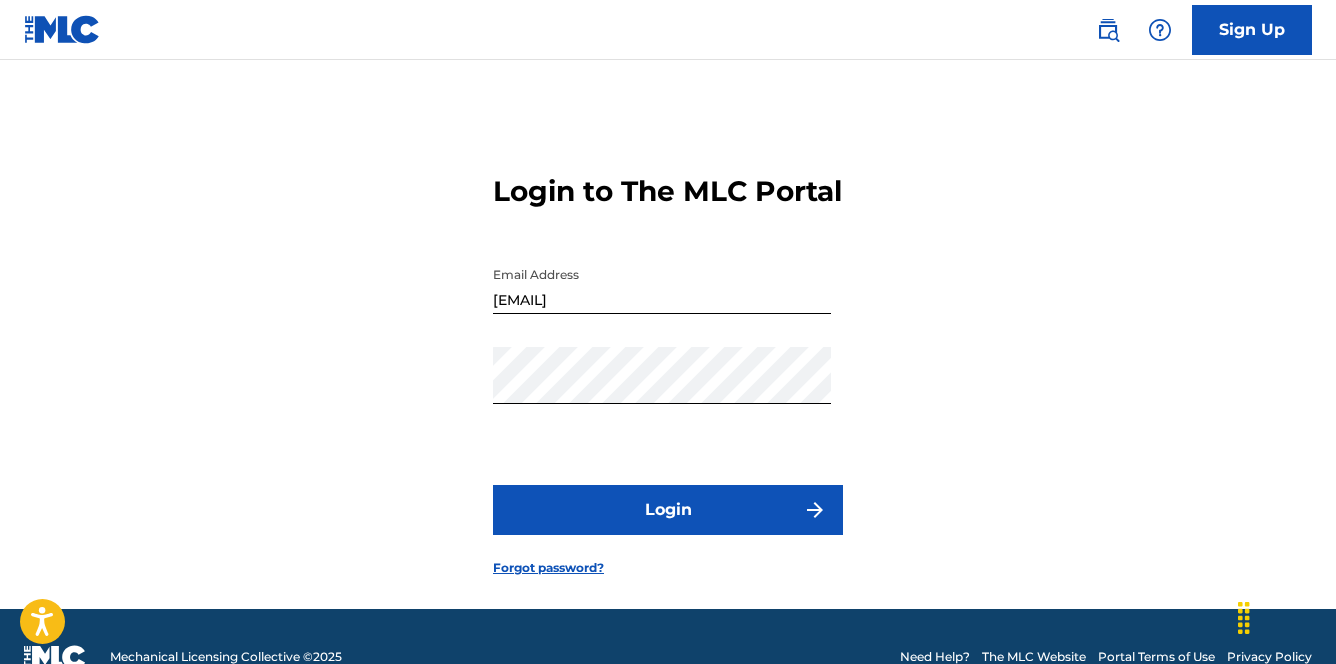 click on "Login" at bounding box center [668, 510] 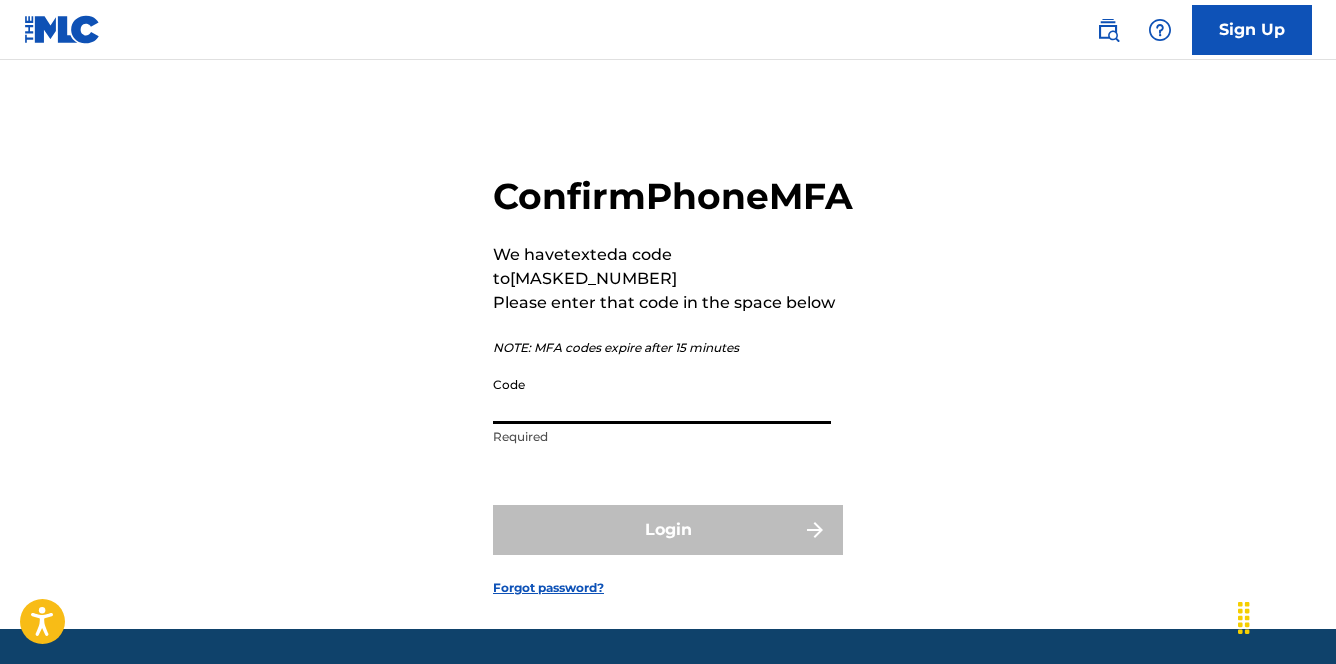 click on "Code" at bounding box center (662, 395) 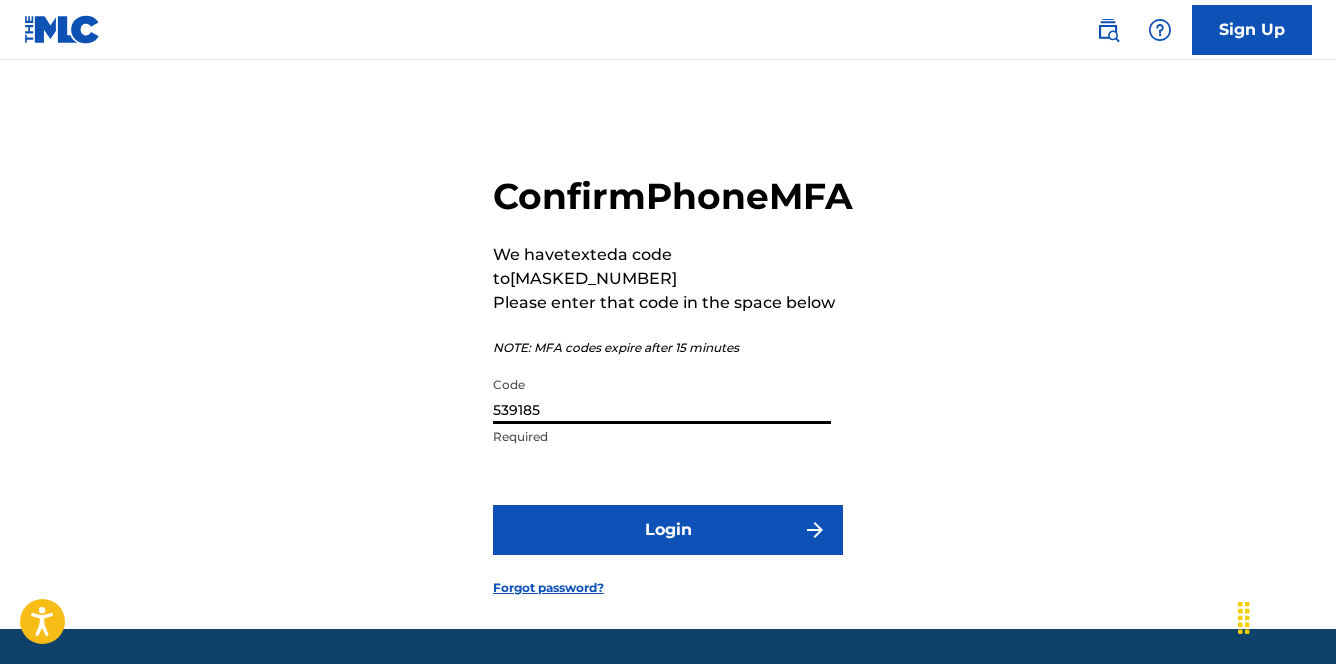 type on "539185" 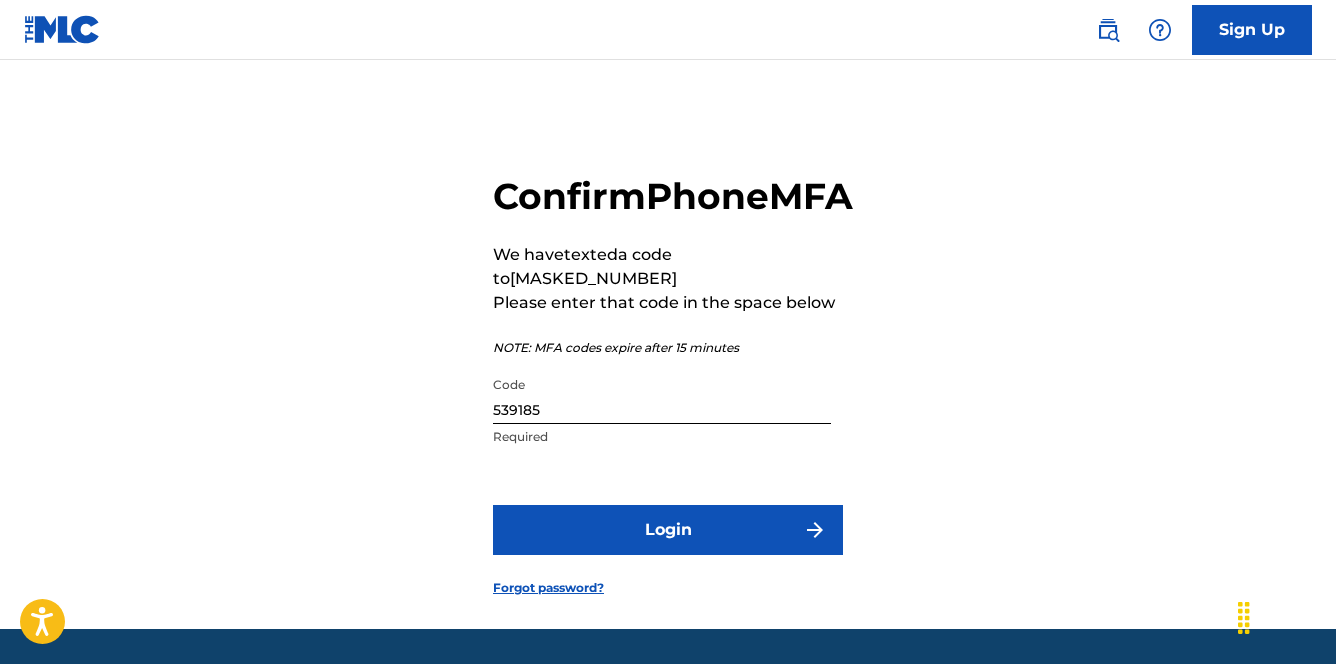click on "Login" at bounding box center [668, 530] 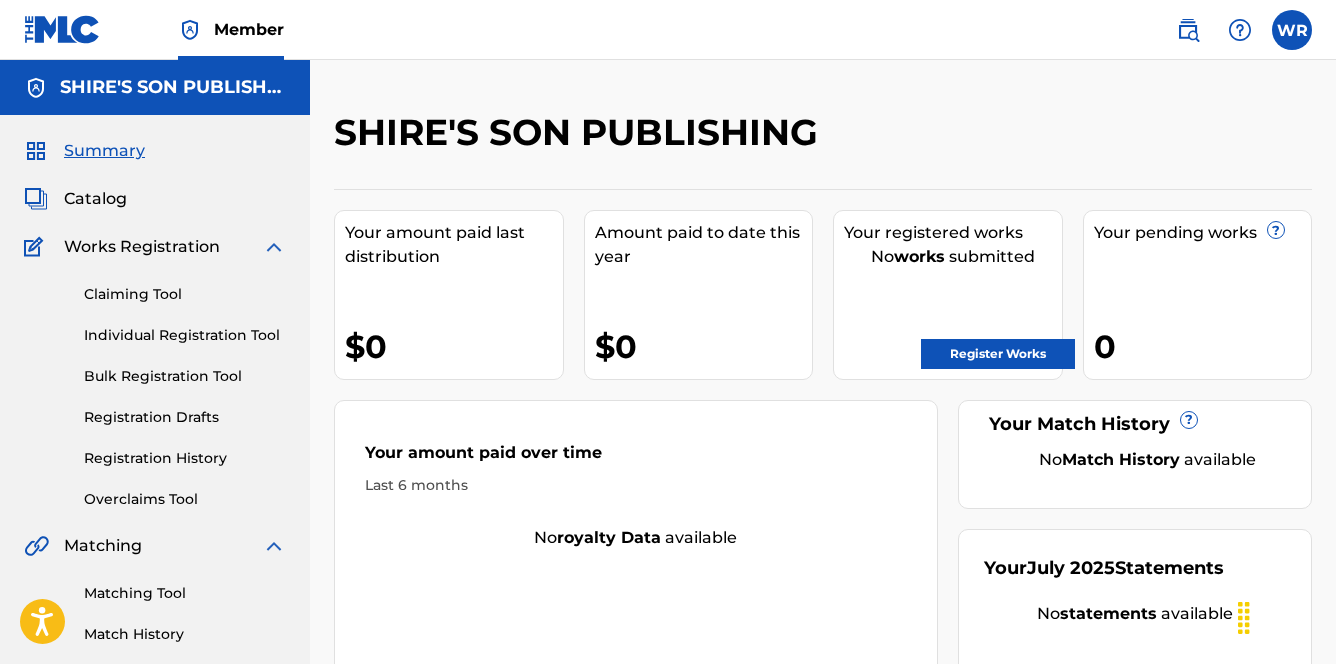 scroll, scrollTop: 0, scrollLeft: 0, axis: both 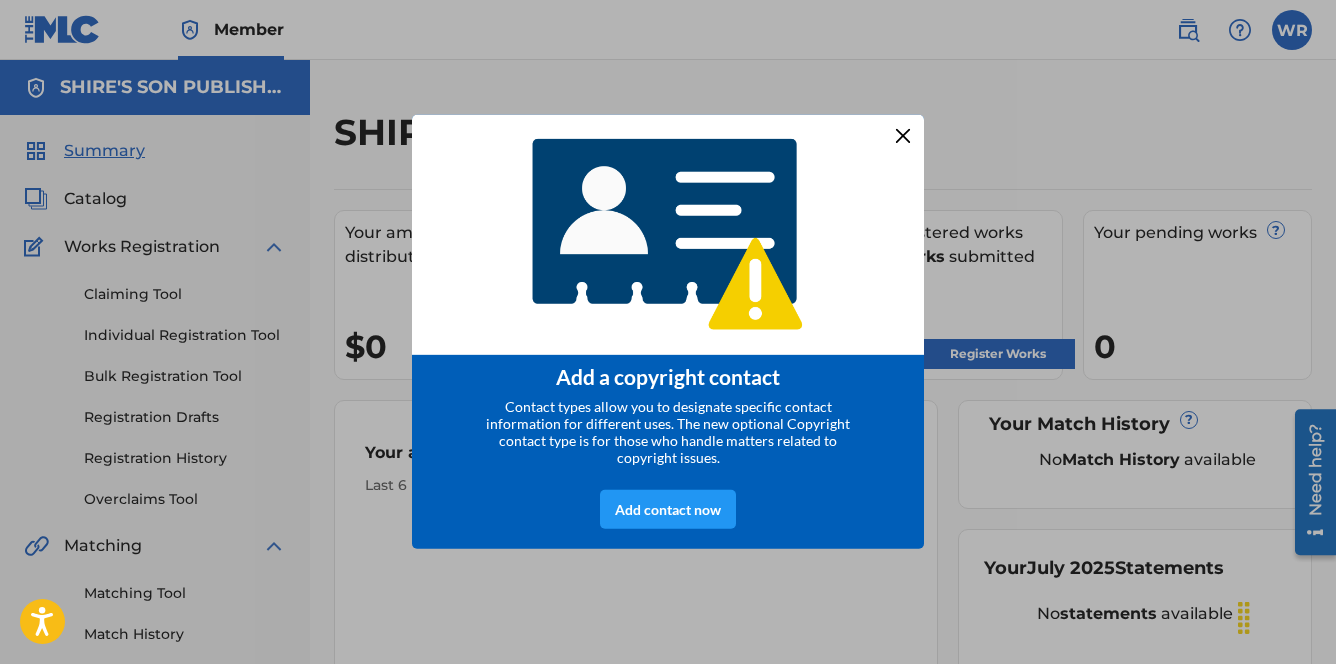 click at bounding box center [903, 136] 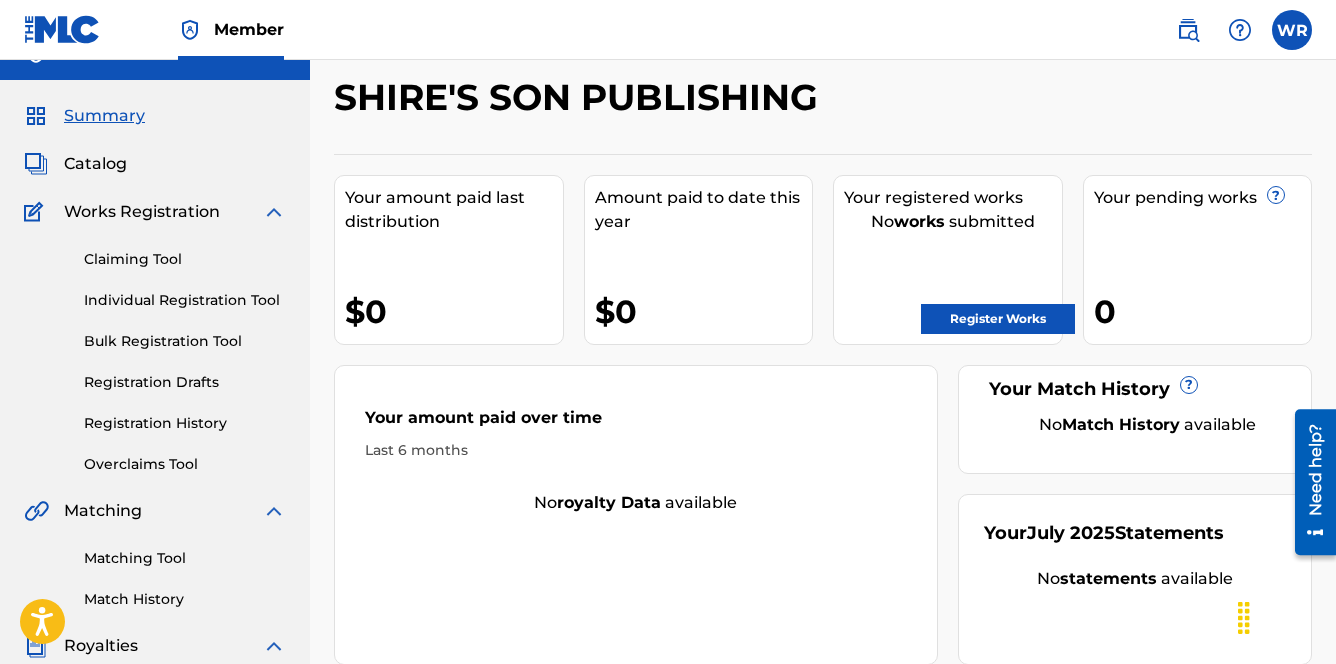 scroll, scrollTop: 0, scrollLeft: 0, axis: both 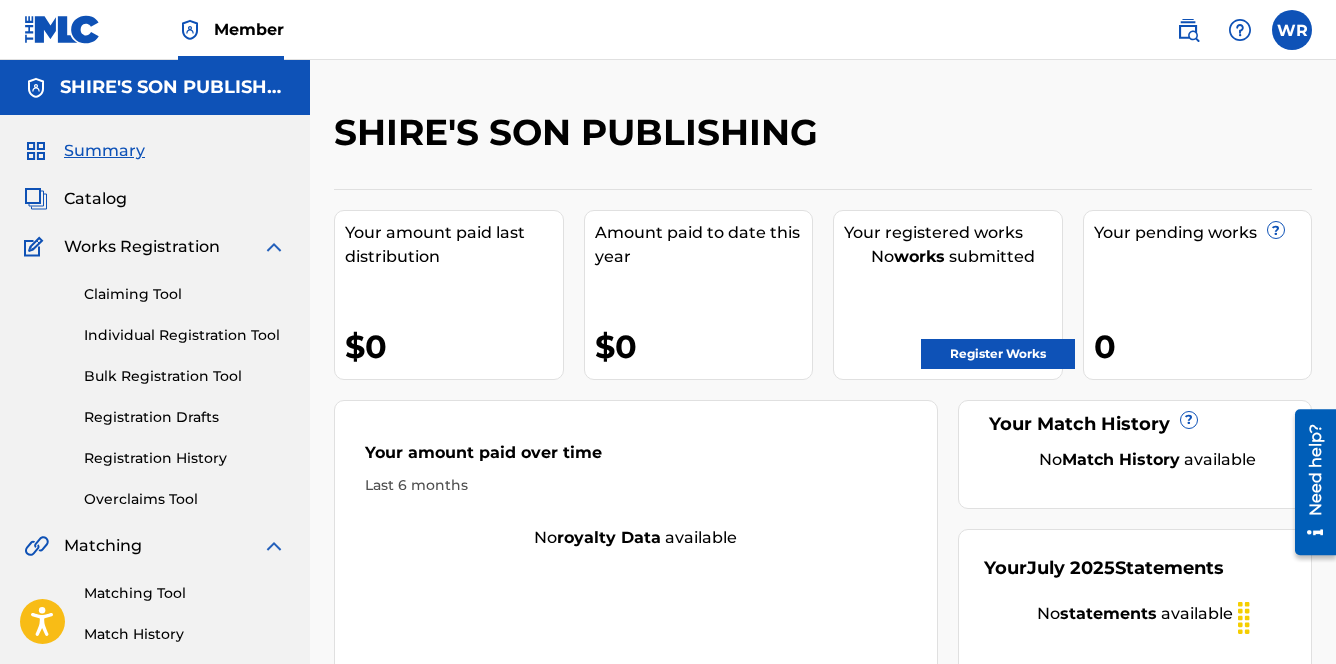 click on "Register Works" at bounding box center (998, 354) 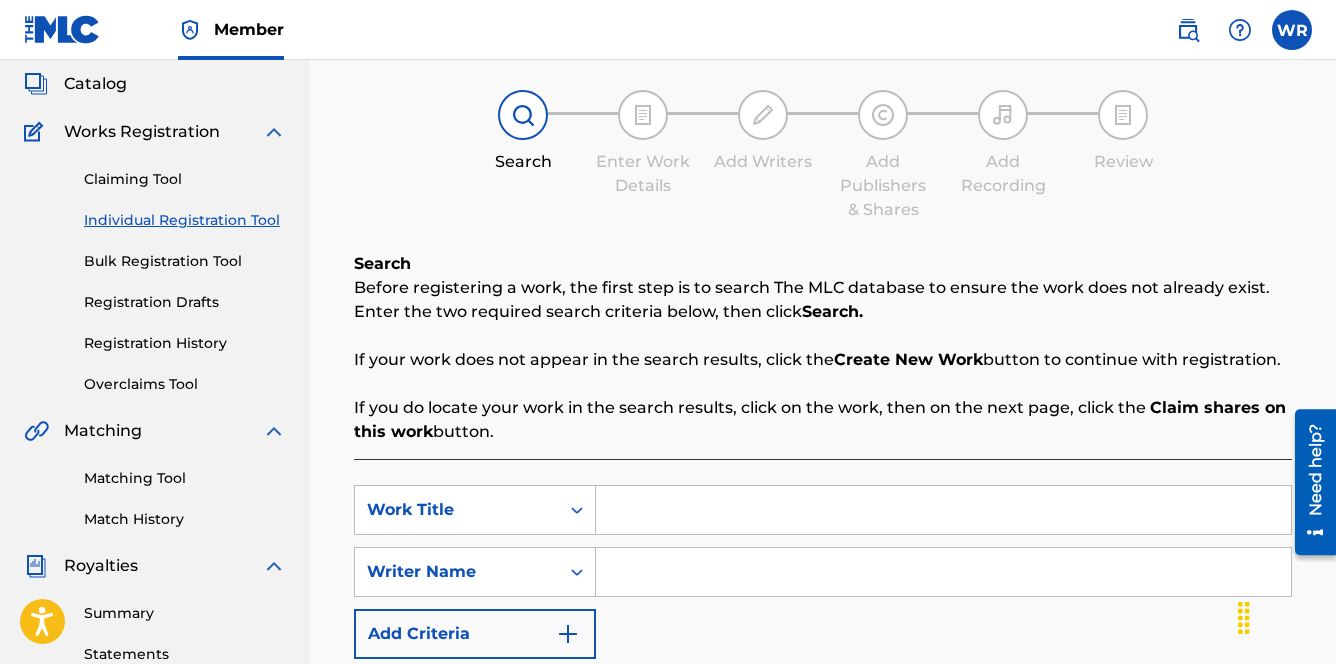 scroll, scrollTop: 118, scrollLeft: 0, axis: vertical 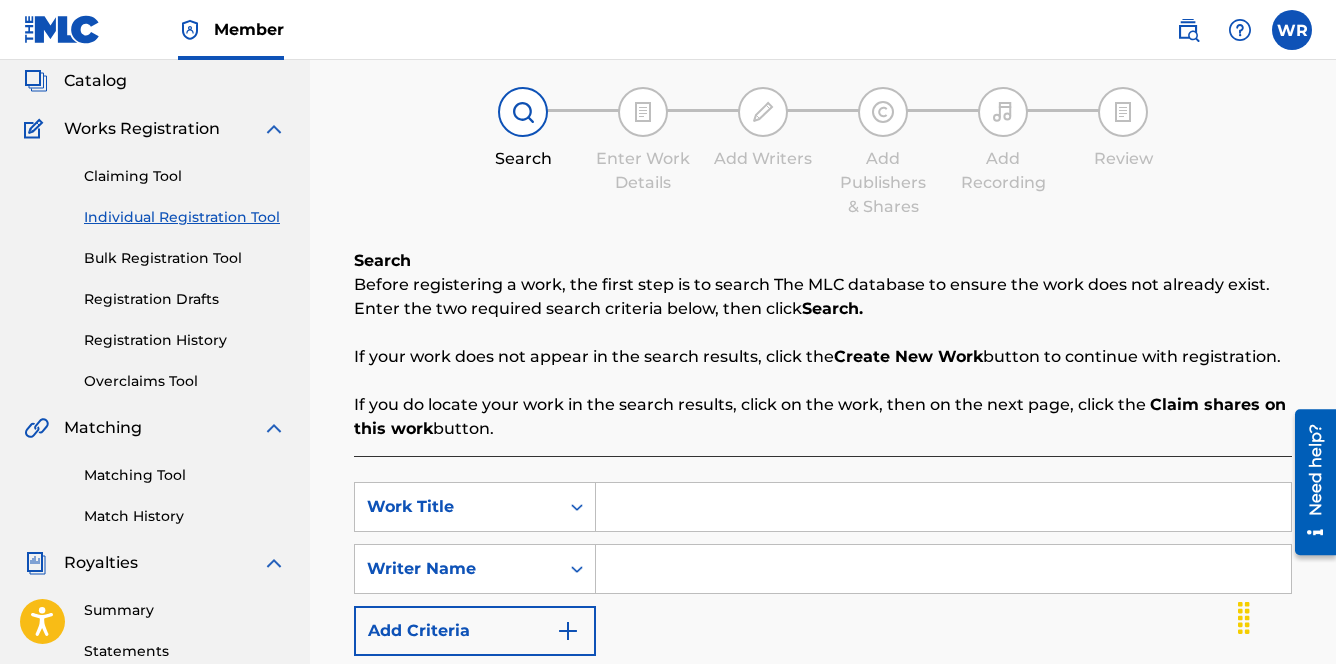 click at bounding box center (943, 507) 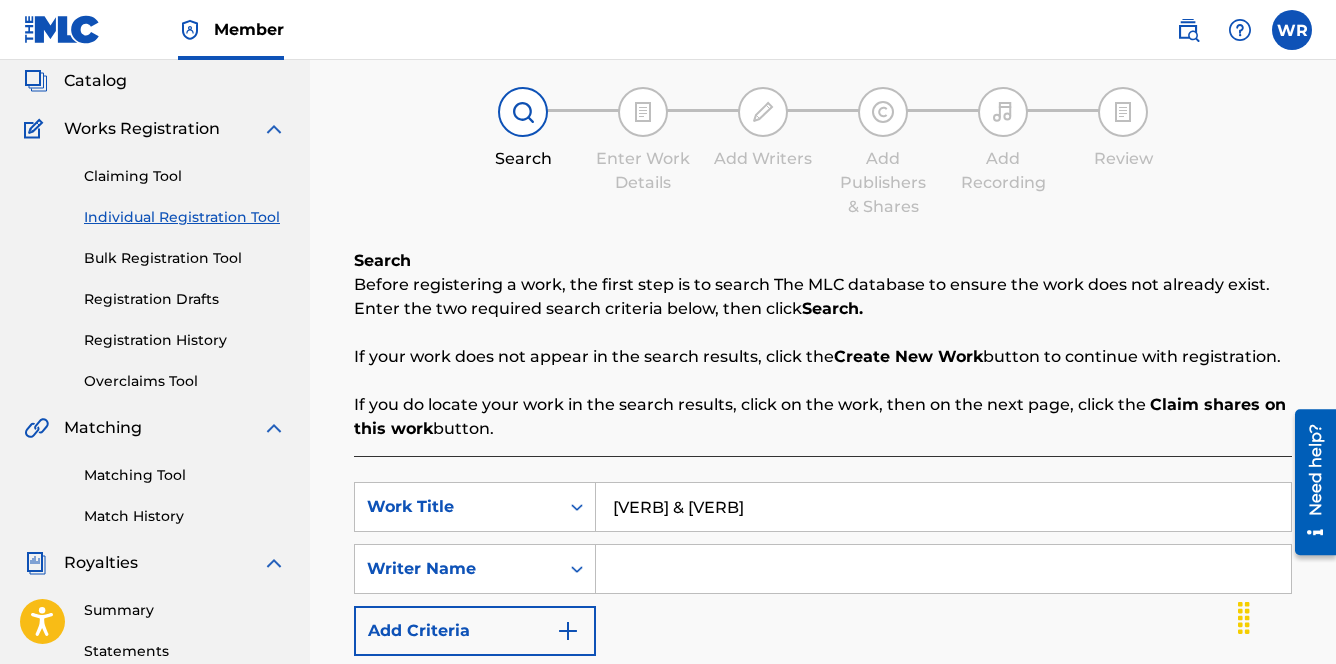 type on "[VERB] & [VERB]" 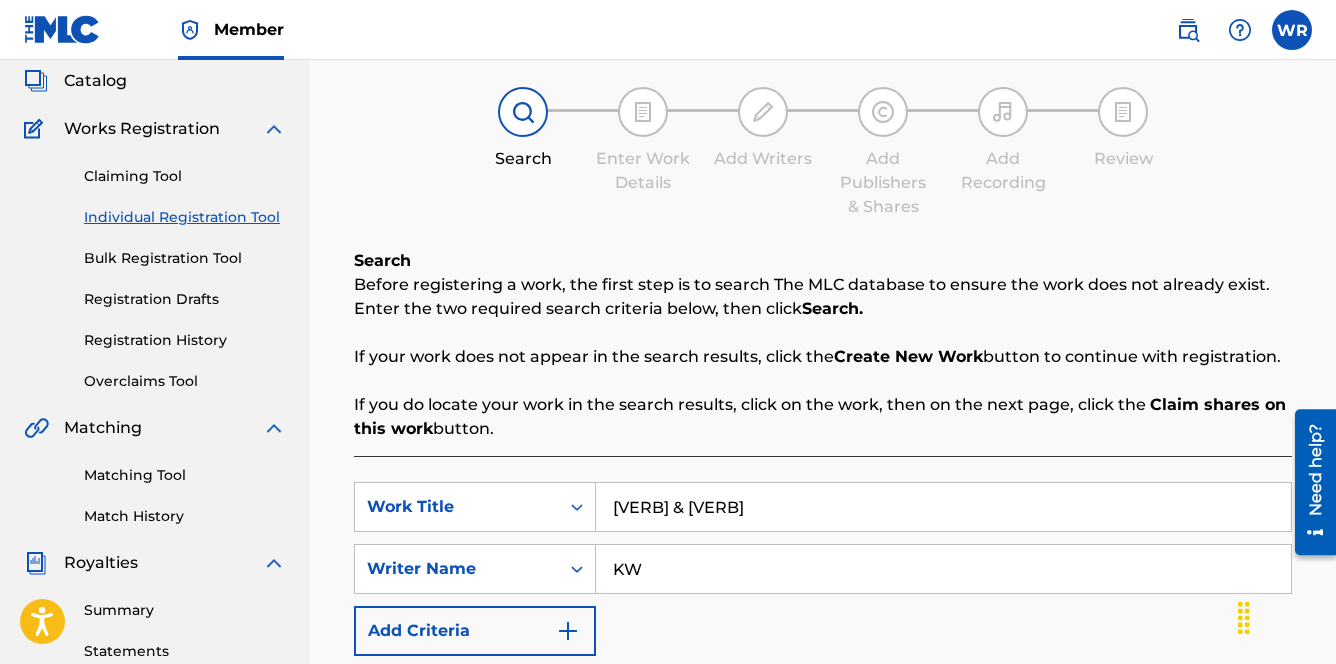 type on "K" 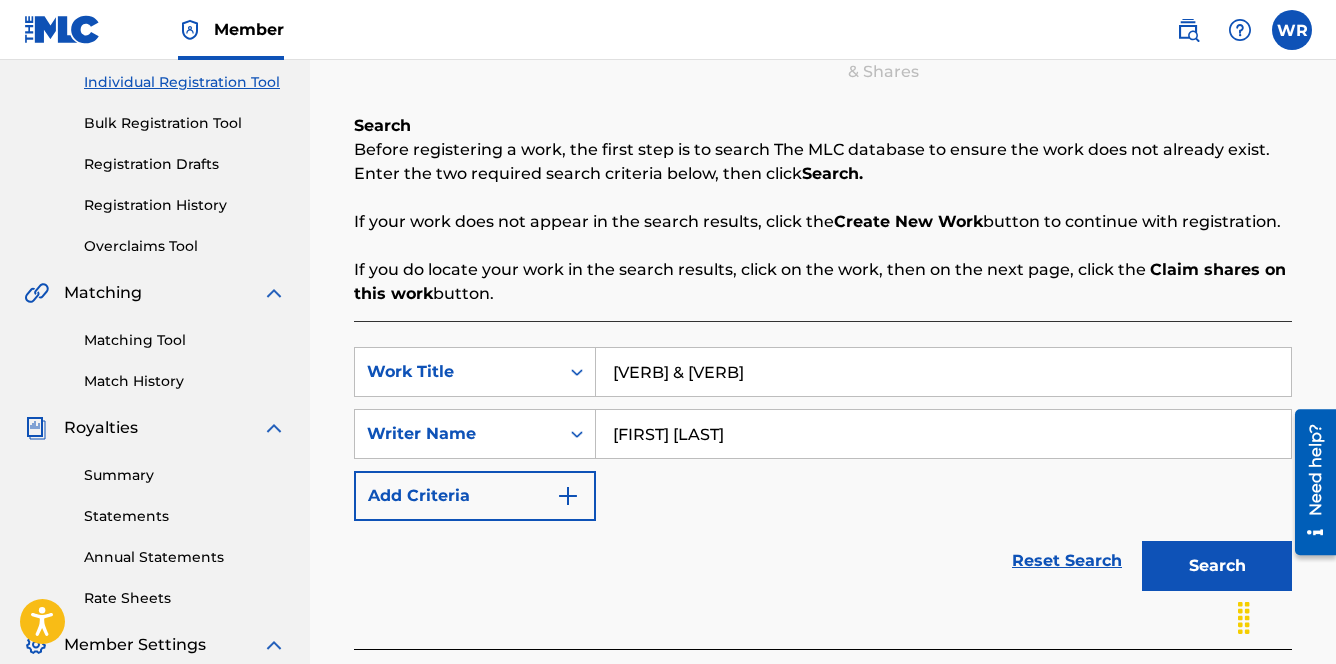 scroll, scrollTop: 263, scrollLeft: 0, axis: vertical 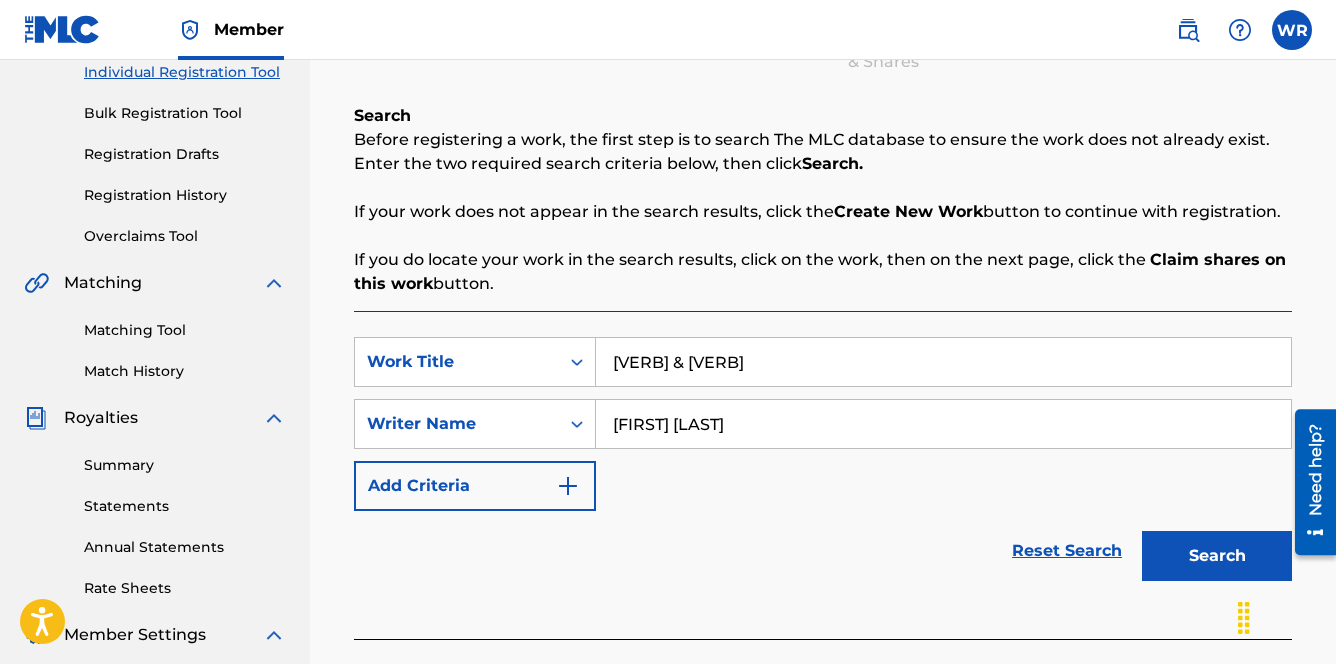 click on "[FIRST] [LAST]" at bounding box center [943, 424] 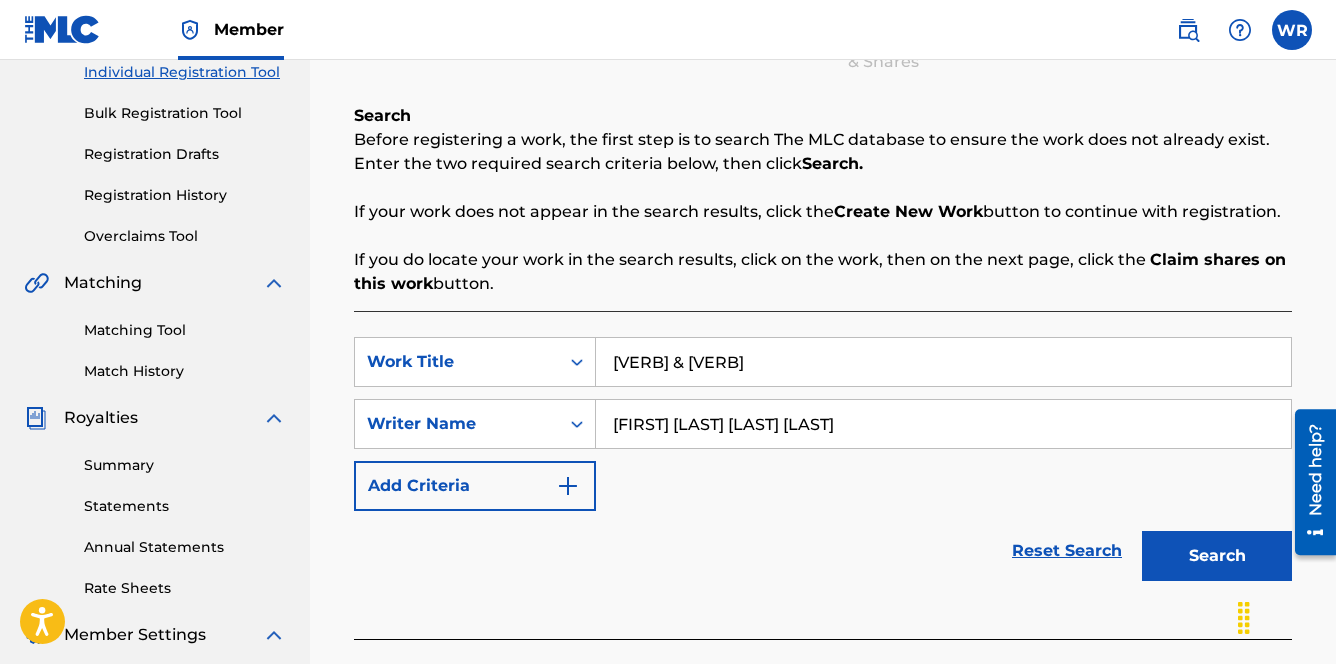click on "Search" at bounding box center [1217, 556] 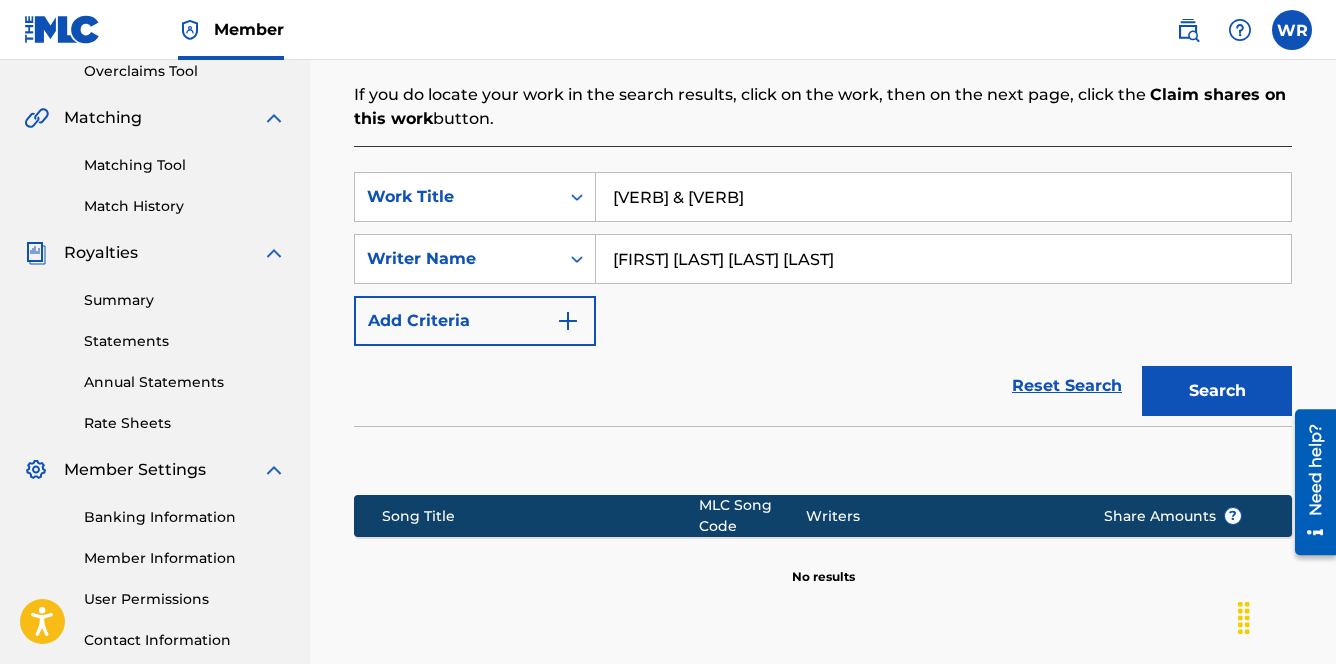 scroll, scrollTop: 427, scrollLeft: 0, axis: vertical 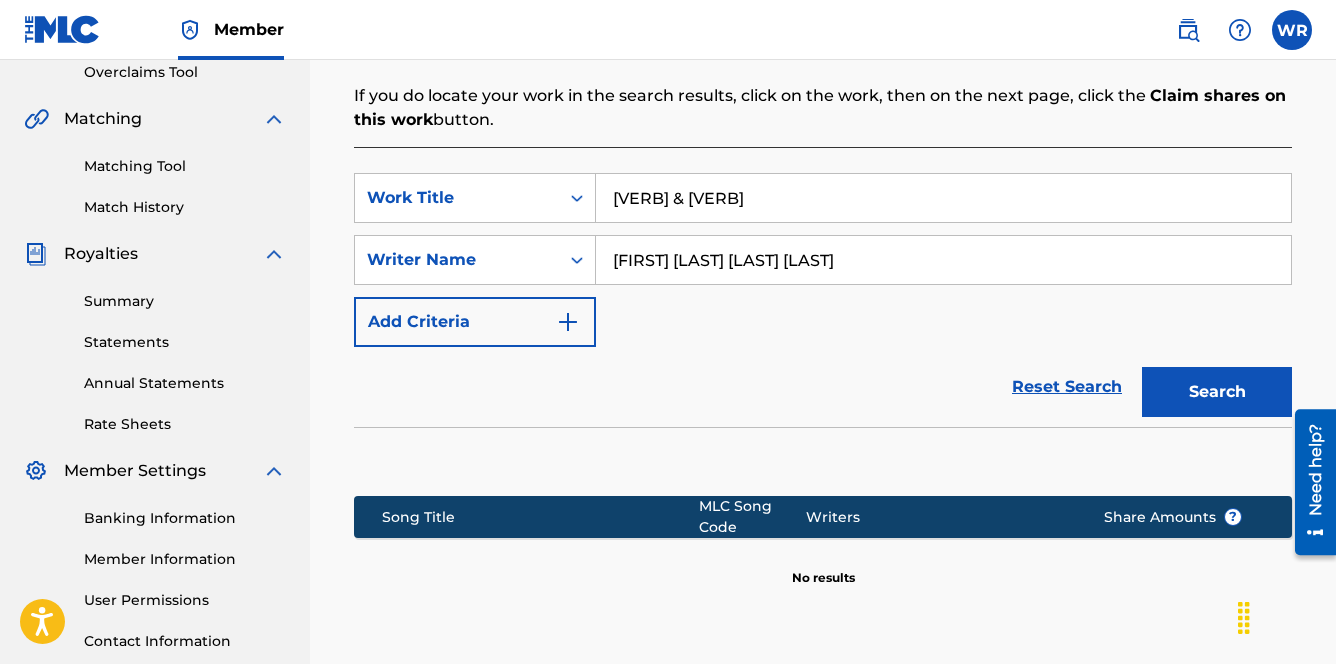 click on "[FIRST] [LAST] [LAST] [LAST]" at bounding box center [943, 260] 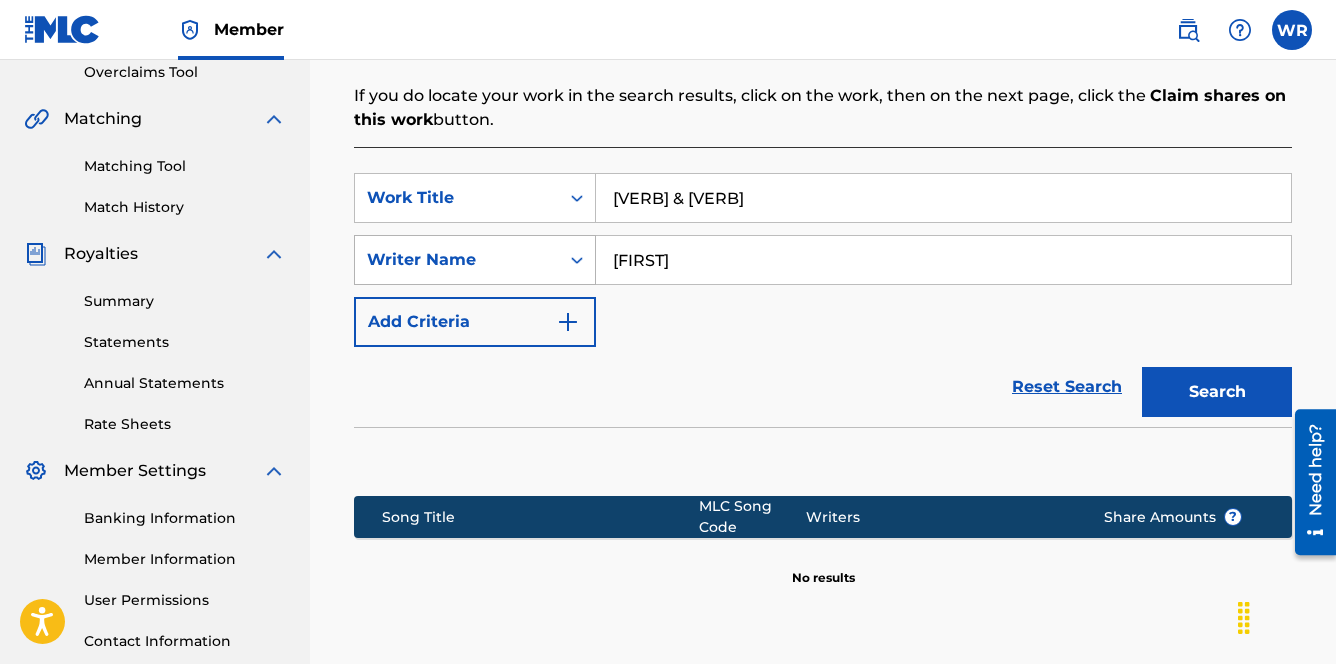 type on "[FIRST]" 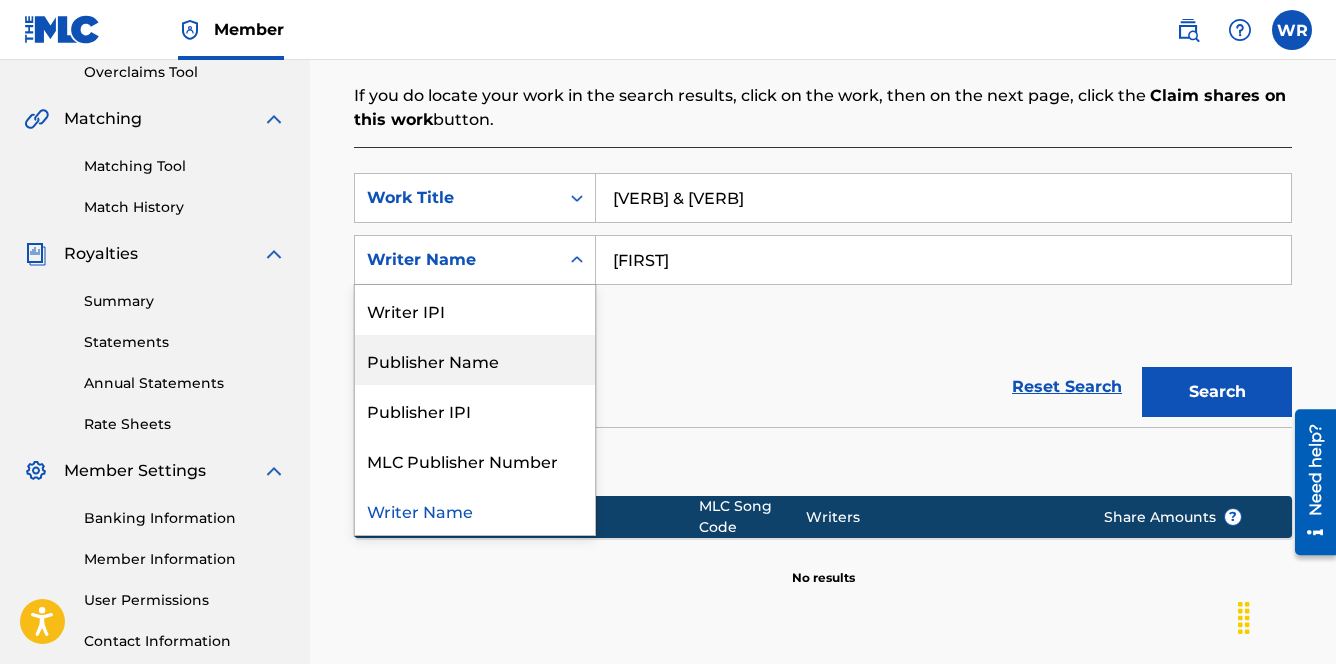 click on "Publisher Name" at bounding box center (475, 360) 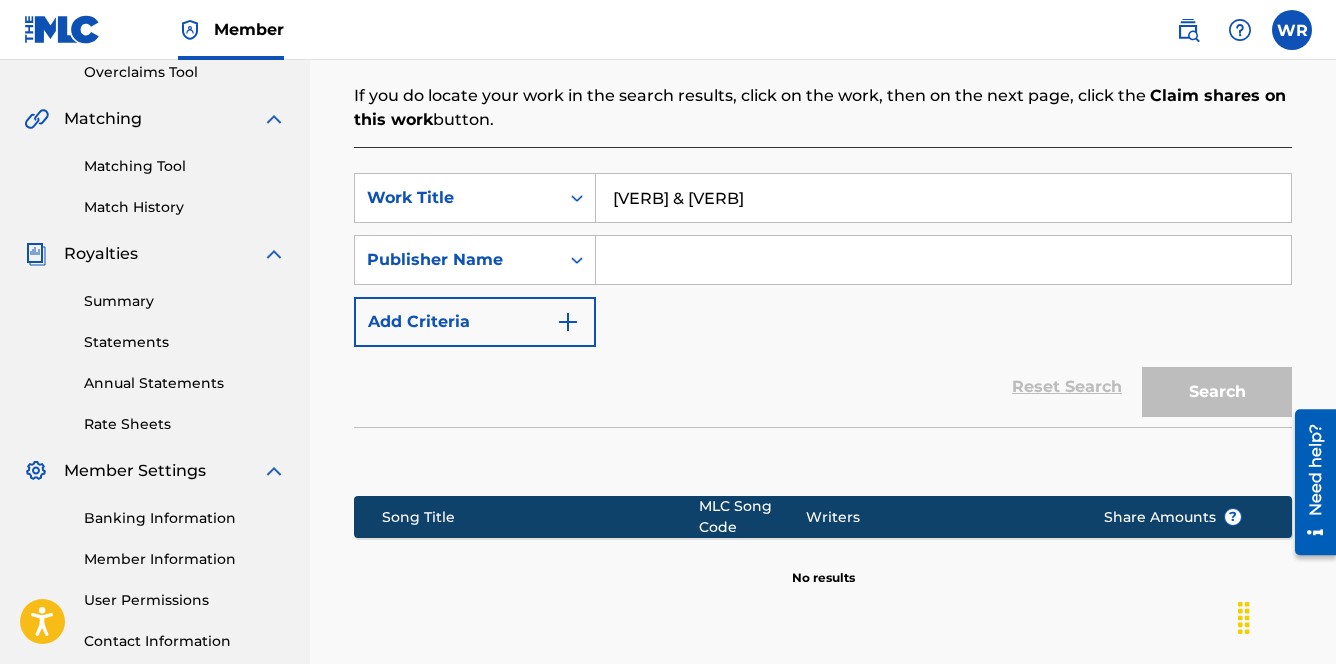 click at bounding box center (943, 260) 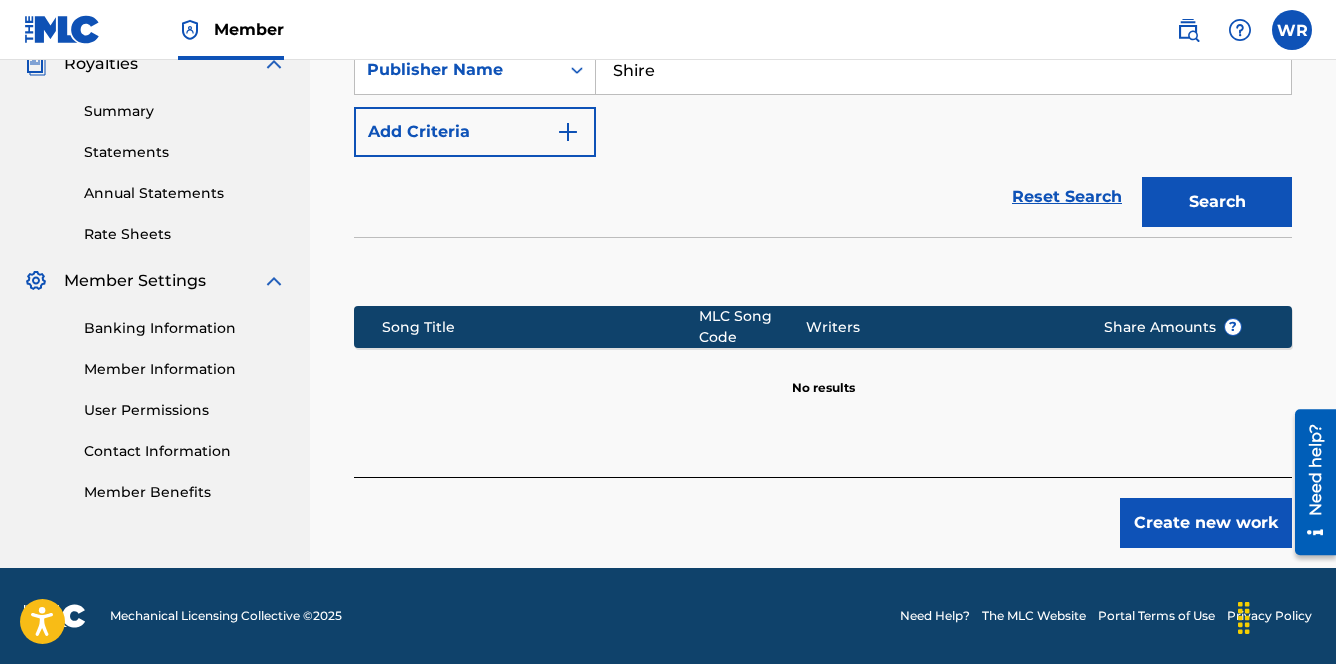 scroll, scrollTop: 603, scrollLeft: 0, axis: vertical 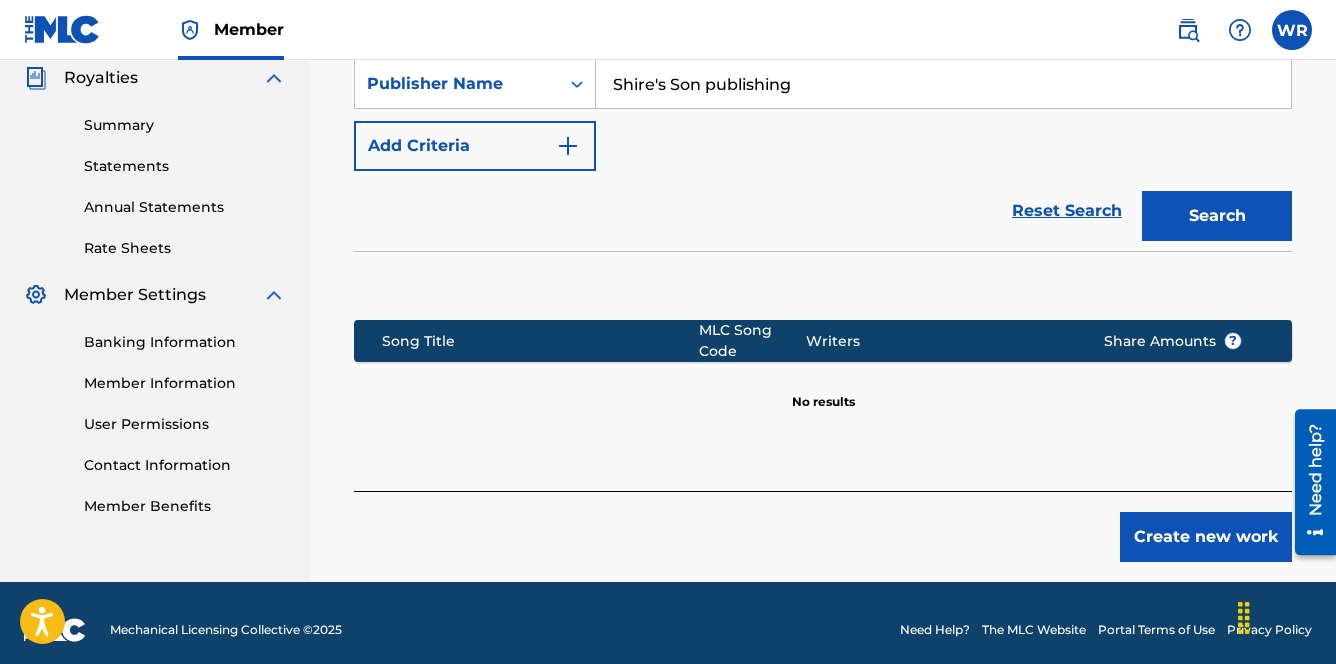 type on "Shire's Son publishing" 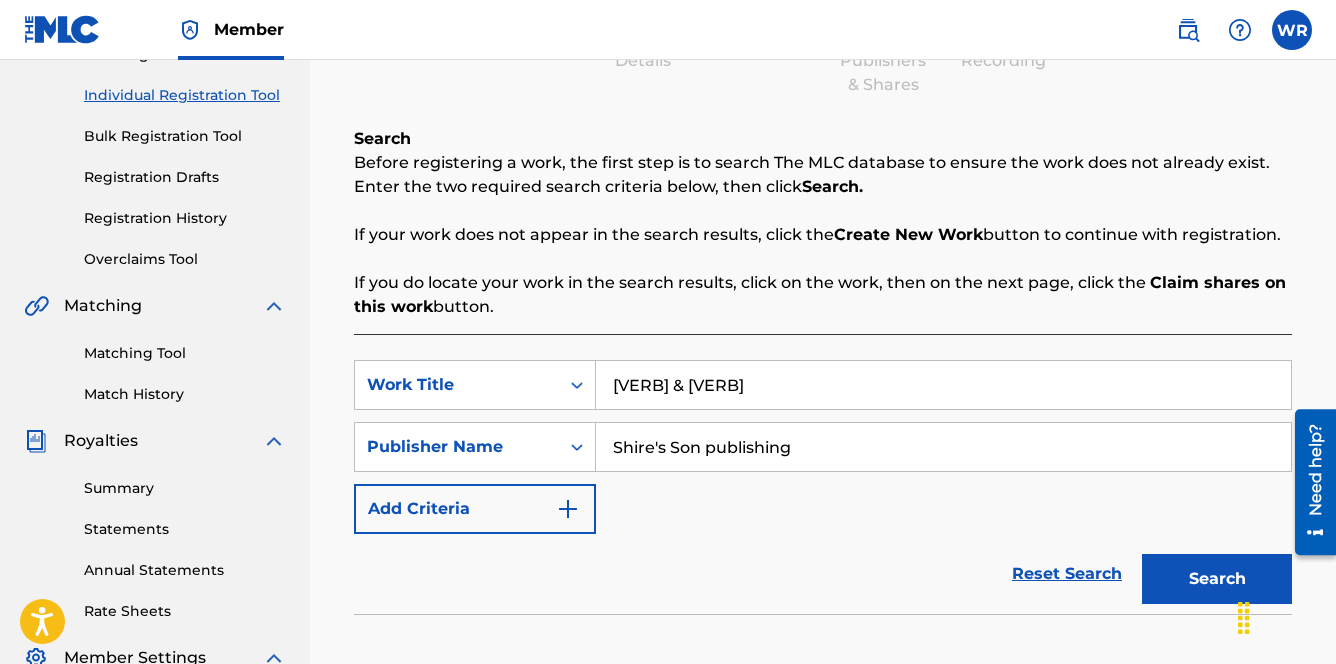 click on "[VERB] & [VERB]" at bounding box center [943, 385] 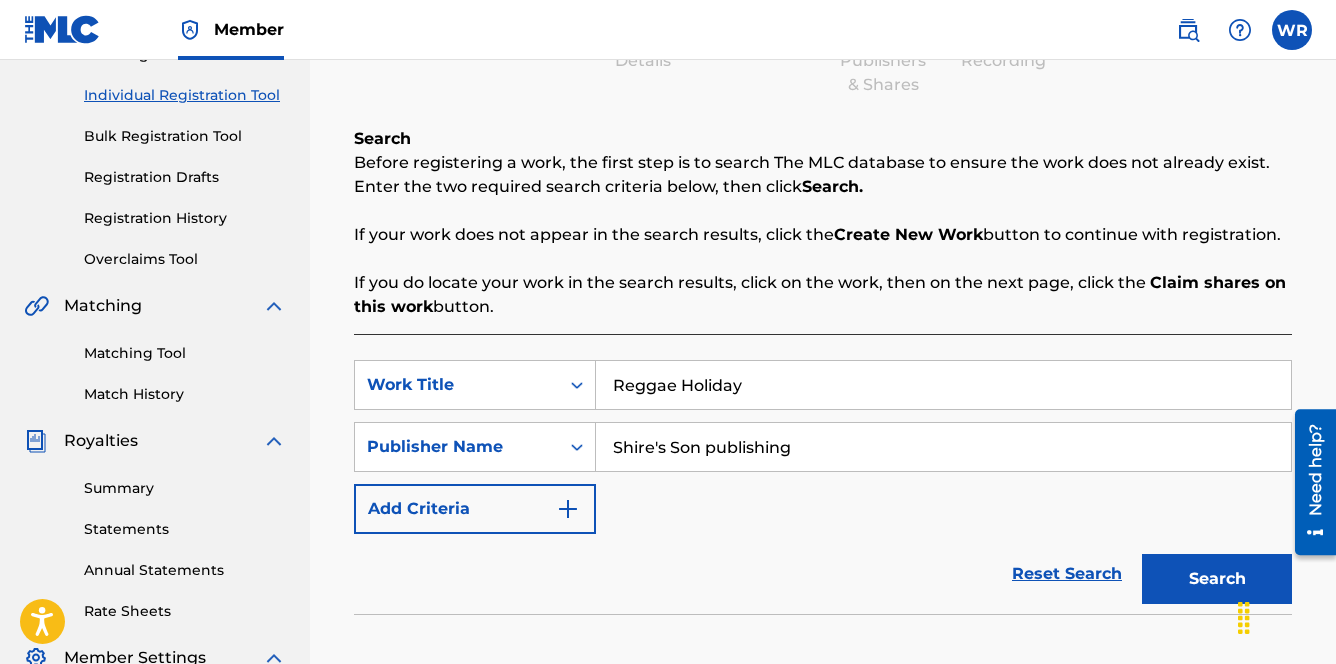 type on "Reggae Holiday" 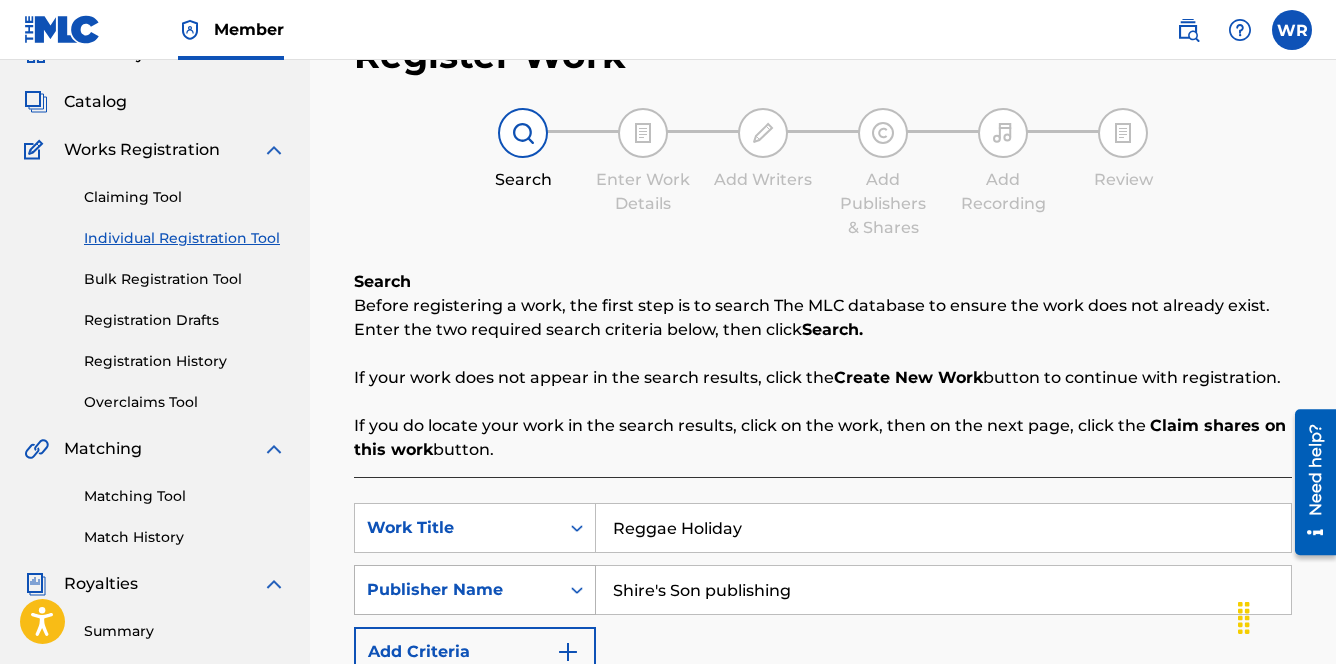 scroll, scrollTop: 10, scrollLeft: 0, axis: vertical 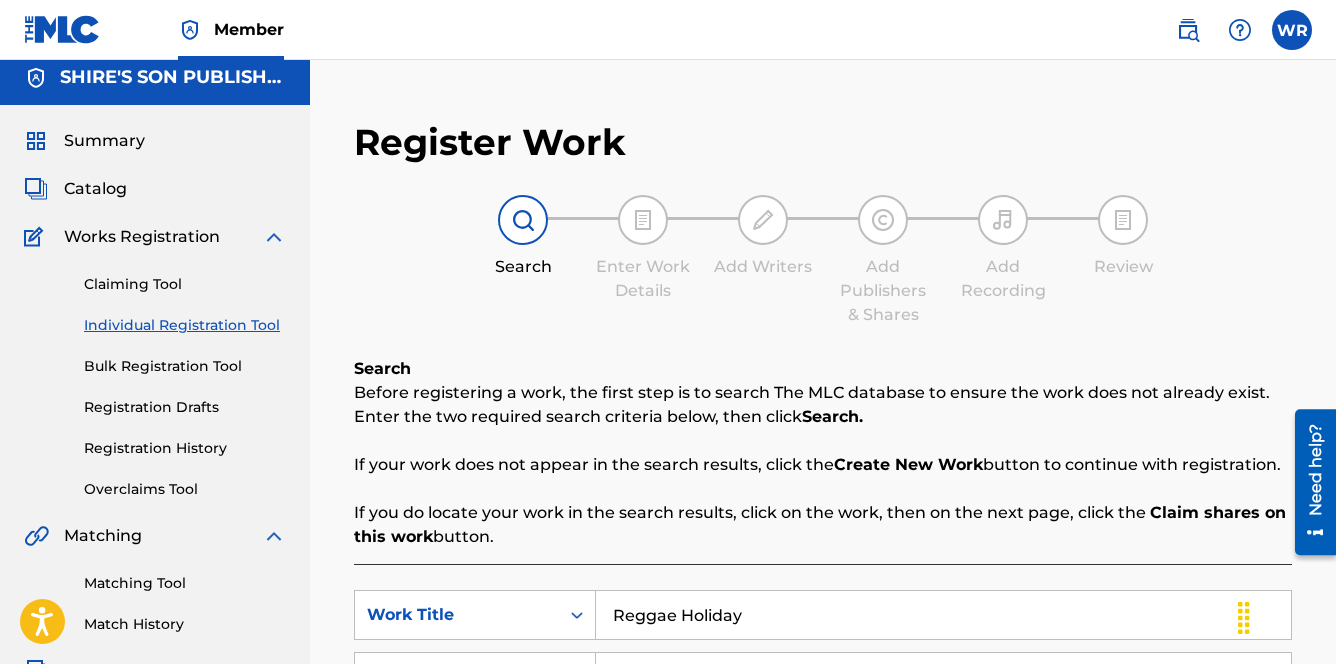 click on "Claiming Tool" at bounding box center [185, 284] 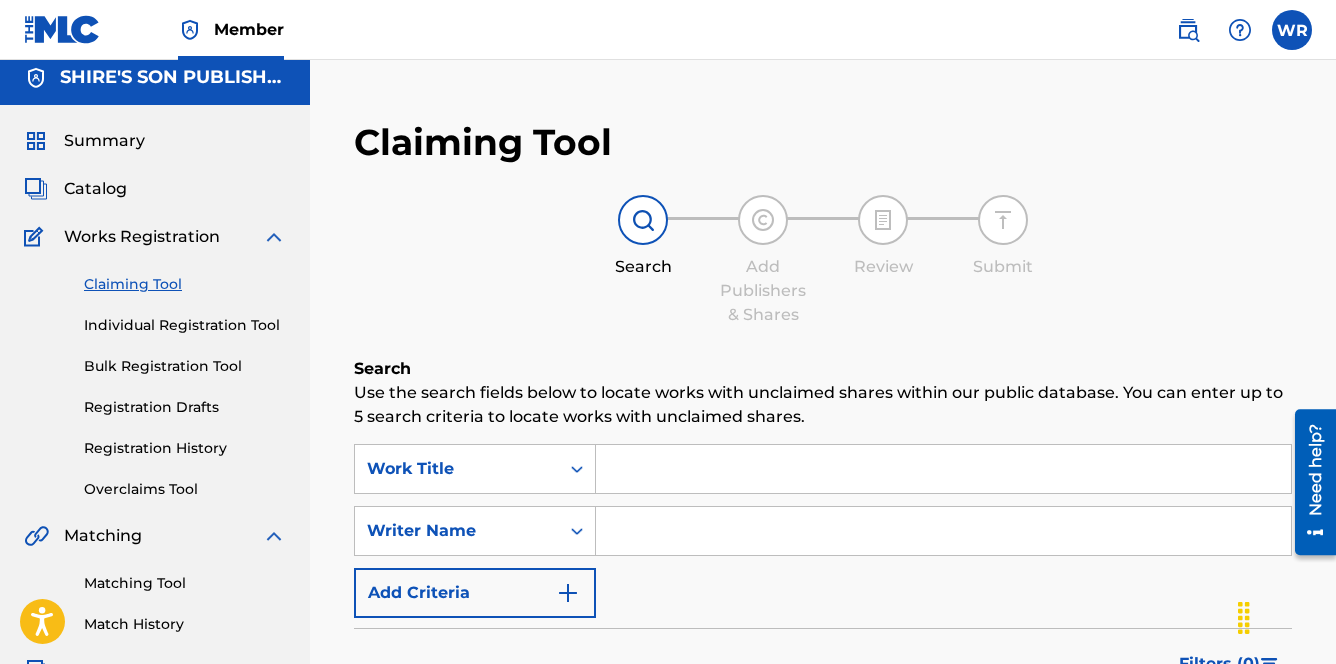 scroll, scrollTop: 0, scrollLeft: 0, axis: both 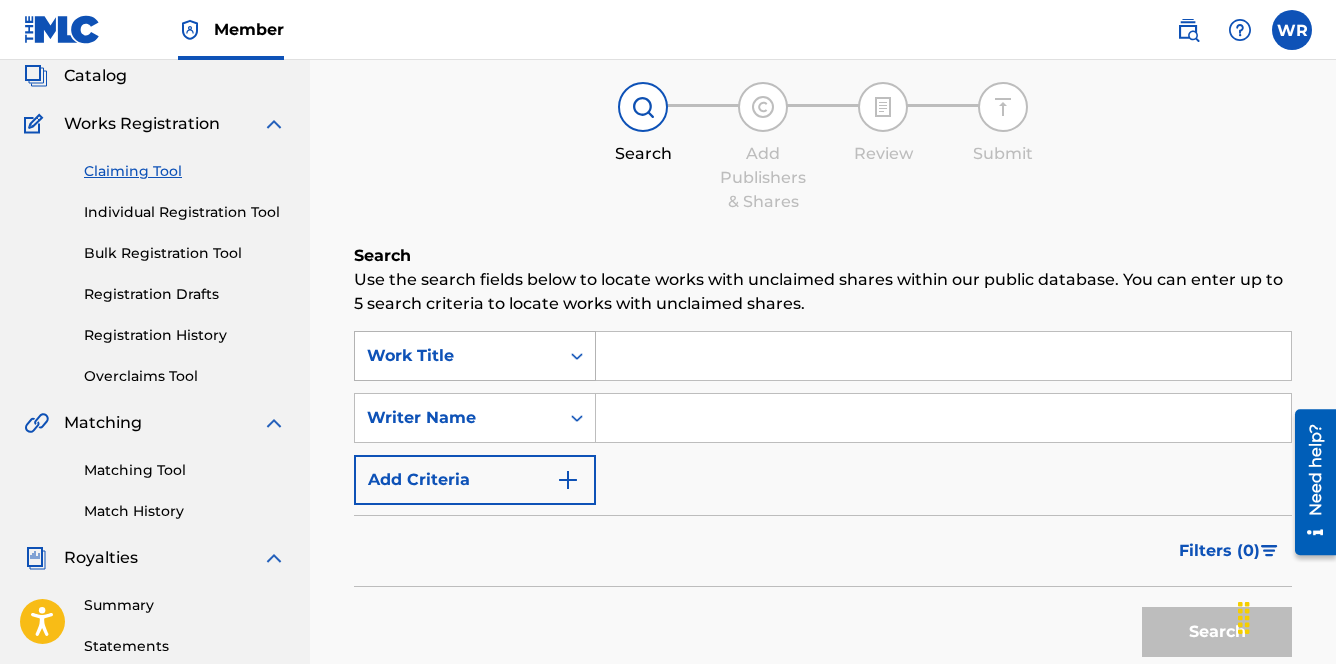click on "Work Title" at bounding box center (475, 356) 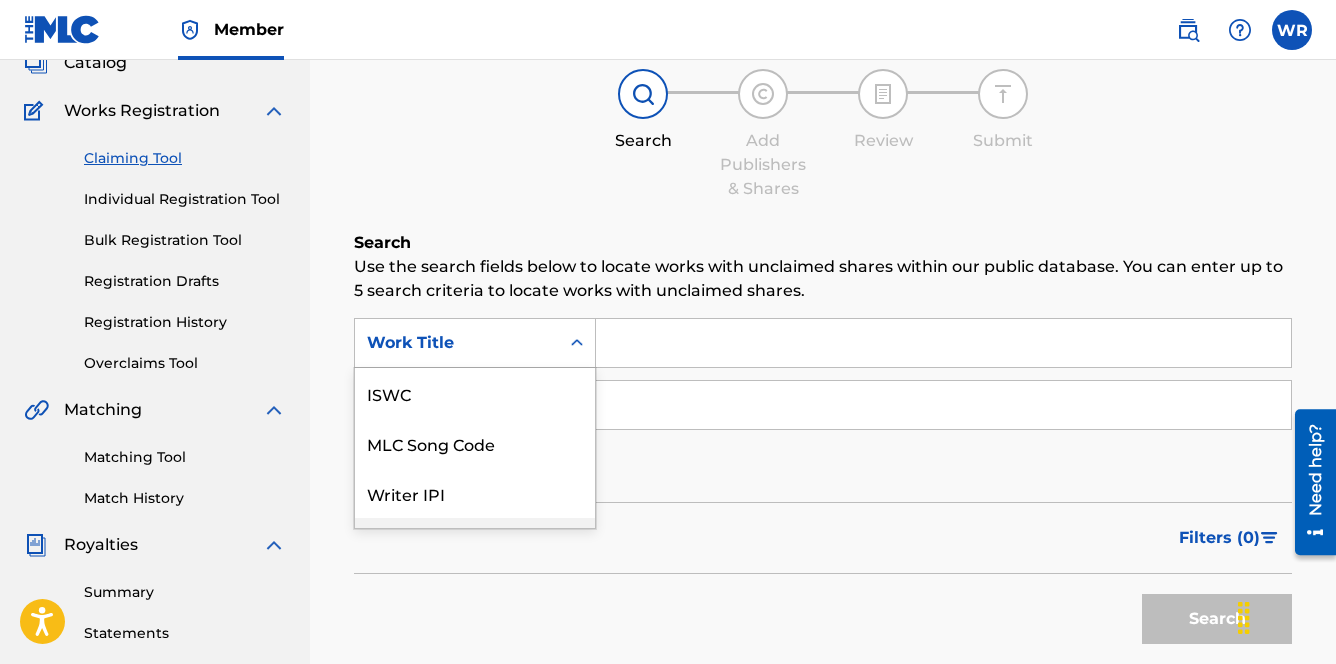 scroll, scrollTop: 141, scrollLeft: 0, axis: vertical 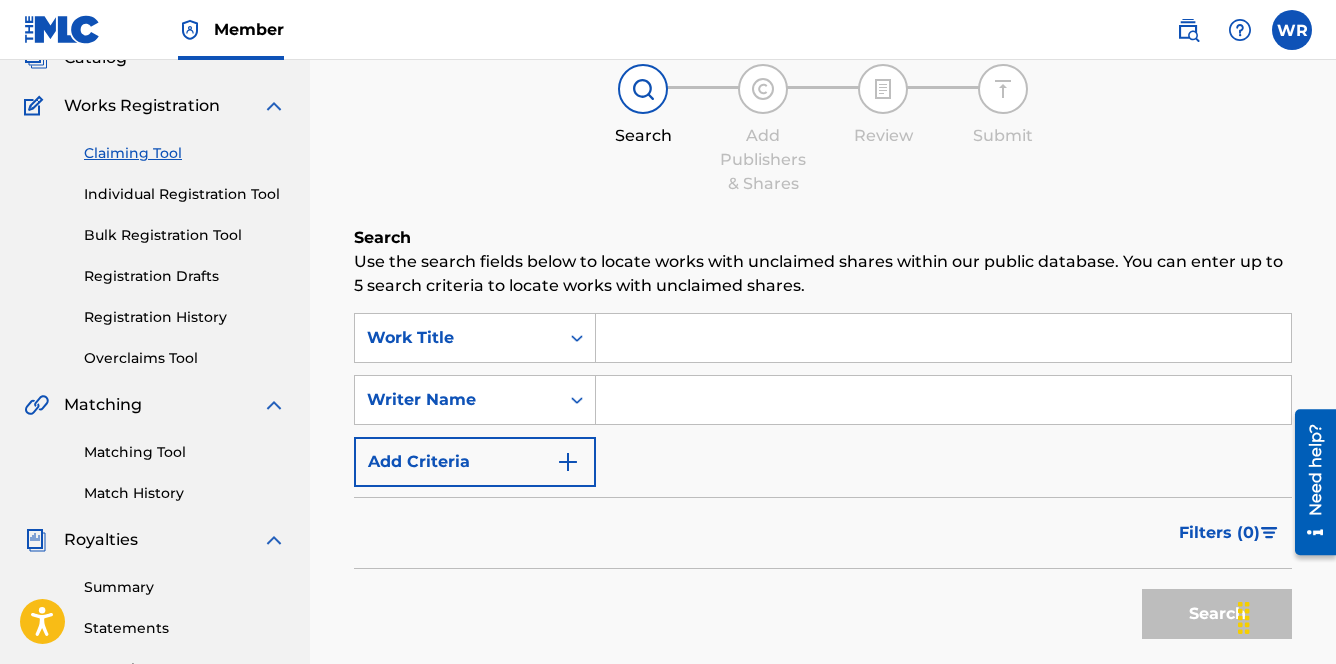 click at bounding box center [943, 338] 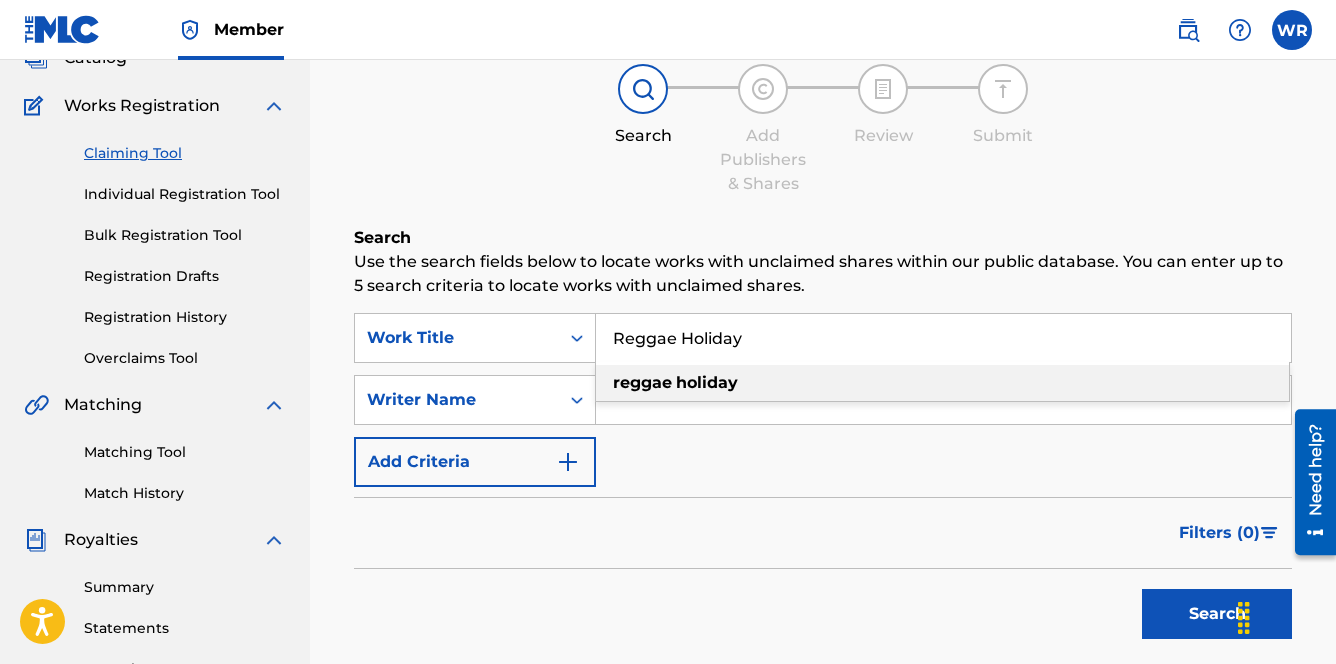 type on "Reggae Holiday" 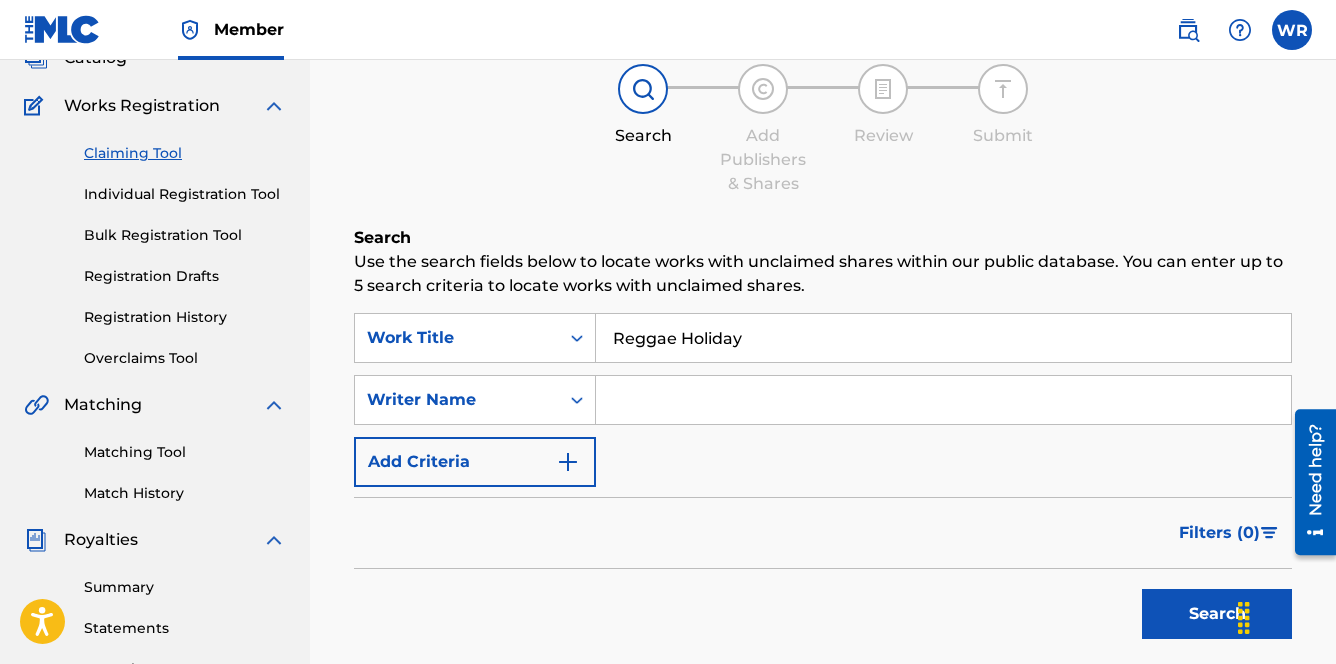 click at bounding box center (577, 400) 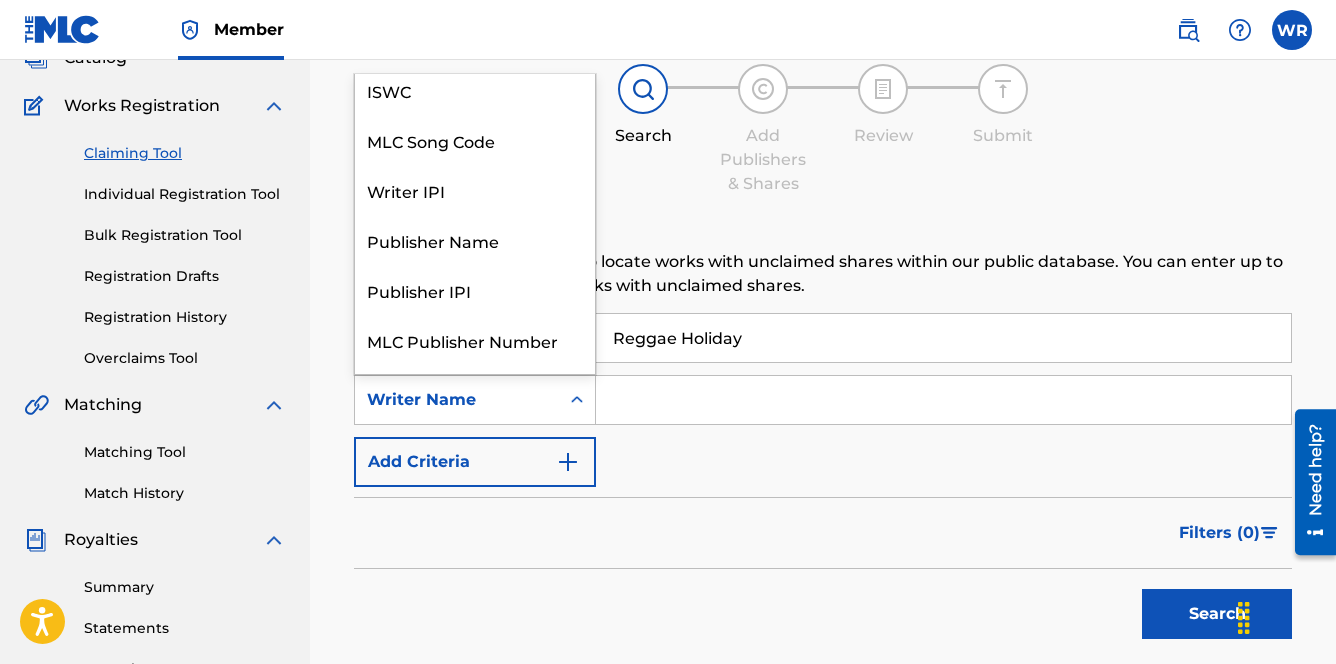 scroll, scrollTop: 0, scrollLeft: 0, axis: both 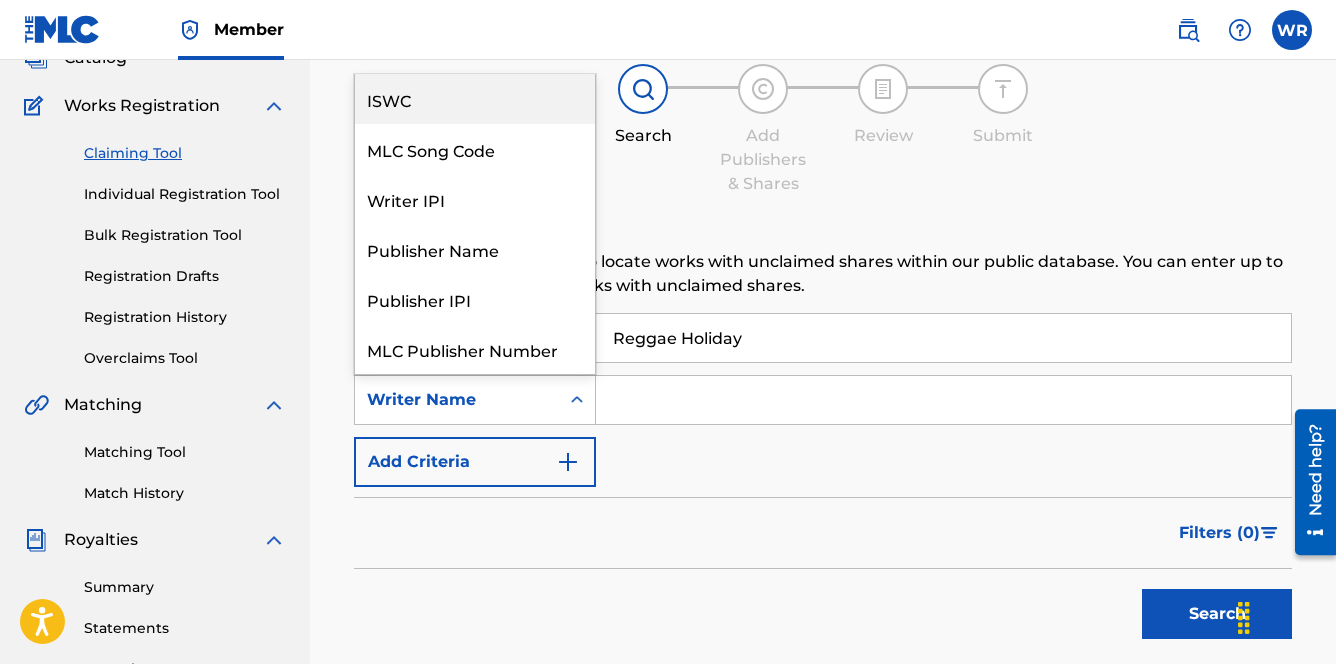 click on "ISWC" at bounding box center [475, 99] 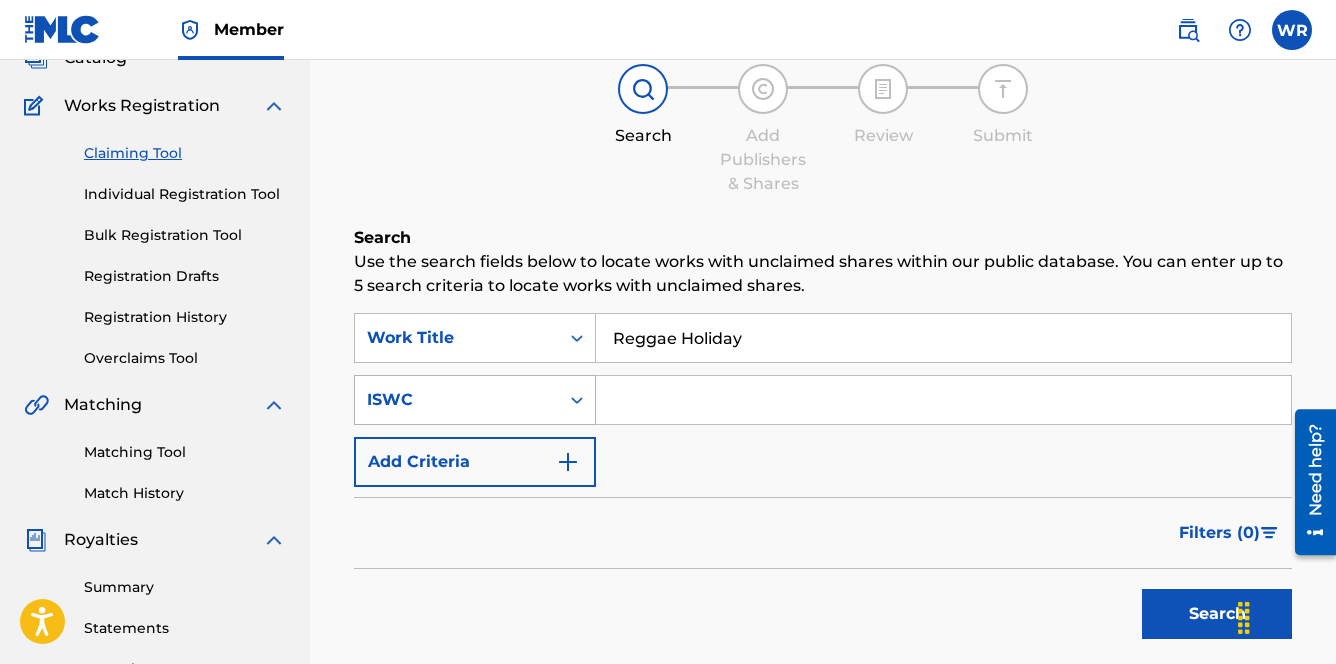 click 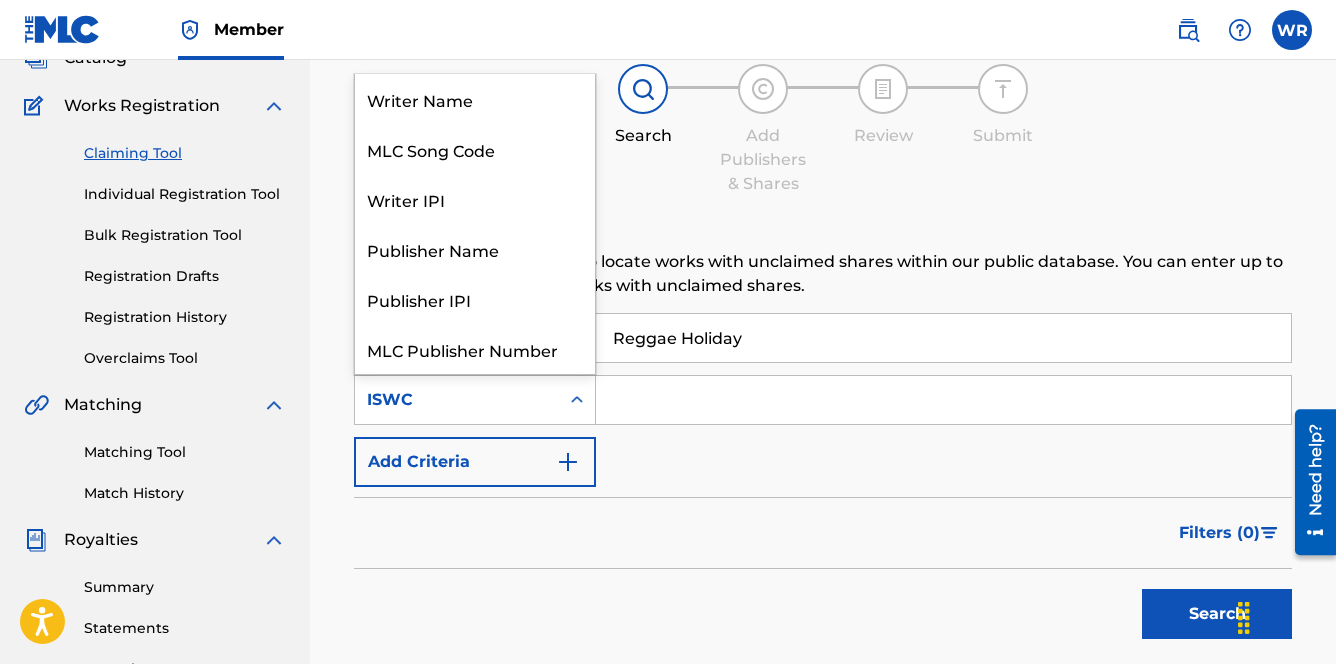 scroll, scrollTop: 50, scrollLeft: 0, axis: vertical 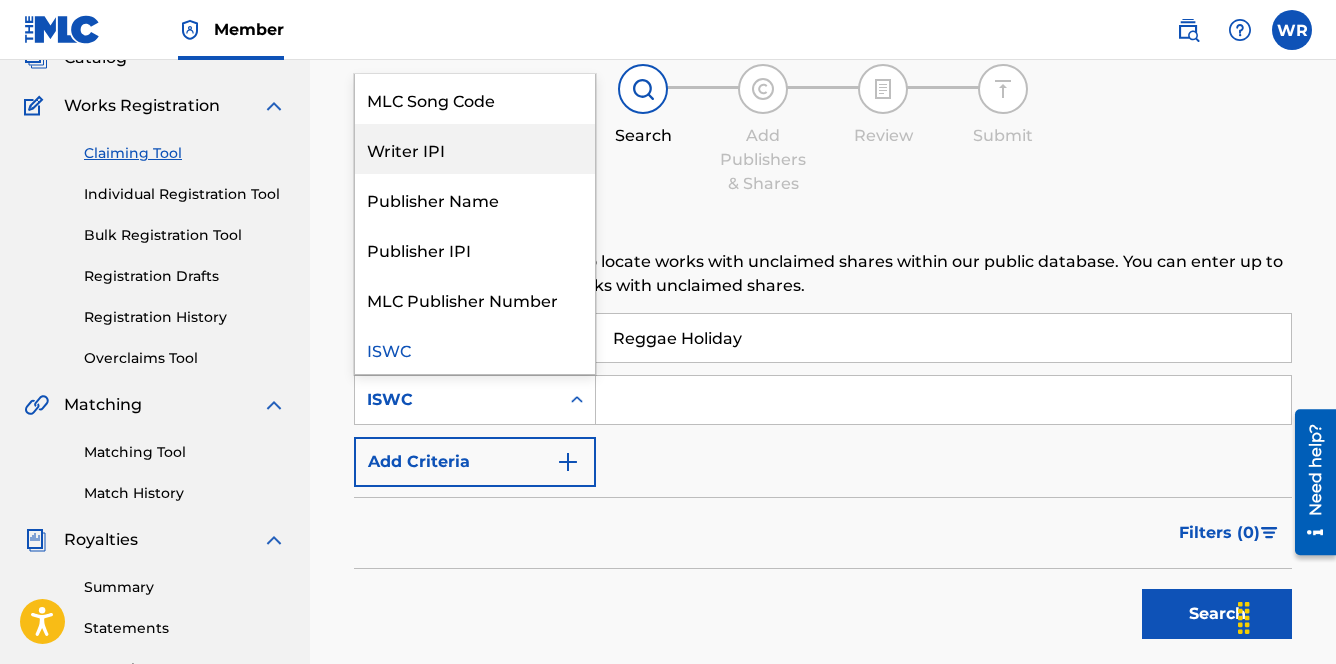 click on "Writer IPI" at bounding box center (475, 149) 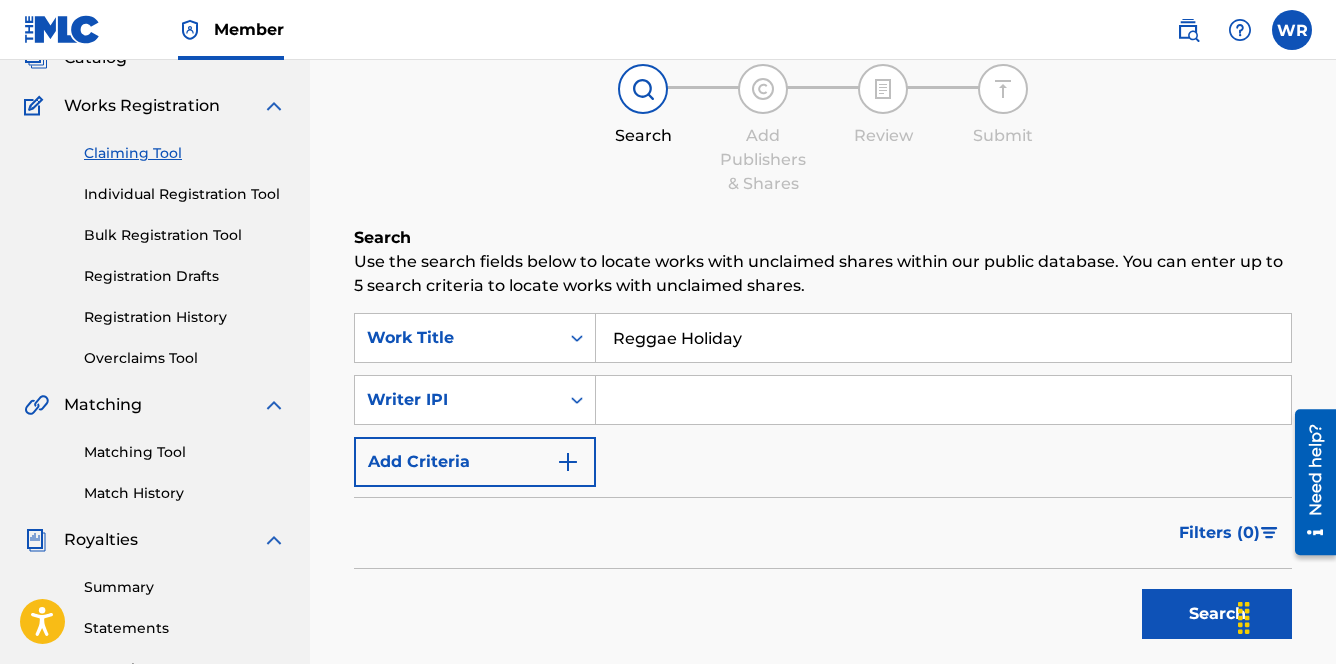 click at bounding box center [943, 400] 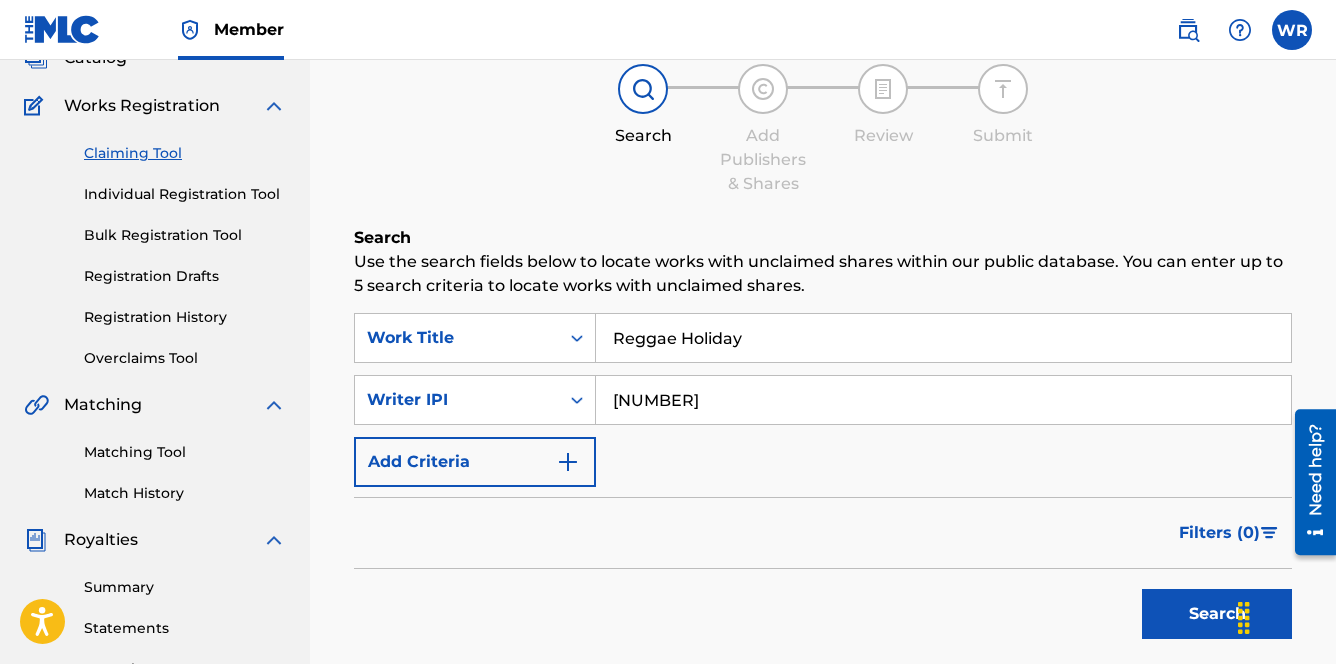 type on "[NUMBER]" 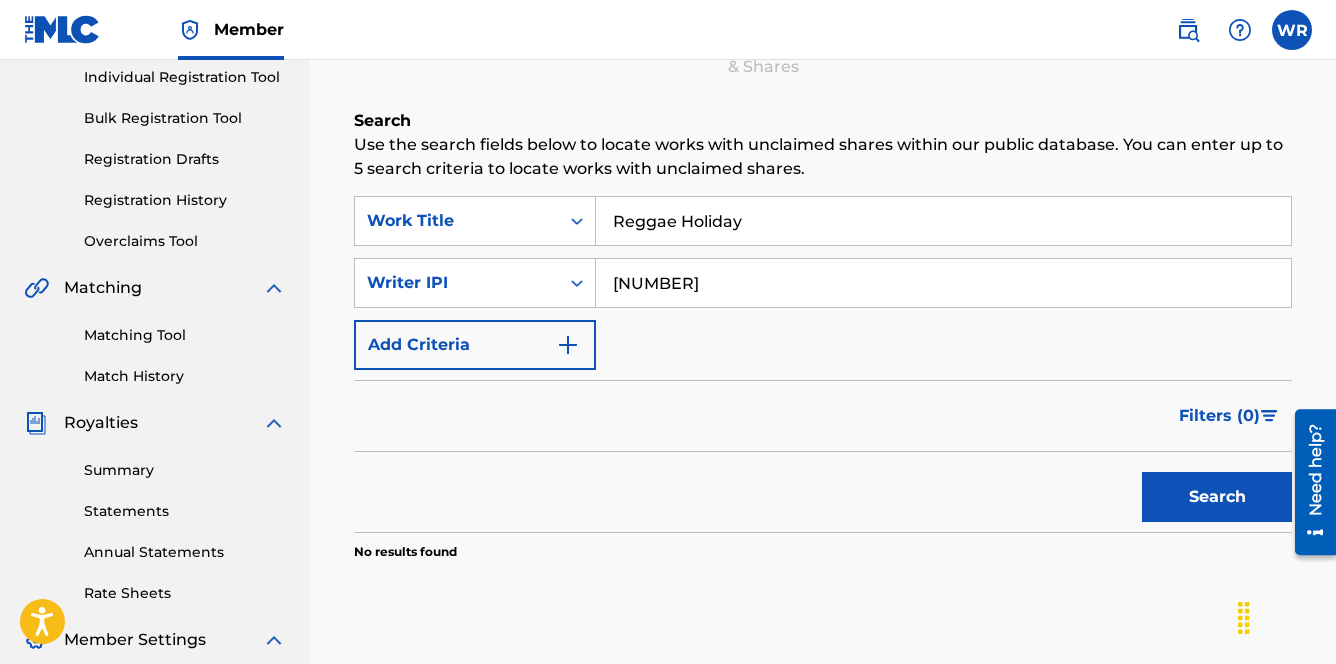 scroll, scrollTop: 148, scrollLeft: 0, axis: vertical 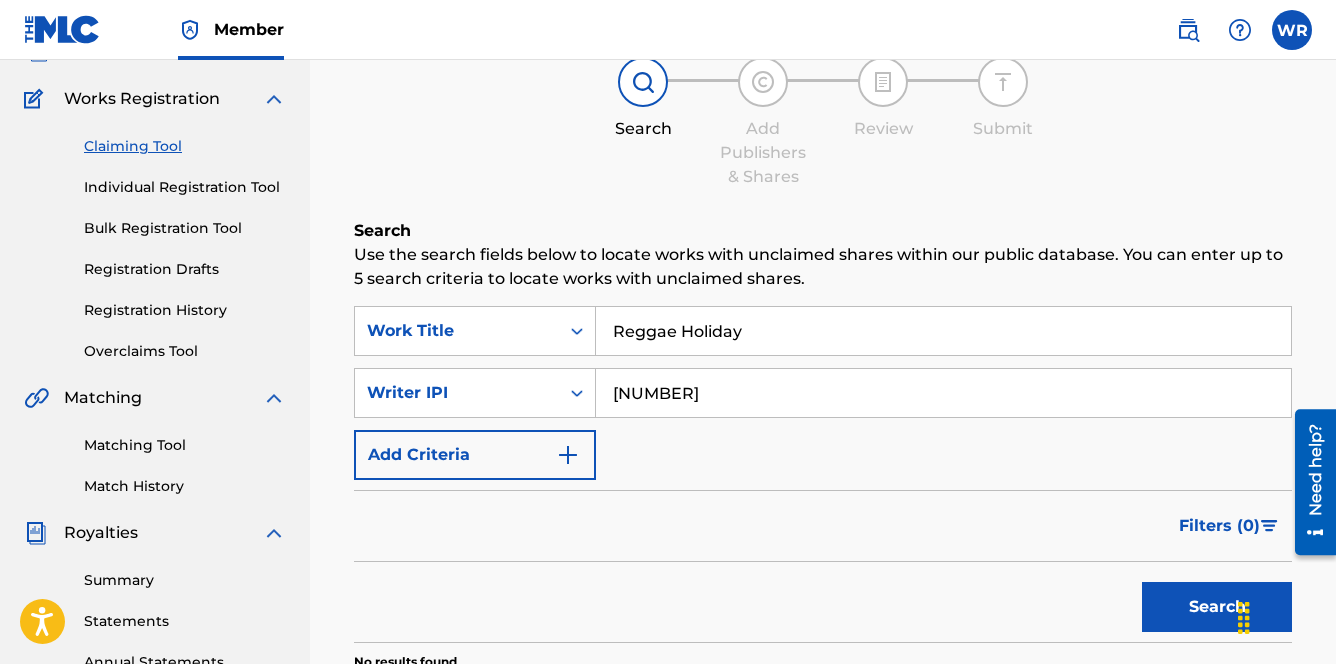 click on "Matching Tool" at bounding box center (185, 445) 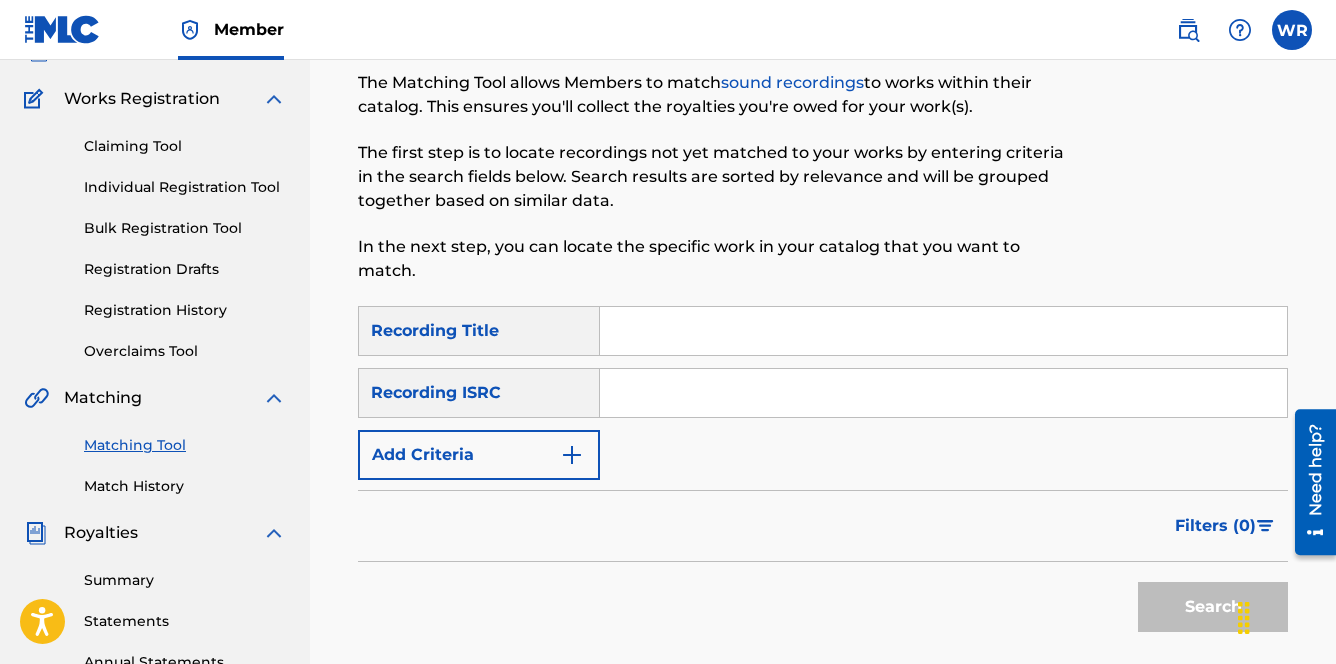 scroll, scrollTop: 0, scrollLeft: 0, axis: both 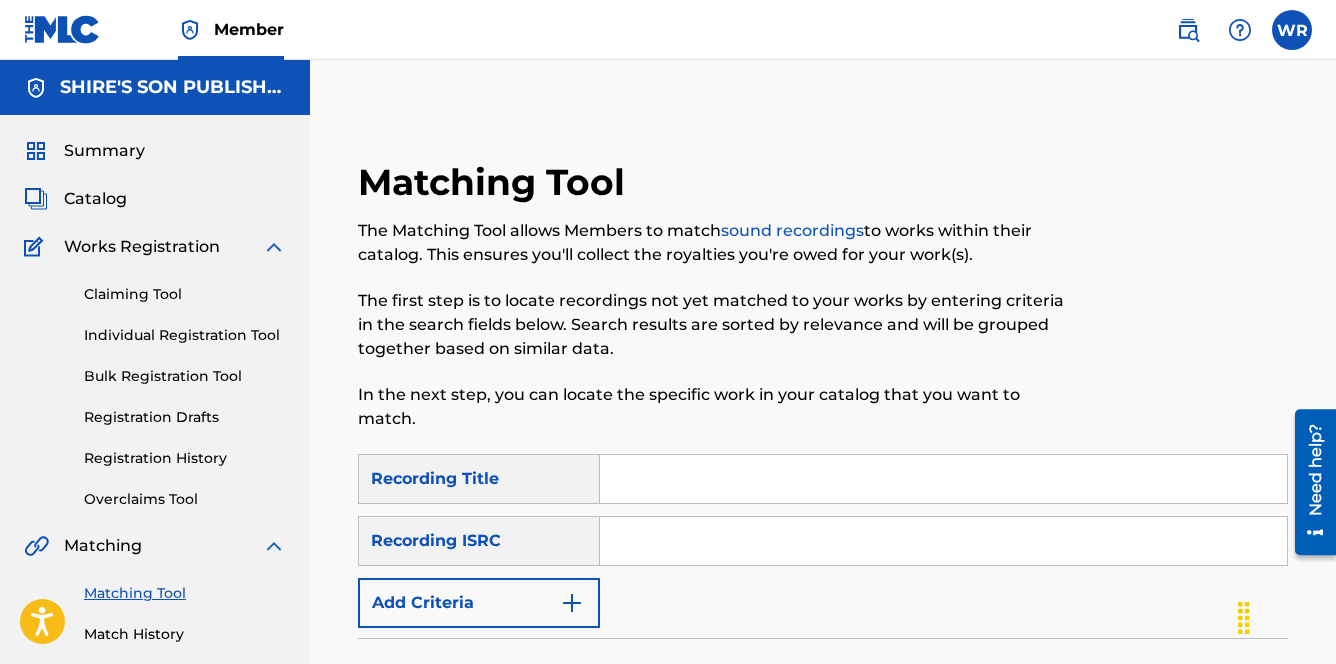 click at bounding box center [943, 479] 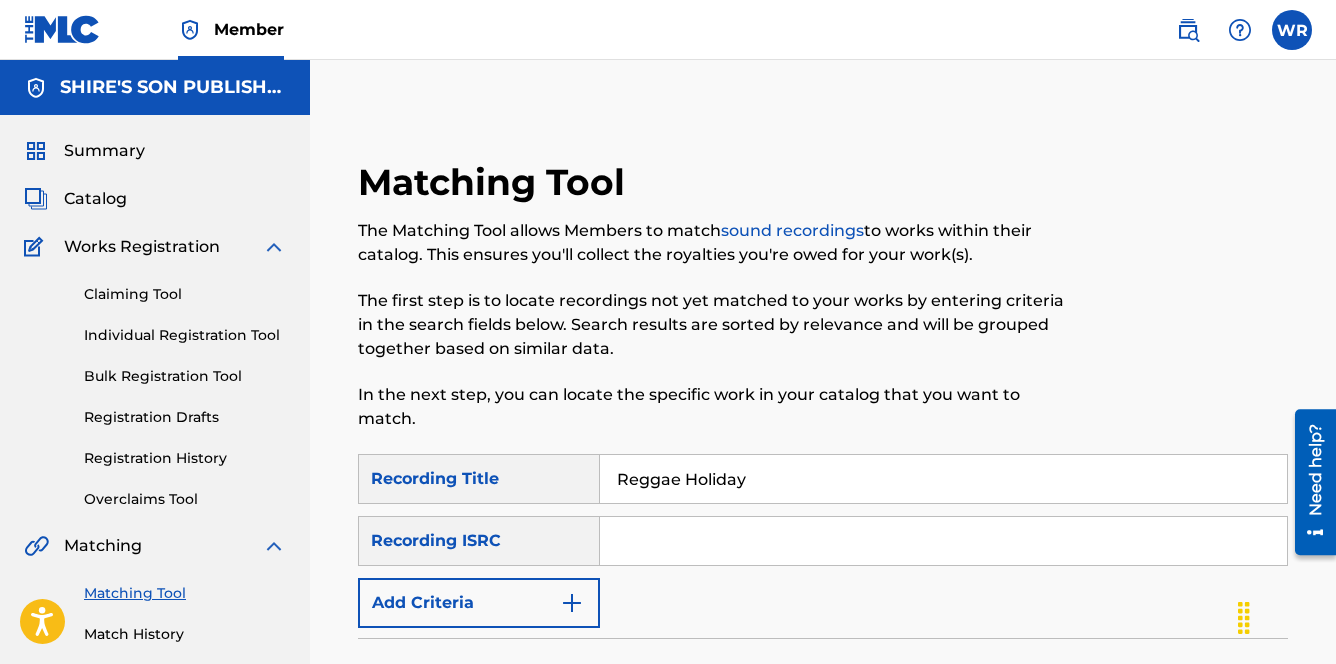 type on "Reggae Holiday" 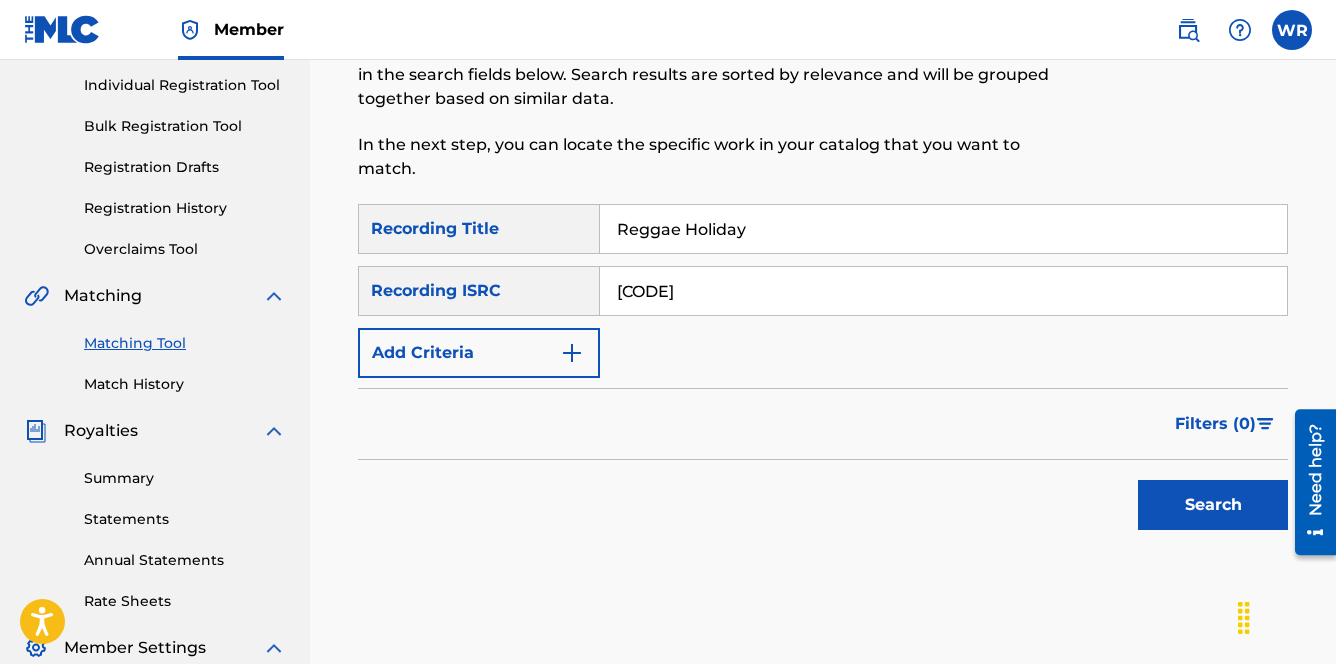 scroll, scrollTop: 261, scrollLeft: 0, axis: vertical 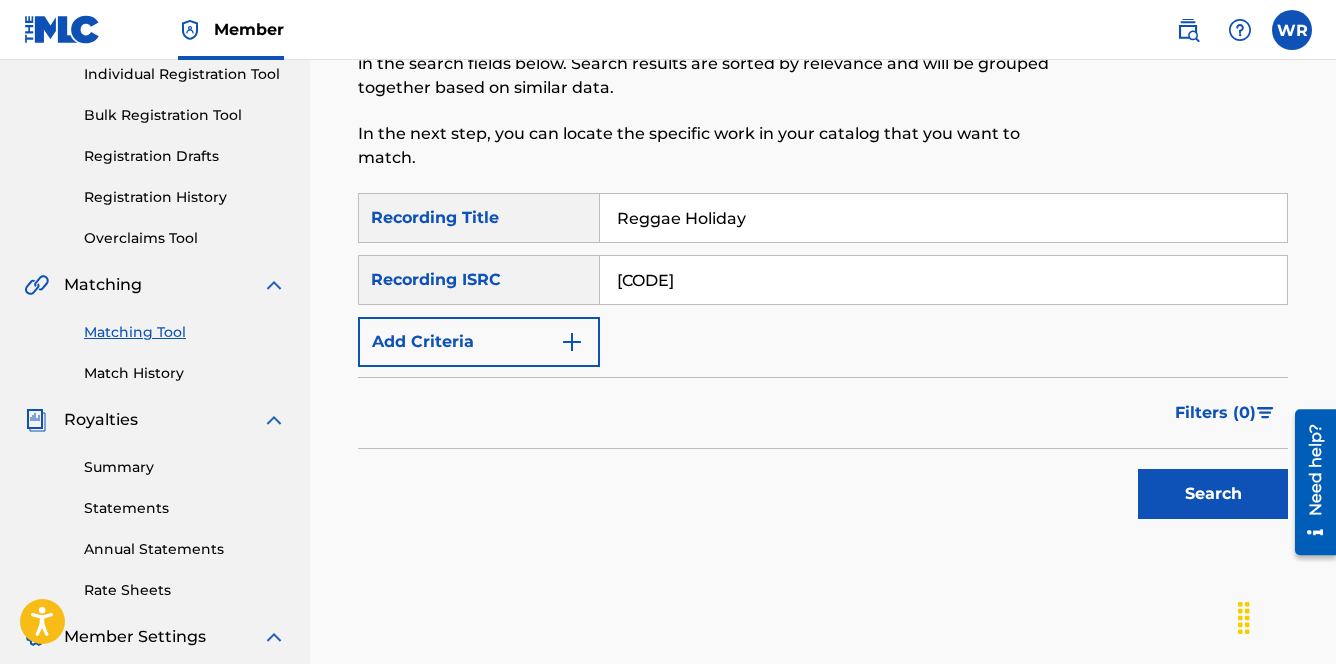 type on "[CODE]" 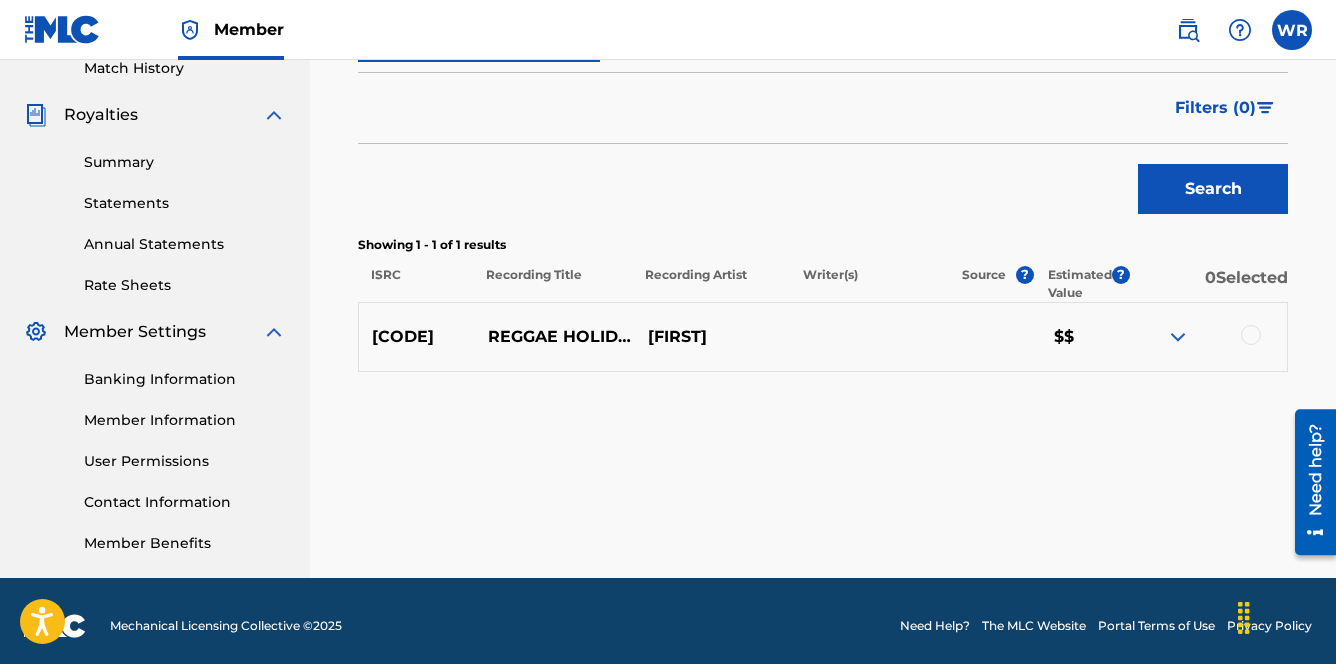 scroll, scrollTop: 576, scrollLeft: 0, axis: vertical 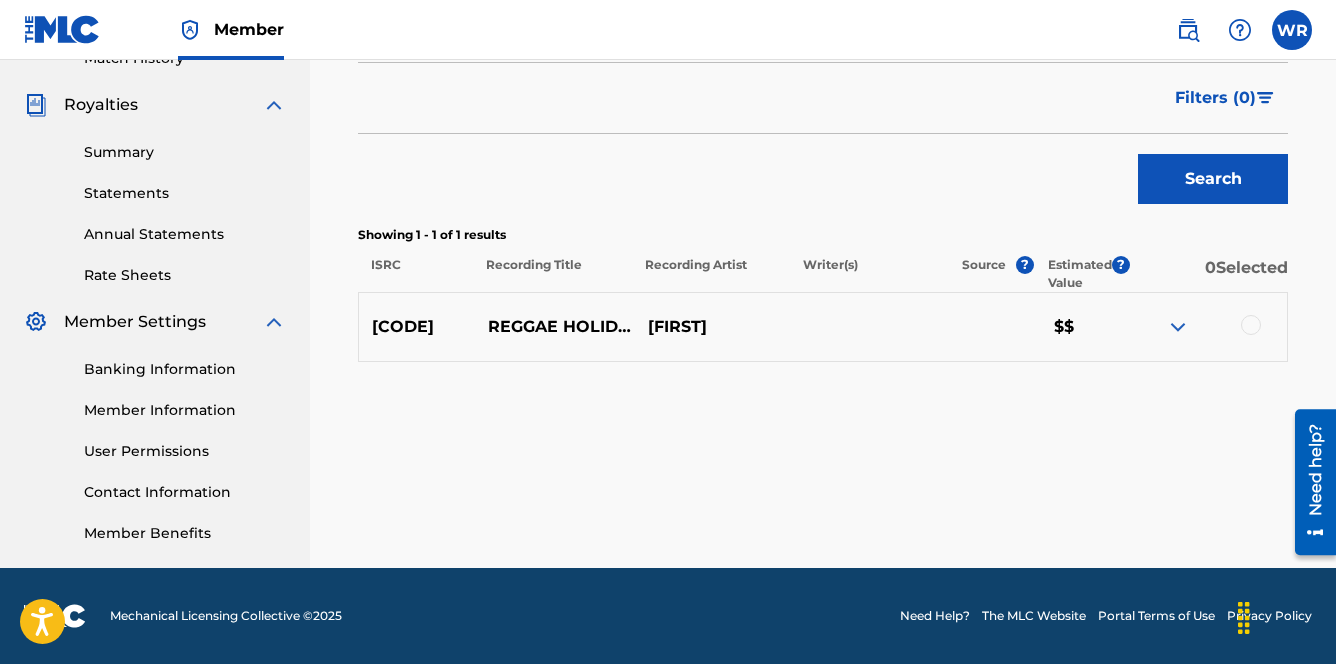 click at bounding box center (1178, 327) 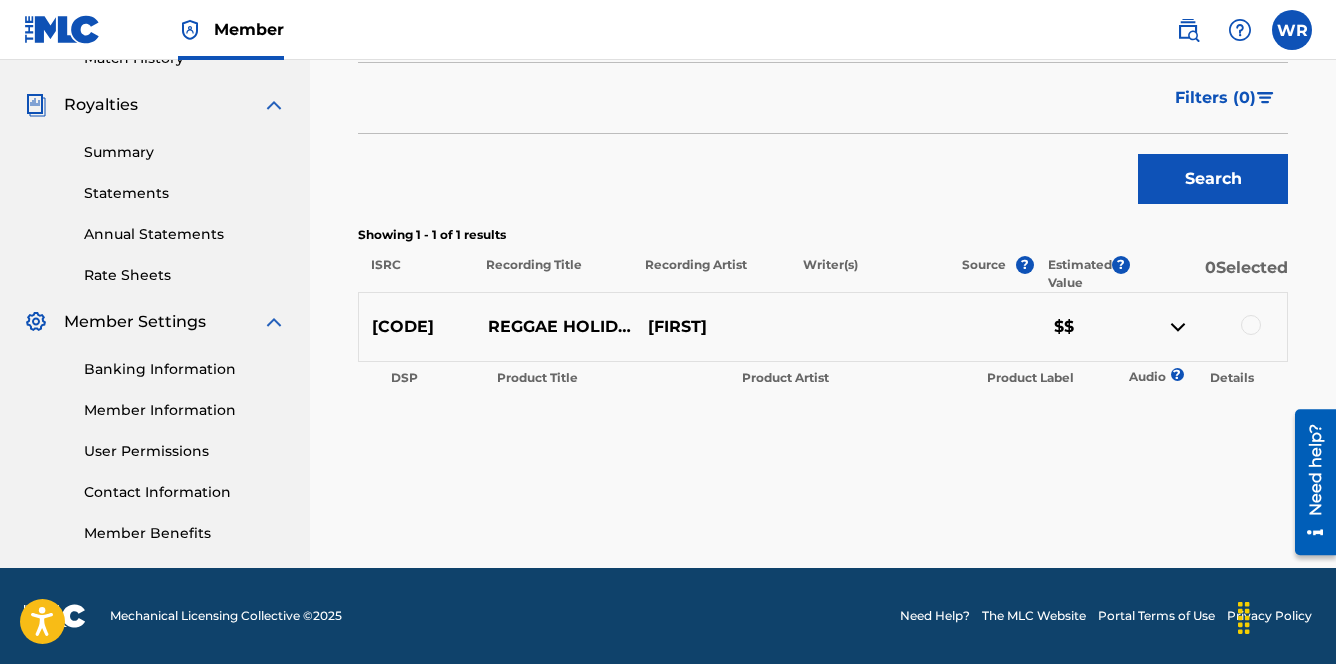 click at bounding box center (1251, 325) 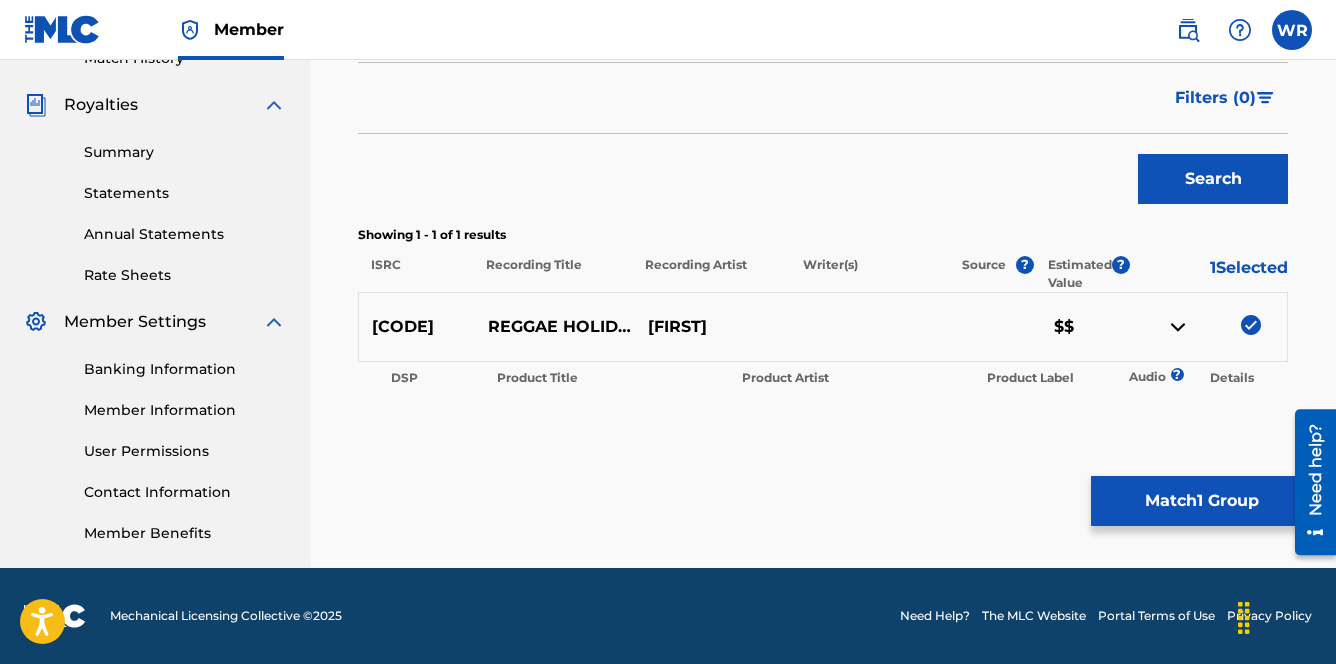 click on "Match  1 Group" at bounding box center [1201, 501] 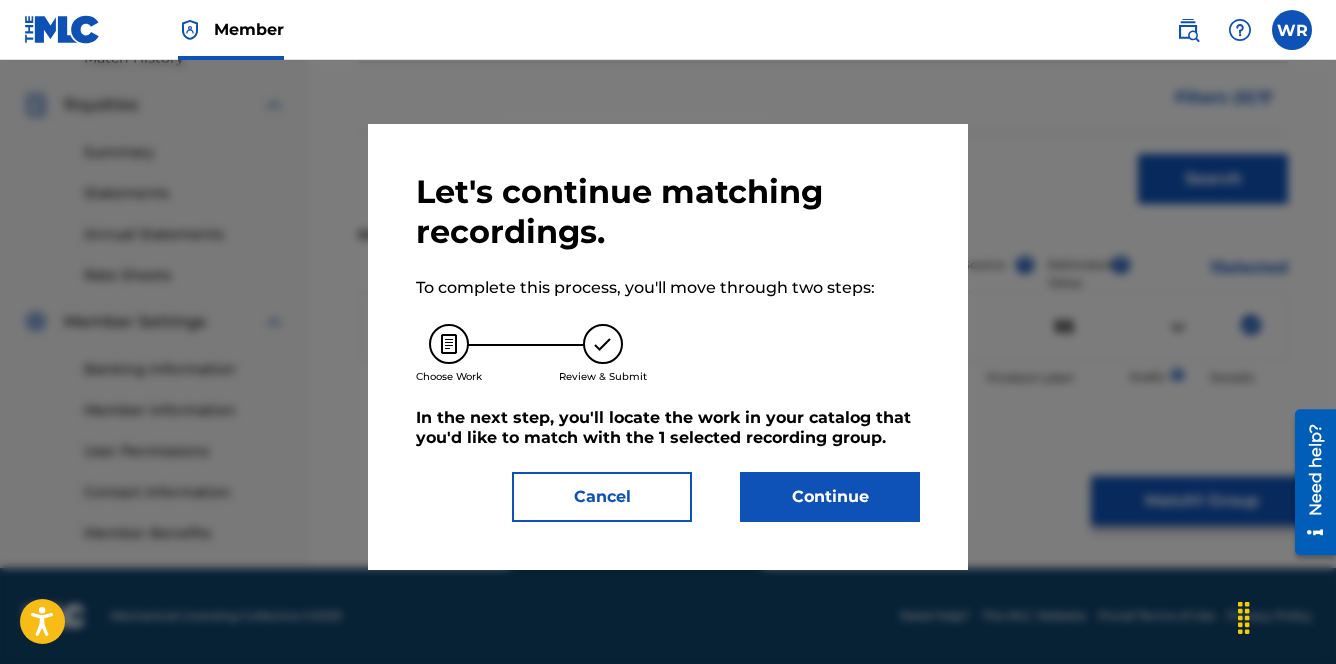 click on "Continue" at bounding box center [830, 497] 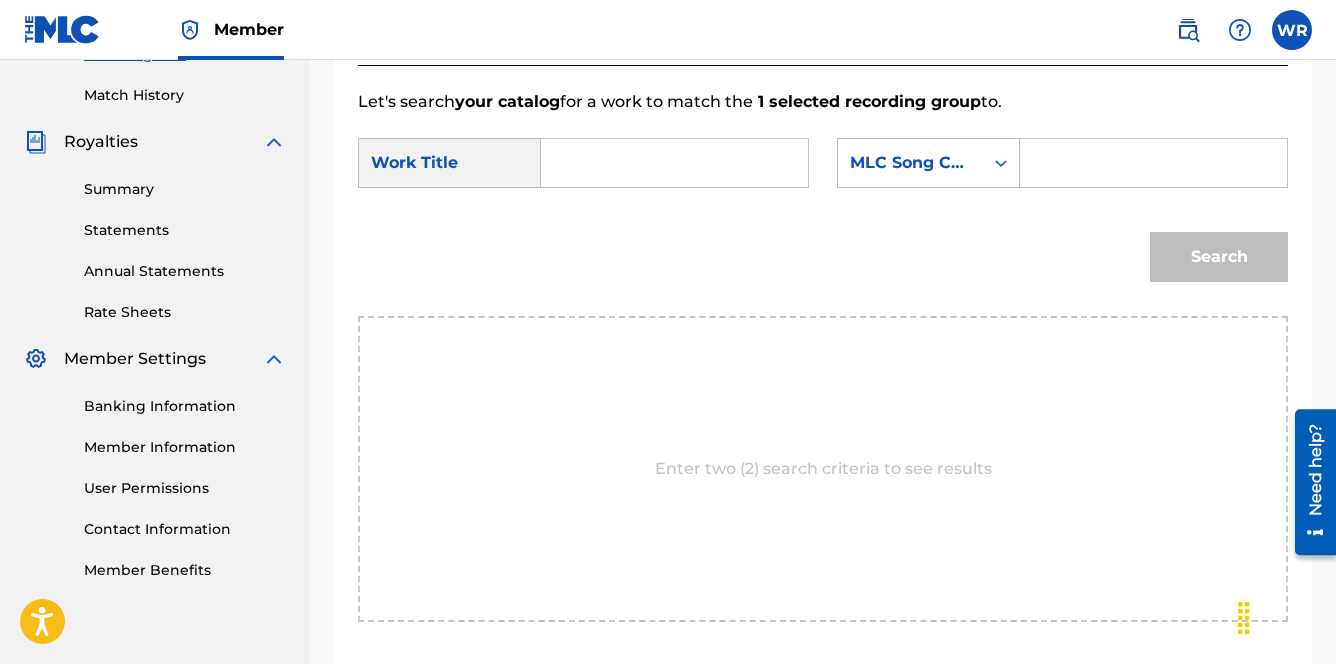scroll, scrollTop: 354, scrollLeft: 0, axis: vertical 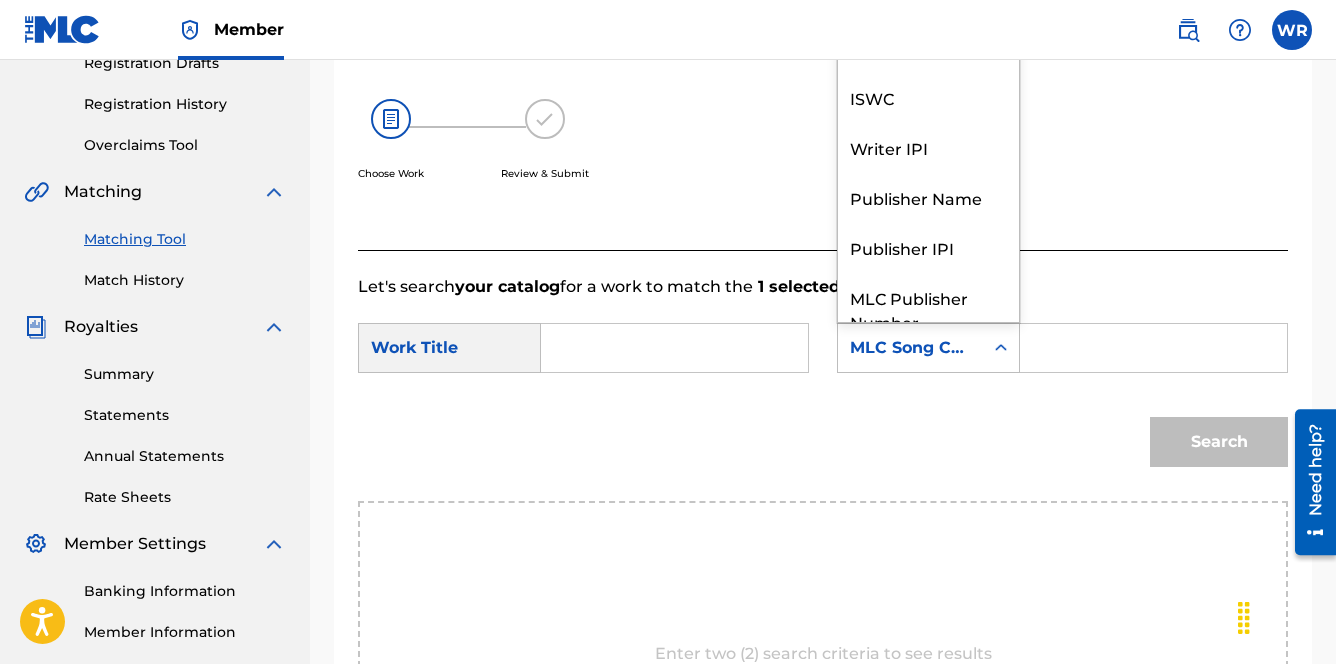click 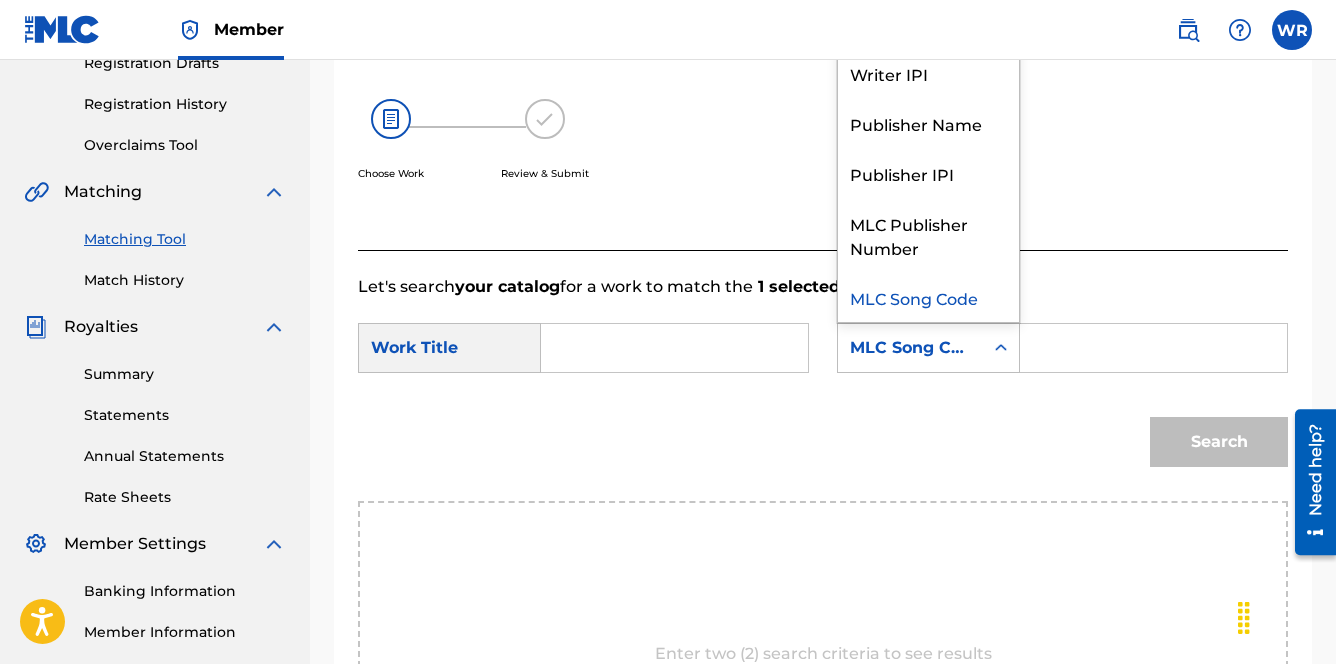 click 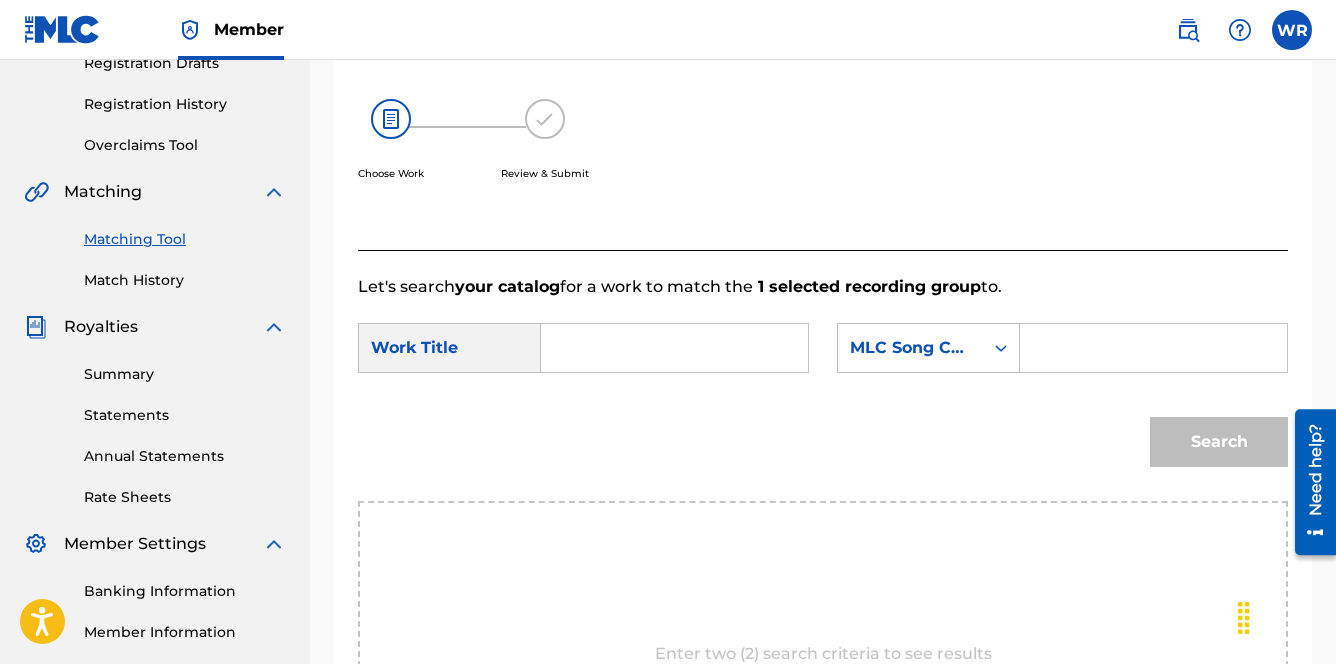 click at bounding box center [674, 348] 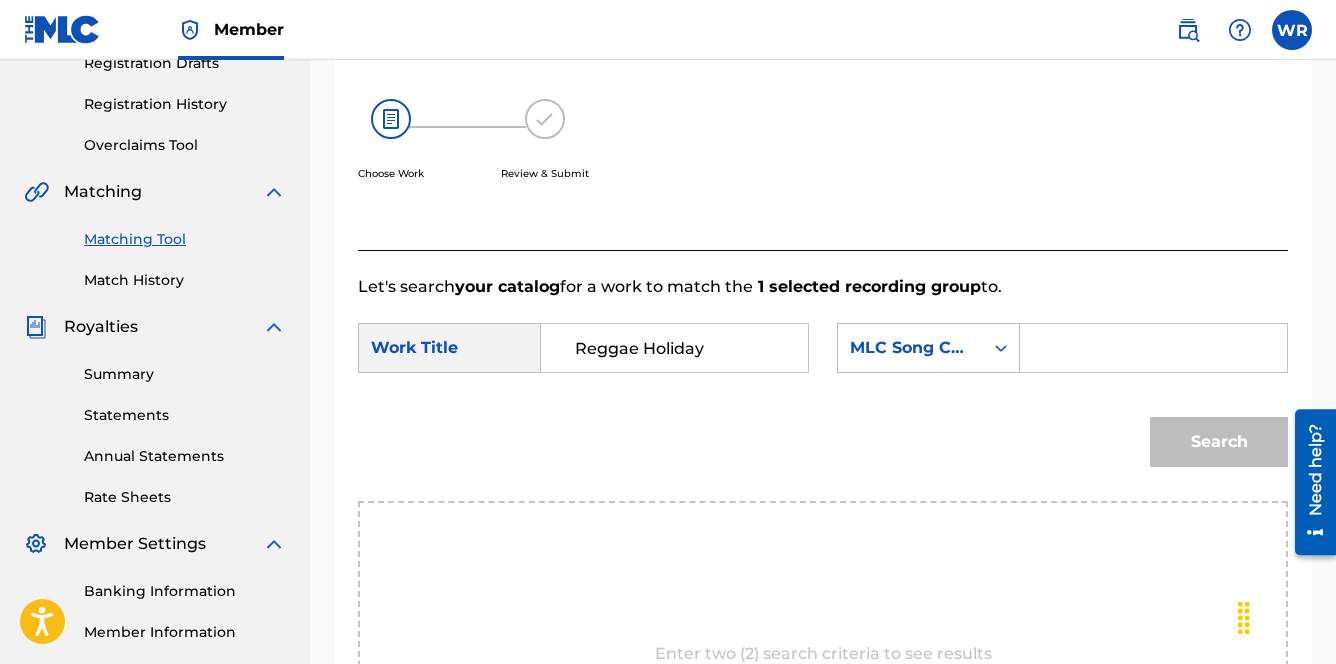type on "Reggae Holiday" 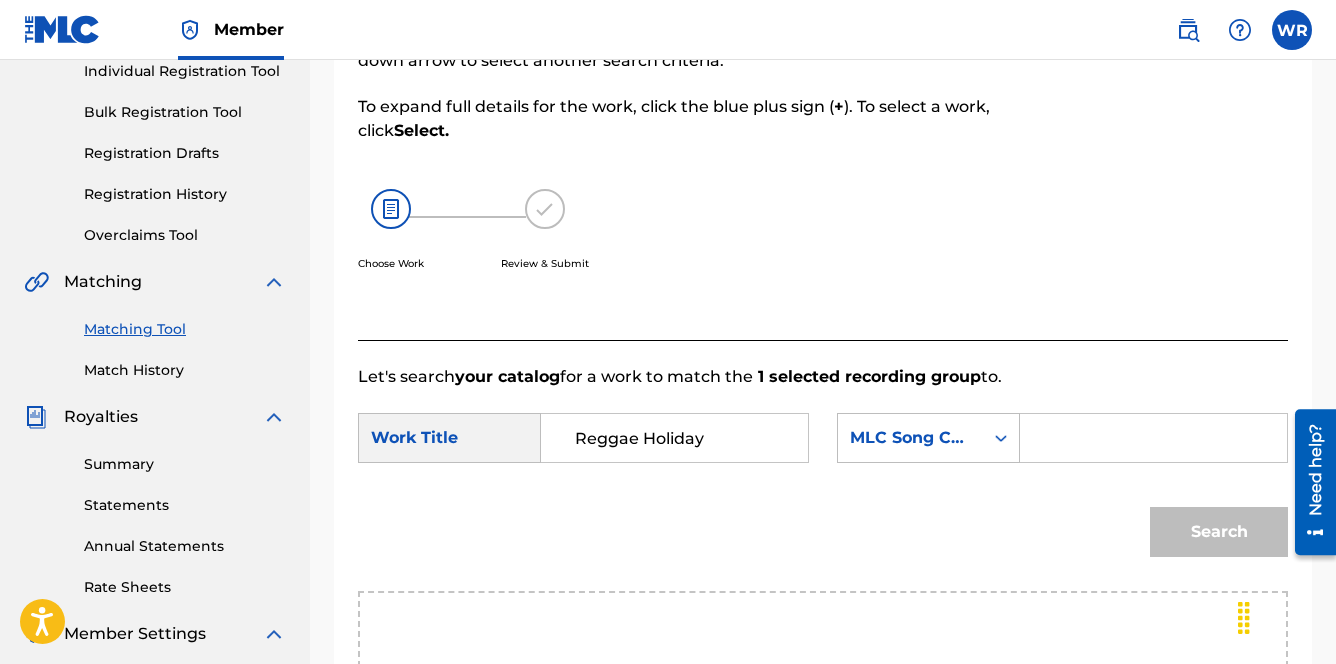 scroll, scrollTop: 162, scrollLeft: 0, axis: vertical 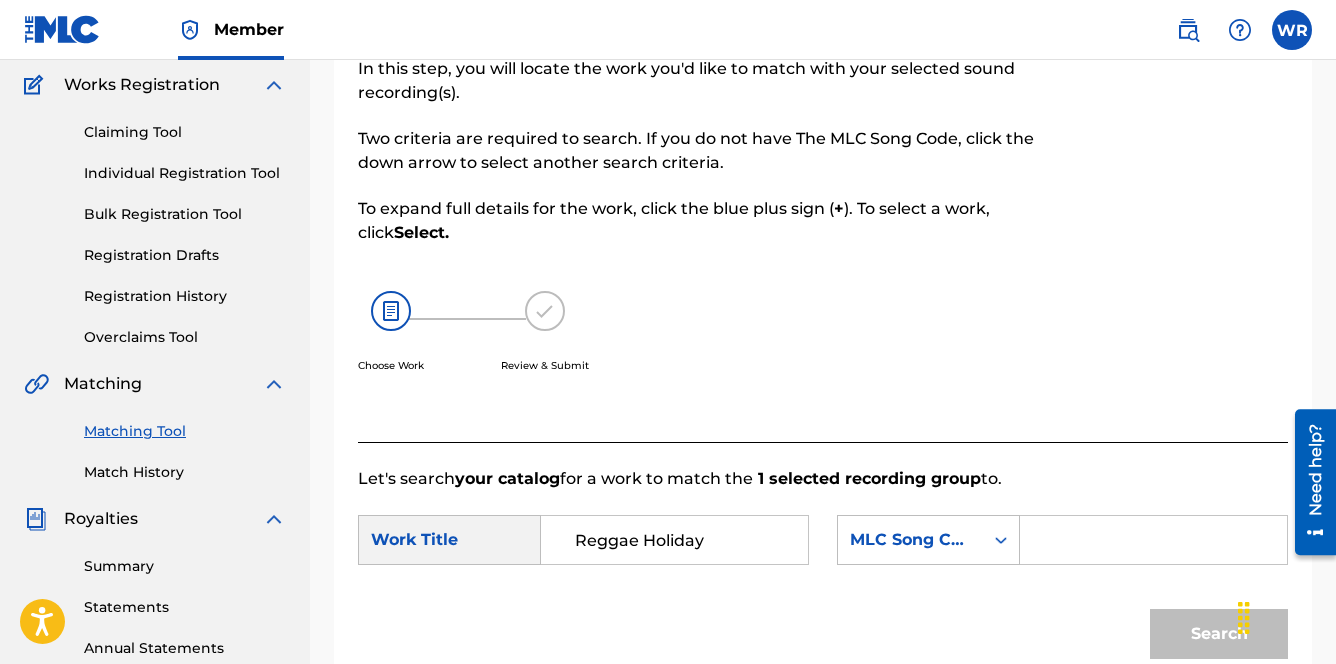 click on "Individual Registration Tool" at bounding box center (185, 173) 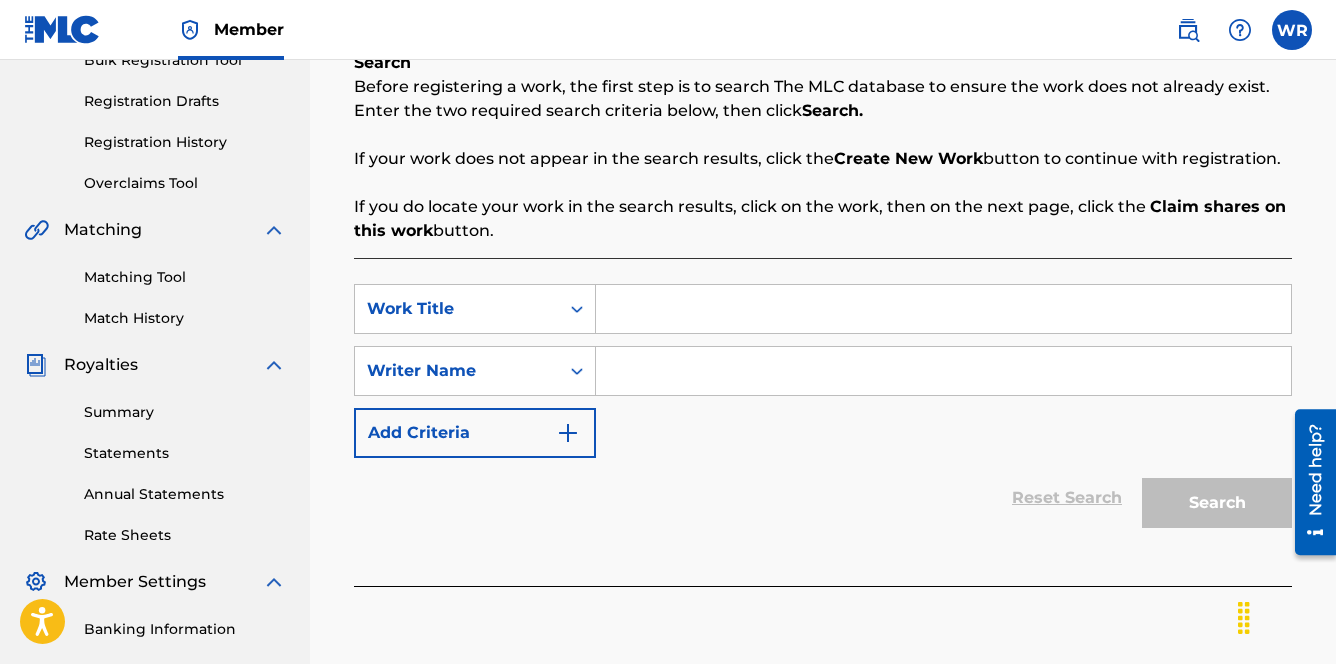 scroll, scrollTop: 318, scrollLeft: 0, axis: vertical 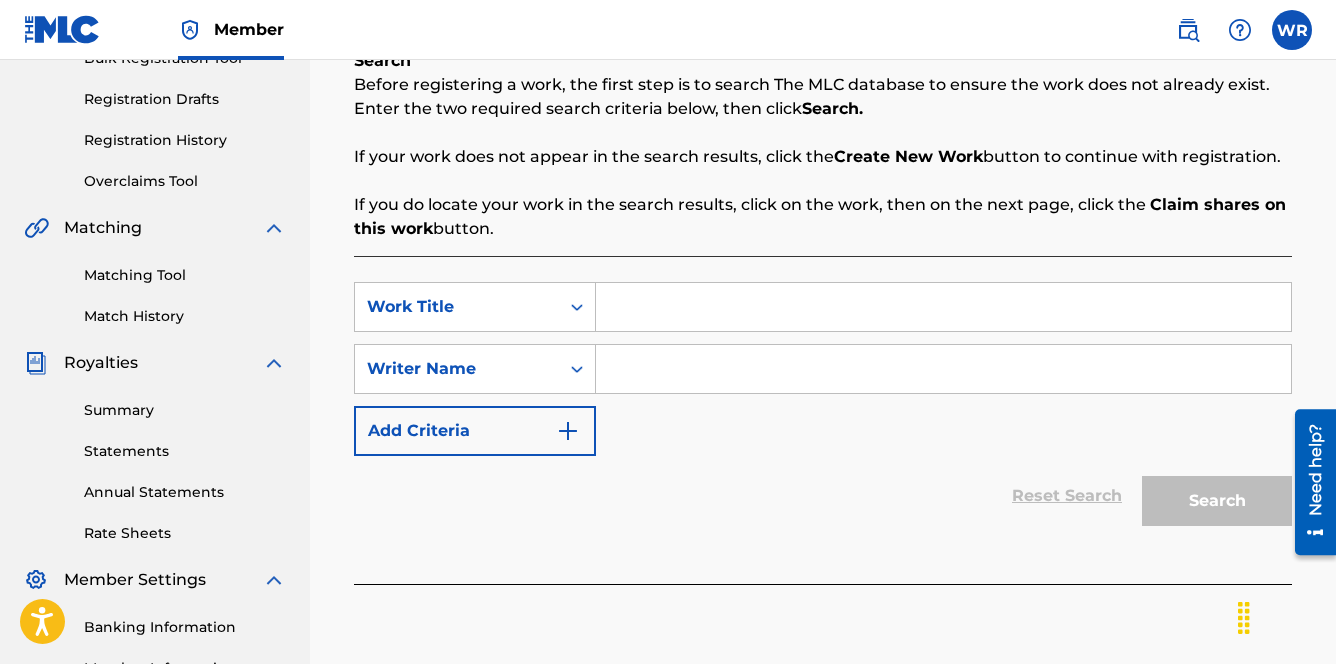 click on "Reset Search Search" at bounding box center (823, 496) 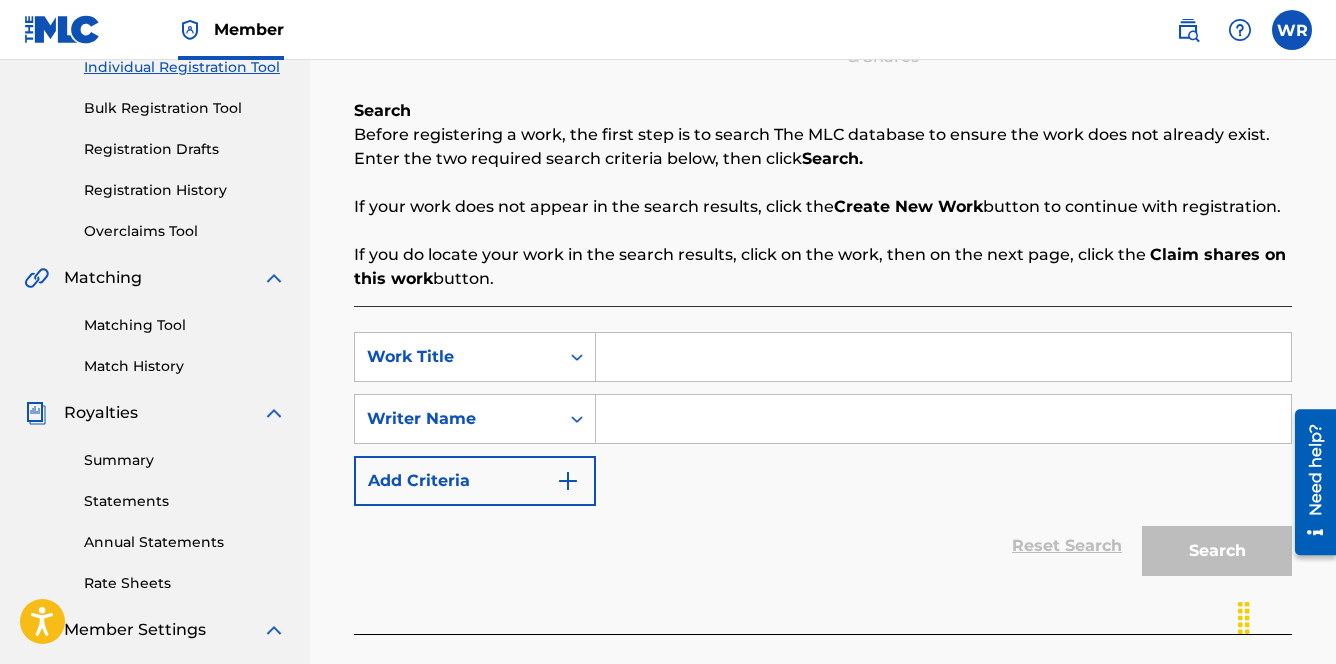 scroll, scrollTop: 266, scrollLeft: 0, axis: vertical 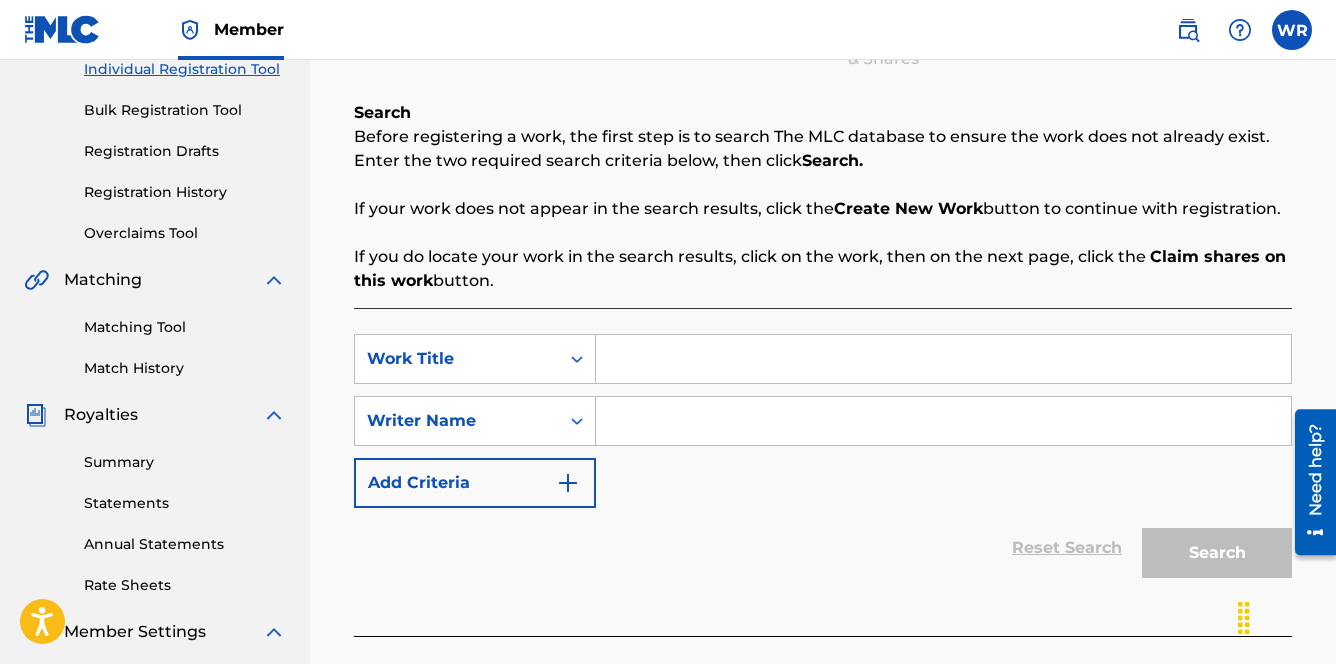 click at bounding box center [943, 359] 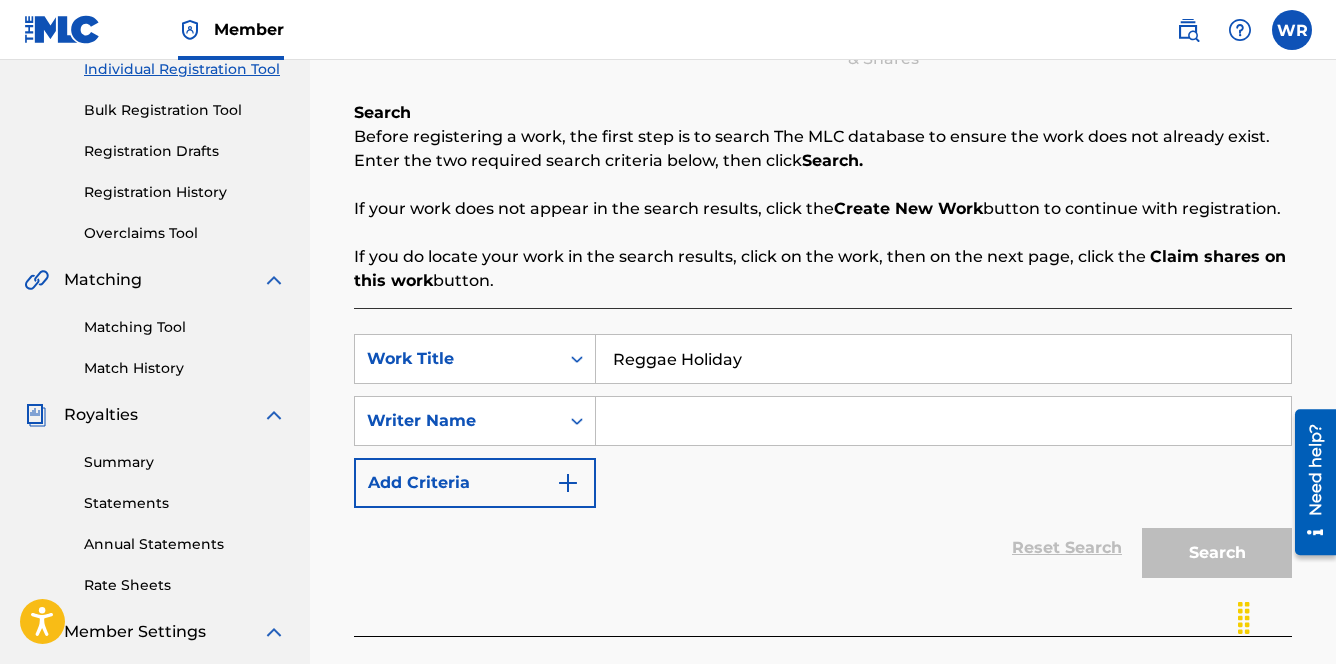type on "Reggae Holiday" 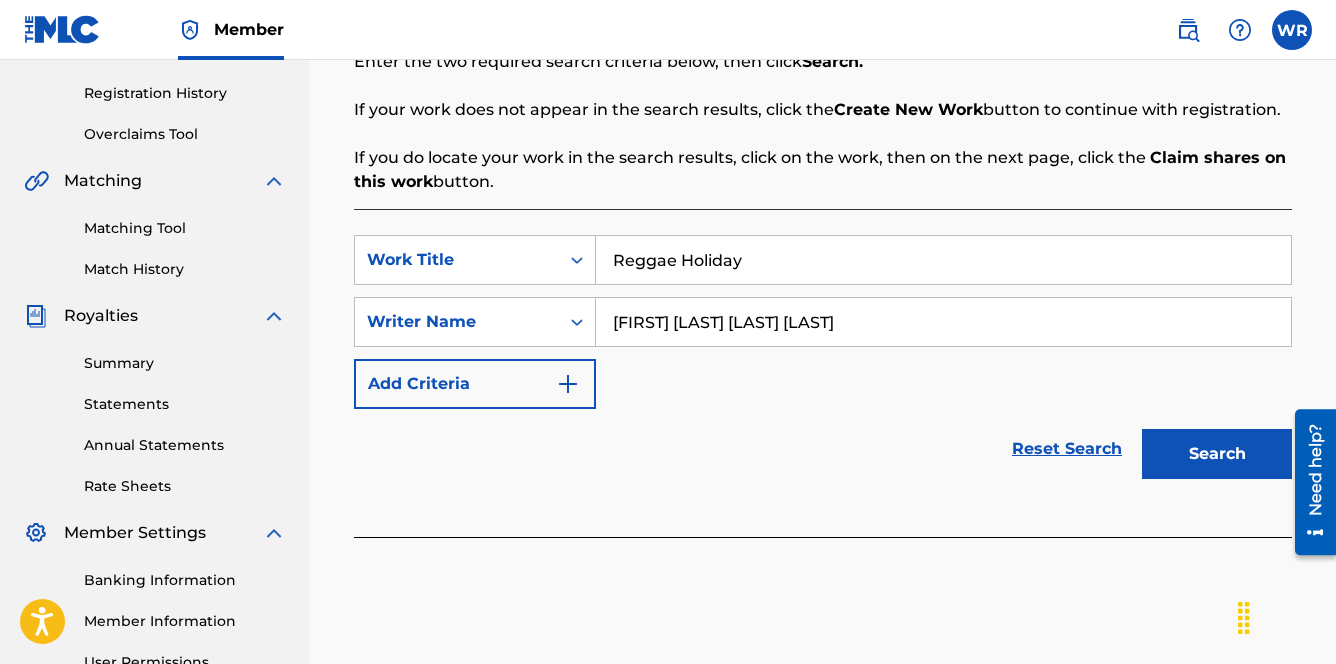 scroll, scrollTop: 356, scrollLeft: 0, axis: vertical 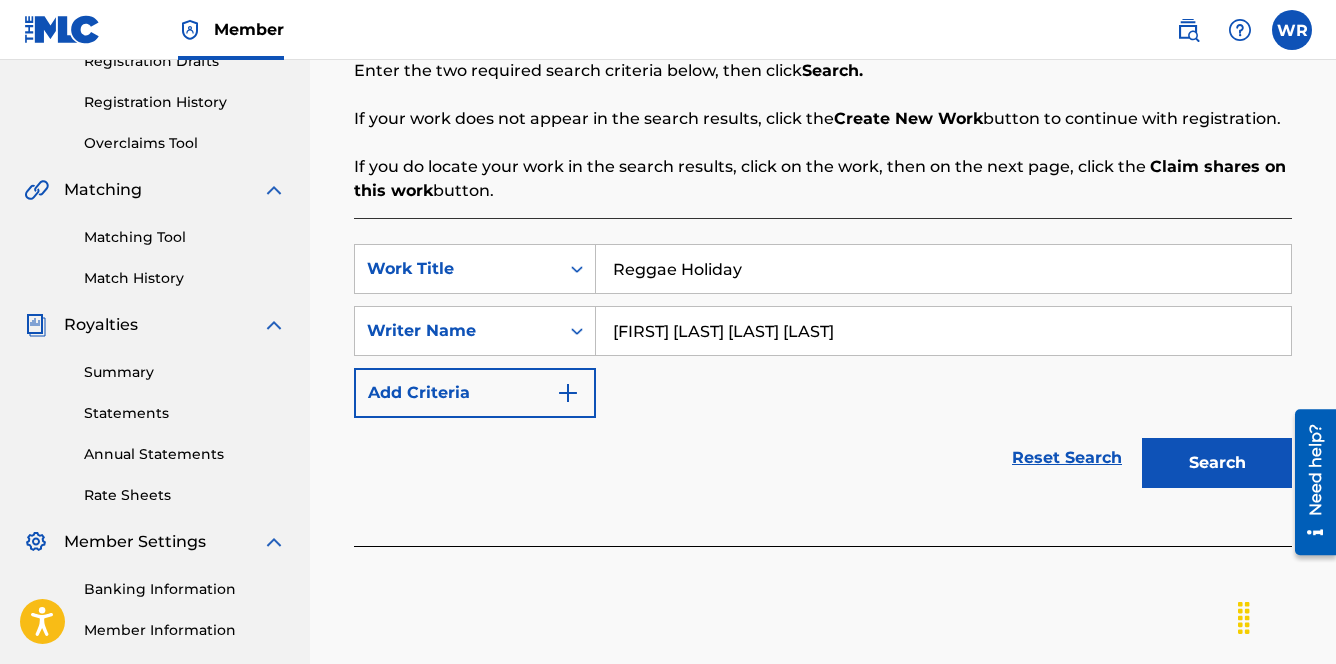 click on "Search" at bounding box center [1217, 463] 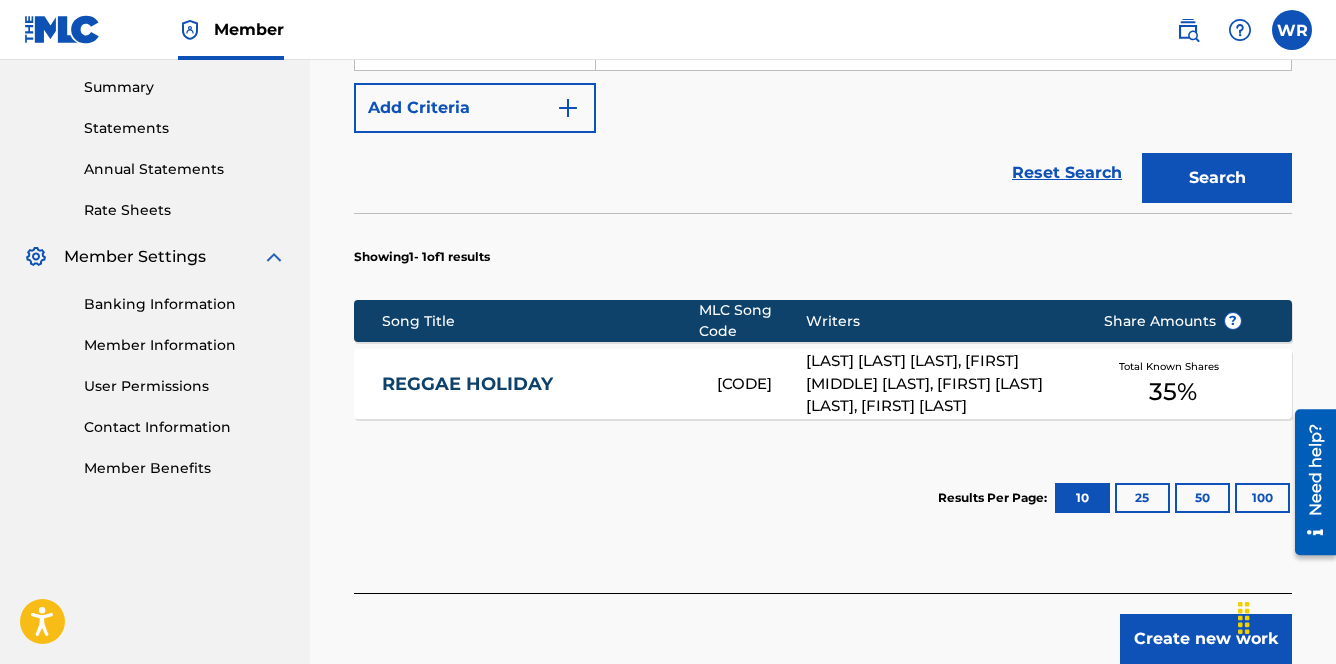 scroll, scrollTop: 635, scrollLeft: 0, axis: vertical 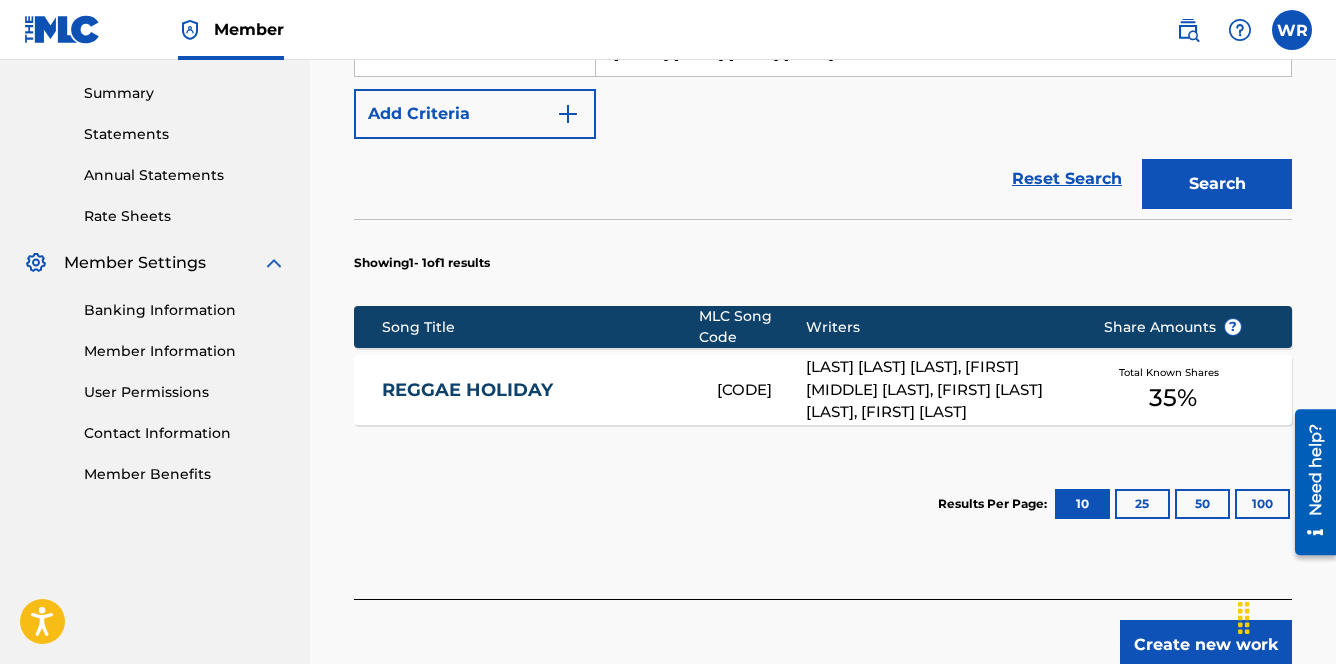 click on "[LAST] [LAST] [LAST], [FIRST] [MIDDLE] [LAST], [FIRST] [LAST] [LAST], [FIRST] [LAST]" at bounding box center [939, 390] 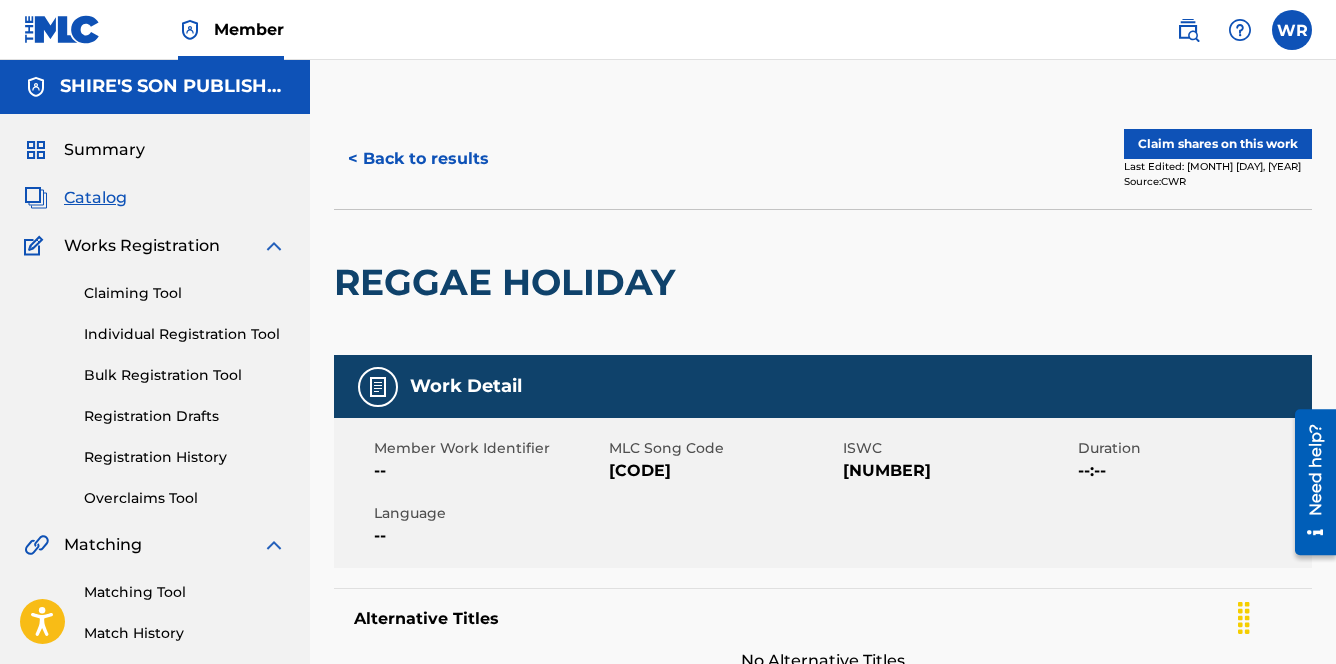 scroll, scrollTop: 0, scrollLeft: 0, axis: both 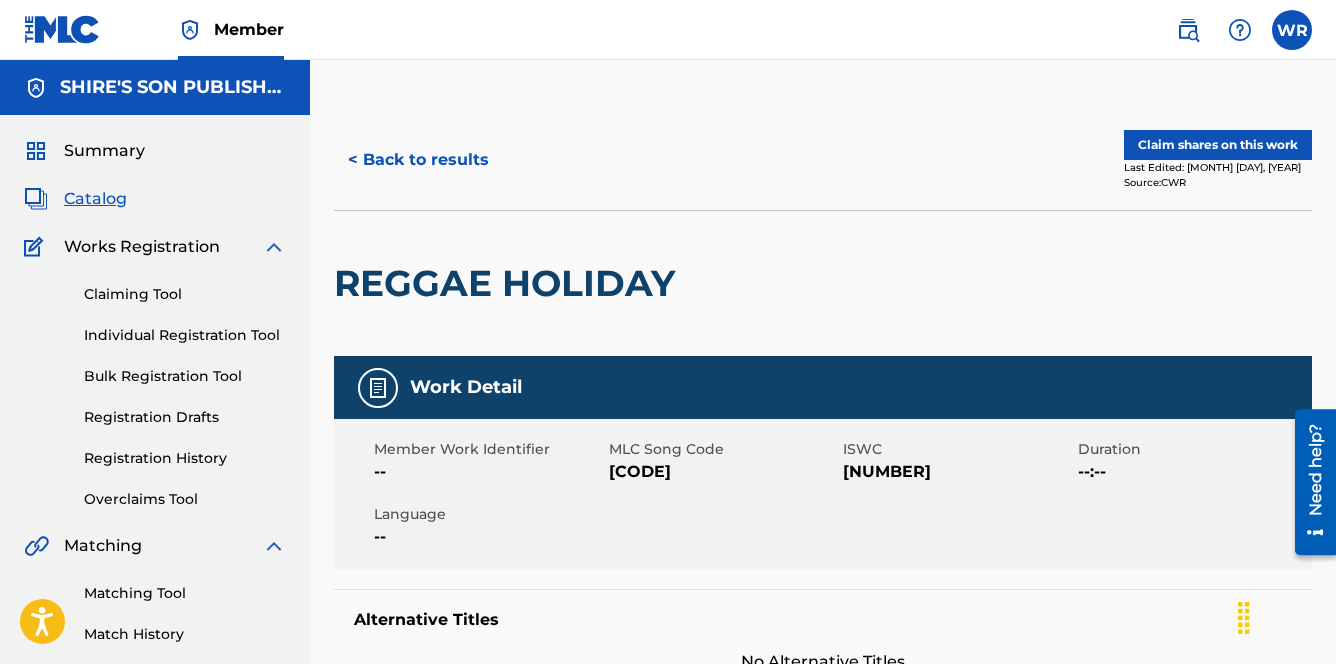 click on "Claim shares on this work" at bounding box center [1218, 145] 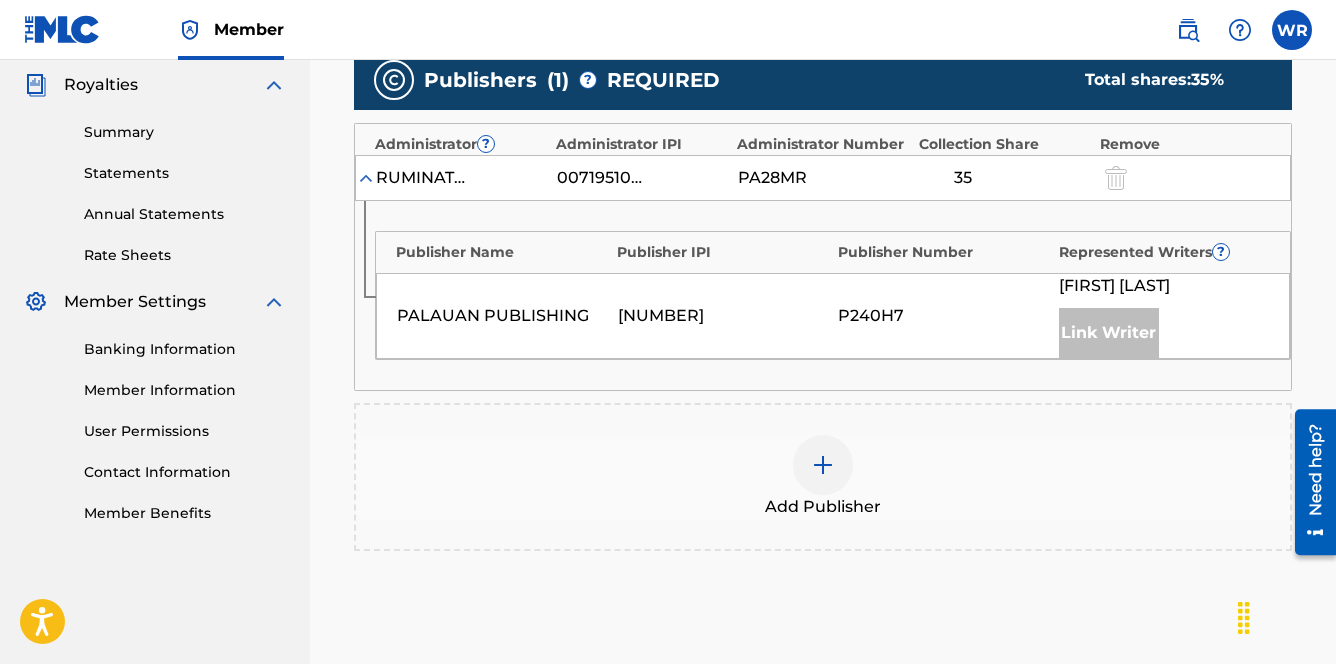 scroll, scrollTop: 606, scrollLeft: 0, axis: vertical 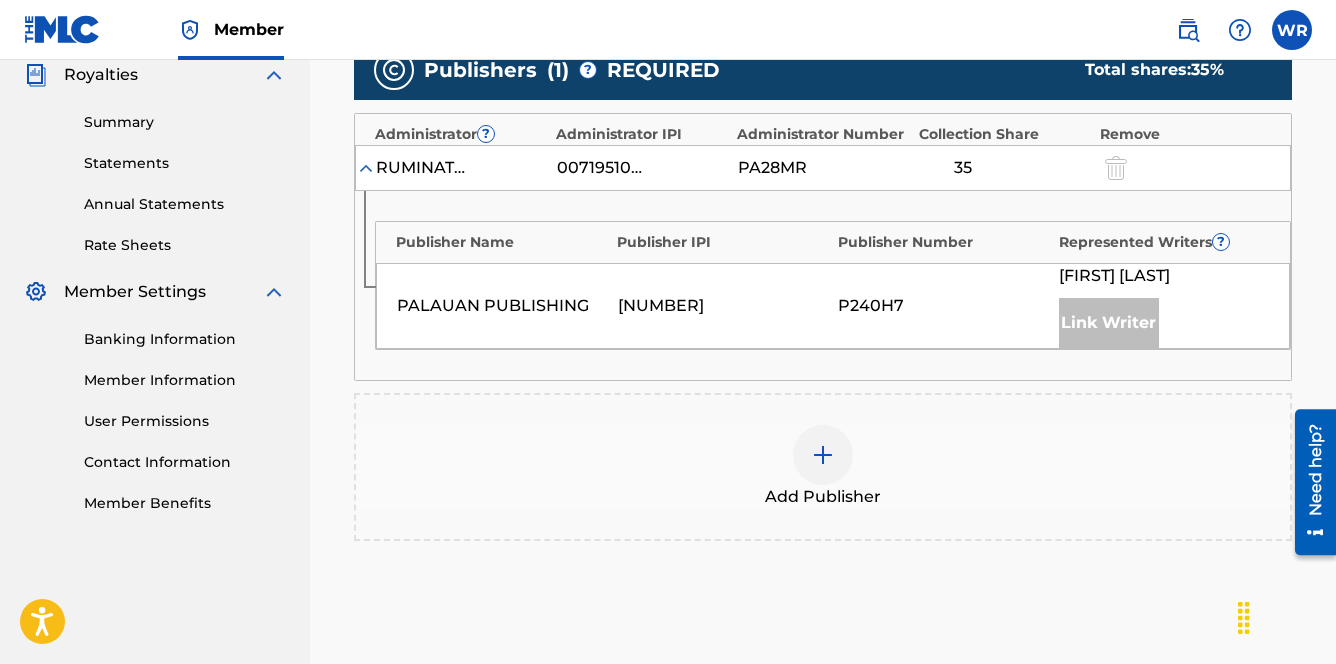 click at bounding box center (823, 455) 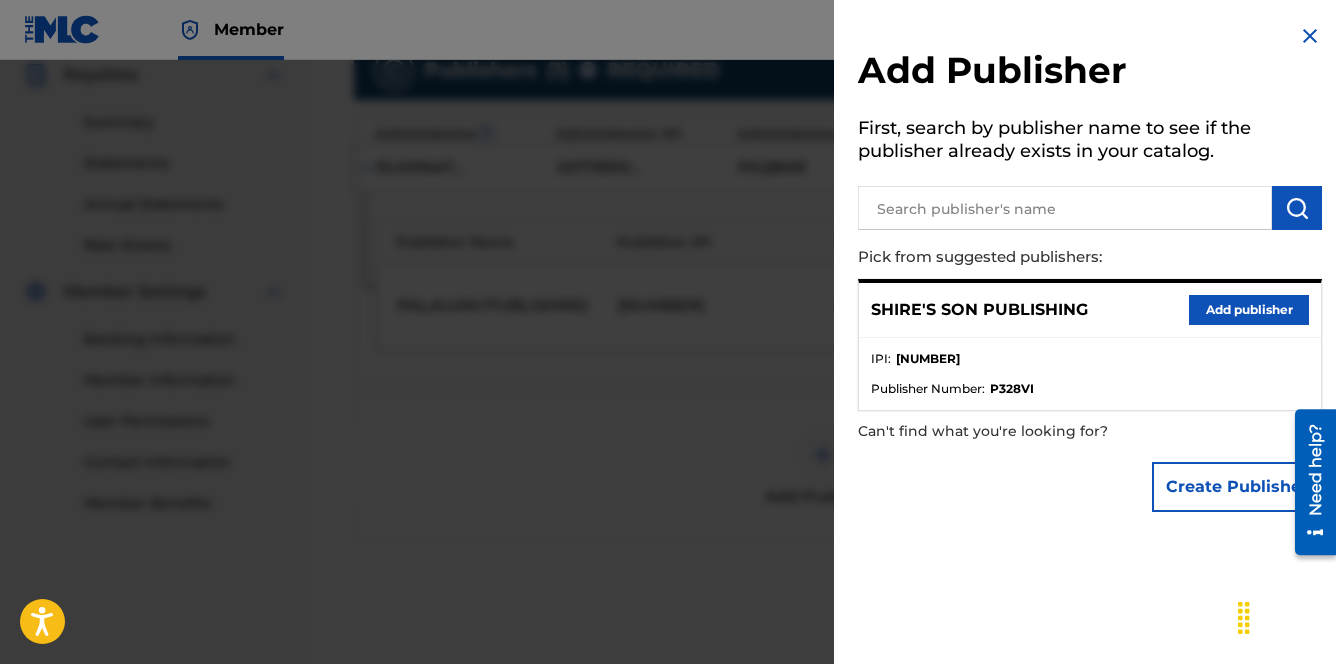 click at bounding box center [1310, 36] 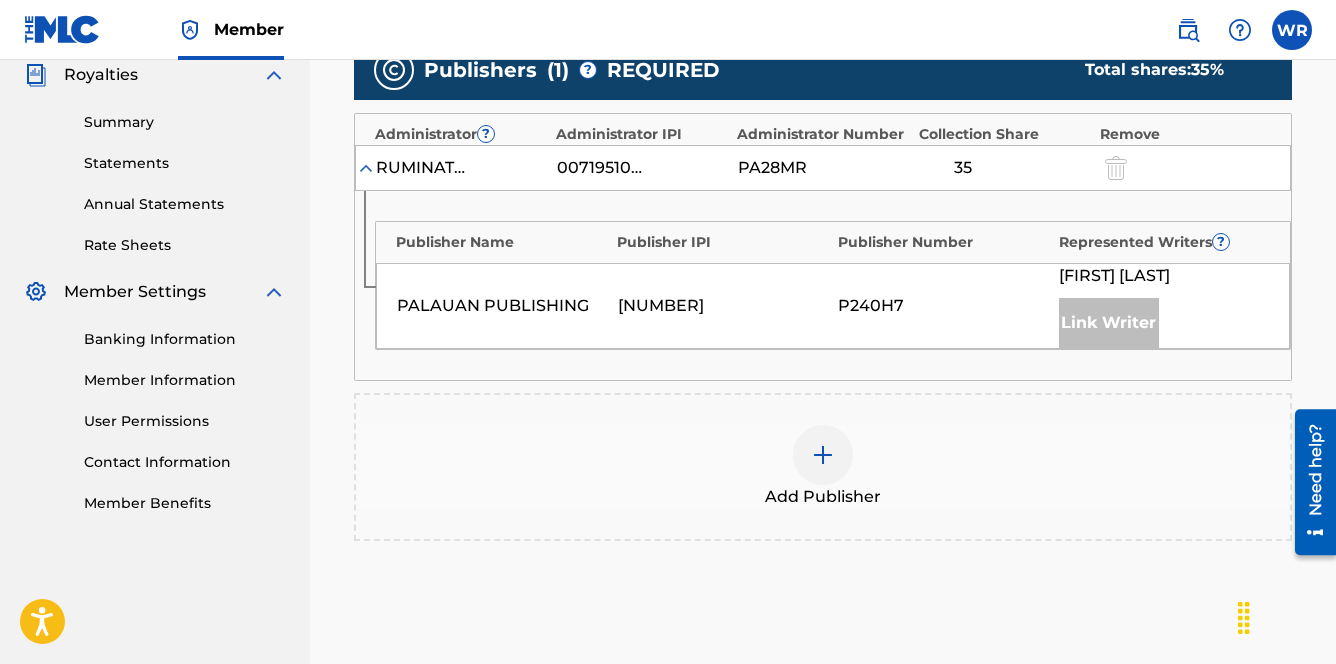 click at bounding box center [823, 455] 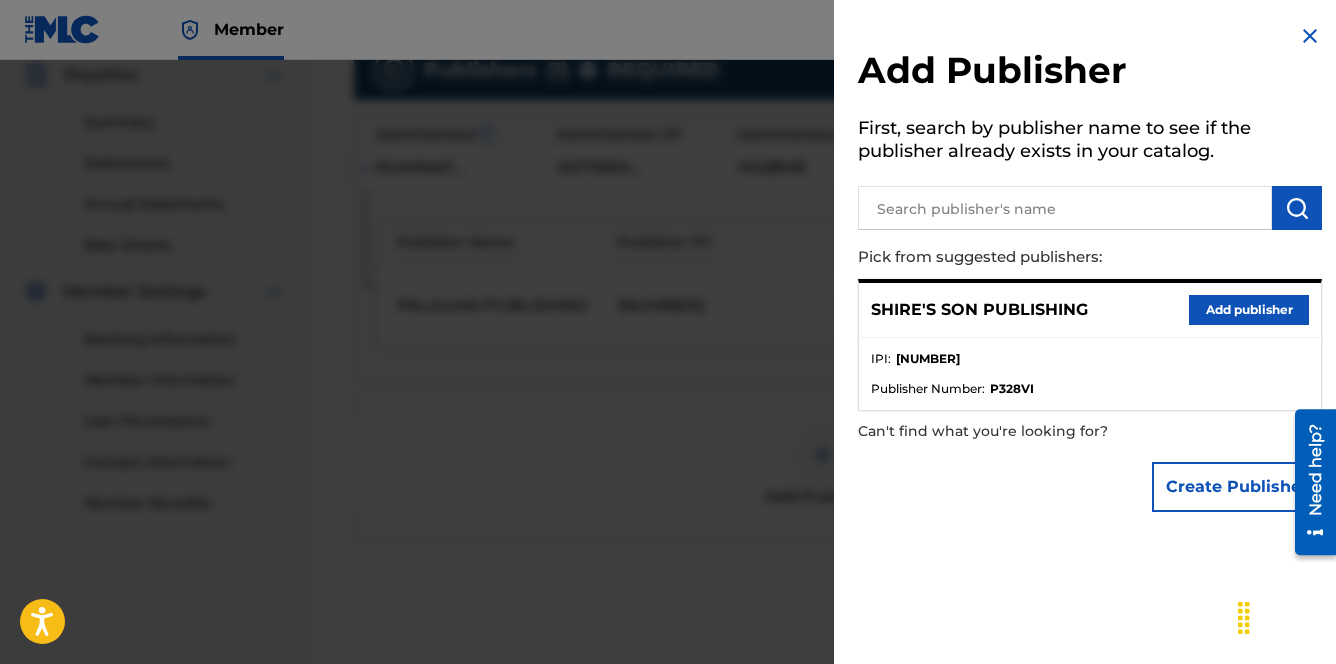 click on "Add publisher" at bounding box center (1249, 310) 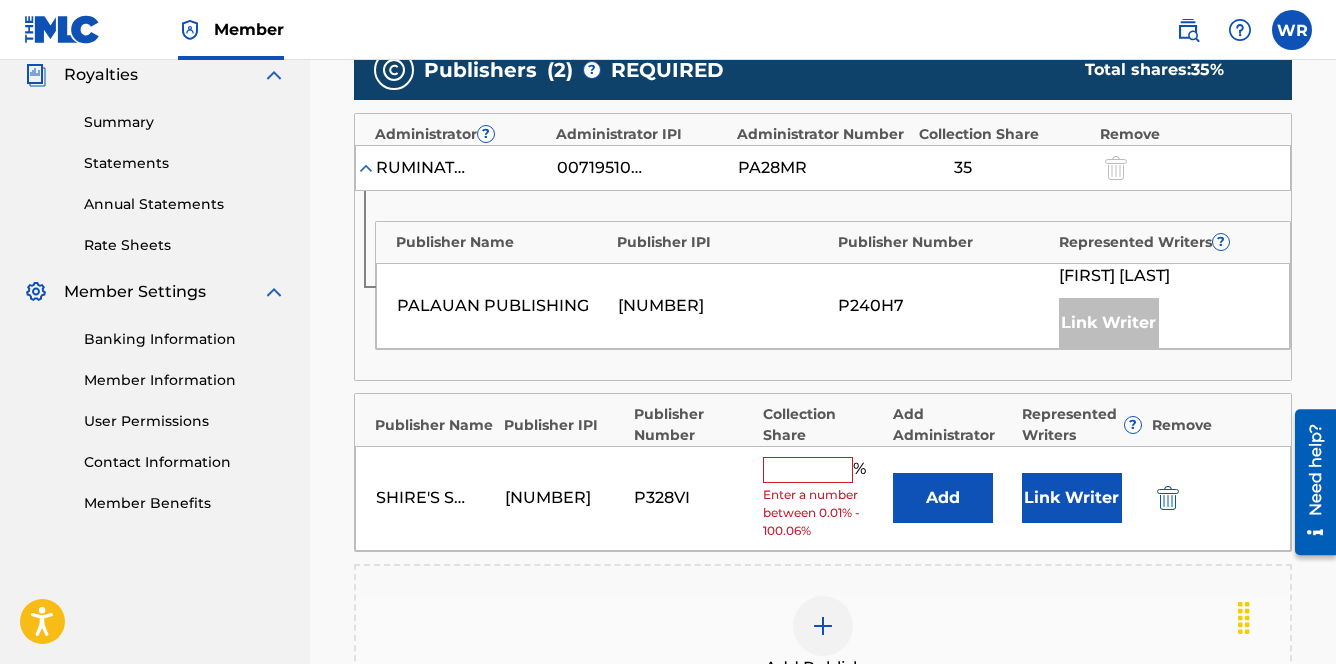 click on "SHIRE'S SON PUBLISHING 01181116880 P328VI % Enter a number between 0.01% - 100.06% Add Link Writer" at bounding box center (823, 498) 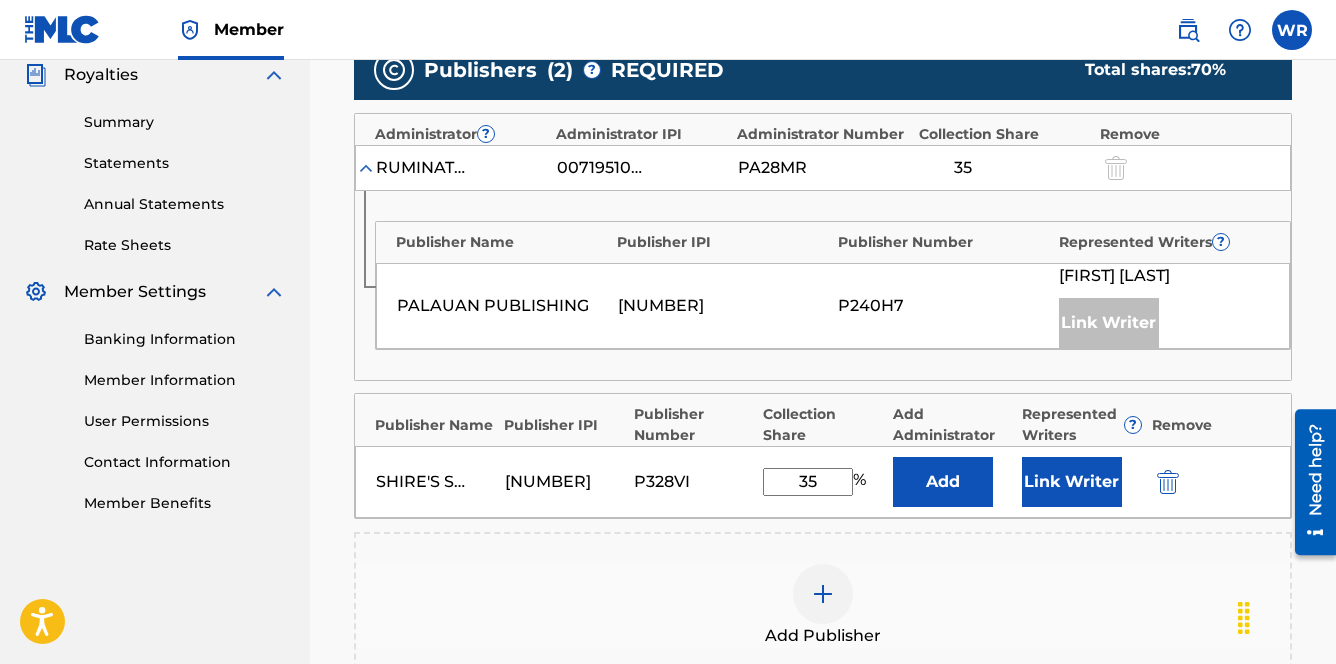 type on "35" 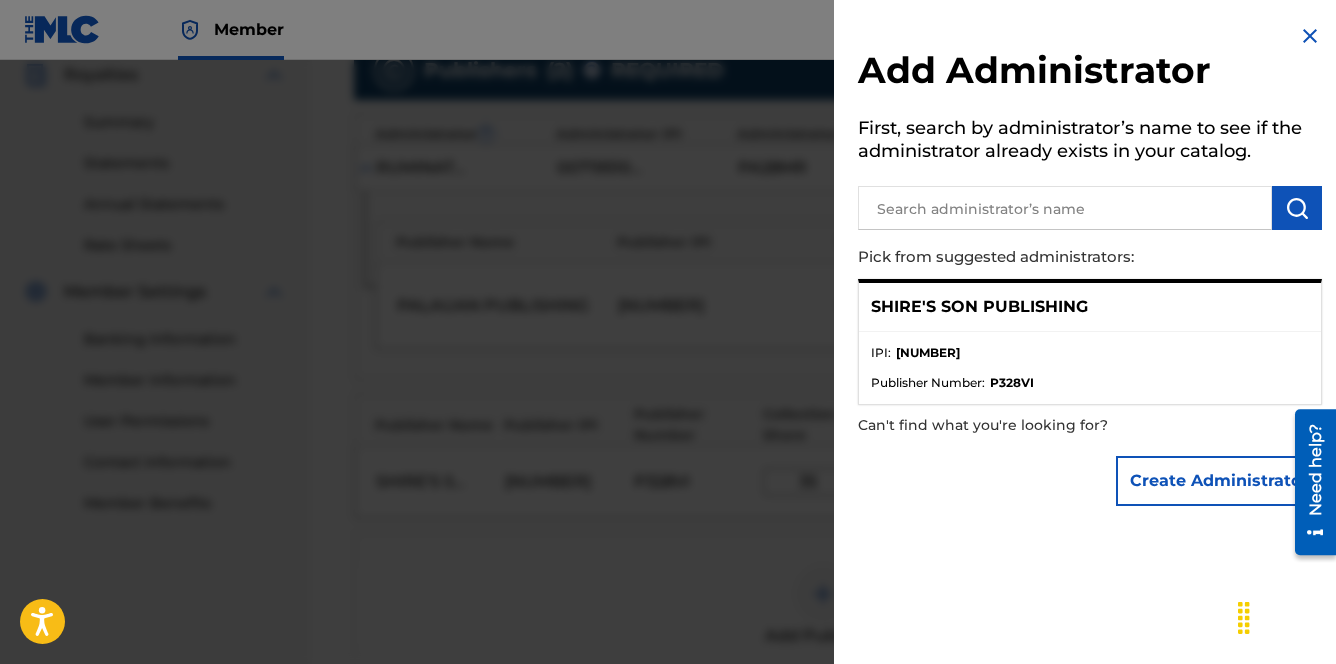 click on "Create Administrator" at bounding box center [1219, 481] 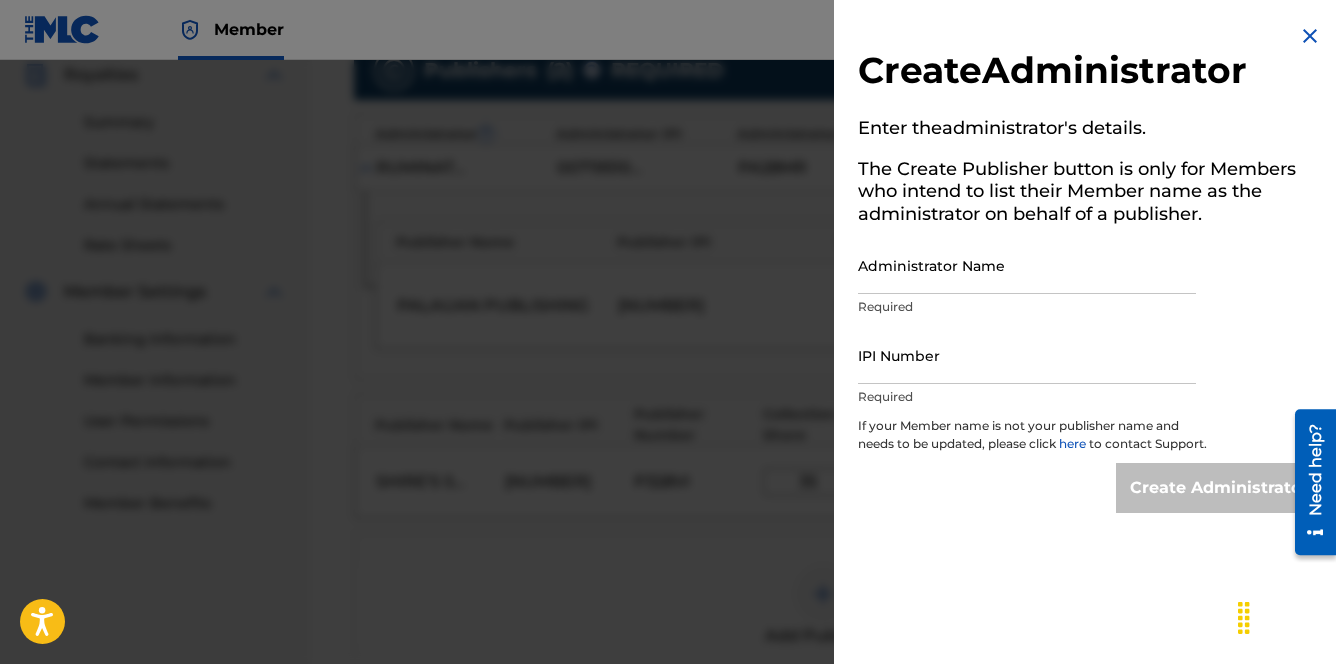 click on "Administrator Name" at bounding box center [1027, 265] 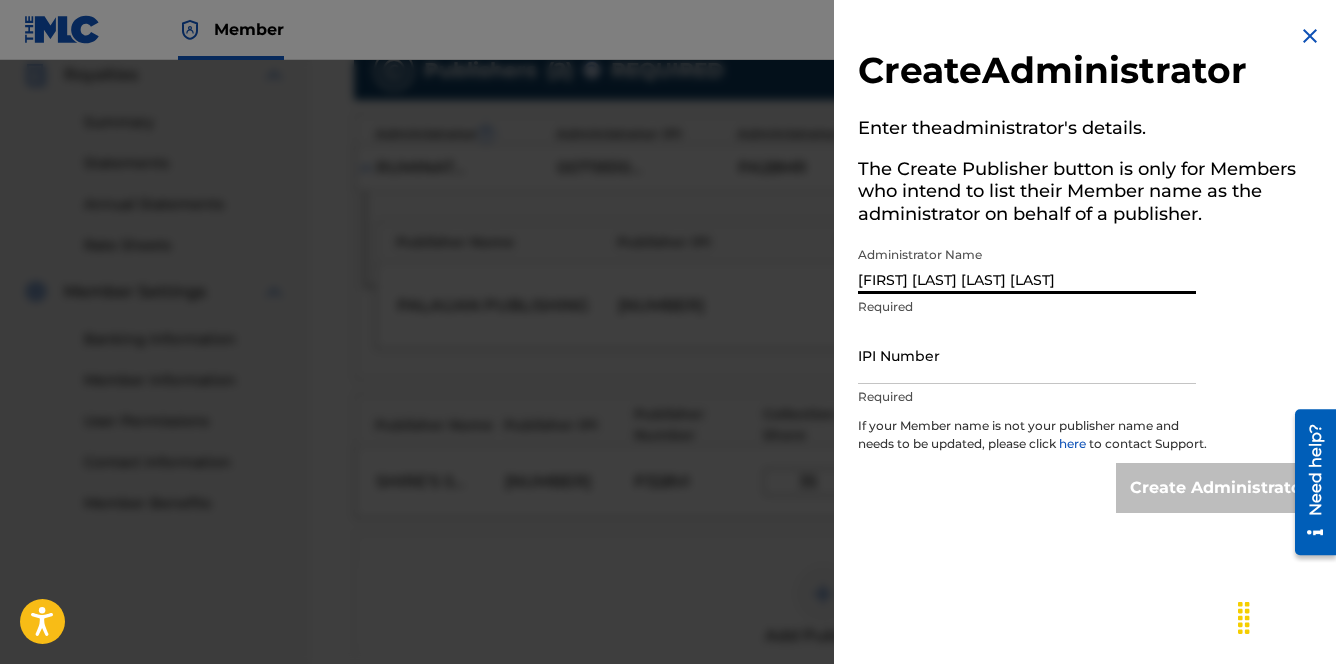 type on "[FIRST] [LAST] [LAST] [LAST]" 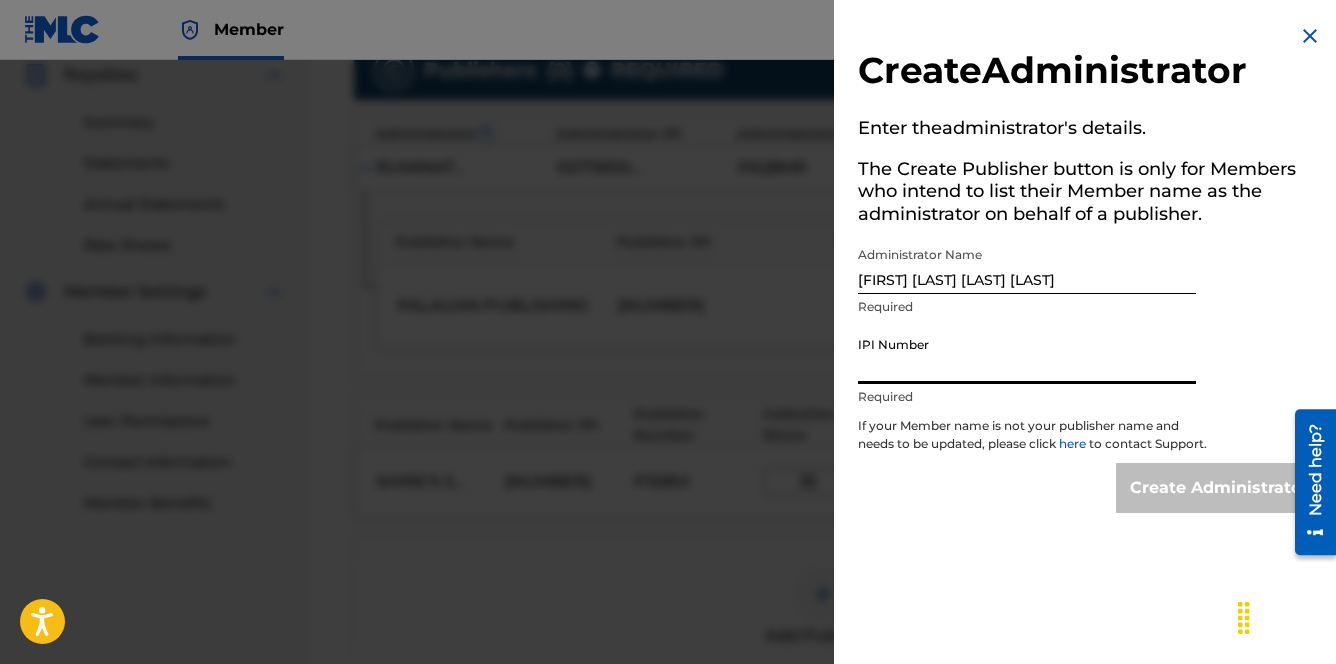 paste on "[NUMBER]" 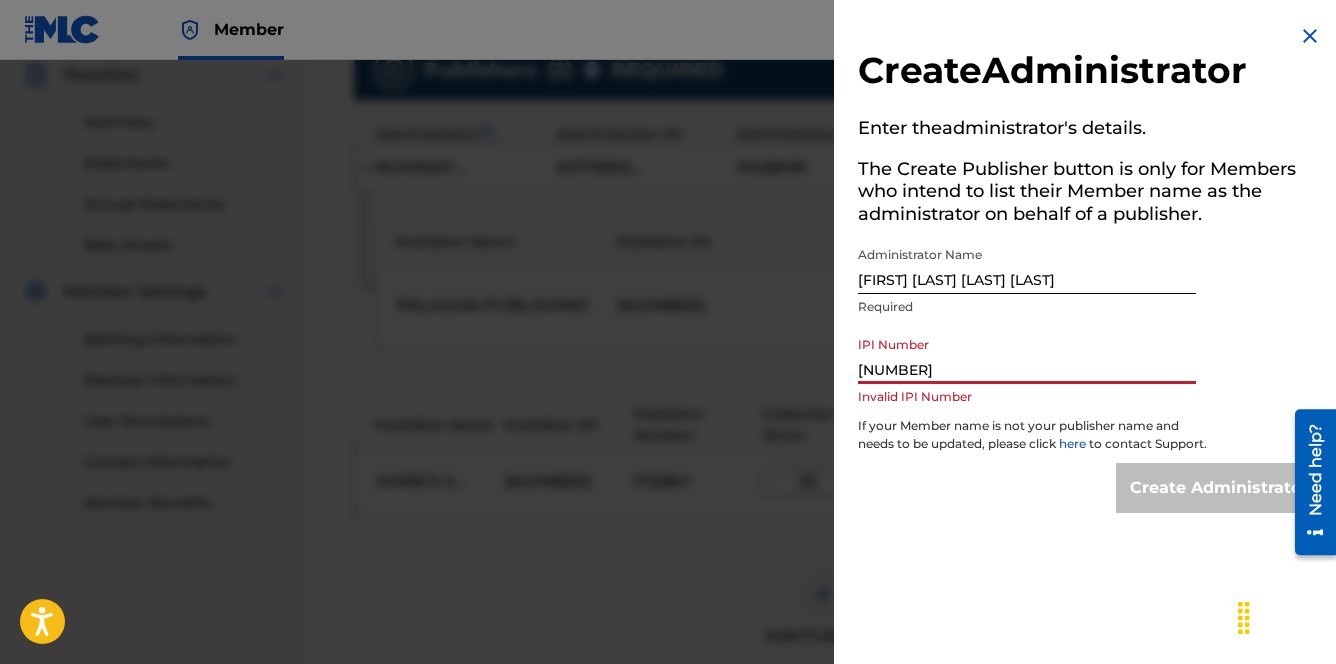 type on "[NUMBER]" 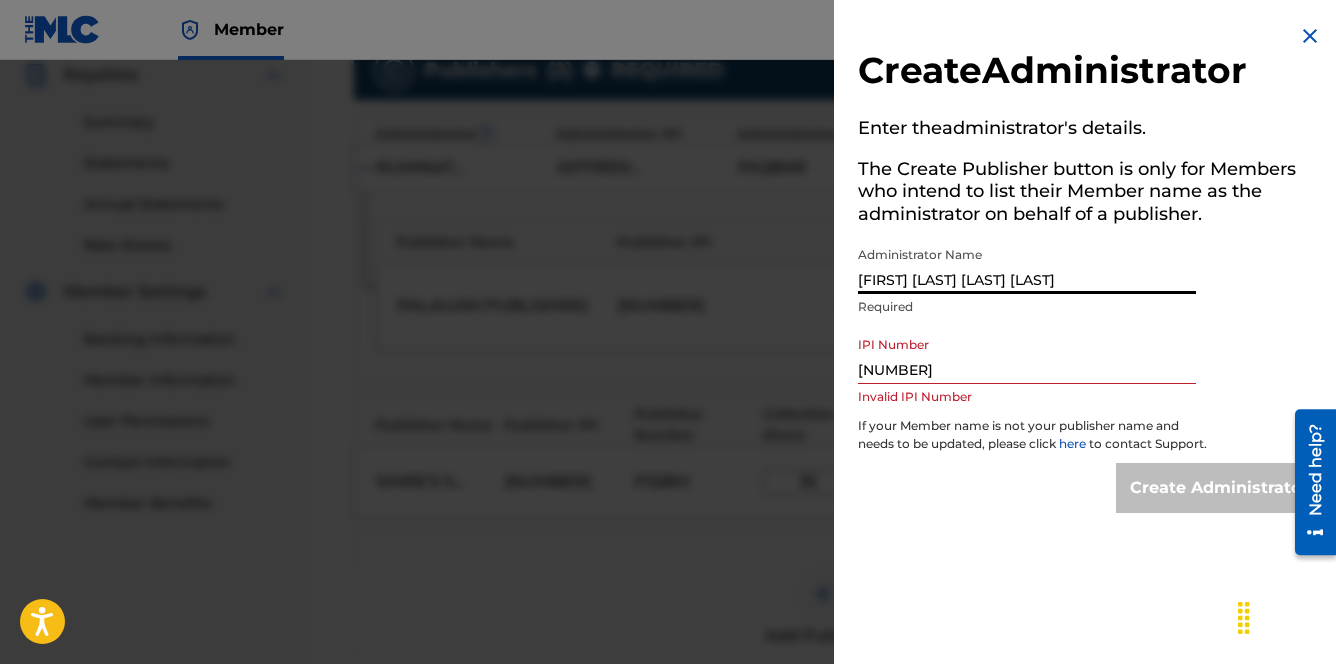 click on "[FIRST] [LAST] [LAST] [LAST]" at bounding box center (1027, 265) 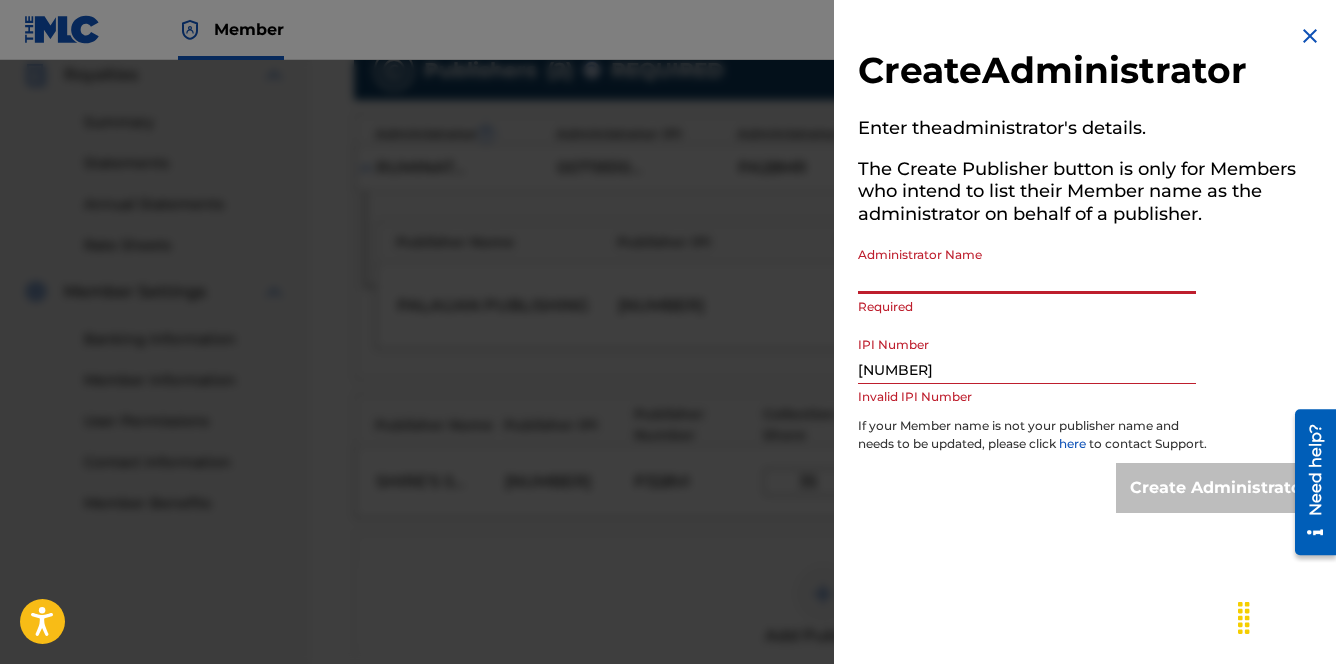 type 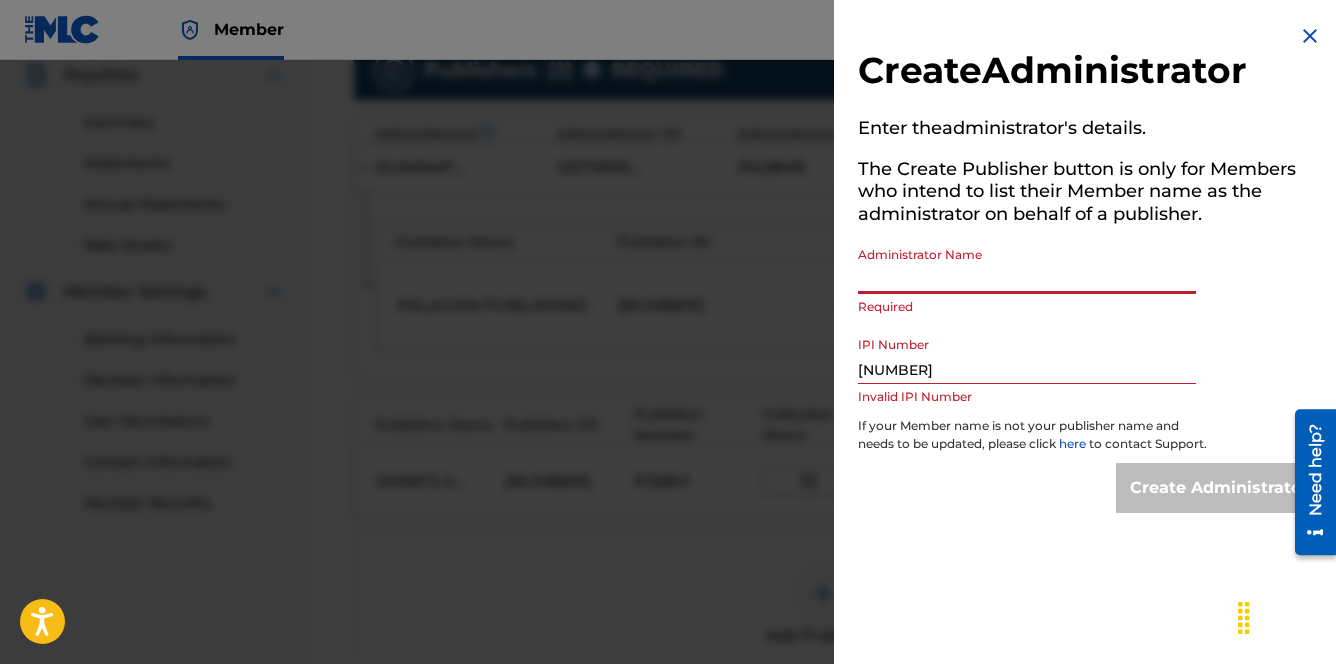click at bounding box center [1310, 36] 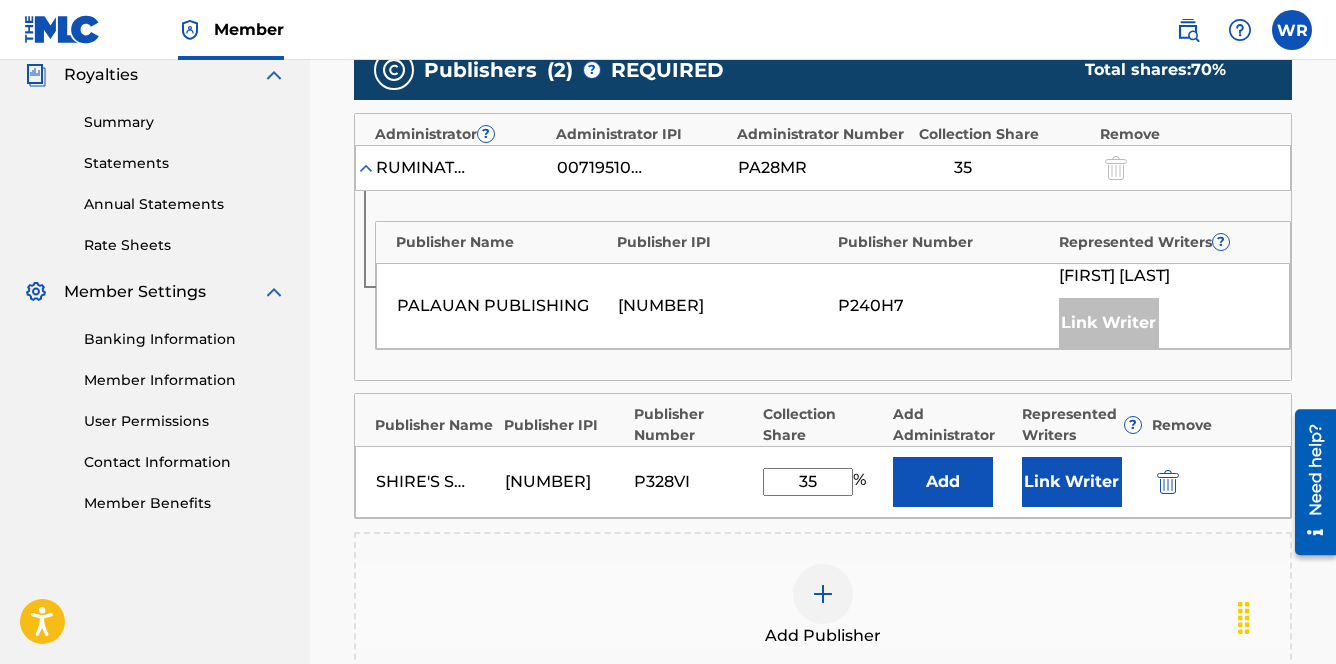 click on "Link Writer" at bounding box center [1072, 482] 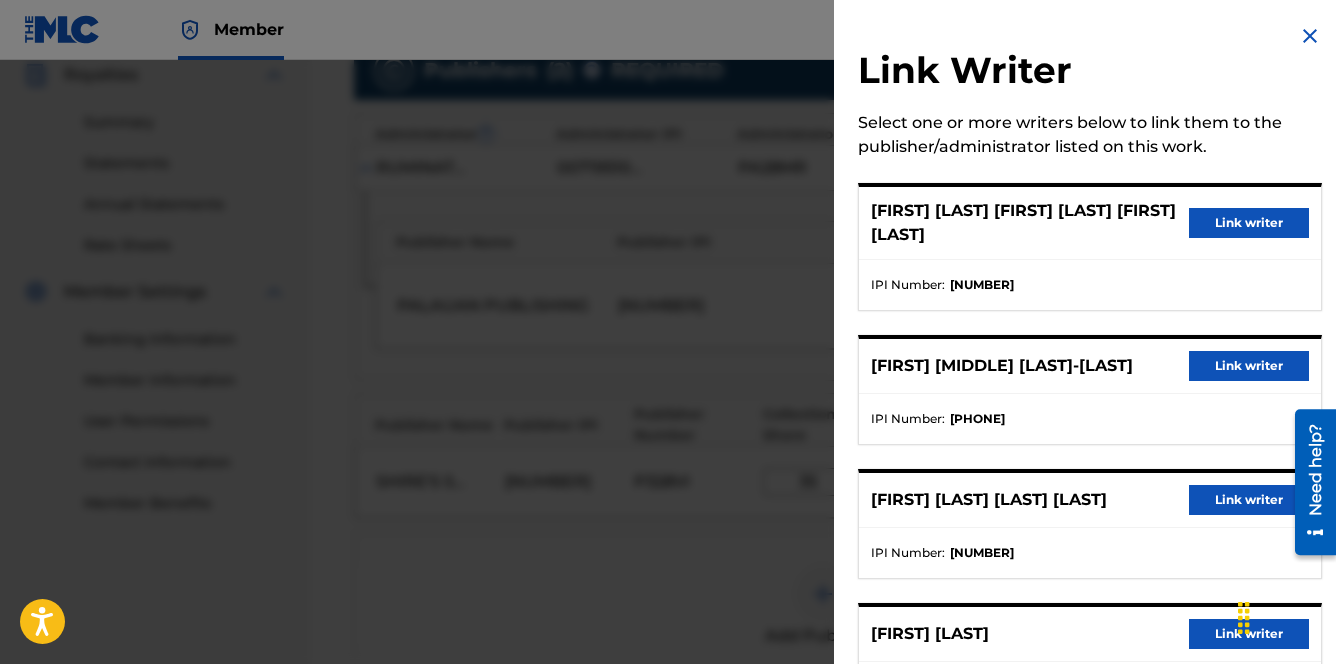 scroll, scrollTop: 115, scrollLeft: 0, axis: vertical 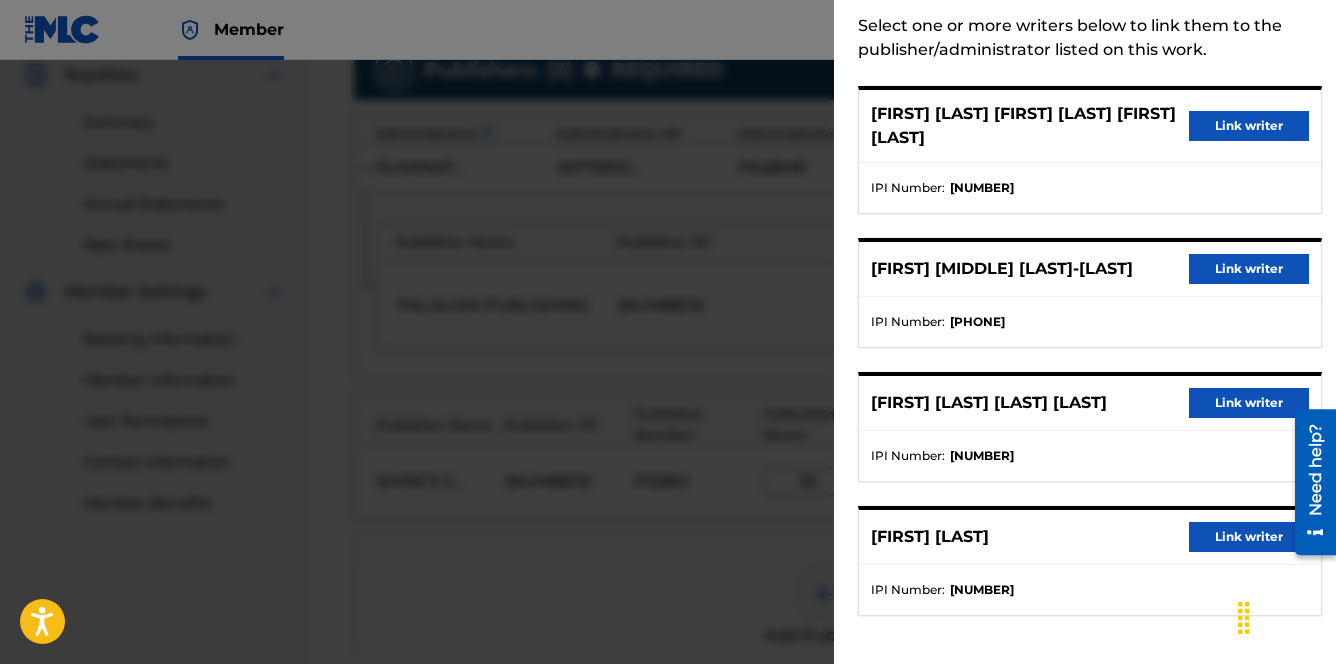click on "Link writer" at bounding box center (1249, 403) 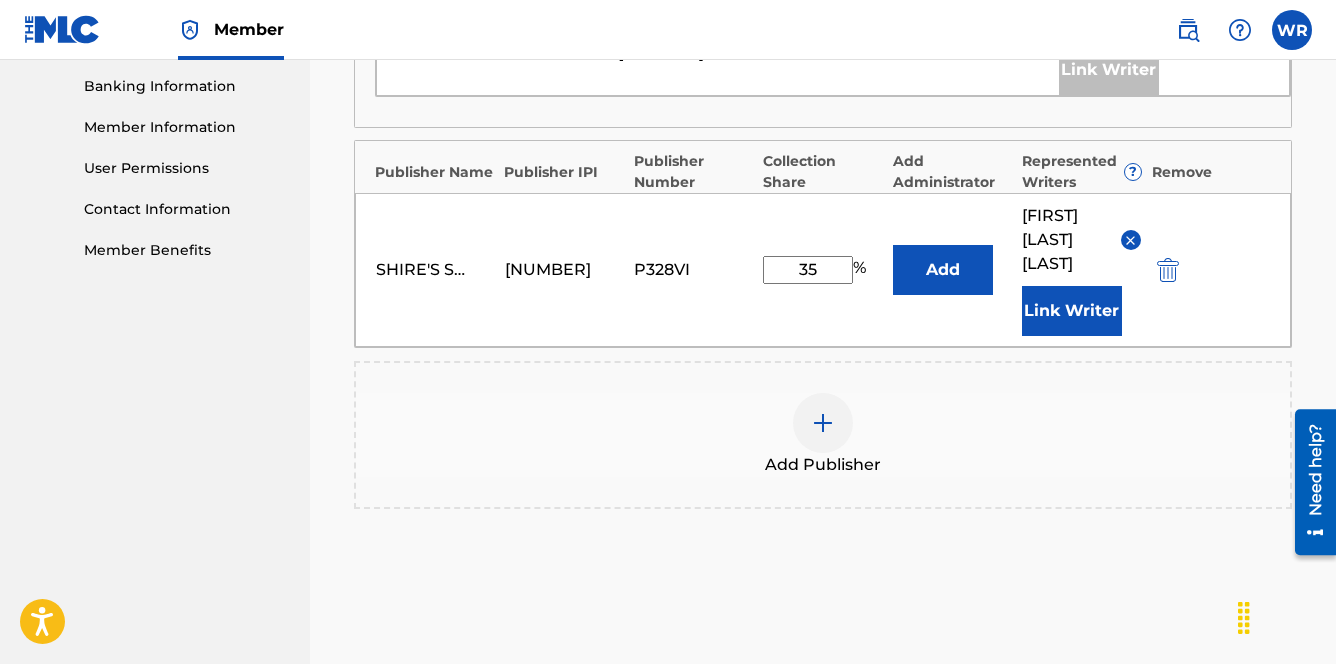 scroll, scrollTop: 1056, scrollLeft: 0, axis: vertical 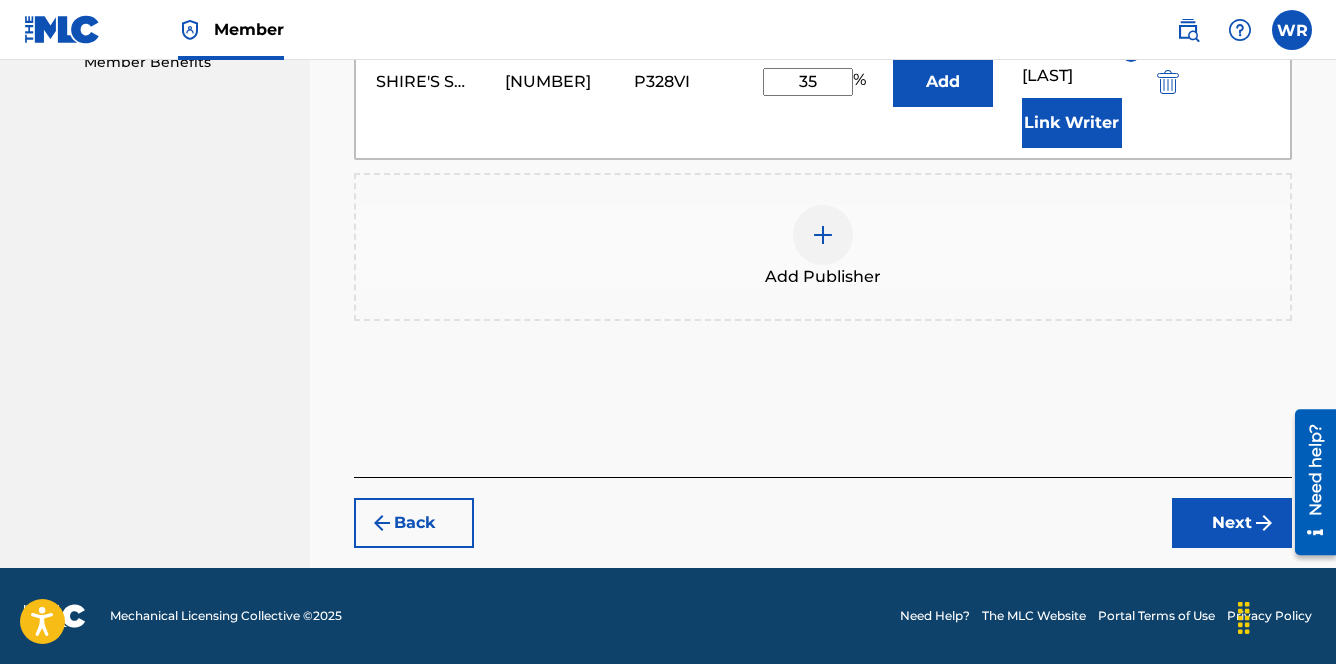 click on "Next" at bounding box center (1232, 523) 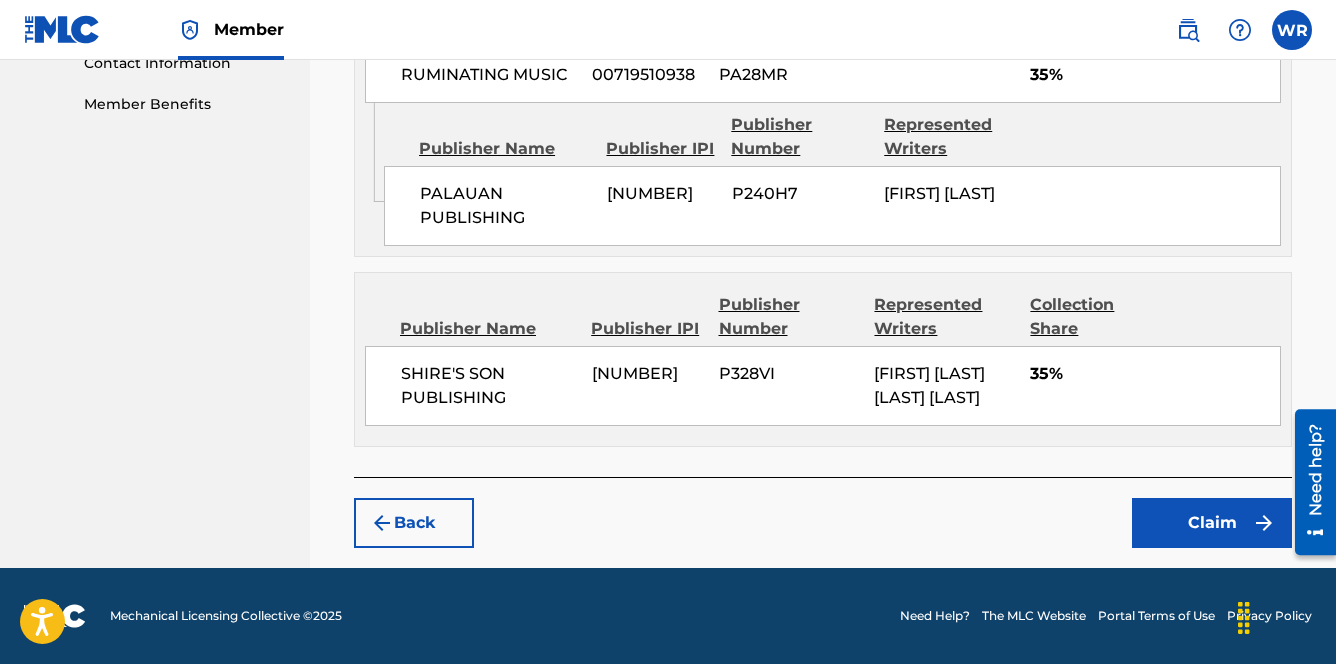 scroll, scrollTop: 1004, scrollLeft: 0, axis: vertical 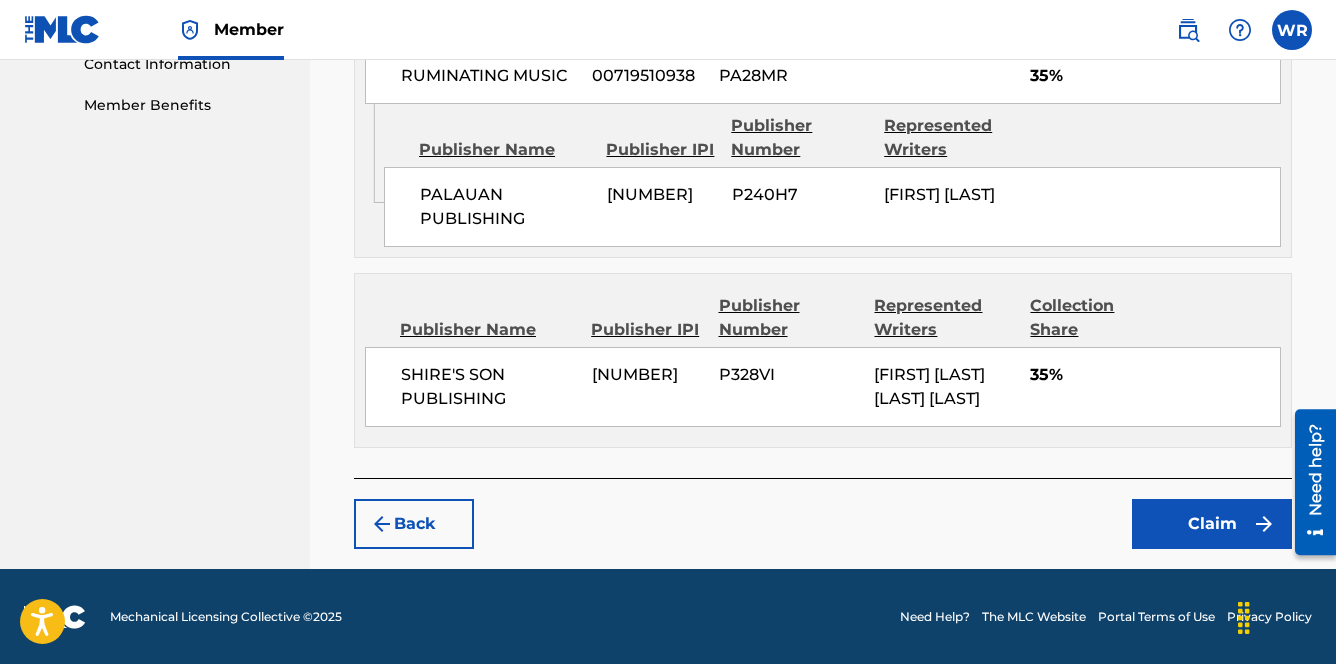 click on "Claim" at bounding box center [1212, 524] 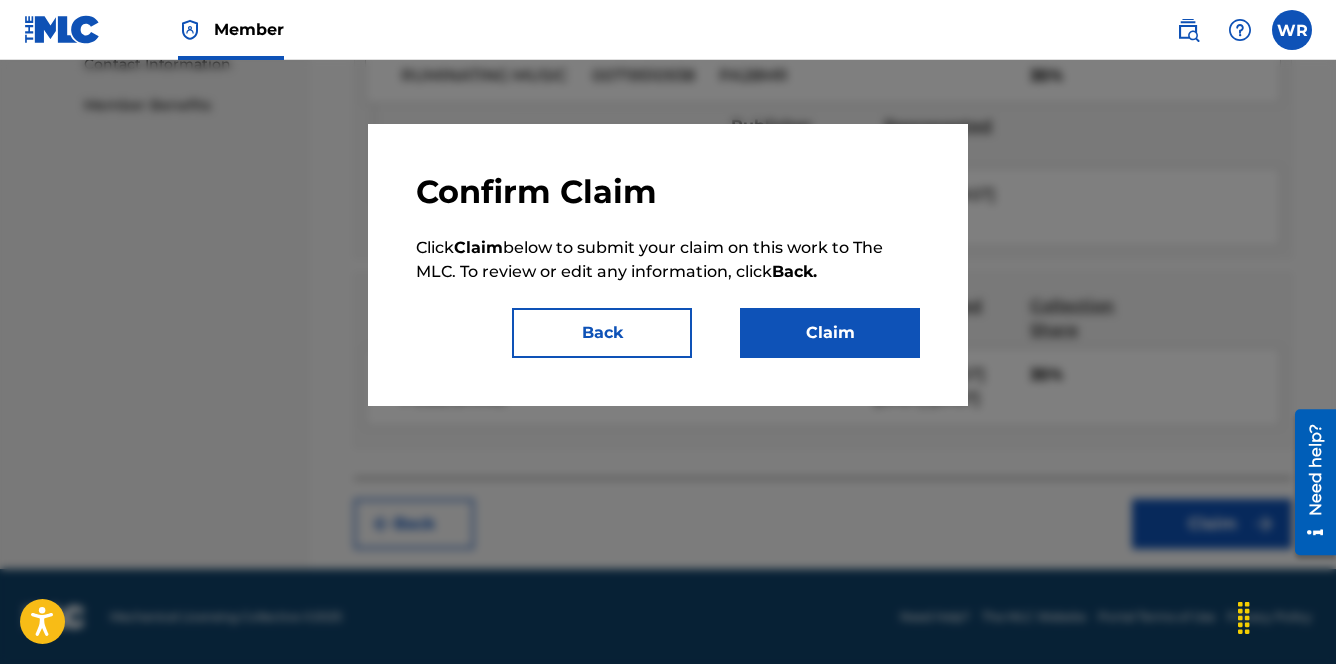 click on "Claim" at bounding box center [830, 333] 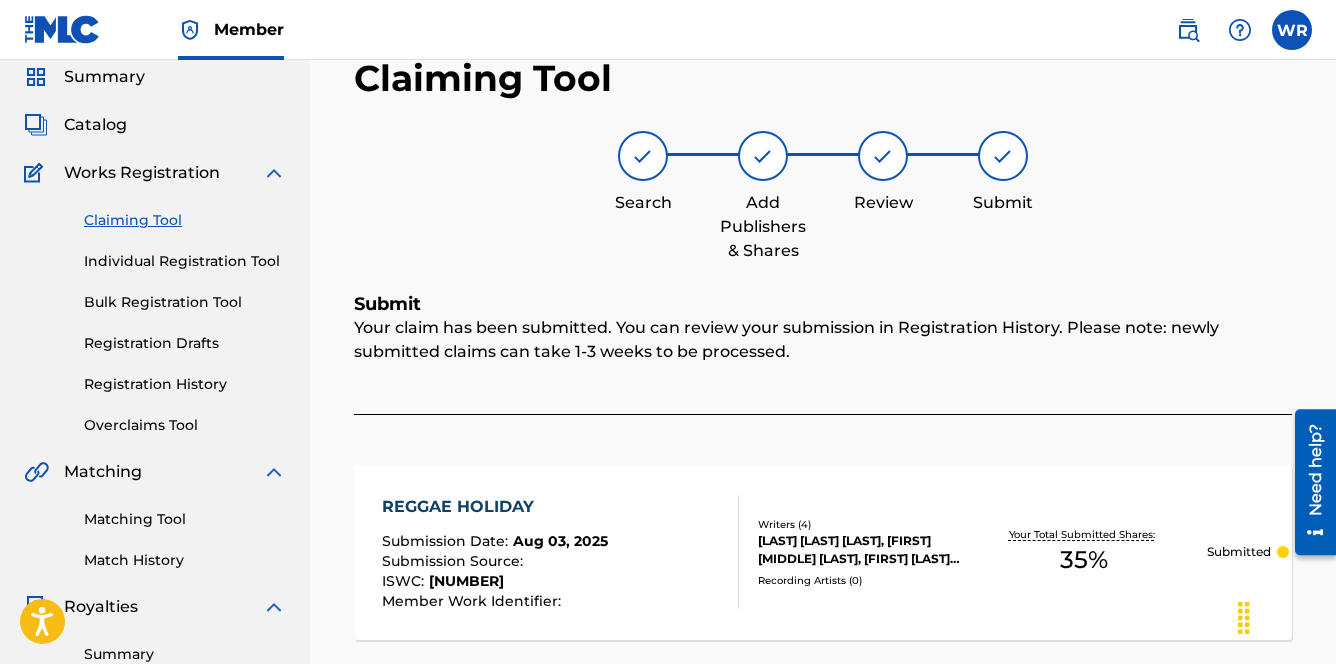 scroll, scrollTop: 0, scrollLeft: 0, axis: both 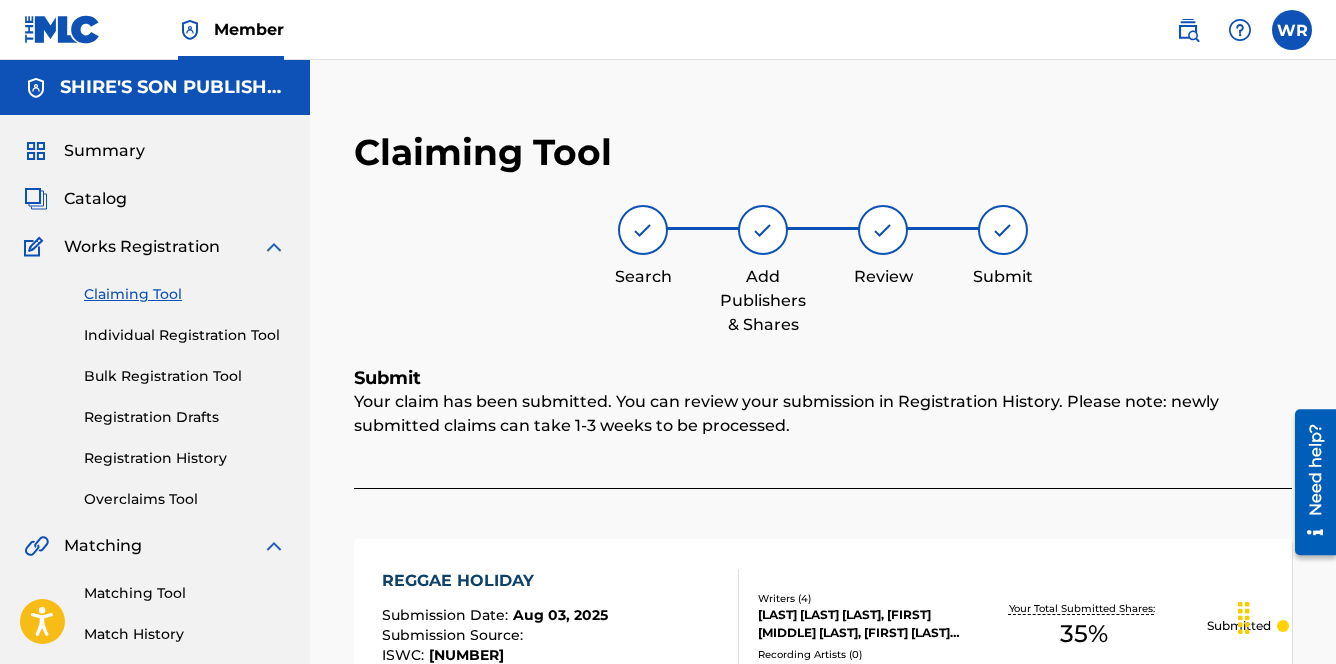 click on "Claiming Tool" at bounding box center [185, 294] 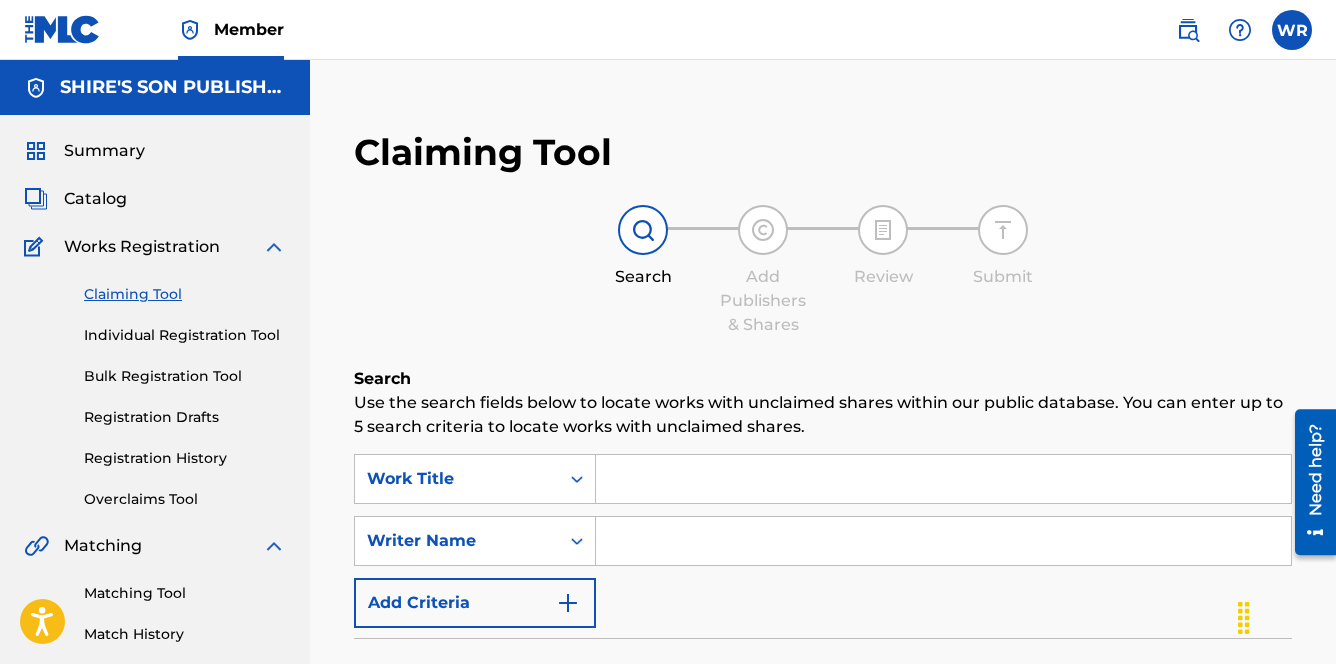 click at bounding box center (943, 479) 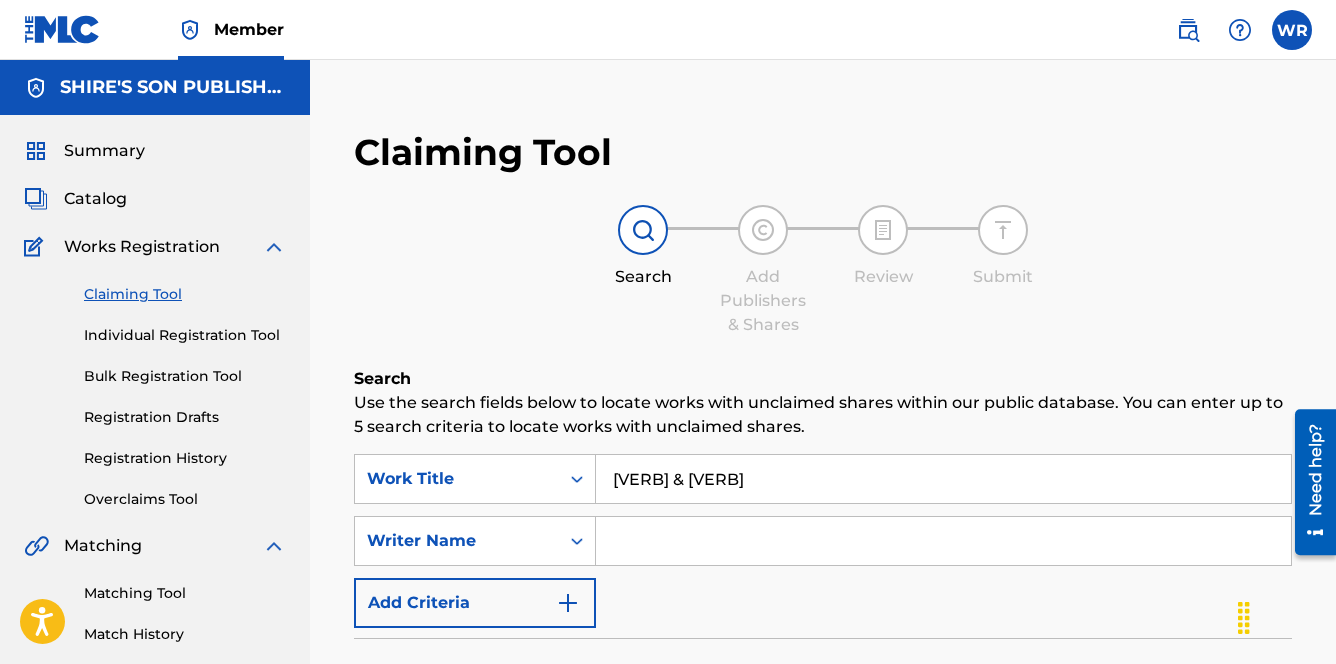 type on "[VERB] & [VERB]" 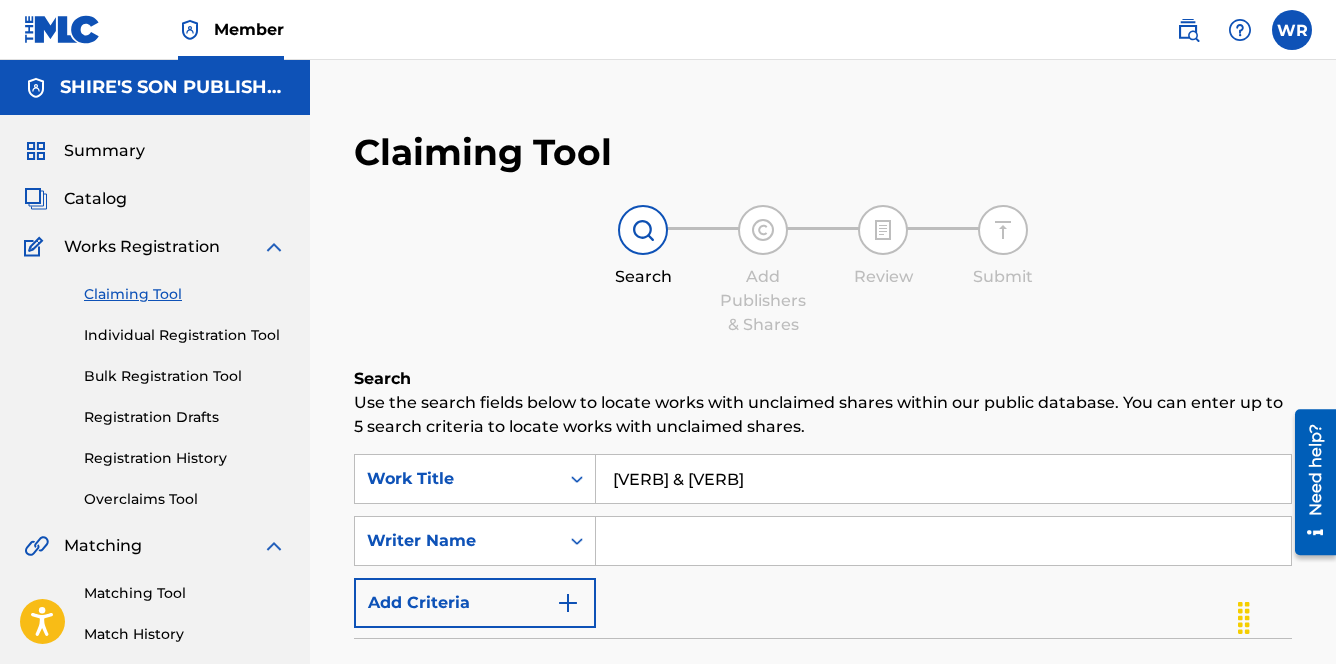 type on "[FIRST] [LAST] [LAST] [LAST]" 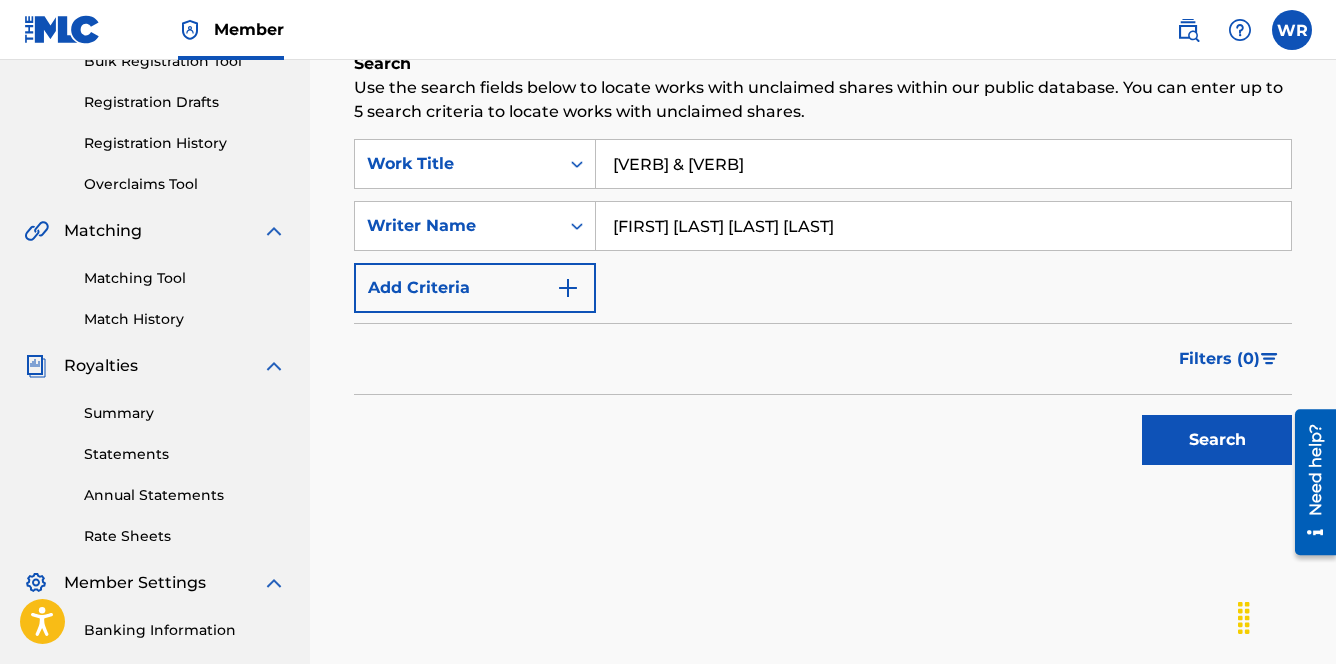 scroll, scrollTop: 340, scrollLeft: 0, axis: vertical 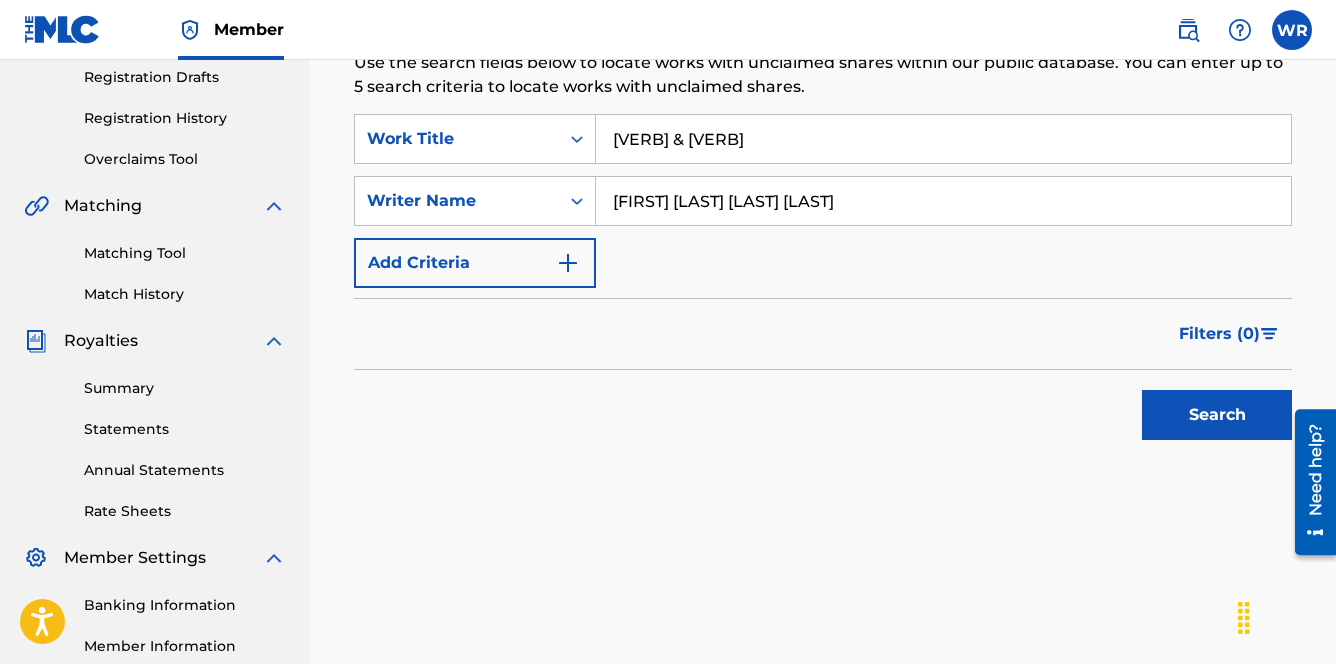 click on "Search" at bounding box center [1217, 415] 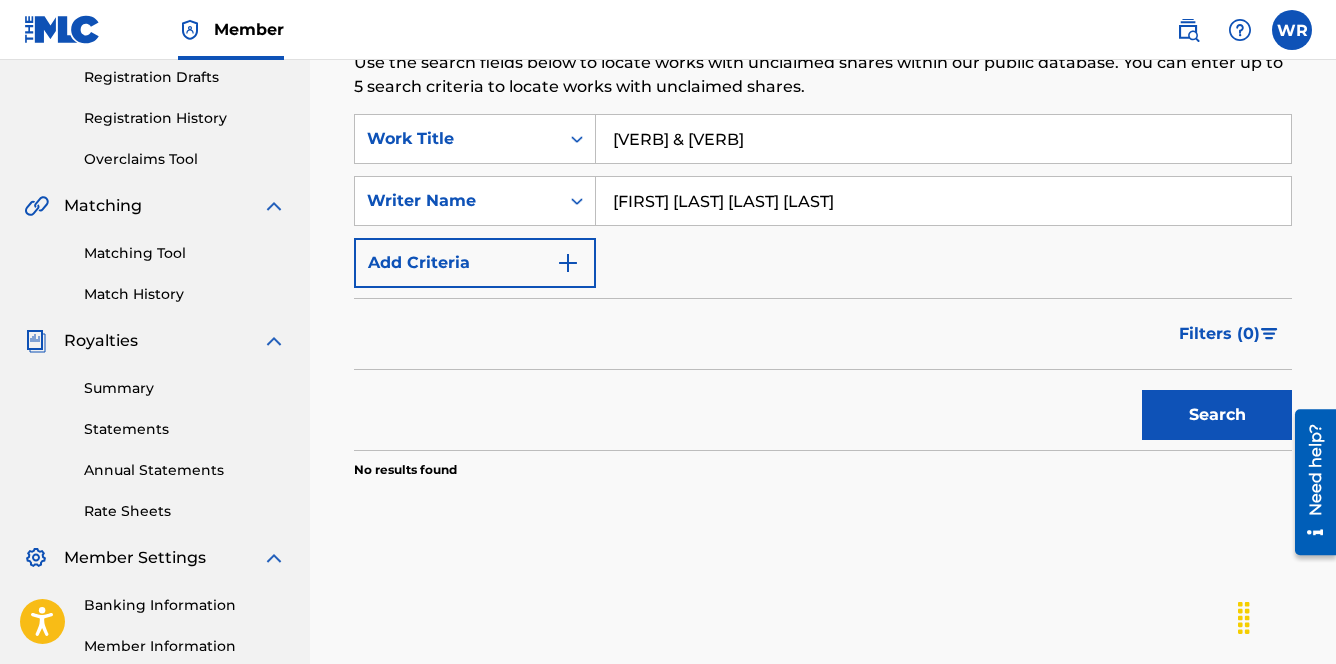 click on "Search" at bounding box center (1217, 415) 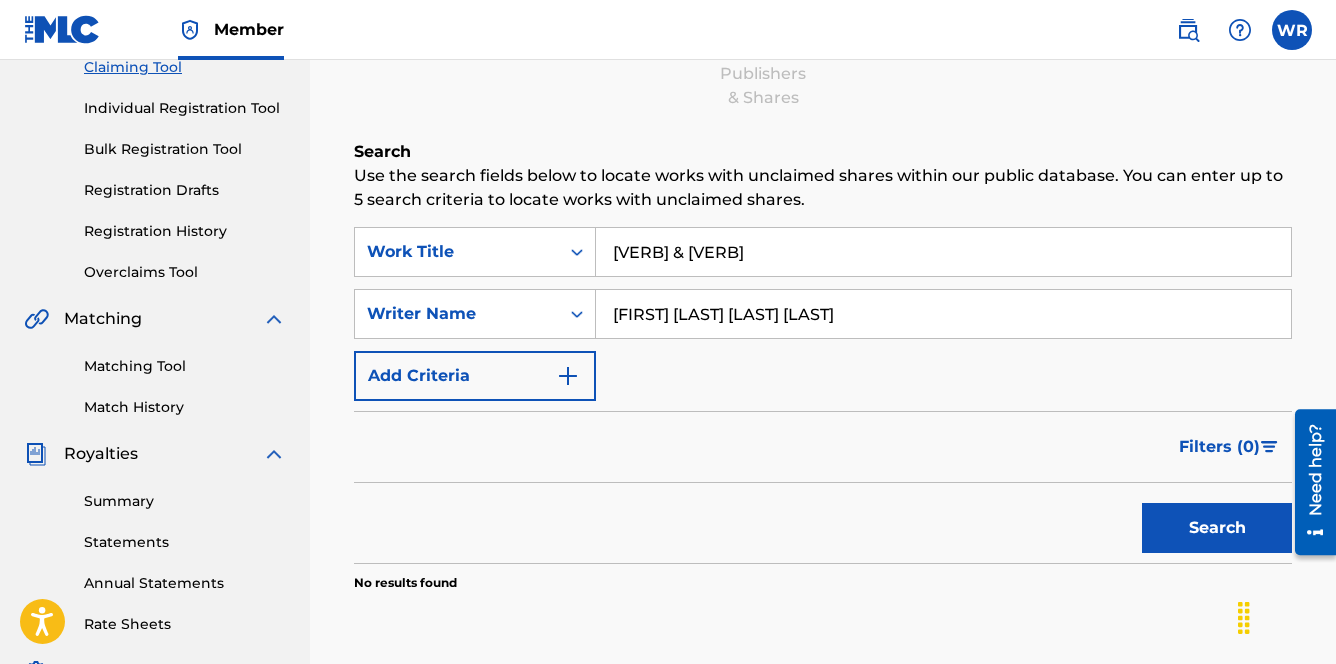 scroll, scrollTop: 204, scrollLeft: 0, axis: vertical 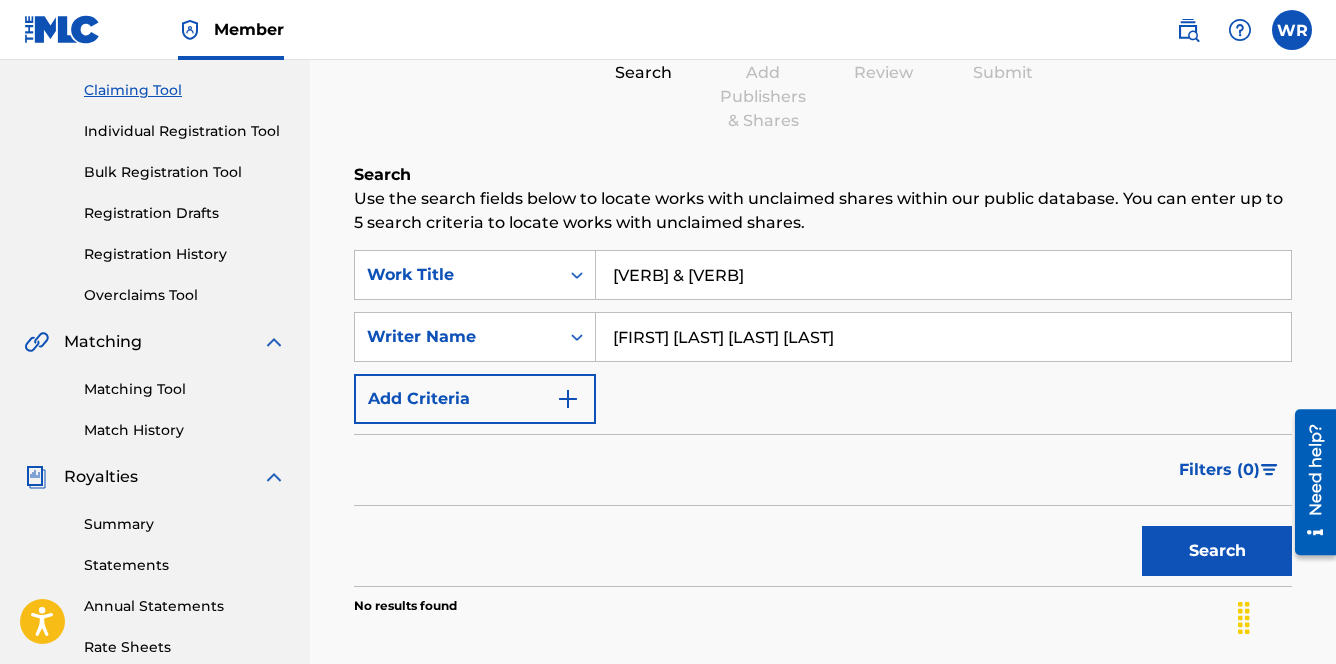 click on "Matching Tool" at bounding box center [185, 389] 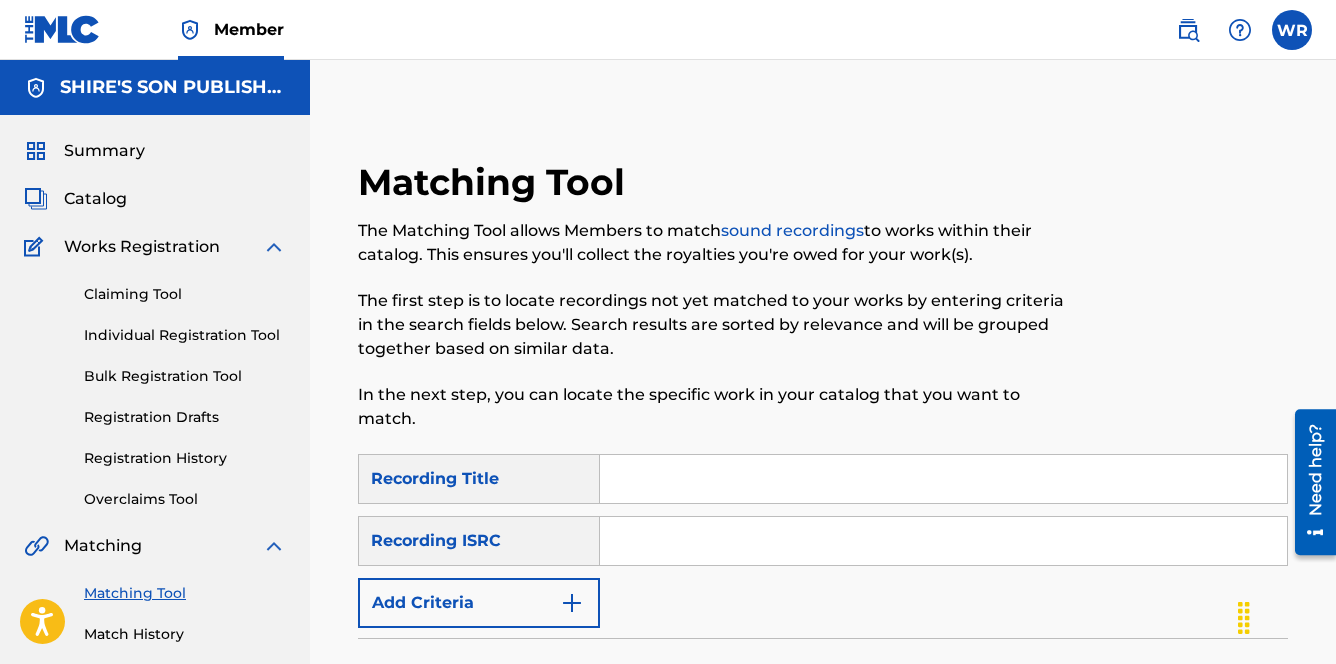 click at bounding box center (943, 479) 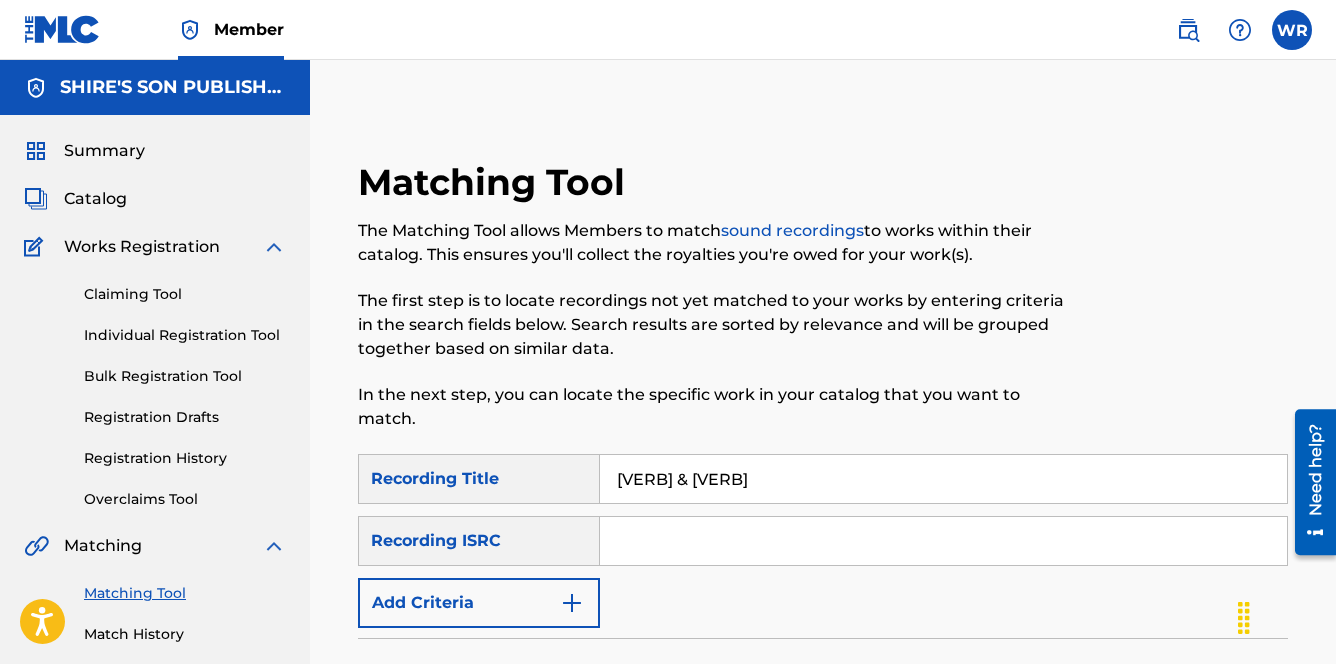 type on "[VERB] & [VERB]" 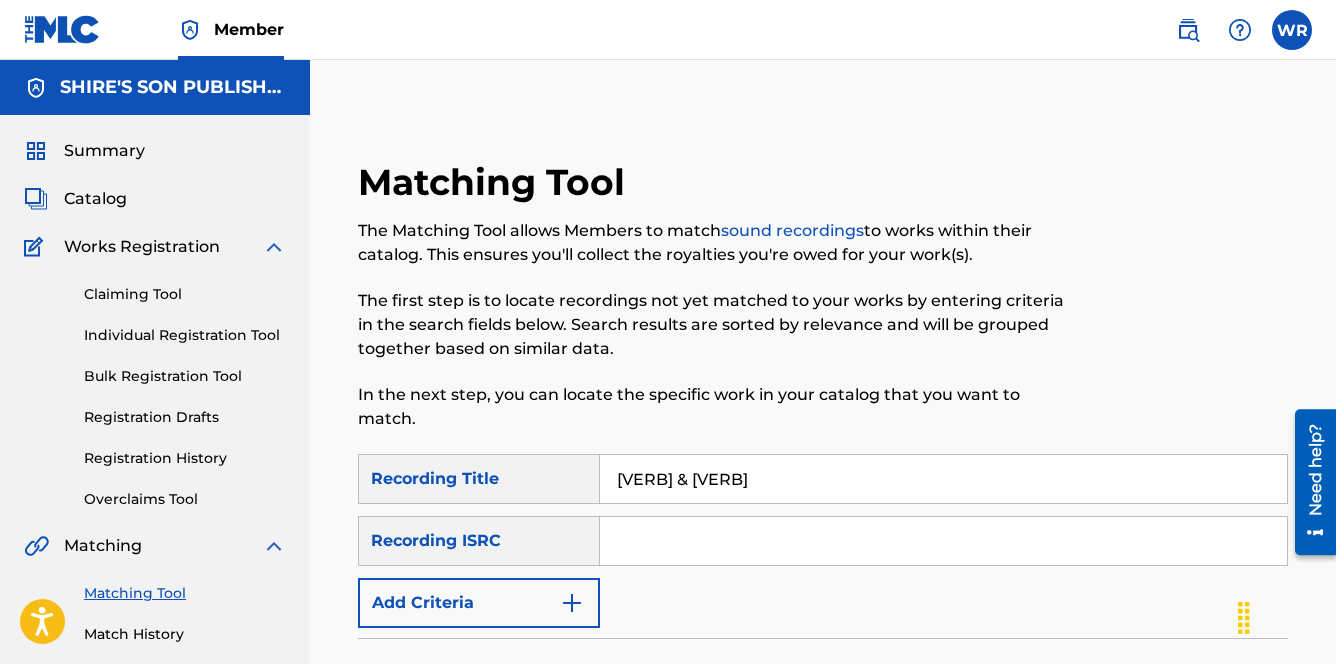 paste on "[ID]" 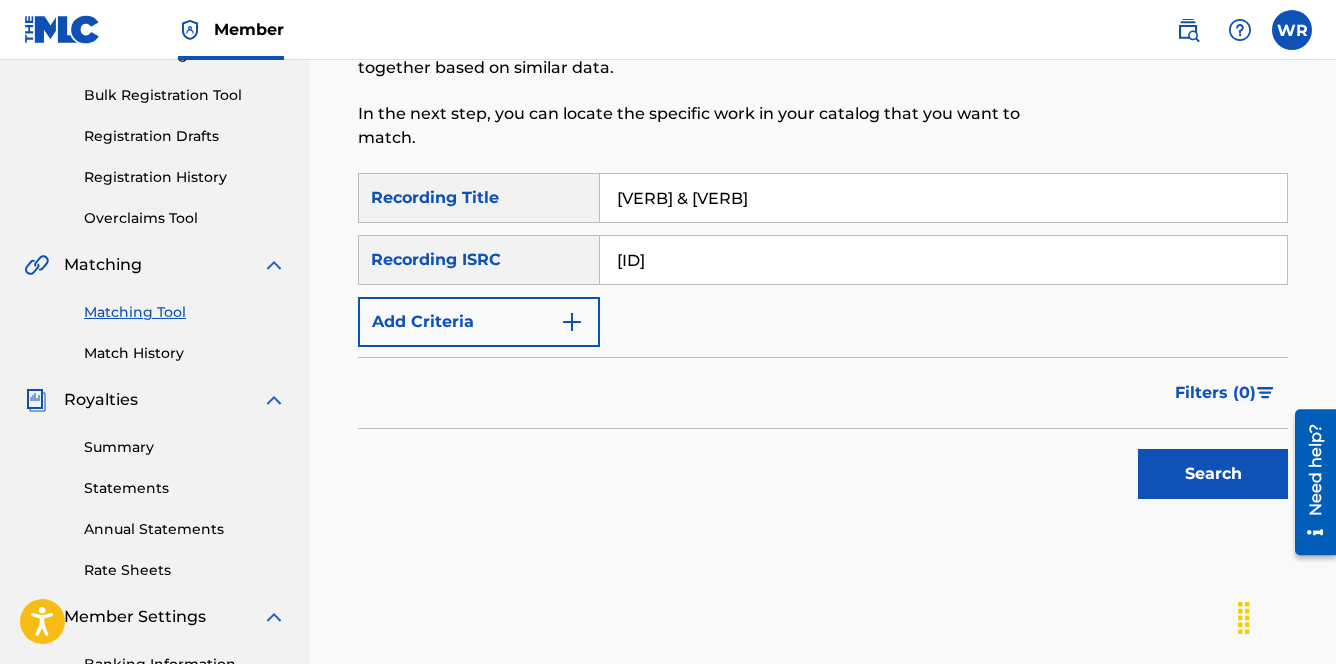 scroll, scrollTop: 342, scrollLeft: 0, axis: vertical 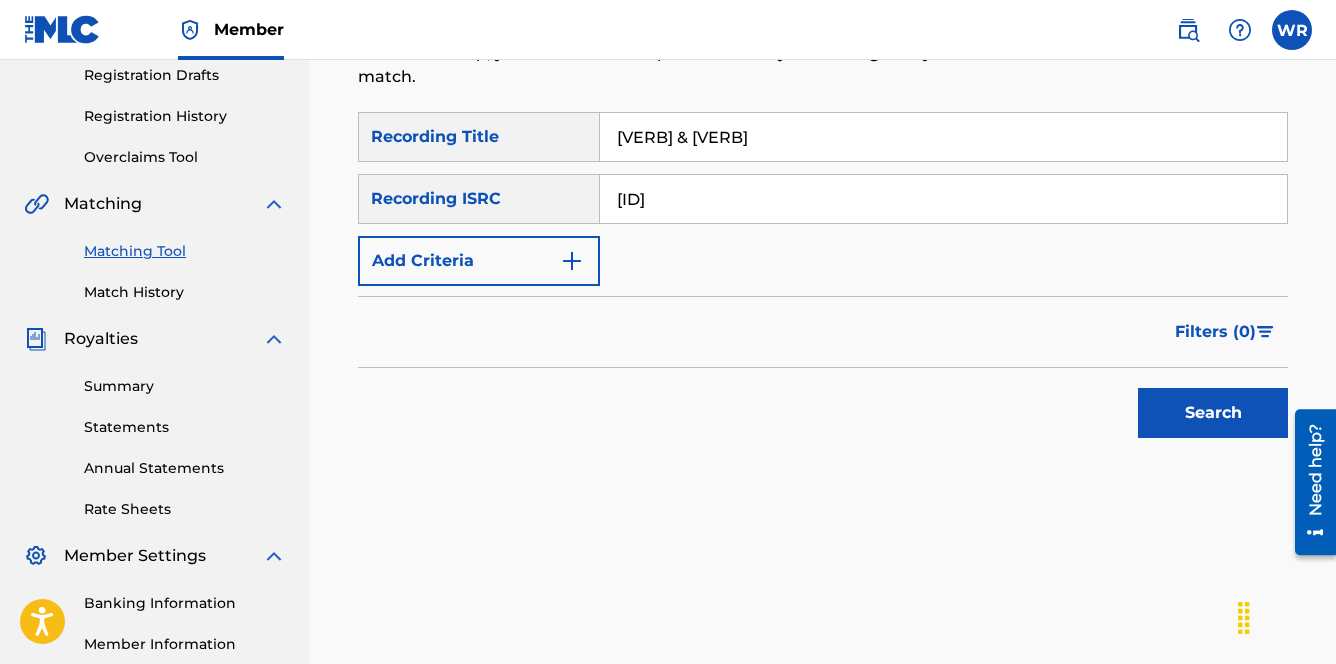 type on "[ID]" 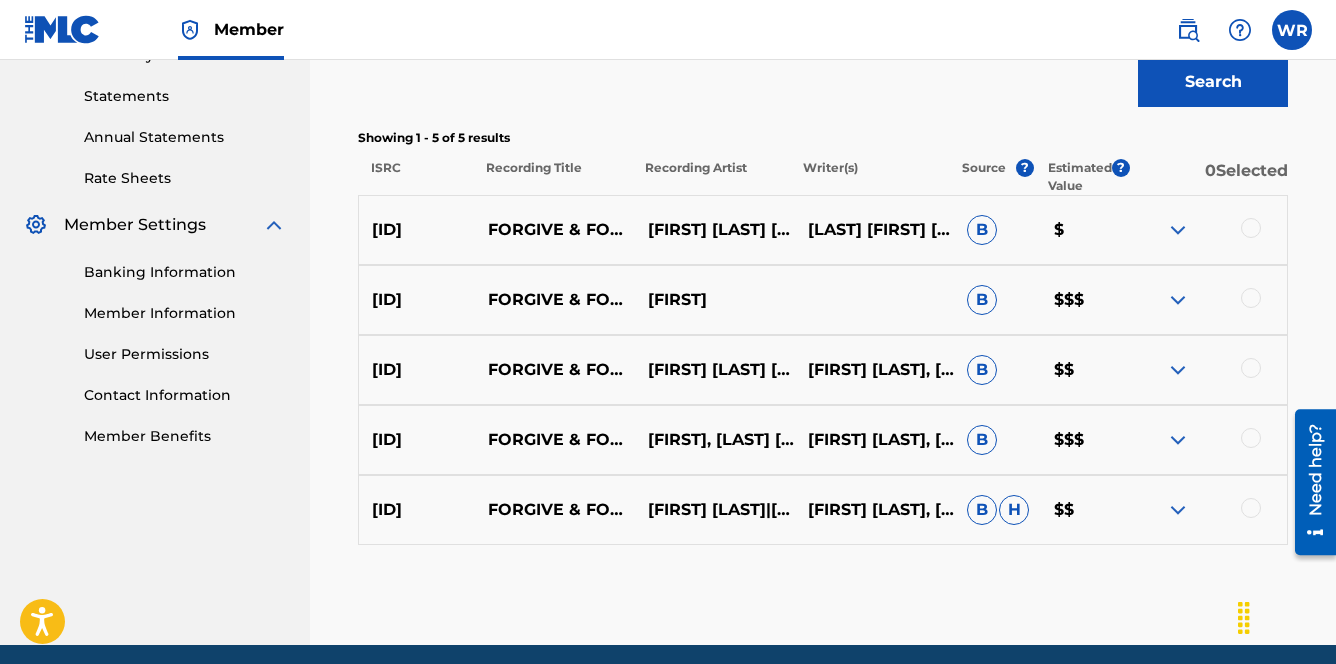 scroll, scrollTop: 685, scrollLeft: 0, axis: vertical 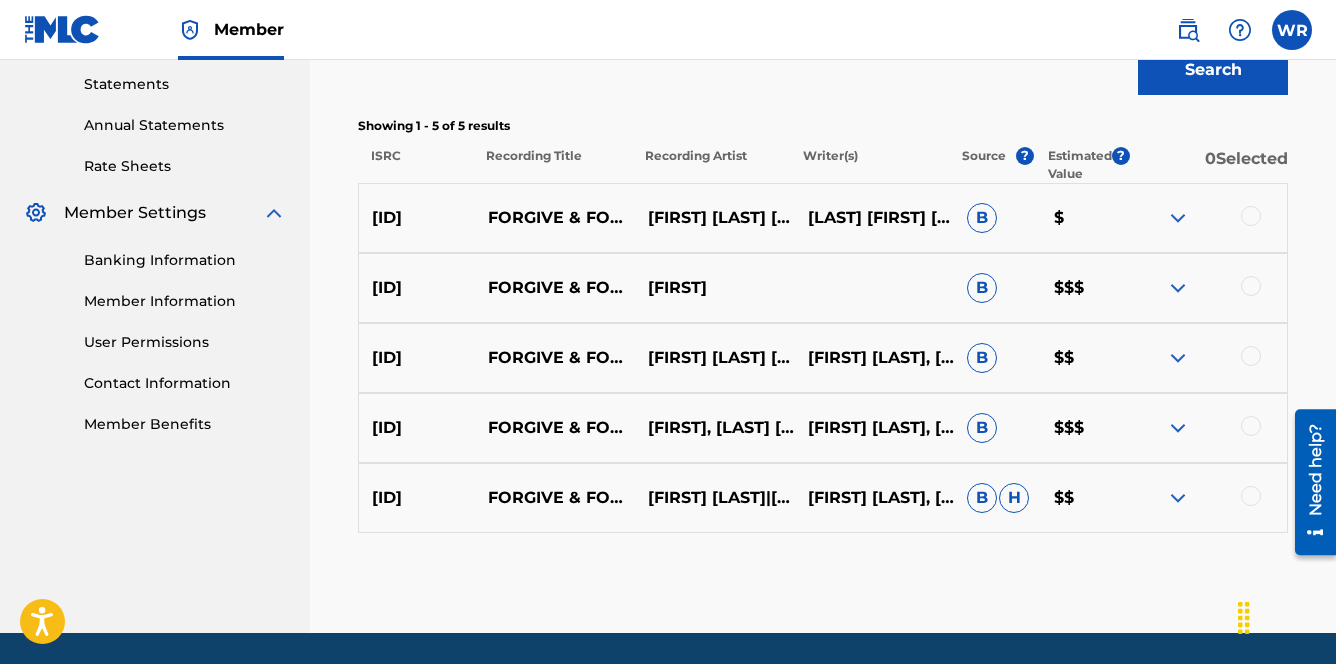click at bounding box center (1251, 216) 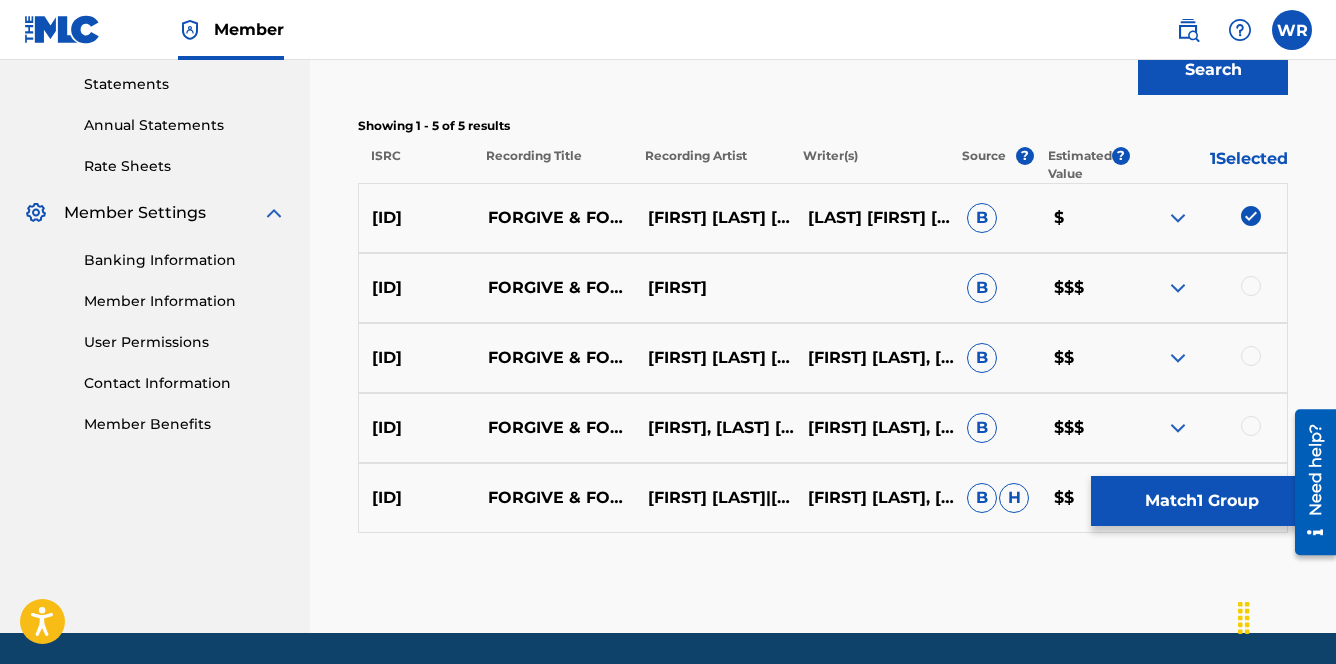 click at bounding box center (1207, 288) 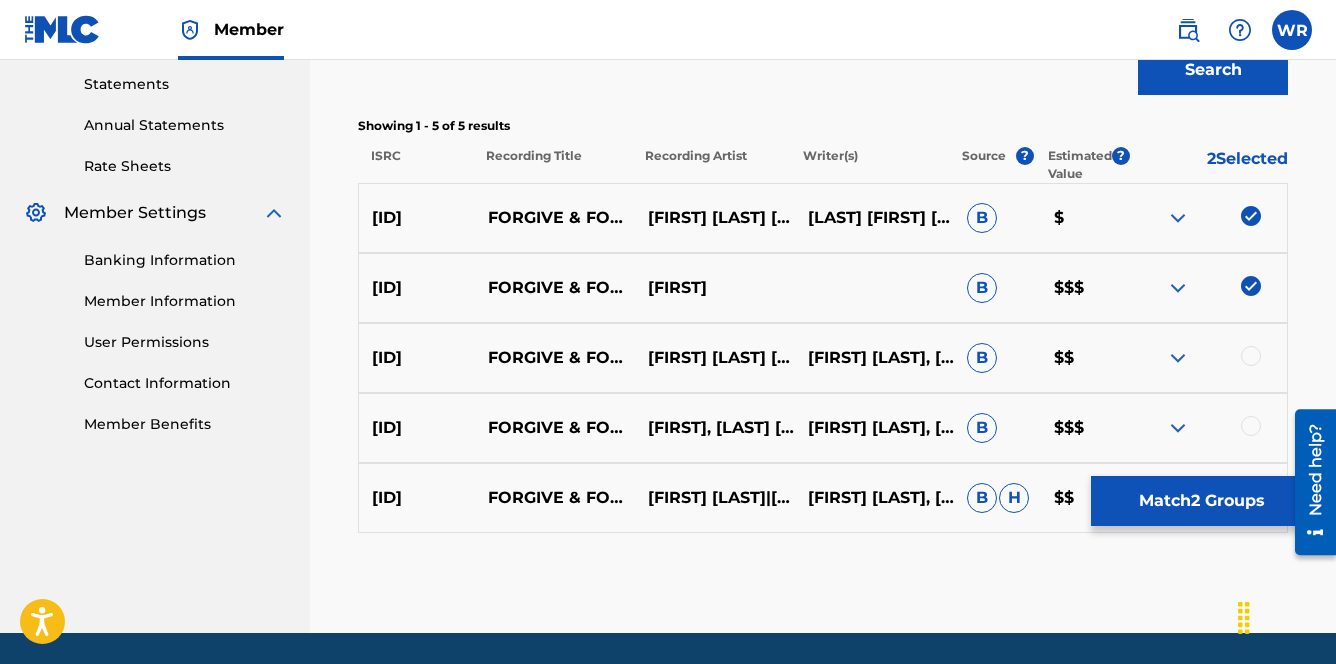 click at bounding box center [1251, 356] 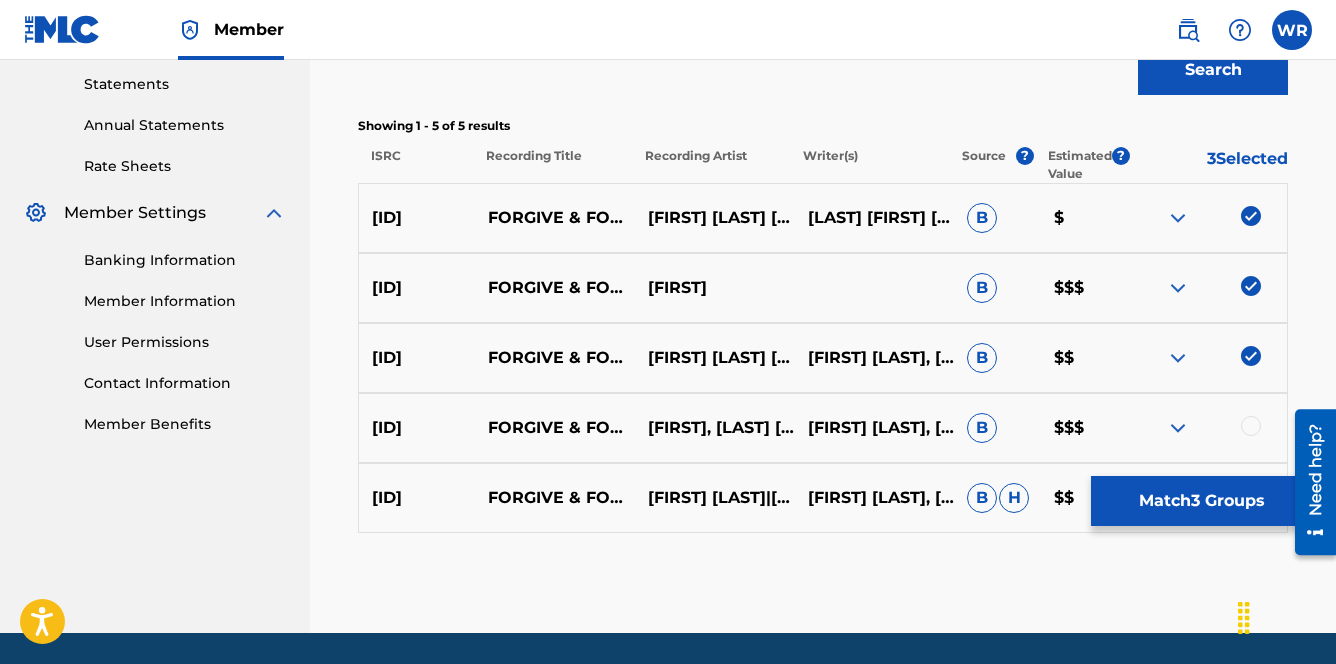 click at bounding box center (1251, 426) 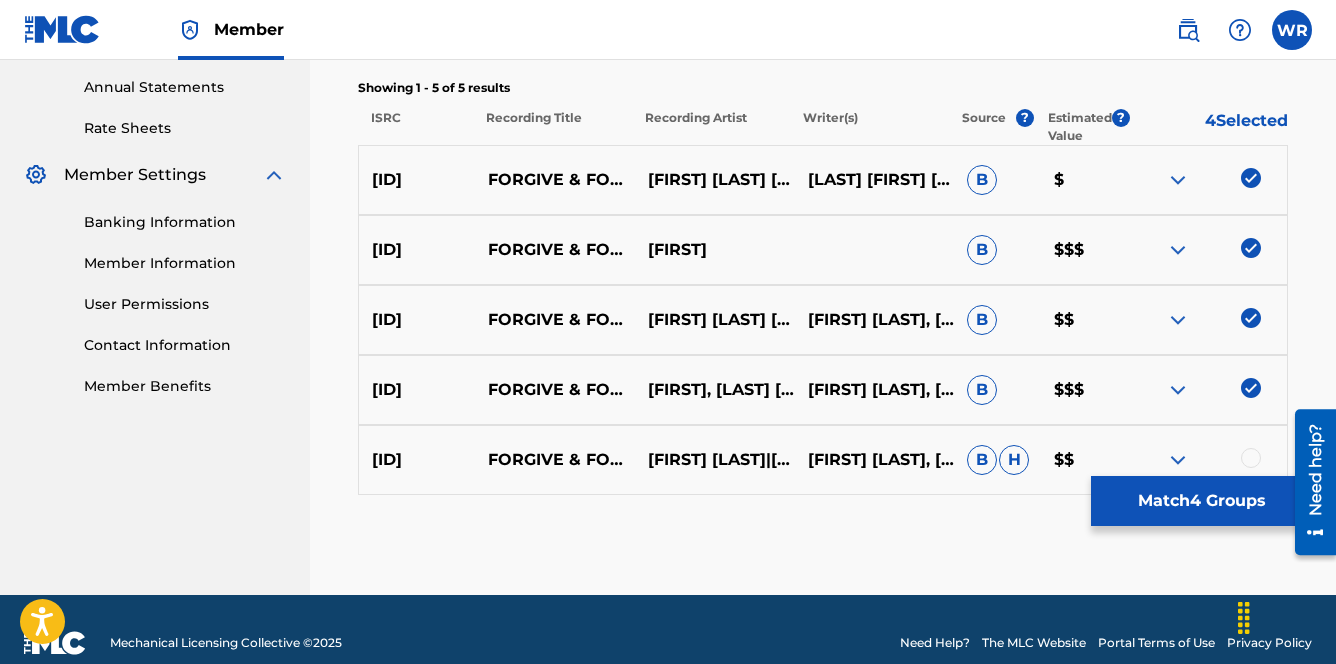 scroll, scrollTop: 750, scrollLeft: 0, axis: vertical 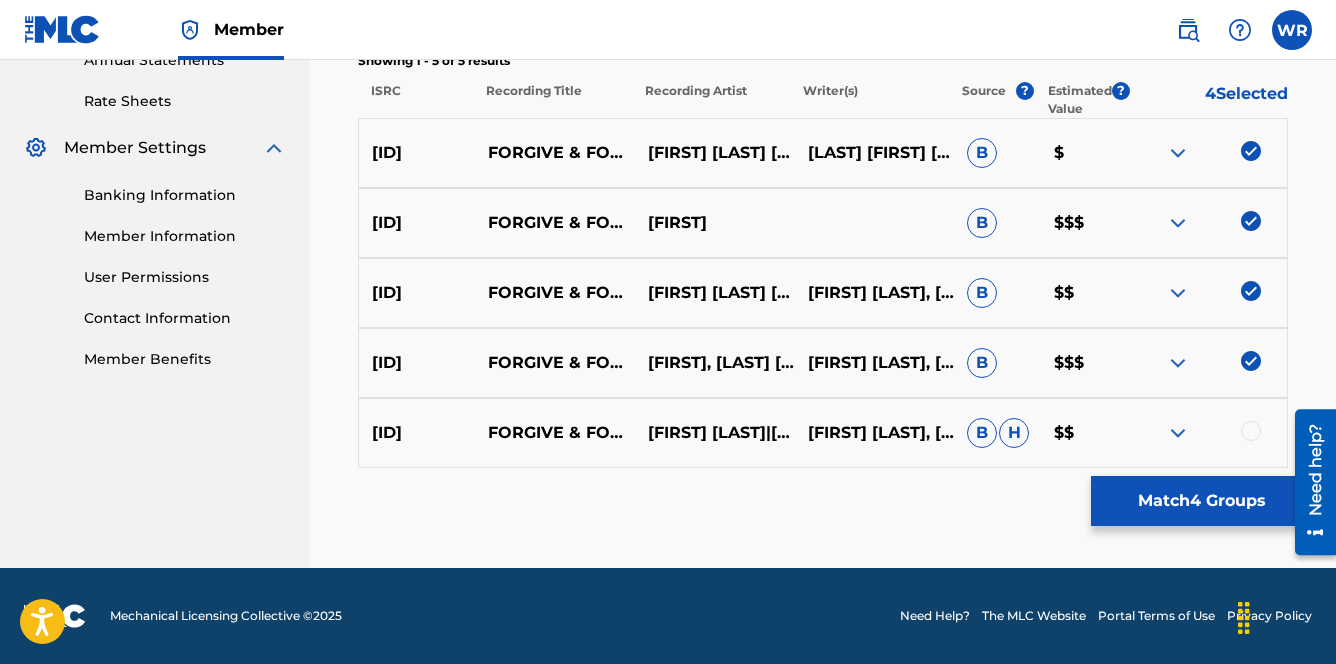click at bounding box center (1251, 431) 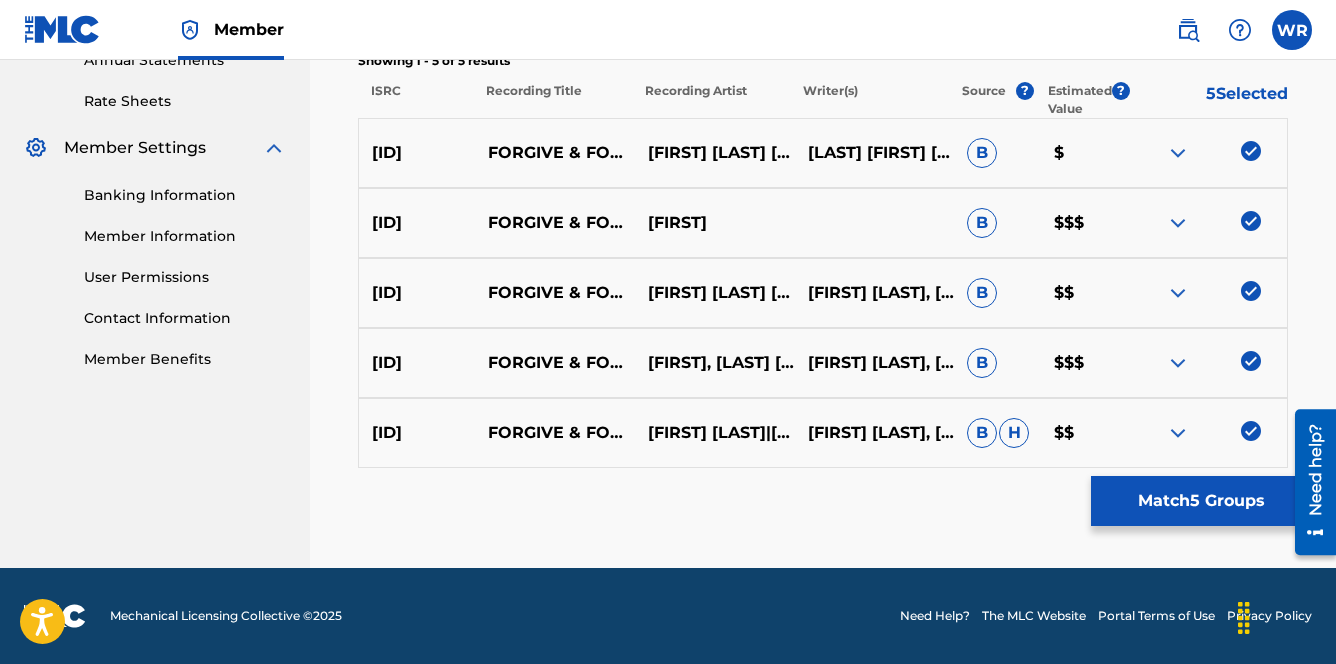 click on "Match  5 Groups" at bounding box center (1201, 501) 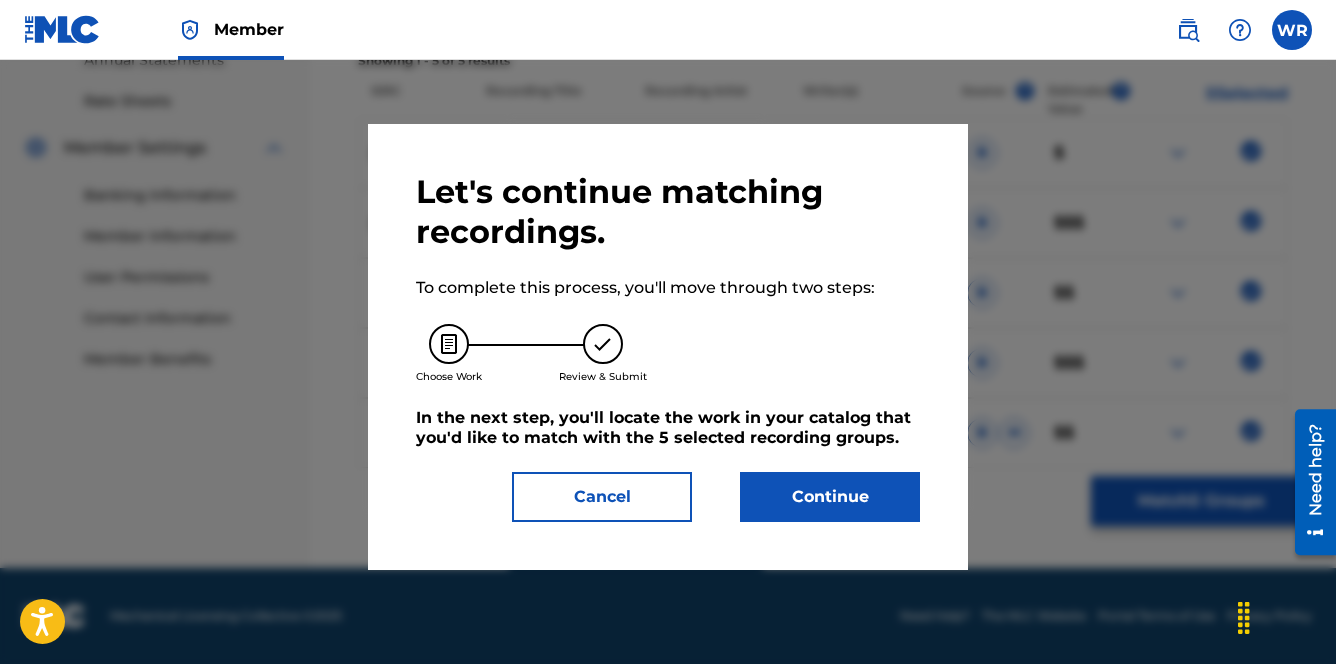 click on "Continue" at bounding box center [830, 497] 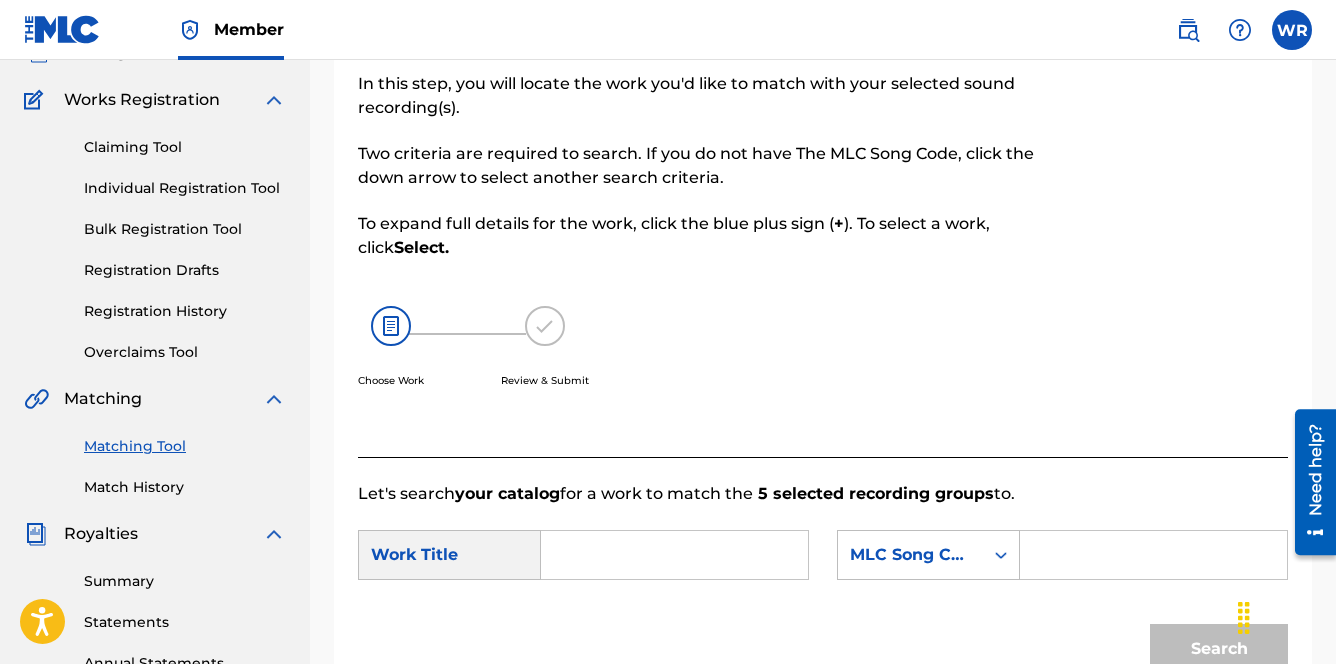 scroll, scrollTop: 210, scrollLeft: 0, axis: vertical 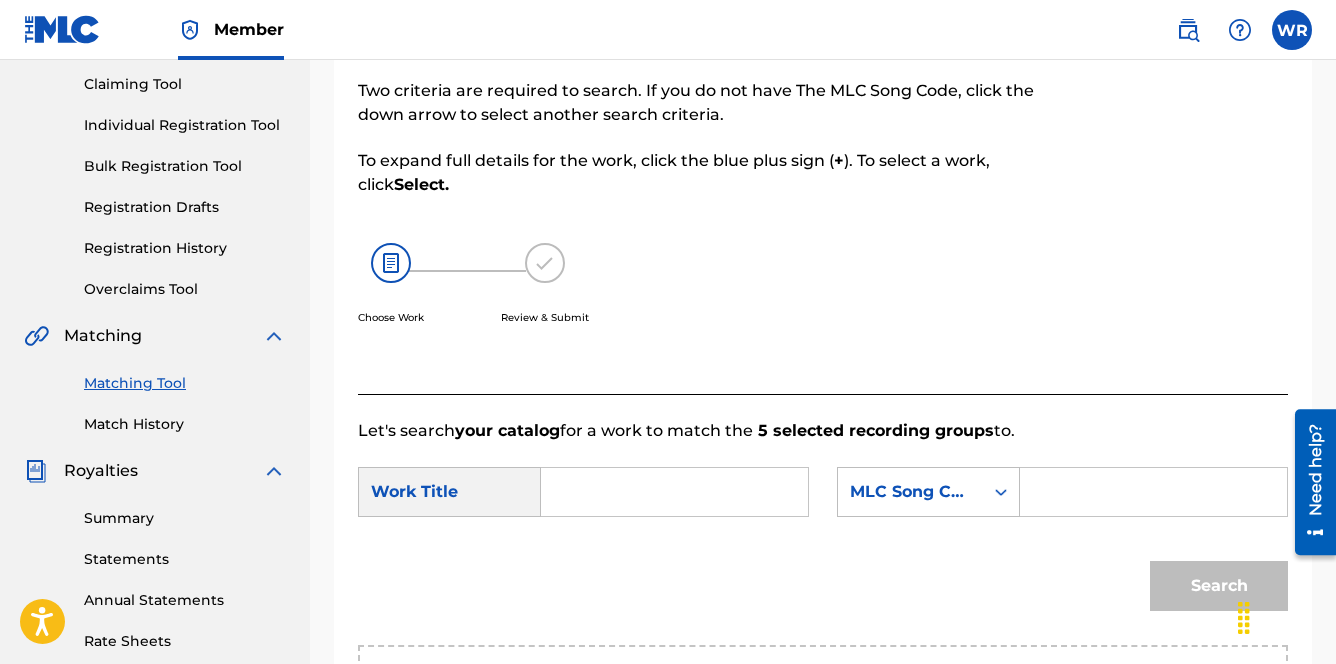 click at bounding box center (674, 492) 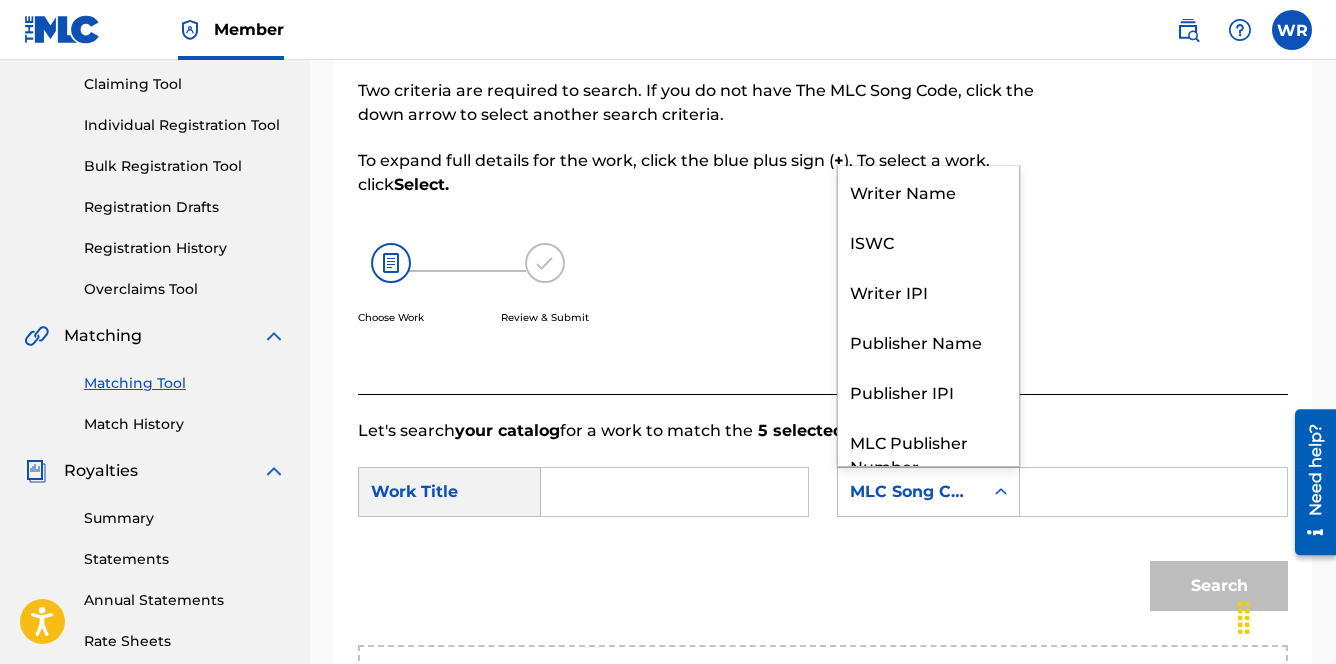 click 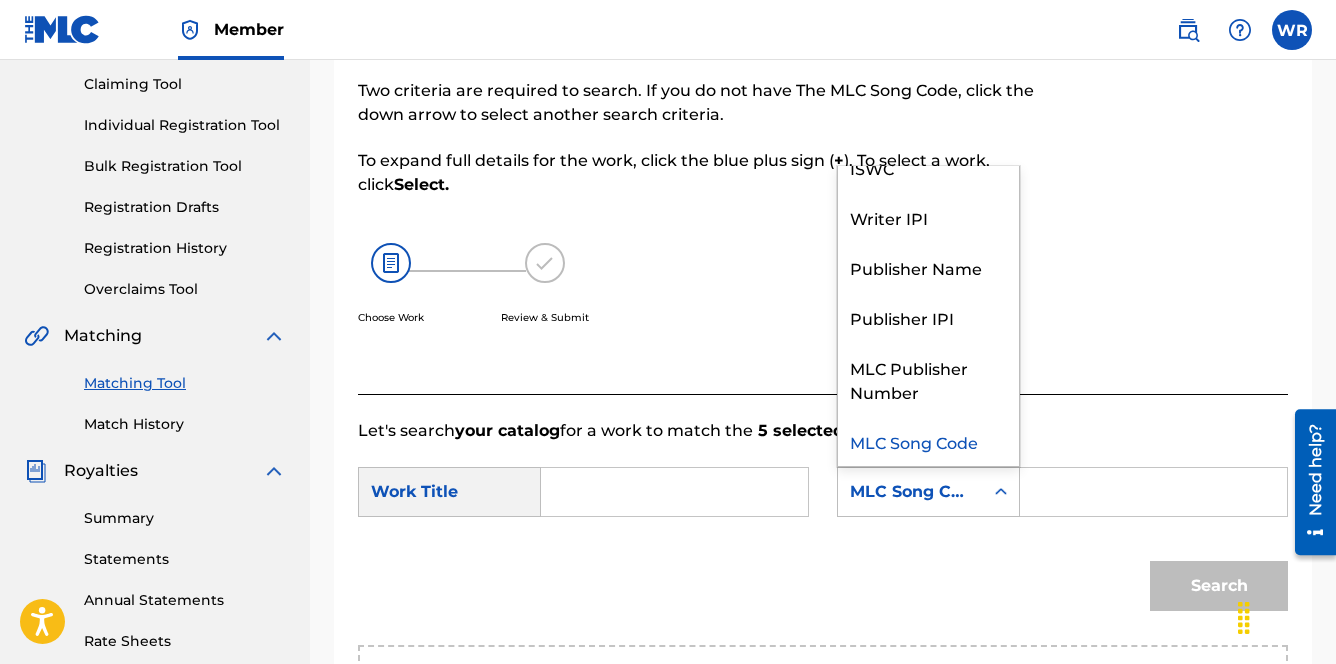 click on "Choose Work Review & Submit" at bounding box center [716, 295] 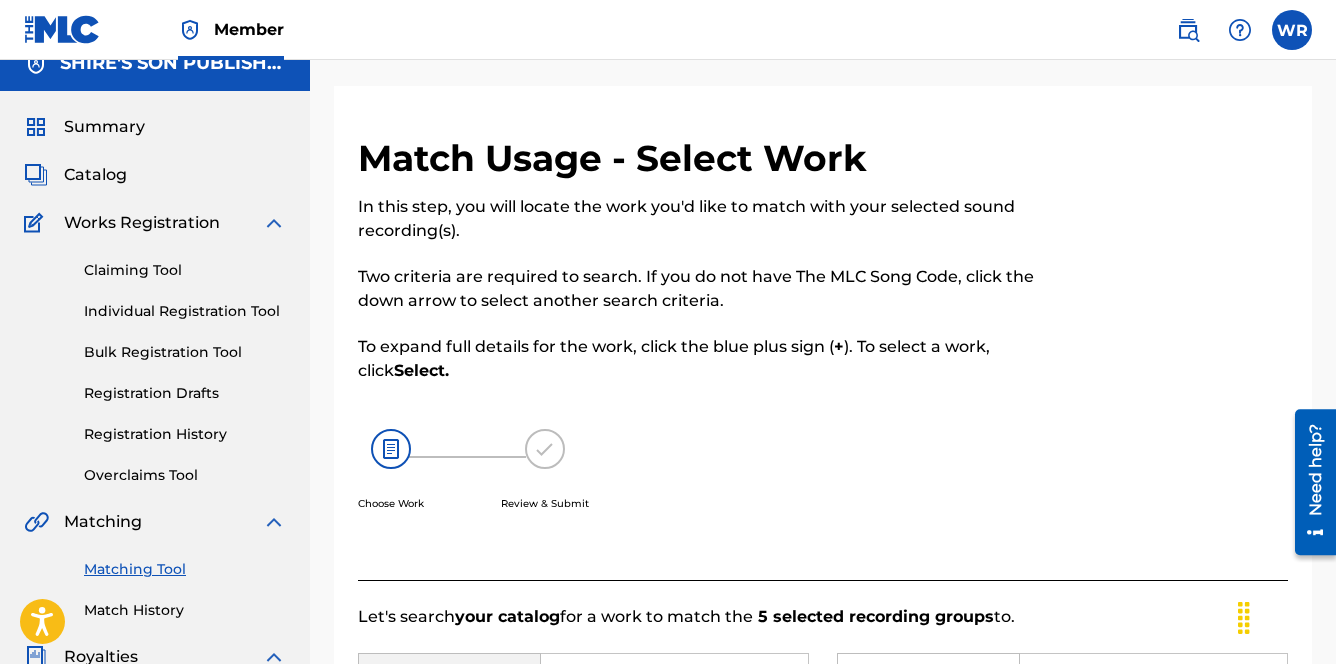 scroll, scrollTop: 0, scrollLeft: 0, axis: both 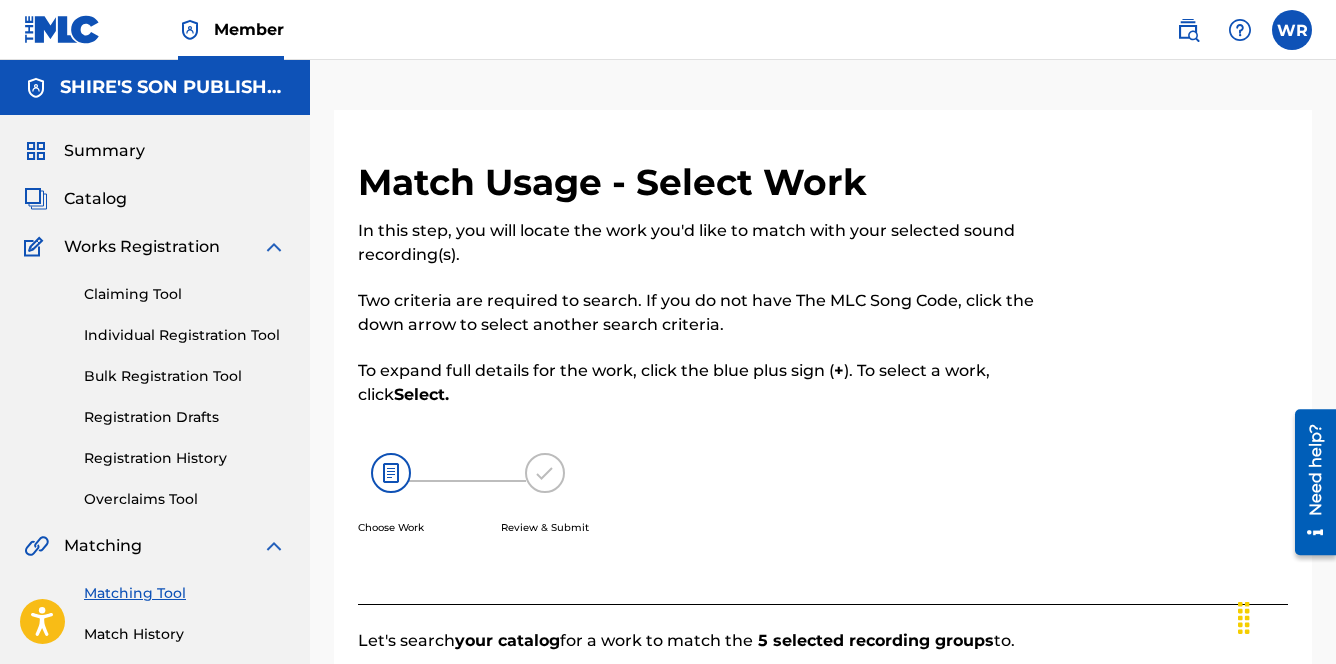click on "Individual Registration Tool" at bounding box center [185, 335] 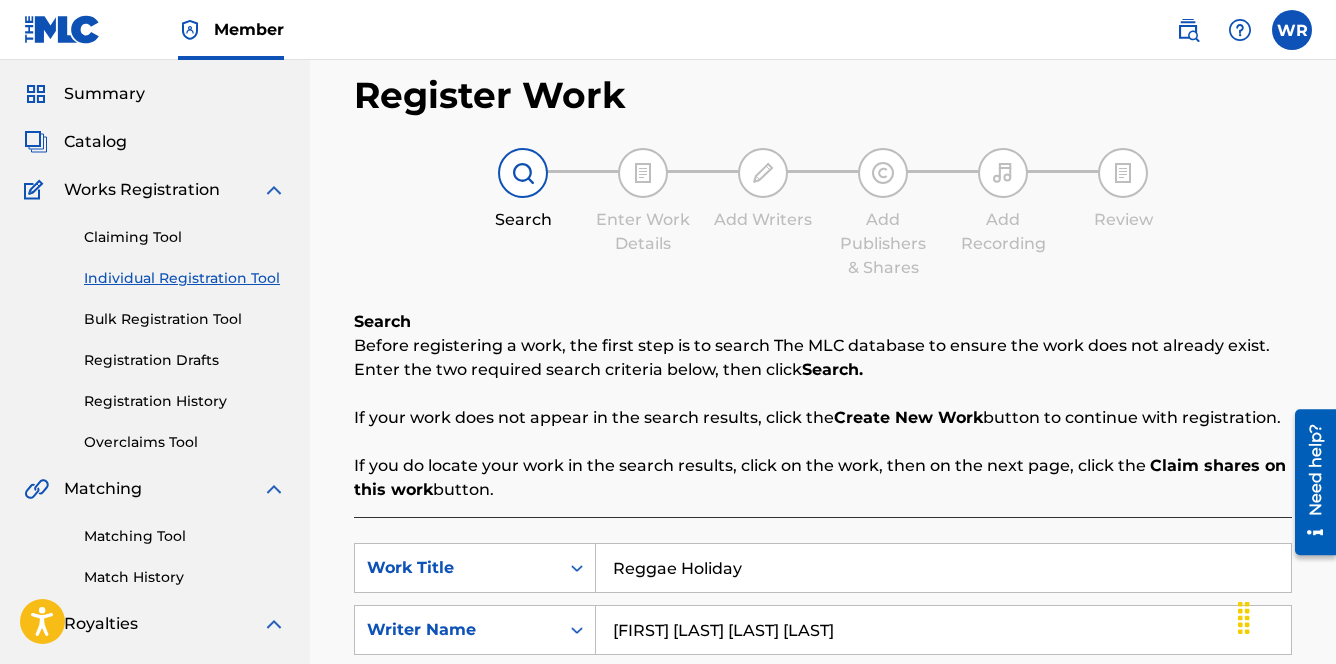 scroll, scrollTop: 139, scrollLeft: 0, axis: vertical 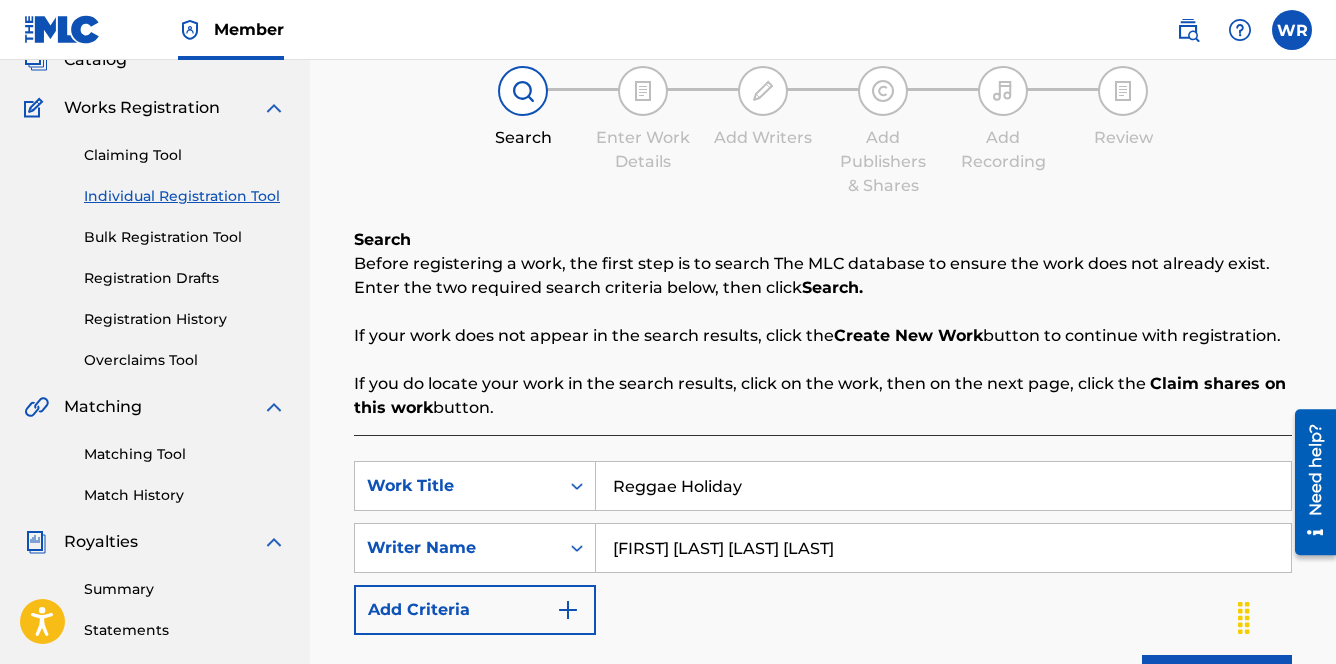 click on "Reggae Holiday" at bounding box center [943, 486] 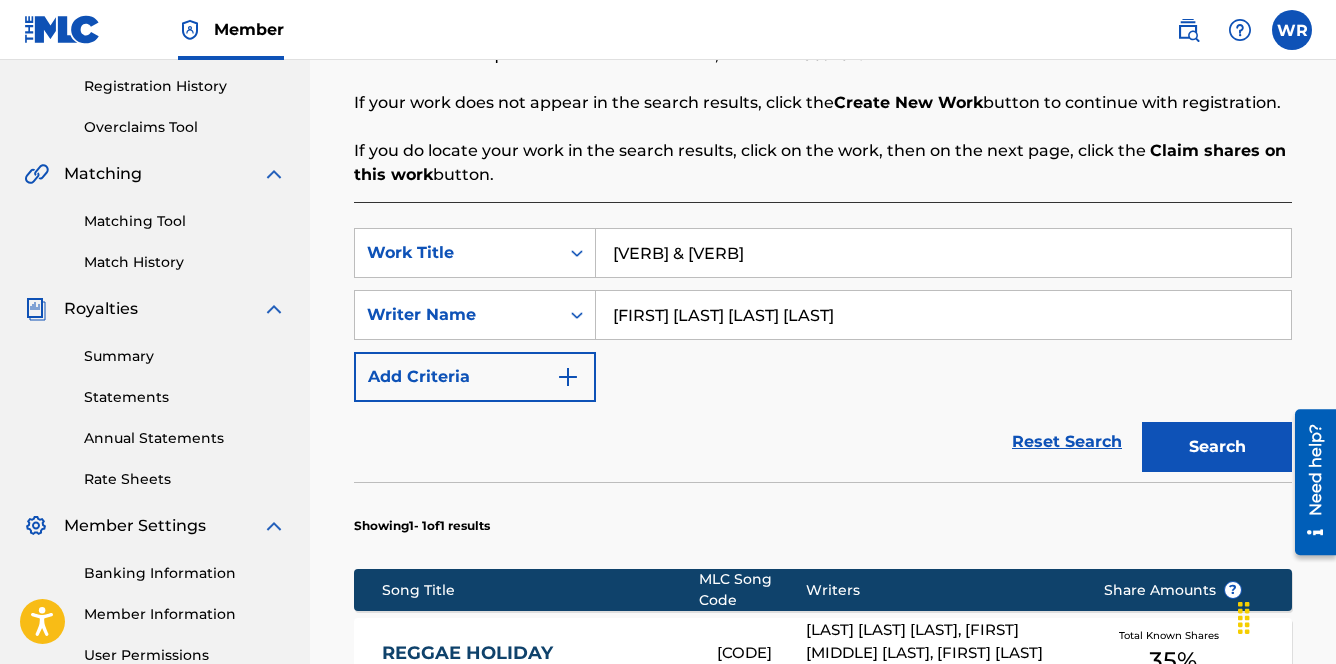 scroll, scrollTop: 393, scrollLeft: 0, axis: vertical 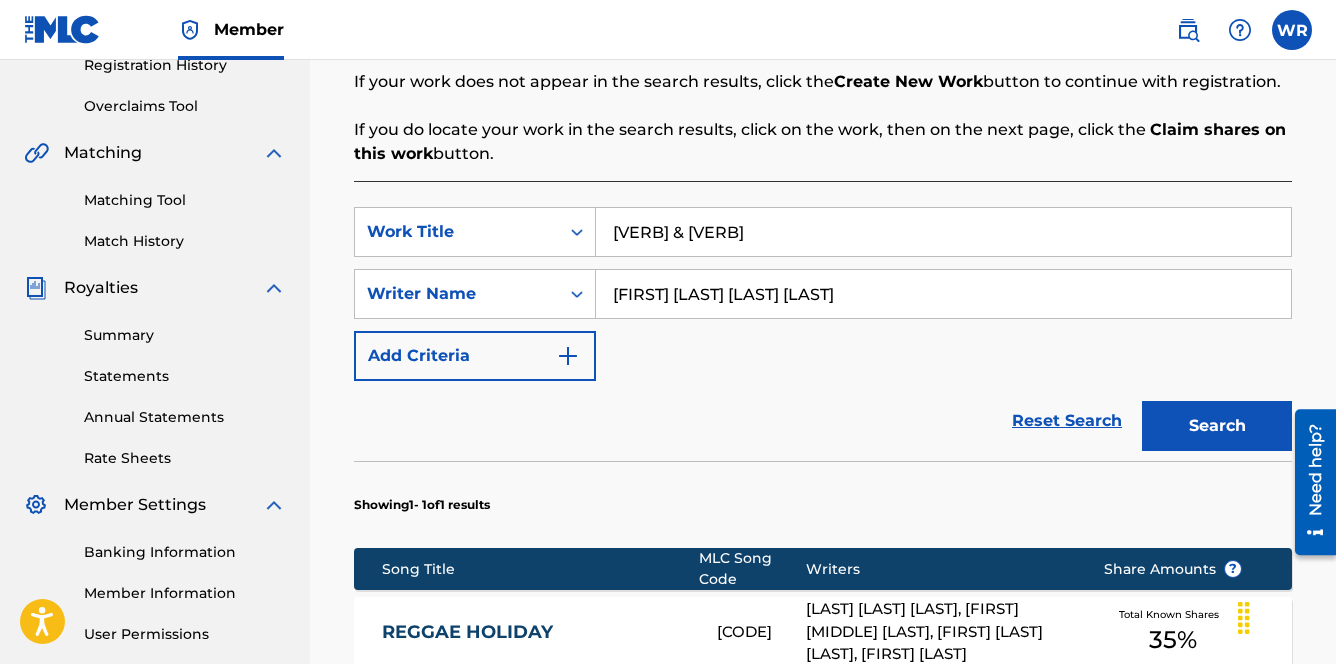 type on "[VERB] & [VERB]" 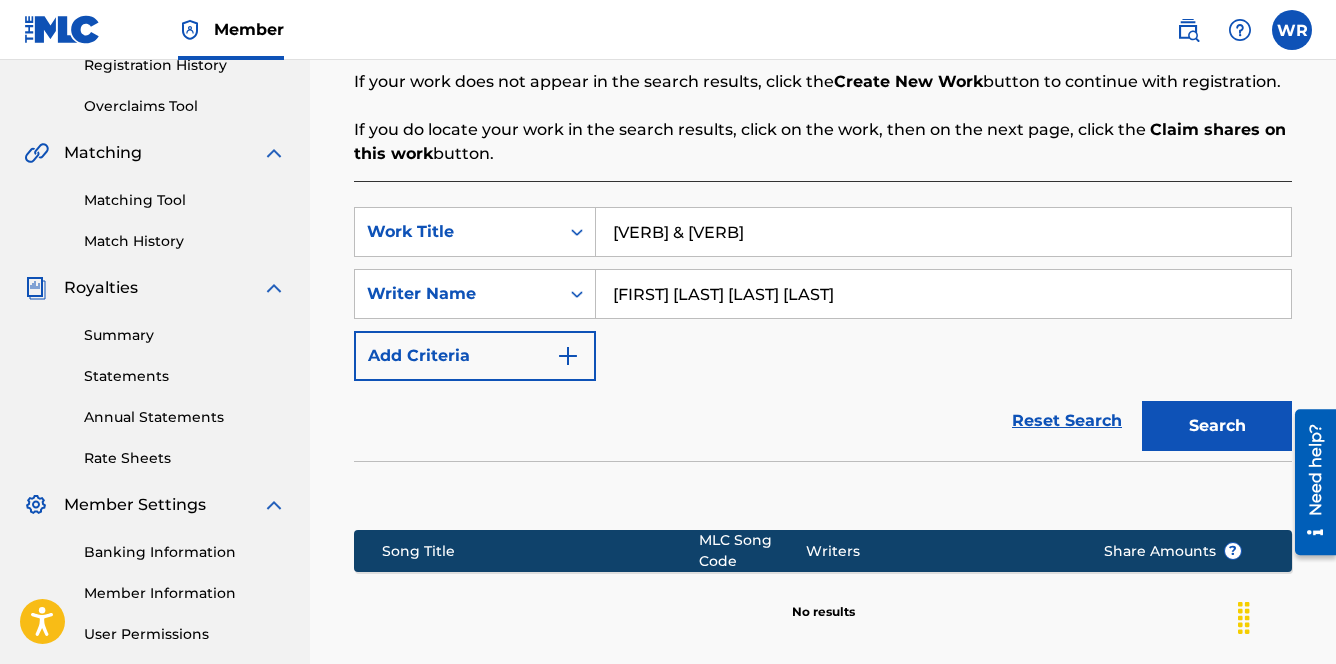 click on "Search" at bounding box center (1217, 426) 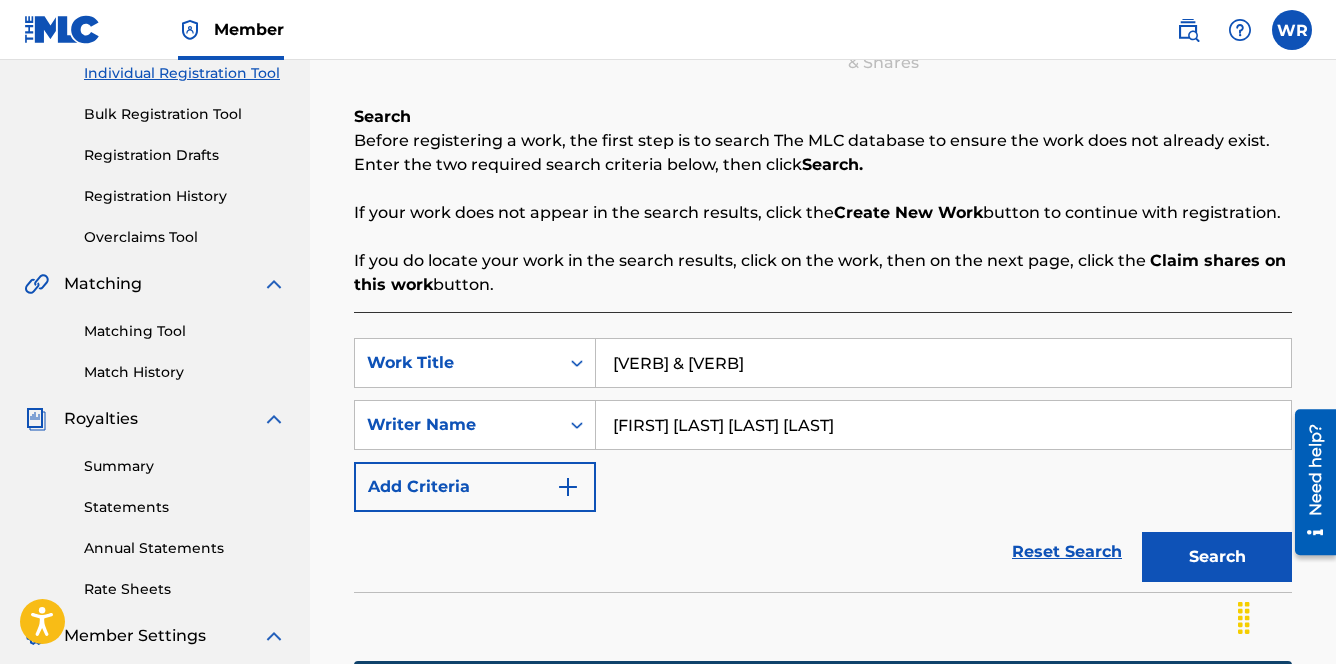 scroll, scrollTop: 200, scrollLeft: 0, axis: vertical 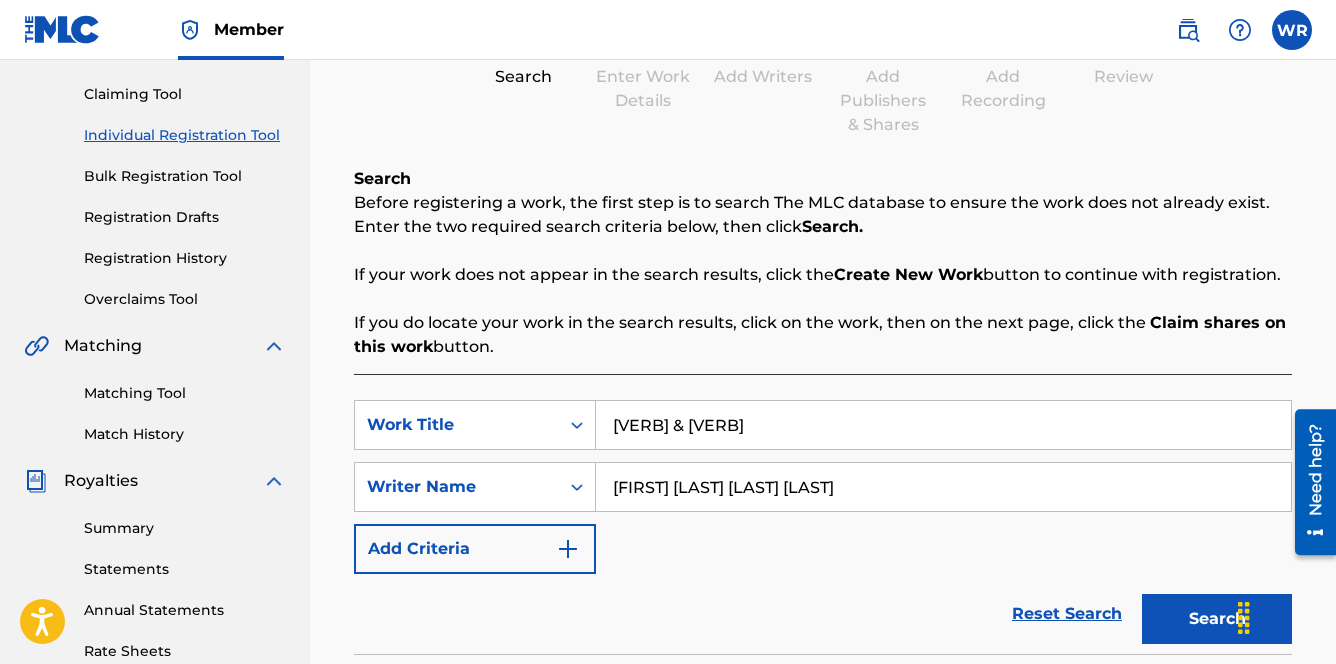 click on "Claiming Tool" at bounding box center [185, 94] 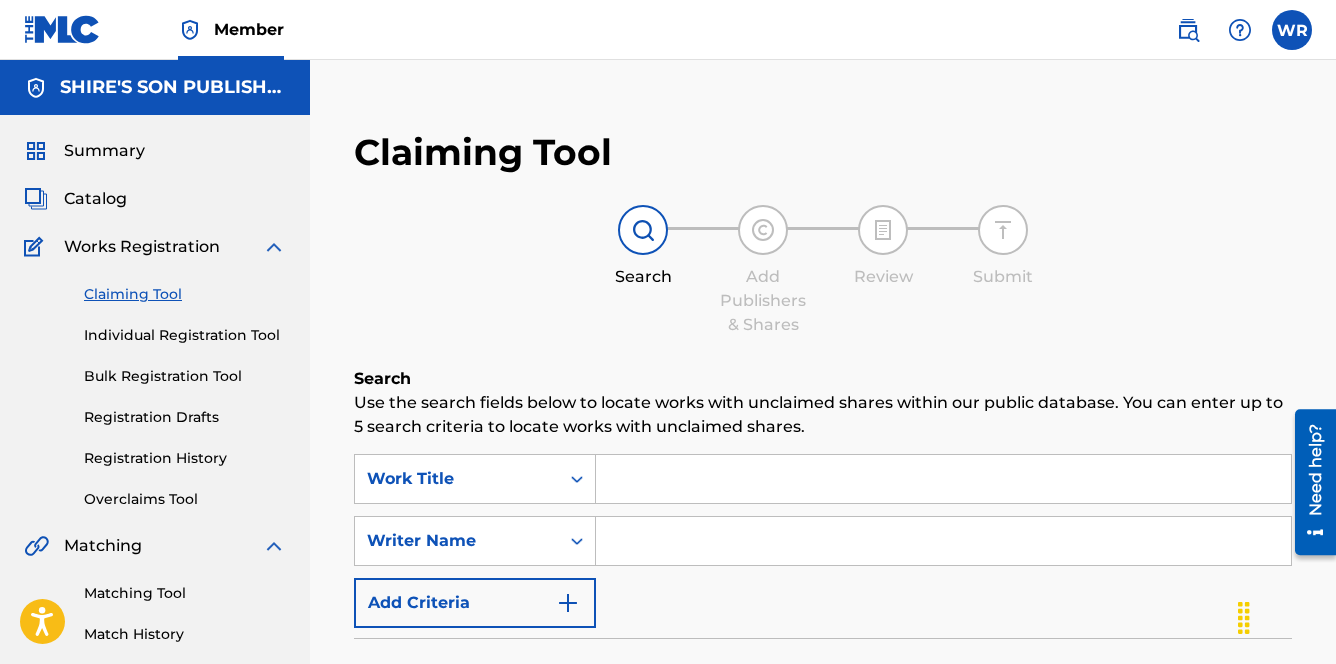 click at bounding box center [943, 479] 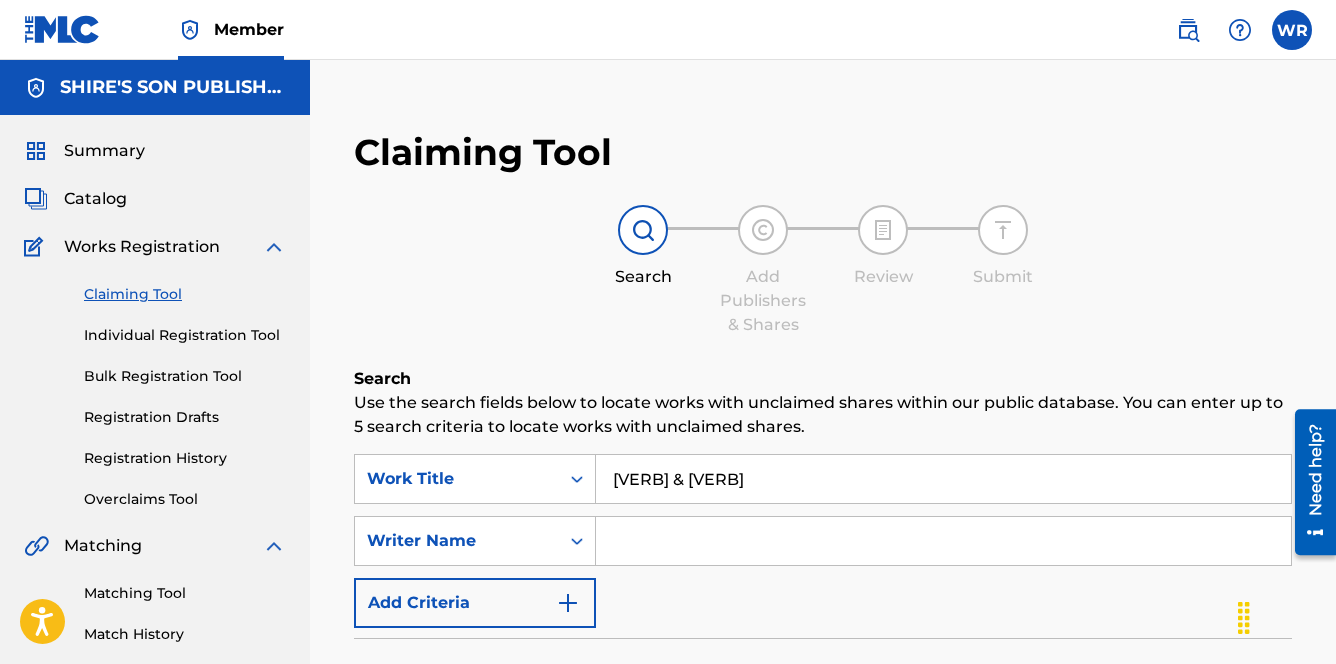 type on "[VERB] & [VERB]" 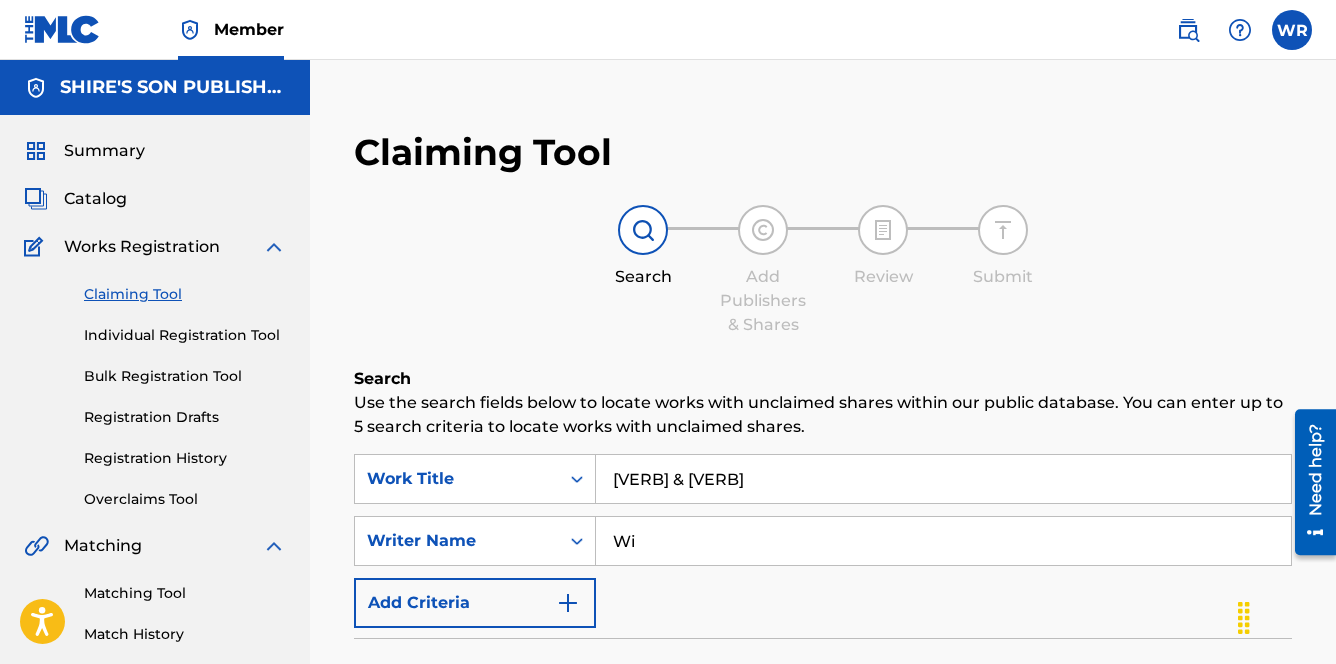 type on "[FIRST] [LAST] [LAST] [LAST]" 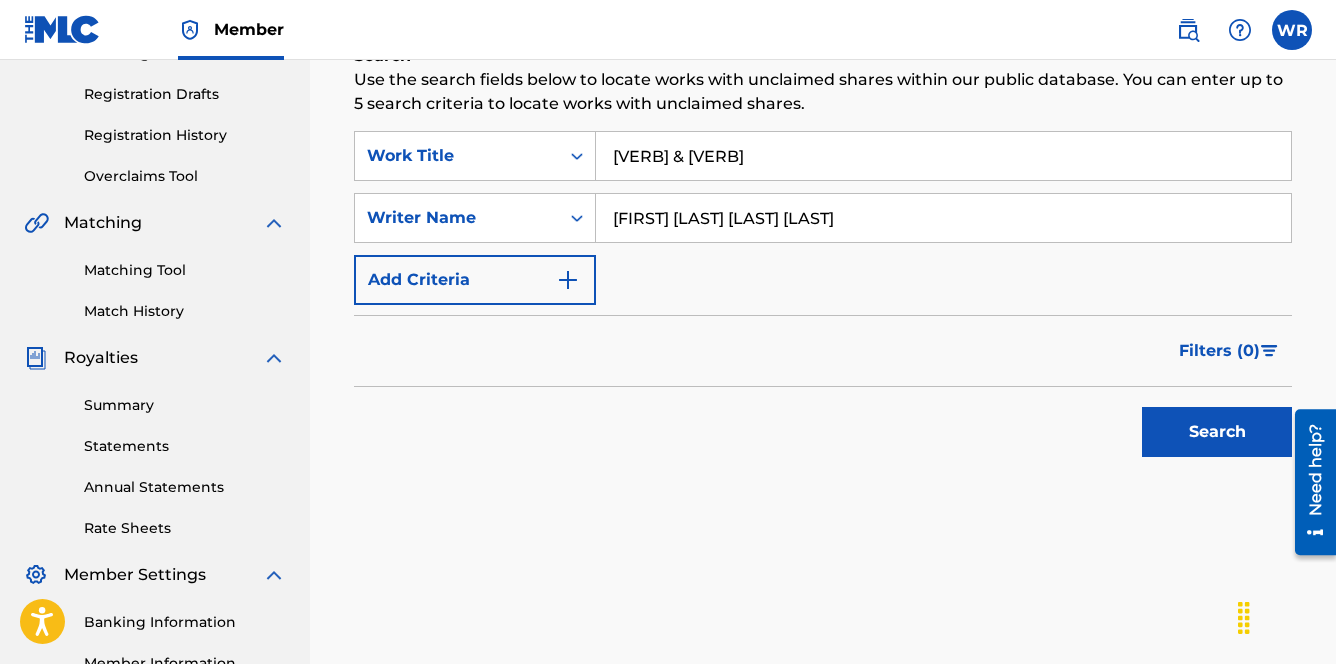 scroll, scrollTop: 328, scrollLeft: 0, axis: vertical 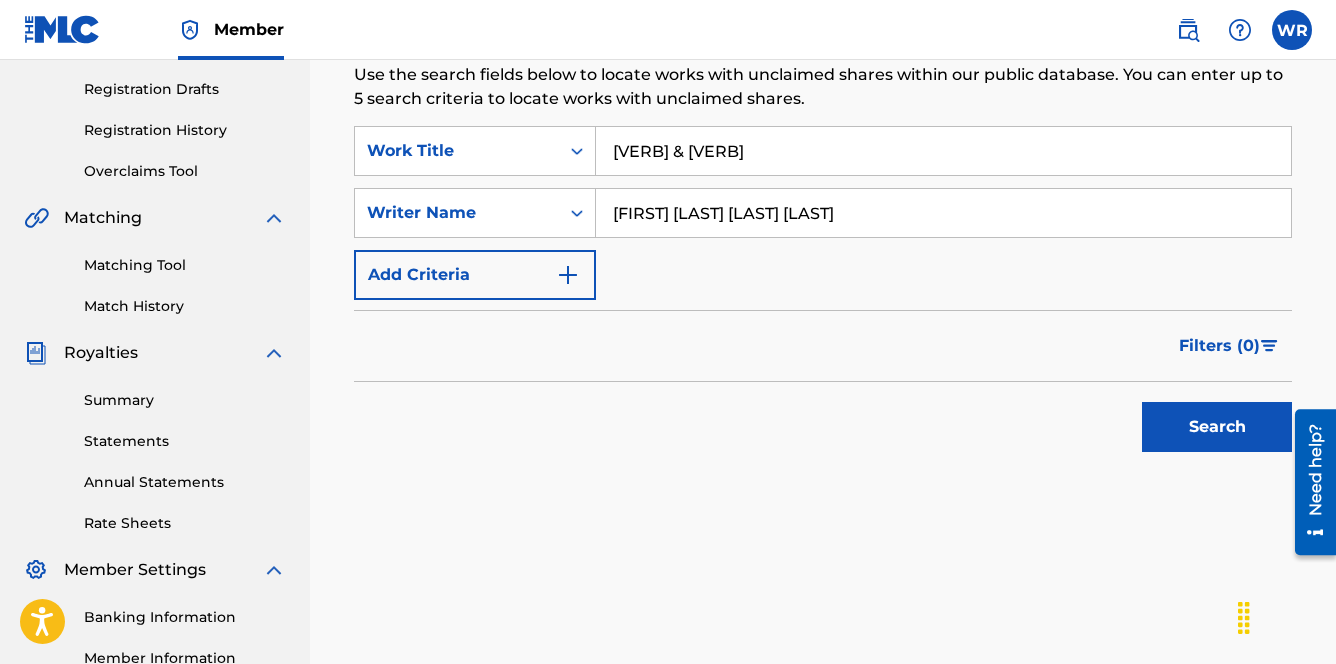 click on "Search" at bounding box center (1217, 427) 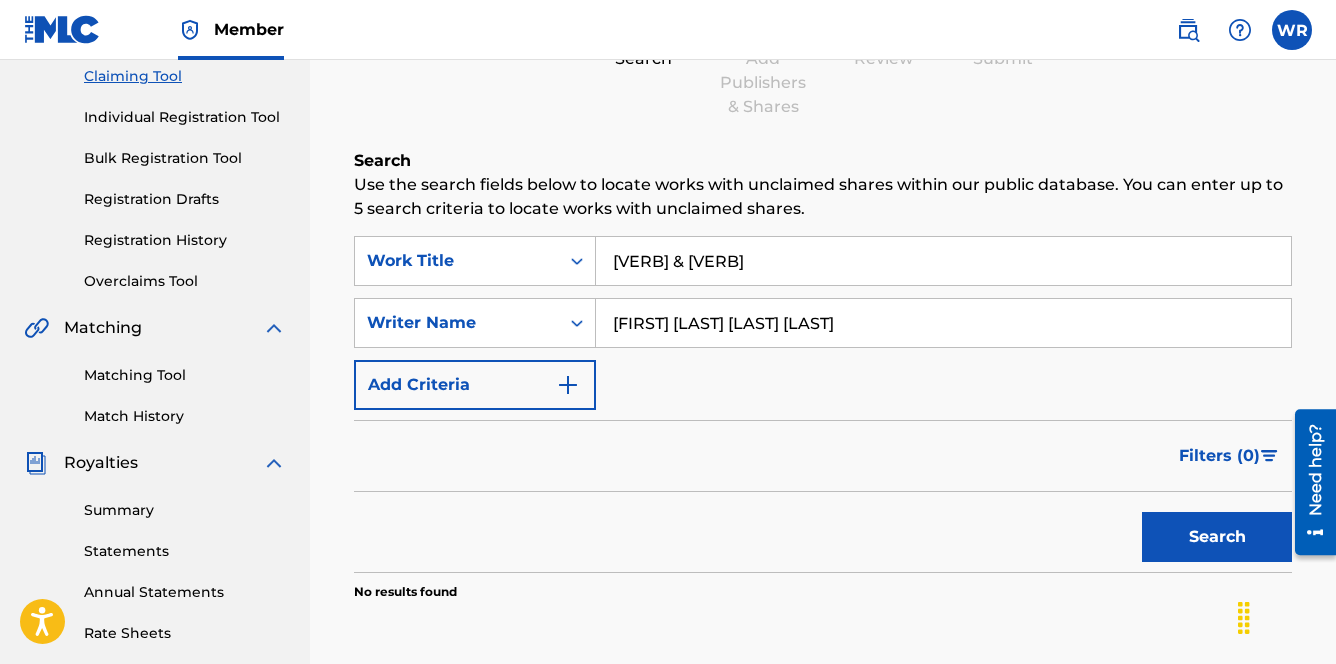 scroll, scrollTop: 215, scrollLeft: 0, axis: vertical 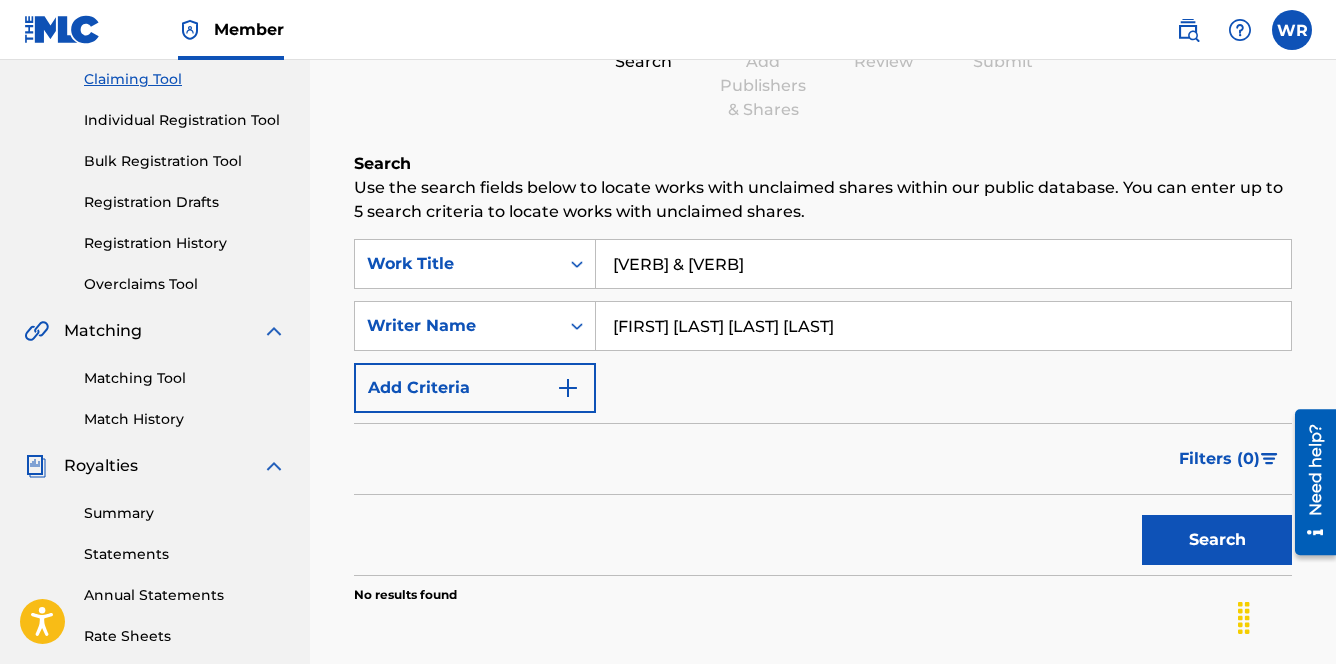 click on "Individual Registration Tool" at bounding box center (185, 120) 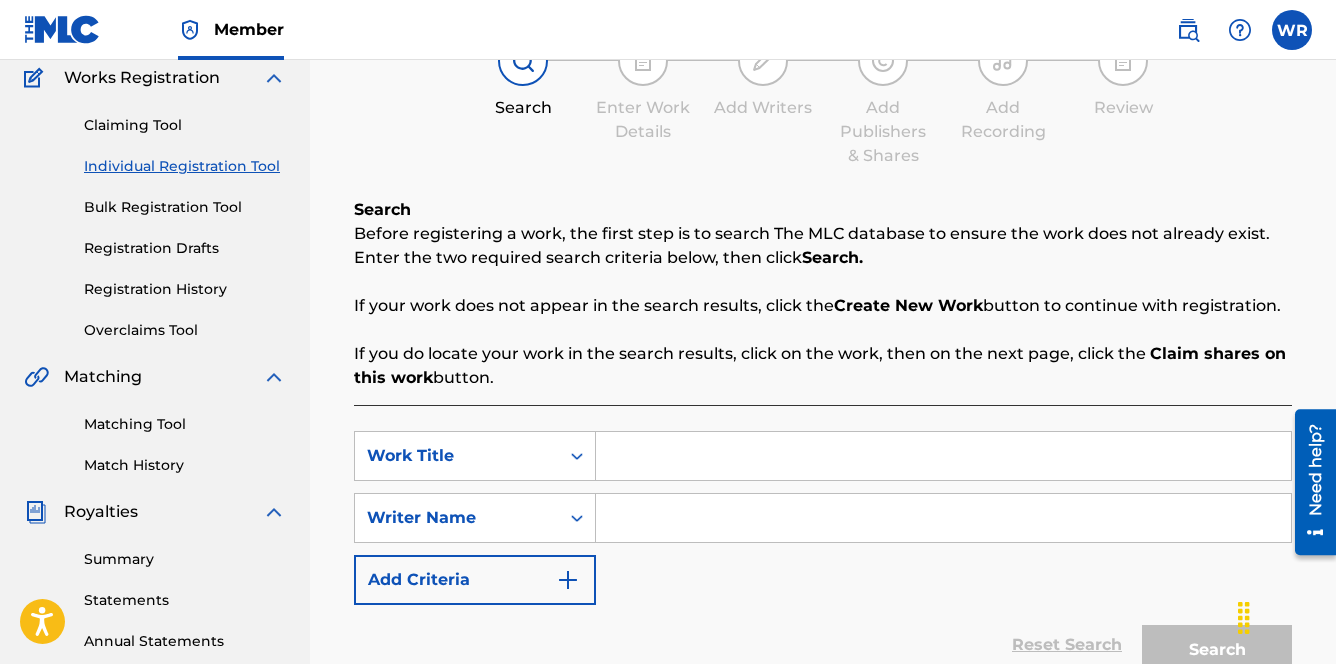 scroll, scrollTop: 183, scrollLeft: 0, axis: vertical 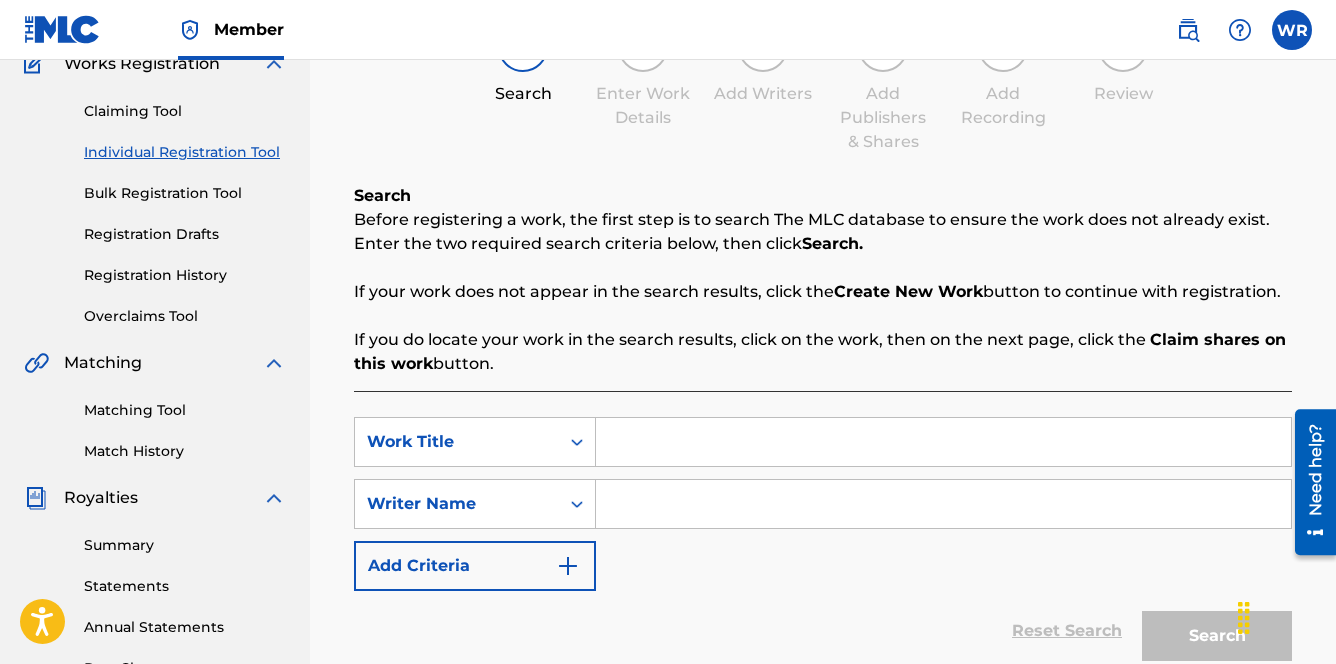 click at bounding box center (943, 442) 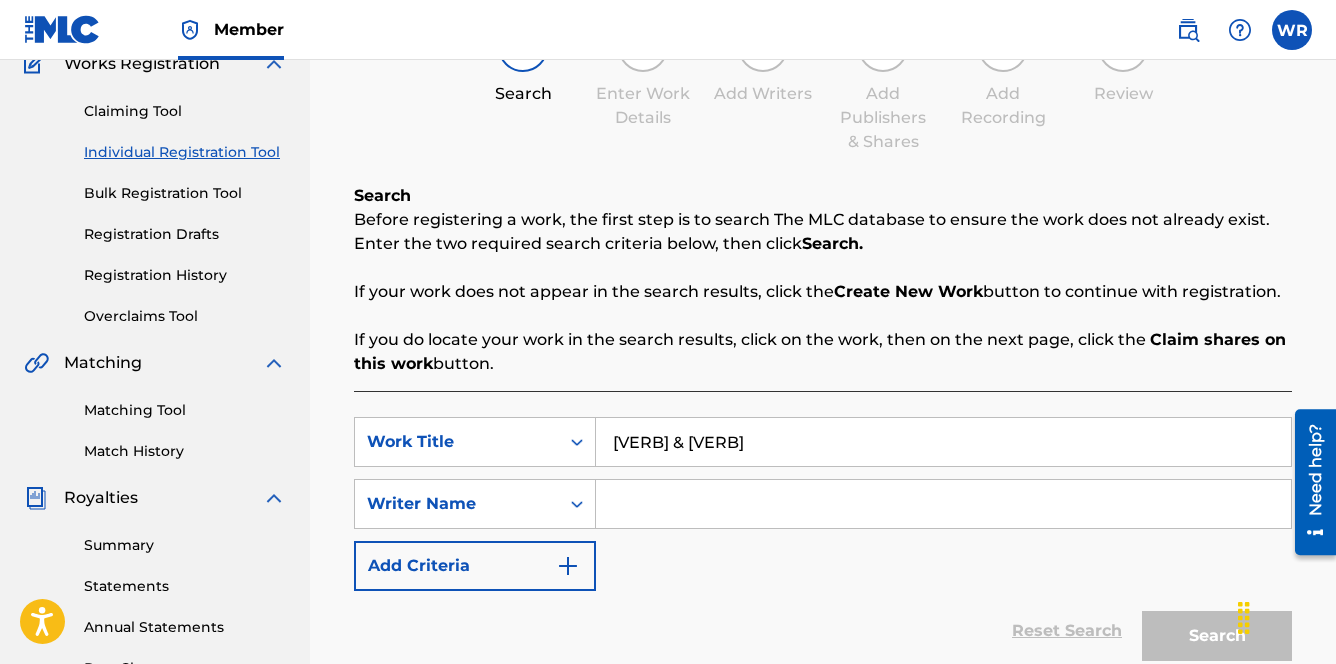 type on "[VERB] & [VERB]" 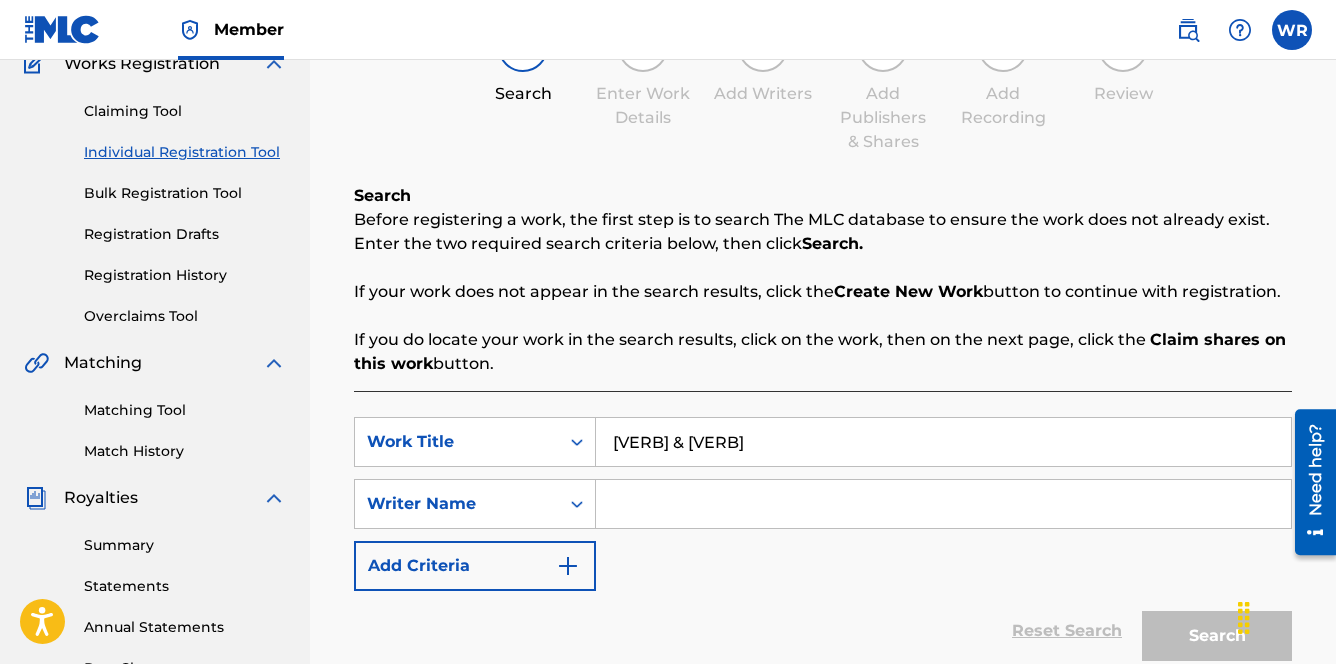 type on "[FIRST] [LAST] [LAST] [LAST]" 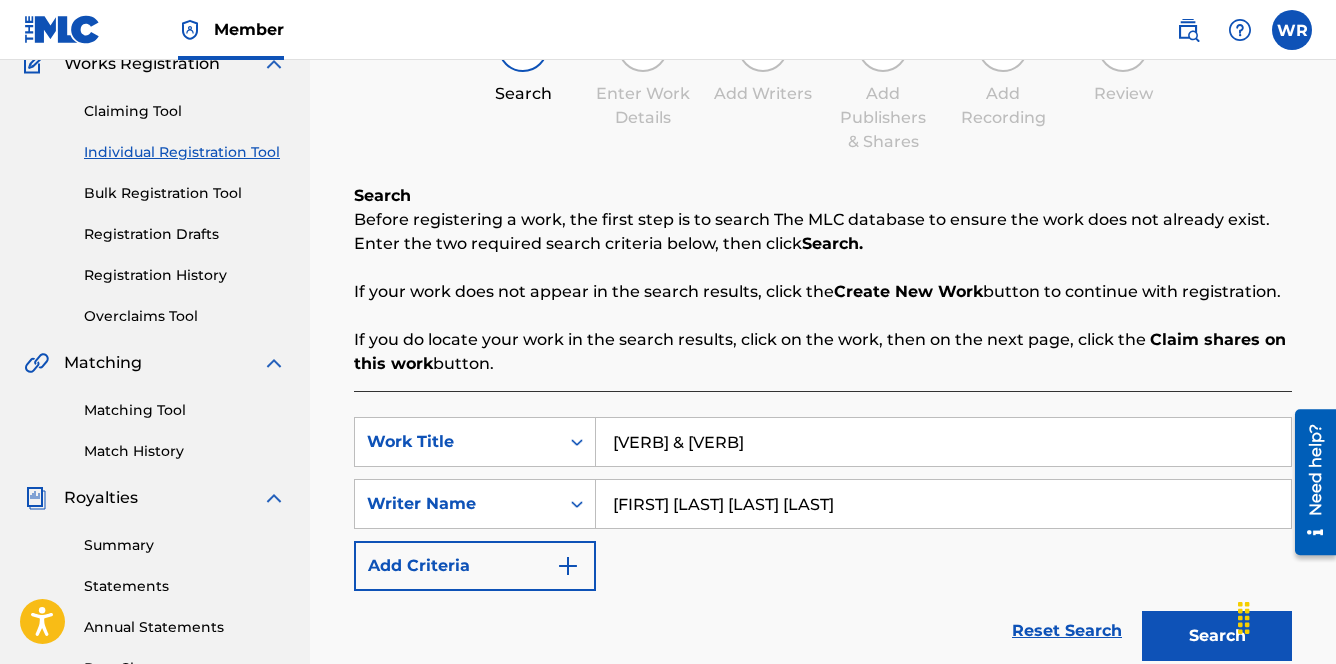 click on "Search" at bounding box center (1217, 636) 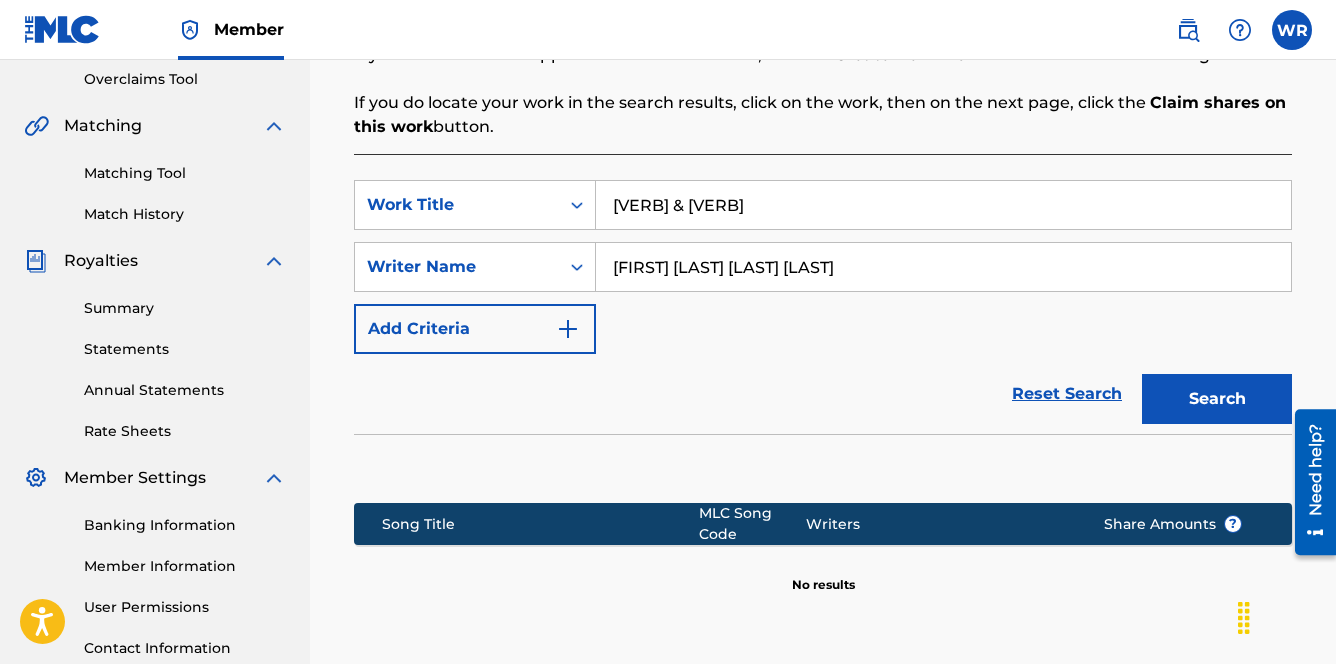 scroll, scrollTop: 418, scrollLeft: 0, axis: vertical 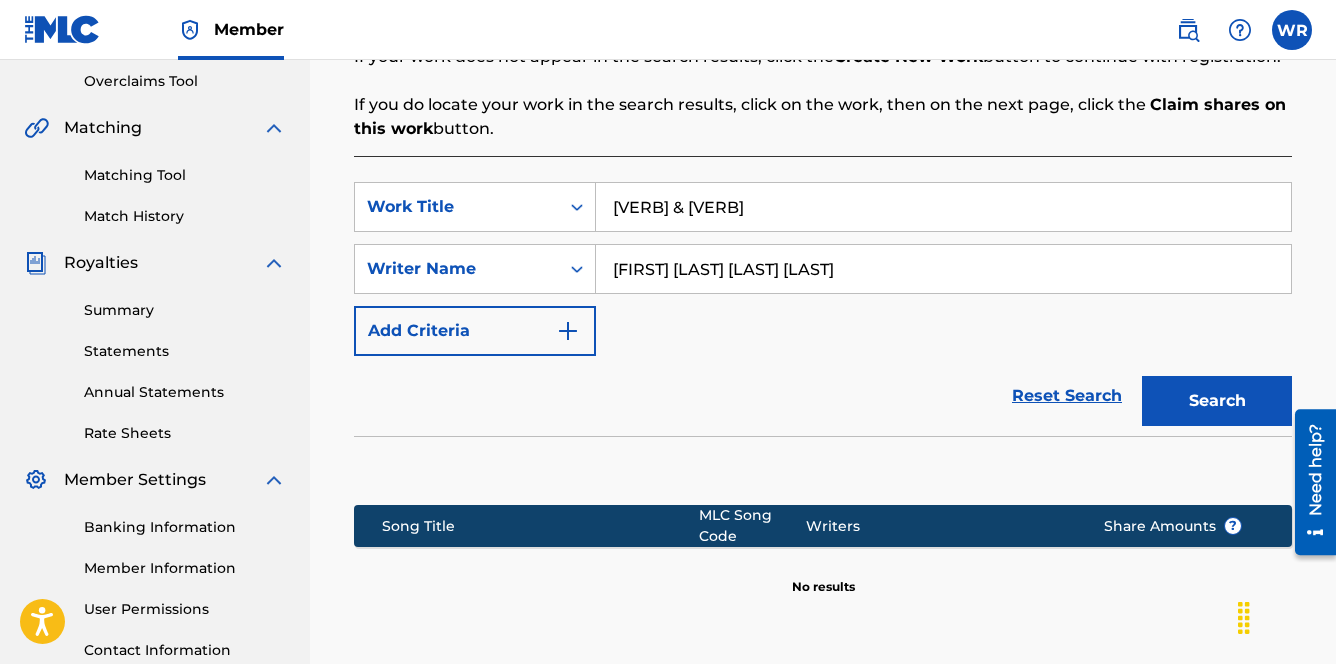 click on "Matching Tool" at bounding box center [185, 175] 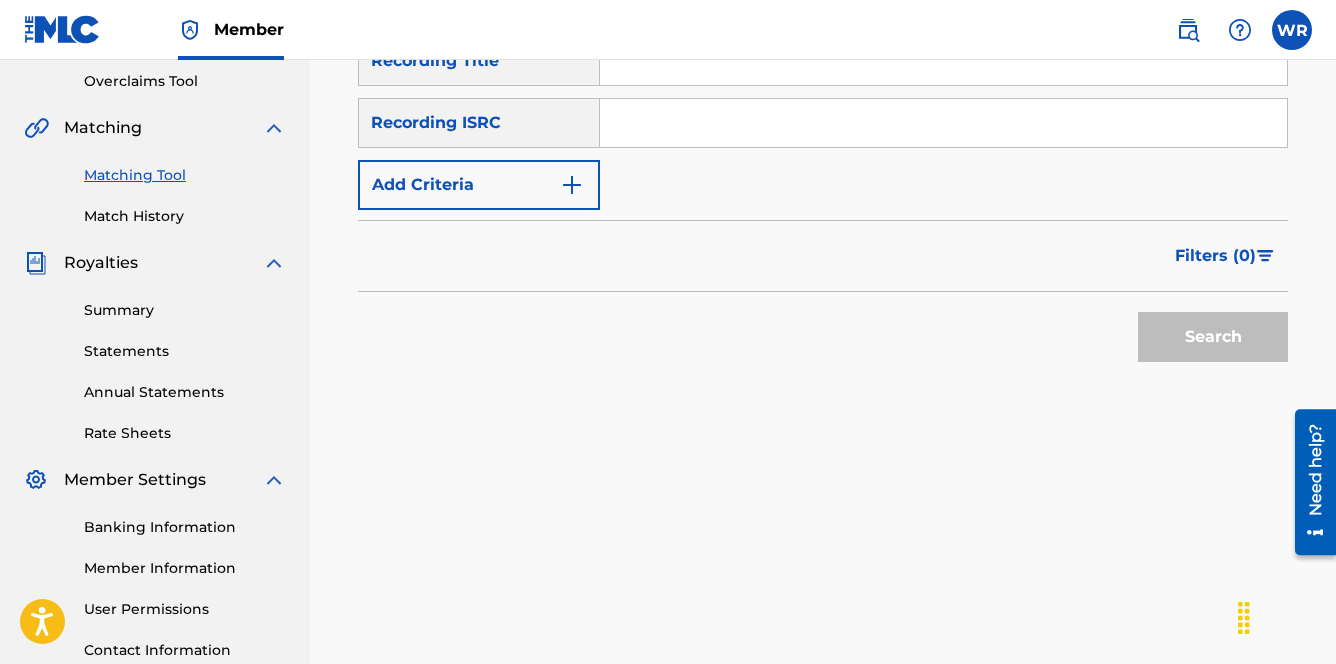 scroll, scrollTop: 0, scrollLeft: 0, axis: both 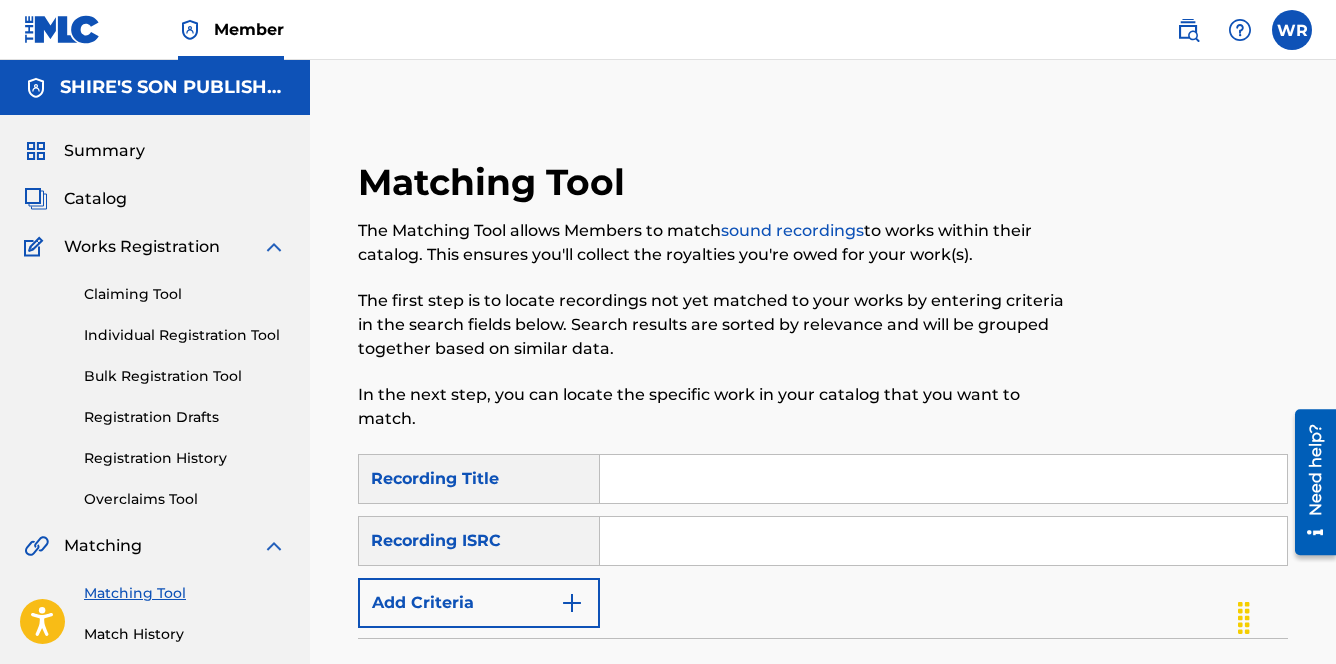 click at bounding box center (943, 479) 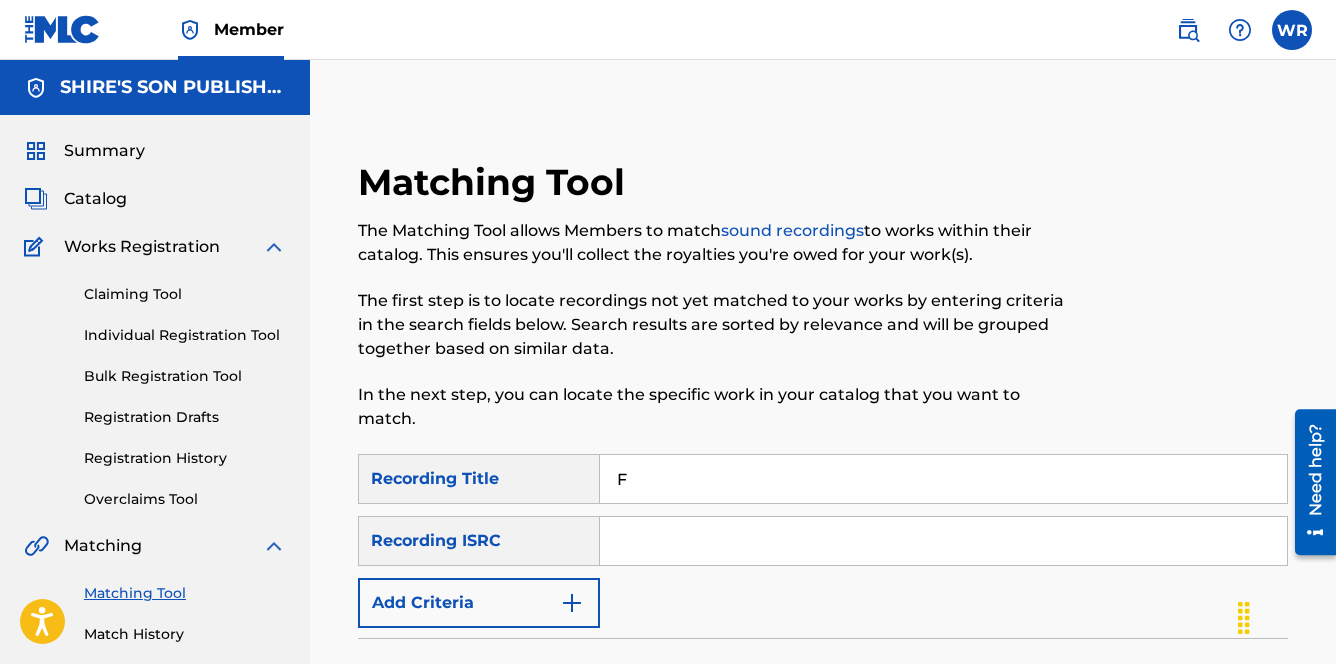 type on "[VERB] & [VERB]" 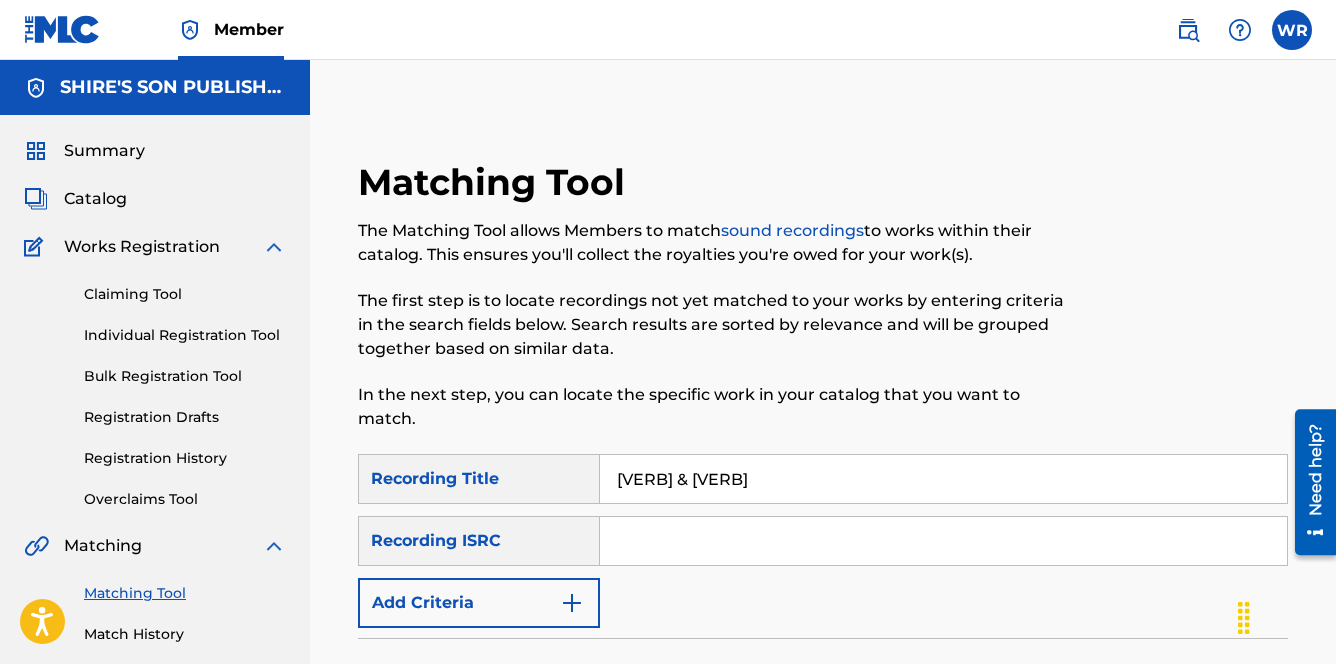 click at bounding box center (943, 541) 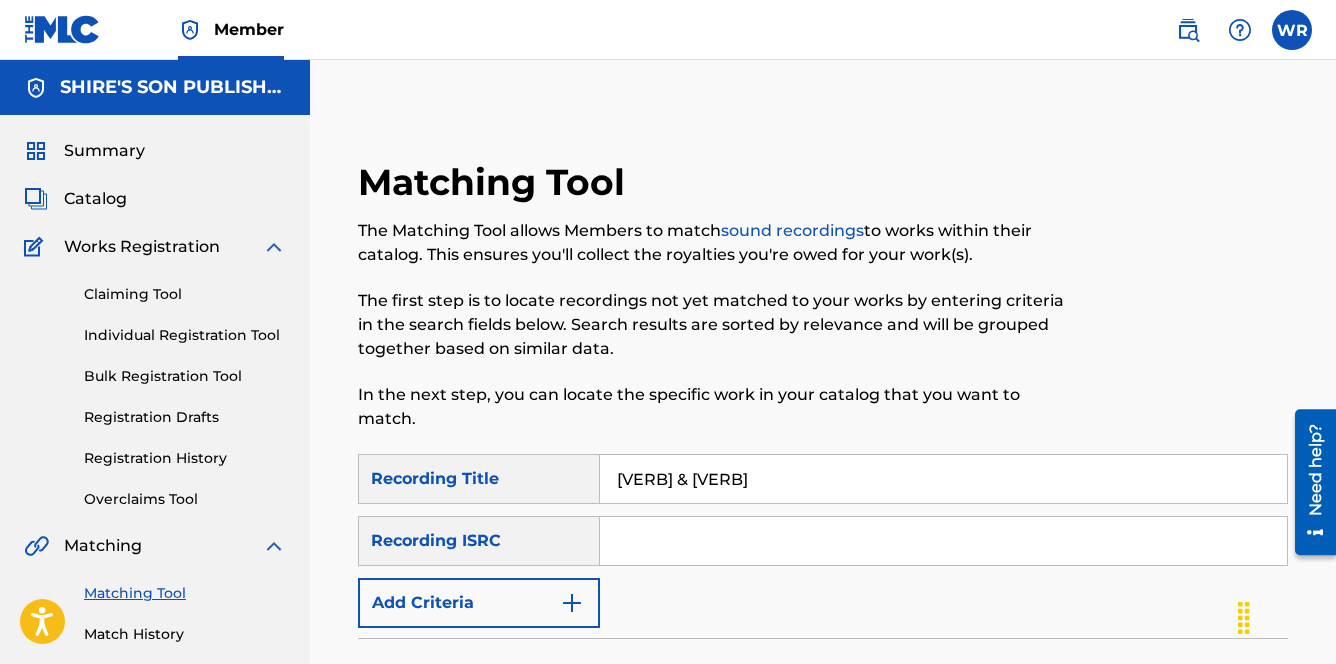 paste on "[ID]" 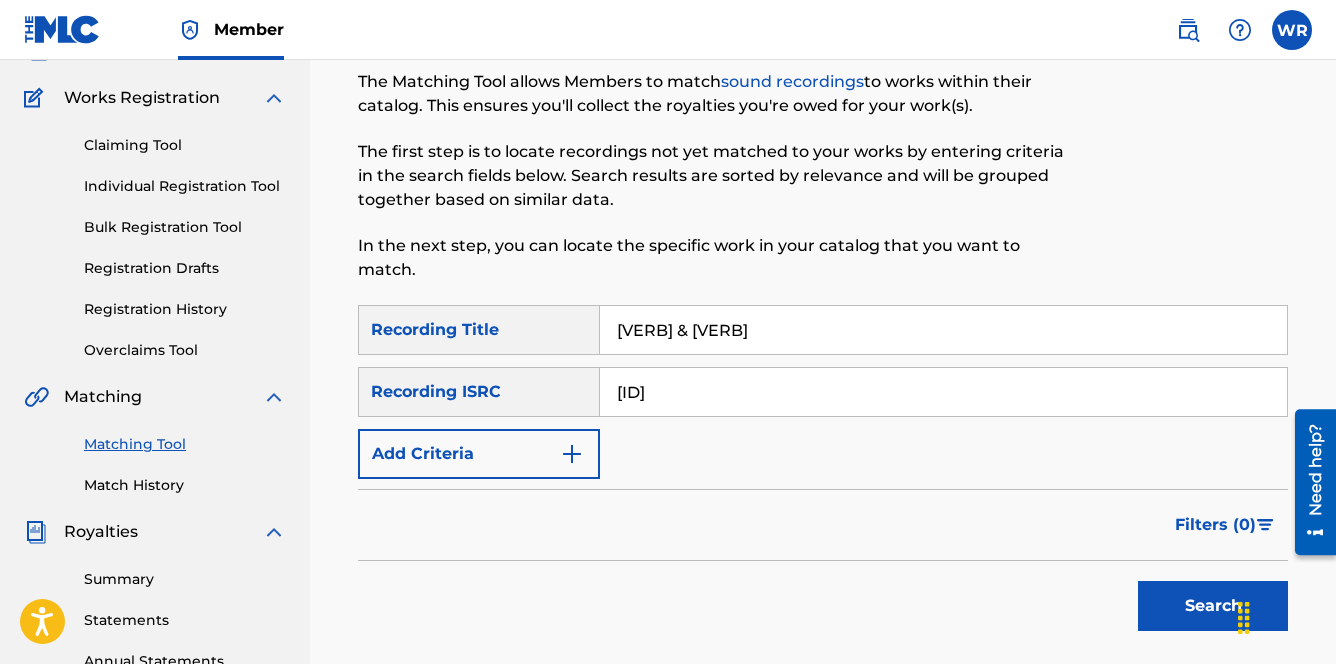 scroll, scrollTop: 192, scrollLeft: 0, axis: vertical 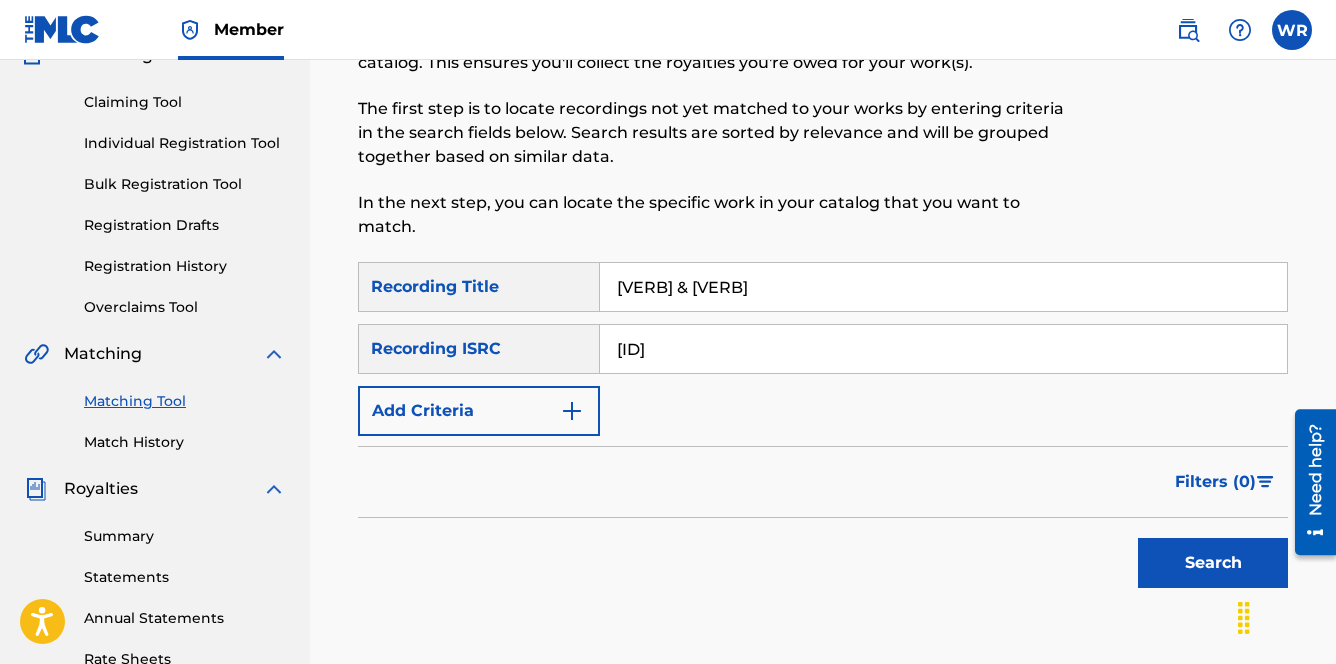 type on "[ID]" 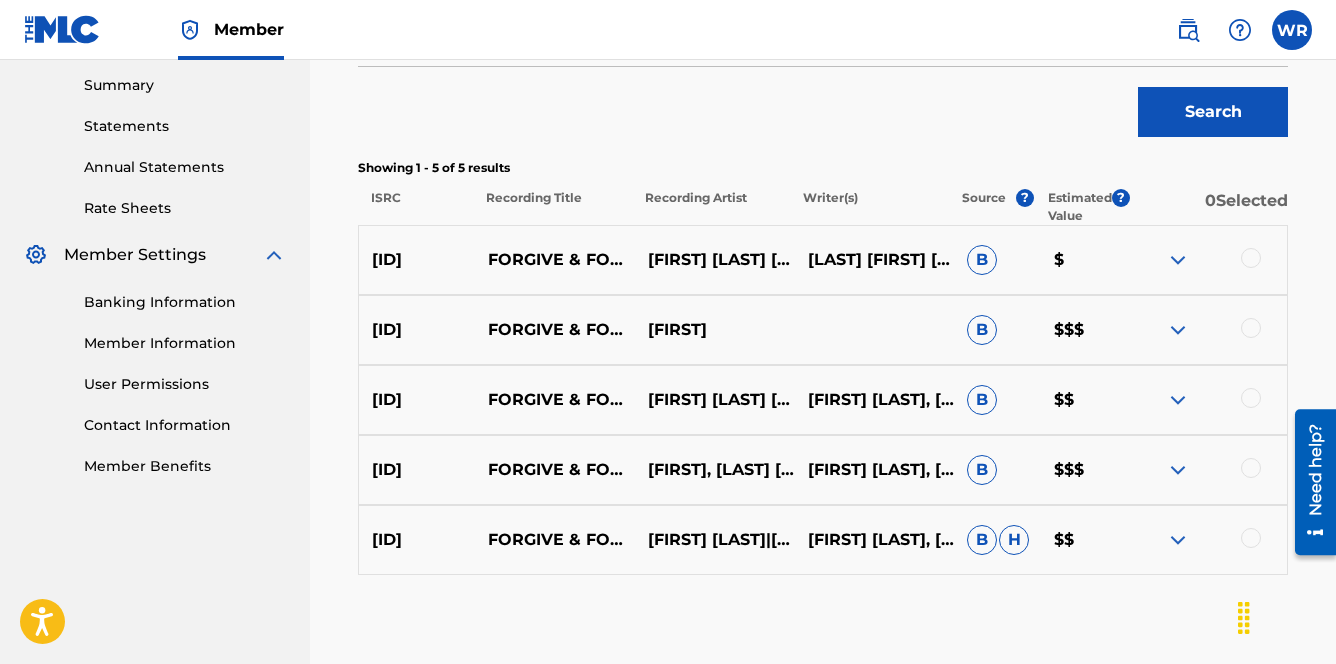 scroll, scrollTop: 645, scrollLeft: 0, axis: vertical 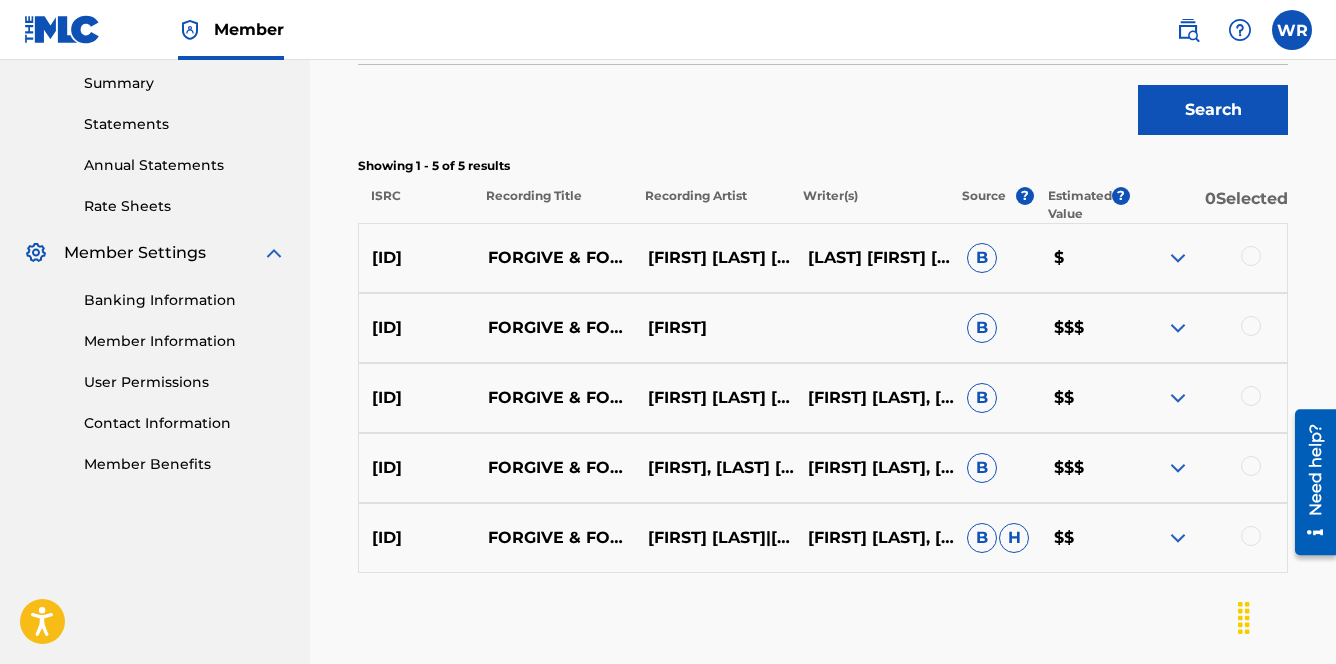 click at bounding box center (1178, 328) 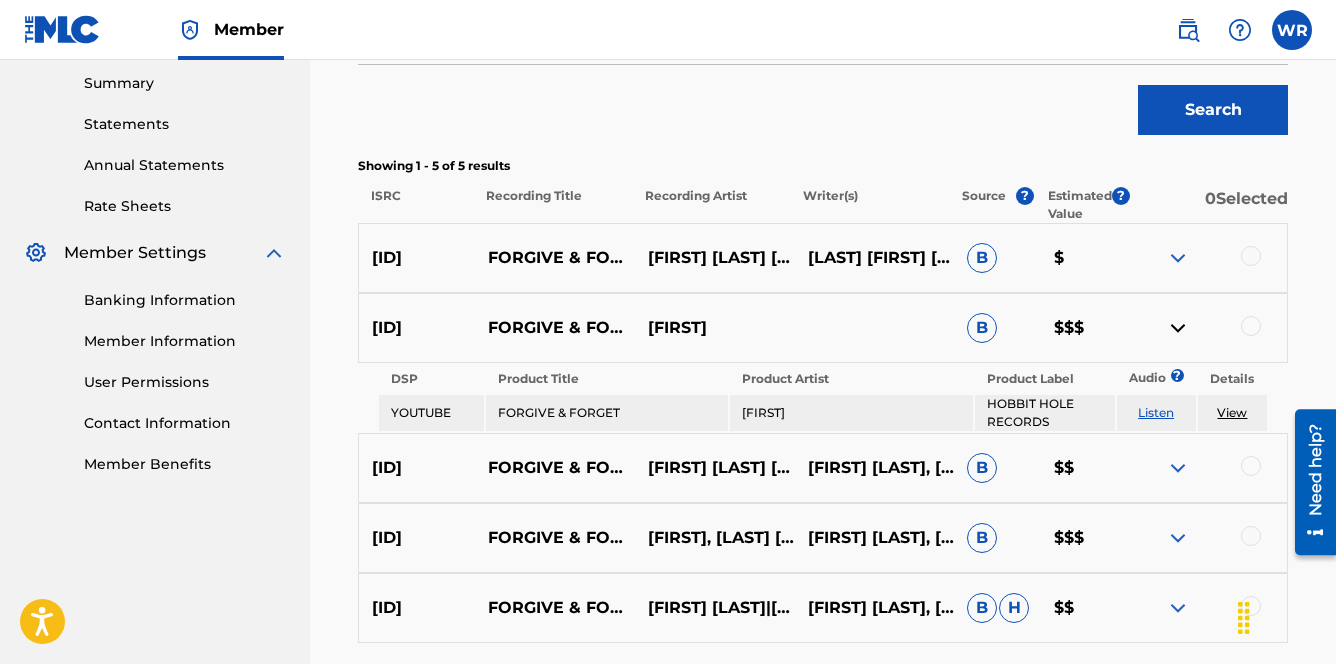 click on "View" at bounding box center (1232, 412) 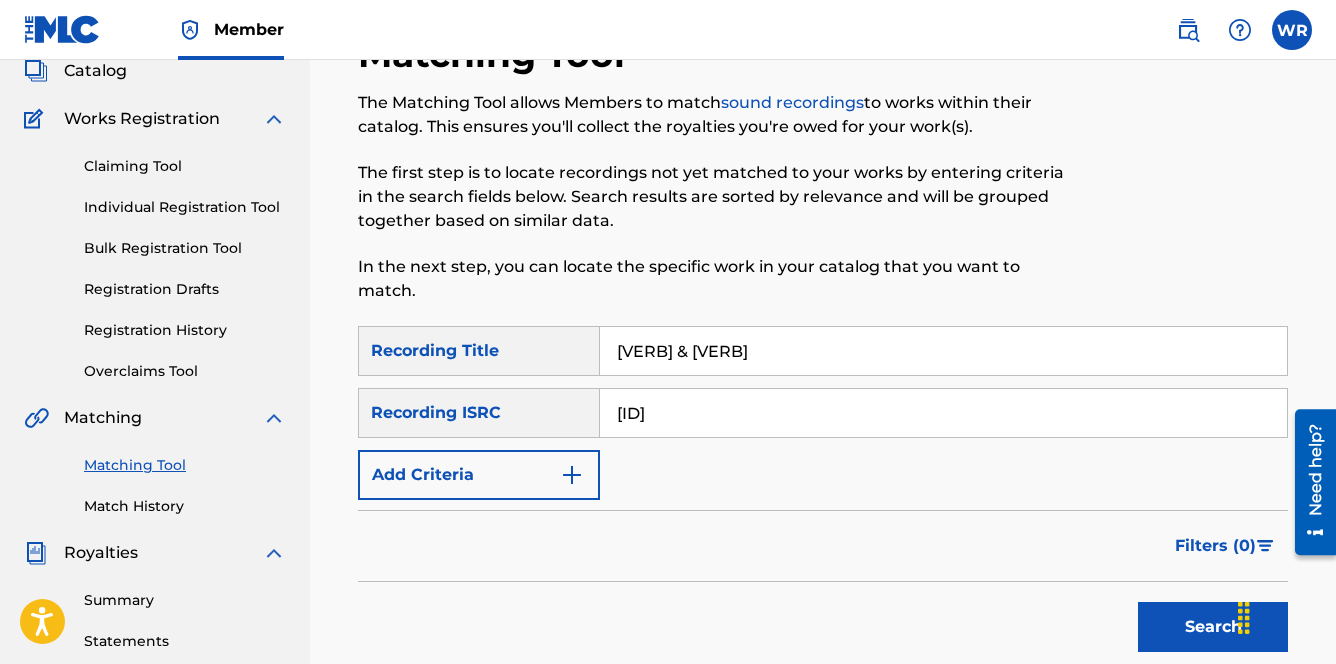 scroll, scrollTop: 0, scrollLeft: 0, axis: both 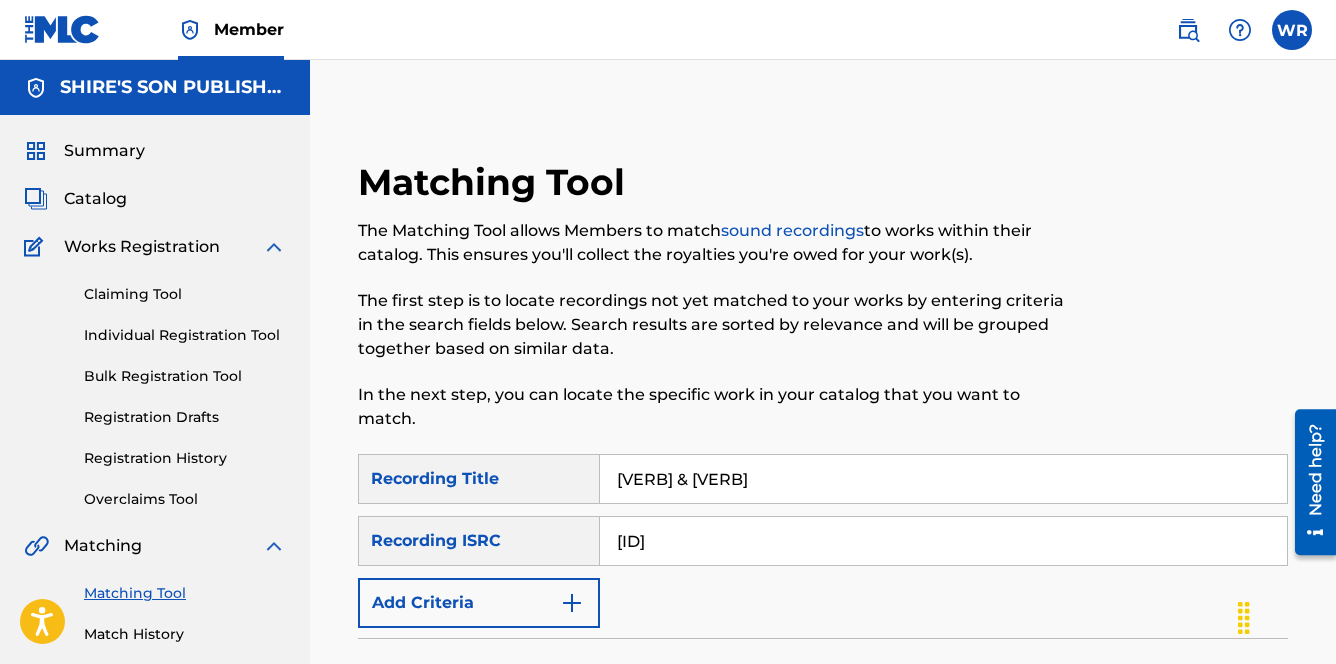 click on "Individual Registration Tool" at bounding box center (185, 335) 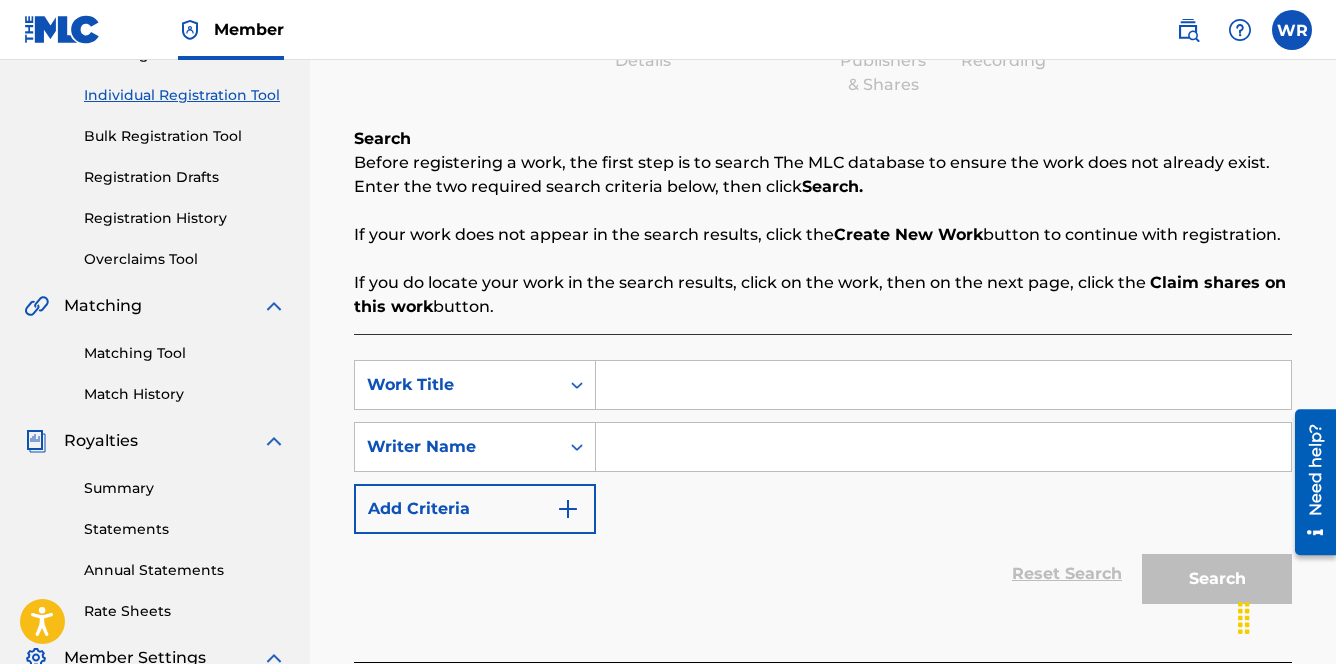 scroll, scrollTop: 282, scrollLeft: 0, axis: vertical 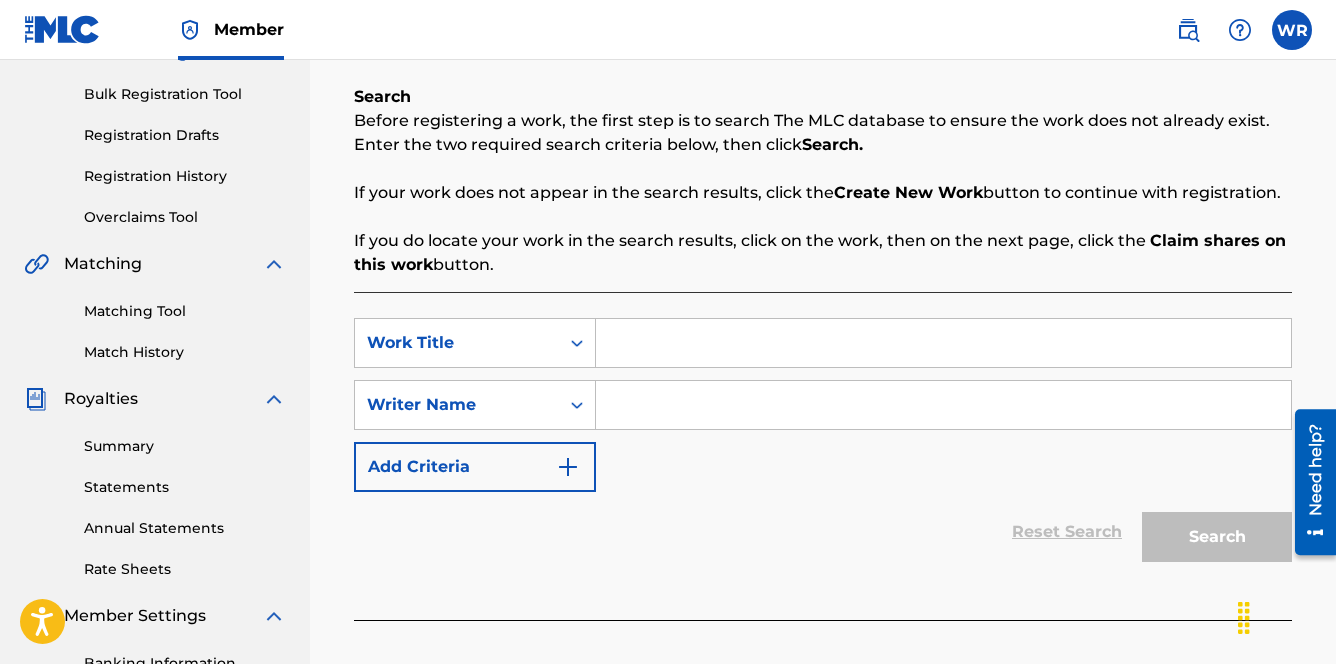 click at bounding box center (943, 343) 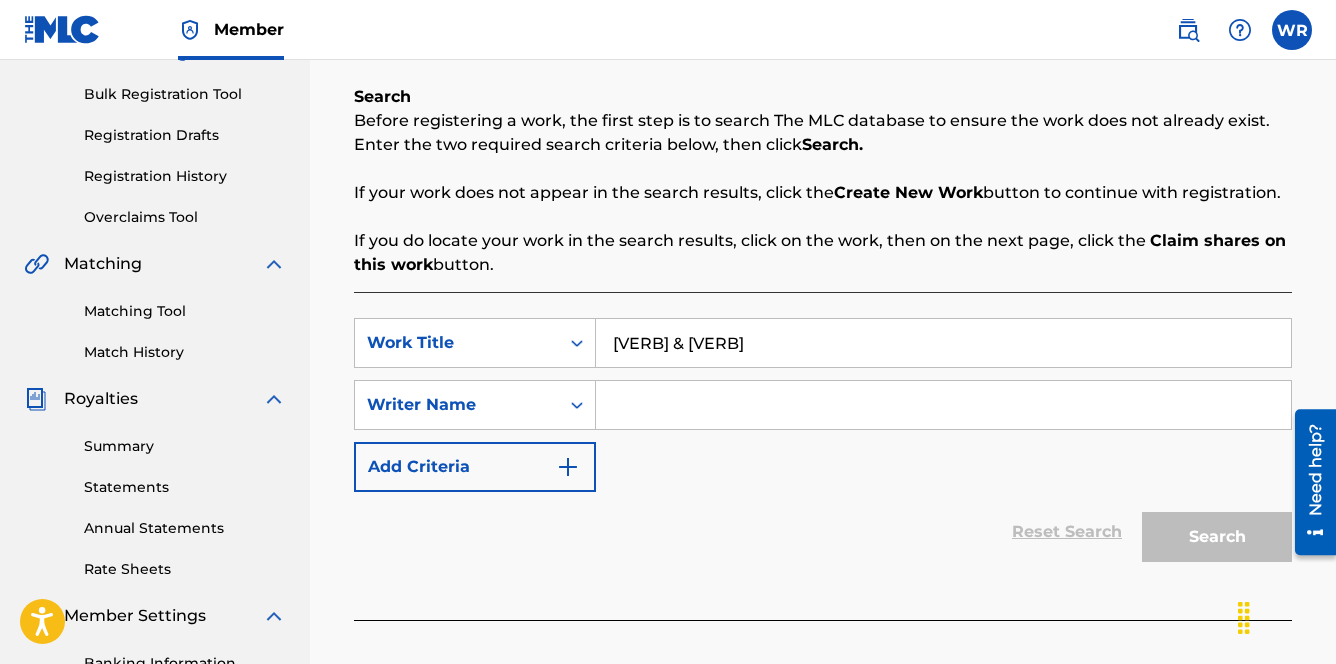 type on "[VERB] & [VERB]" 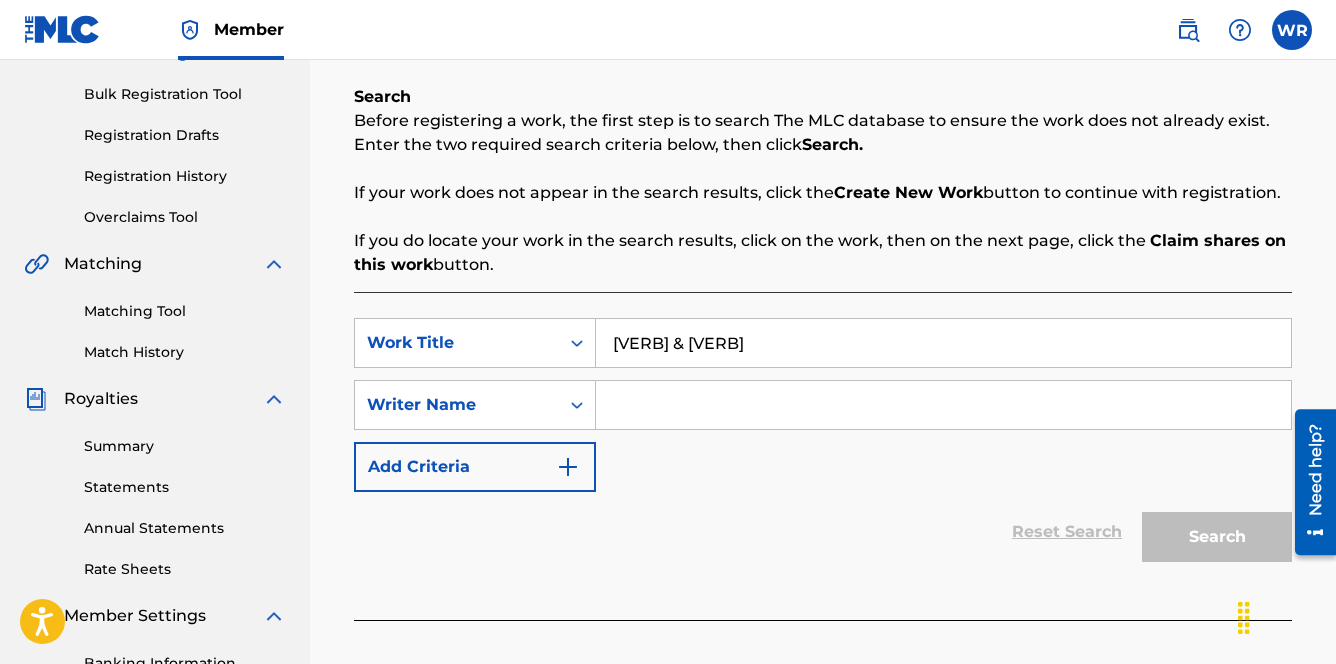 type on "K" 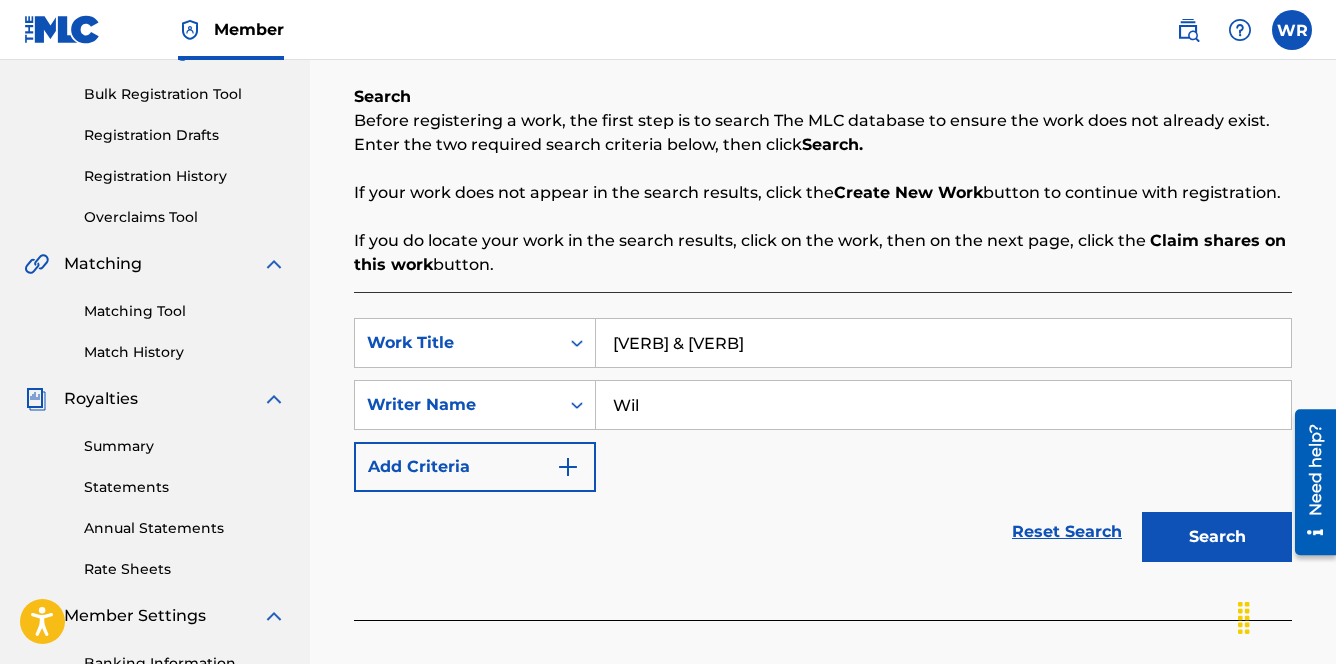 type on "[FIRST] [LAST] [LAST] [LAST]" 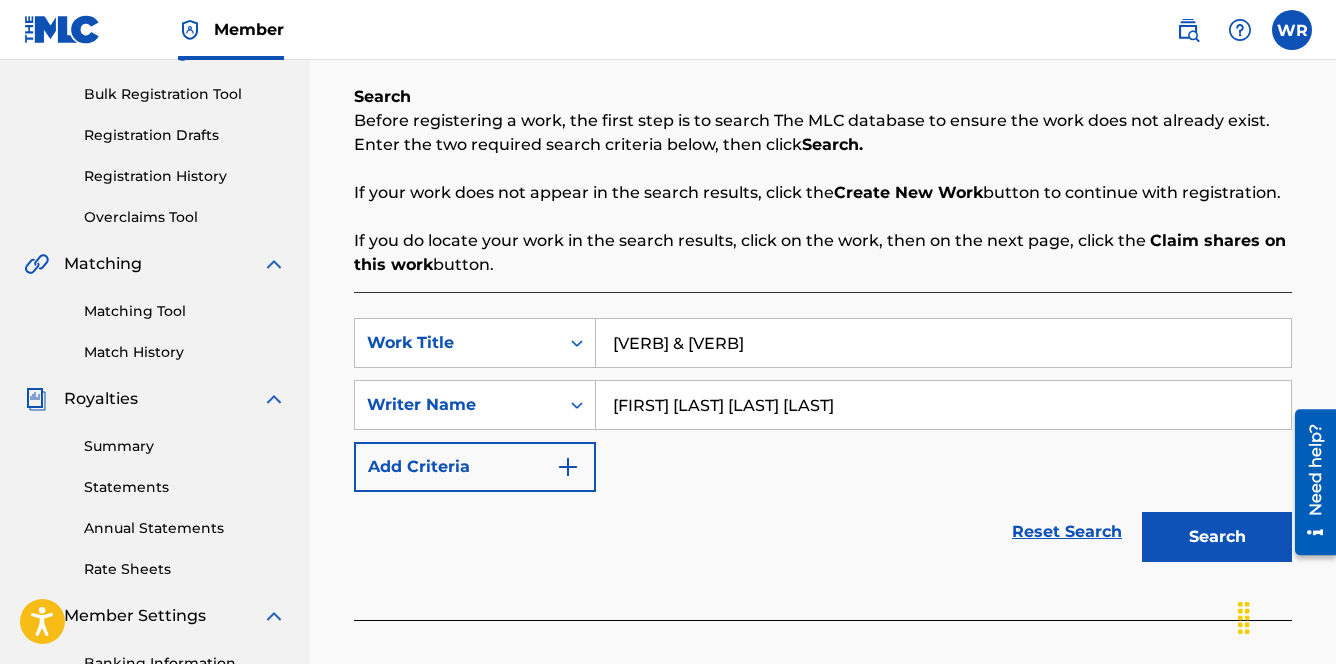 click on "Search" at bounding box center (1217, 537) 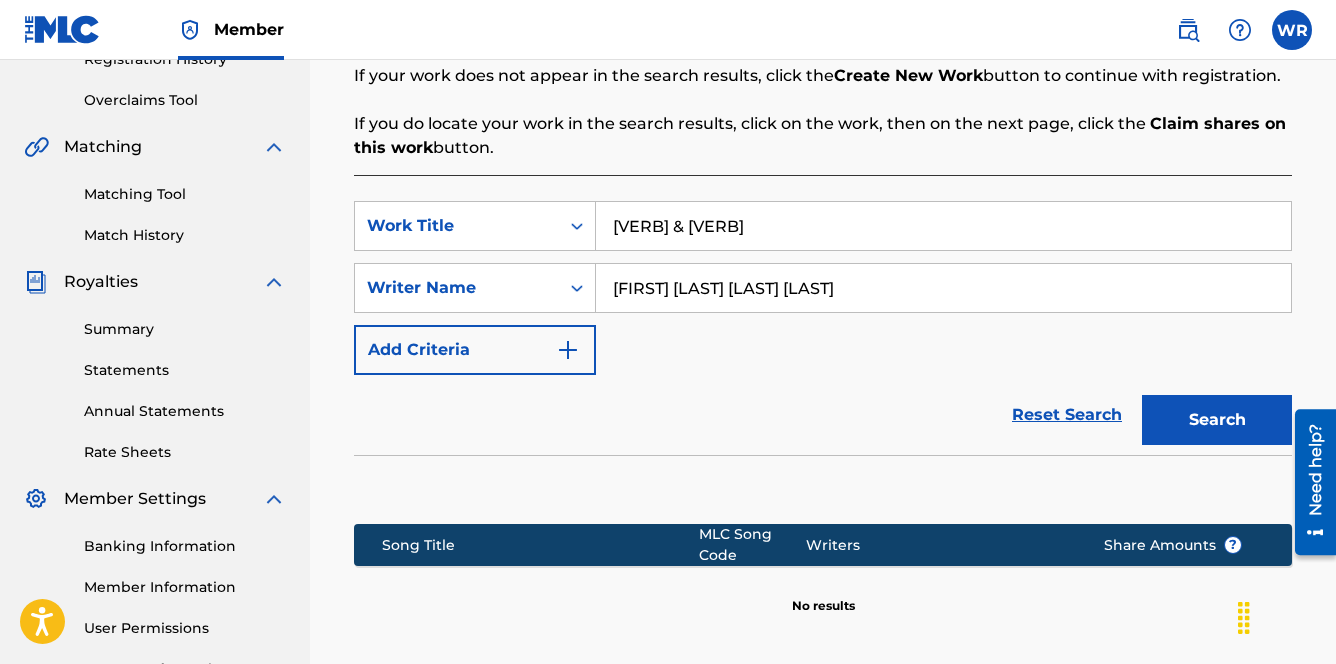 scroll, scrollTop: 617, scrollLeft: 0, axis: vertical 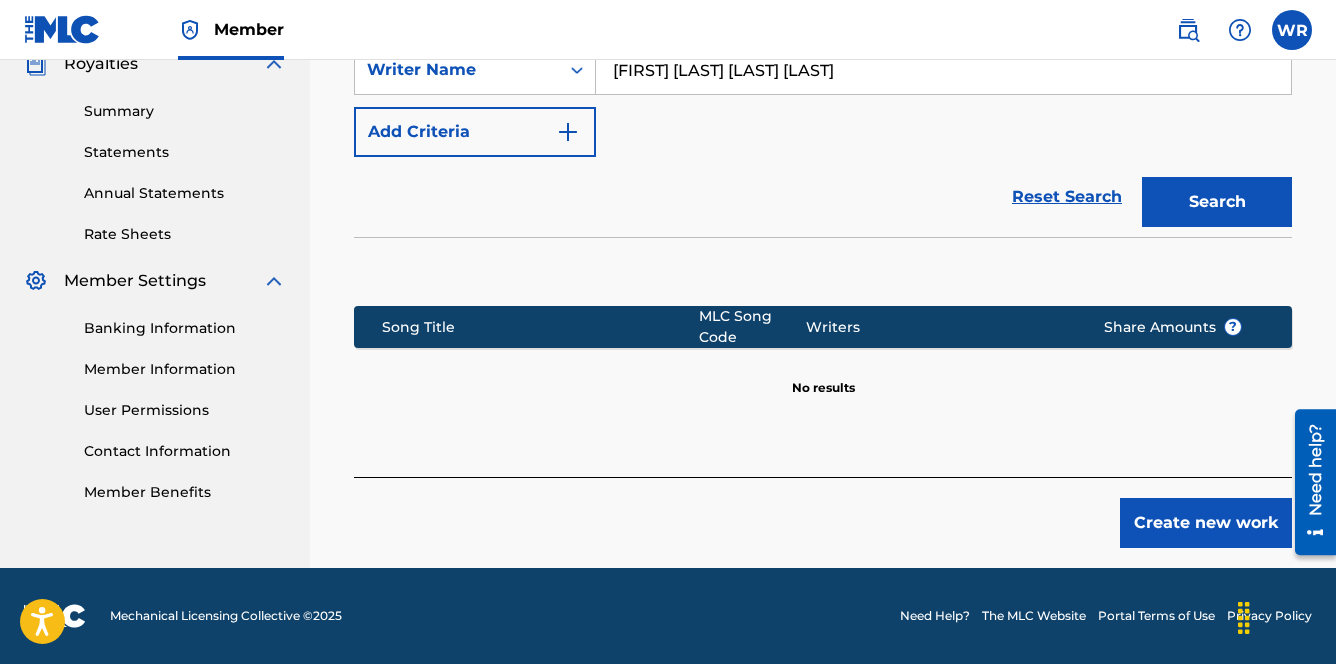 click on "Create new work" at bounding box center (1206, 523) 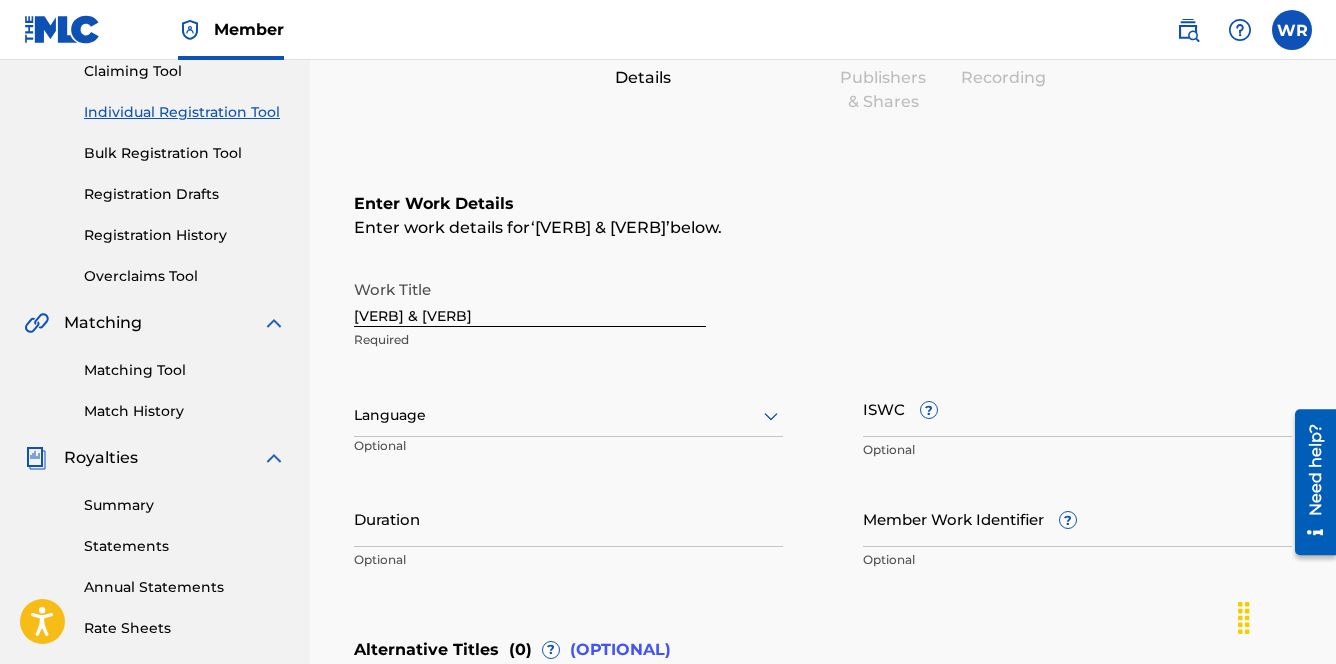 scroll, scrollTop: 236, scrollLeft: 0, axis: vertical 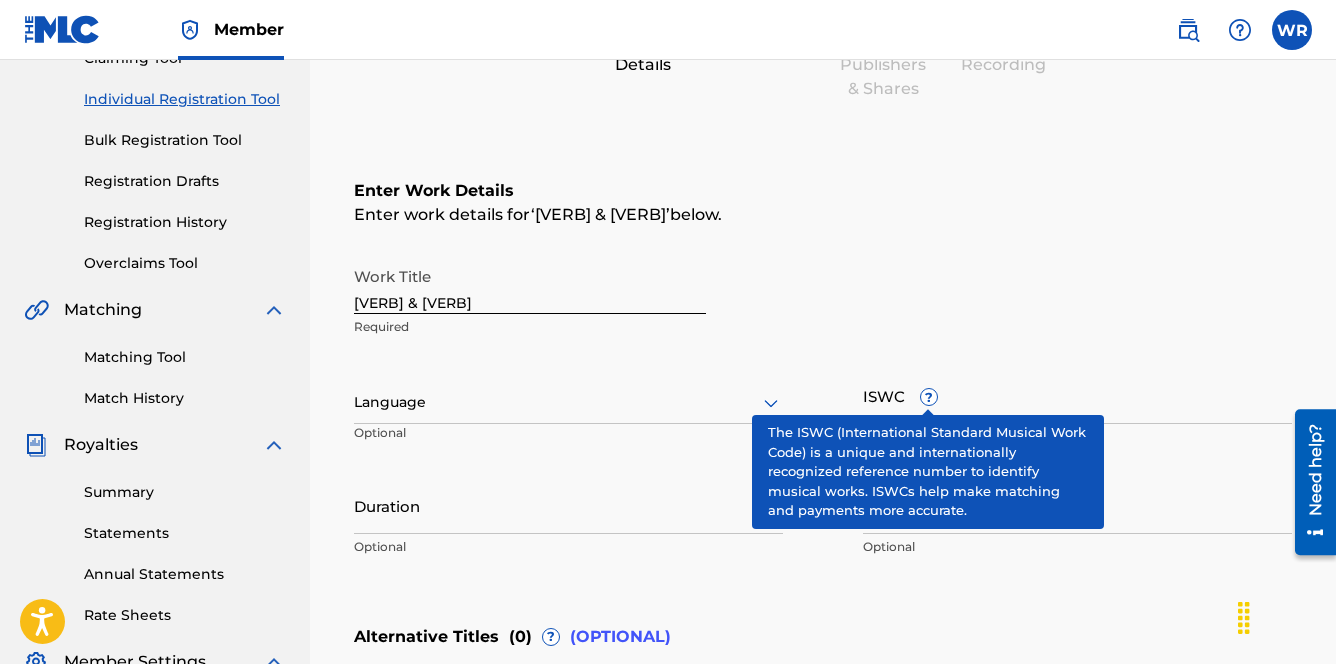 click on "?" at bounding box center [929, 397] 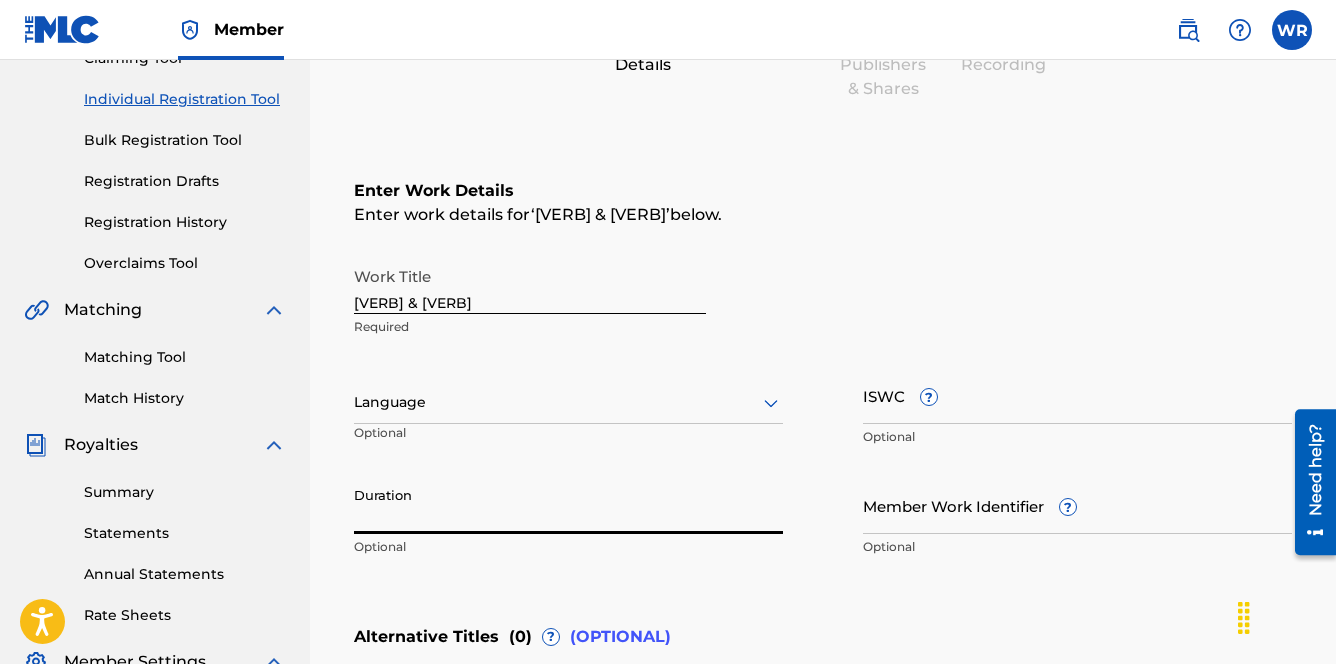 click on "Duration" at bounding box center (568, 505) 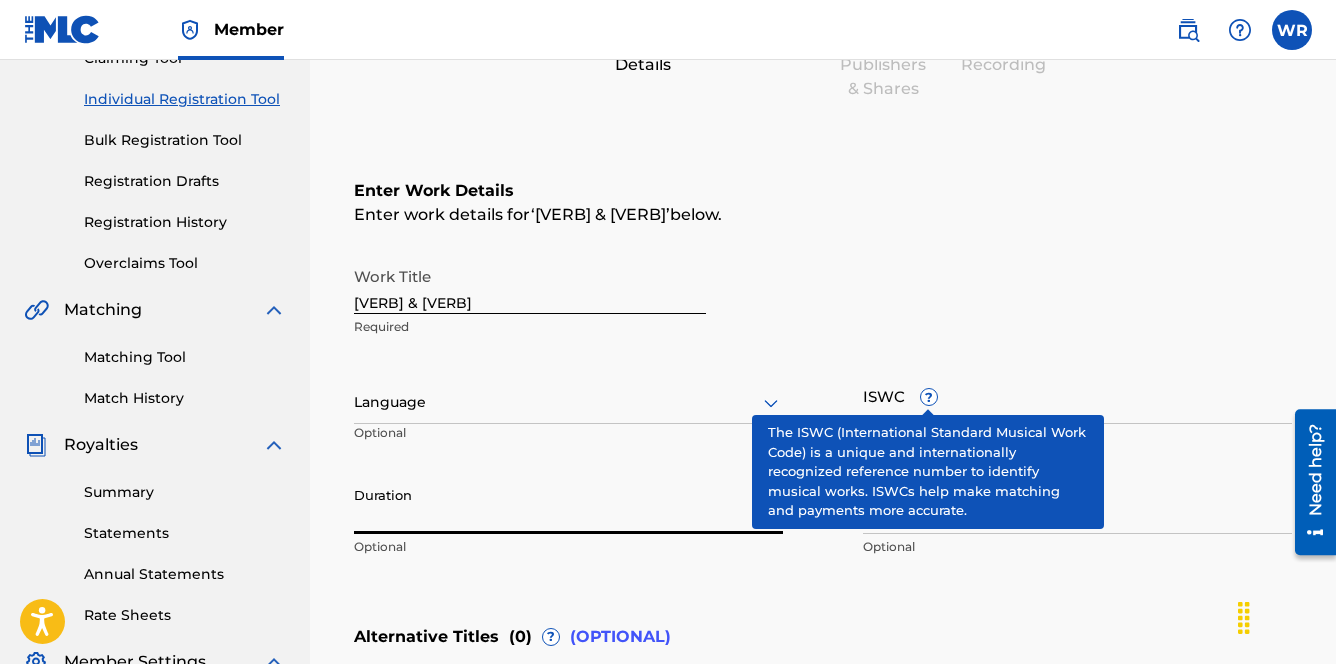 click on "ISWC   ?" at bounding box center (1077, 395) 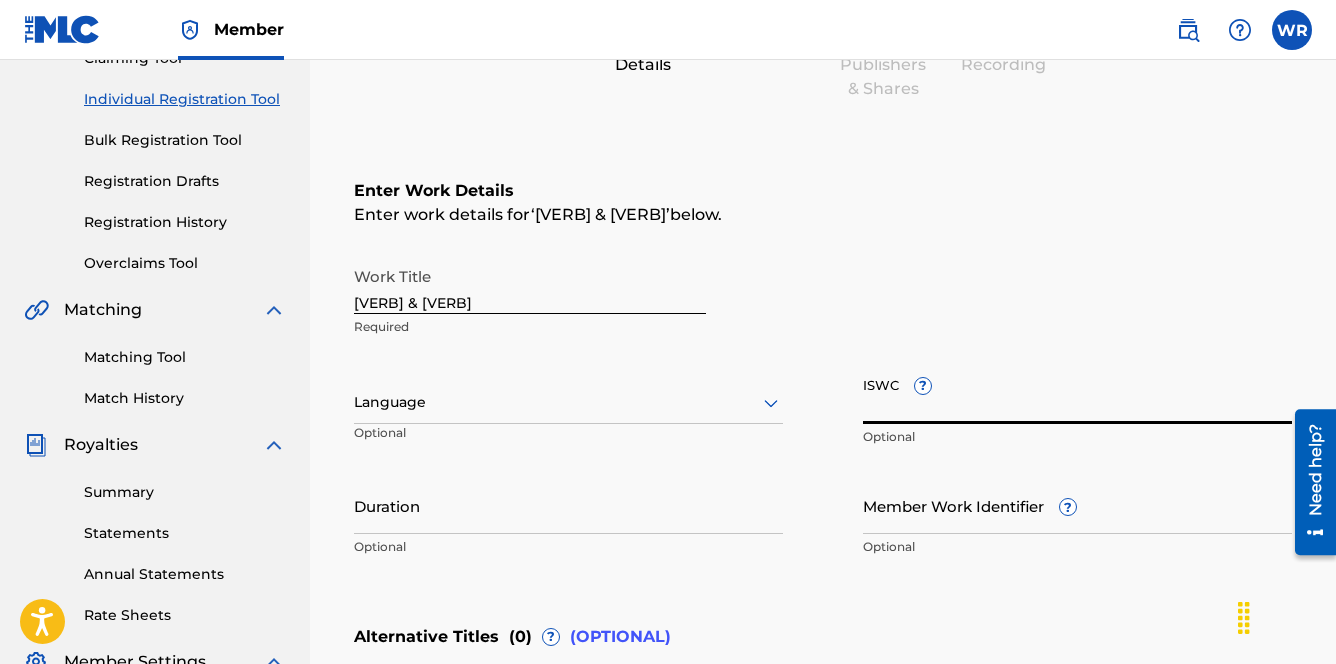 paste on "[ISWC]" 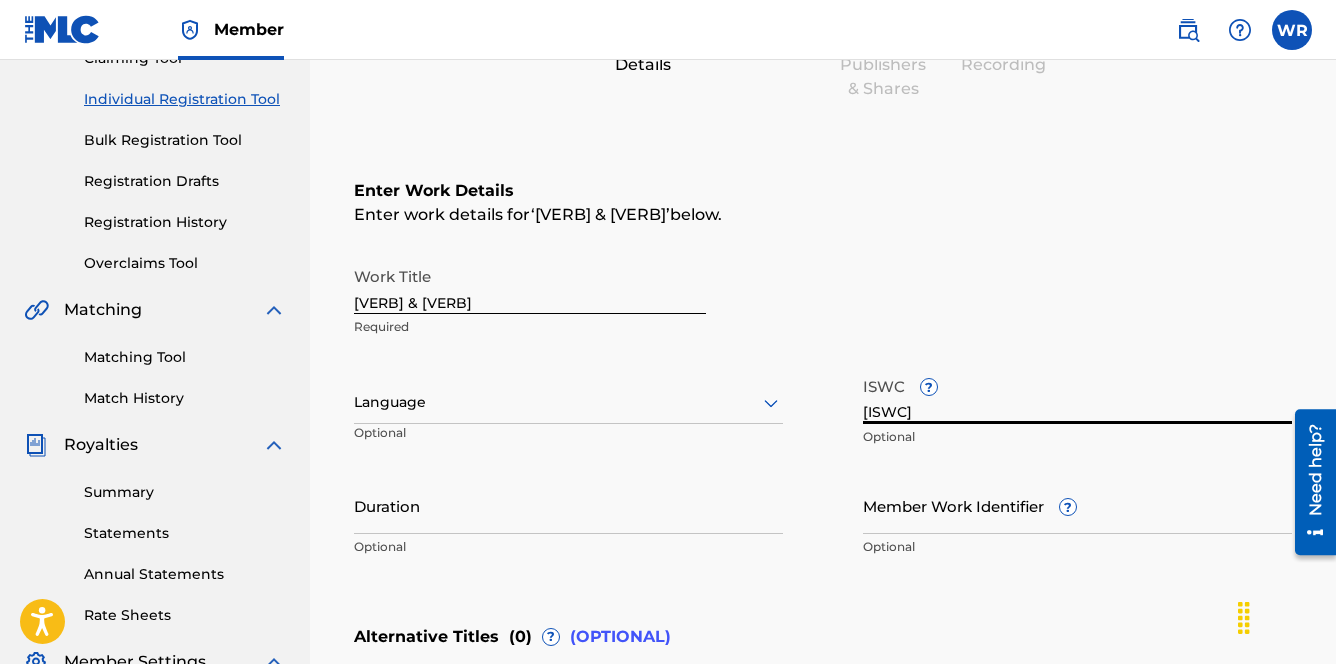 type on "[ISWC]" 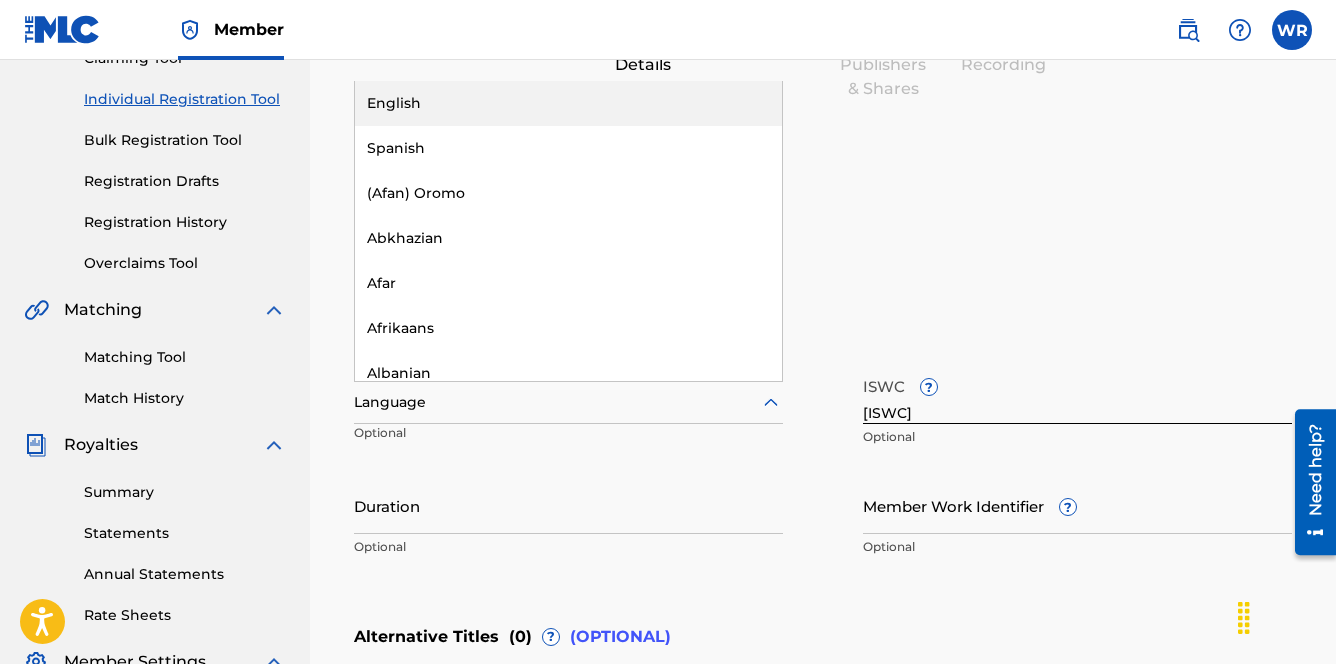click at bounding box center (568, 402) 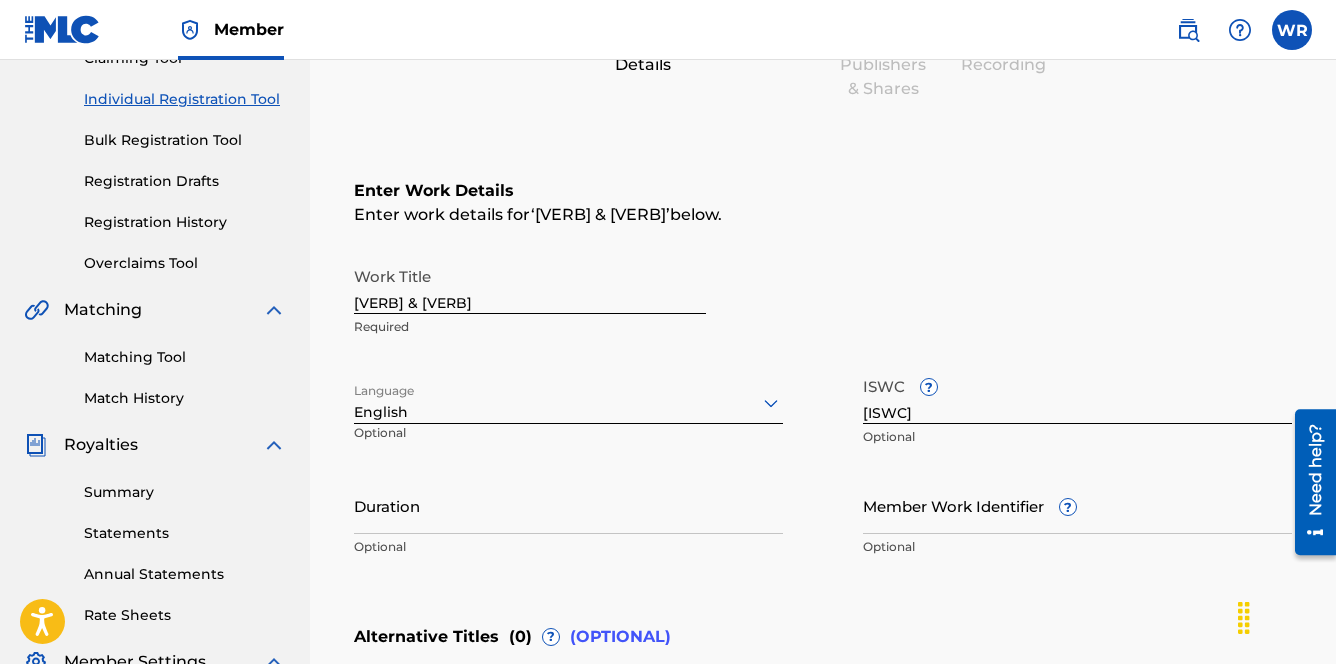 click on "Duration" at bounding box center (568, 505) 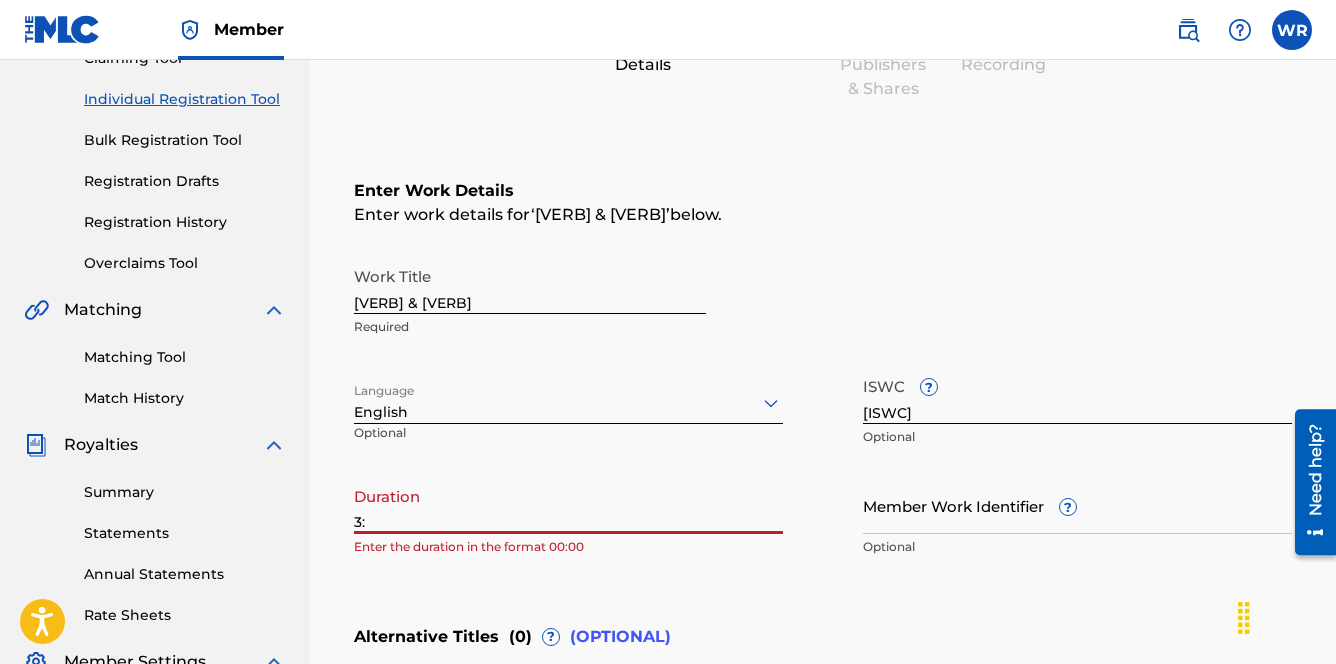type on "3" 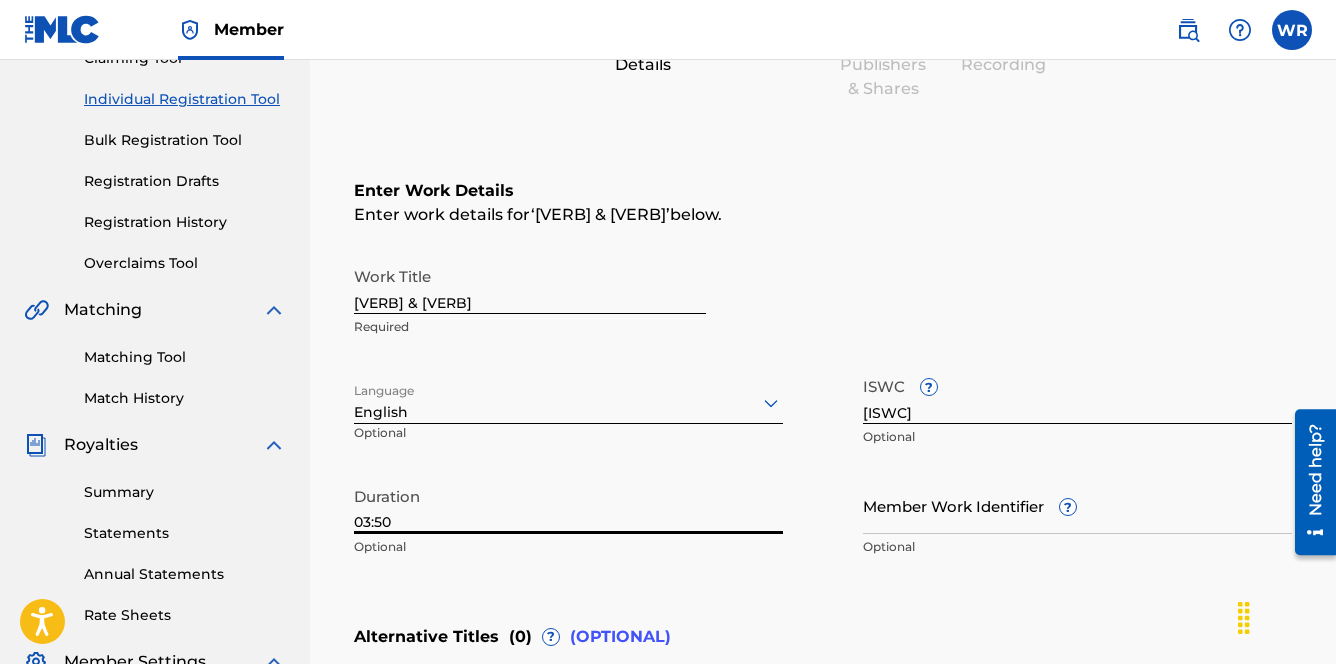 type on "03:50" 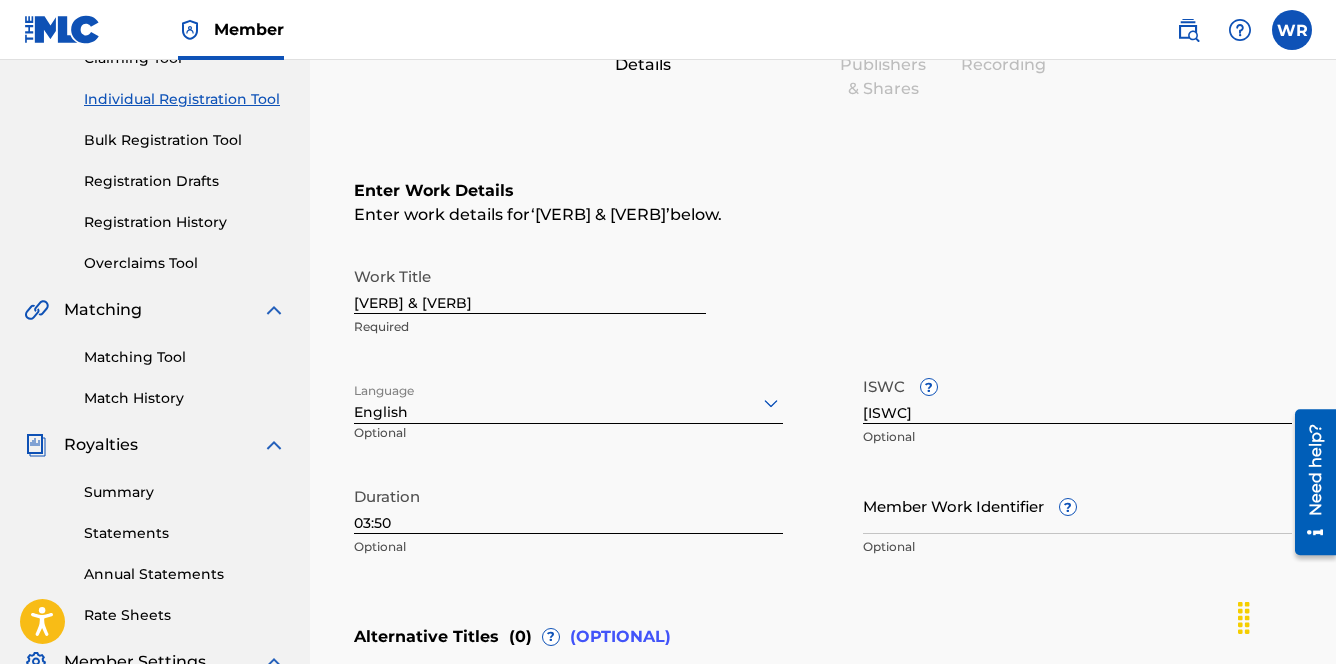 click on "Work Title   [VERB] & [VERB] Required Language English Optional ISWC   ? [ISWC] Optional Duration   03:50 Optional Member Work Identifier   ? Optional" at bounding box center (823, 412) 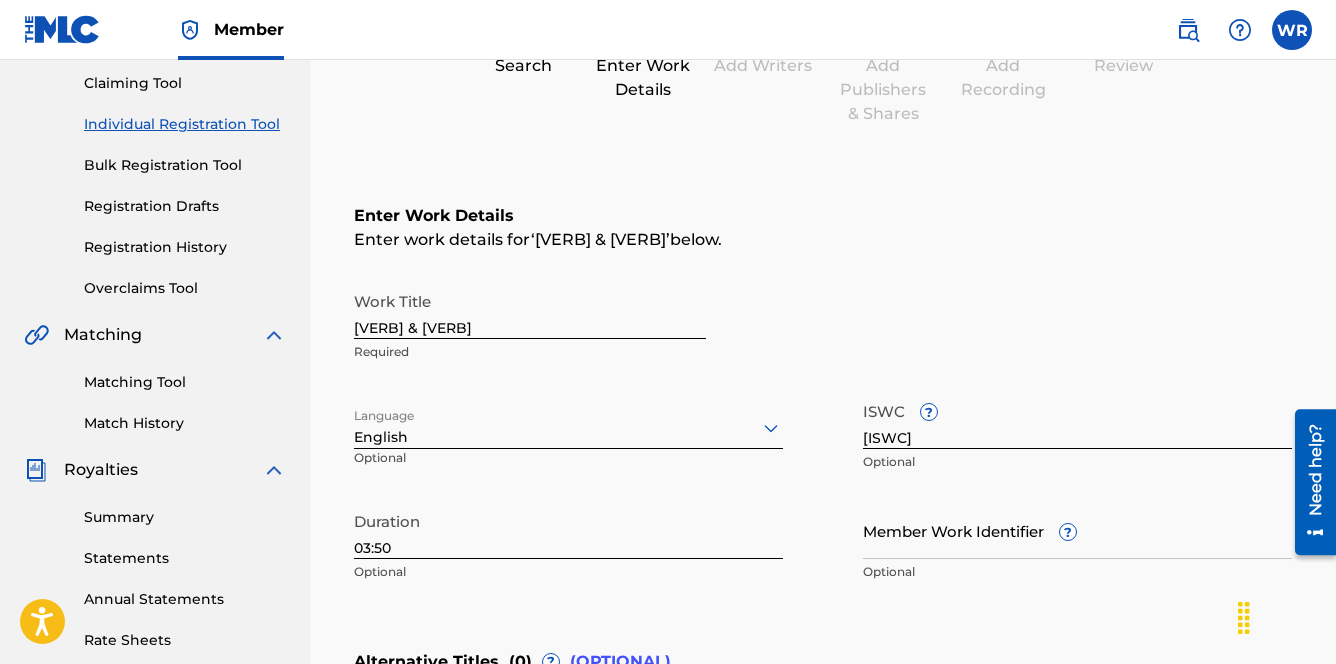 scroll, scrollTop: 604, scrollLeft: 0, axis: vertical 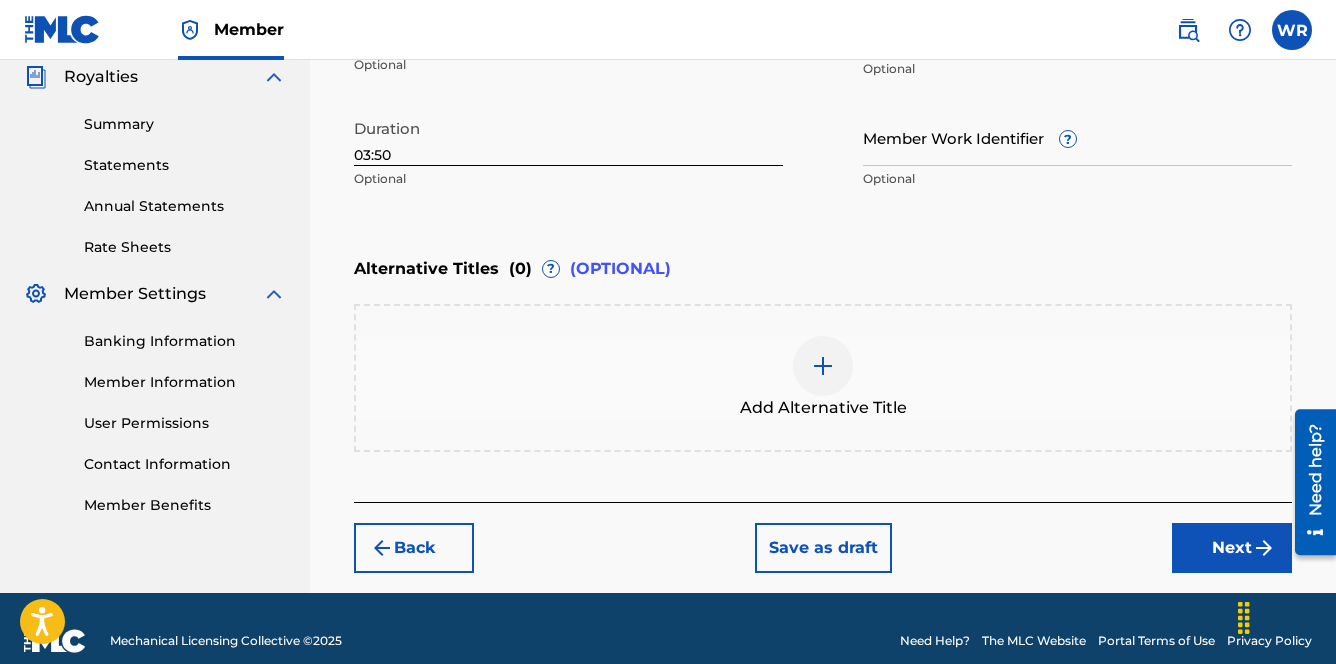 click on "Next" at bounding box center [1232, 548] 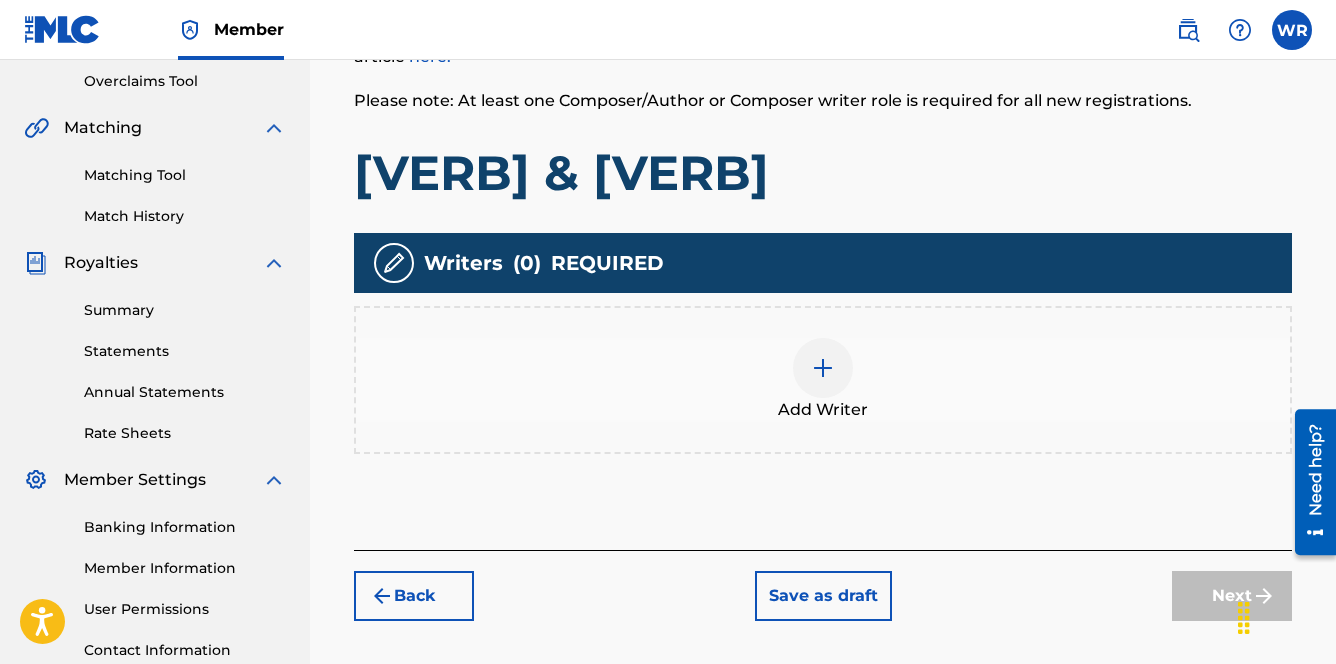 scroll, scrollTop: 461, scrollLeft: 0, axis: vertical 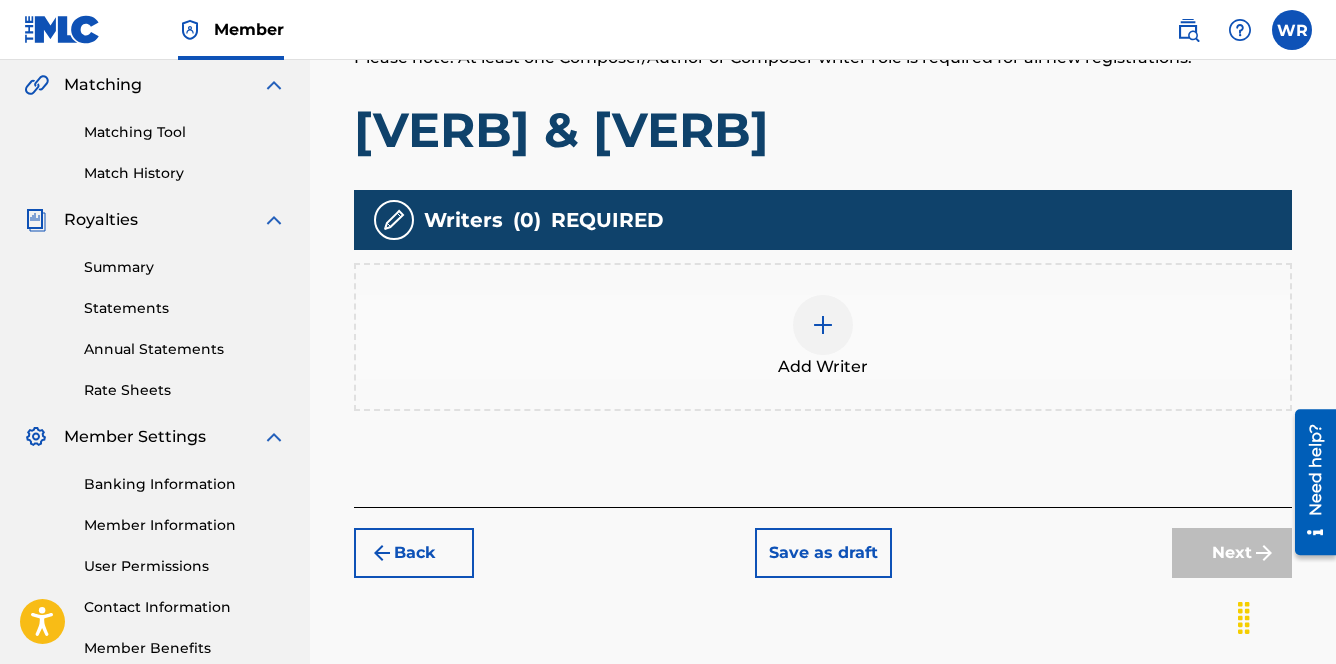 click at bounding box center (823, 325) 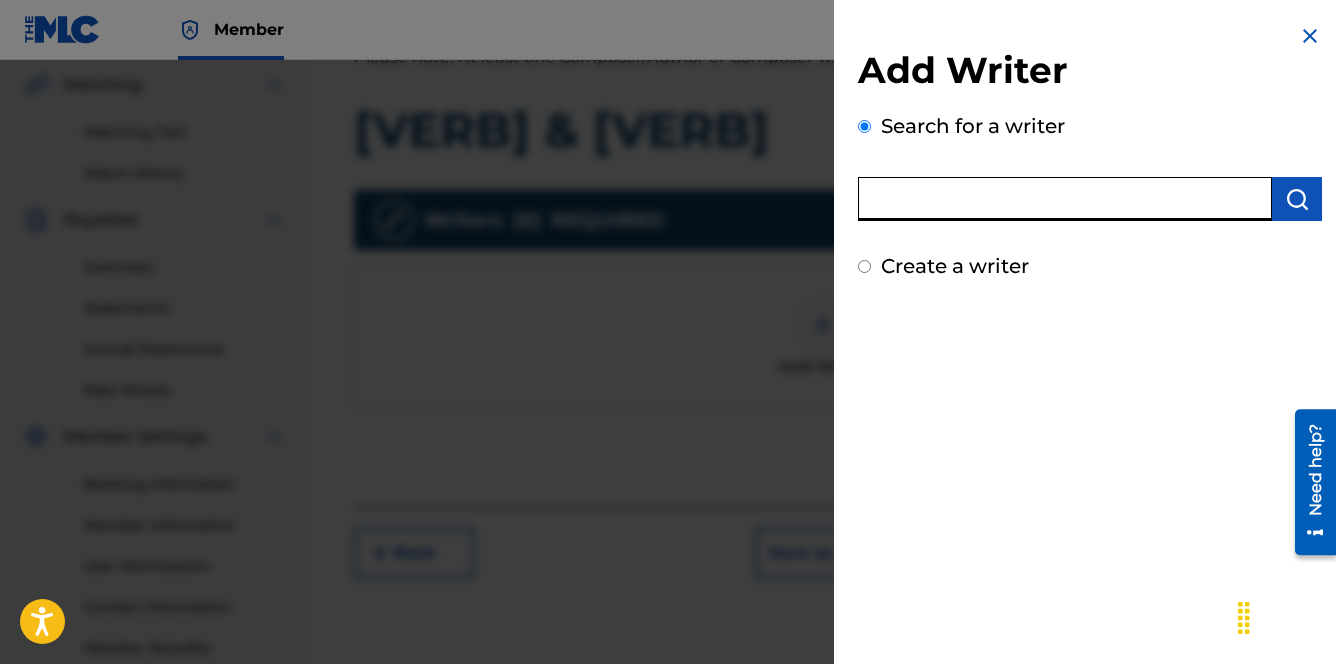 click at bounding box center (1065, 199) 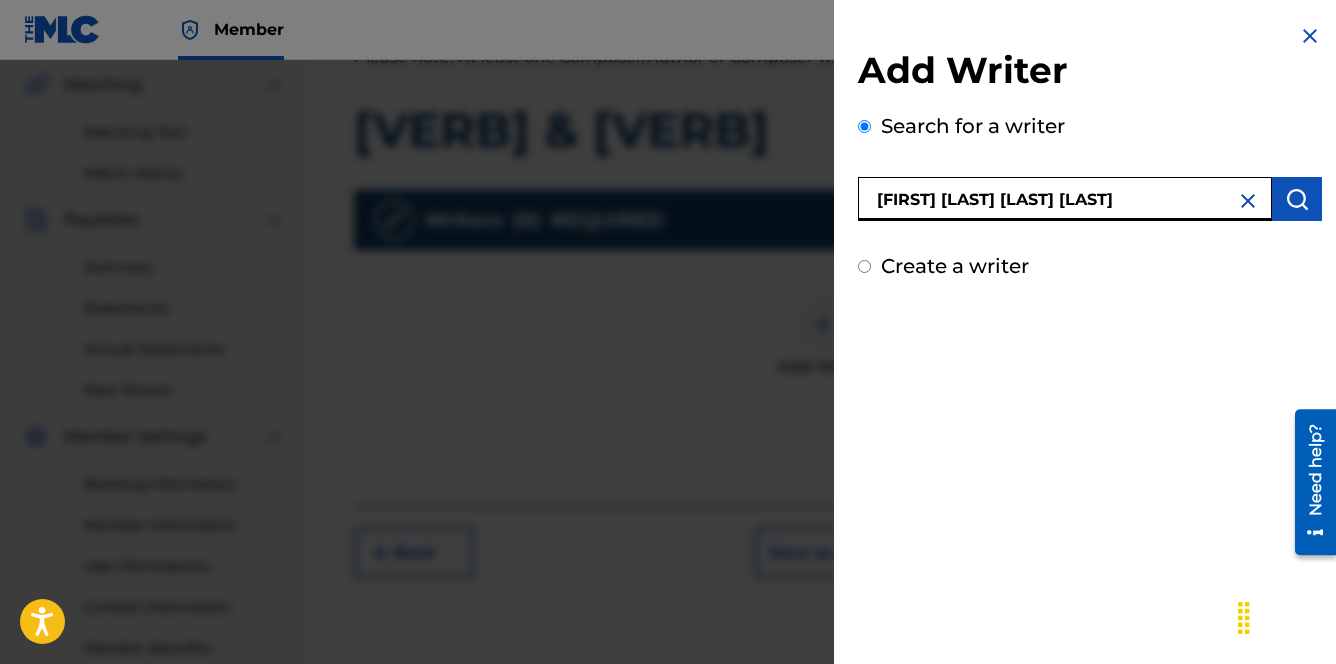 type on "[FIRST] [LAST] [LAST] [LAST]" 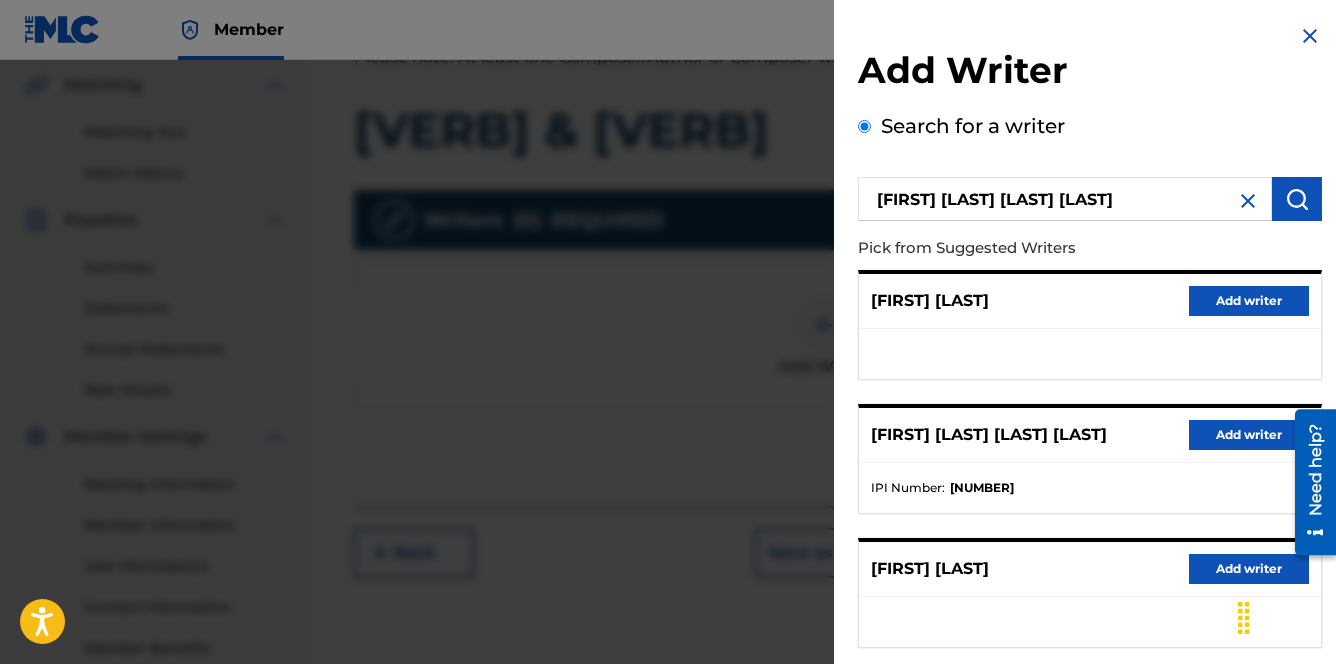 click on "Add writer" at bounding box center (1249, 435) 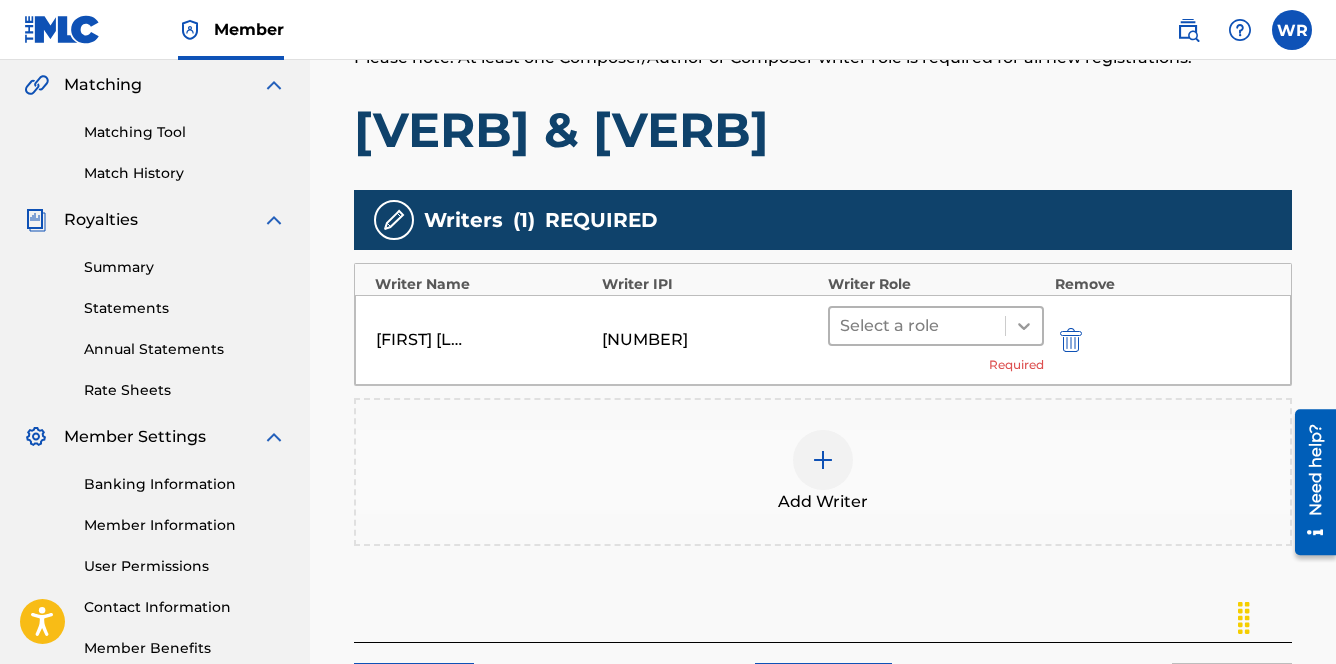 click 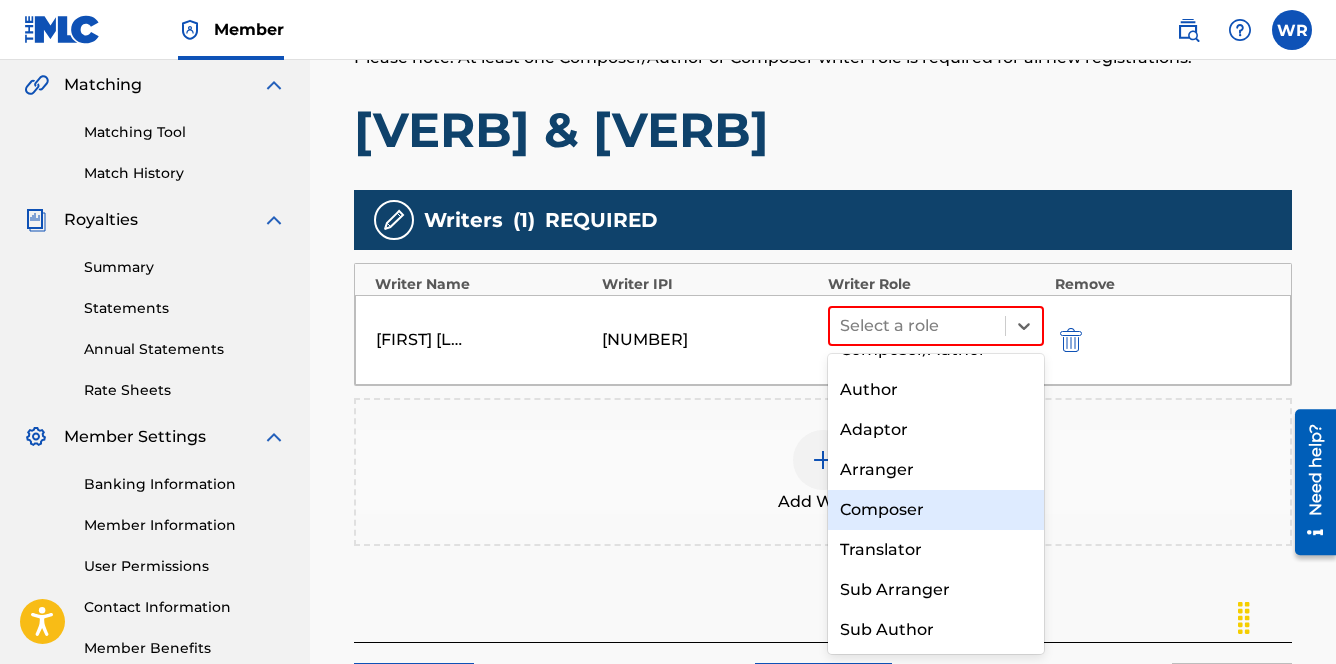 scroll, scrollTop: 0, scrollLeft: 0, axis: both 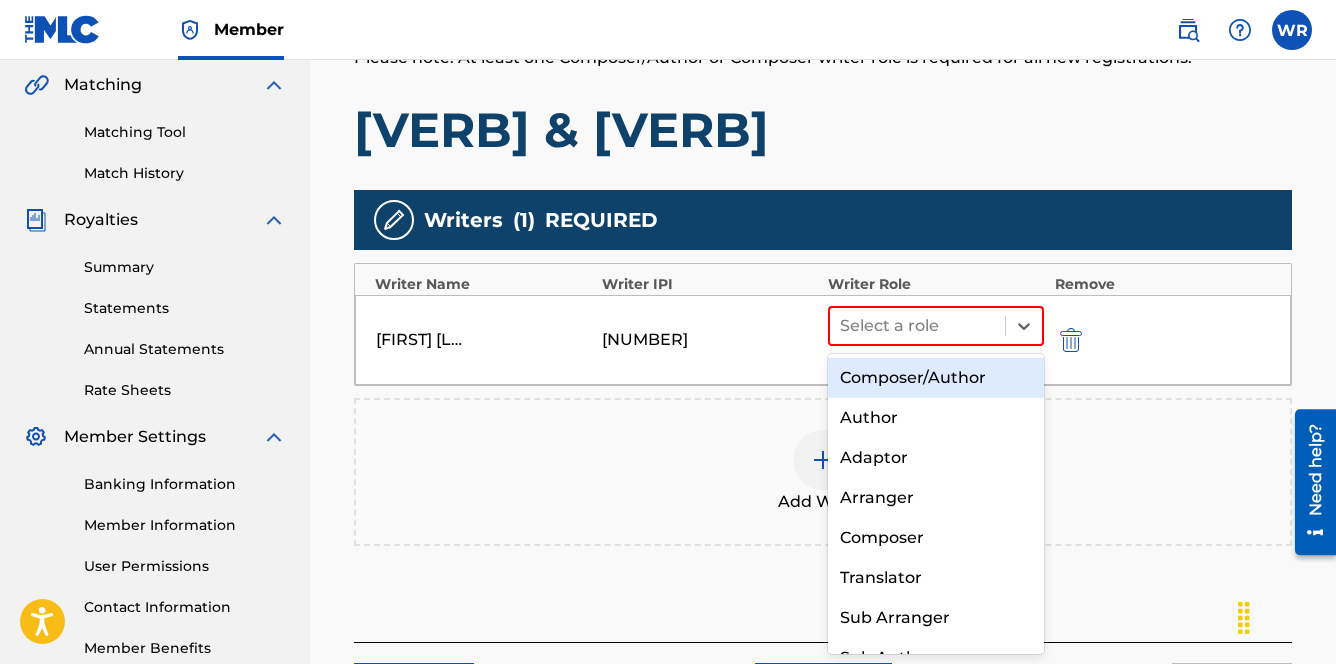 click on "Composer/Author" at bounding box center (936, 378) 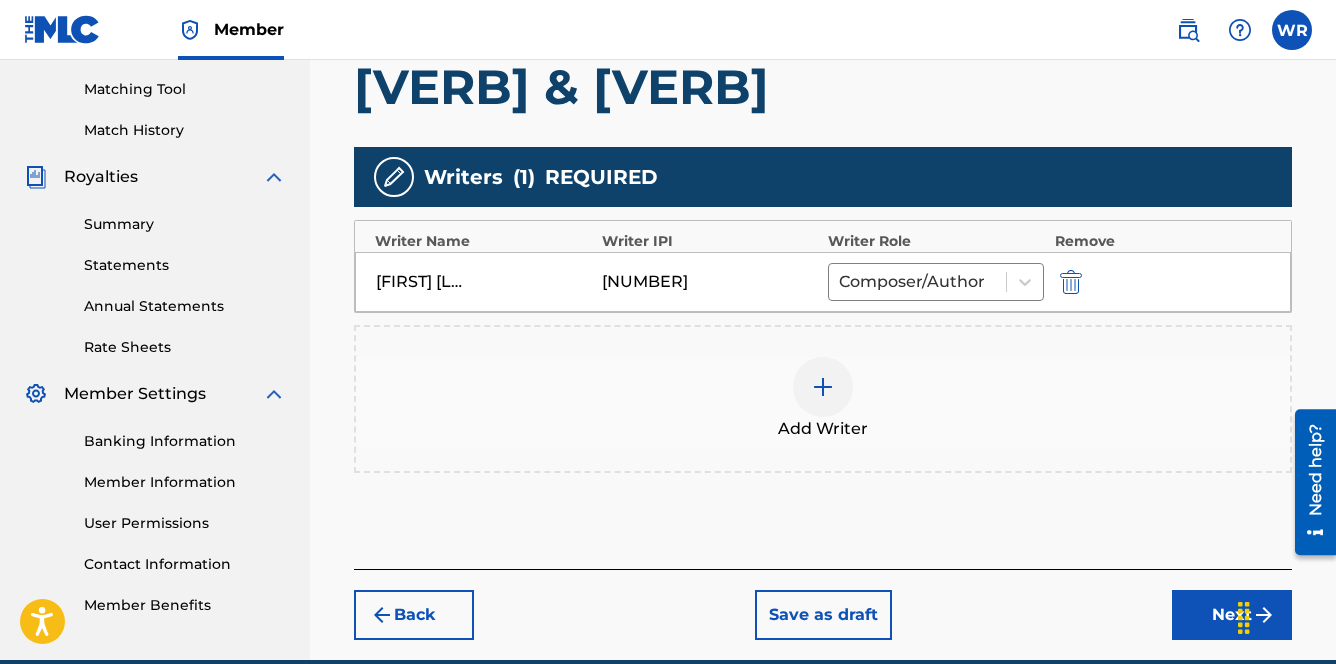 scroll, scrollTop: 596, scrollLeft: 0, axis: vertical 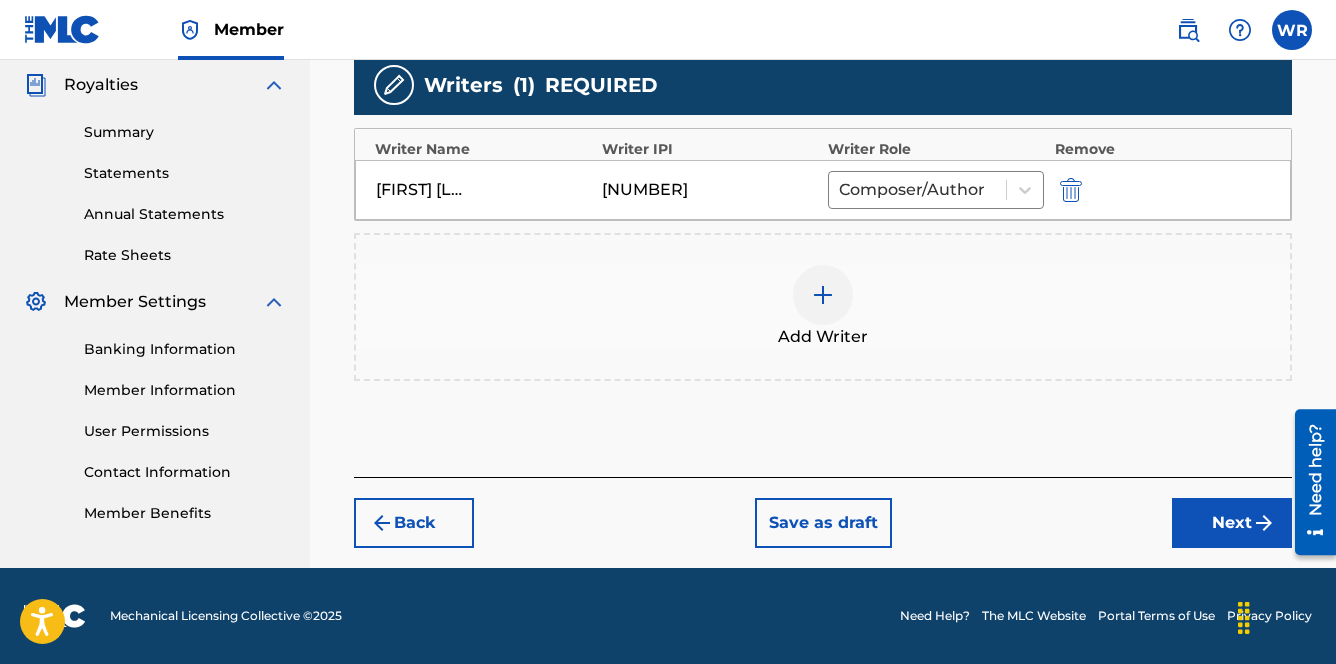 click on "Next" at bounding box center (1232, 523) 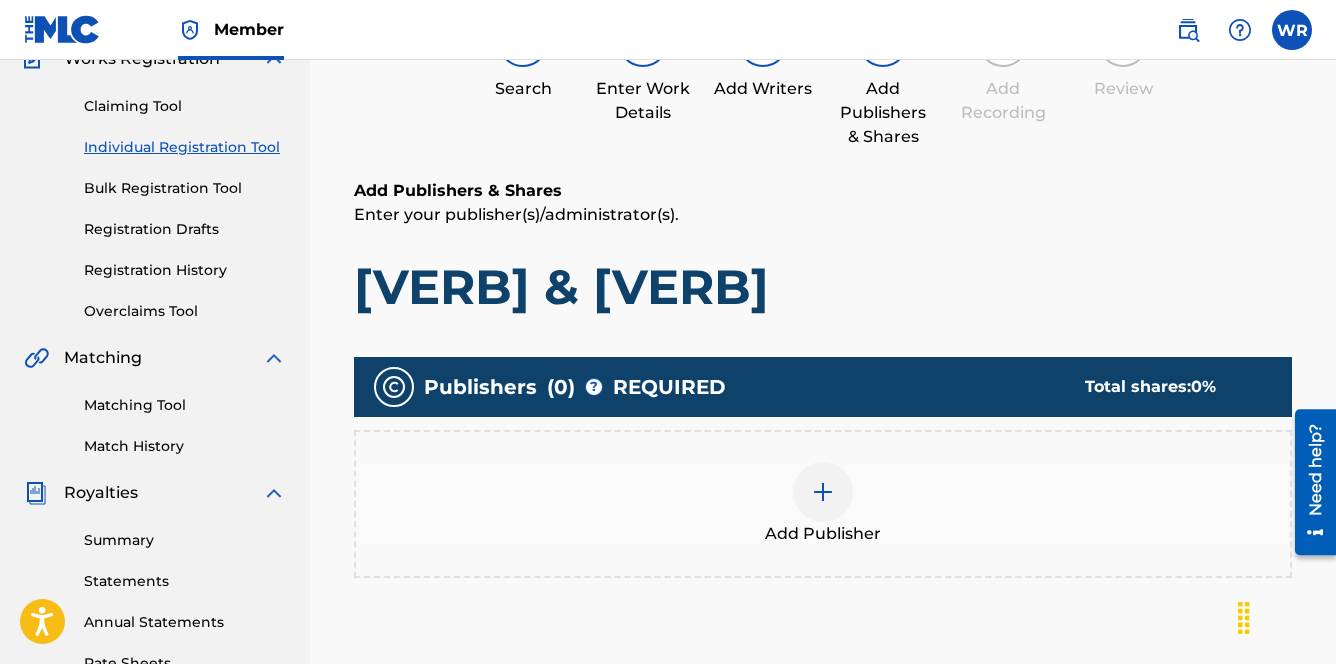 scroll, scrollTop: 300, scrollLeft: 0, axis: vertical 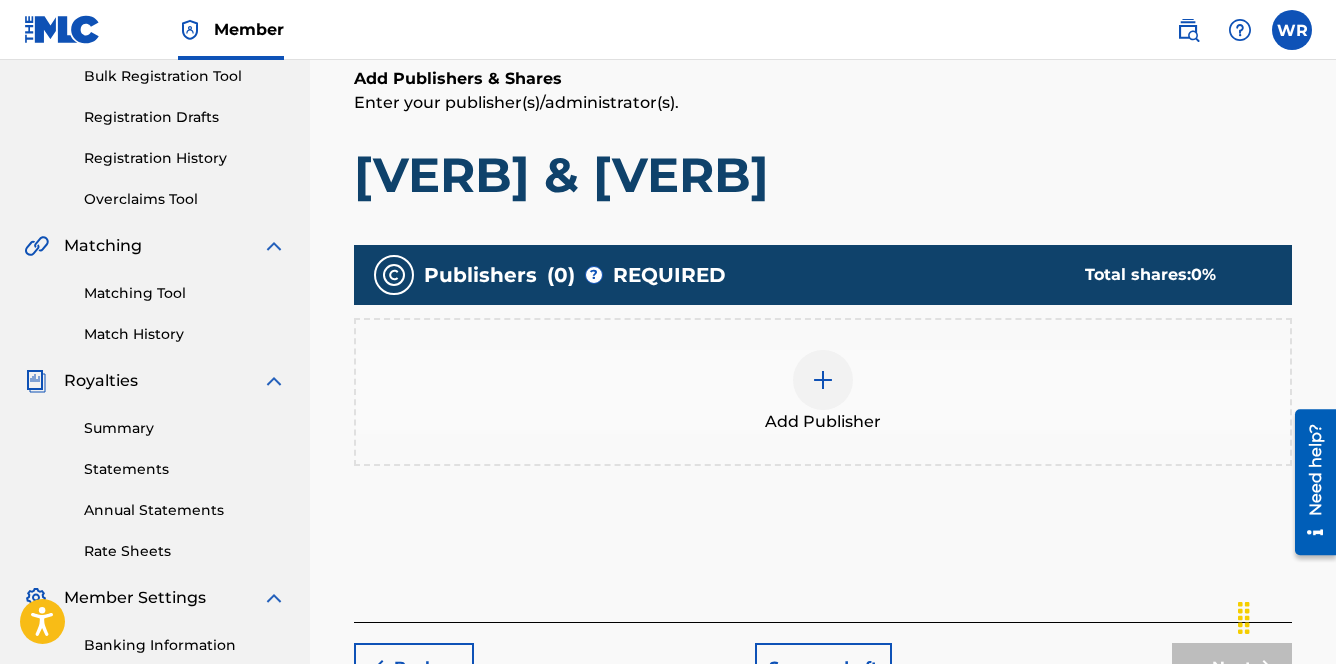 click at bounding box center (823, 380) 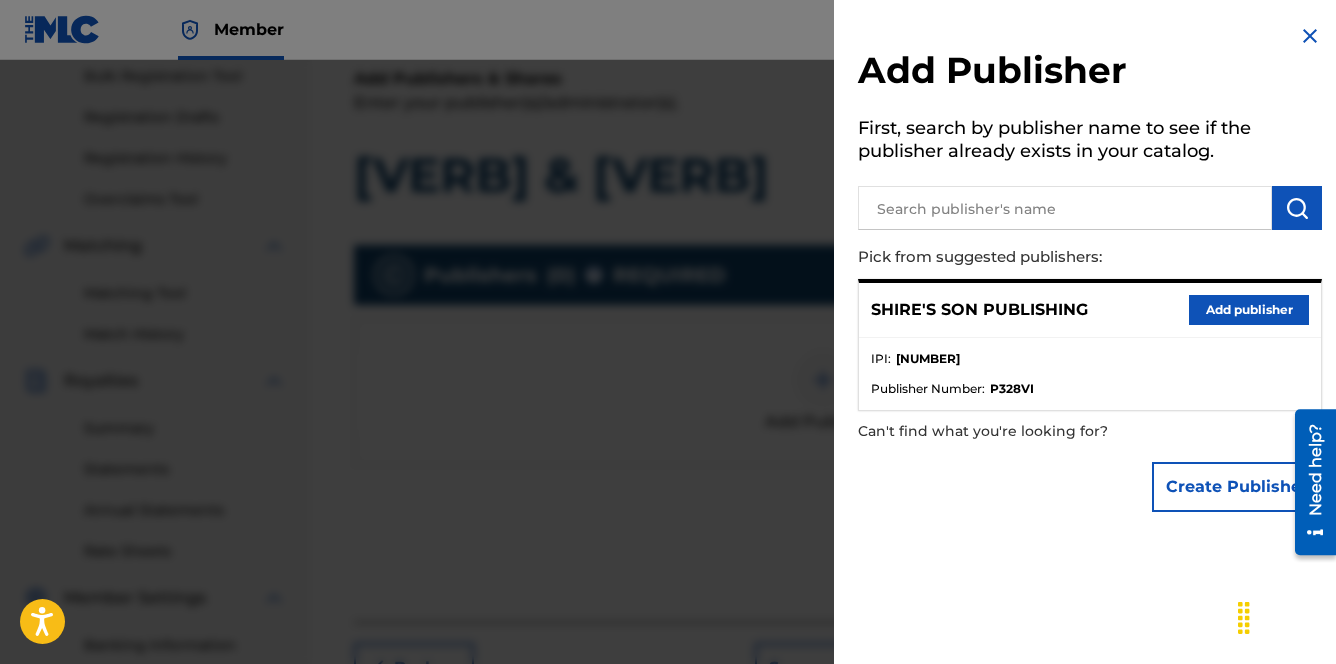 click on "Add publisher" at bounding box center (1249, 310) 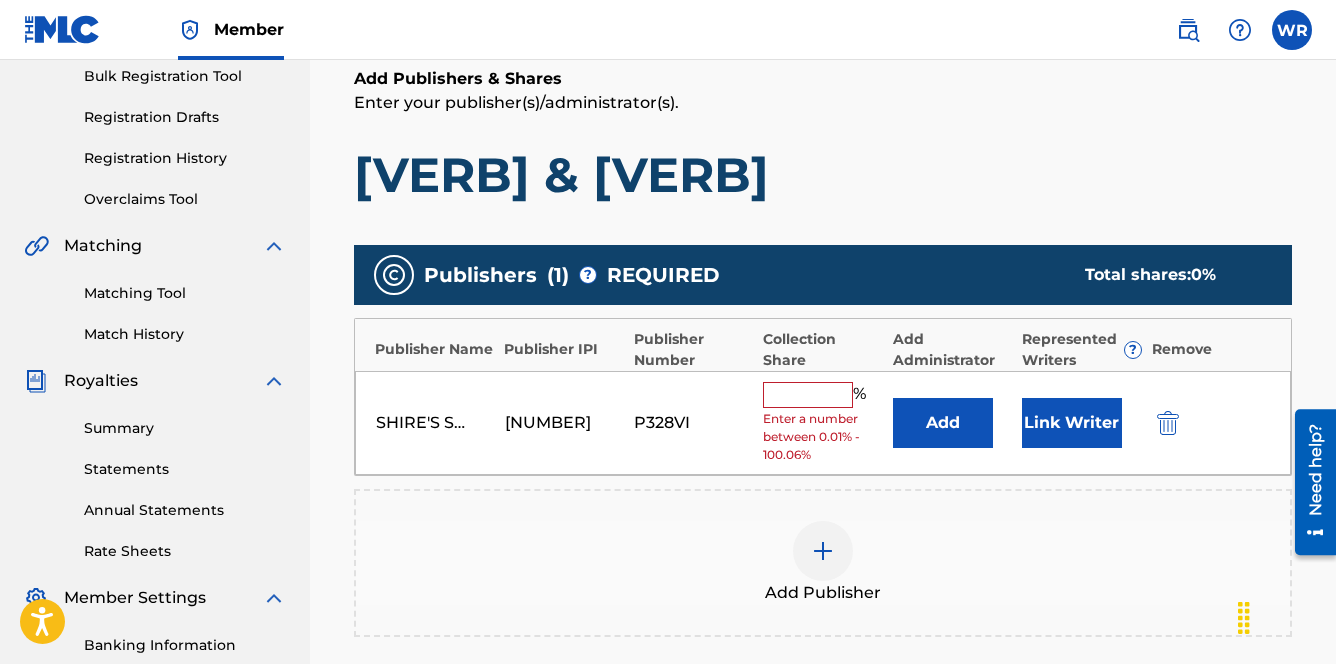 click at bounding box center (808, 395) 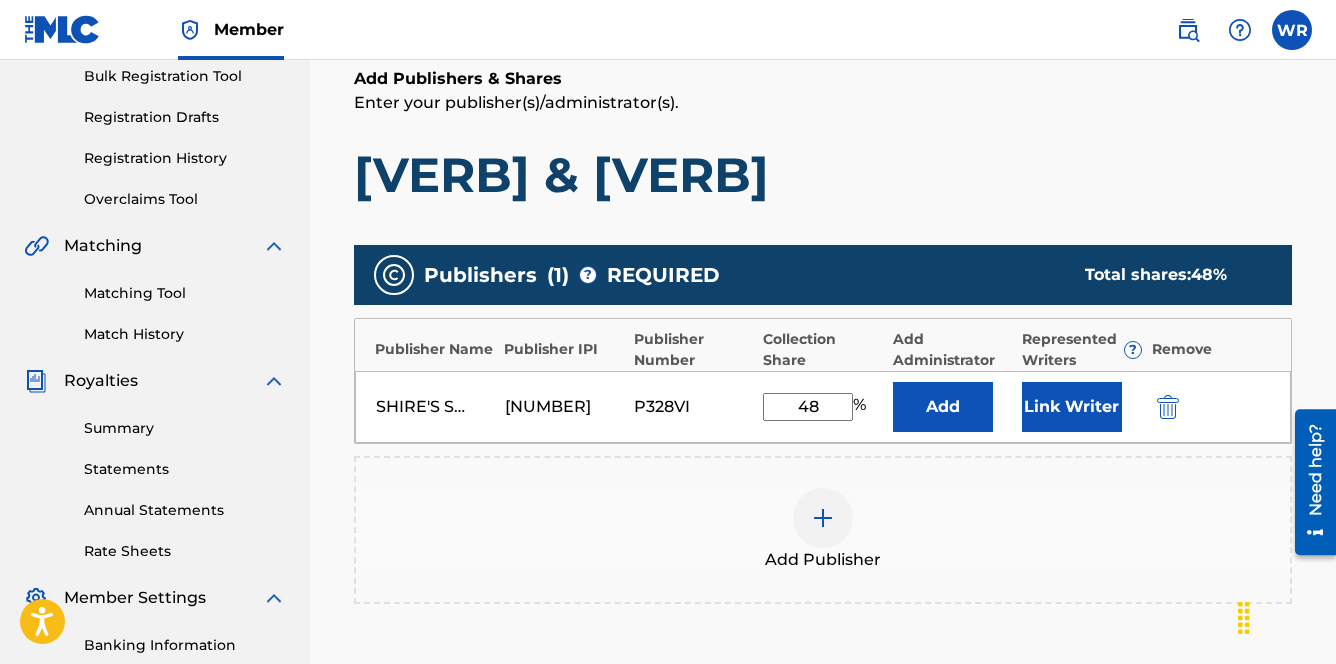 type on "48" 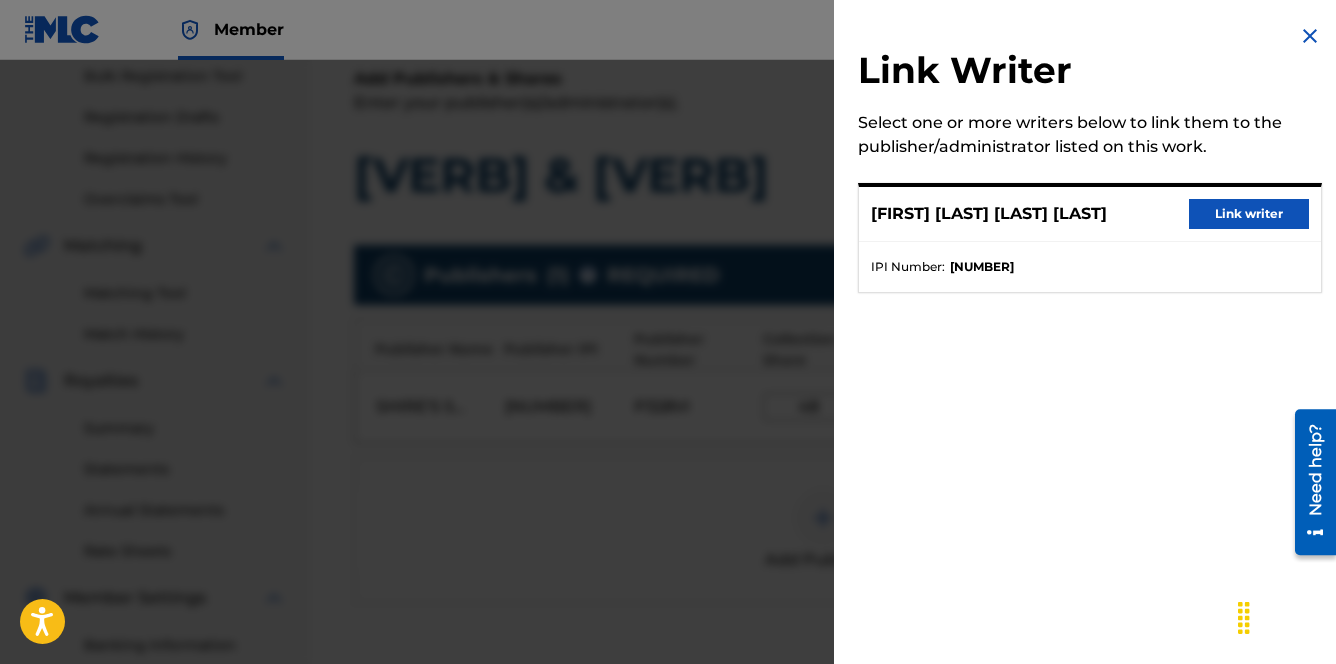 click on "Link writer" at bounding box center [1249, 214] 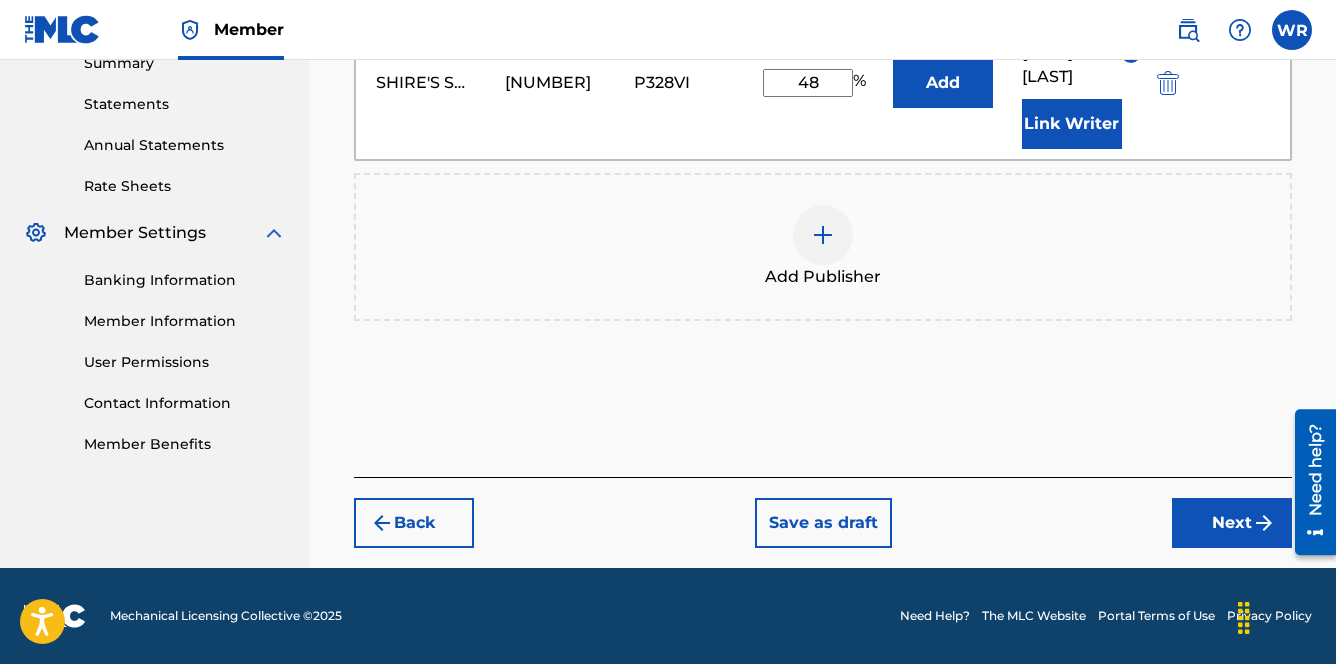 scroll, scrollTop: 689, scrollLeft: 0, axis: vertical 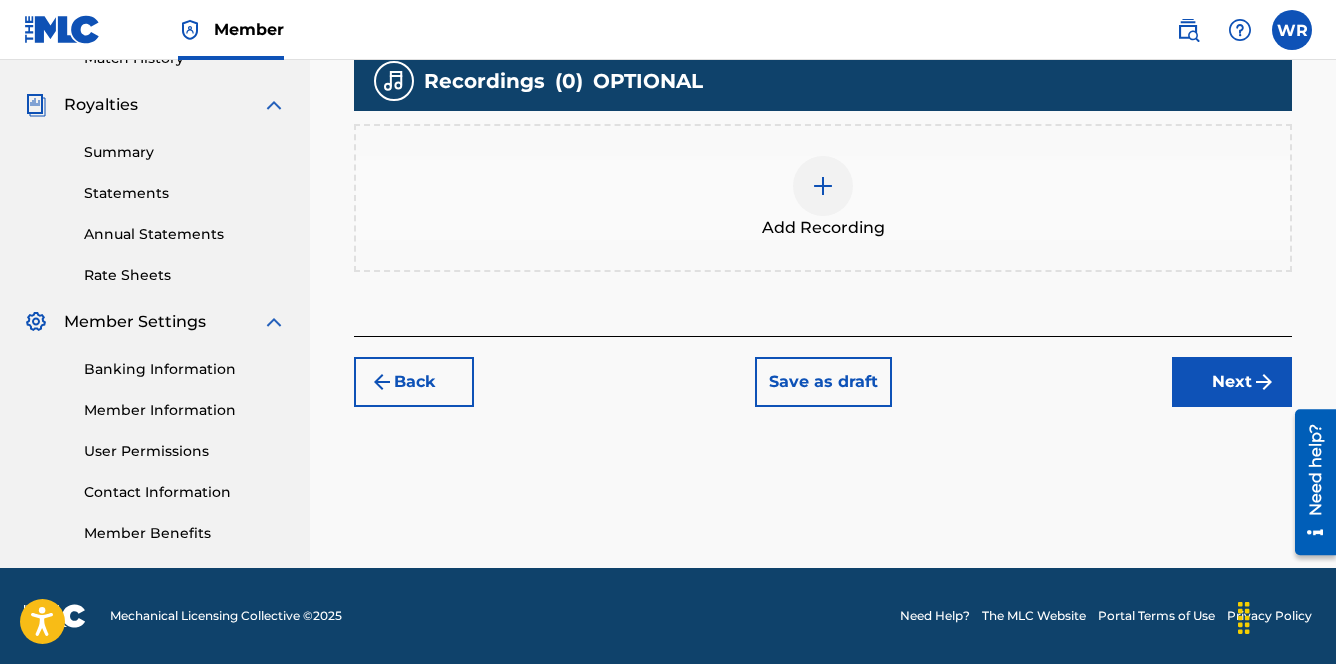 click at bounding box center (823, 186) 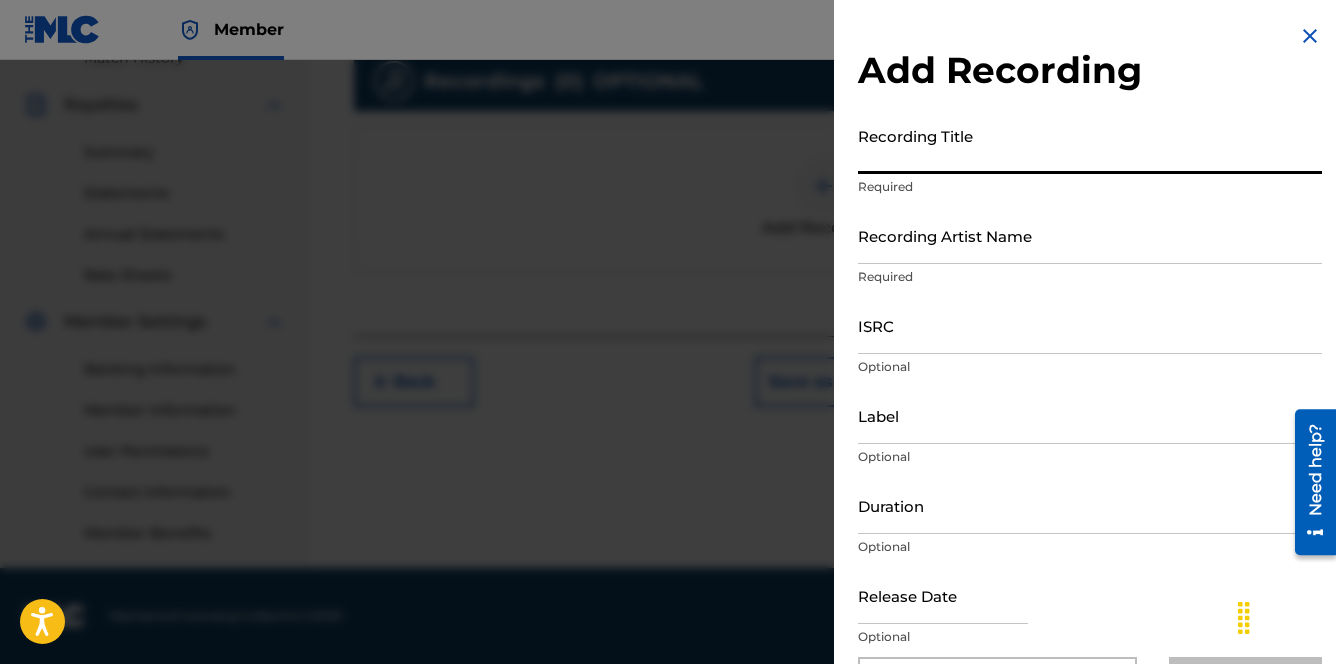 click on "Recording Title" at bounding box center (1090, 145) 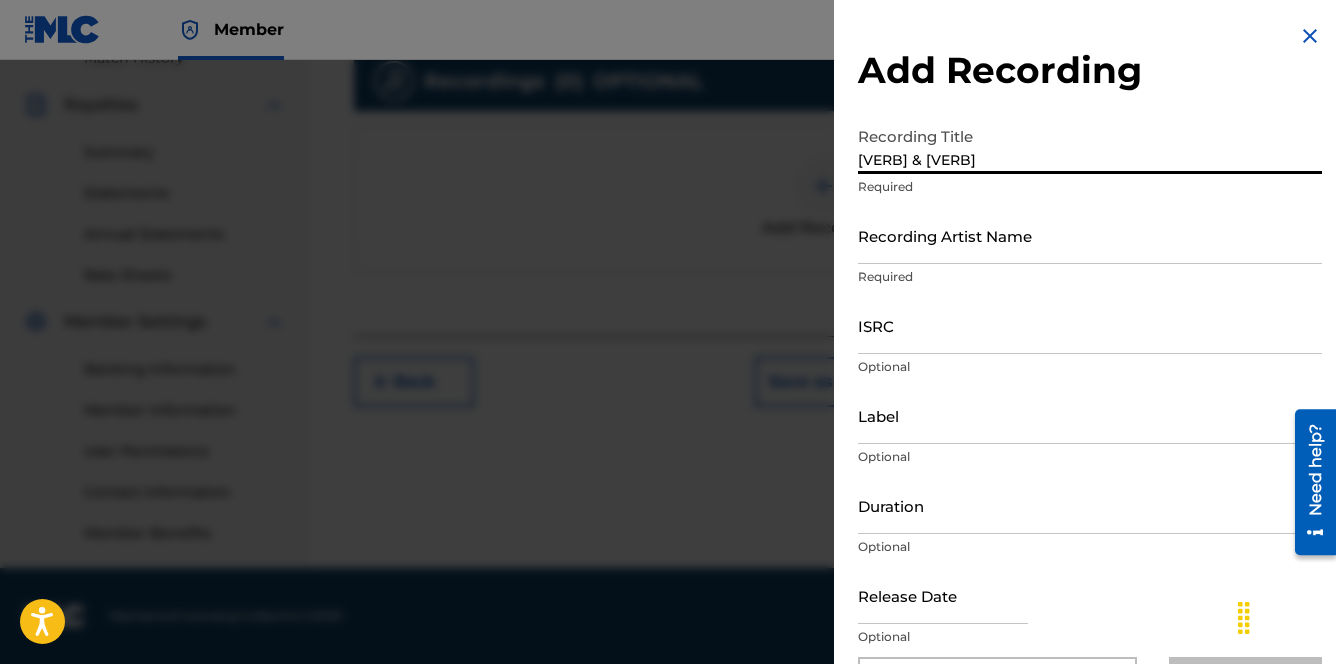 type on "[VERB] & [VERB]" 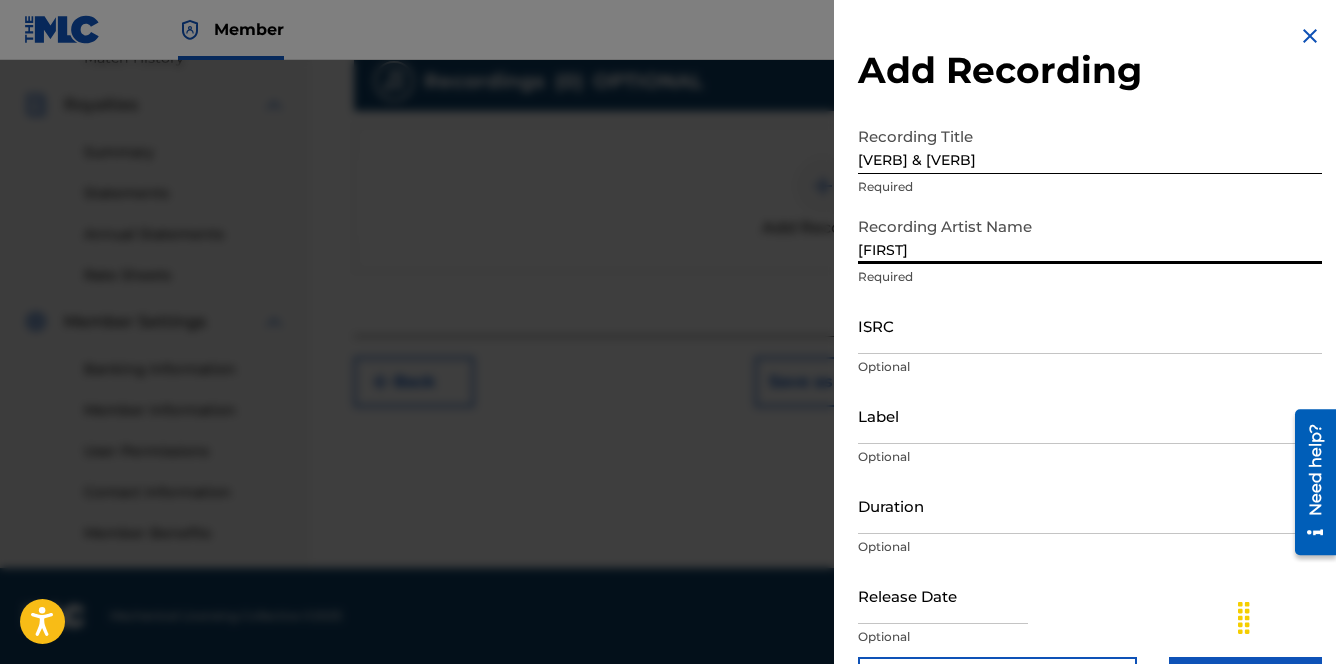 type on "[FIRST]" 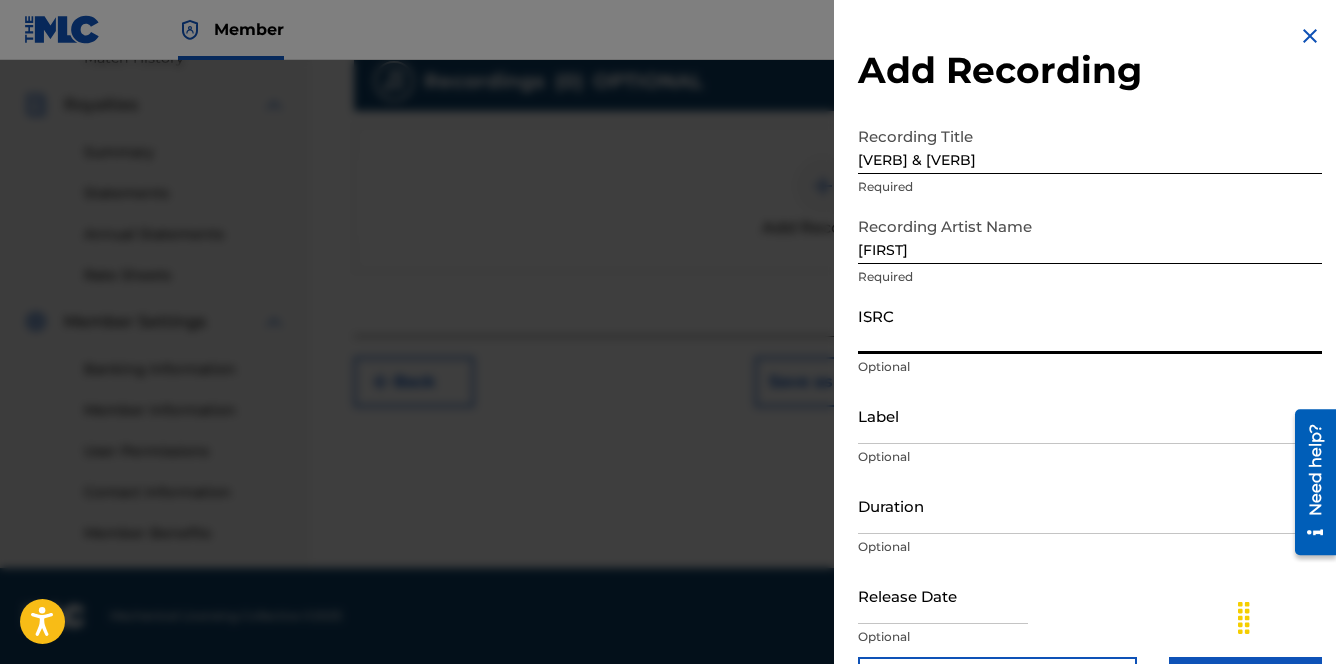 paste on "[ID]" 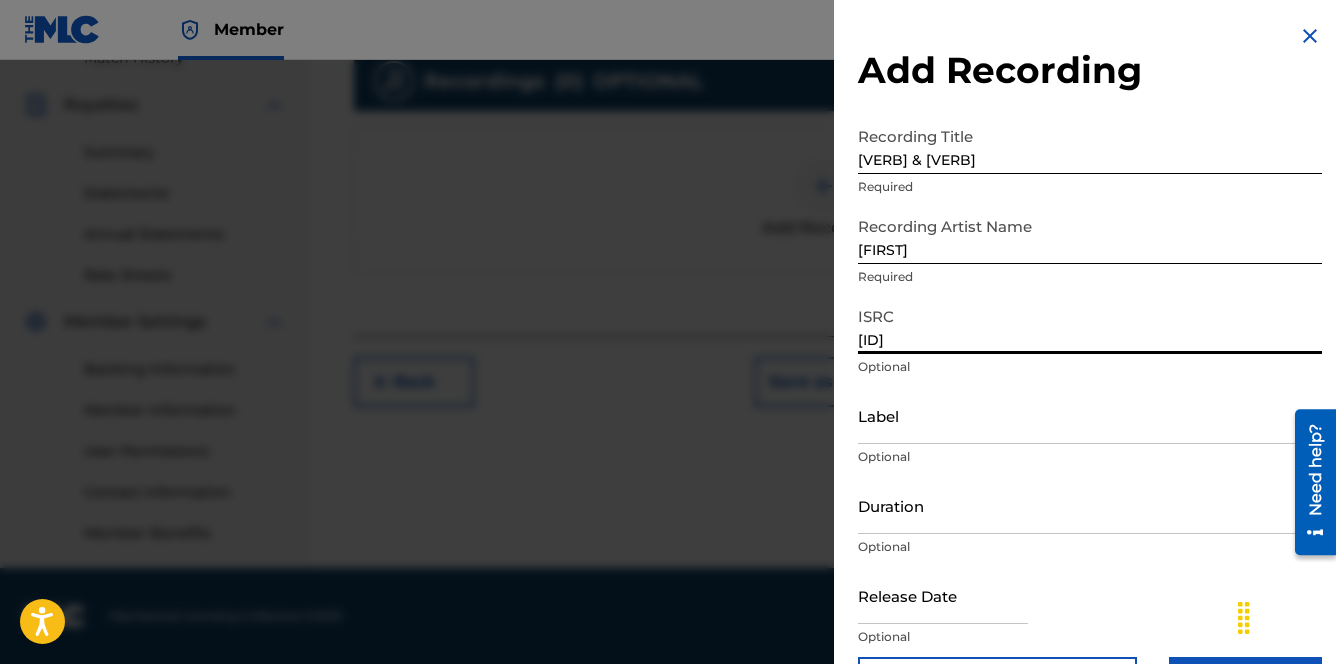 type on "[ID]" 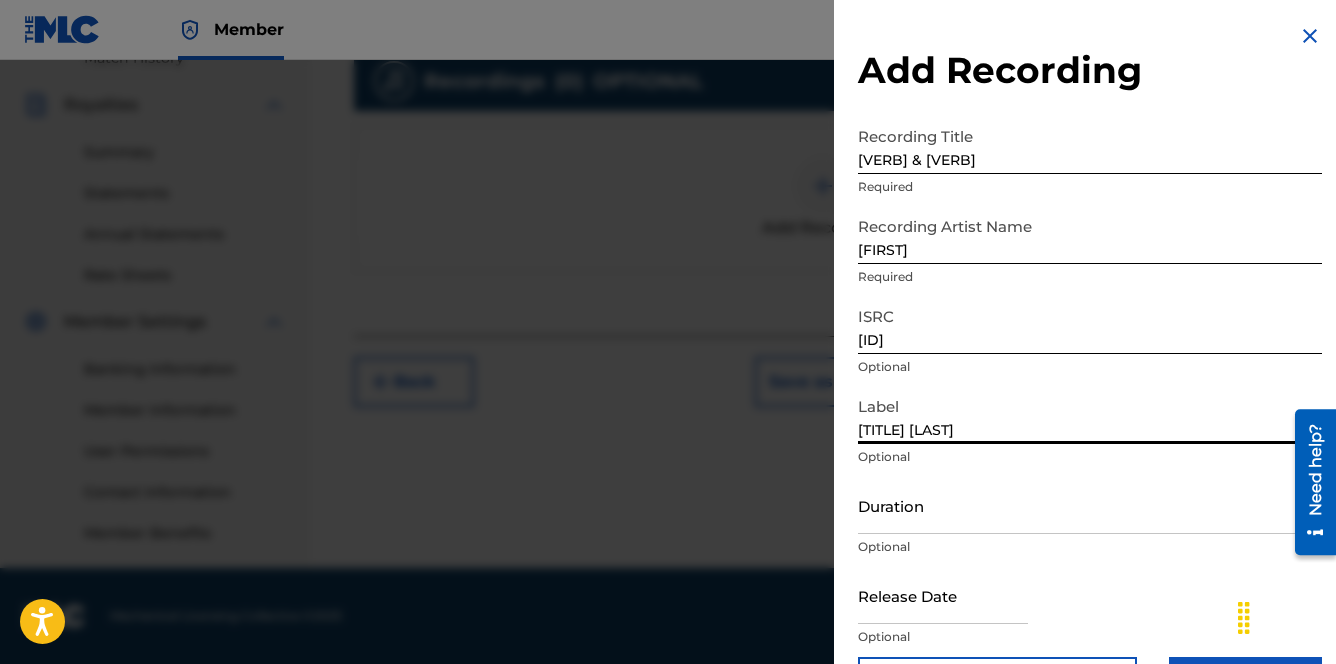 type on "[TITLE] [LAST]" 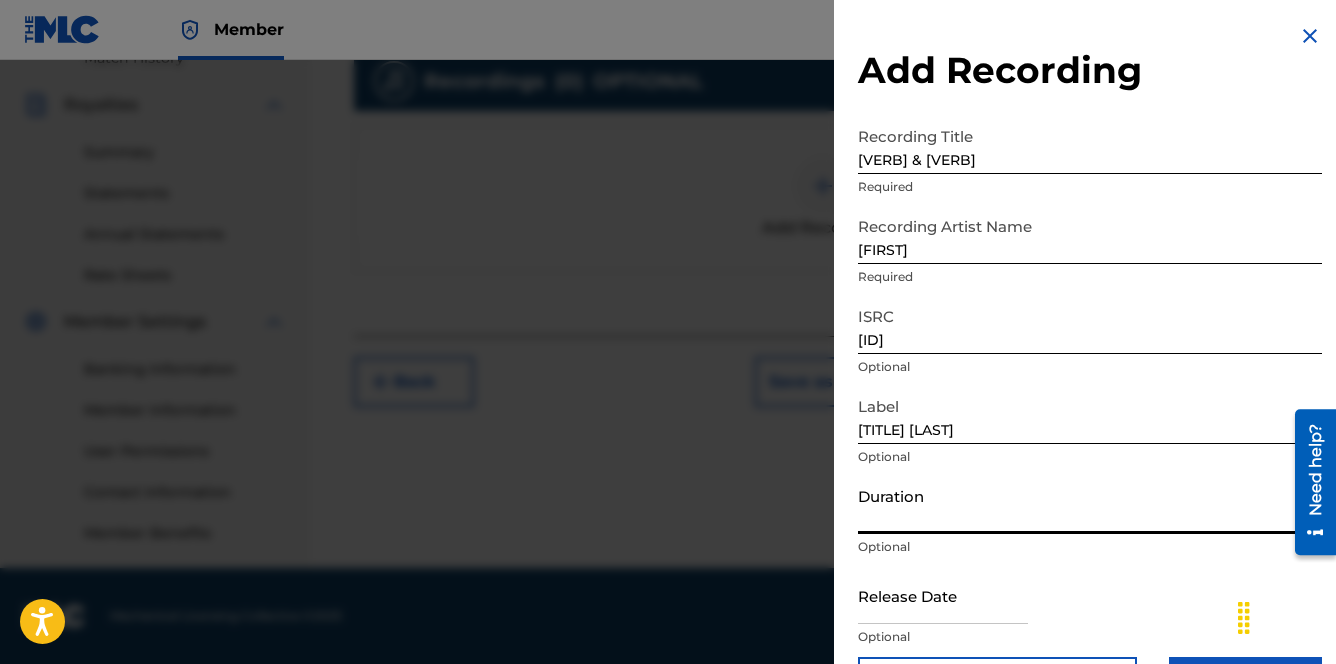 click on "Duration" at bounding box center (1090, 505) 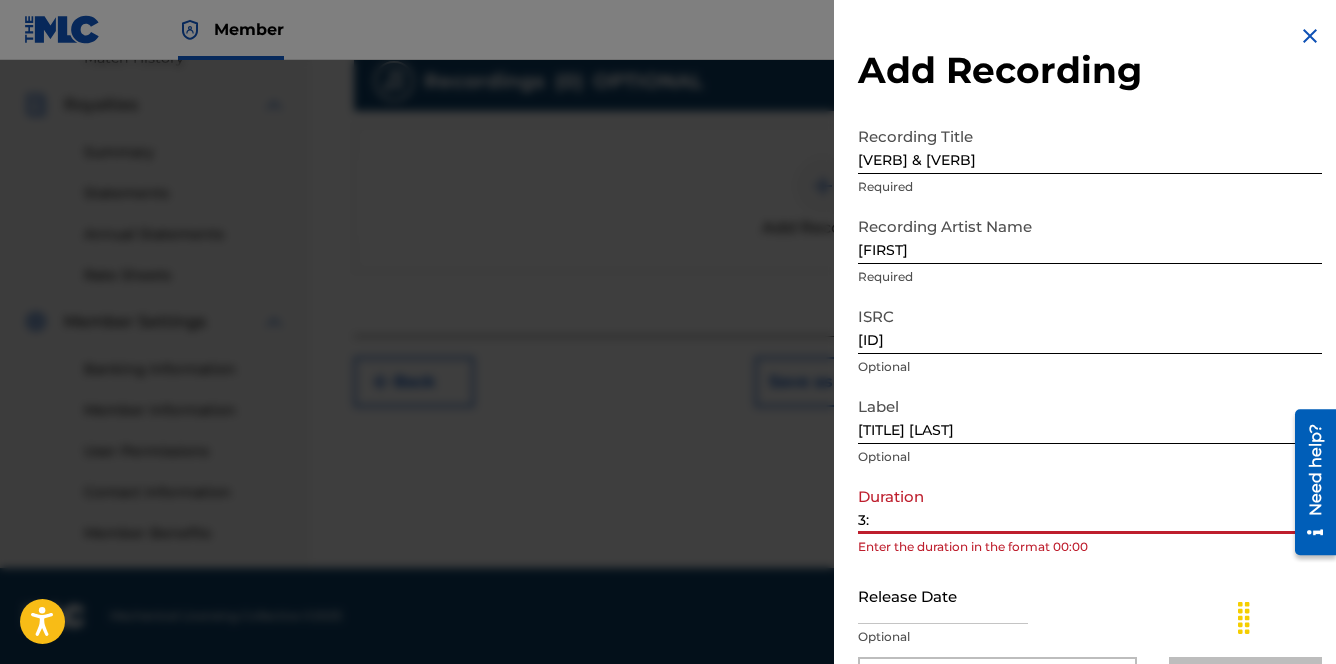 type on "3" 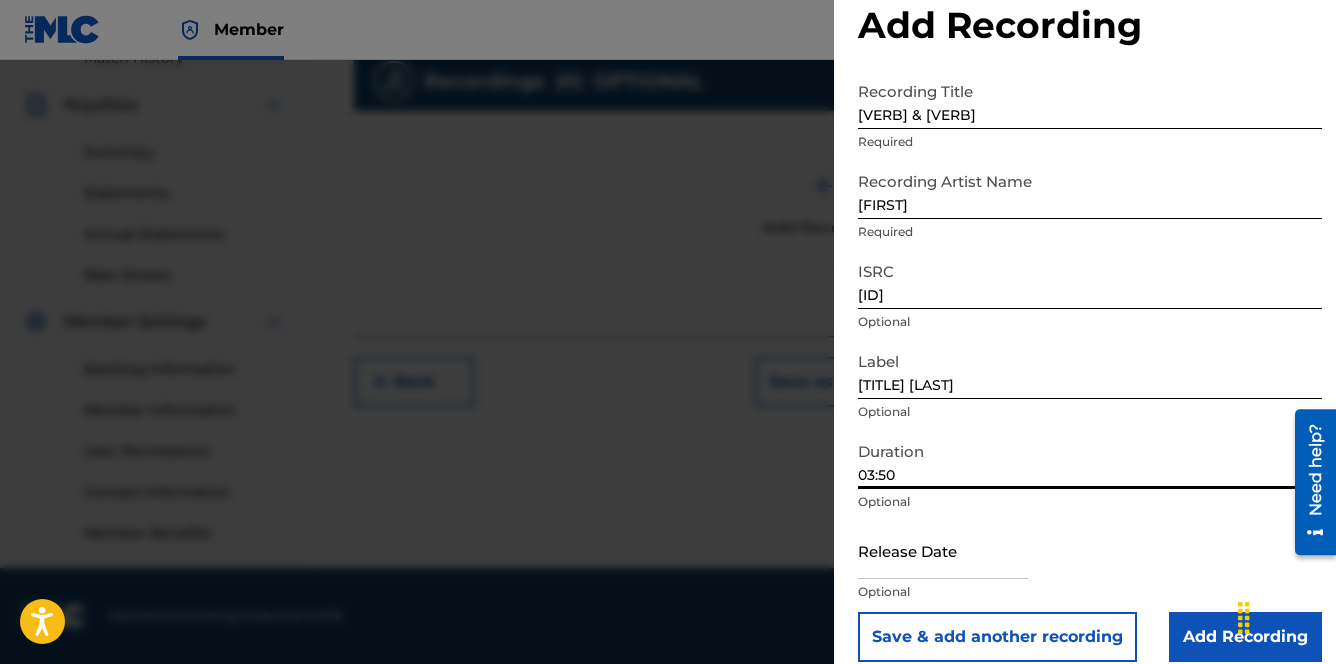 scroll, scrollTop: 67, scrollLeft: 0, axis: vertical 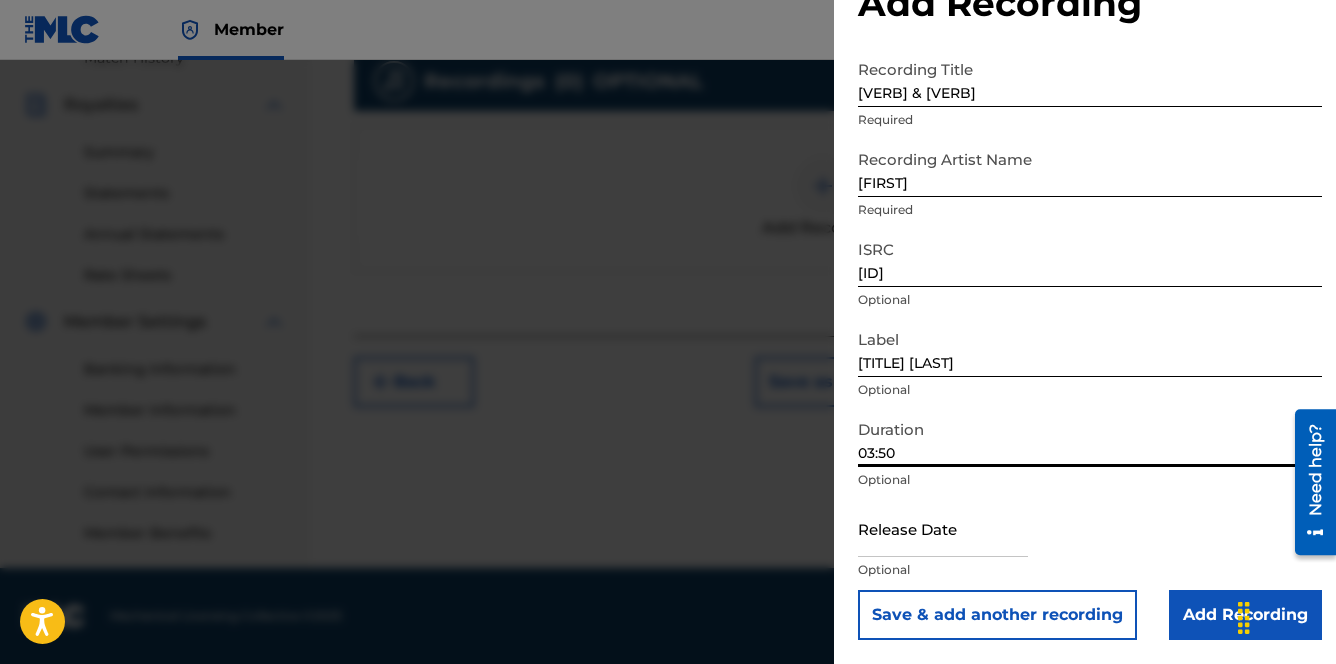type on "03:50" 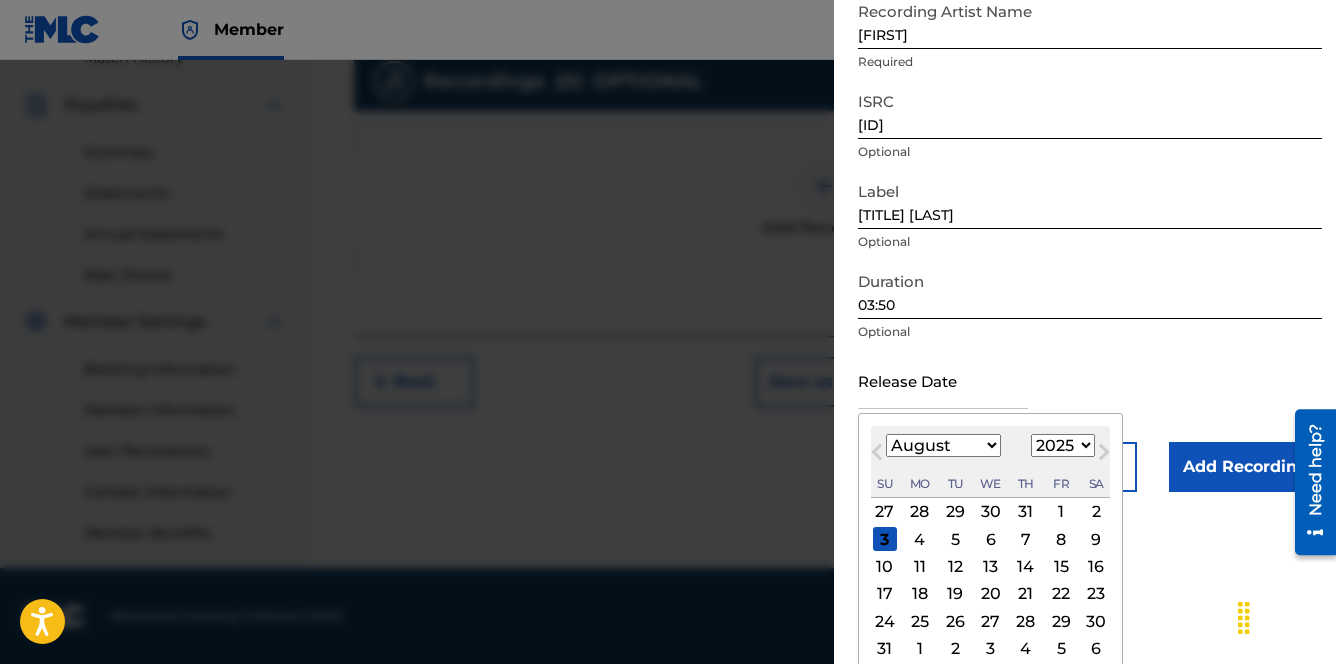 scroll, scrollTop: 232, scrollLeft: 0, axis: vertical 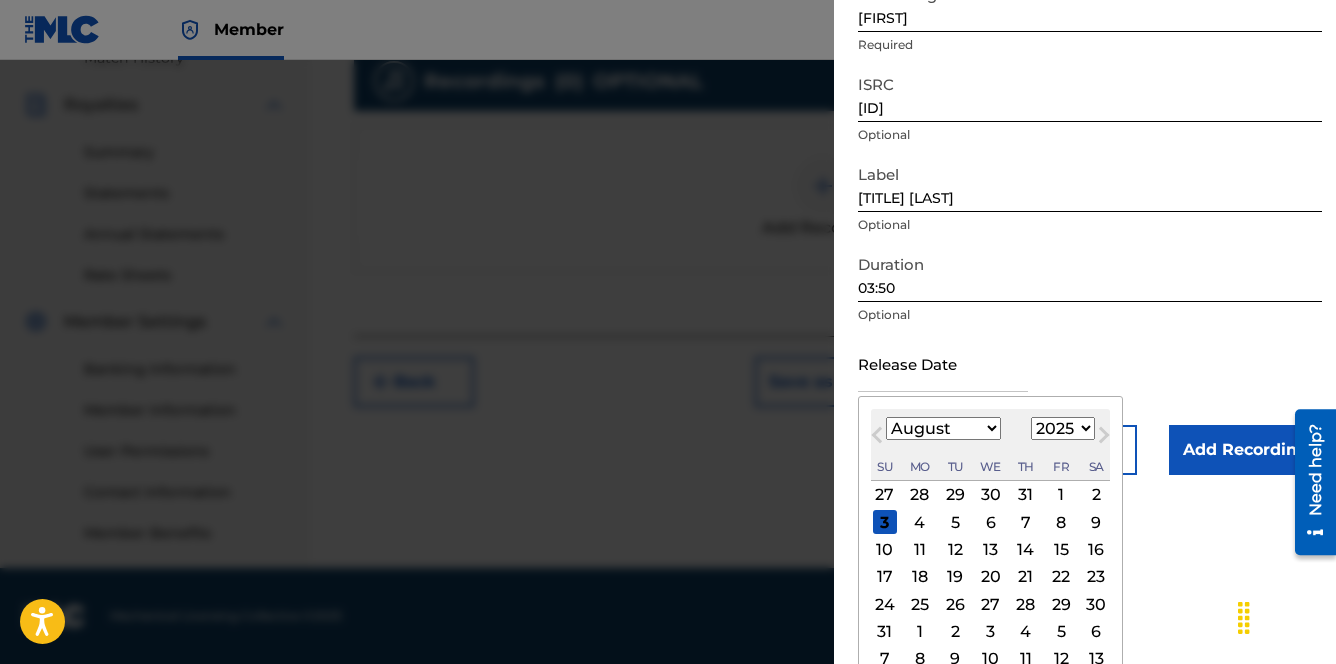 click on "January February March April May June July August September October November December" at bounding box center (943, 428) 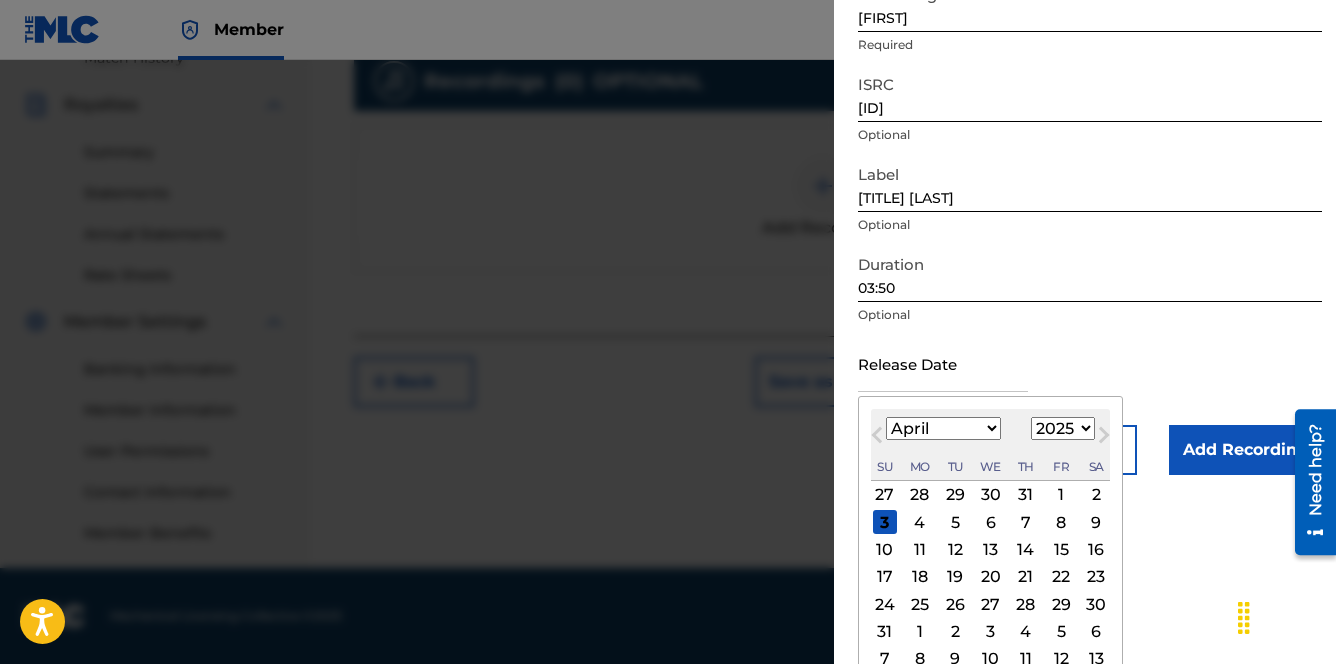 scroll, scrollTop: 226, scrollLeft: 0, axis: vertical 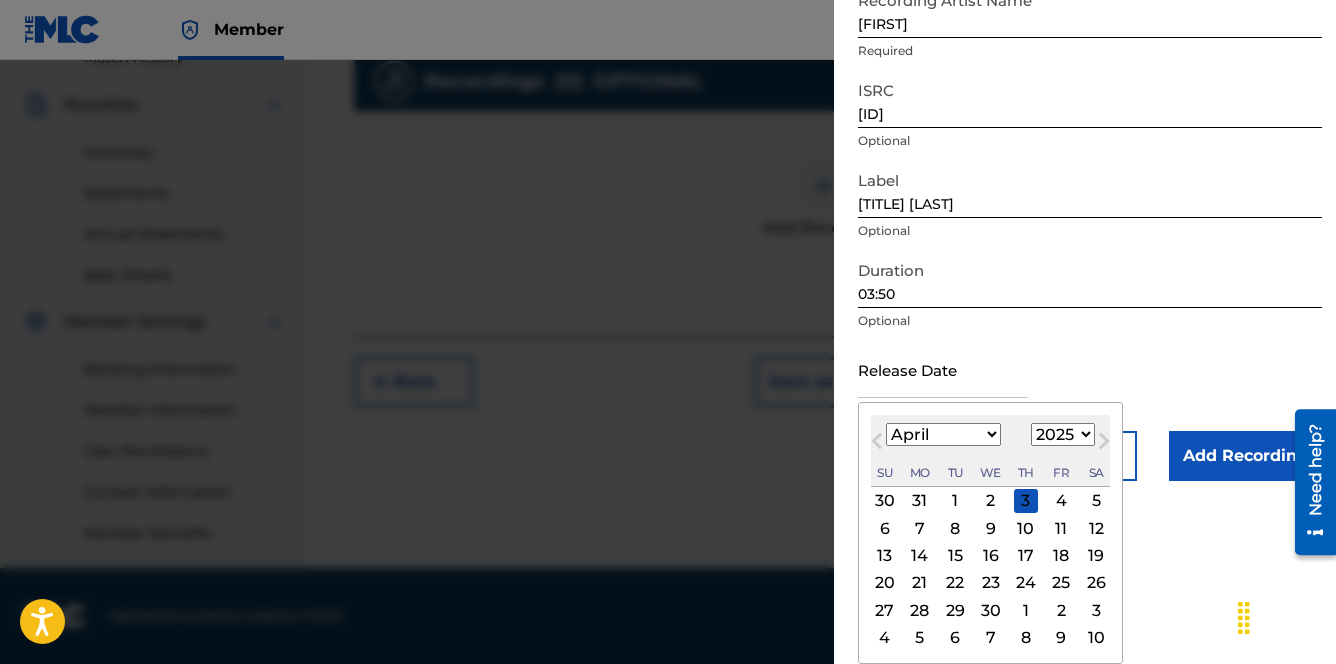 click on "1899 1900 1901 1902 1903 1904 1905 1906 1907 1908 1909 1910 1911 1912 1913 1914 1915 1916 1917 1918 1919 1920 1921 1922 1923 1924 1925 1926 1927 1928 1929 1930 1931 1932 1933 1934 1935 1936 1937 1938 1939 1940 1941 1942 1943 1944 1945 1946 1947 1948 1949 1950 1951 1952 1953 1954 1955 1956 1957 1958 1959 1960 1961 1962 1963 1964 1965 1966 1967 1968 1969 1970 1971 1972 1973 1974 1975 1976 1977 1978 1979 1980 1981 1982 1983 1984 1985 1986 1987 1988 1989 1990 1991 1992 1993 1994 1995 1996 1997 1998 1999 2000 2001 2002 2003 2004 2005 2006 2007 2008 2009 2010 2011 2012 2013 2014 2015 2016 2017 2018 2019 2020 2021 2022 2023 2024 2025 2026 2027 2028 2029 2030 2031 2032 2033 2034 2035 2036 2037 2038 2039 2040 2041 2042 2043 2044 2045 2046 2047 2048 2049 2050 2051 2052 2053 2054 2055 2056 2057 2058 2059 2060 2061 2062 2063 2064 2065 2066 2067 2068 2069 2070 2071 2072 2073 2074 2075 2076 2077 2078 2079 2080 2081 2082 2083 2084 2085 2086 2087 2088 2089 2090 2091 2092 2093 2094 2095 2096 2097 2098 2099 2100" at bounding box center (1063, 434) 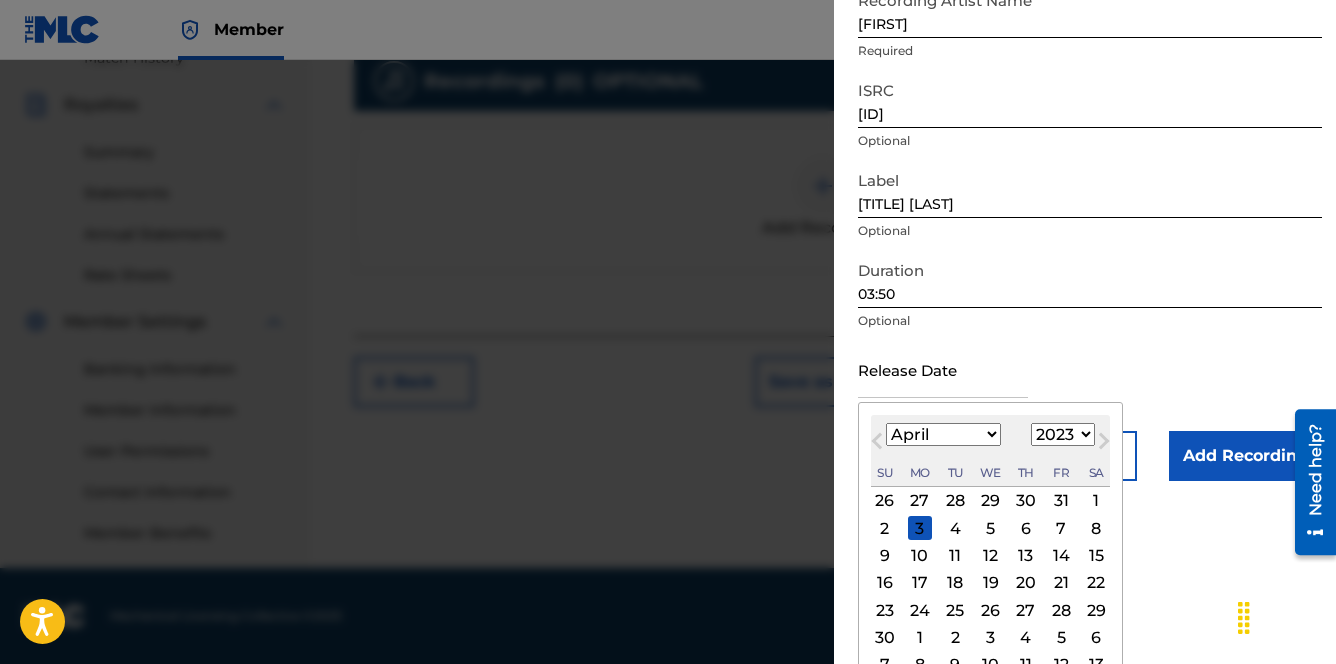 click on "14" at bounding box center [1061, 556] 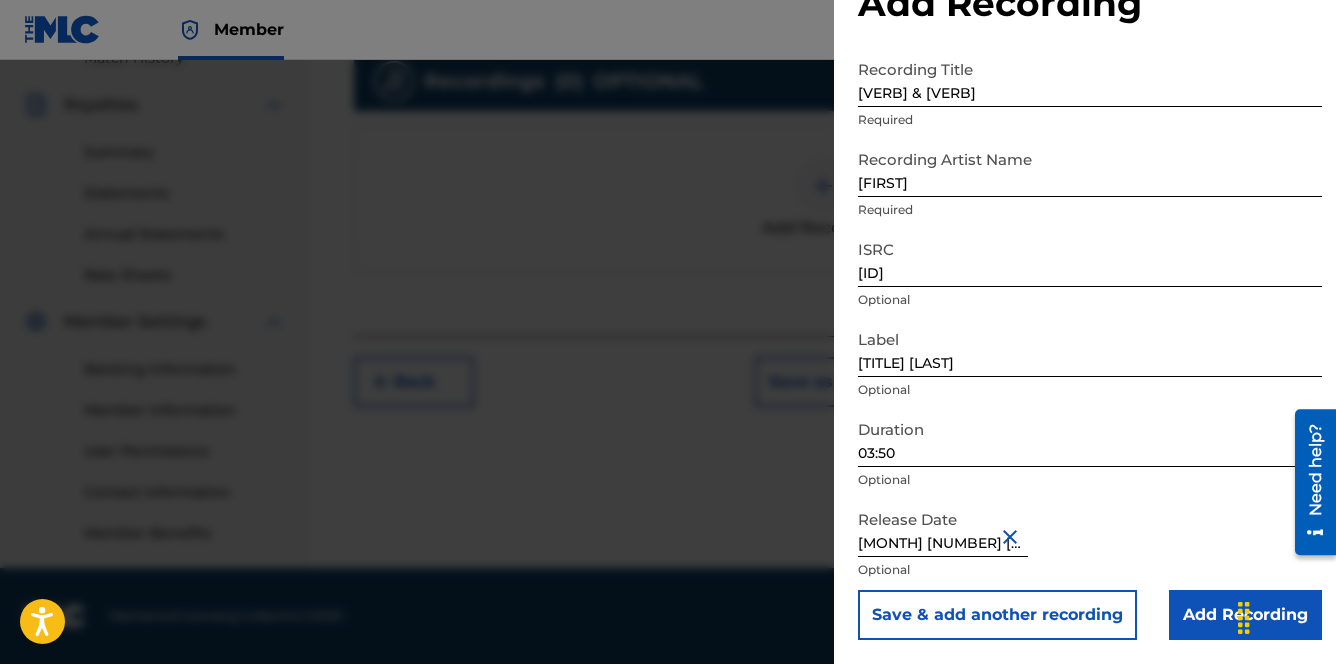 scroll, scrollTop: 67, scrollLeft: 0, axis: vertical 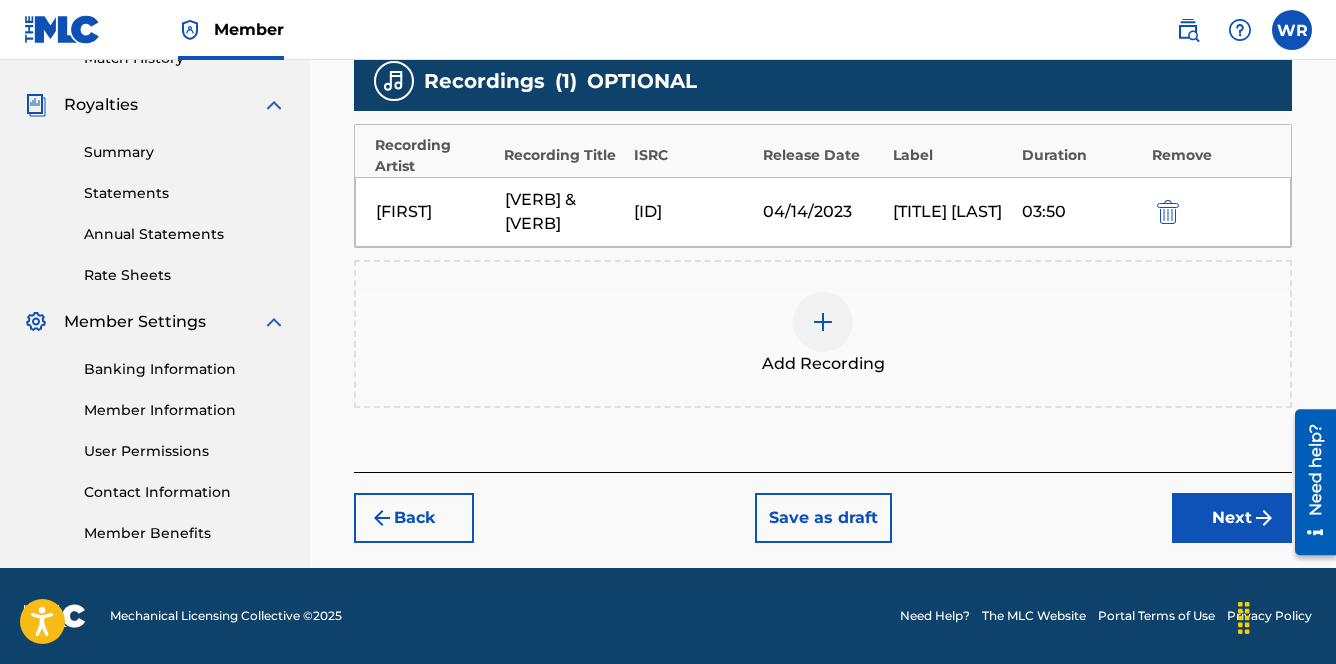 click on "Next" at bounding box center [1232, 518] 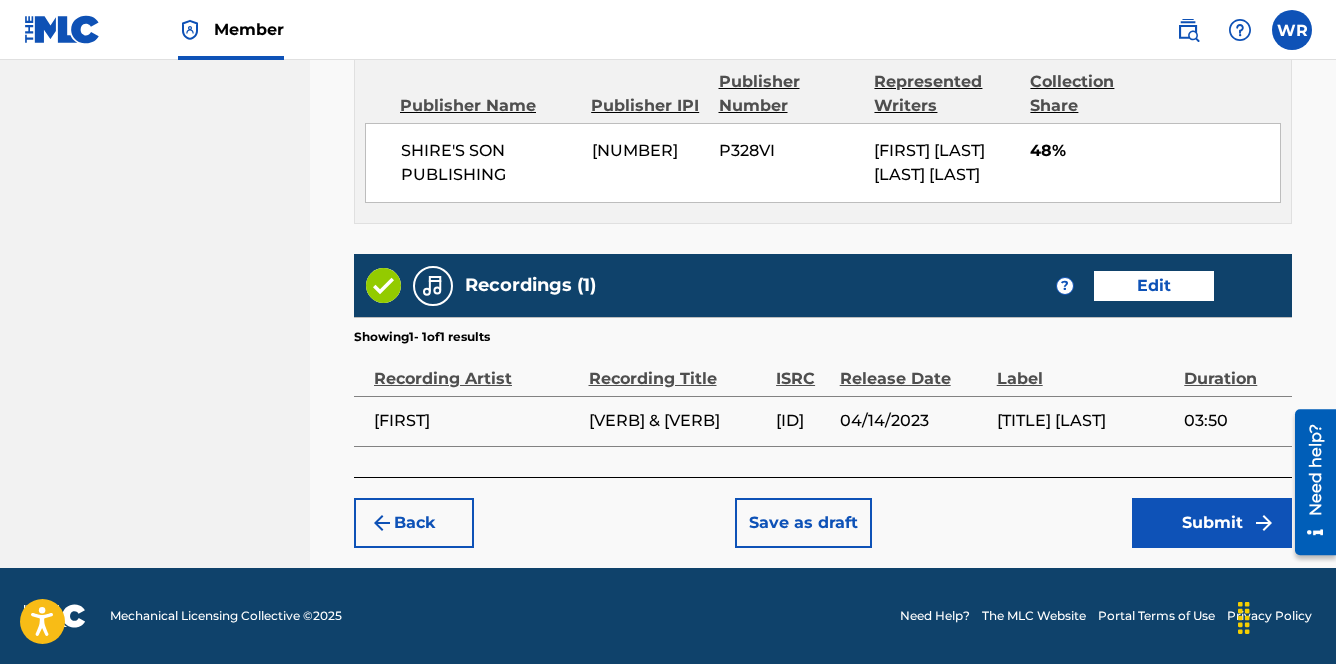 scroll, scrollTop: 1146, scrollLeft: 0, axis: vertical 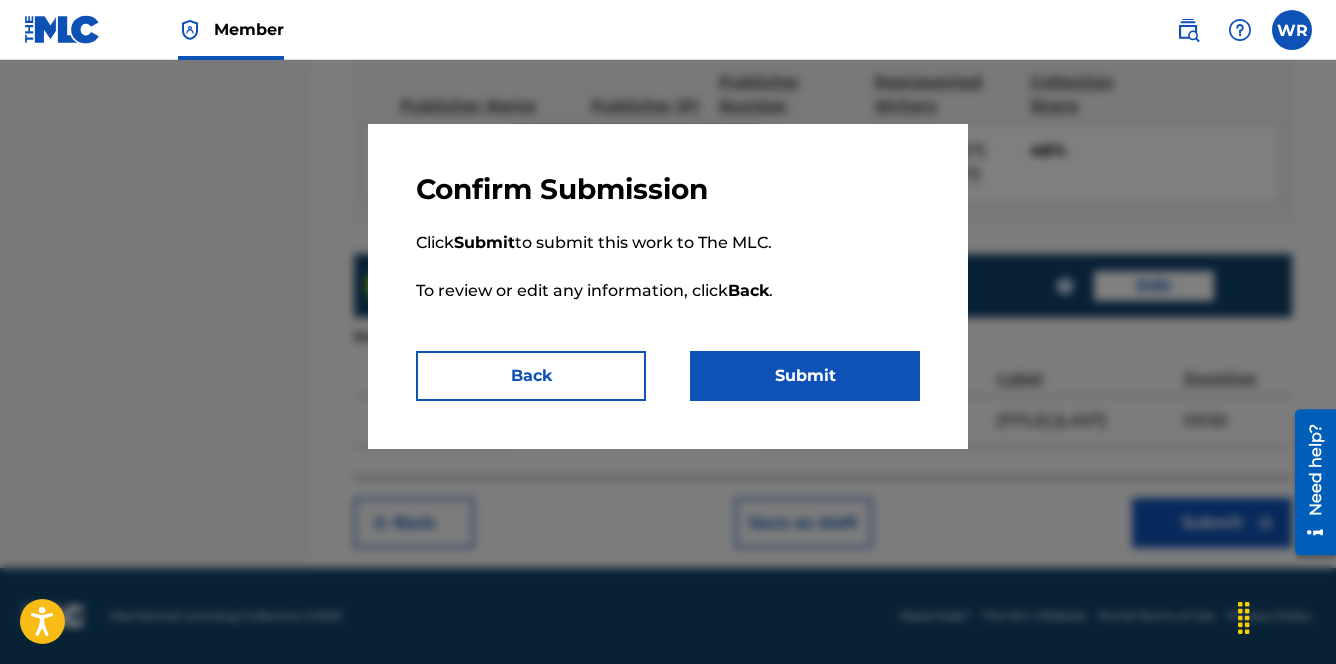 click on "Submit" at bounding box center [805, 376] 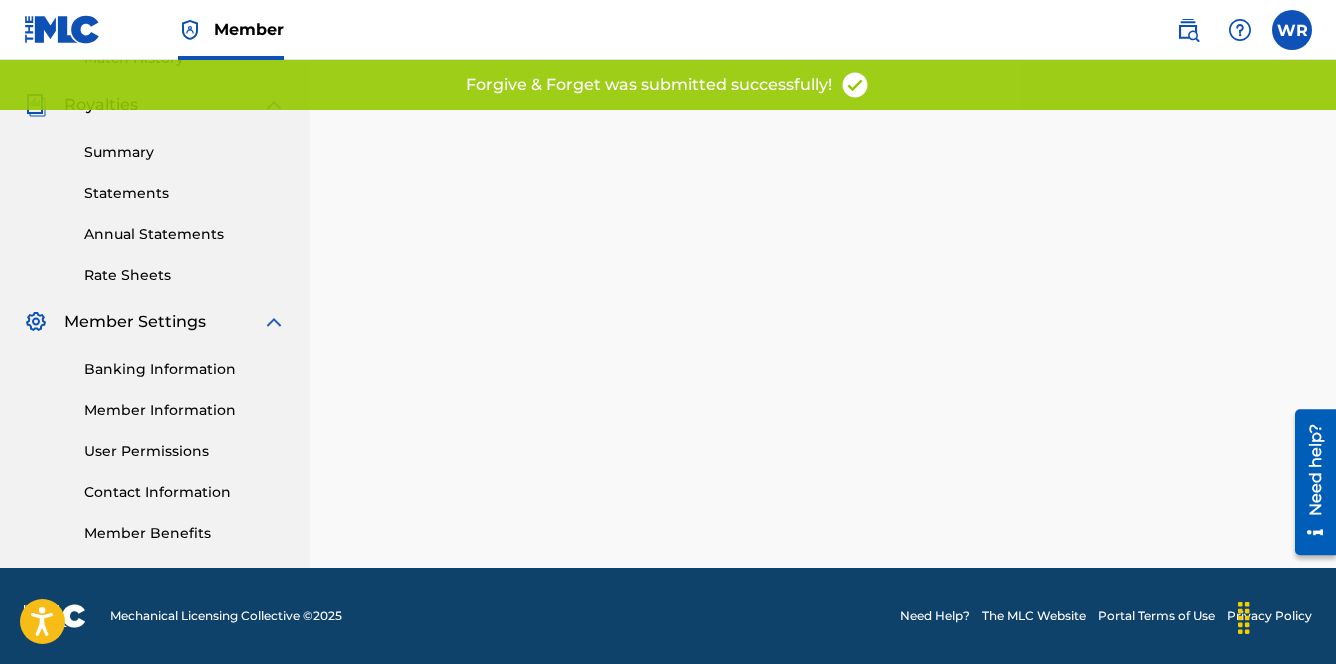 scroll, scrollTop: 0, scrollLeft: 0, axis: both 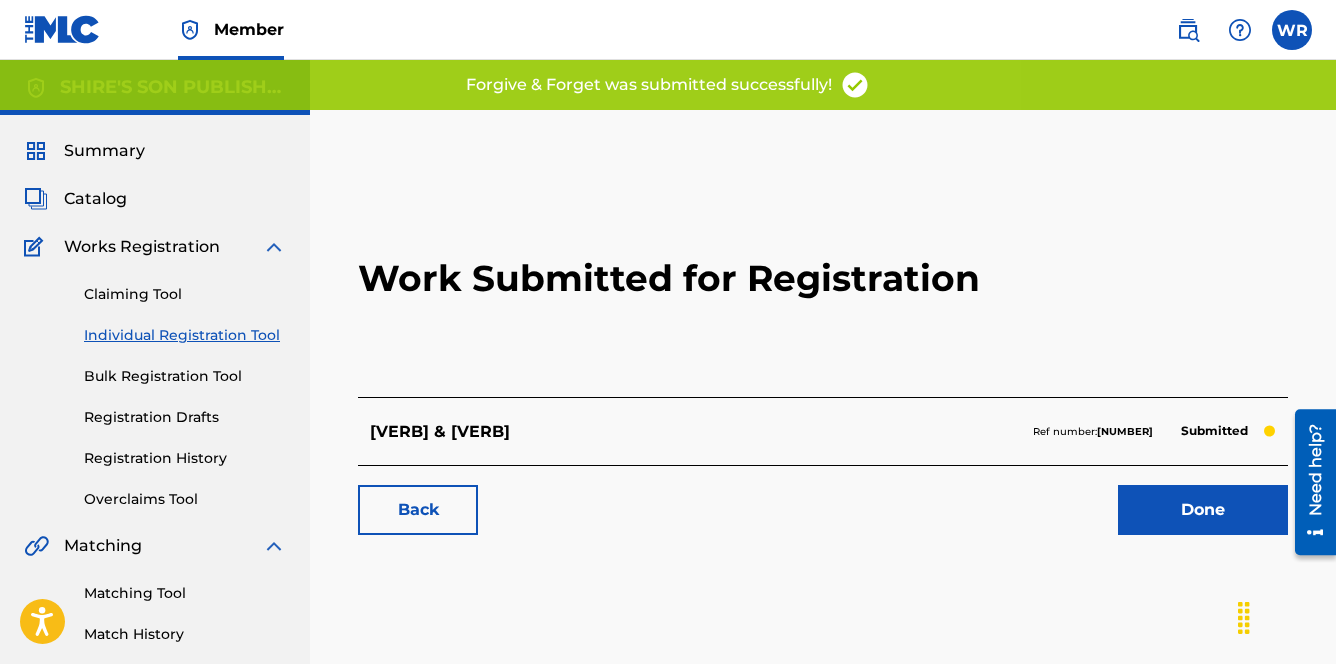 click on "Done" at bounding box center [1203, 510] 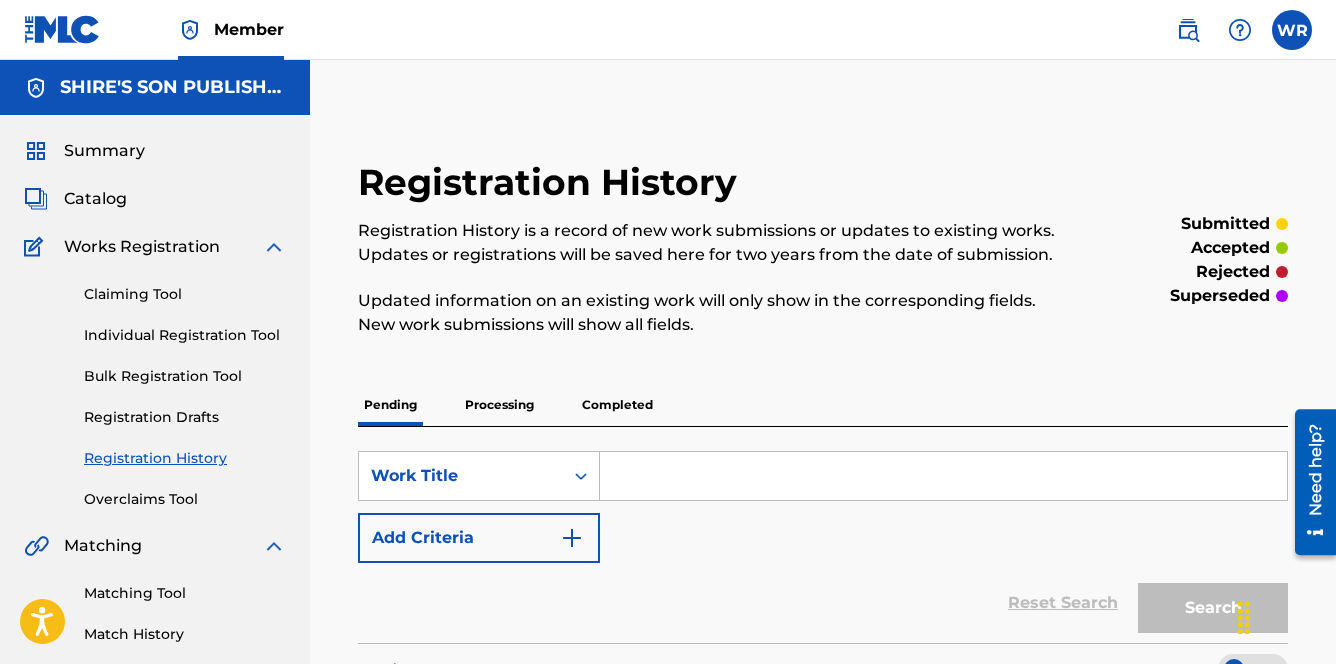 click on "Matching Tool" at bounding box center (185, 593) 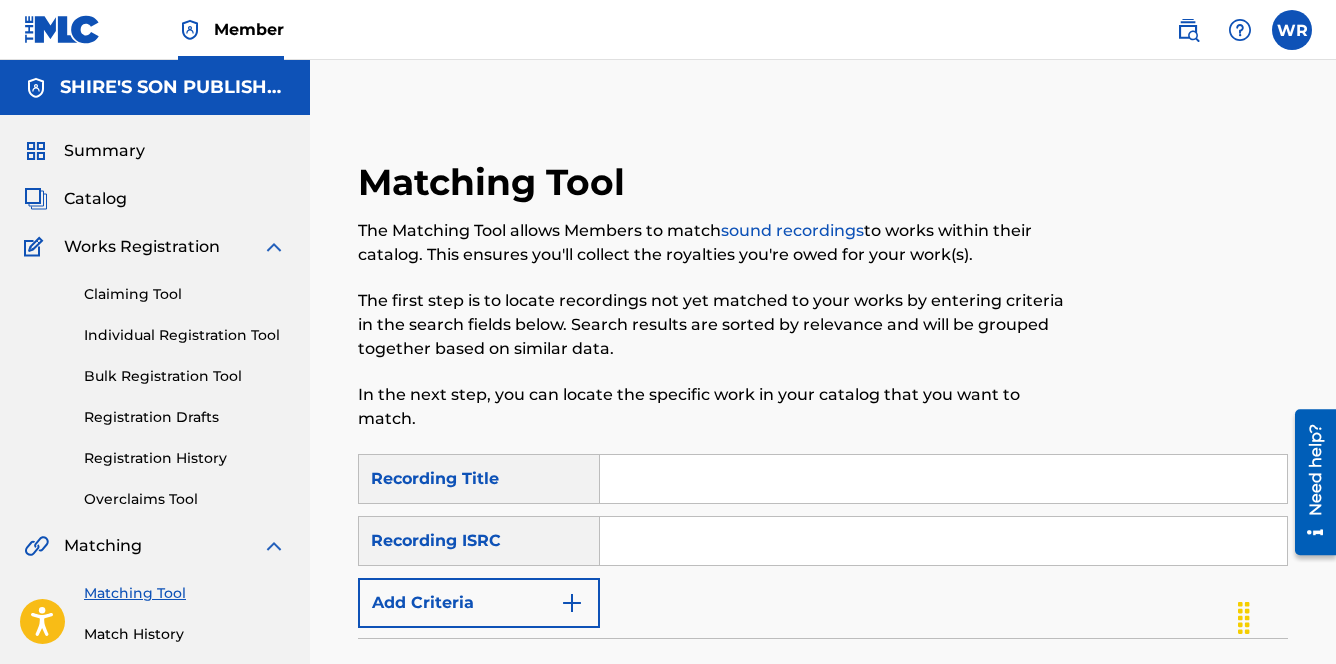click at bounding box center (943, 479) 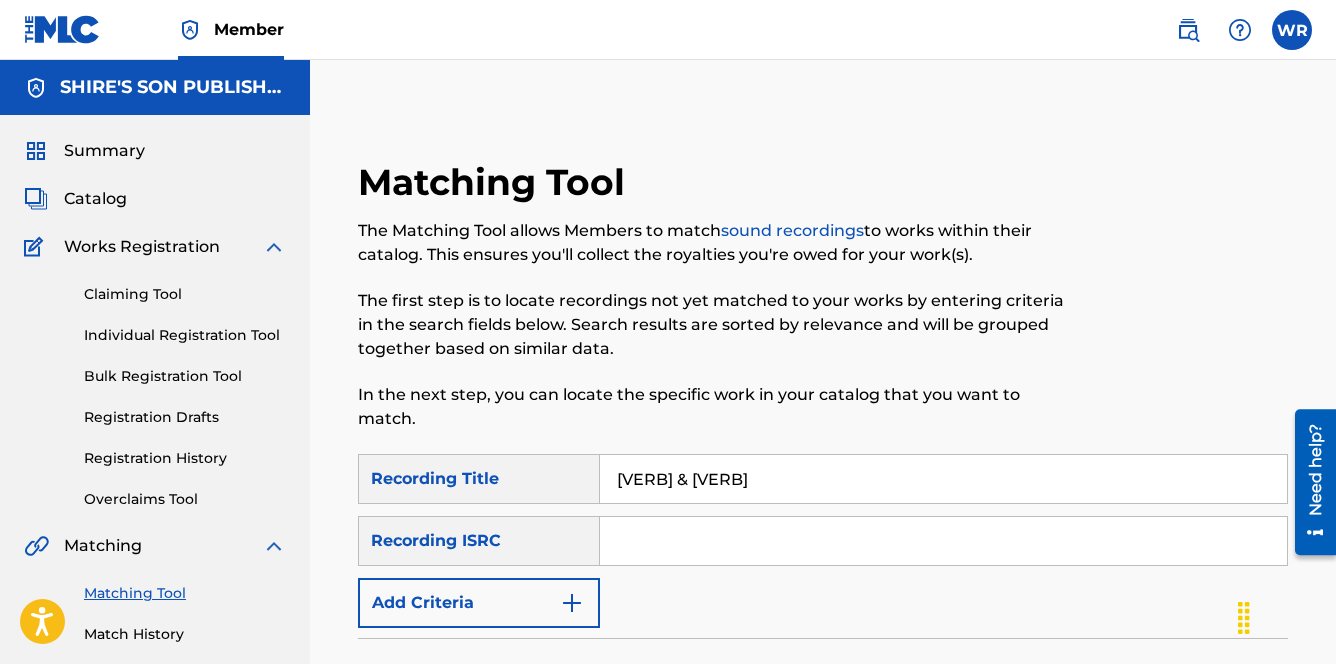 click at bounding box center (943, 541) 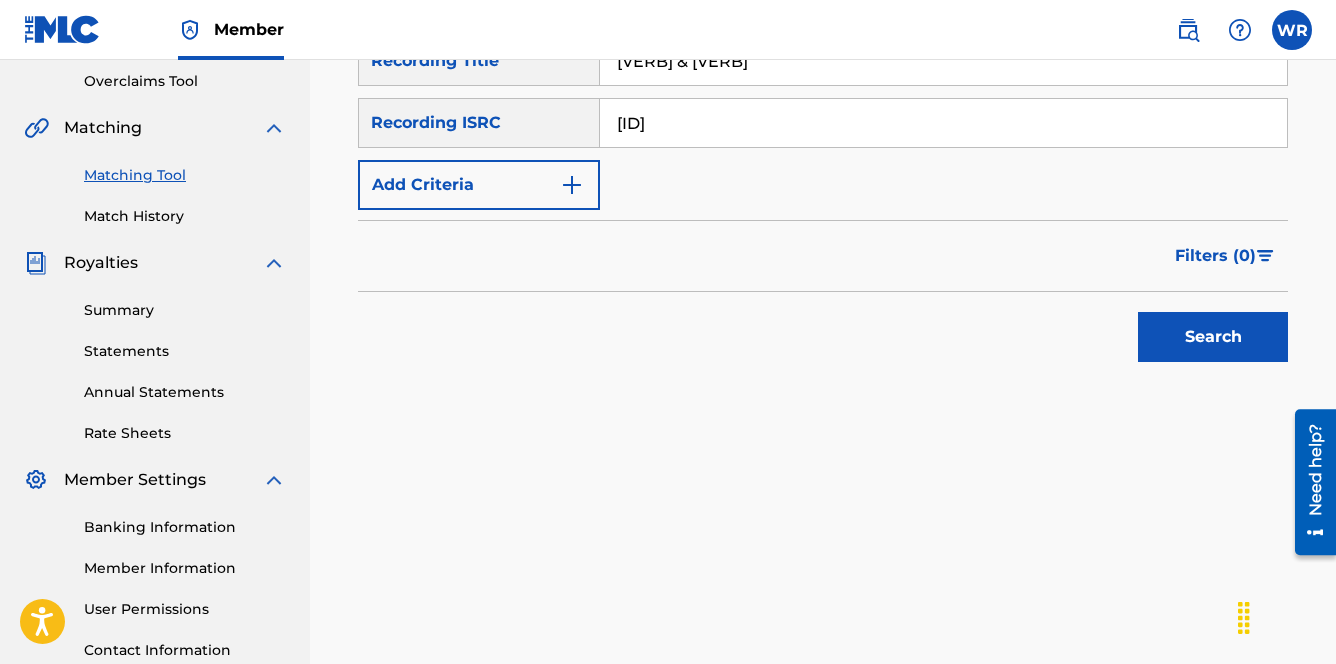 scroll, scrollTop: 456, scrollLeft: 0, axis: vertical 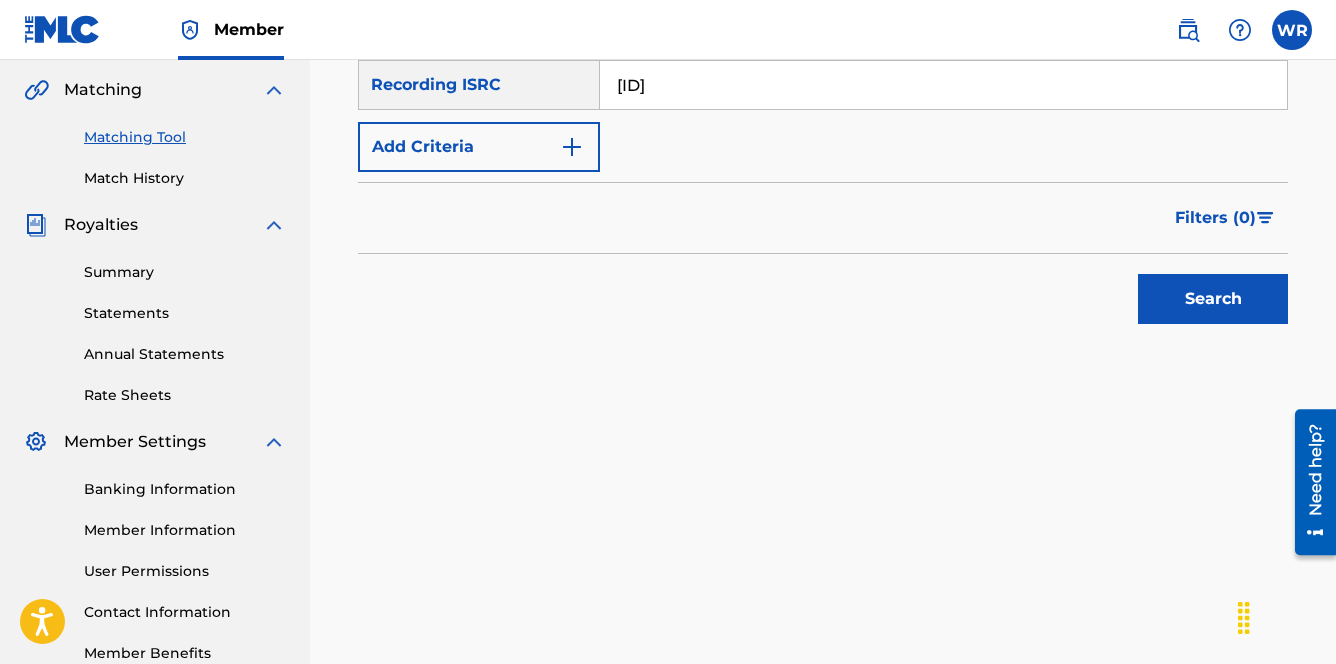 type on "[ID]" 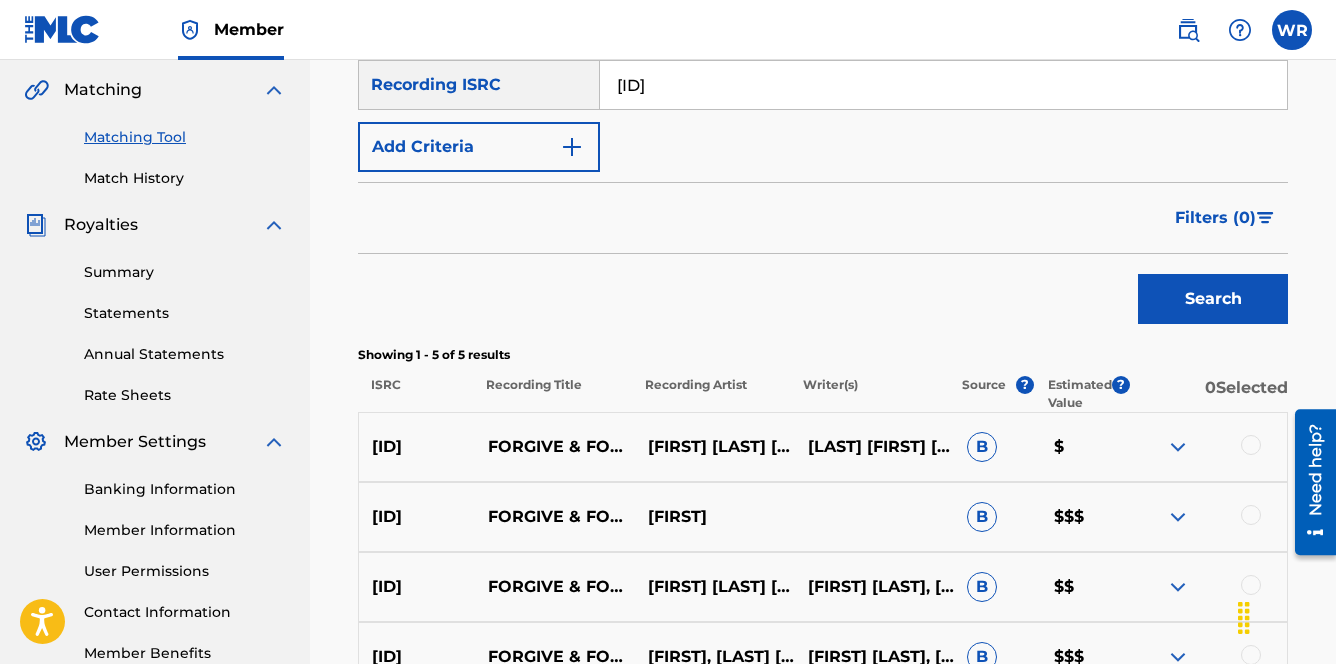 click at bounding box center (1251, 445) 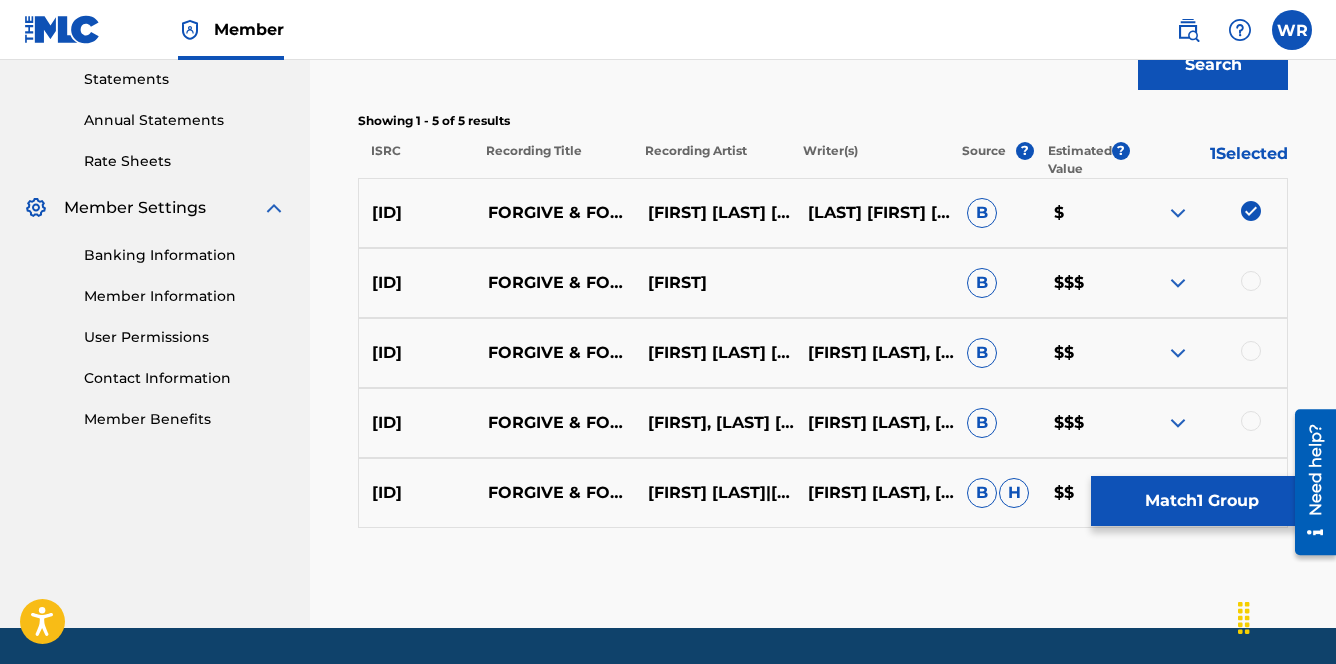 scroll, scrollTop: 750, scrollLeft: 0, axis: vertical 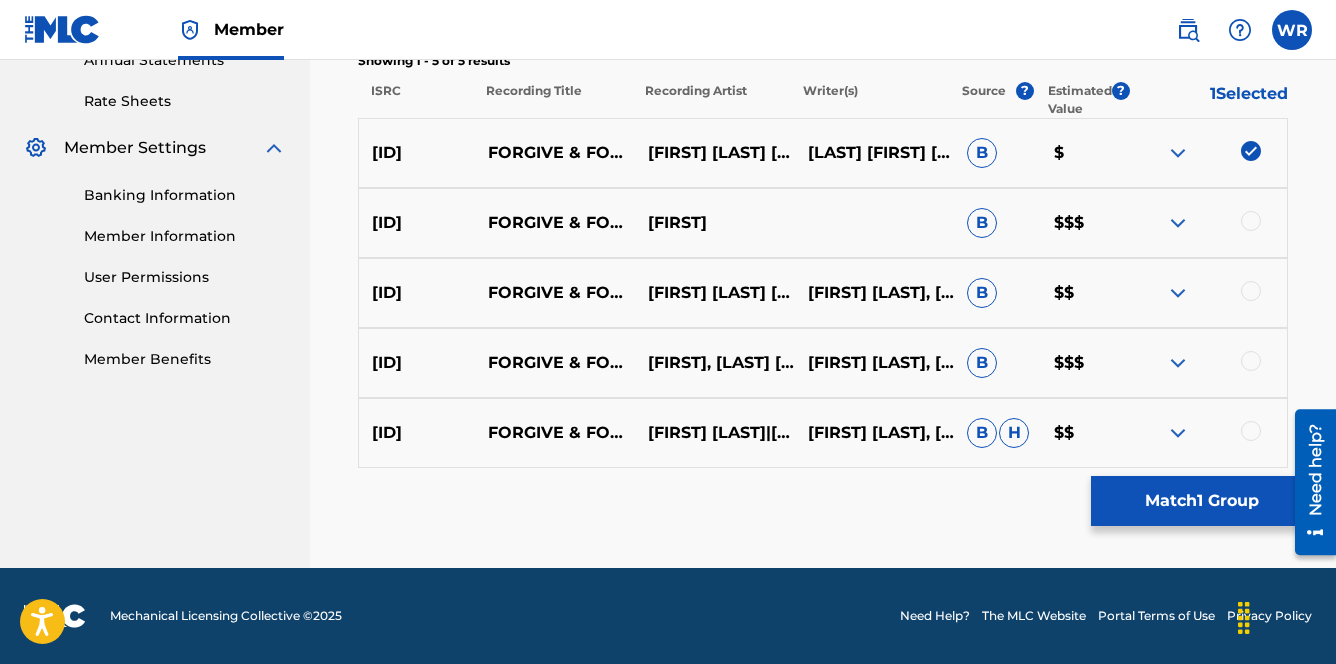 click at bounding box center (1251, 151) 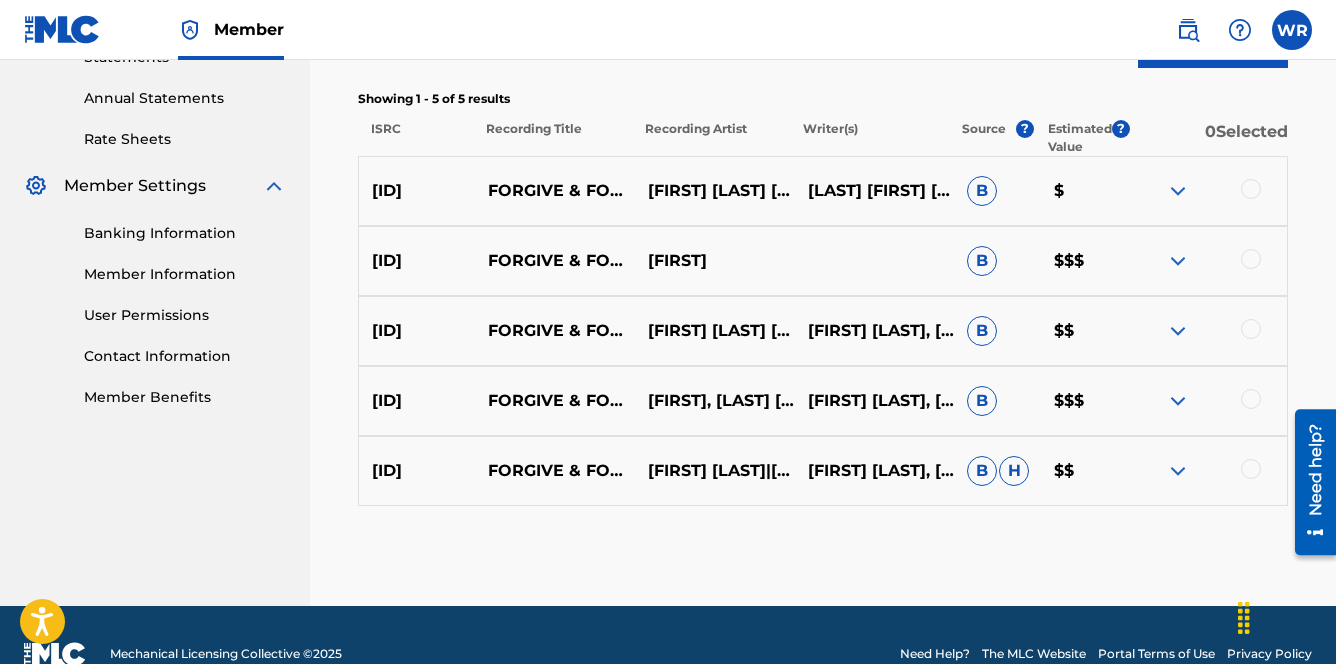 scroll, scrollTop: 715, scrollLeft: 0, axis: vertical 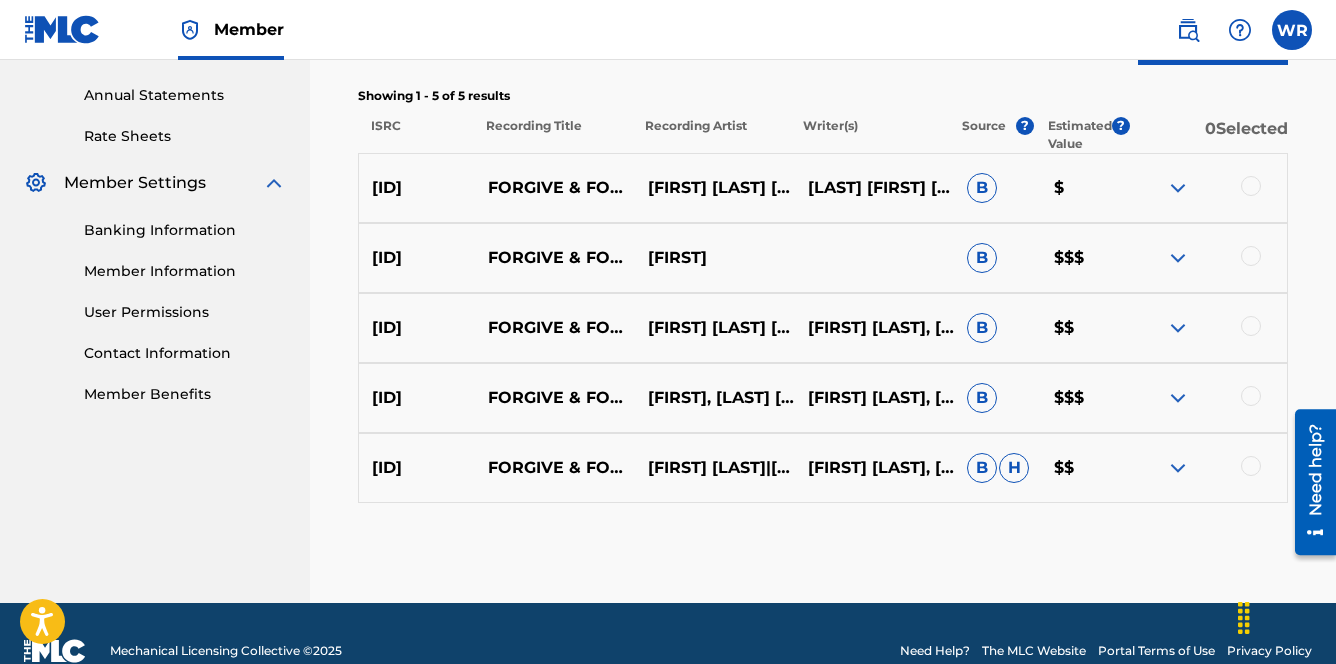 click at bounding box center [1251, 186] 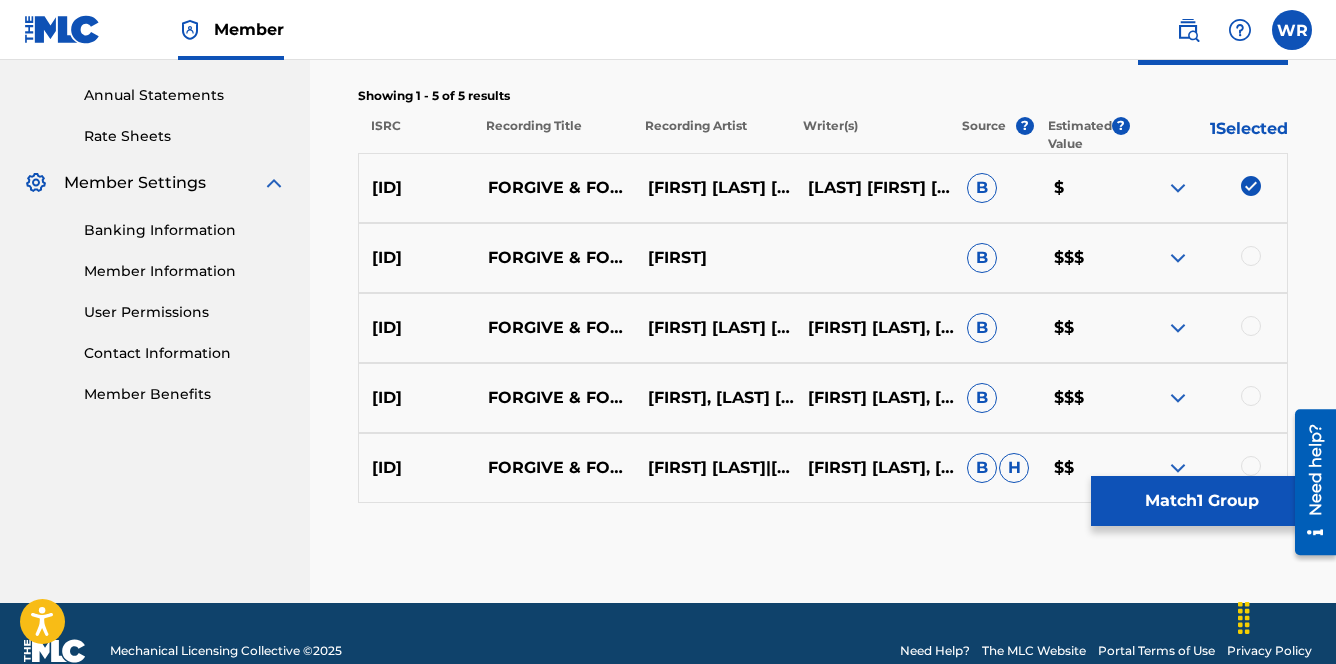 click at bounding box center (1251, 256) 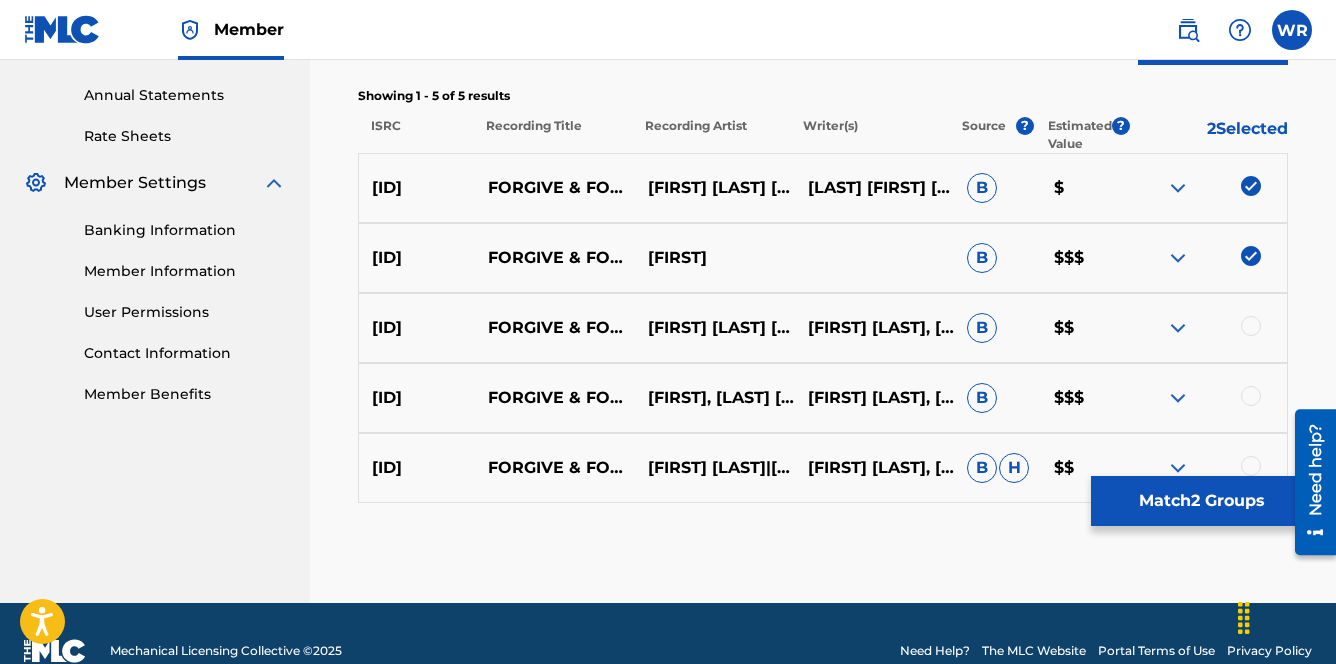click at bounding box center (1251, 326) 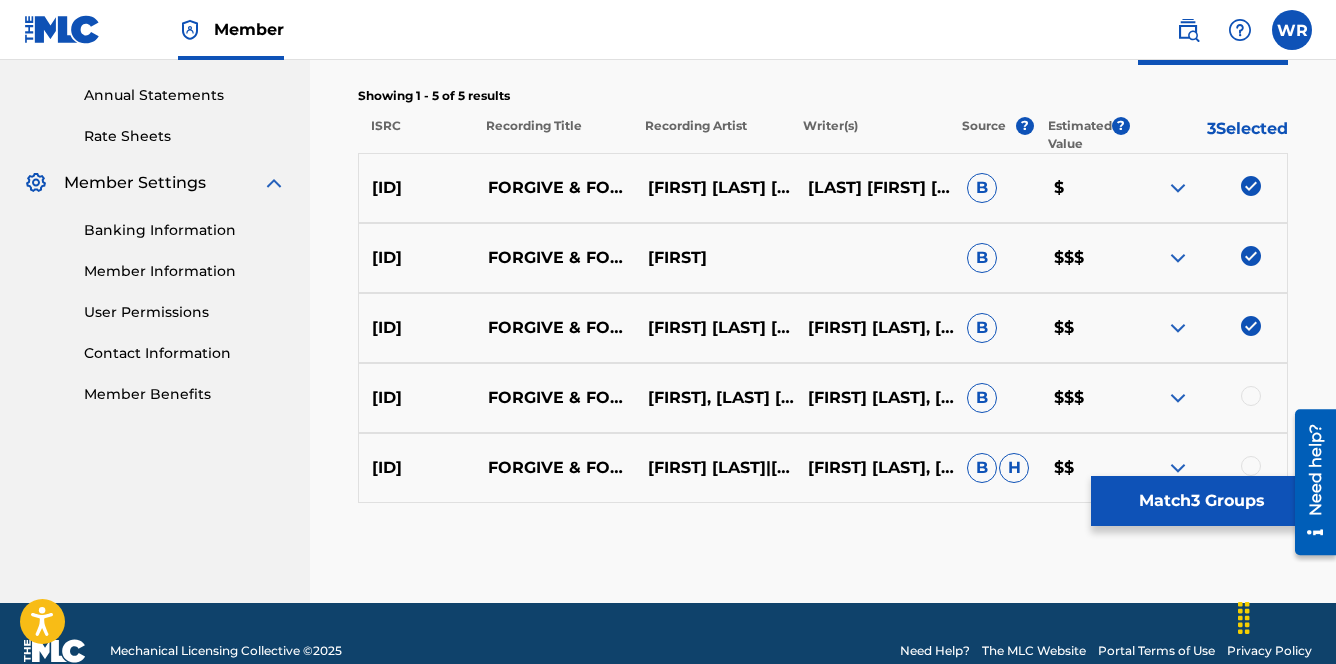 click at bounding box center [1251, 396] 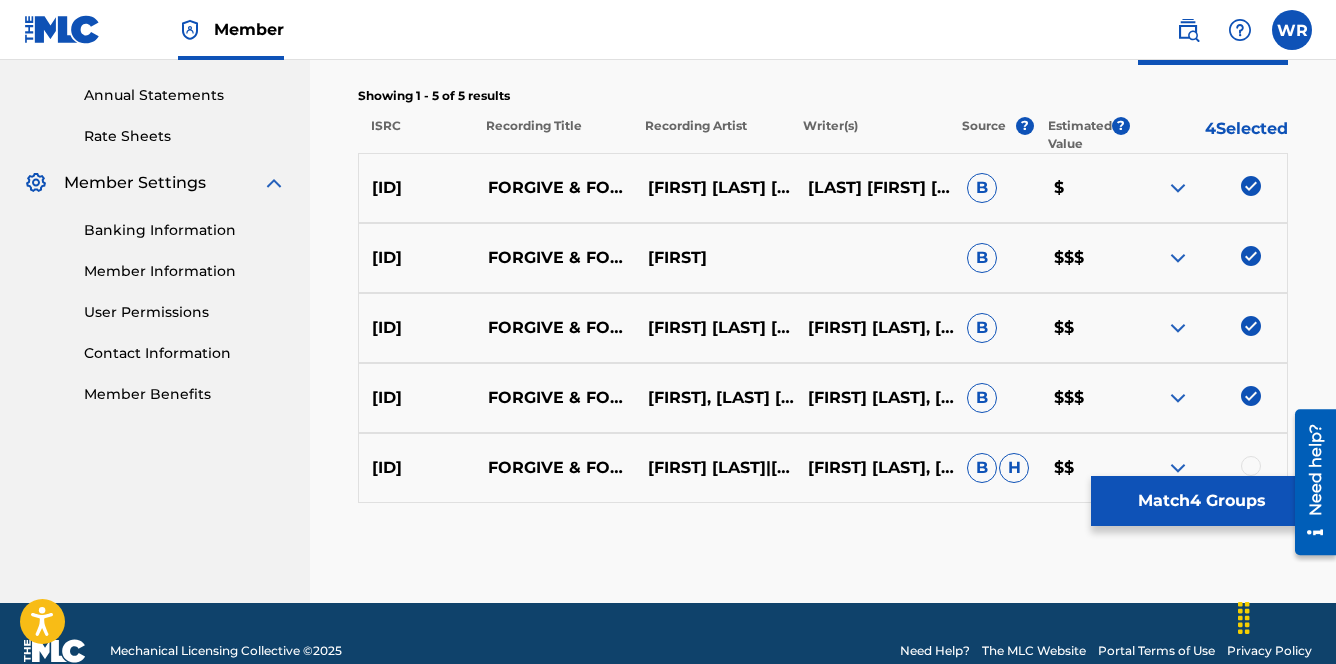 scroll, scrollTop: 750, scrollLeft: 0, axis: vertical 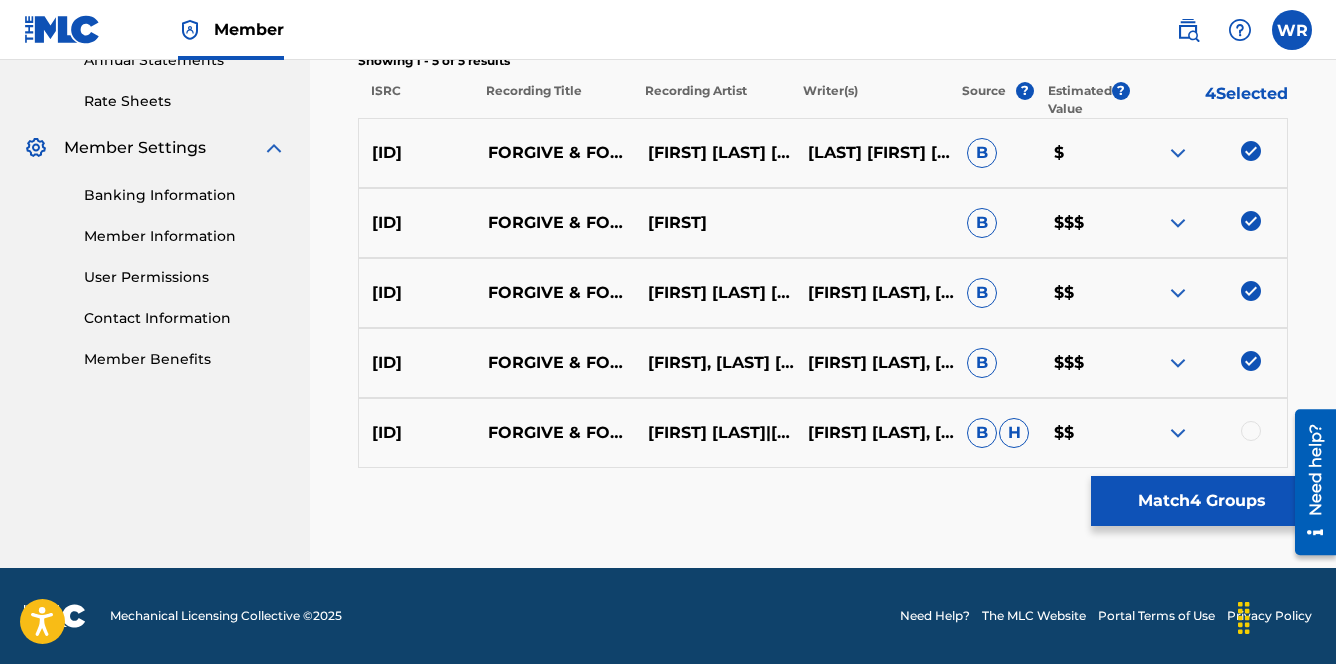 click at bounding box center [1251, 431] 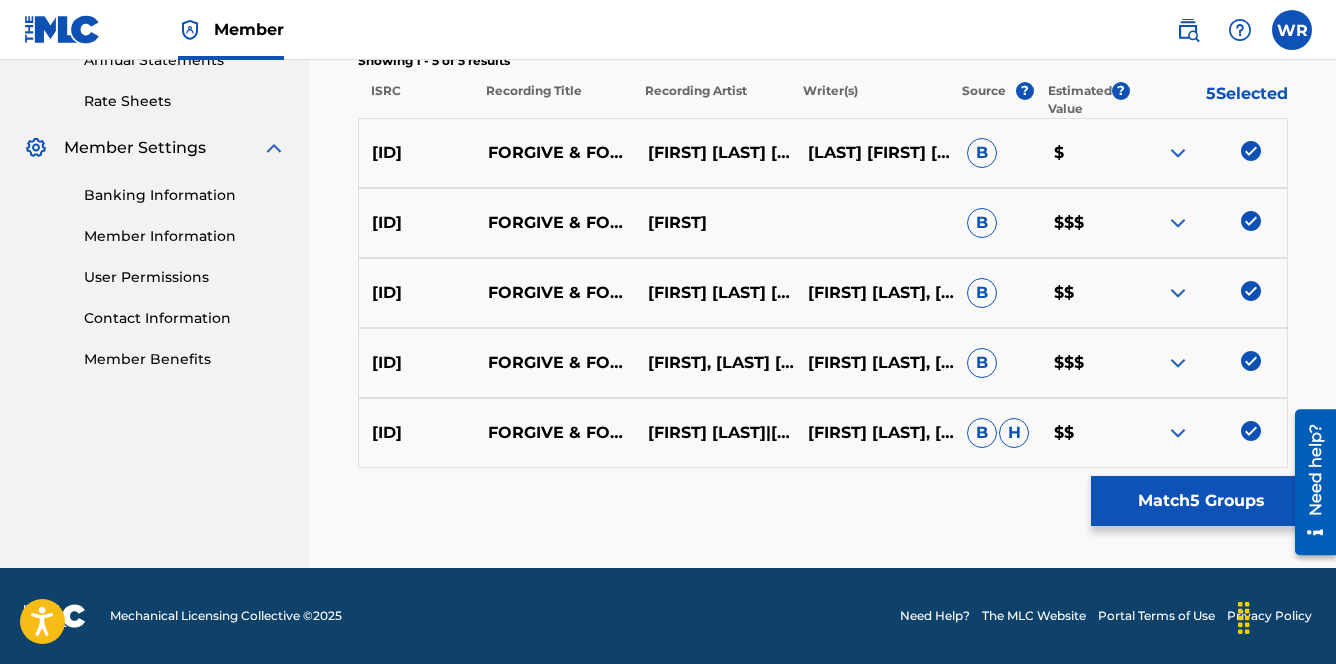click on "Match  5 Groups" at bounding box center (1201, 501) 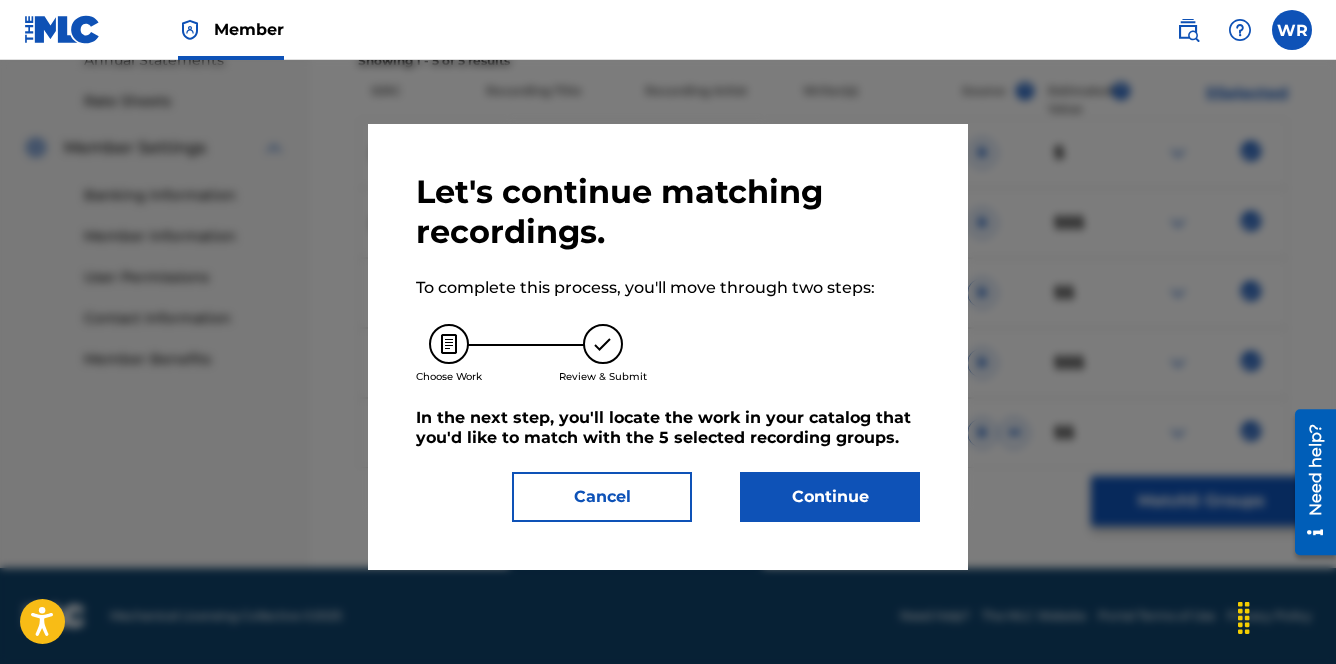 click on "Continue" at bounding box center [830, 497] 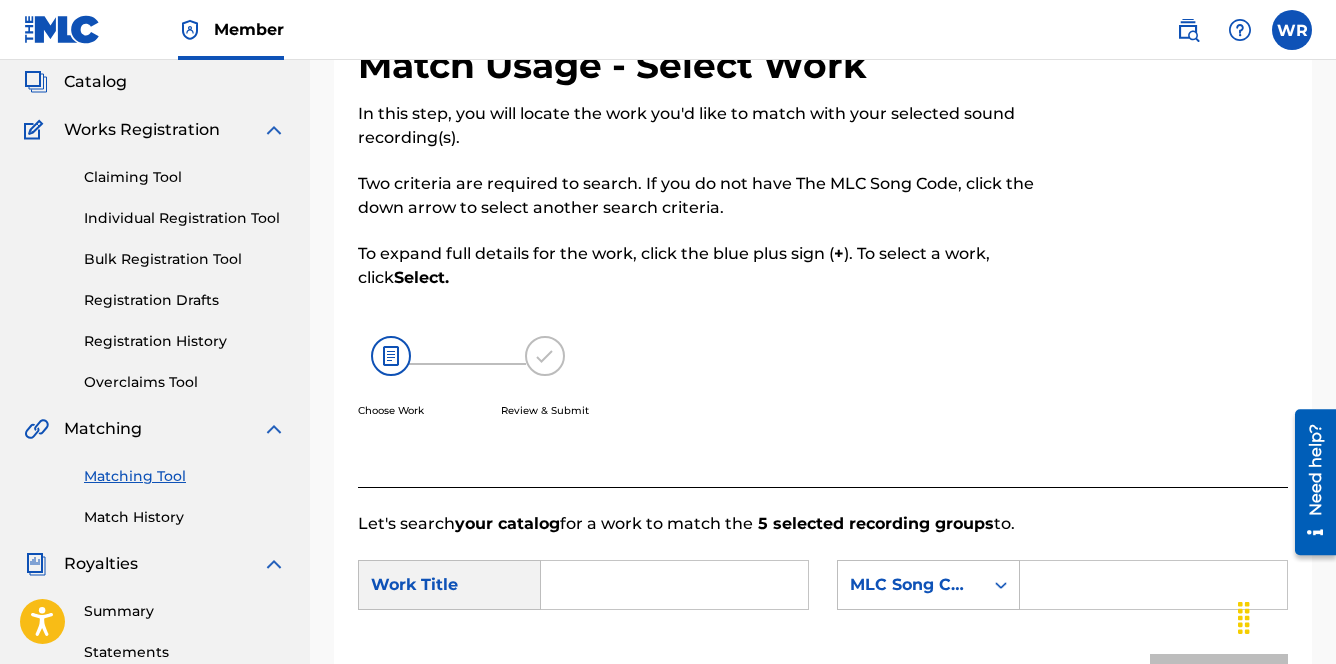 scroll, scrollTop: 249, scrollLeft: 0, axis: vertical 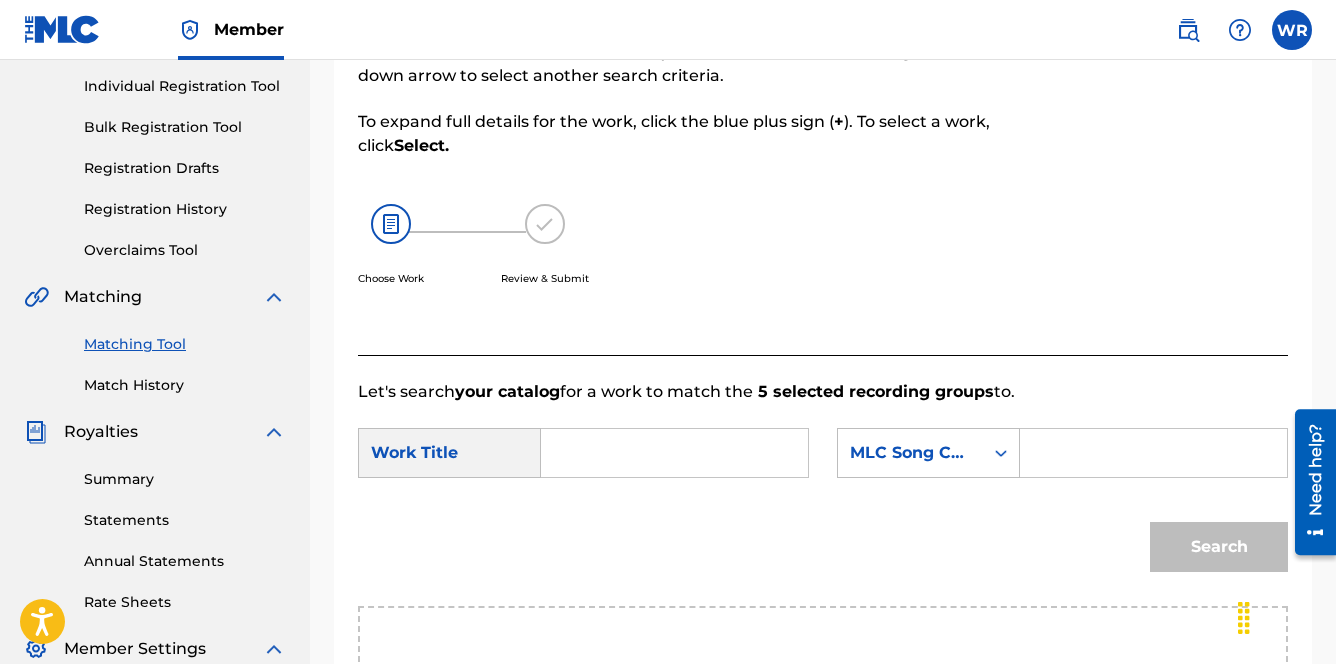 click at bounding box center [674, 453] 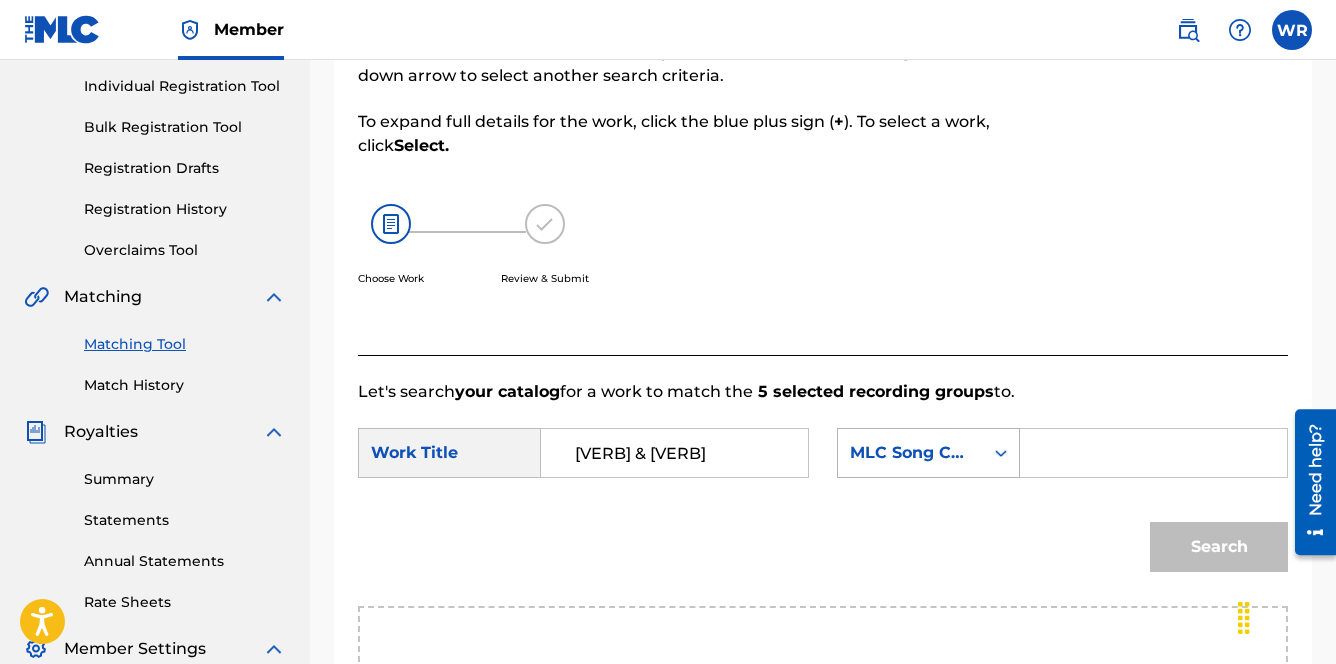 type on "[VERB] & [VERB]" 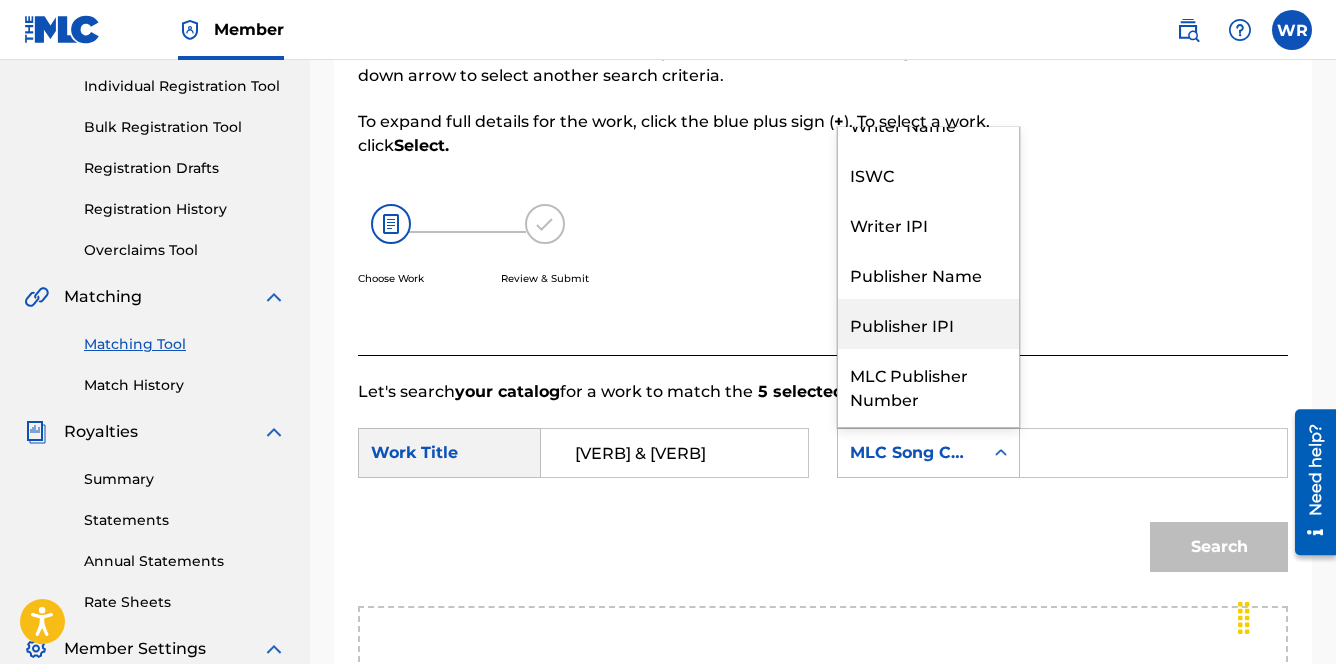 scroll, scrollTop: 0, scrollLeft: 0, axis: both 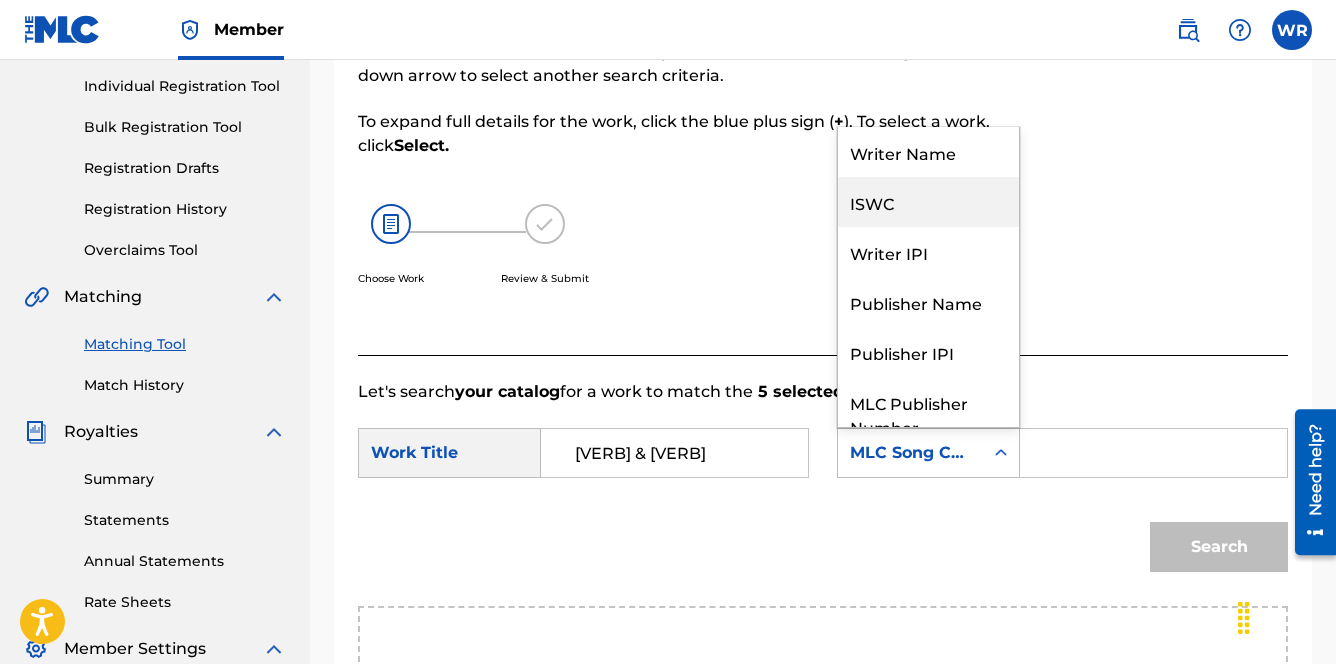 click on "ISWC" at bounding box center (928, 202) 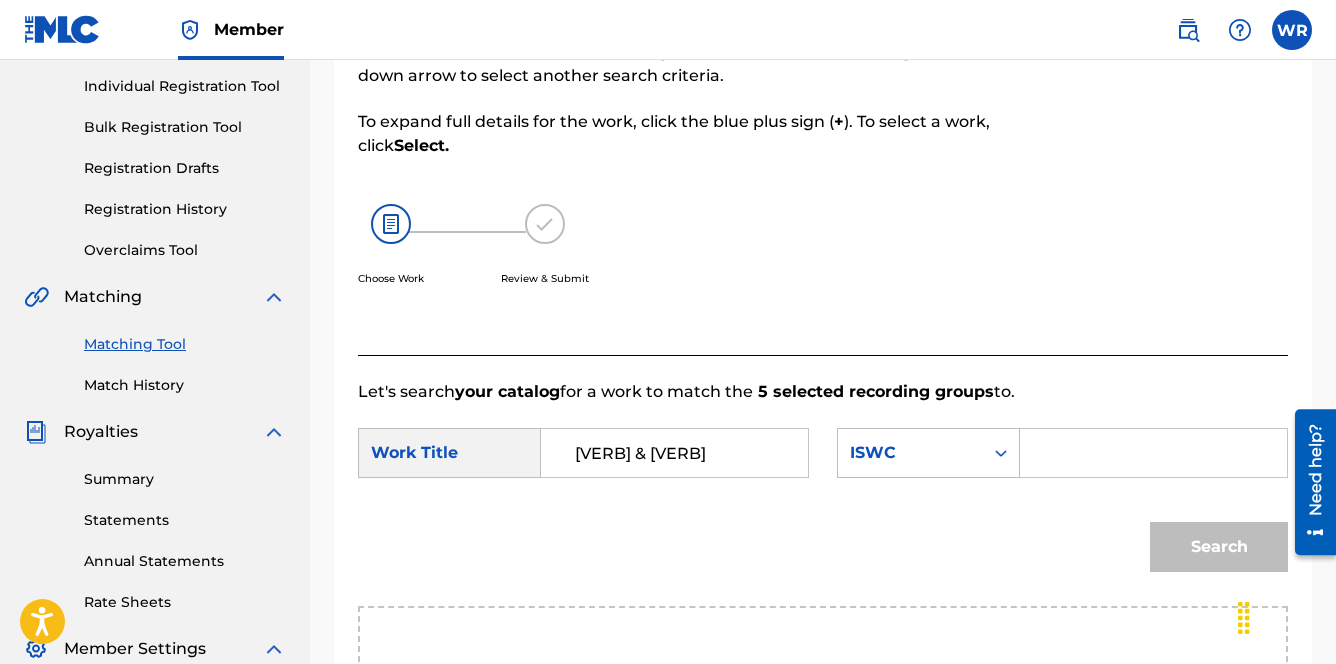 click at bounding box center [1153, 453] 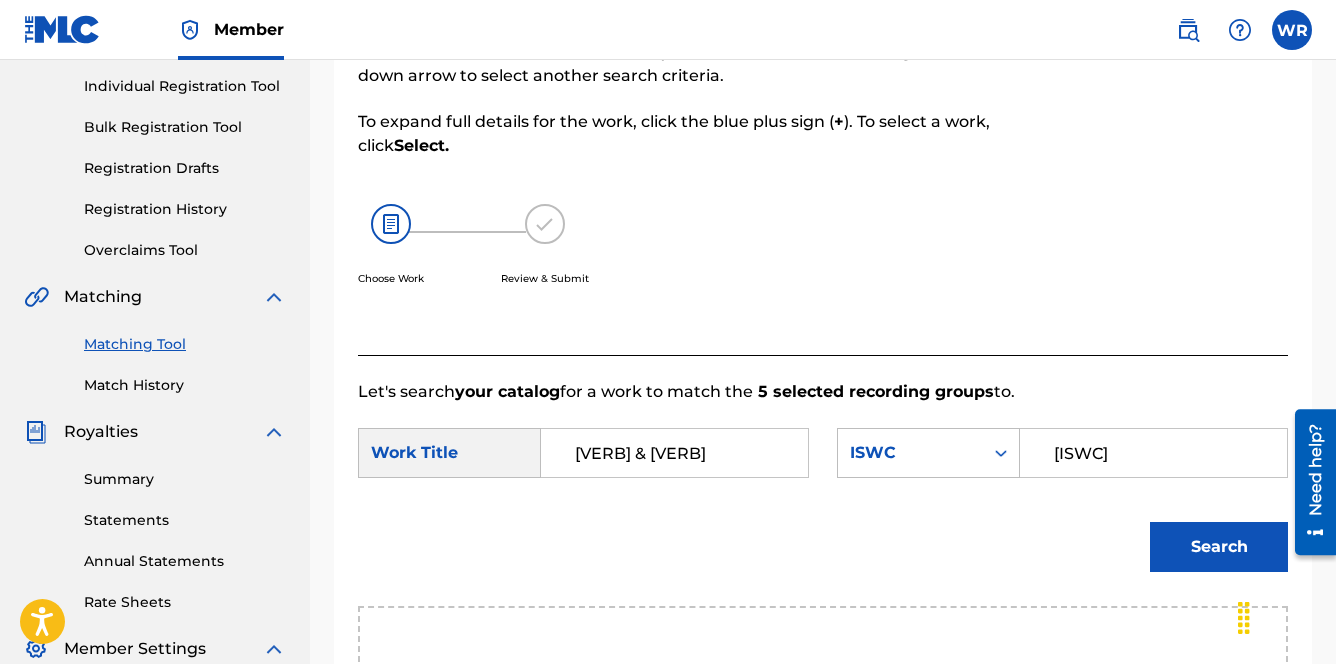 type on "[ISWC]" 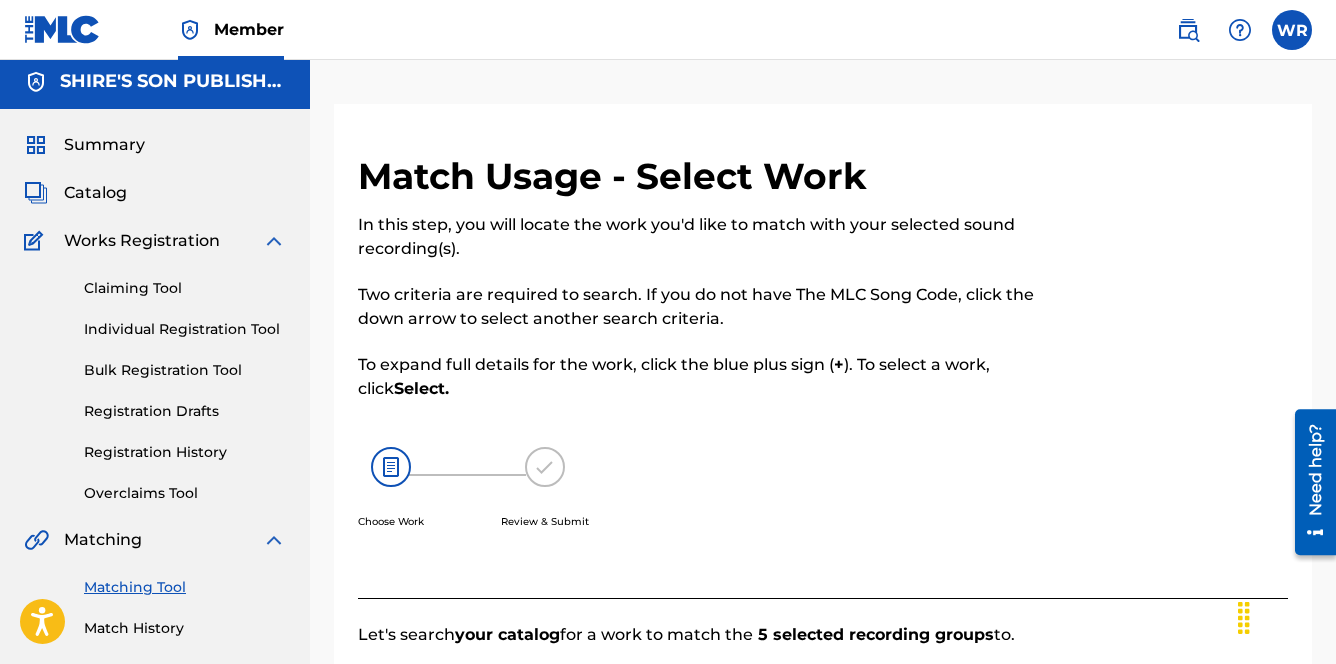 scroll, scrollTop: 0, scrollLeft: 0, axis: both 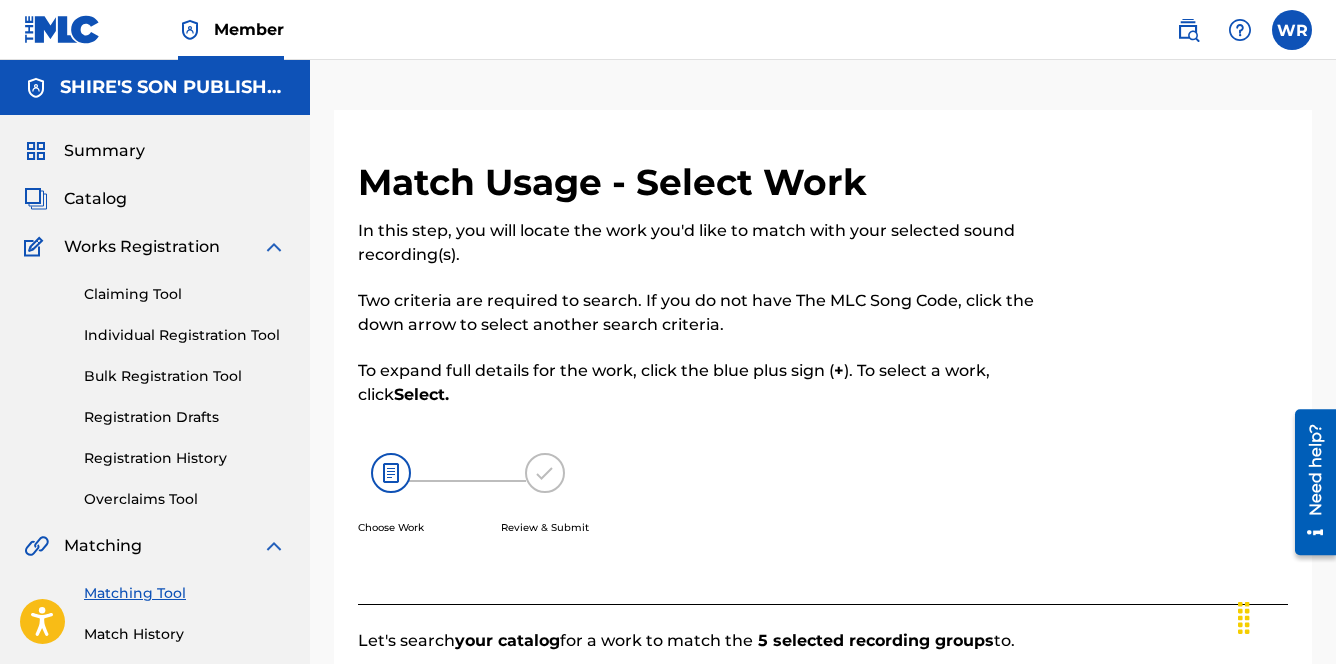 click on "Individual Registration Tool" at bounding box center [185, 335] 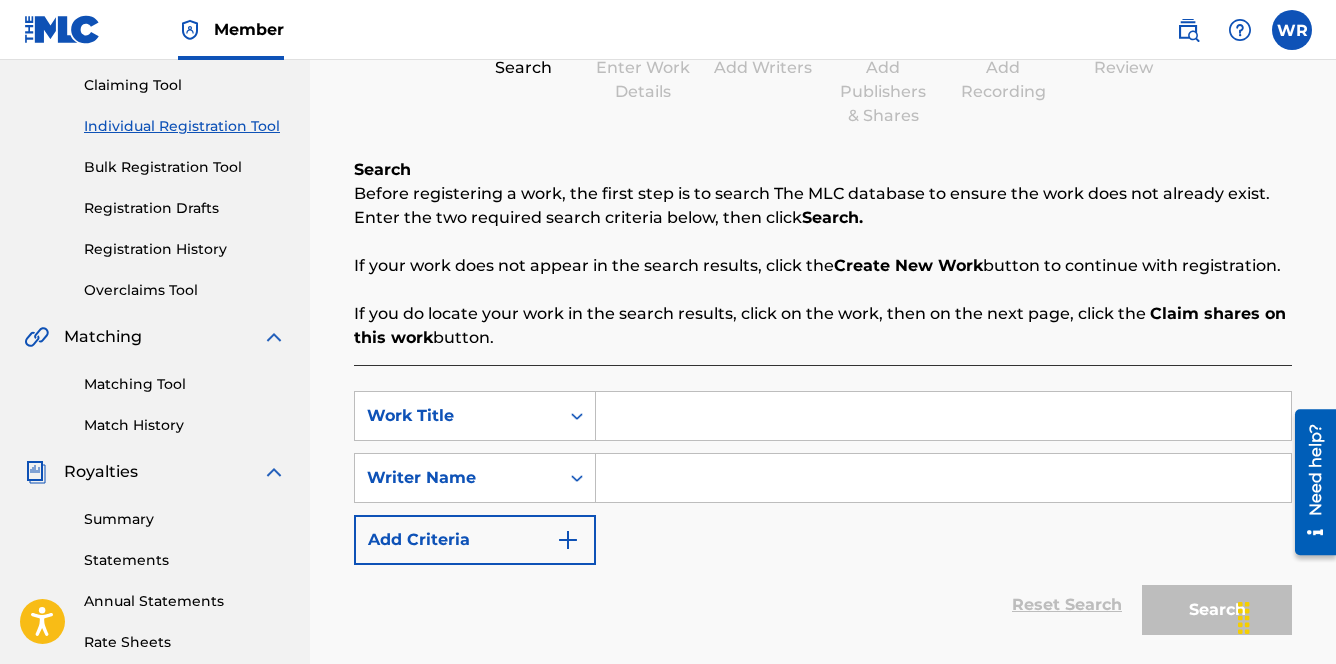 scroll, scrollTop: 247, scrollLeft: 0, axis: vertical 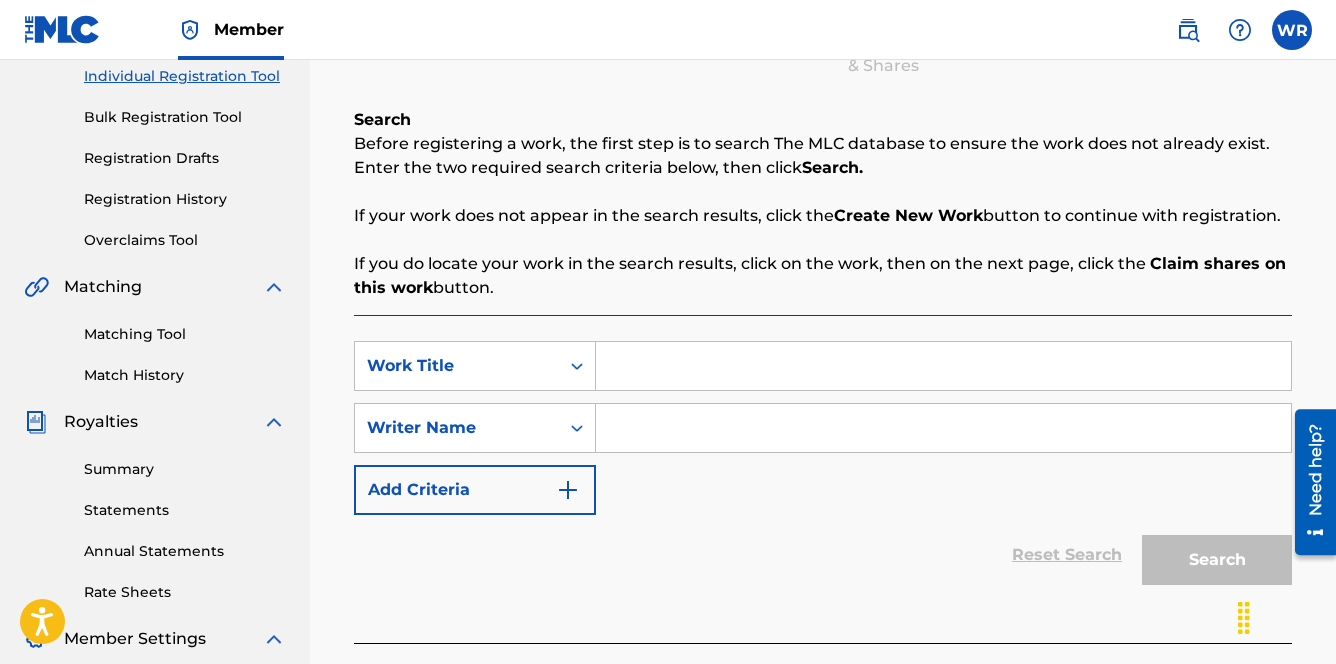 click at bounding box center (943, 366) 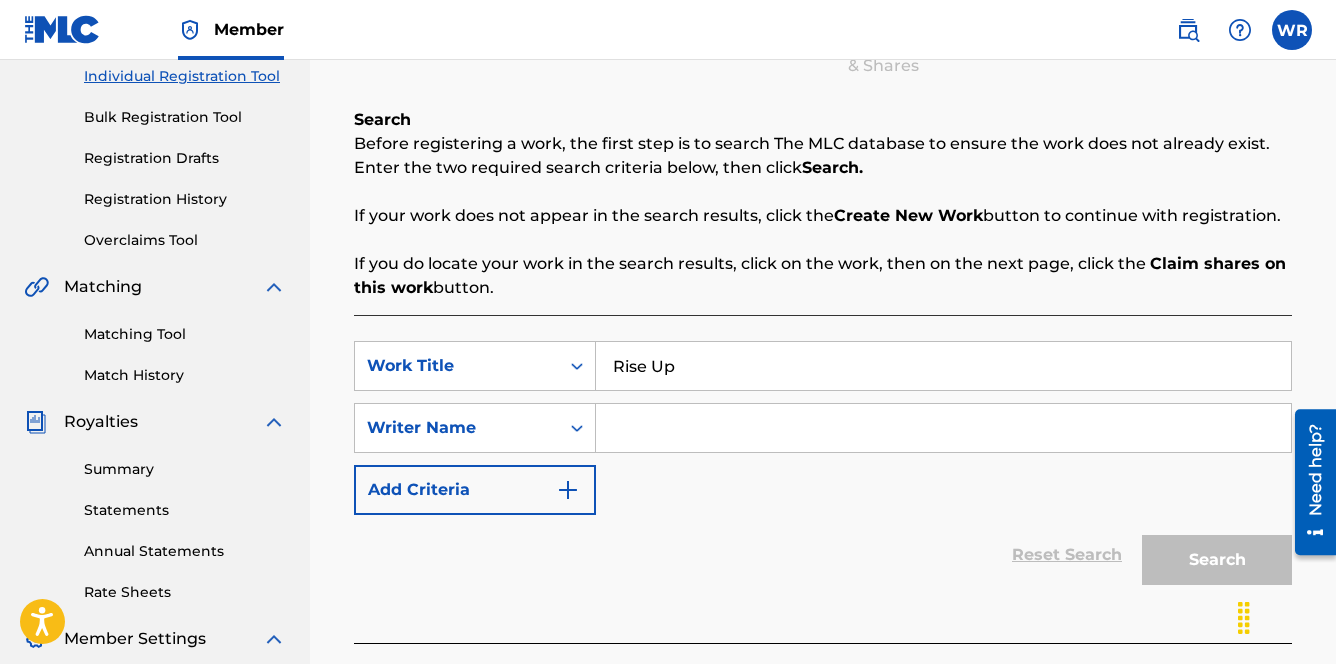 type on "Rise Up" 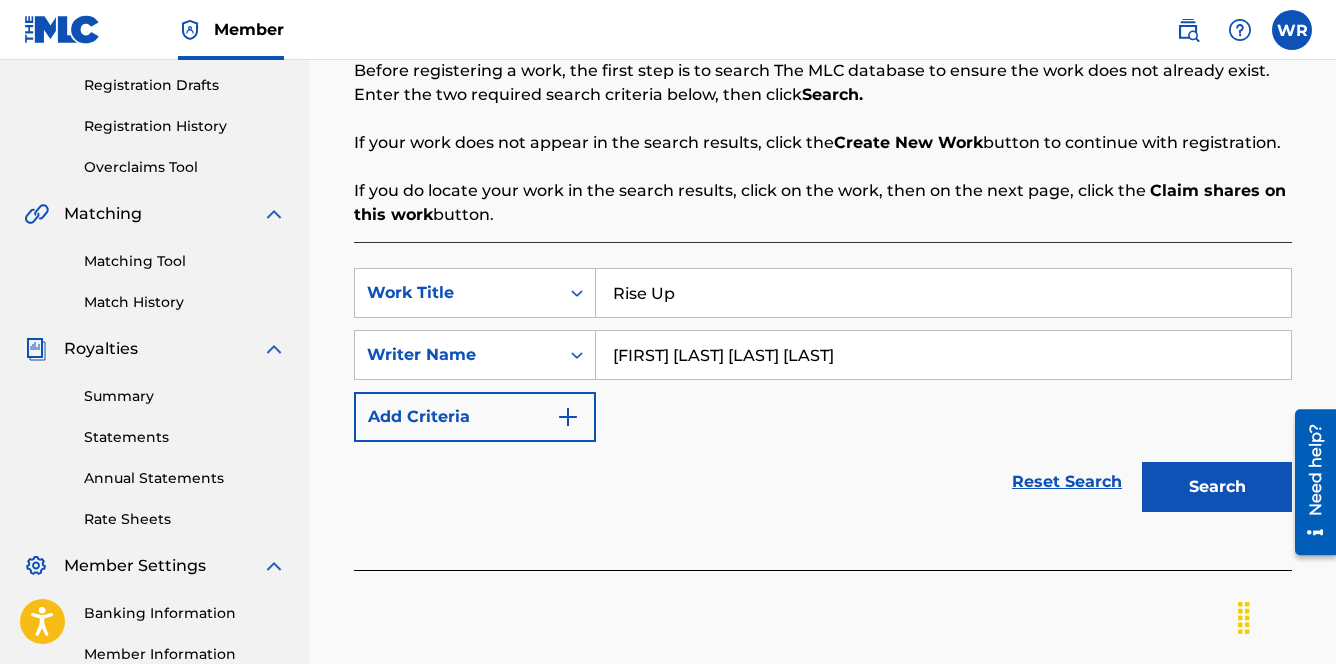 scroll, scrollTop: 340, scrollLeft: 0, axis: vertical 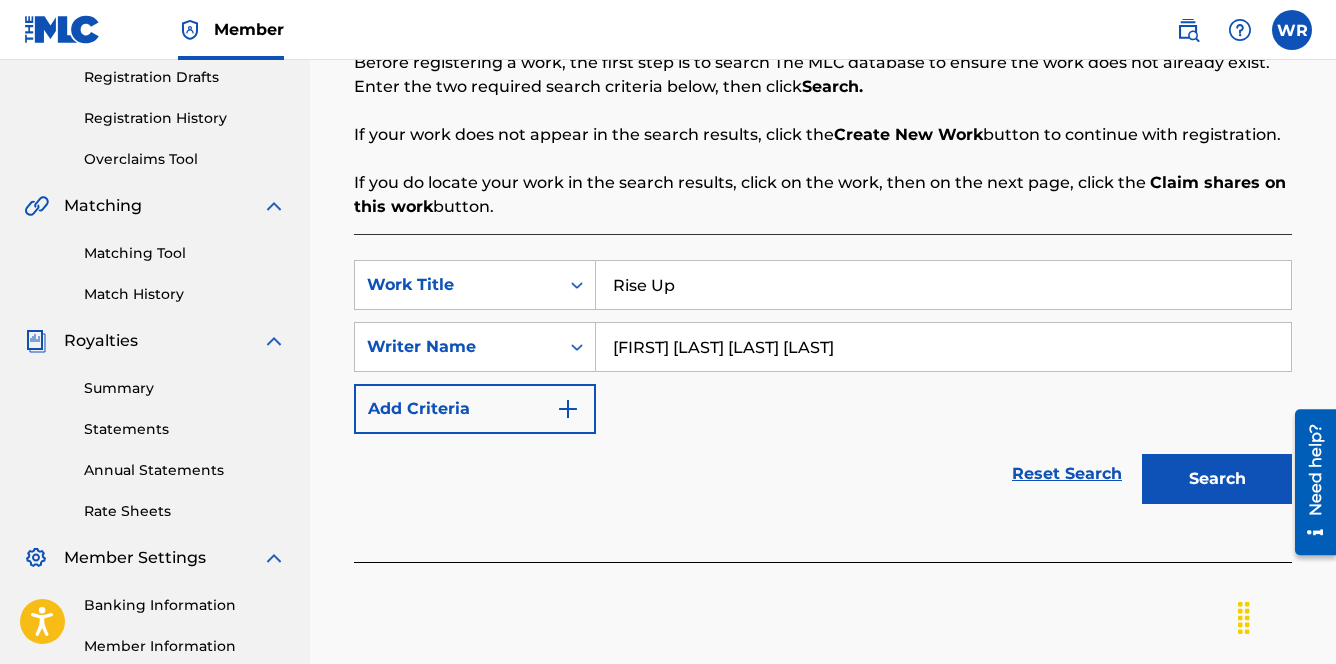 click on "Search" at bounding box center [1217, 479] 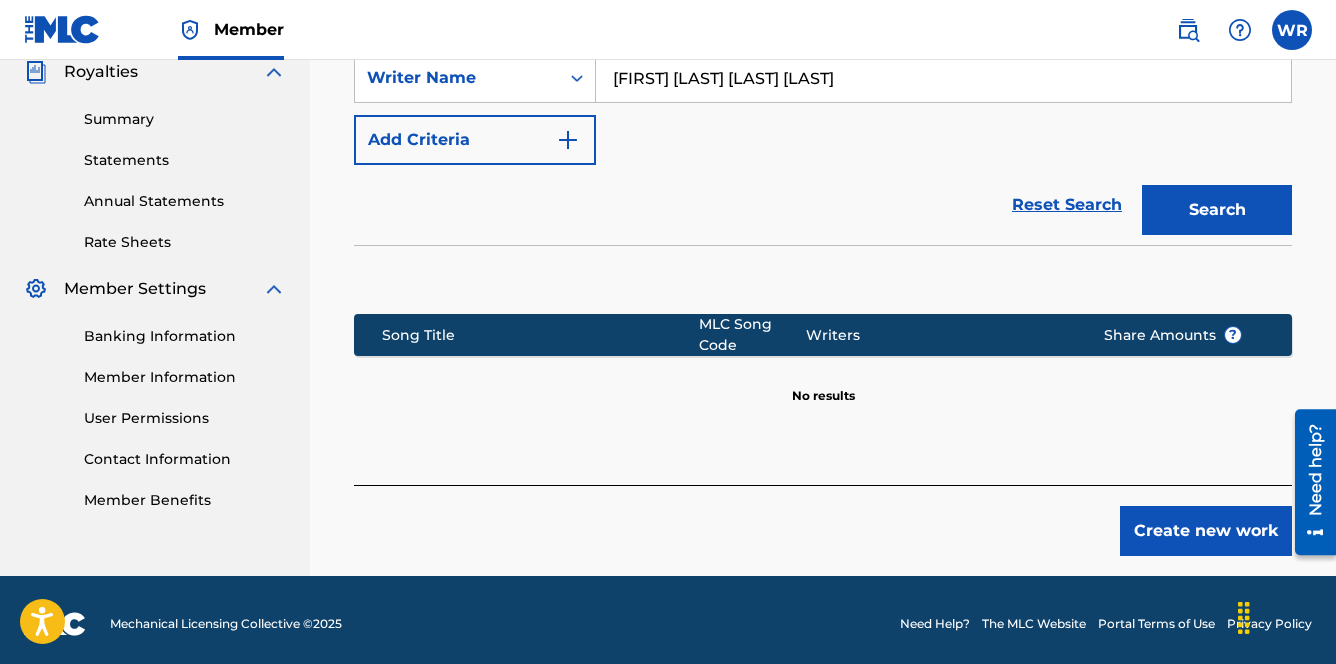 scroll, scrollTop: 617, scrollLeft: 0, axis: vertical 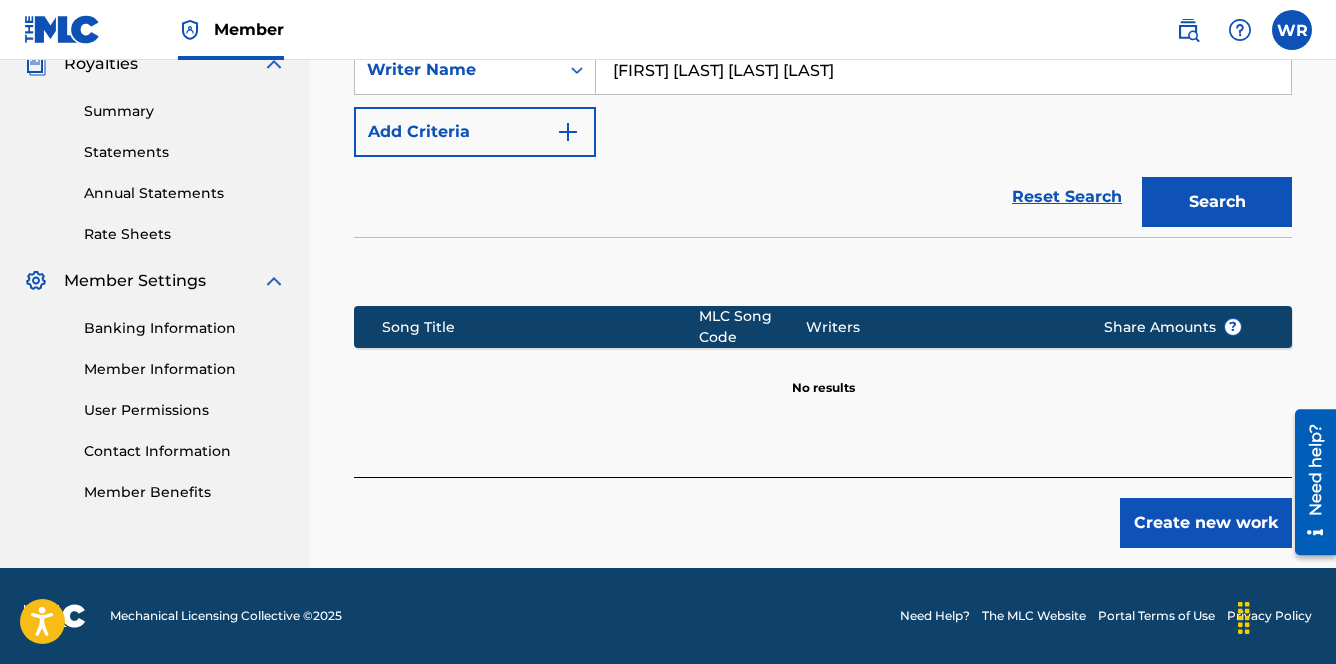 click on "Create new work" at bounding box center (1206, 523) 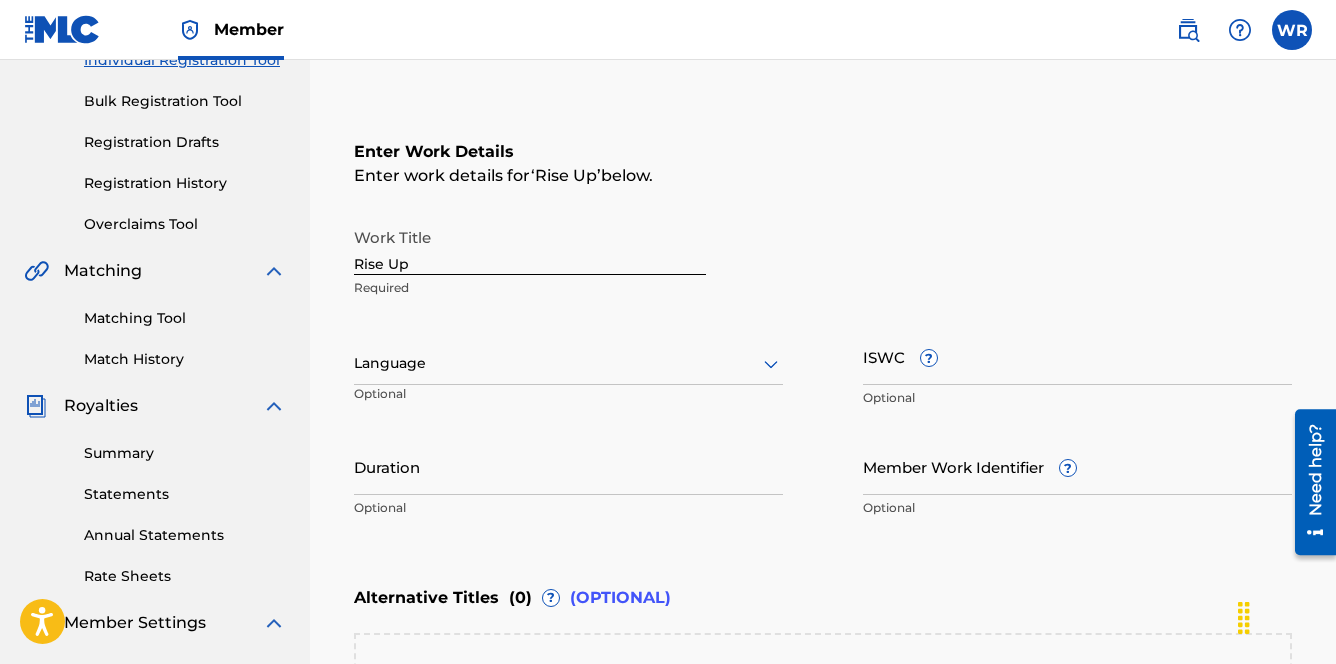 scroll, scrollTop: 214, scrollLeft: 0, axis: vertical 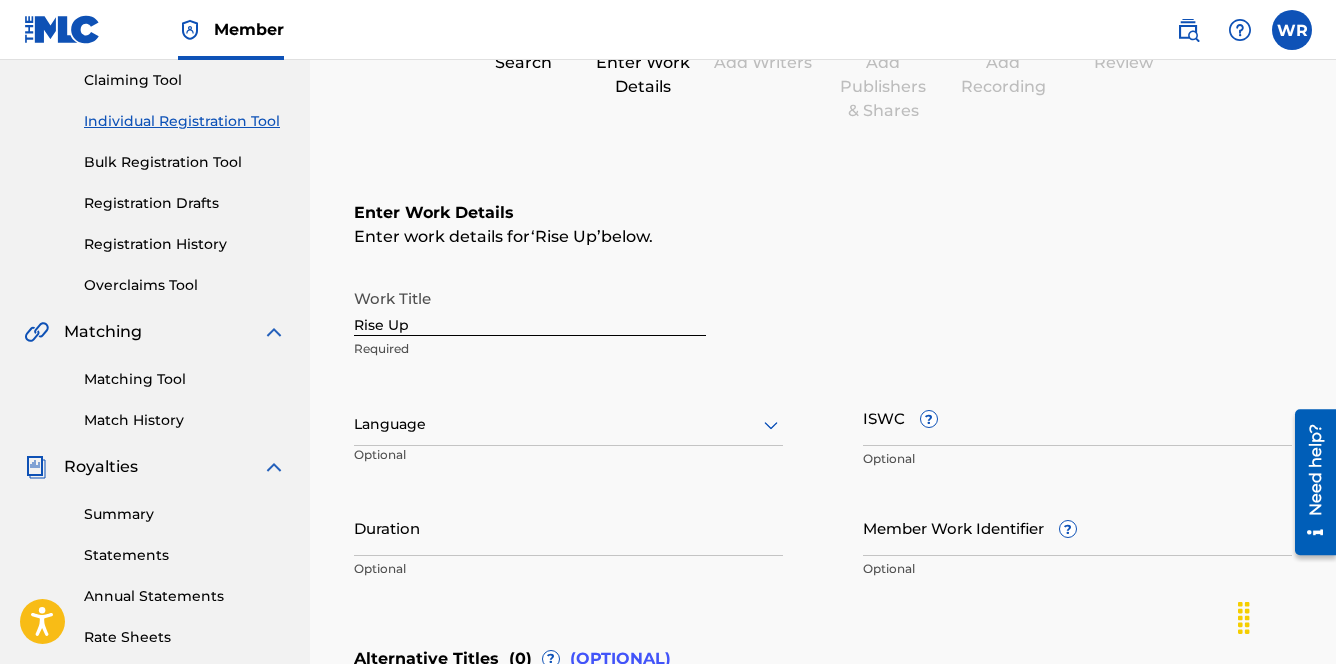 click on "ISWC   ?" at bounding box center [1077, 417] 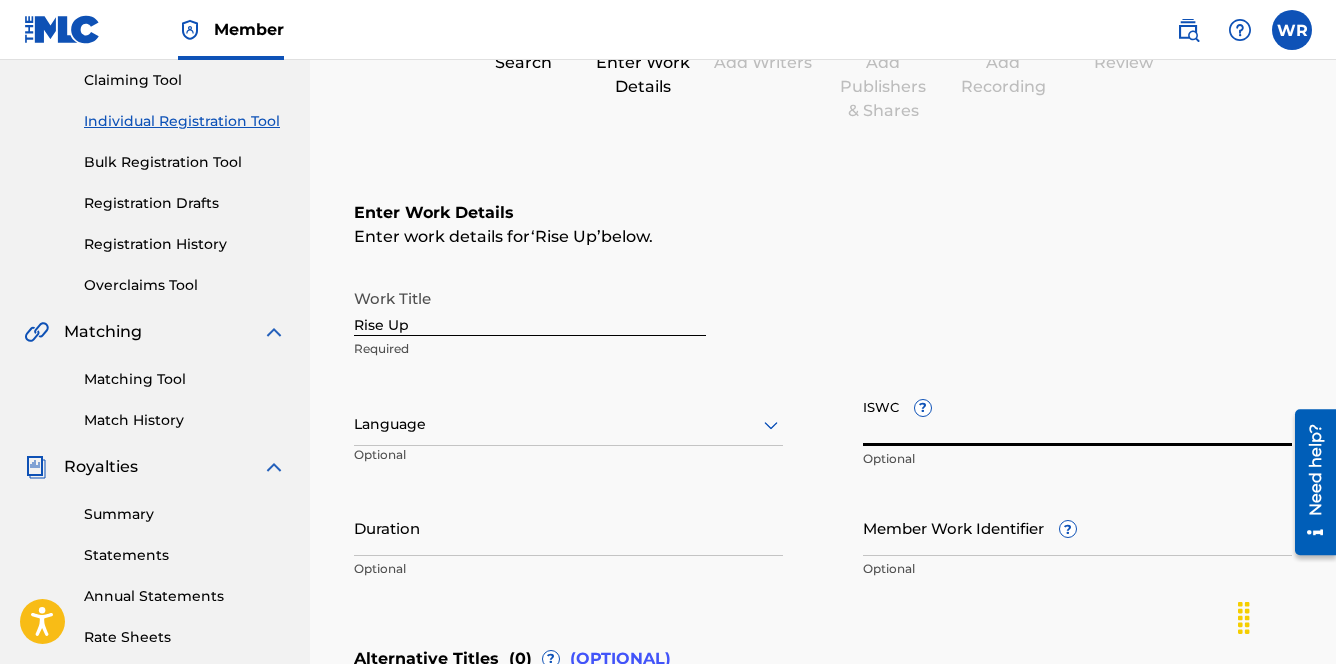 paste on "[ALPHANUMERIC_ID]" 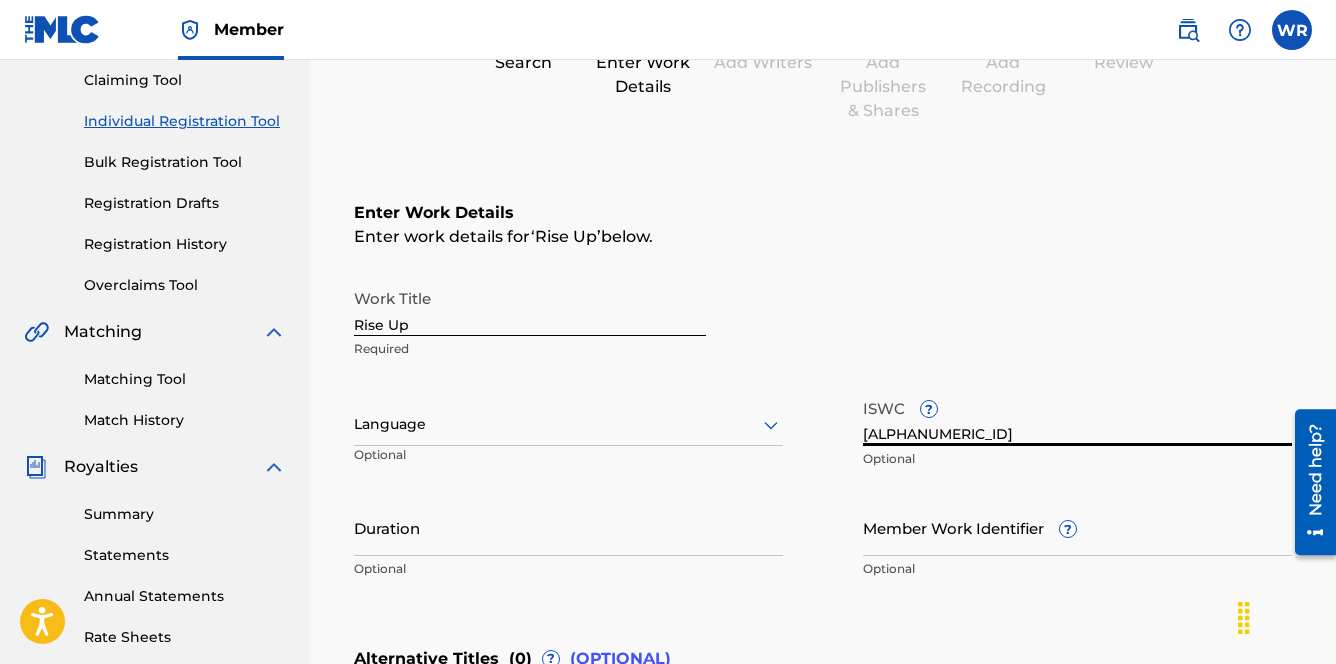 type on "[ALPHANUMERIC_ID]" 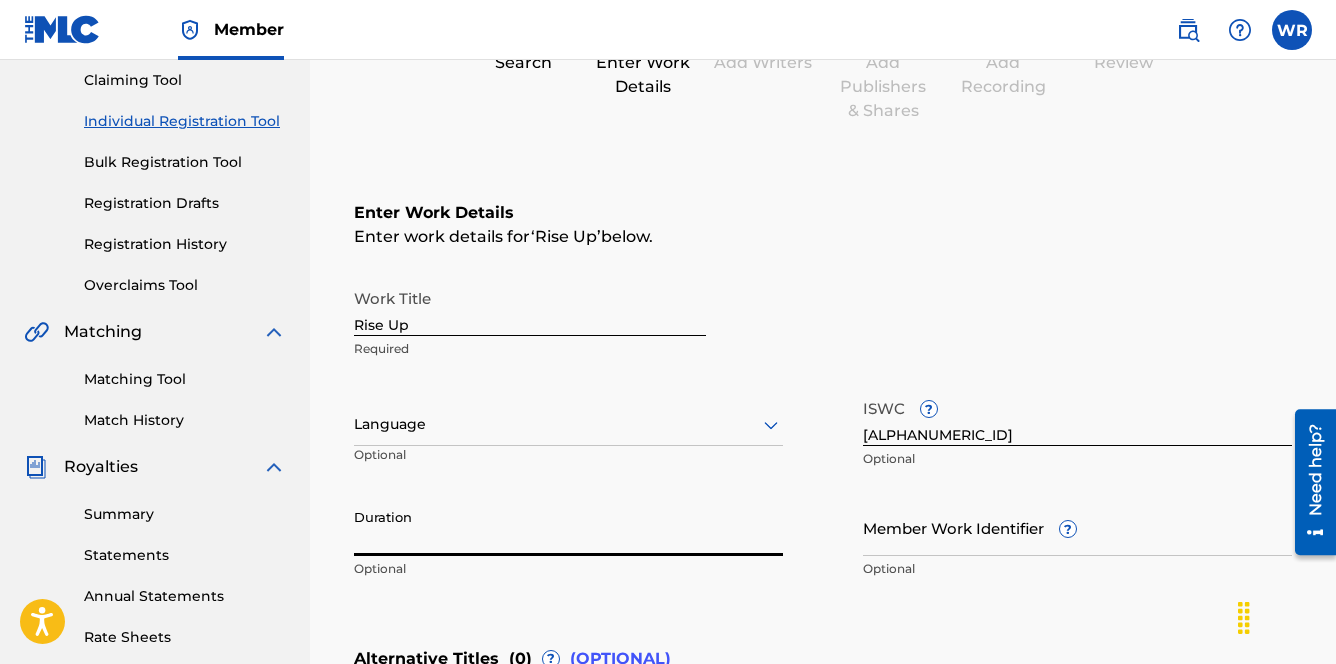 click on "Duration" at bounding box center (568, 527) 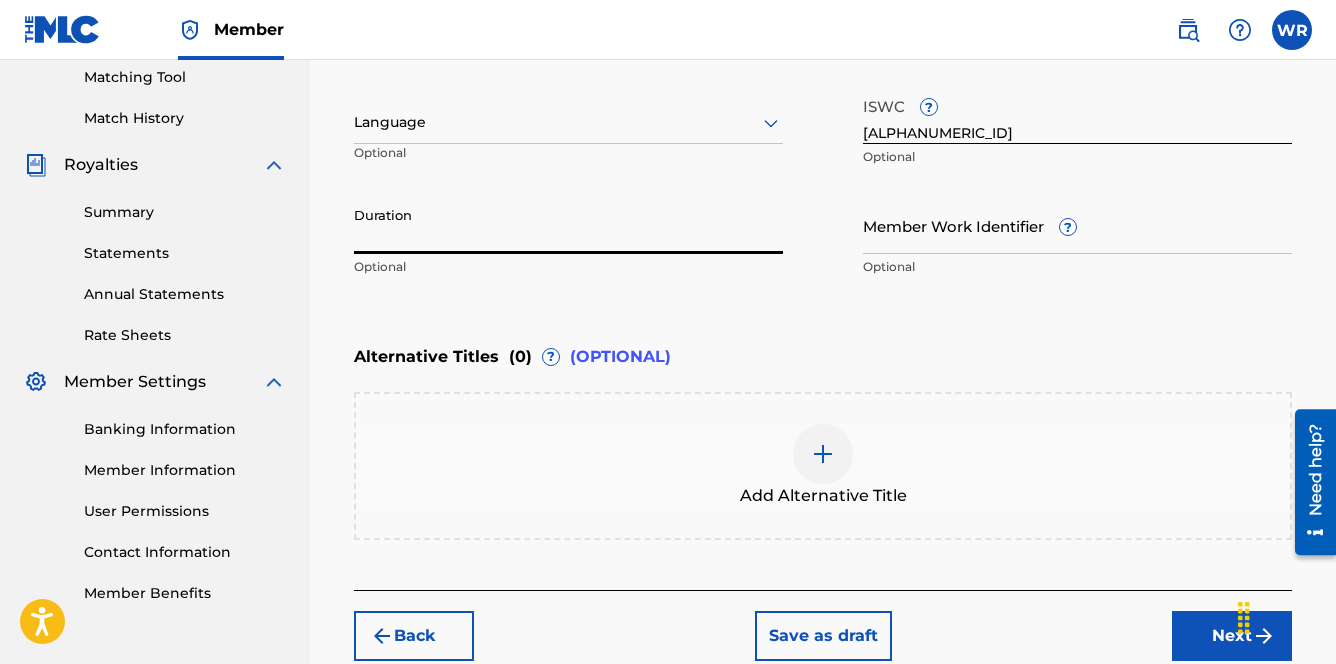 scroll, scrollTop: 625, scrollLeft: 0, axis: vertical 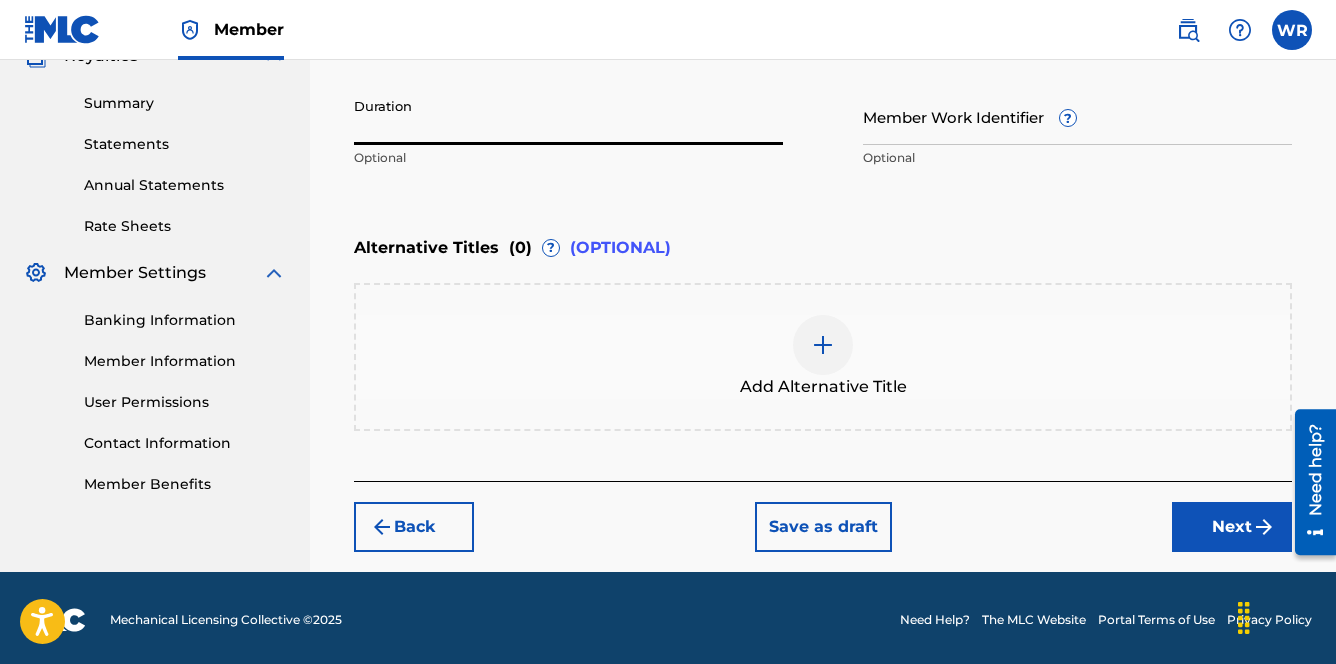 click on "Next" at bounding box center [1232, 527] 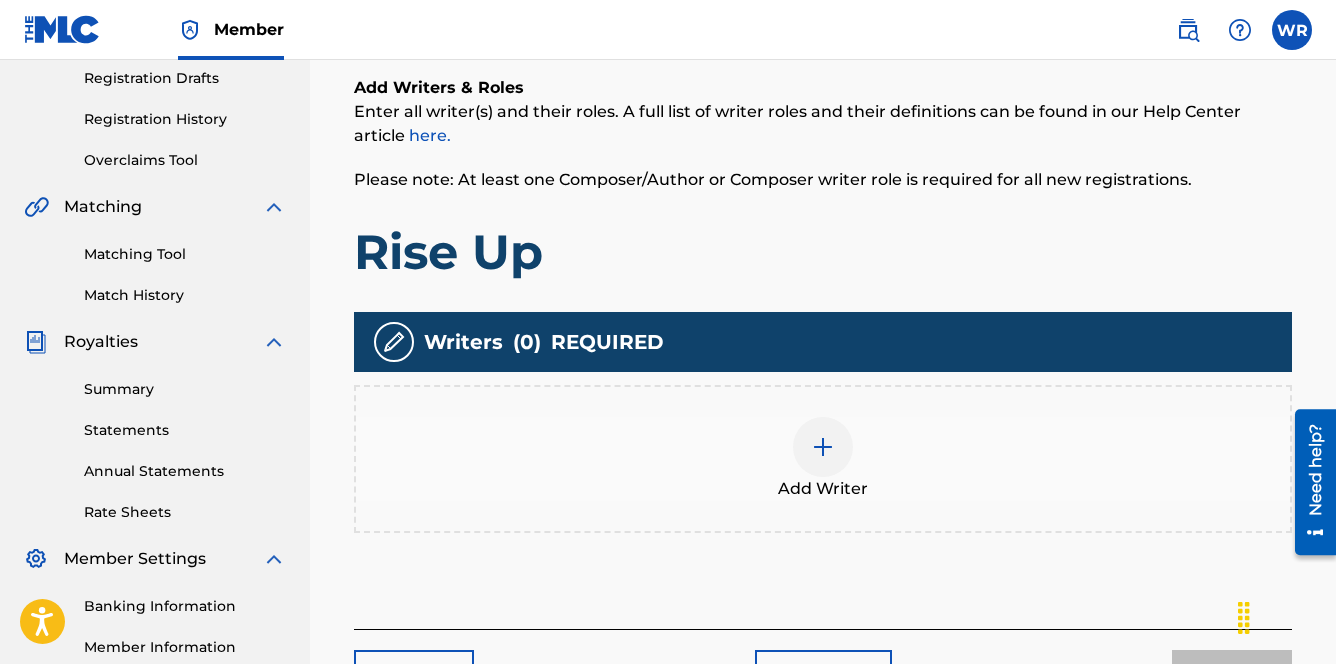 scroll, scrollTop: 342, scrollLeft: 0, axis: vertical 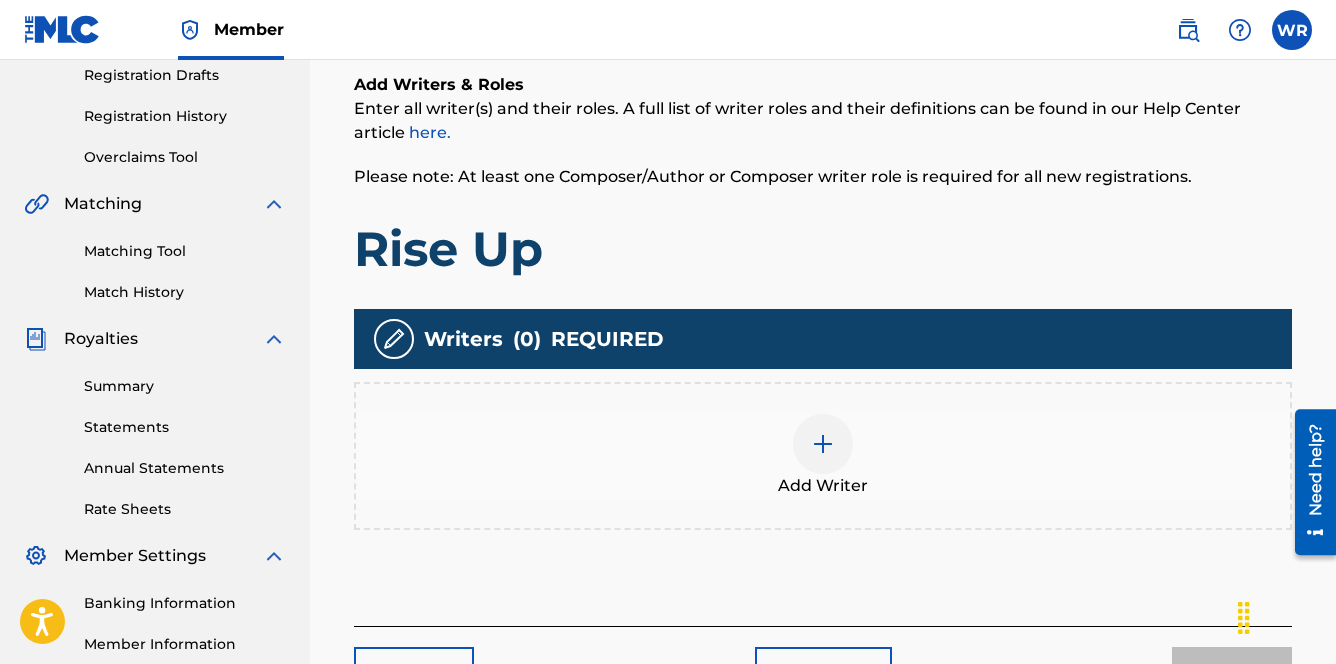 click at bounding box center (823, 444) 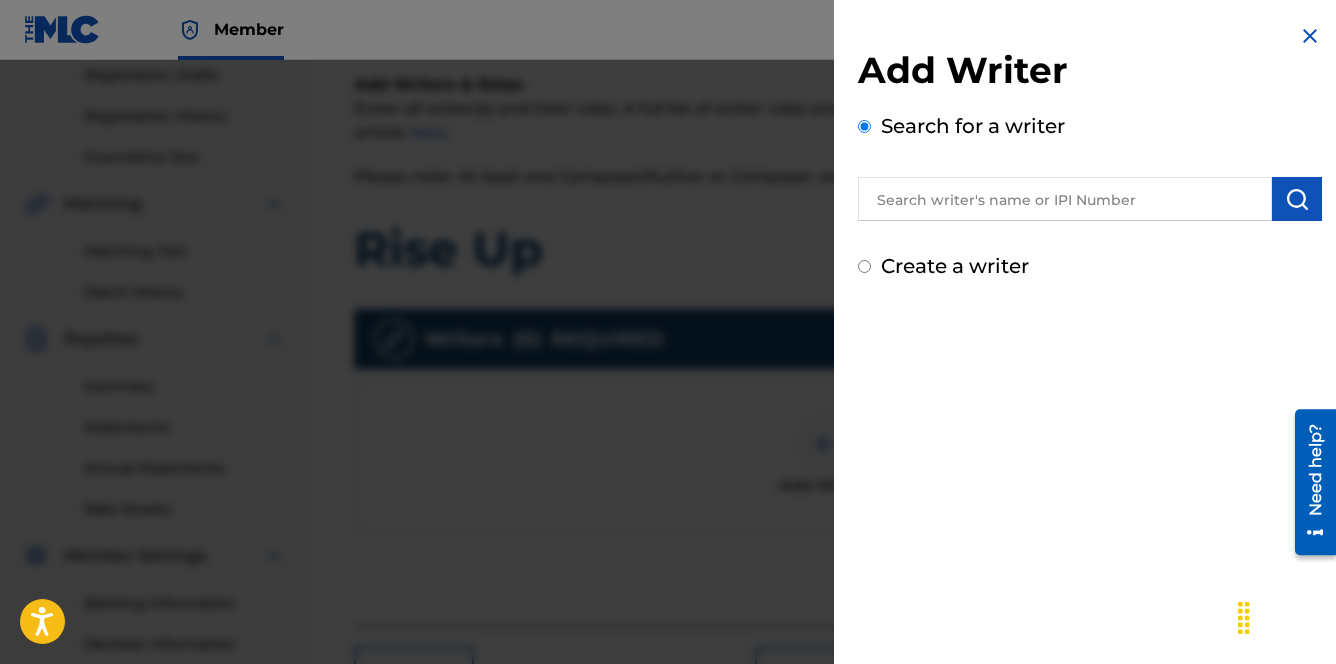click on "Create a writer" at bounding box center [864, 266] 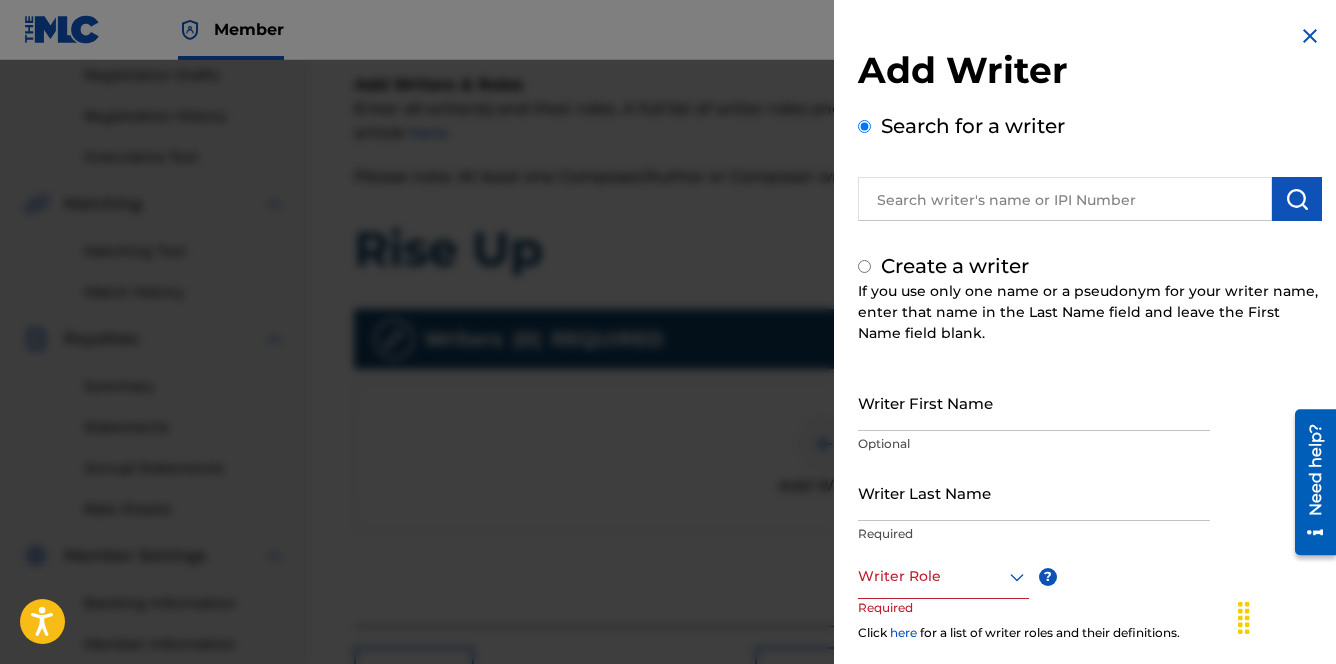 radio on "false" 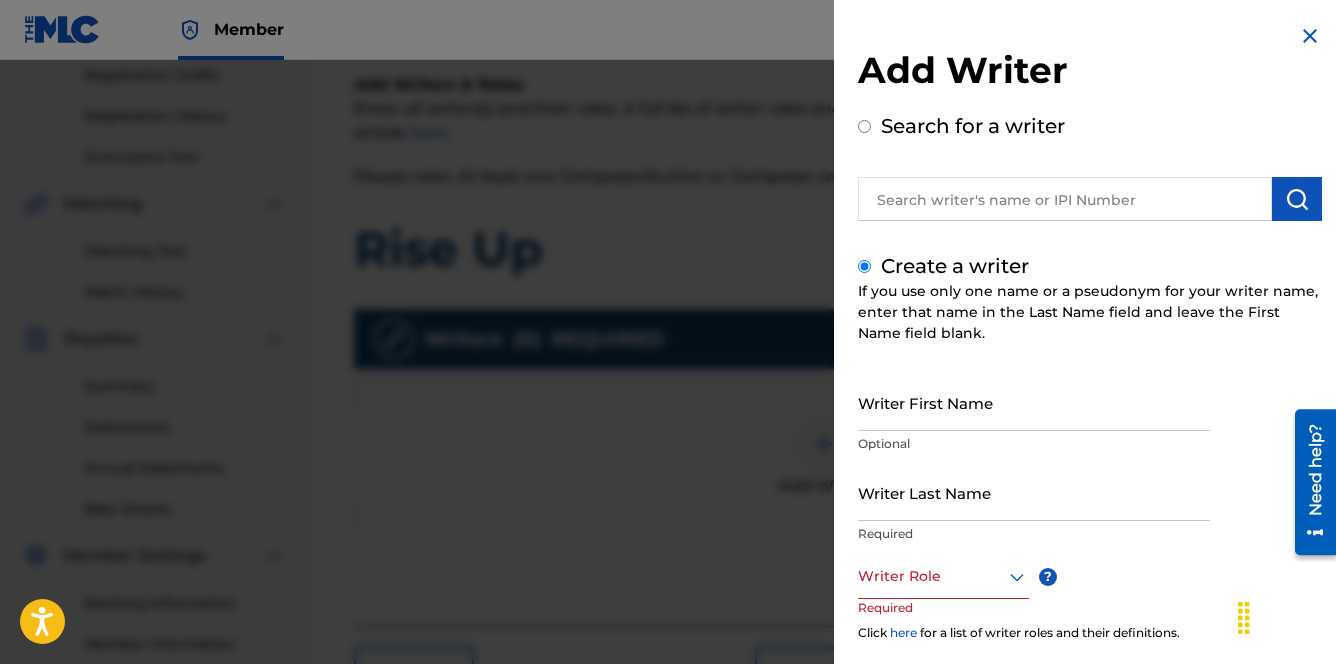 click on "Search for a writer" at bounding box center [864, 126] 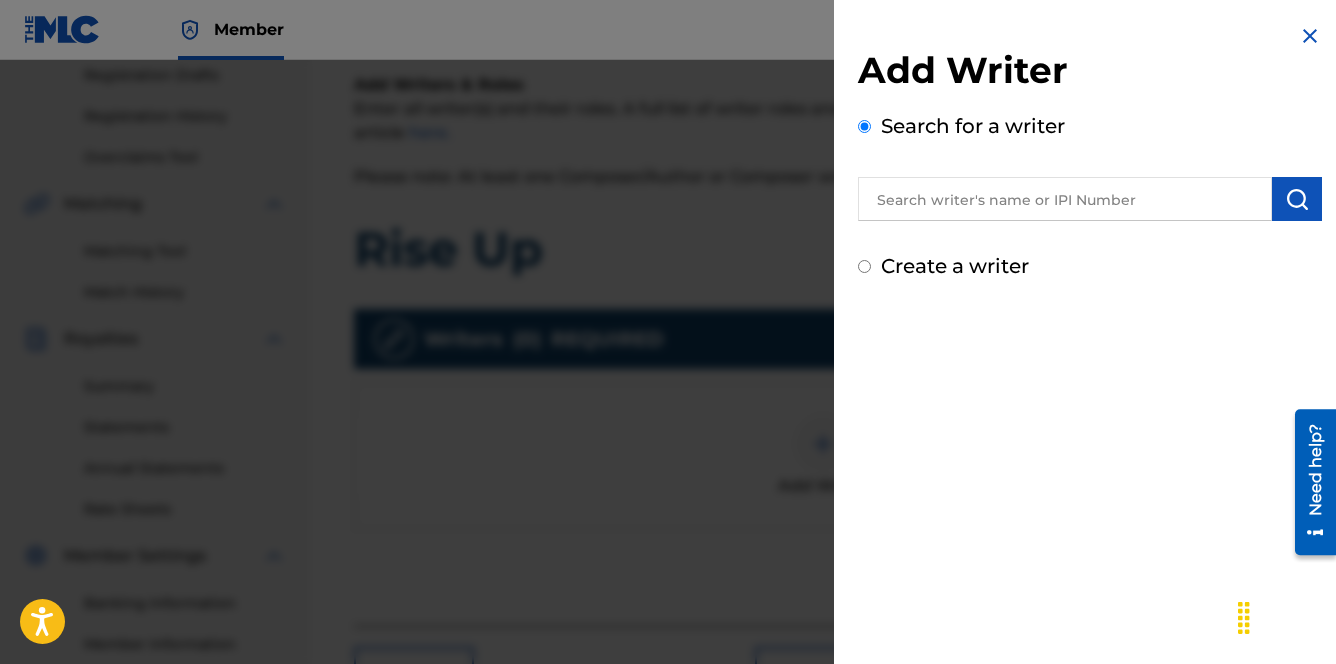 click at bounding box center [1065, 199] 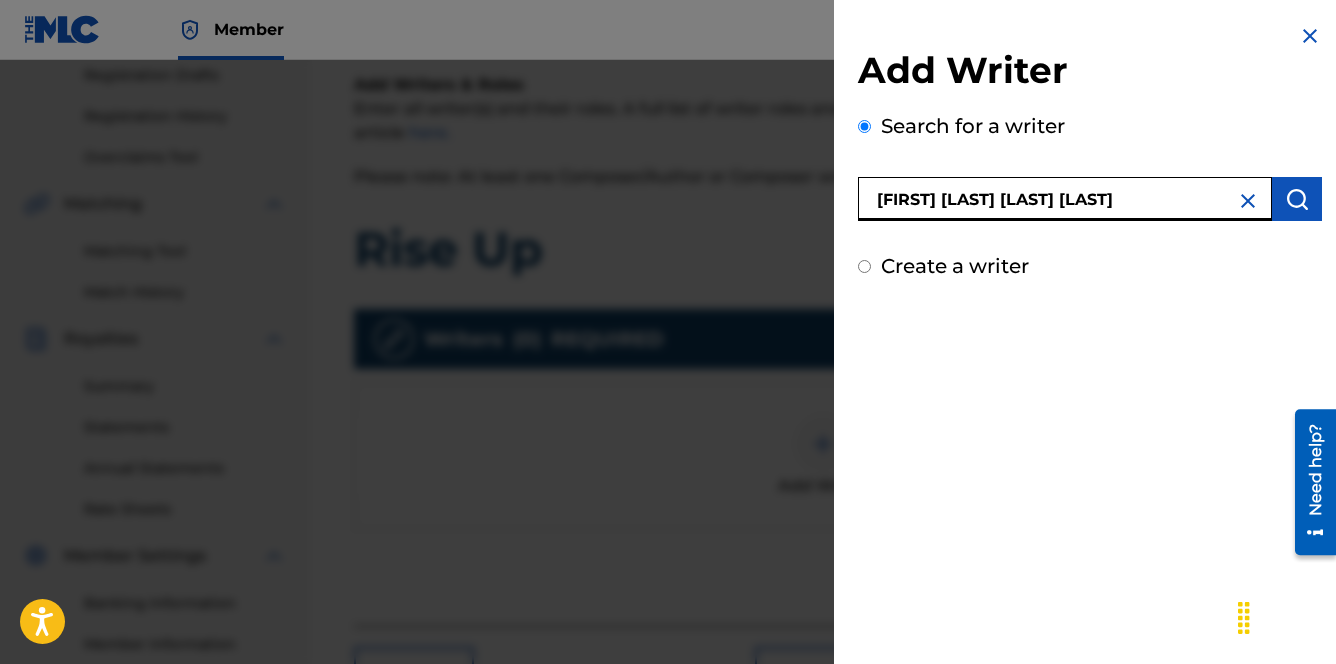 type on "[FIRST] [LAST] [LAST] [LAST]" 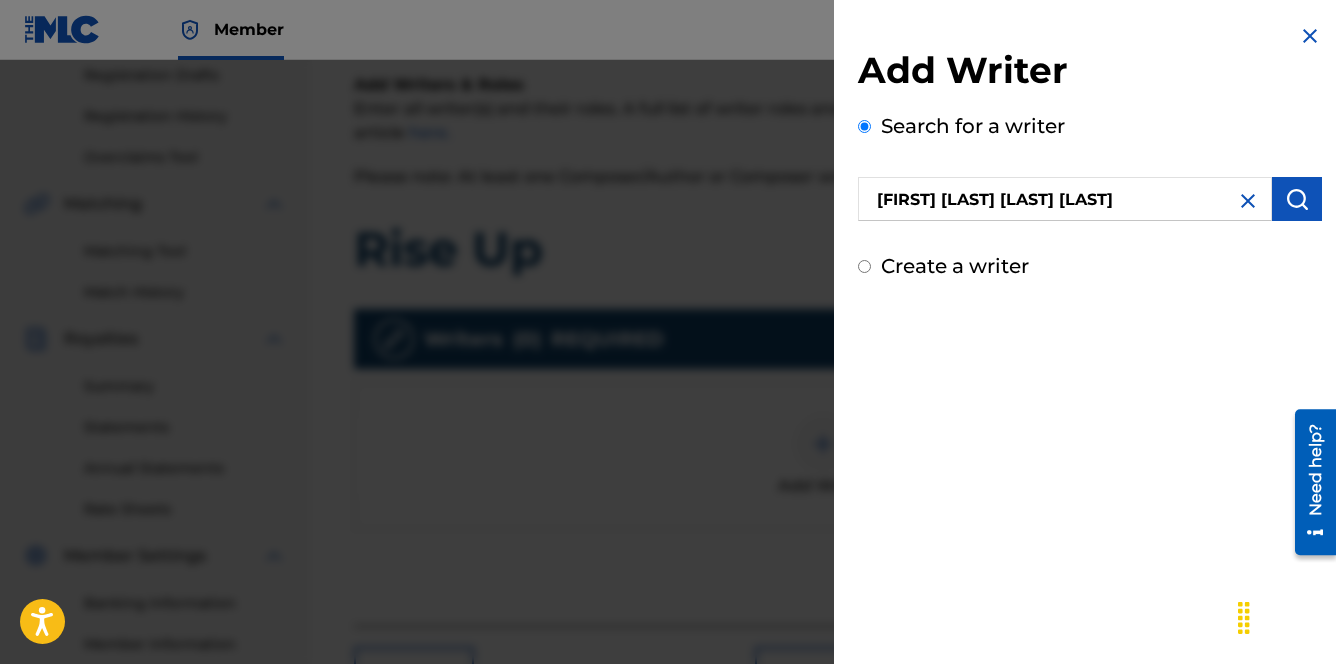 click at bounding box center [1297, 199] 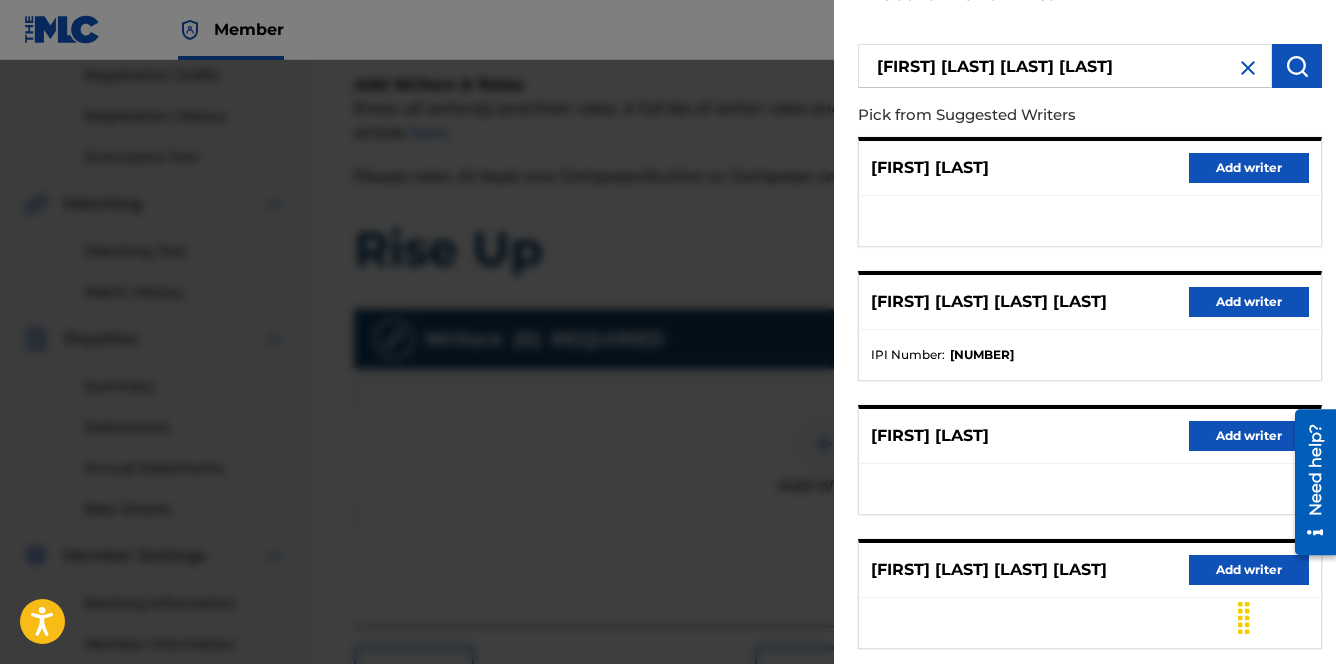 scroll, scrollTop: 84, scrollLeft: 0, axis: vertical 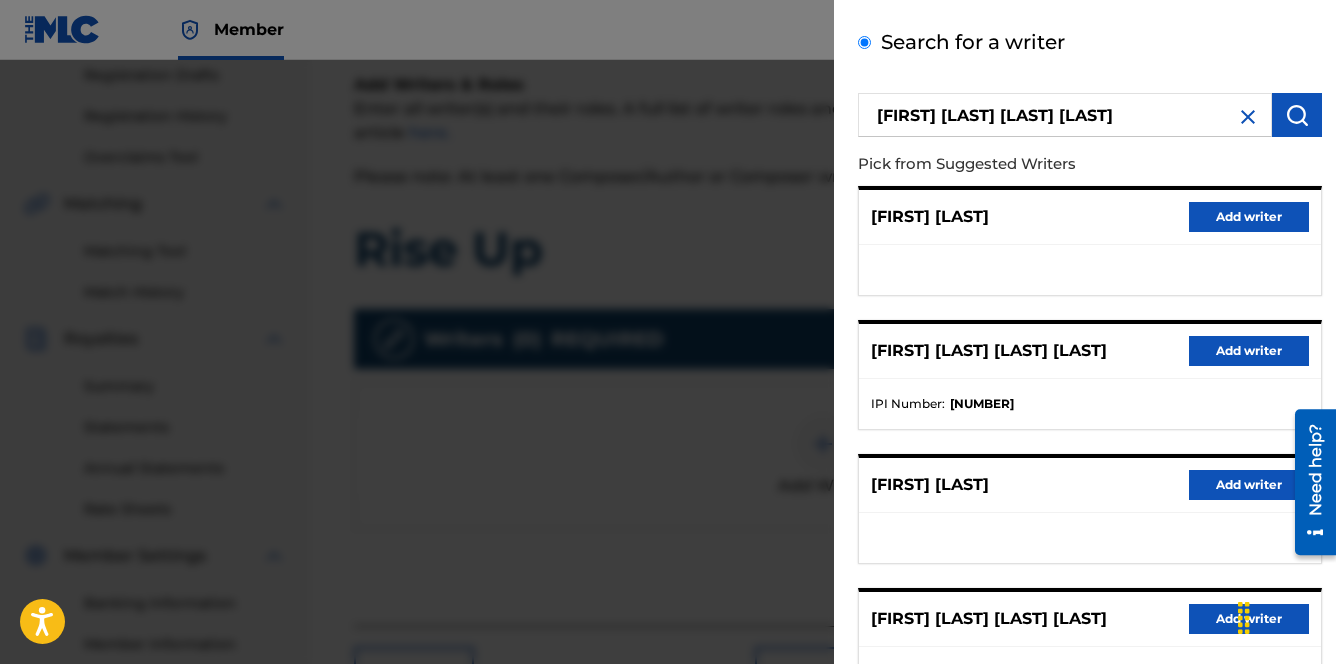 click on "Add writer" at bounding box center (1249, 351) 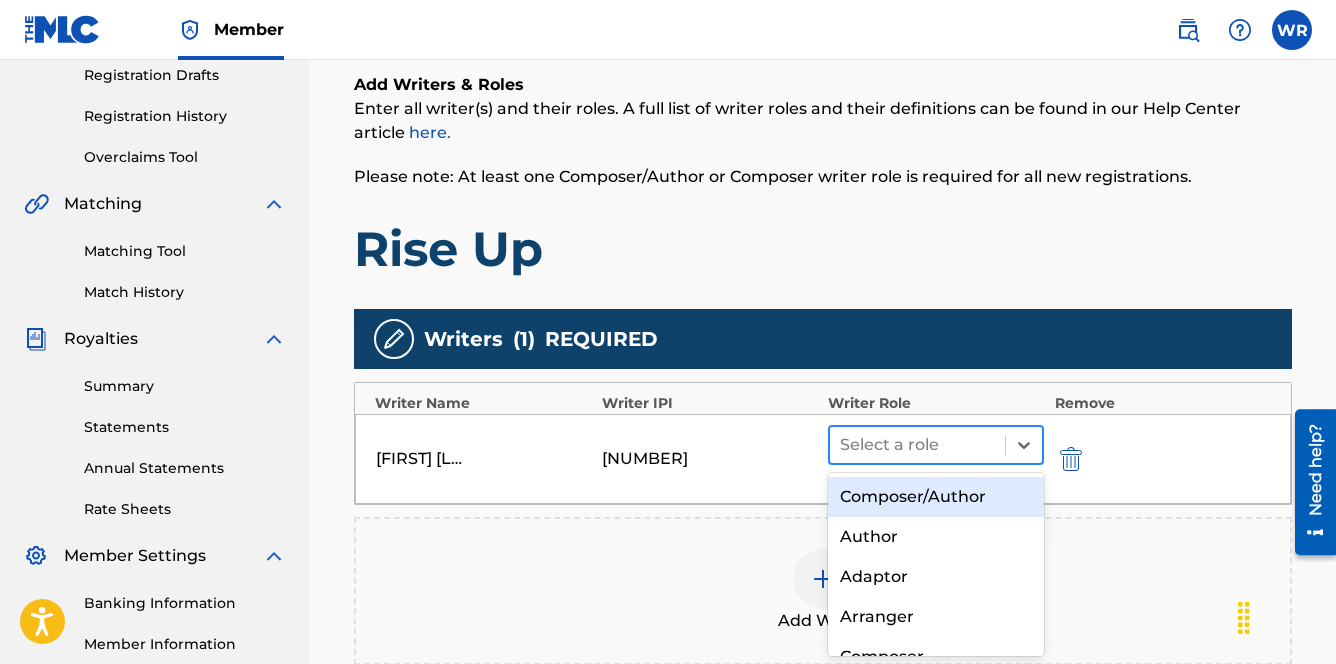 click at bounding box center (917, 445) 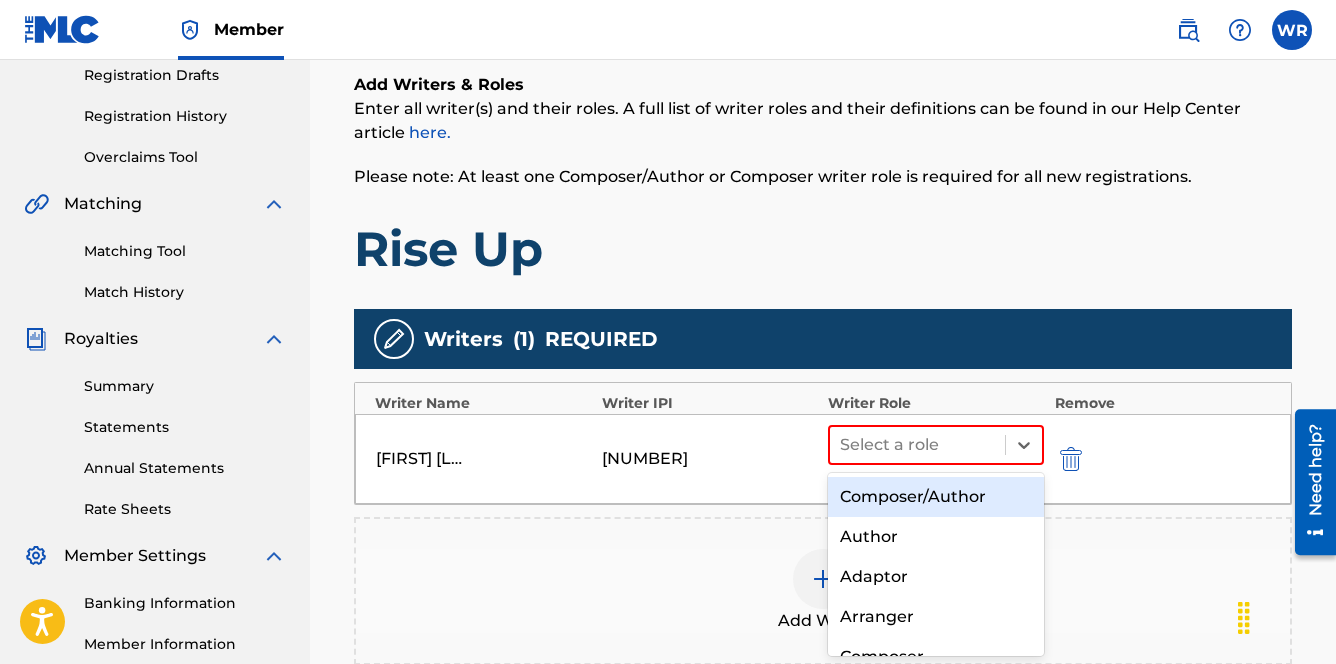 click on "Composer/Author" at bounding box center [936, 497] 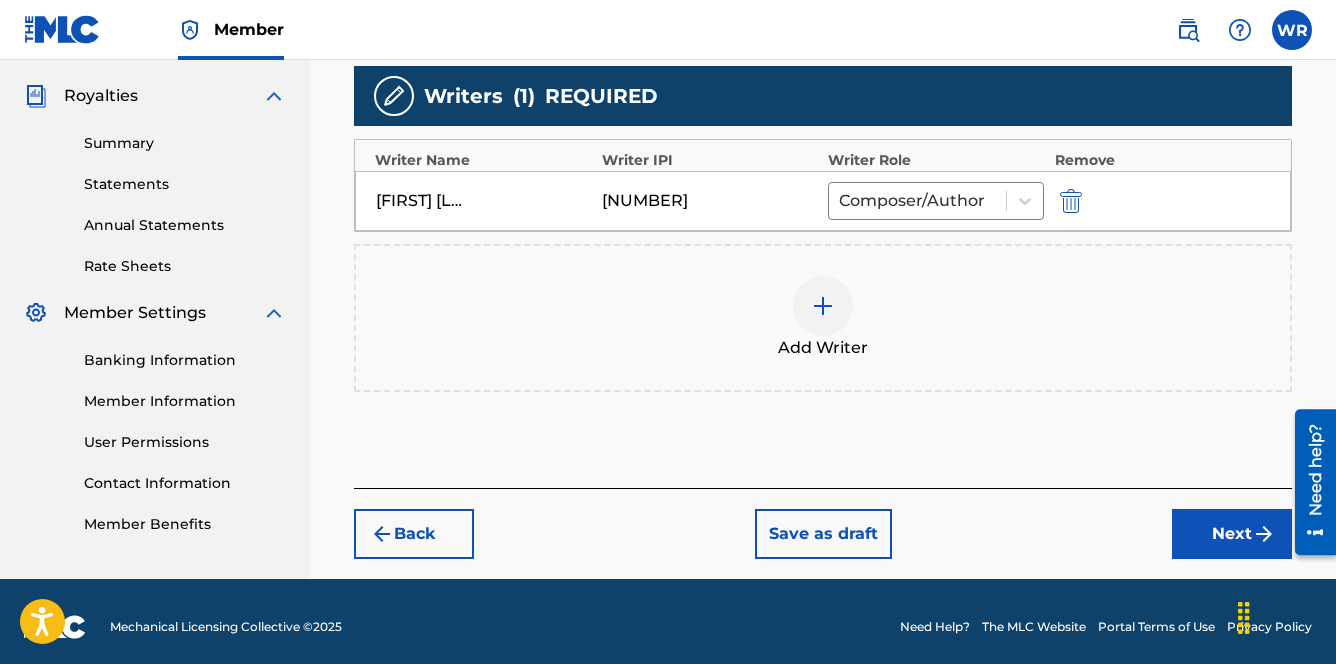 scroll, scrollTop: 596, scrollLeft: 0, axis: vertical 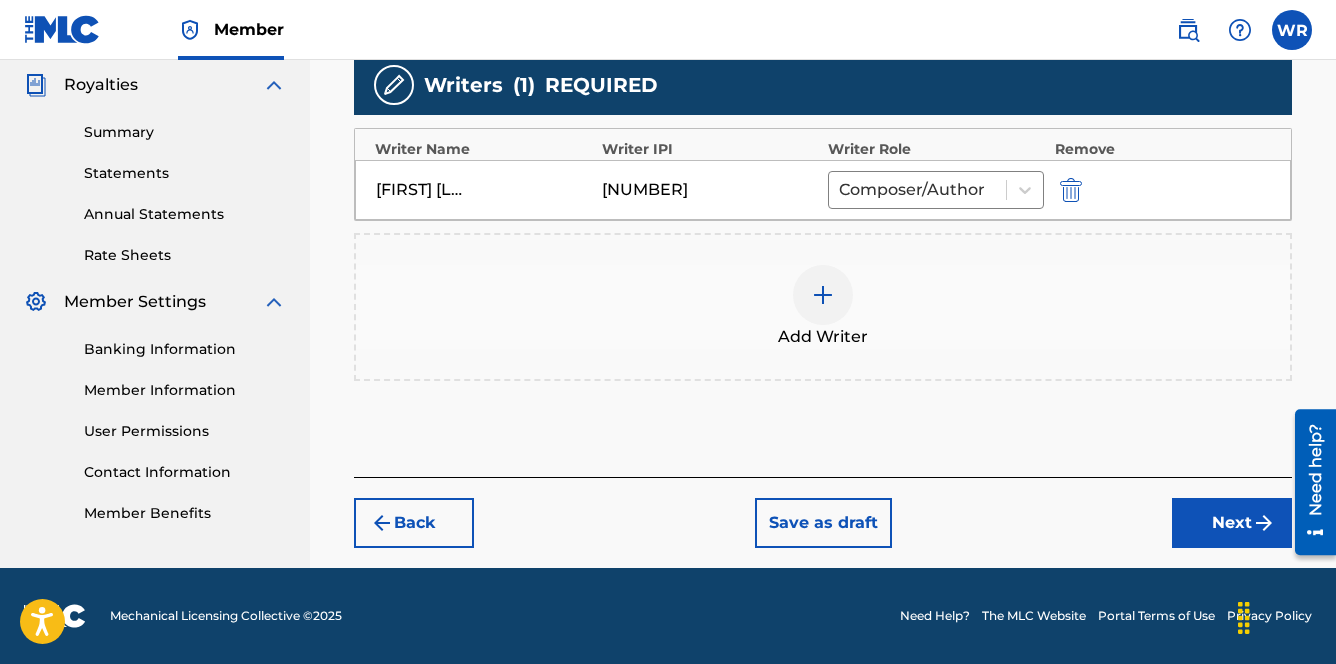 click on "Next" at bounding box center (1232, 523) 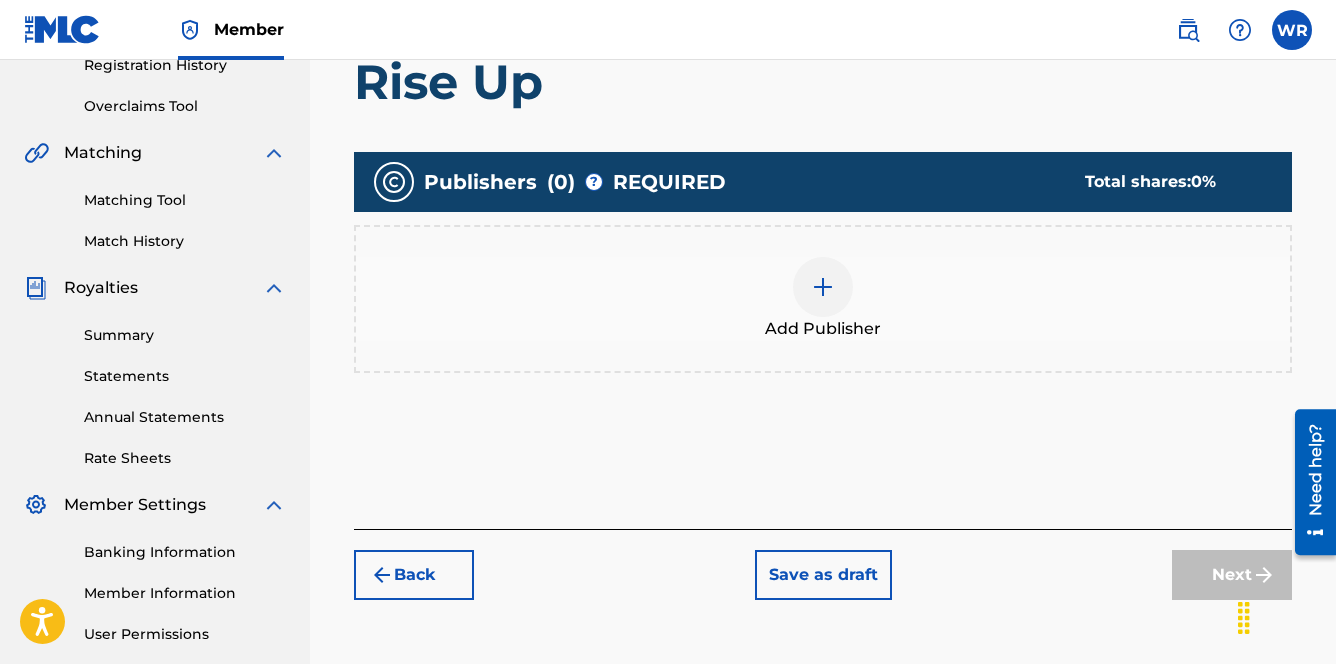 scroll, scrollTop: 433, scrollLeft: 0, axis: vertical 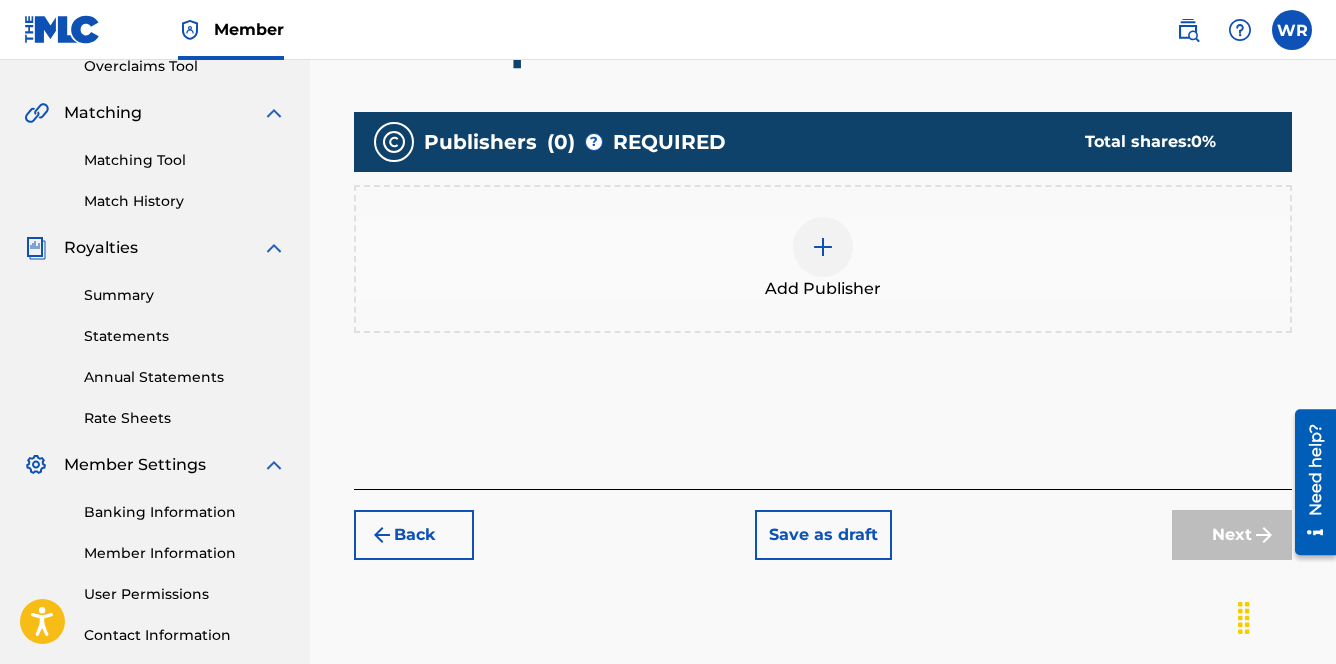 click at bounding box center [823, 247] 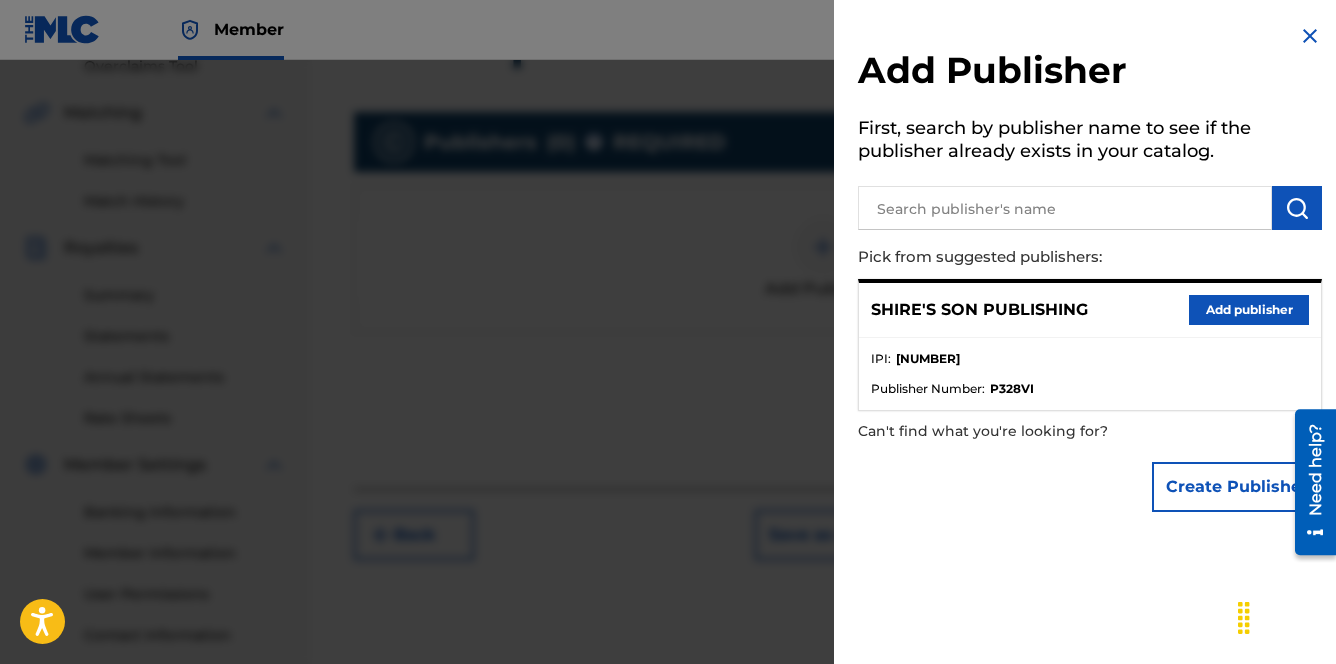 click on "Add publisher" at bounding box center [1249, 310] 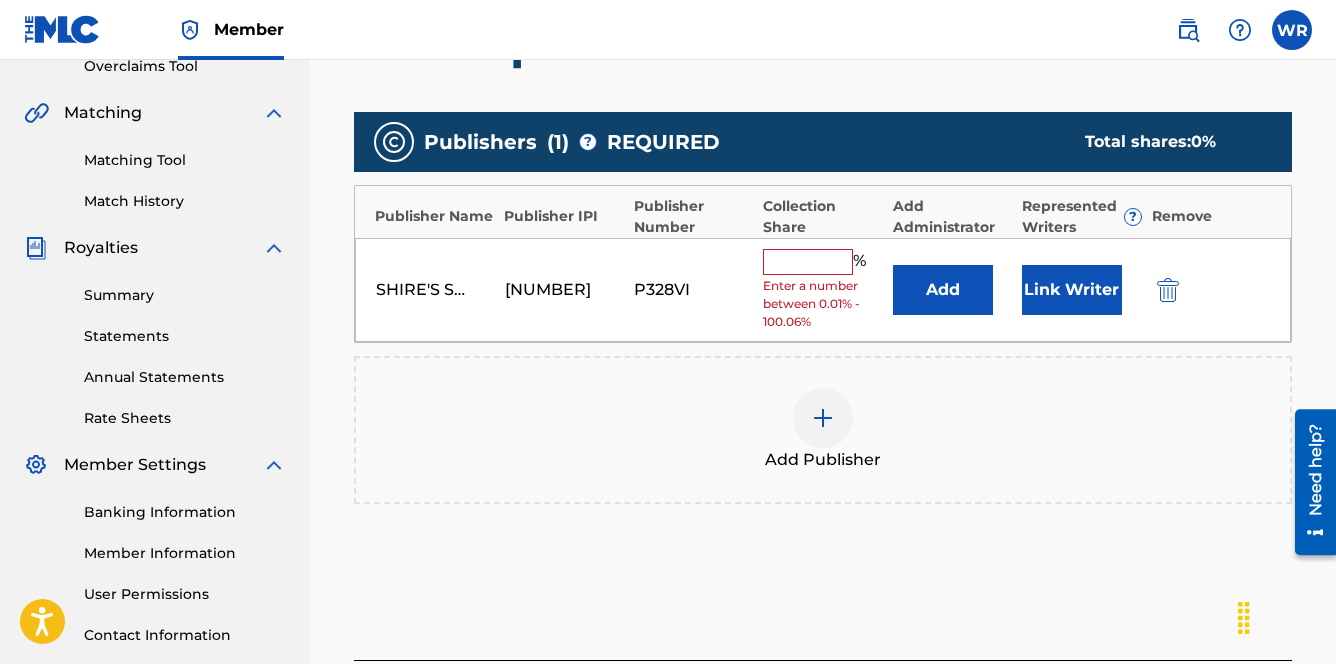 click at bounding box center [808, 262] 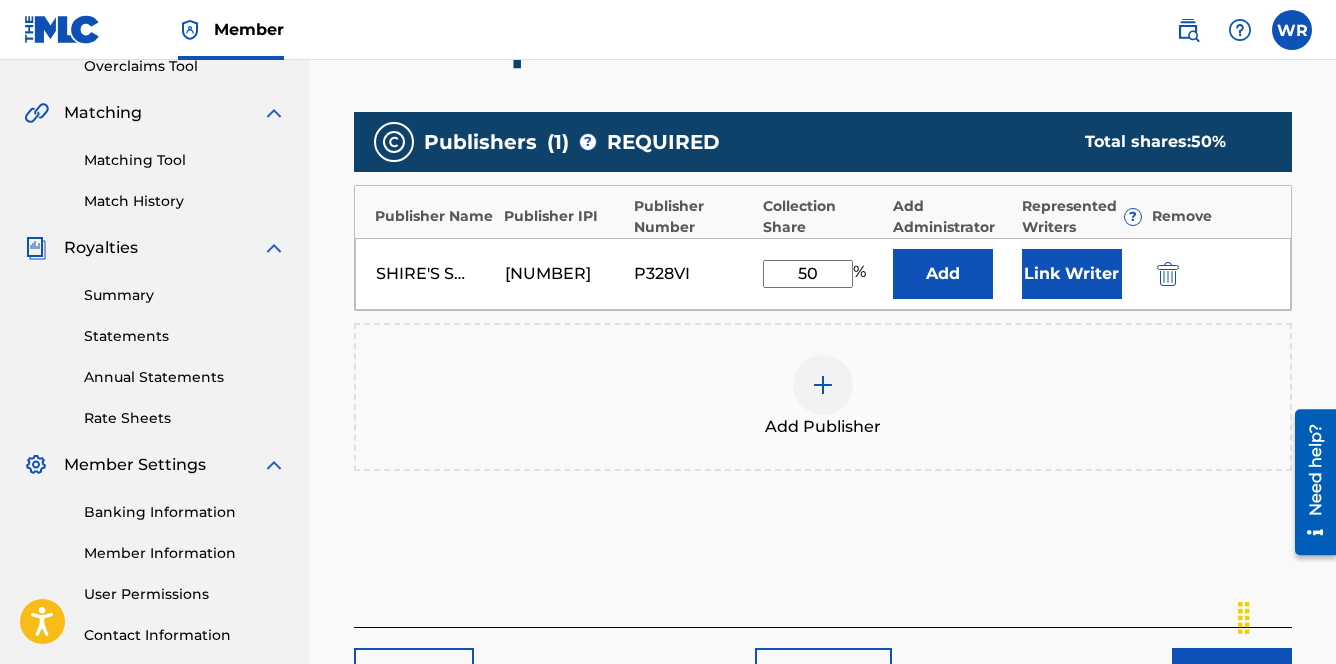 type on "5" 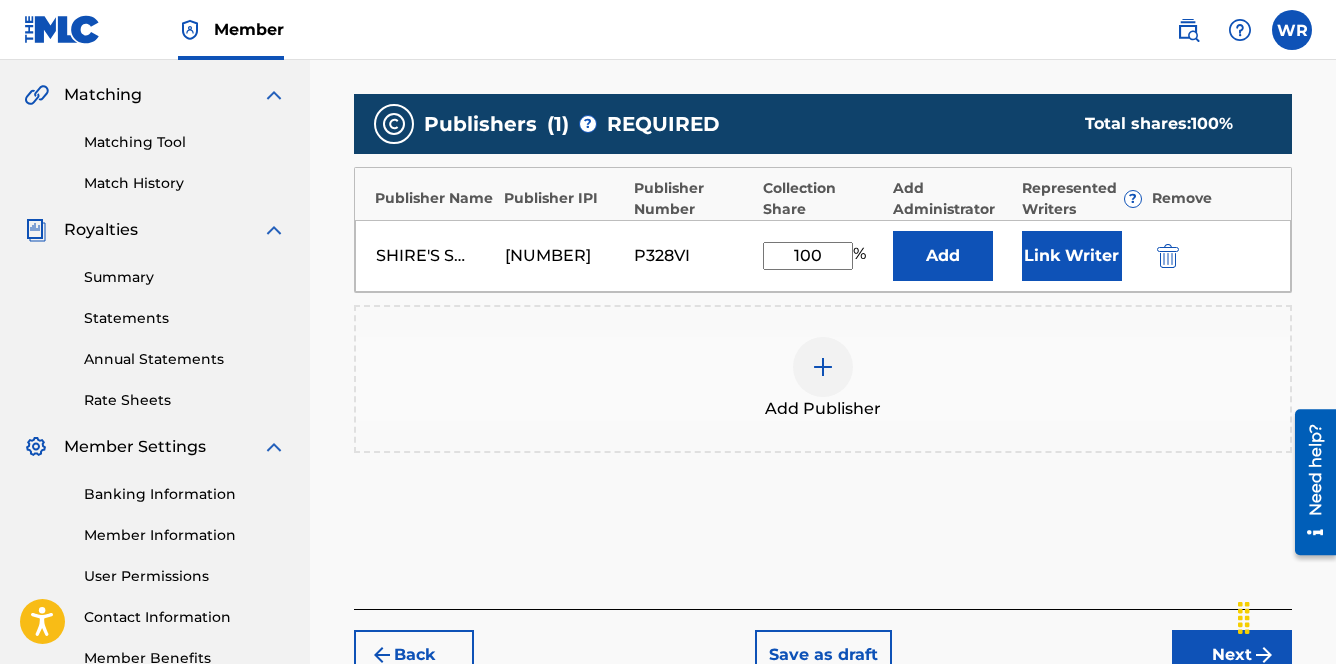scroll, scrollTop: 464, scrollLeft: 0, axis: vertical 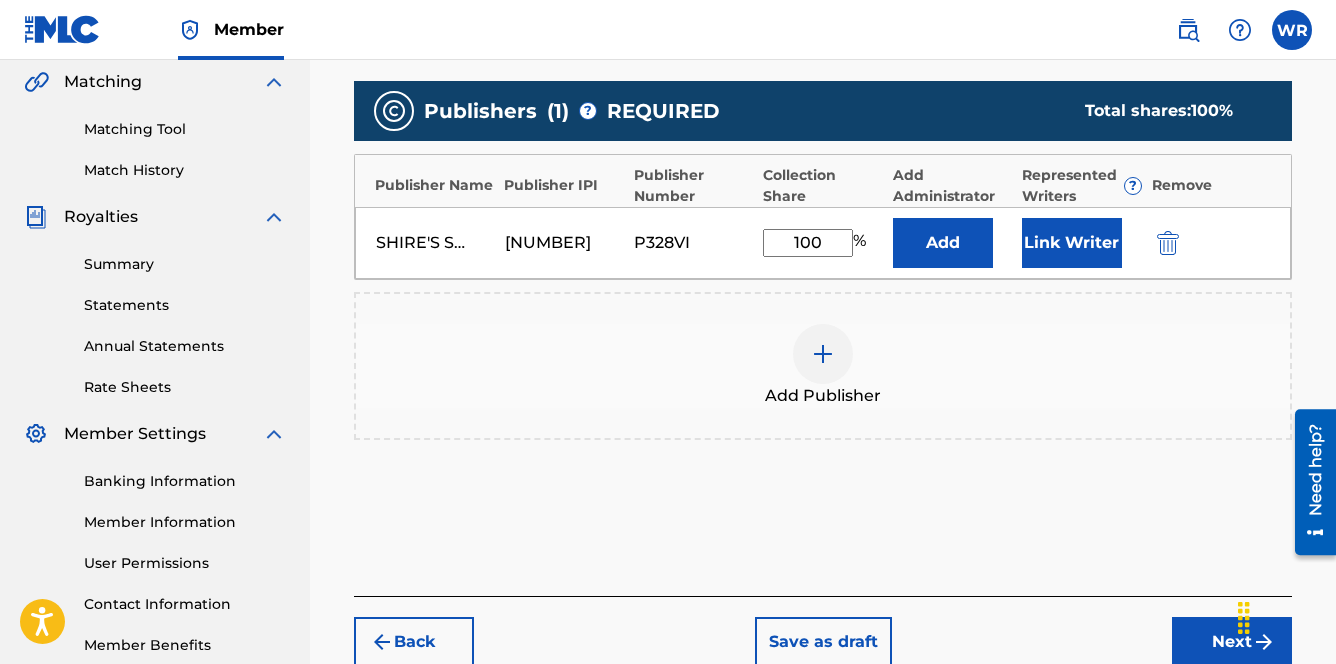 type on "100" 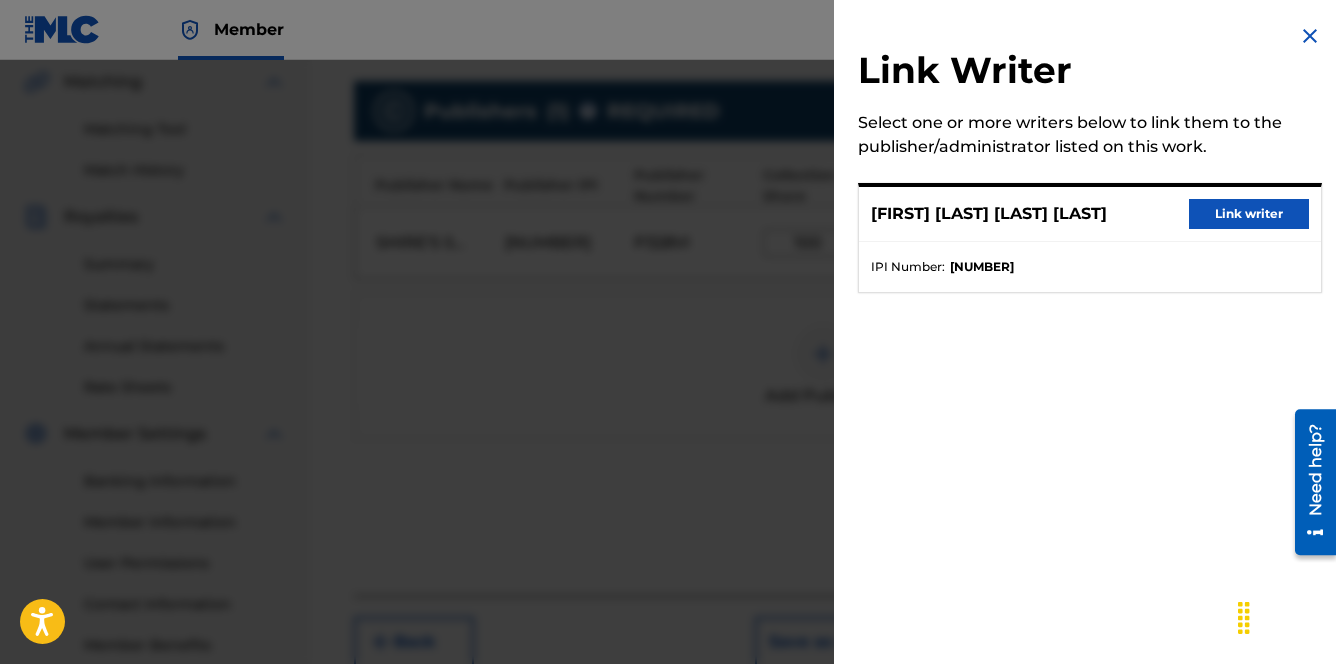 click on "Link writer" at bounding box center [1249, 214] 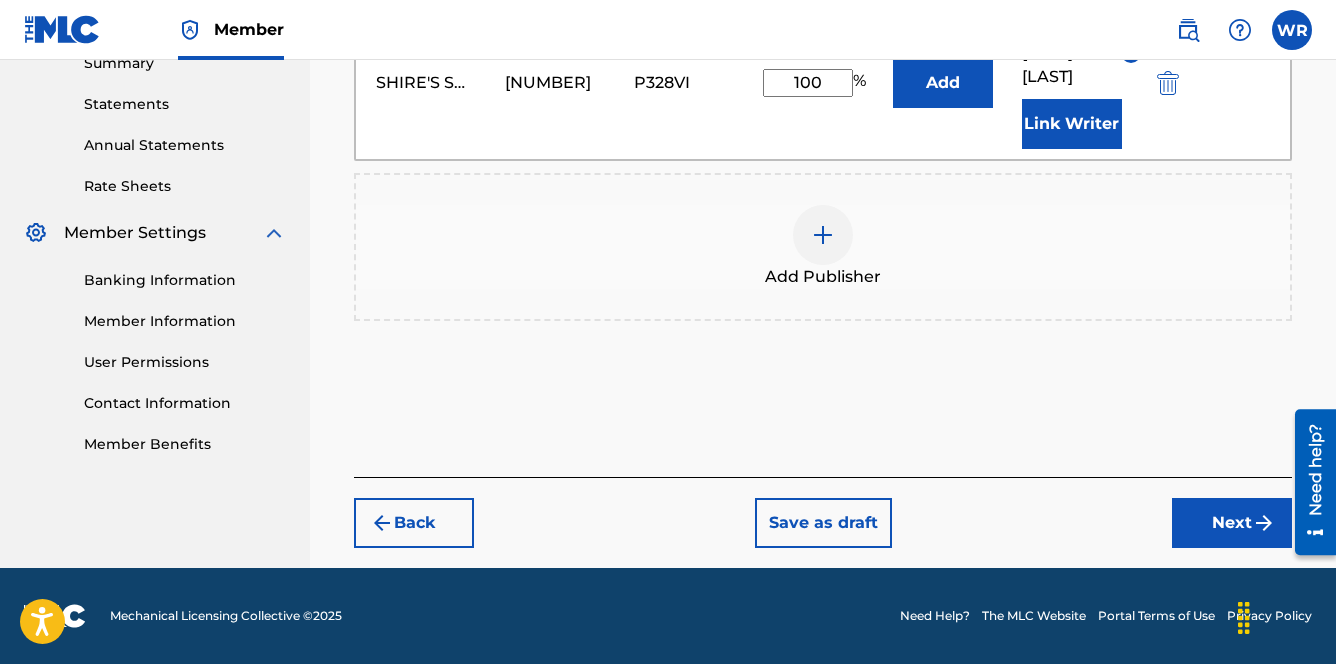 click on "Next" at bounding box center (1232, 523) 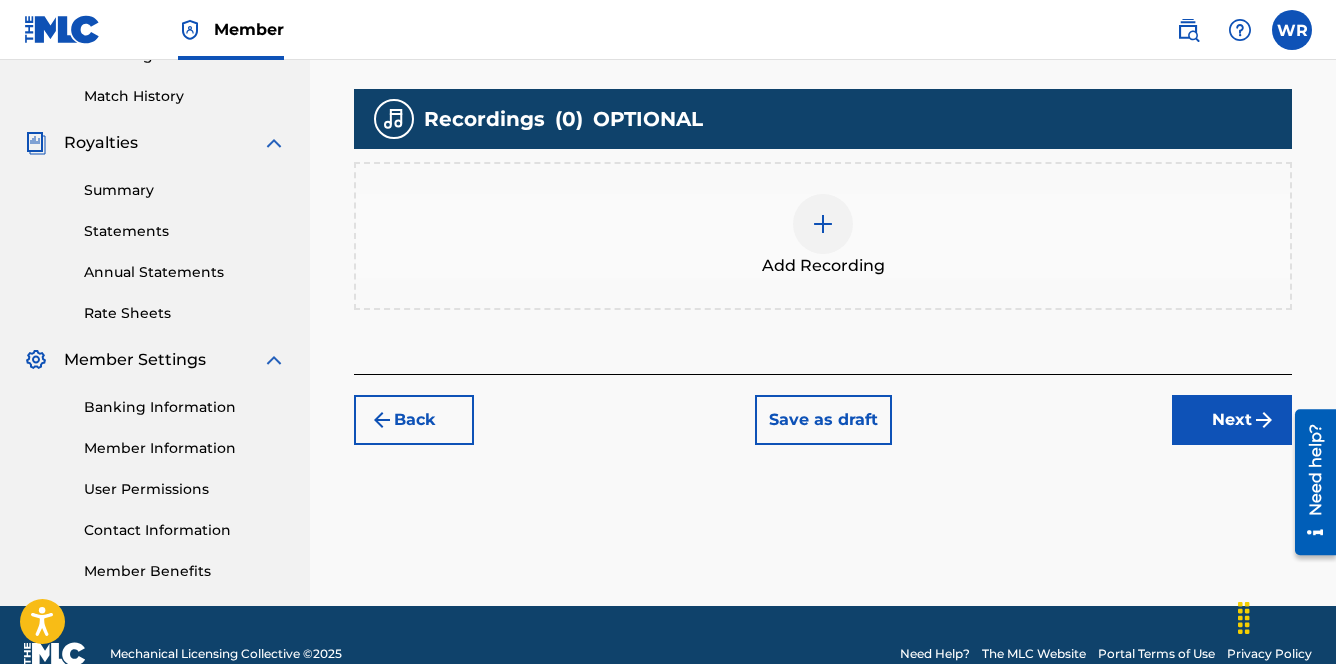 scroll, scrollTop: 542, scrollLeft: 0, axis: vertical 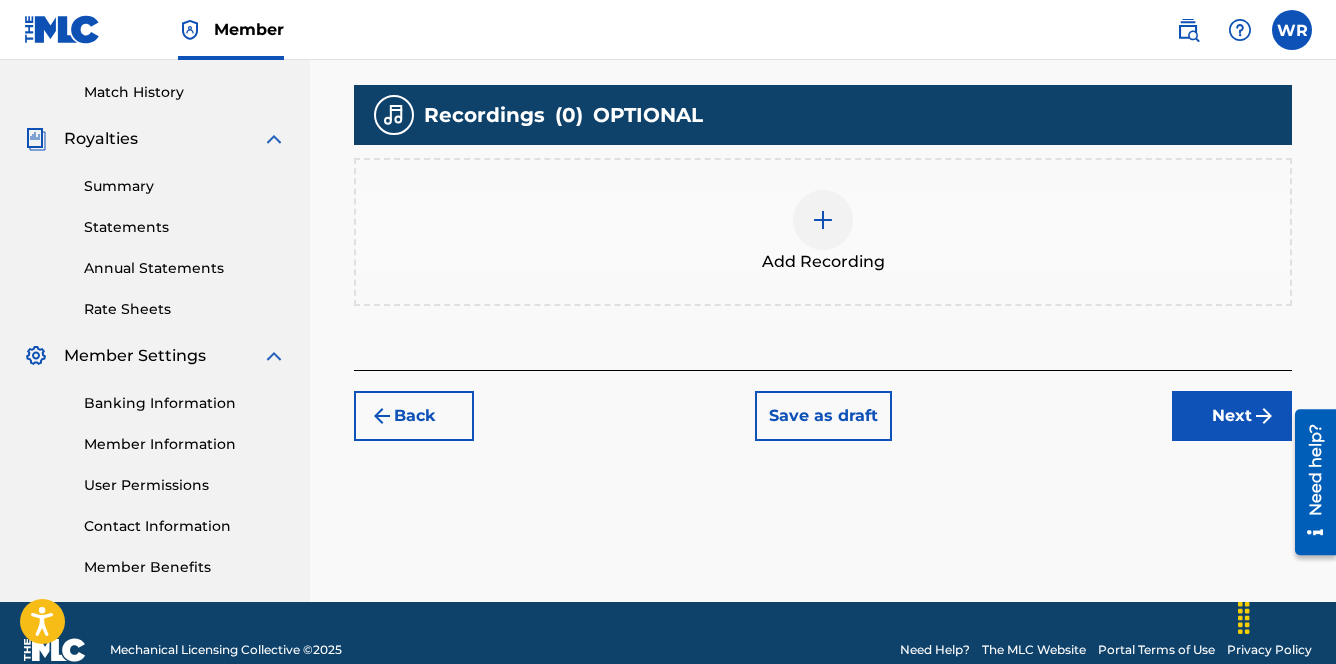 click at bounding box center [823, 220] 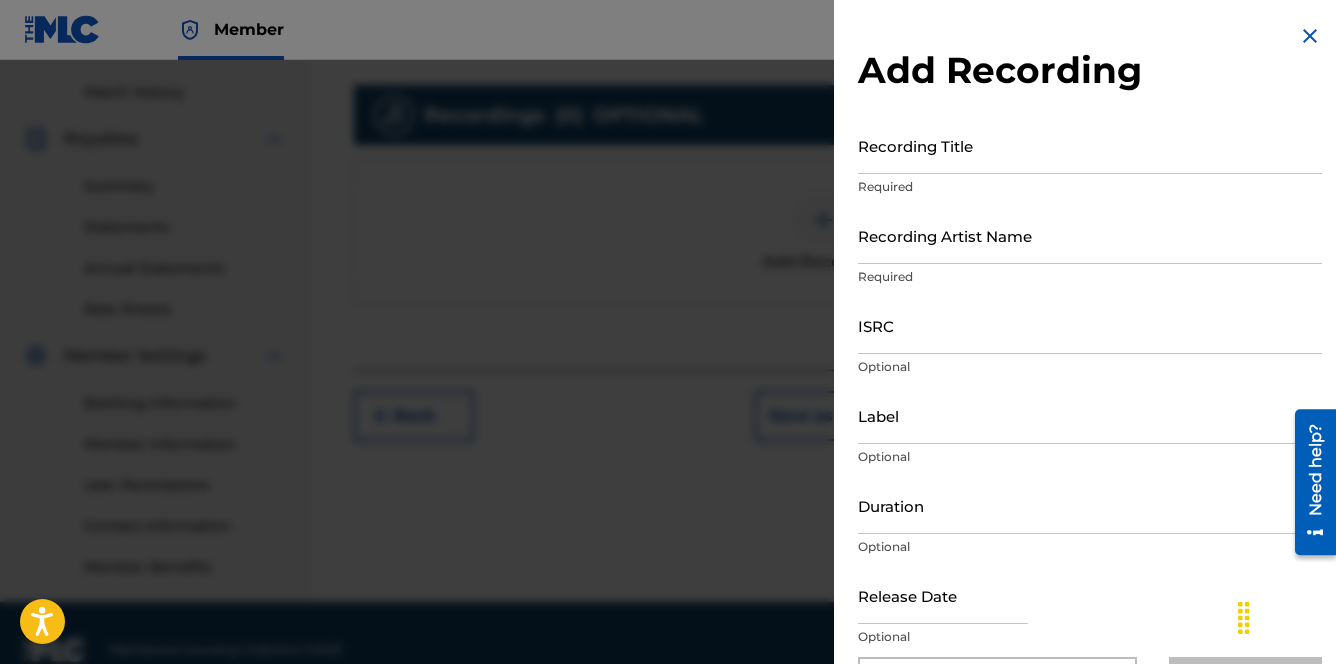click on "Recording Title" at bounding box center [1090, 145] 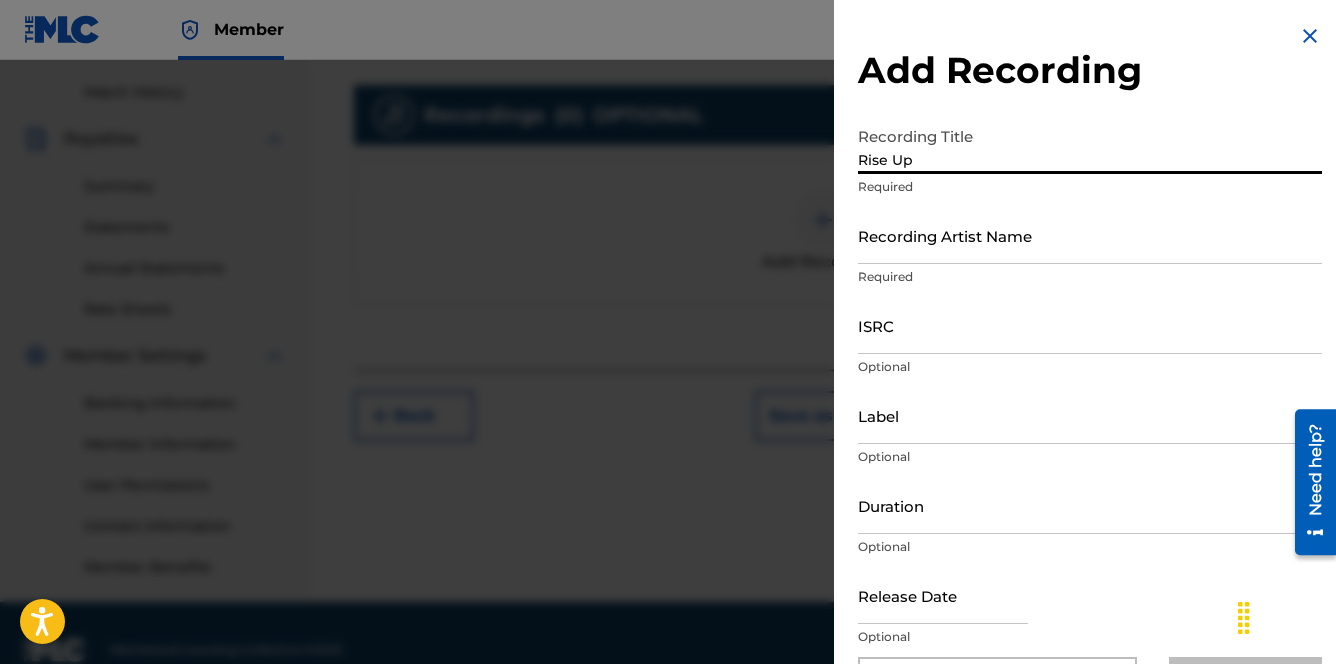type on "Rise Up" 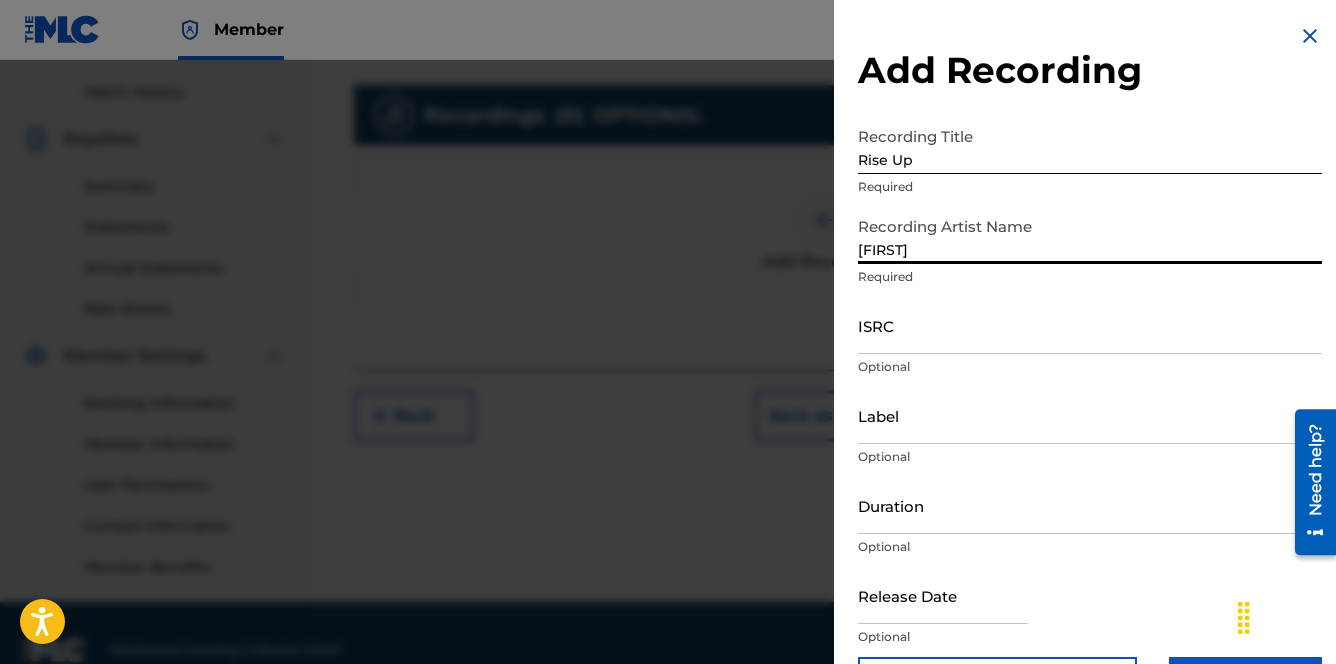 type on "[FIRST]" 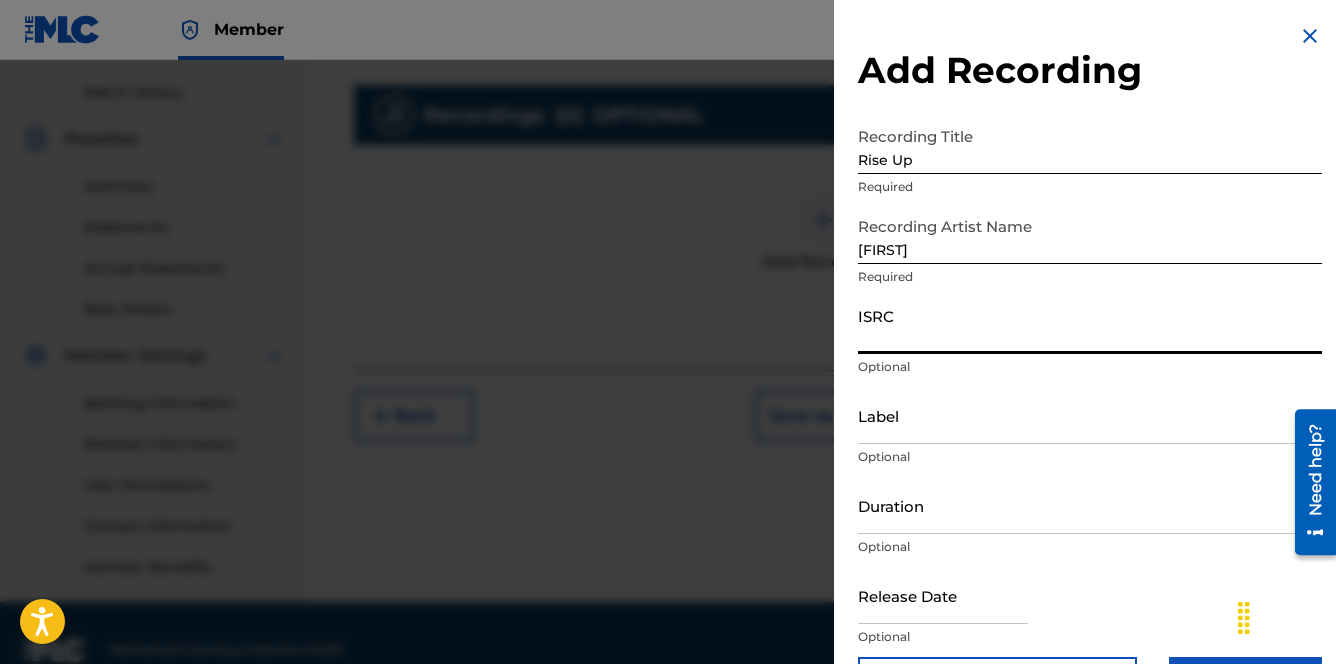 paste on "[ID]" 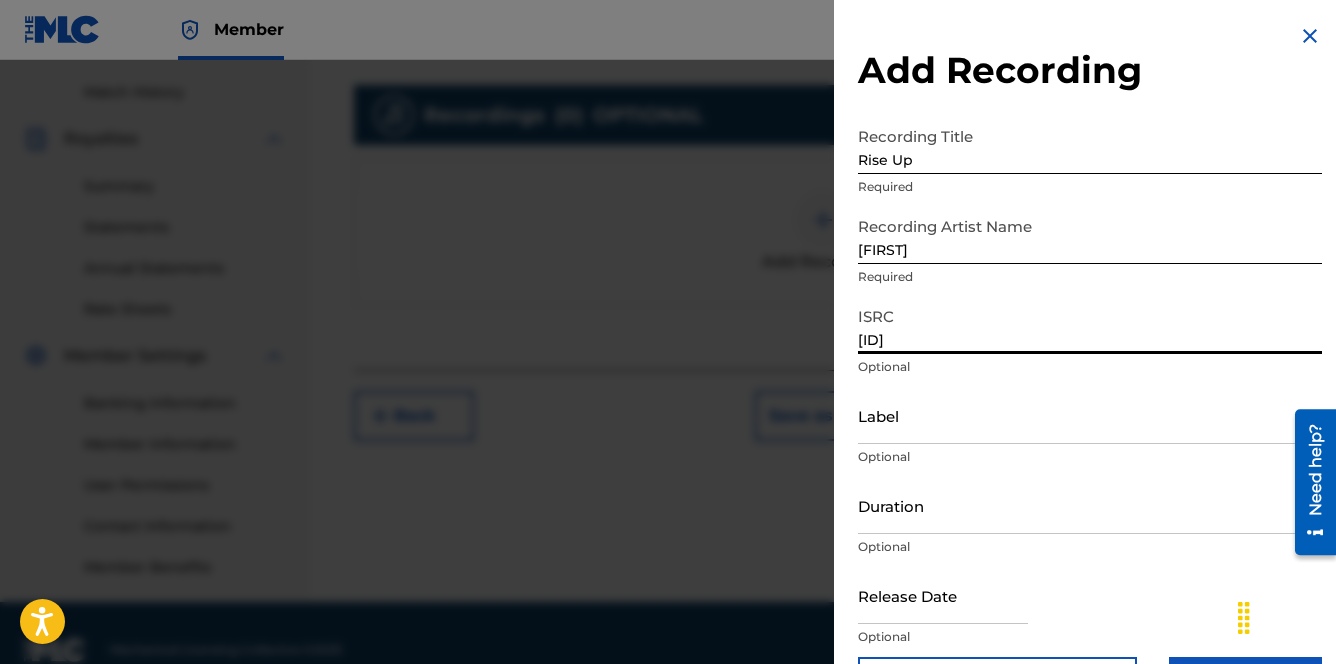 type on "[ID]" 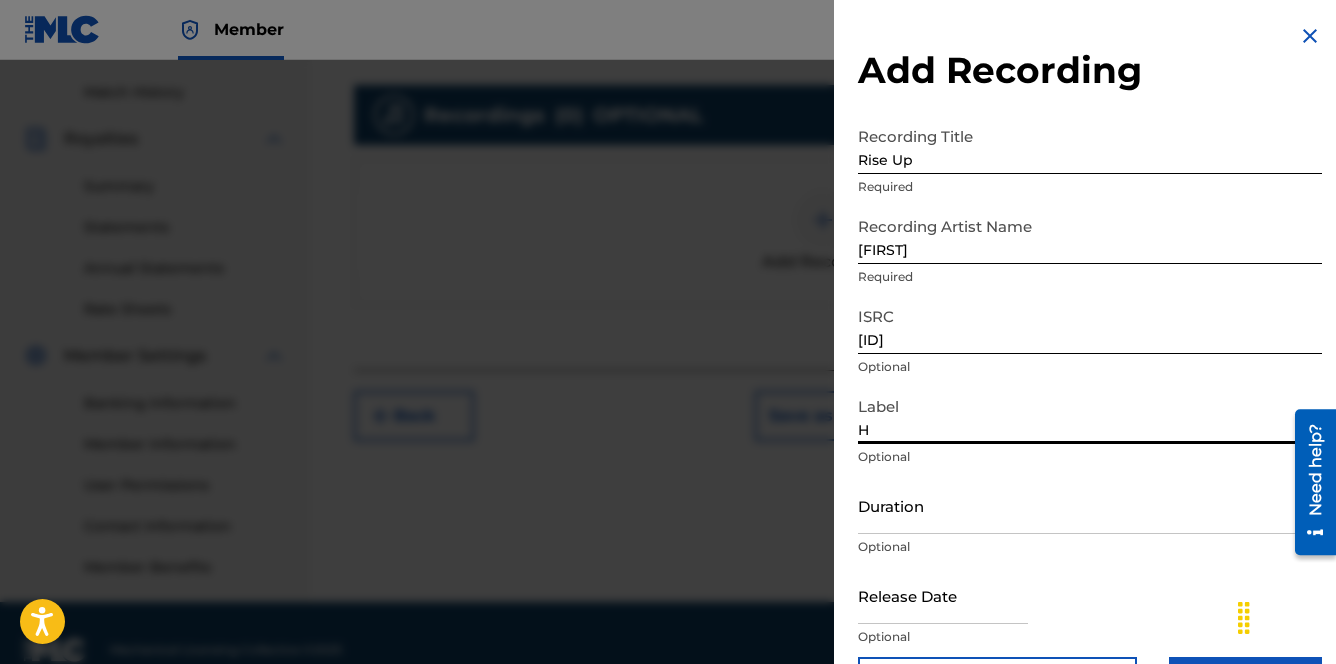 type on "[TITLE] [LAST]" 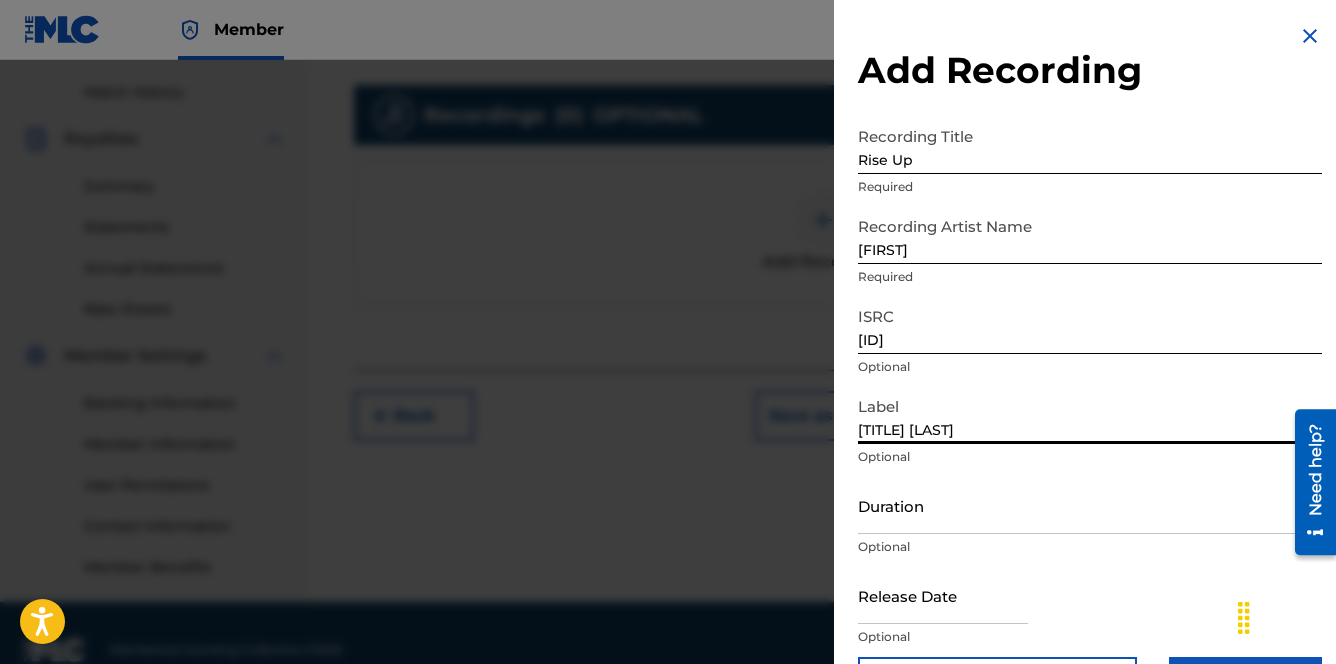 scroll, scrollTop: 67, scrollLeft: 0, axis: vertical 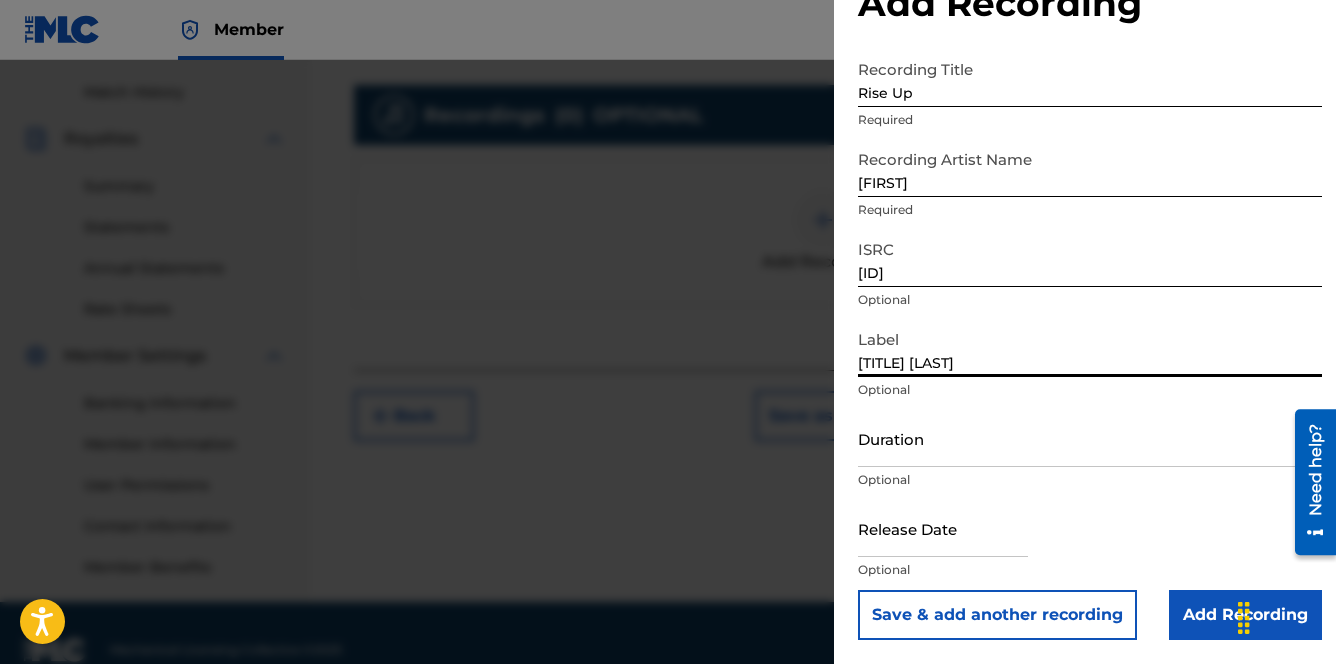 click at bounding box center (943, 528) 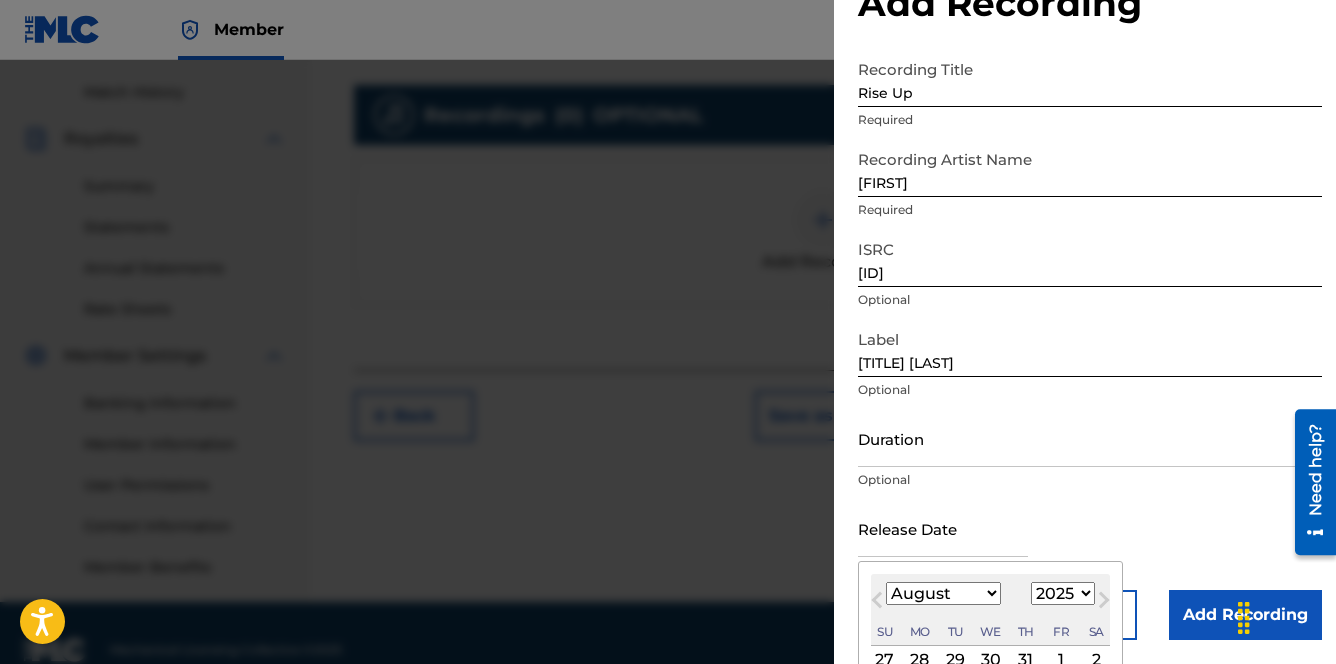 click on "January February March April May June July August September October November December" at bounding box center (943, 593) 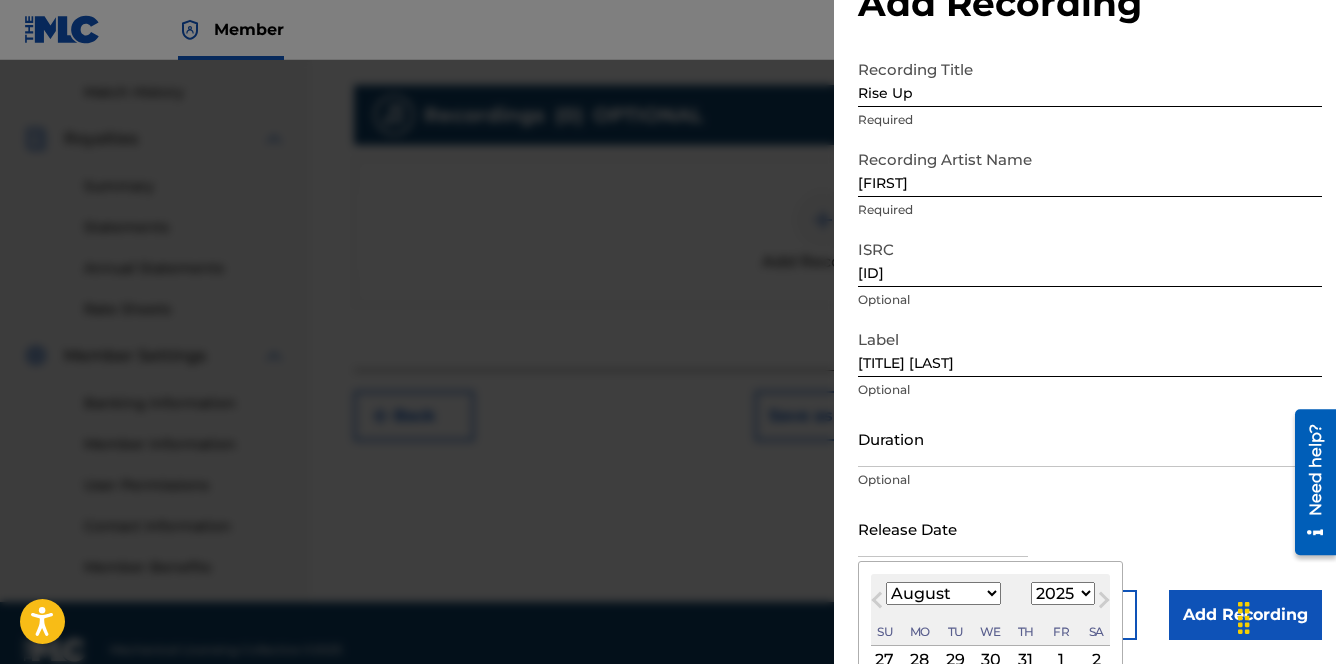 select on "8" 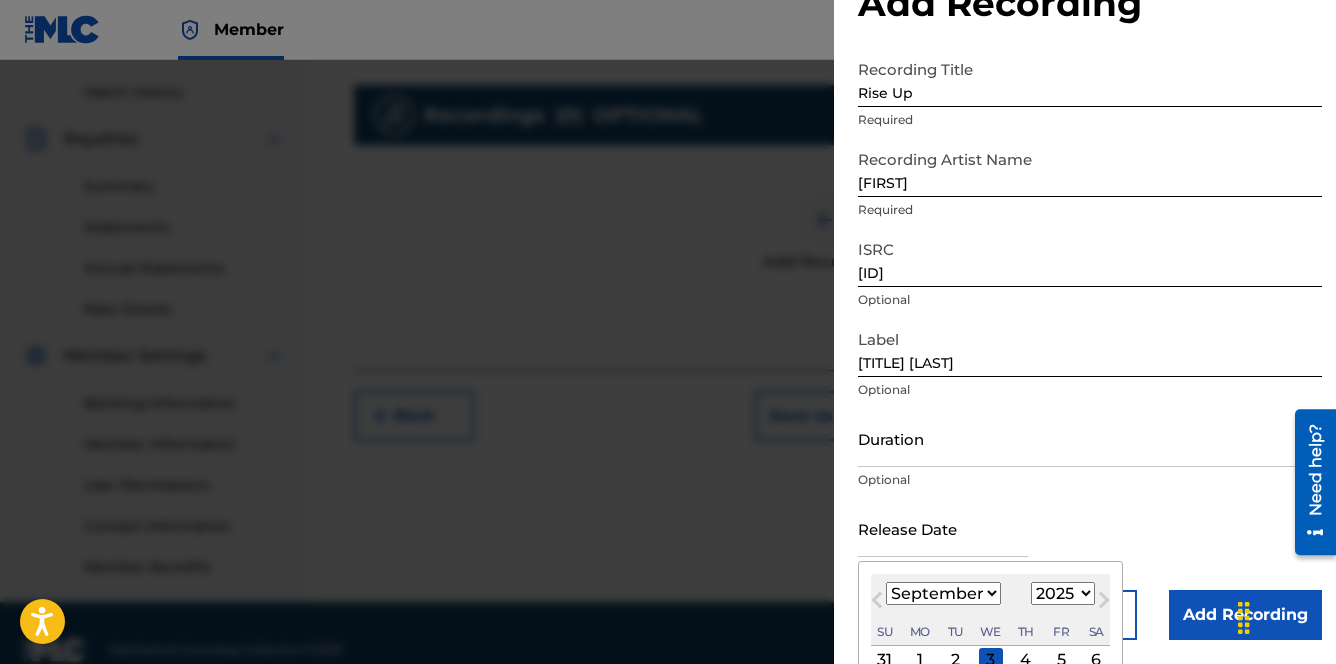 click on "1899 1900 1901 1902 1903 1904 1905 1906 1907 1908 1909 1910 1911 1912 1913 1914 1915 1916 1917 1918 1919 1920 1921 1922 1923 1924 1925 1926 1927 1928 1929 1930 1931 1932 1933 1934 1935 1936 1937 1938 1939 1940 1941 1942 1943 1944 1945 1946 1947 1948 1949 1950 1951 1952 1953 1954 1955 1956 1957 1958 1959 1960 1961 1962 1963 1964 1965 1966 1967 1968 1969 1970 1971 1972 1973 1974 1975 1976 1977 1978 1979 1980 1981 1982 1983 1984 1985 1986 1987 1988 1989 1990 1991 1992 1993 1994 1995 1996 1997 1998 1999 2000 2001 2002 2003 2004 2005 2006 2007 2008 2009 2010 2011 2012 2013 2014 2015 2016 2017 2018 2019 2020 2021 2022 2023 2024 2025 2026 2027 2028 2029 2030 2031 2032 2033 2034 2035 2036 2037 2038 2039 2040 2041 2042 2043 2044 2045 2046 2047 2048 2049 2050 2051 2052 2053 2054 2055 2056 2057 2058 2059 2060 2061 2062 2063 2064 2065 2066 2067 2068 2069 2070 2071 2072 2073 2074 2075 2076 2077 2078 2079 2080 2081 2082 2083 2084 2085 2086 2087 2088 2089 2090 2091 2092 2093 2094 2095 2096 2097 2098 2099 2100" at bounding box center [1063, 593] 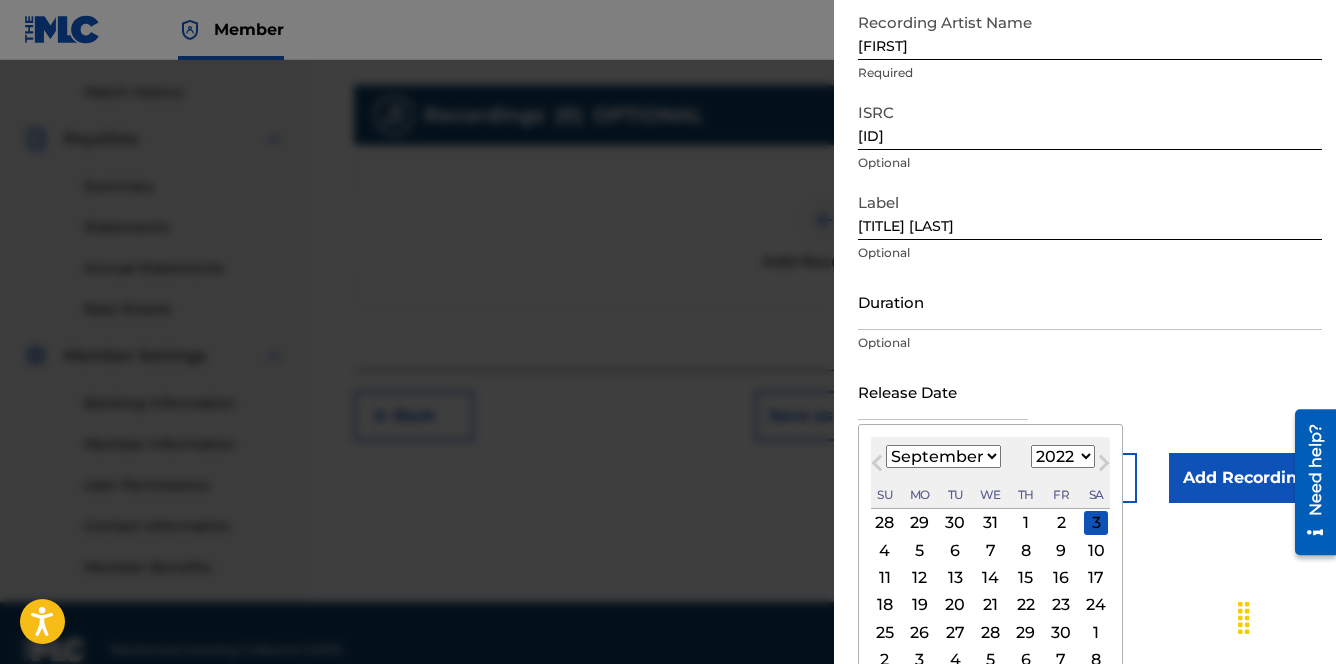 scroll, scrollTop: 209, scrollLeft: 0, axis: vertical 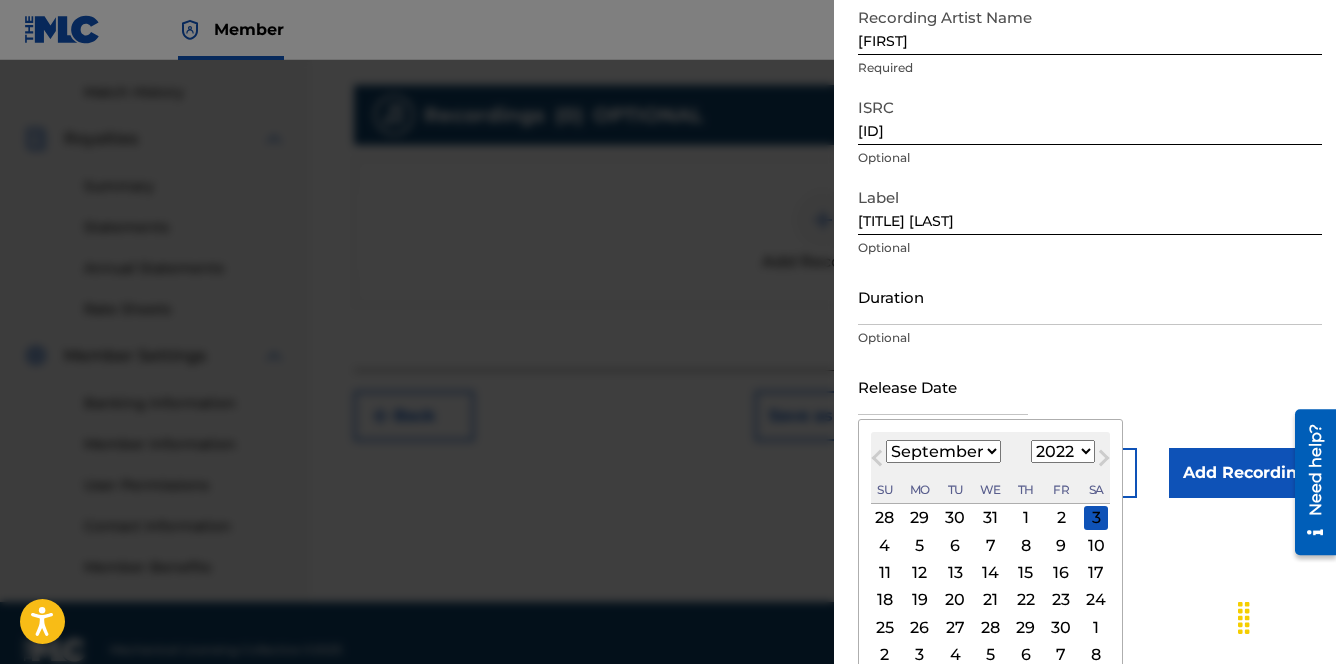 click on "22" at bounding box center [1026, 600] 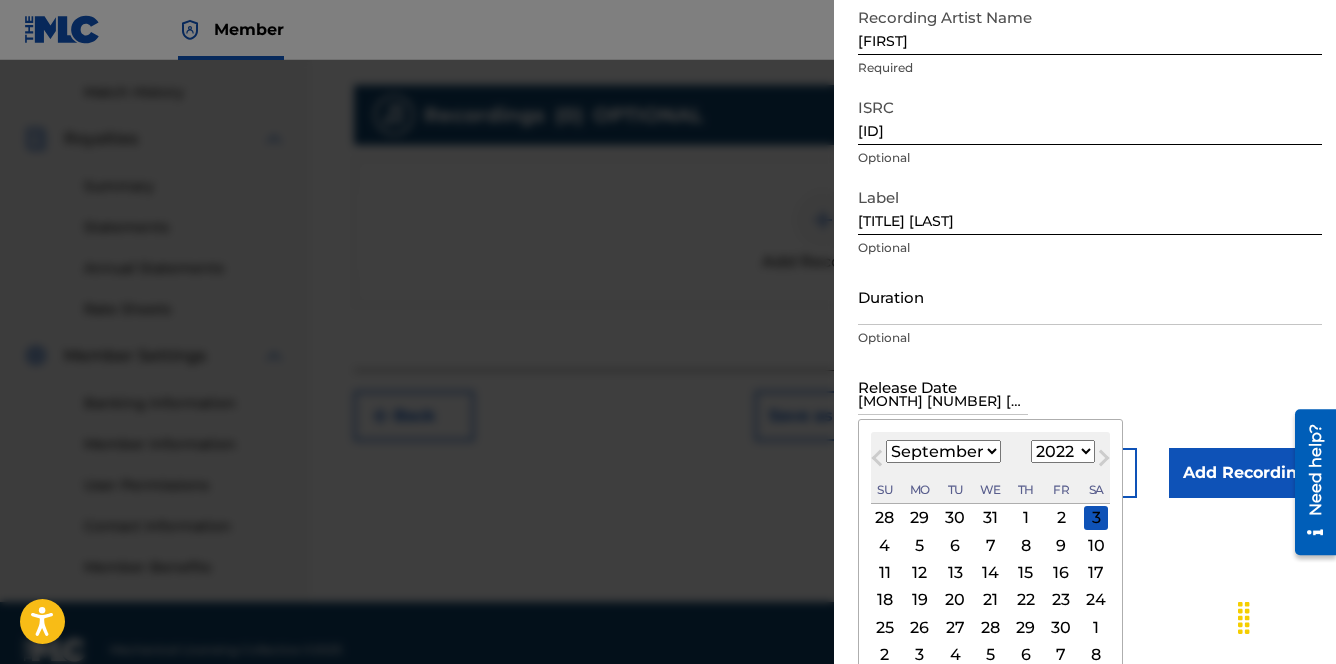 scroll, scrollTop: 67, scrollLeft: 0, axis: vertical 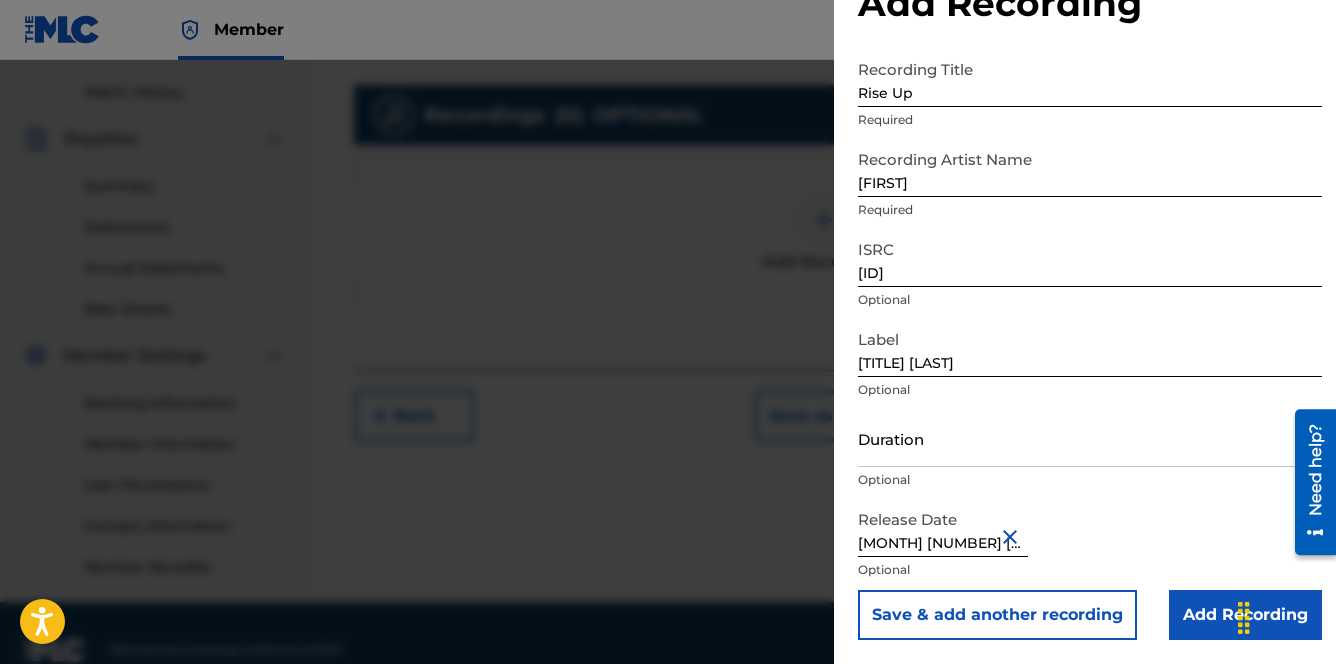 click on "[MONTH] [NUMBER] [YEAR]" at bounding box center (943, 528) 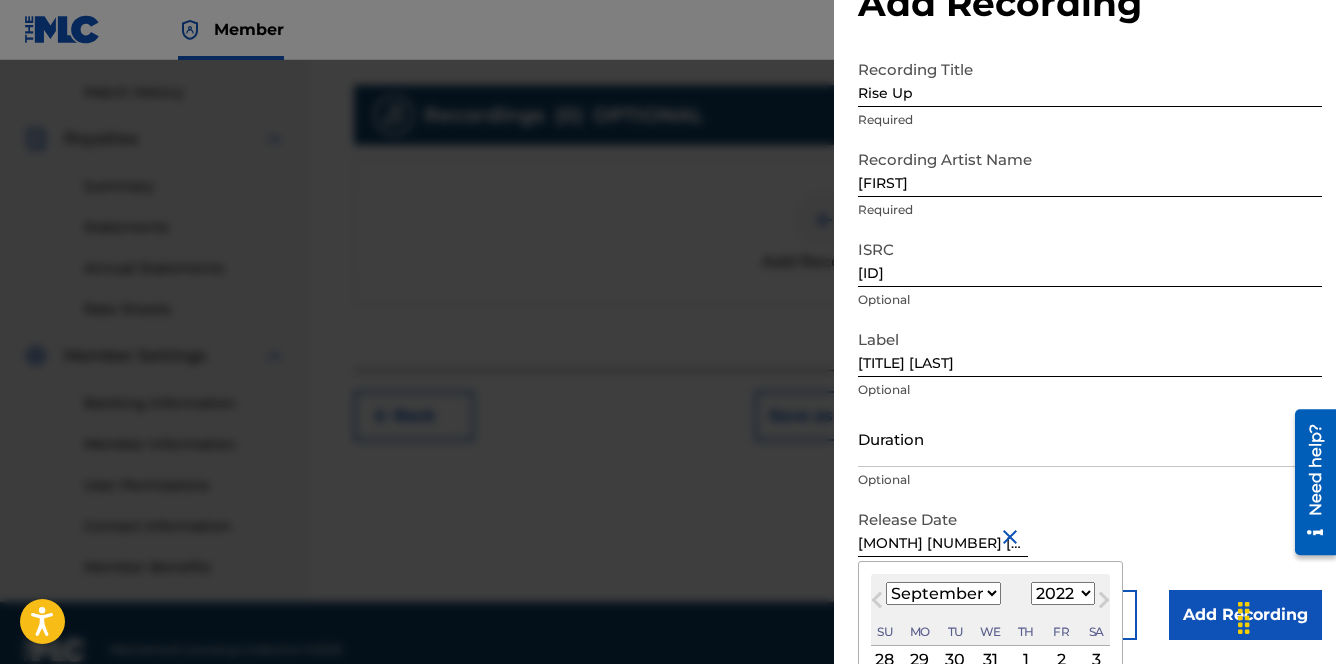 click on "1899 1900 1901 1902 1903 1904 1905 1906 1907 1908 1909 1910 1911 1912 1913 1914 1915 1916 1917 1918 1919 1920 1921 1922 1923 1924 1925 1926 1927 1928 1929 1930 1931 1932 1933 1934 1935 1936 1937 1938 1939 1940 1941 1942 1943 1944 1945 1946 1947 1948 1949 1950 1951 1952 1953 1954 1955 1956 1957 1958 1959 1960 1961 1962 1963 1964 1965 1966 1967 1968 1969 1970 1971 1972 1973 1974 1975 1976 1977 1978 1979 1980 1981 1982 1983 1984 1985 1986 1987 1988 1989 1990 1991 1992 1993 1994 1995 1996 1997 1998 1999 2000 2001 2002 2003 2004 2005 2006 2007 2008 2009 2010 2011 2012 2013 2014 2015 2016 2017 2018 2019 2020 2021 2022 2023 2024 2025 2026 2027 2028 2029 2030 2031 2032 2033 2034 2035 2036 2037 2038 2039 2040 2041 2042 2043 2044 2045 2046 2047 2048 2049 2050 2051 2052 2053 2054 2055 2056 2057 2058 2059 2060 2061 2062 2063 2064 2065 2066 2067 2068 2069 2070 2071 2072 2073 2074 2075 2076 2077 2078 2079 2080 2081 2082 2083 2084 2085 2086 2087 2088 2089 2090 2091 2092 2093 2094 2095 2096 2097 2098 2099 2100" at bounding box center [1063, 593] 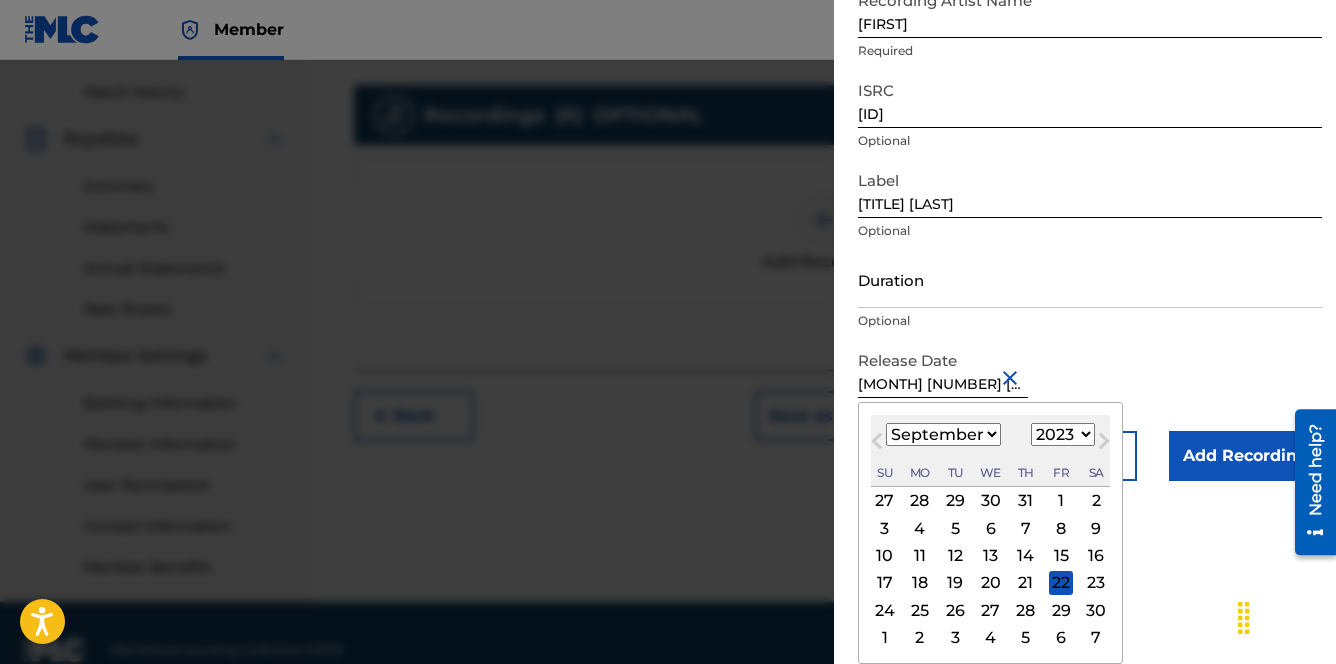 click on "22" at bounding box center [1061, 583] 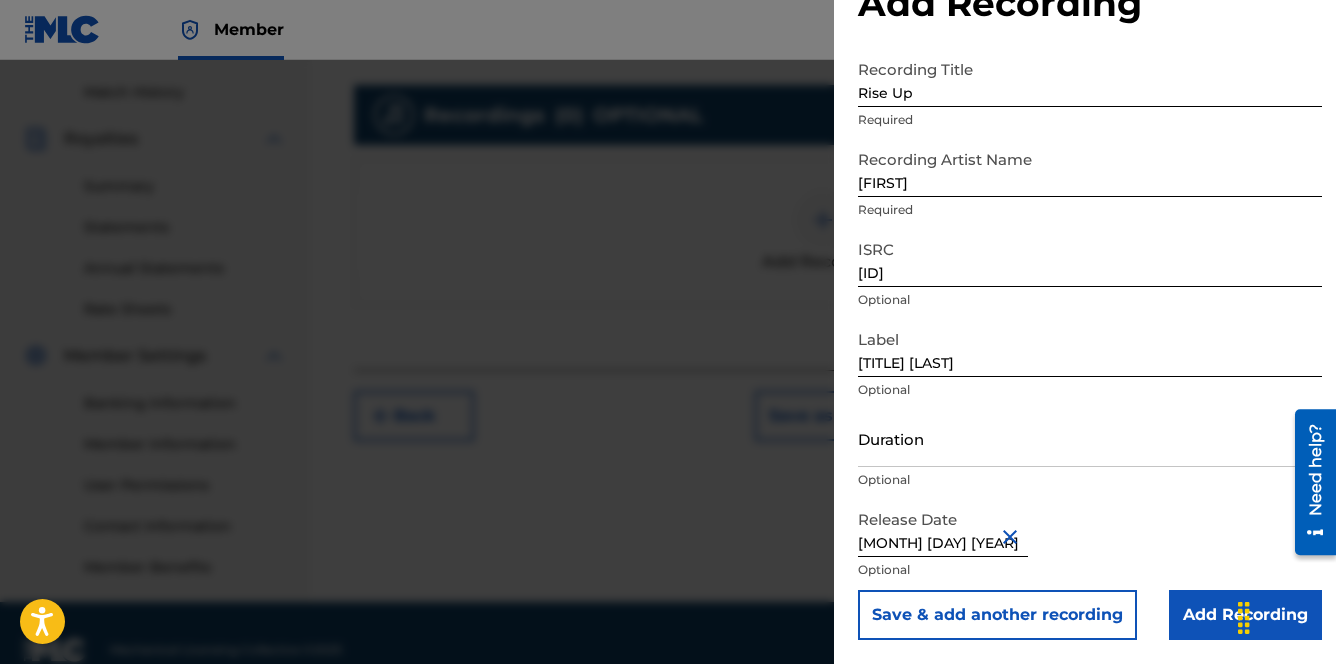 scroll, scrollTop: 67, scrollLeft: 0, axis: vertical 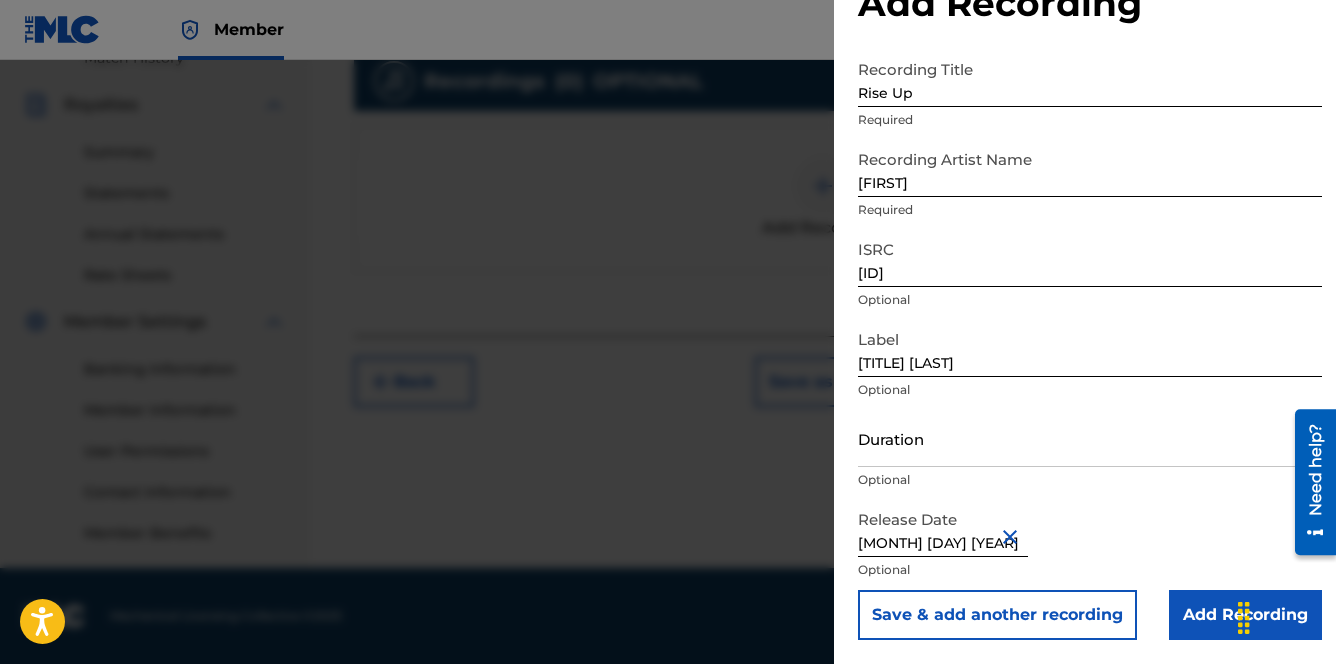 click on "Add Recording" at bounding box center [1245, 615] 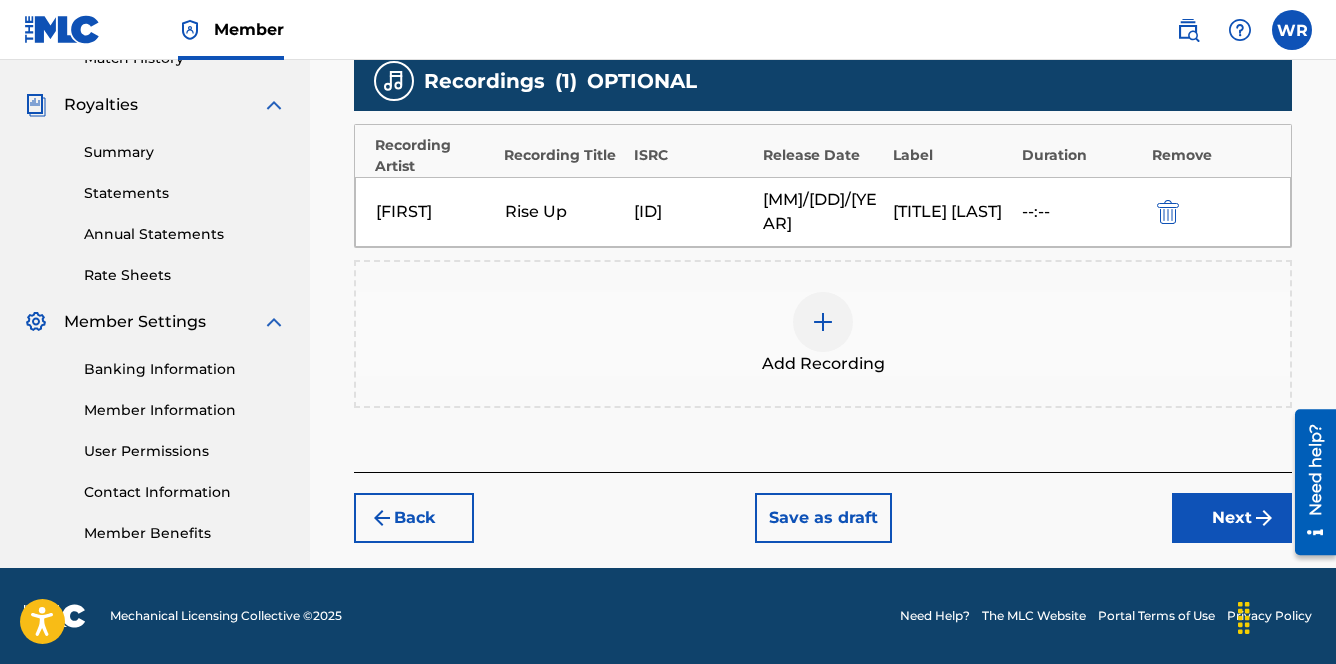 click on "Next" at bounding box center (1232, 518) 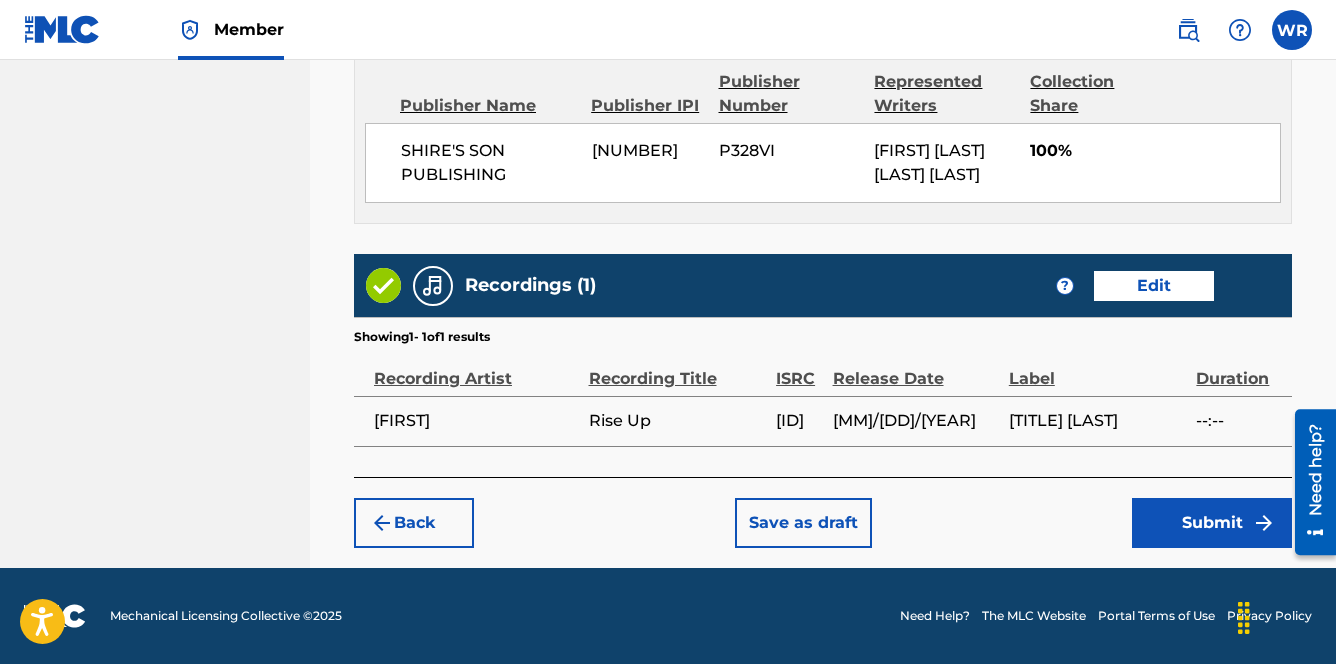 scroll, scrollTop: 1146, scrollLeft: 0, axis: vertical 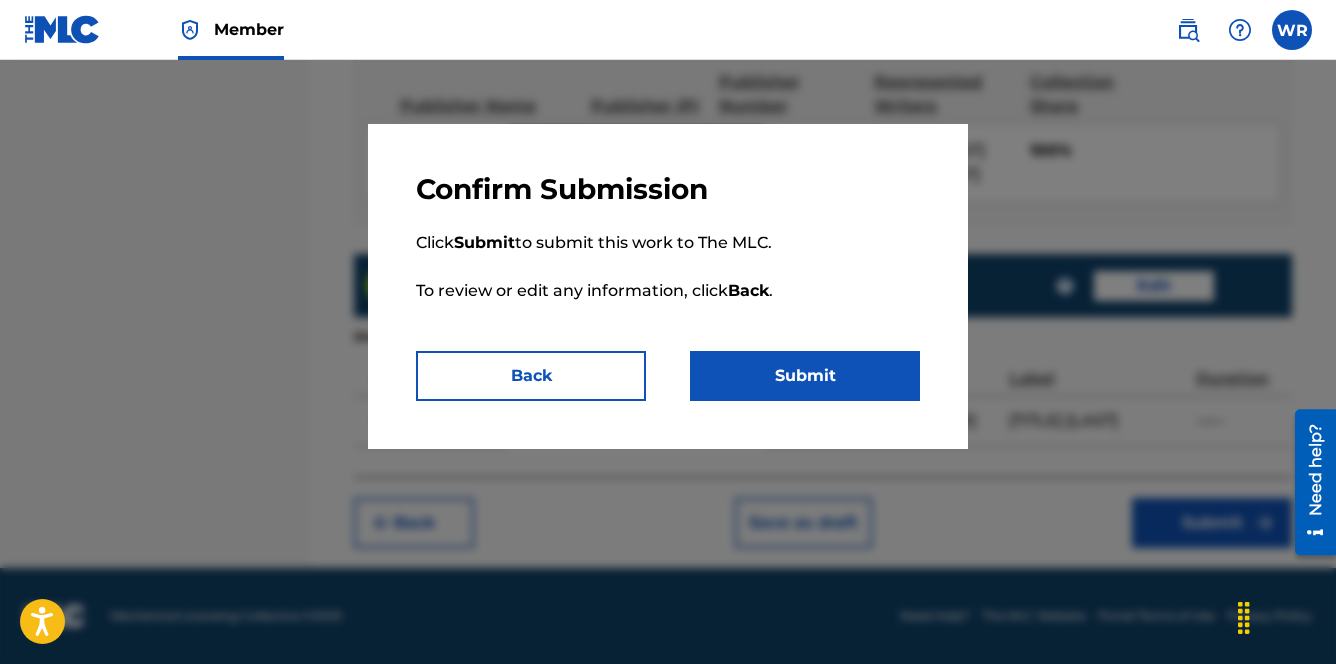 click on "Submit" at bounding box center (805, 376) 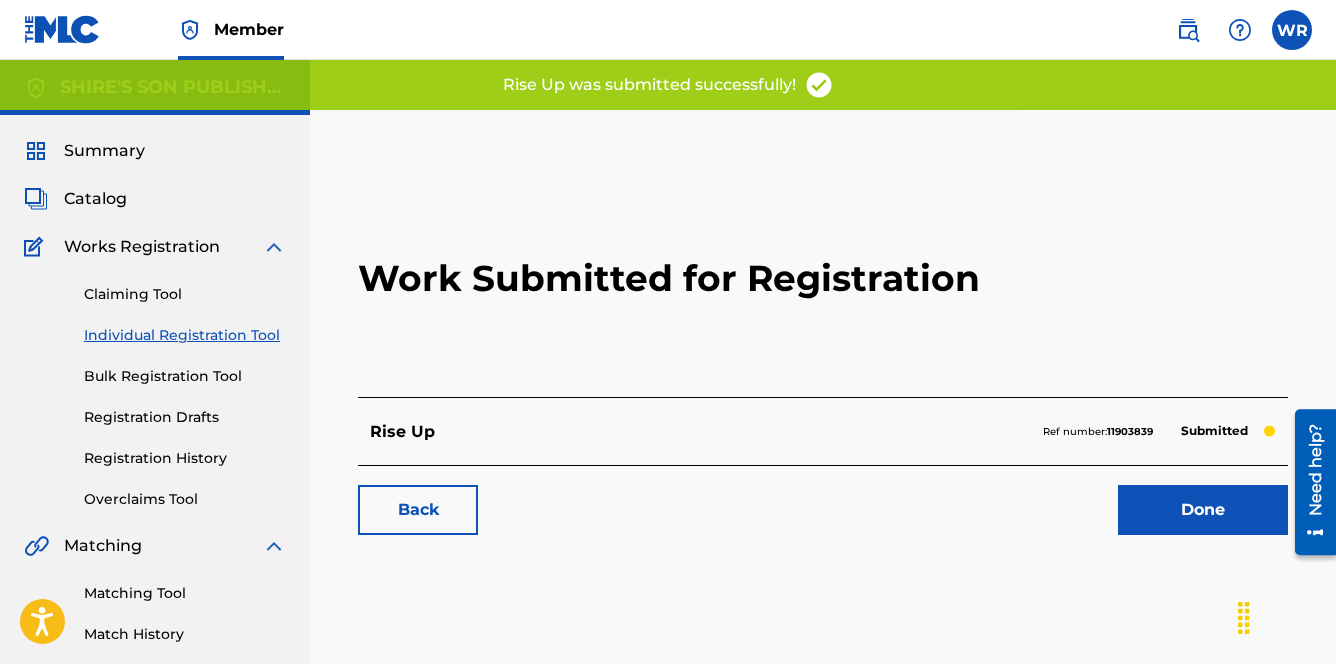 click on "Done" at bounding box center (1203, 510) 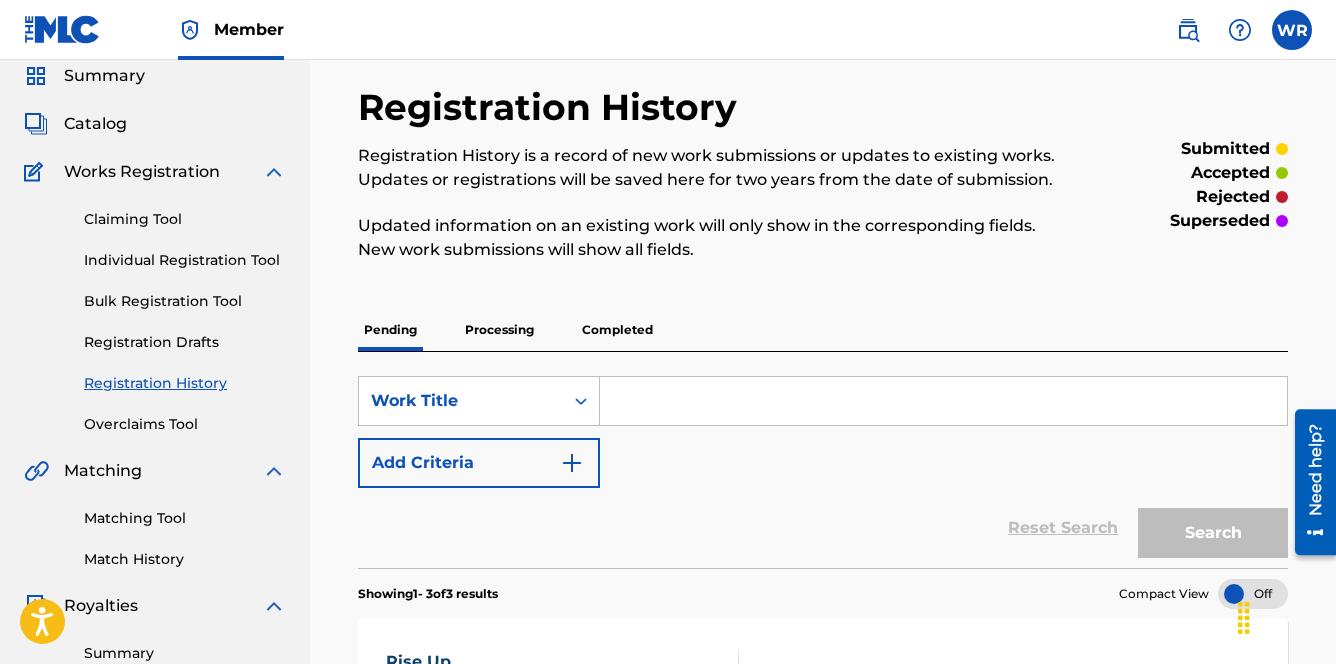 scroll, scrollTop: 46, scrollLeft: 0, axis: vertical 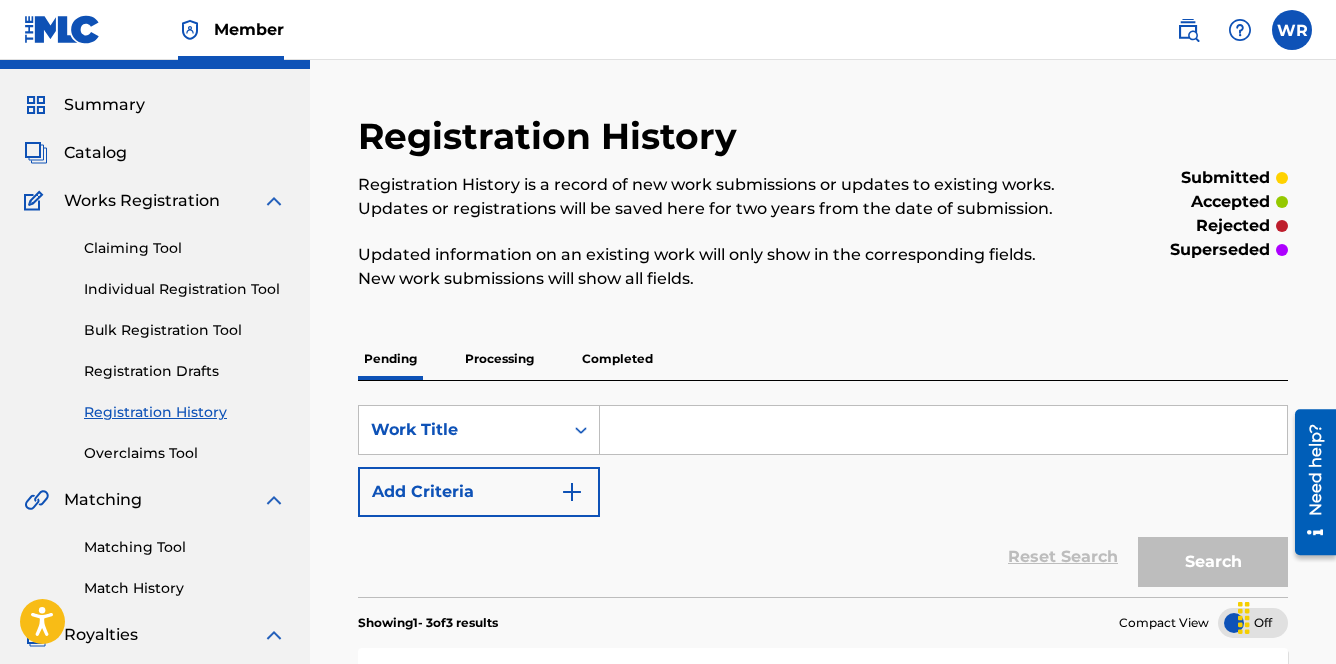 click on "Individual Registration Tool" at bounding box center (185, 289) 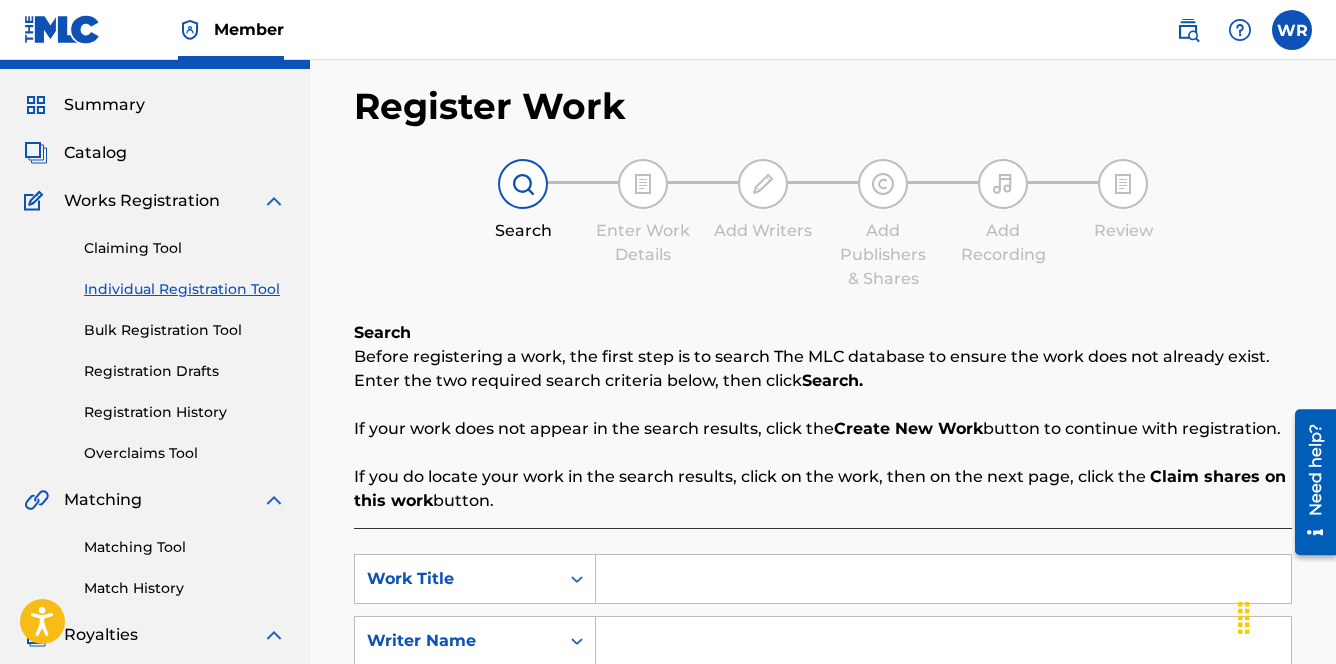 scroll, scrollTop: 0, scrollLeft: 0, axis: both 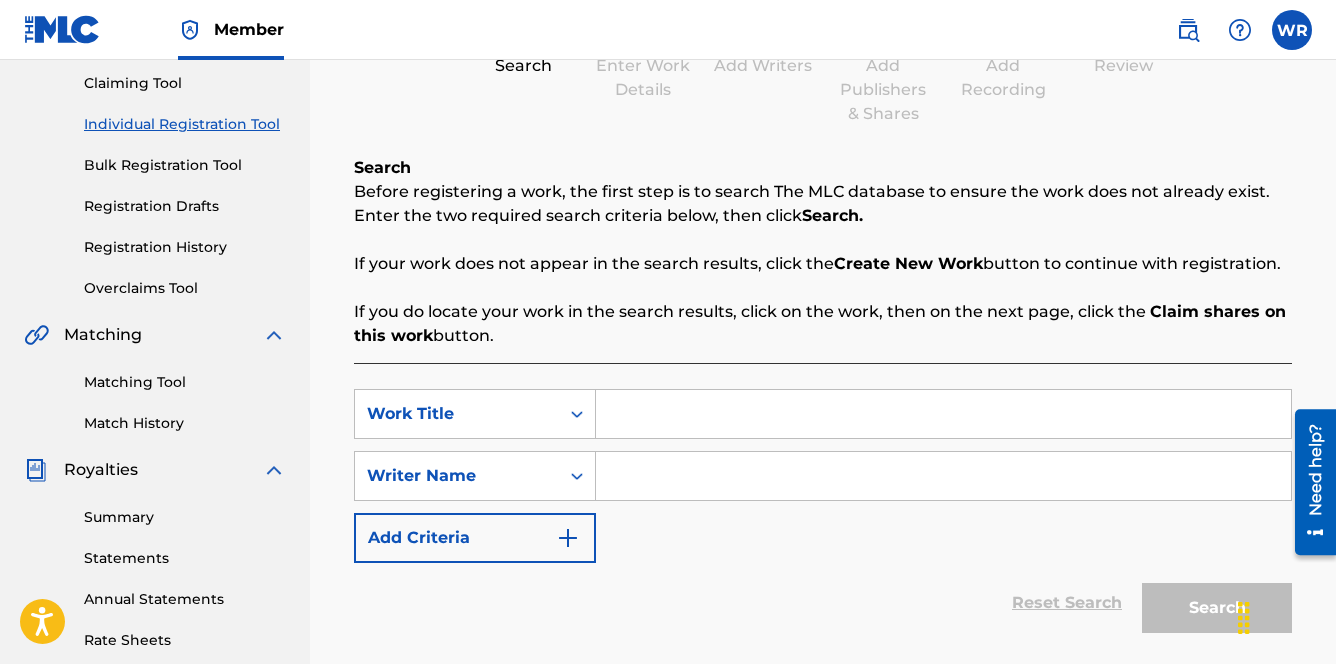 click at bounding box center (943, 414) 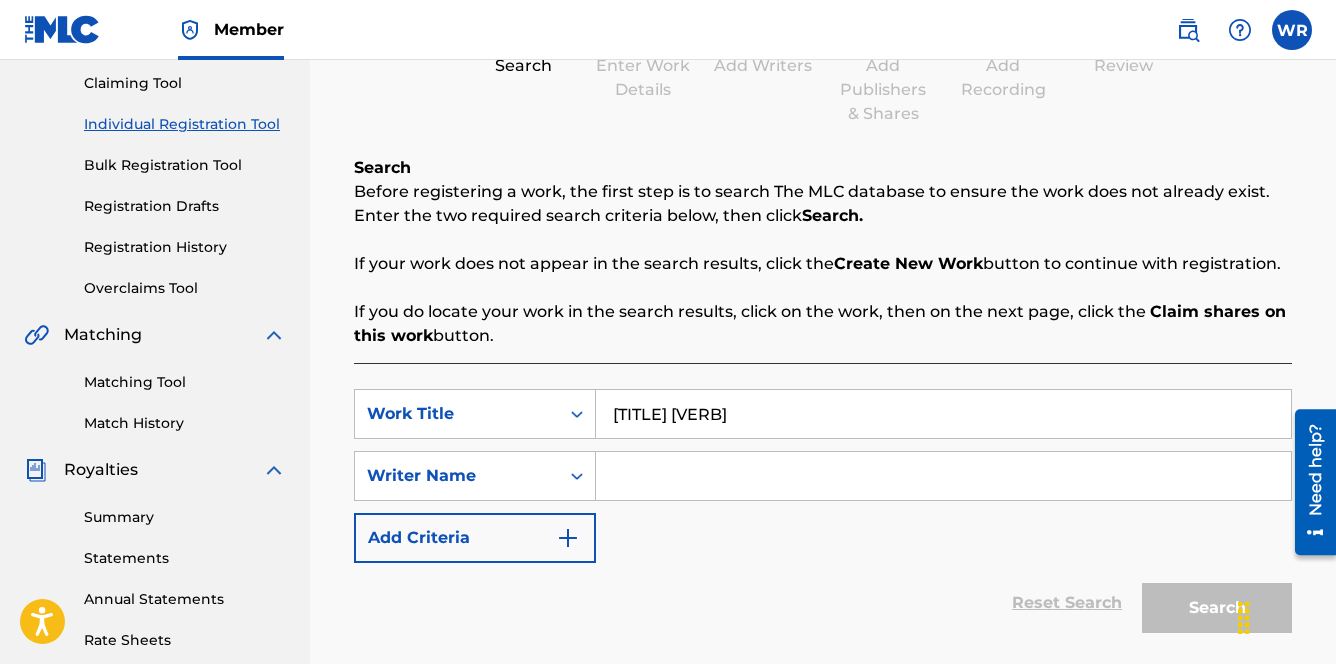 type on "[TITLE] [VERB]" 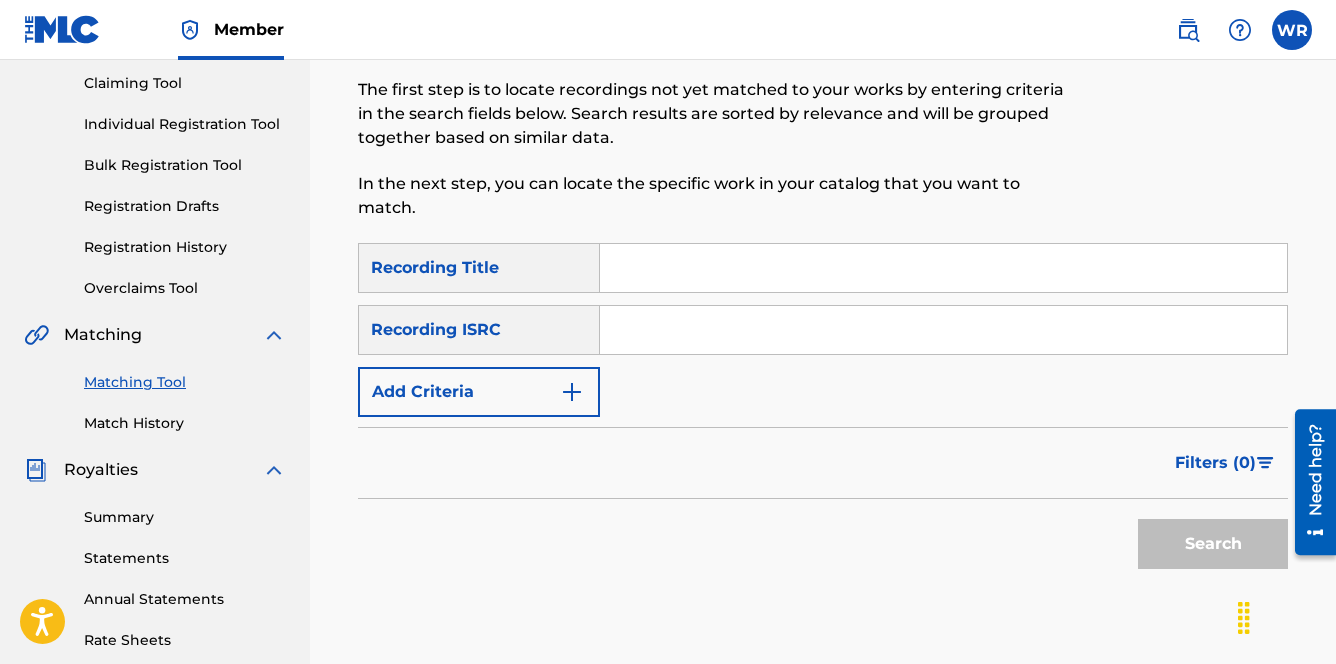 scroll, scrollTop: 0, scrollLeft: 0, axis: both 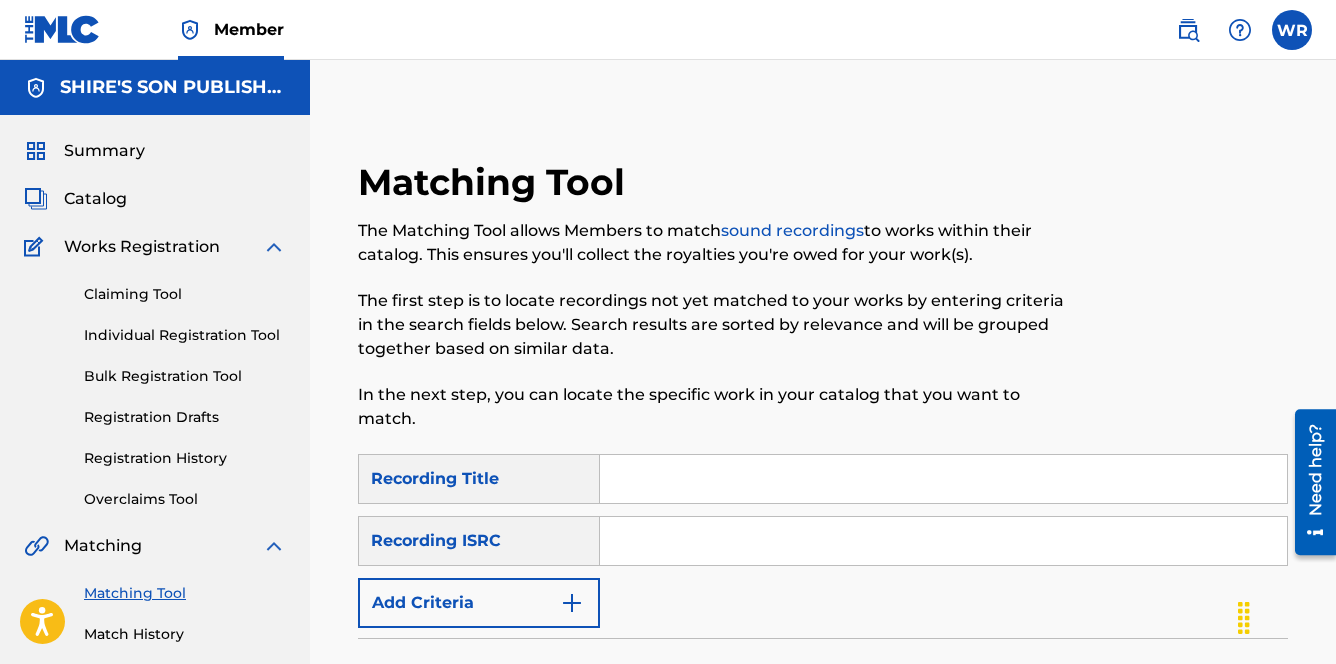 click at bounding box center [943, 479] 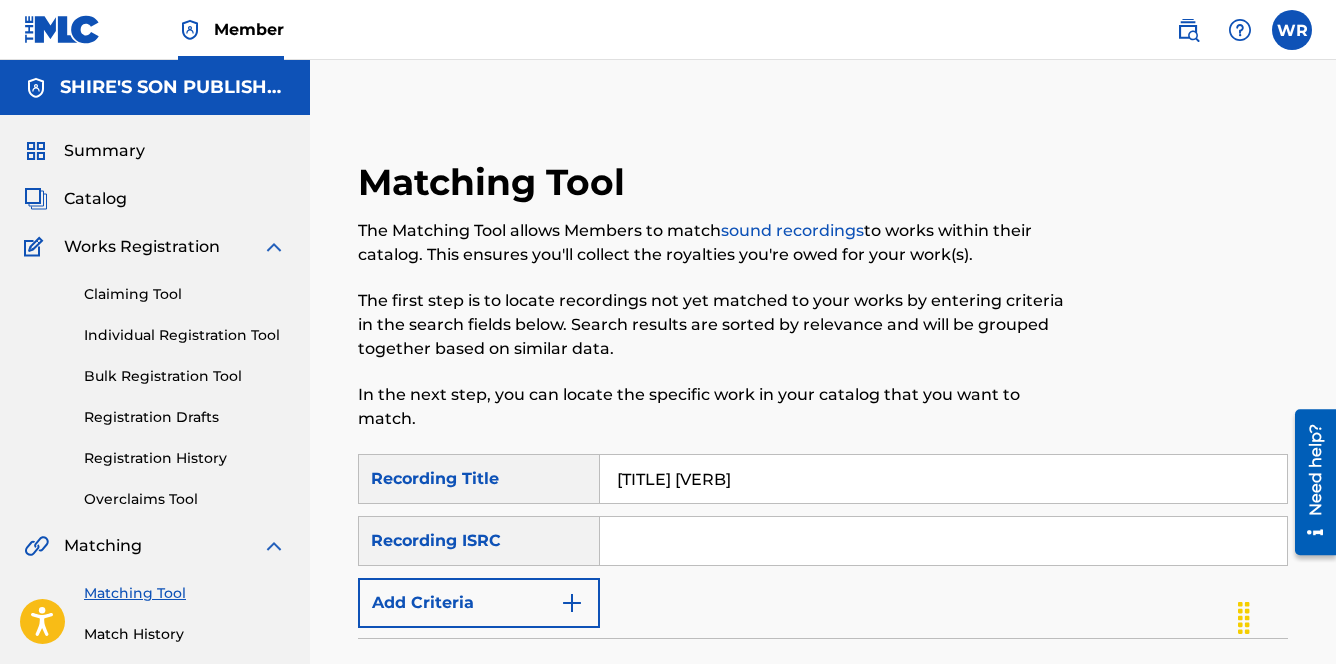 type on "[TITLE] [VERB]" 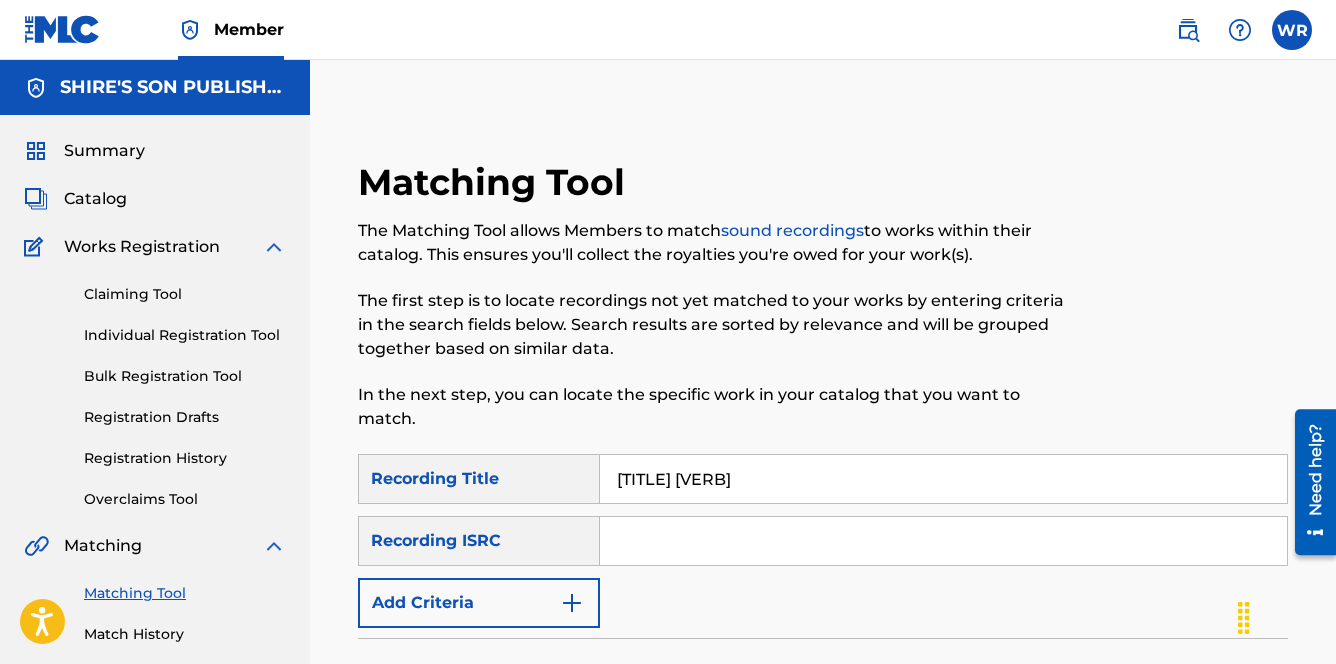 paste on "QZWFP2372101" 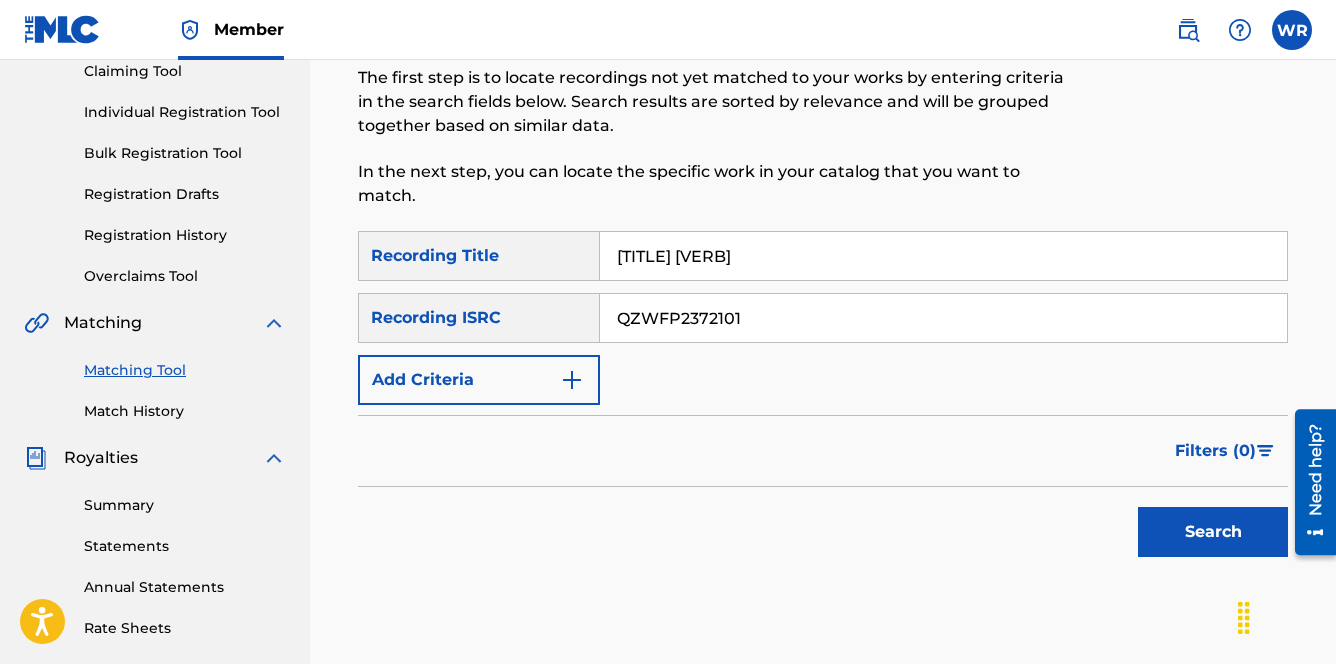 scroll, scrollTop: 225, scrollLeft: 0, axis: vertical 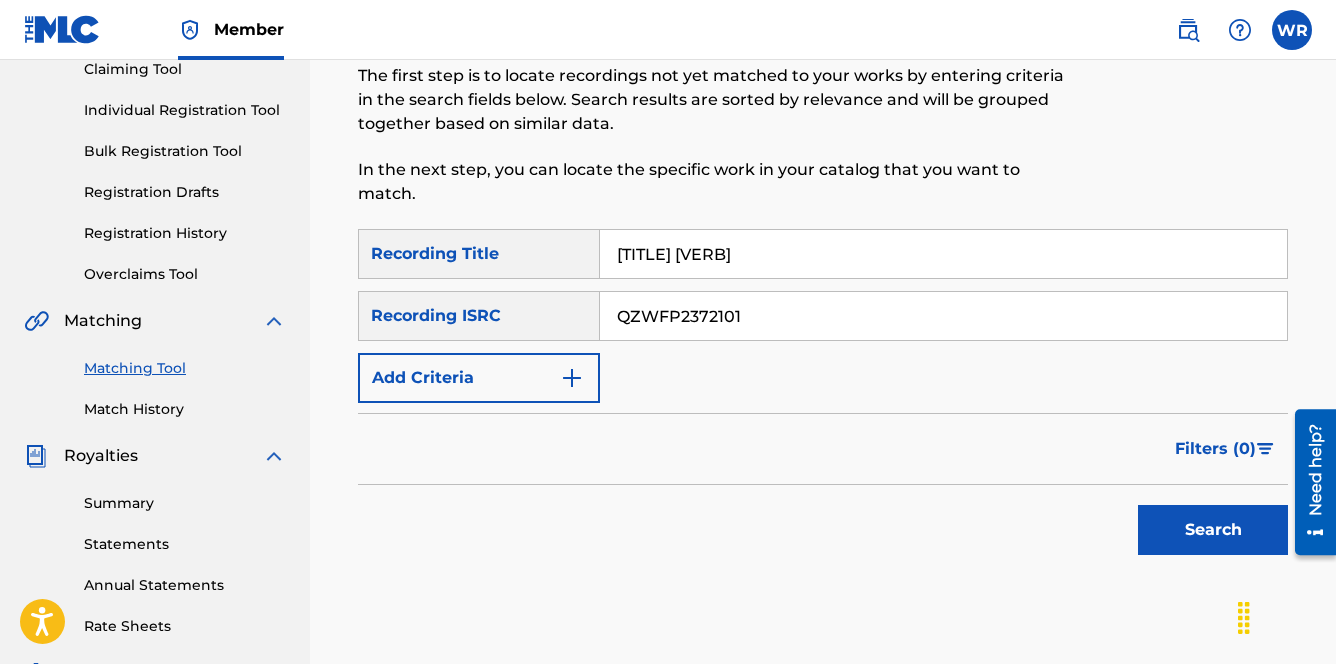 type on "QZWFP2372101" 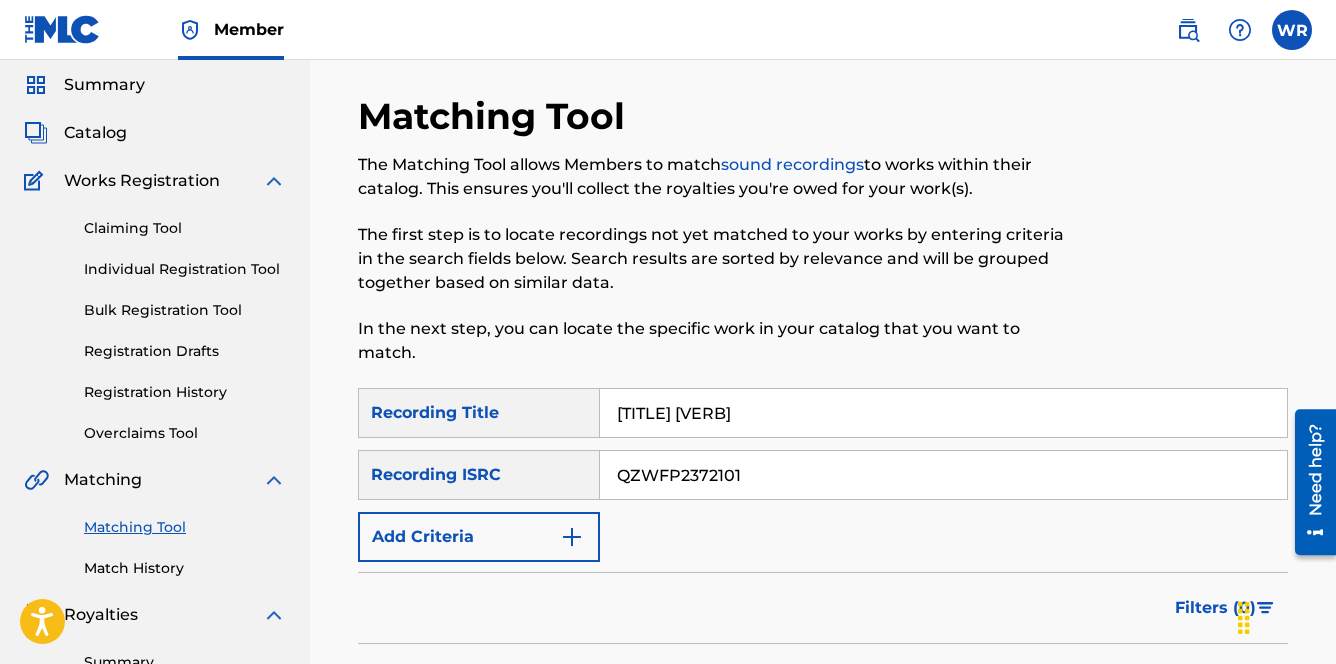 scroll, scrollTop: 0, scrollLeft: 0, axis: both 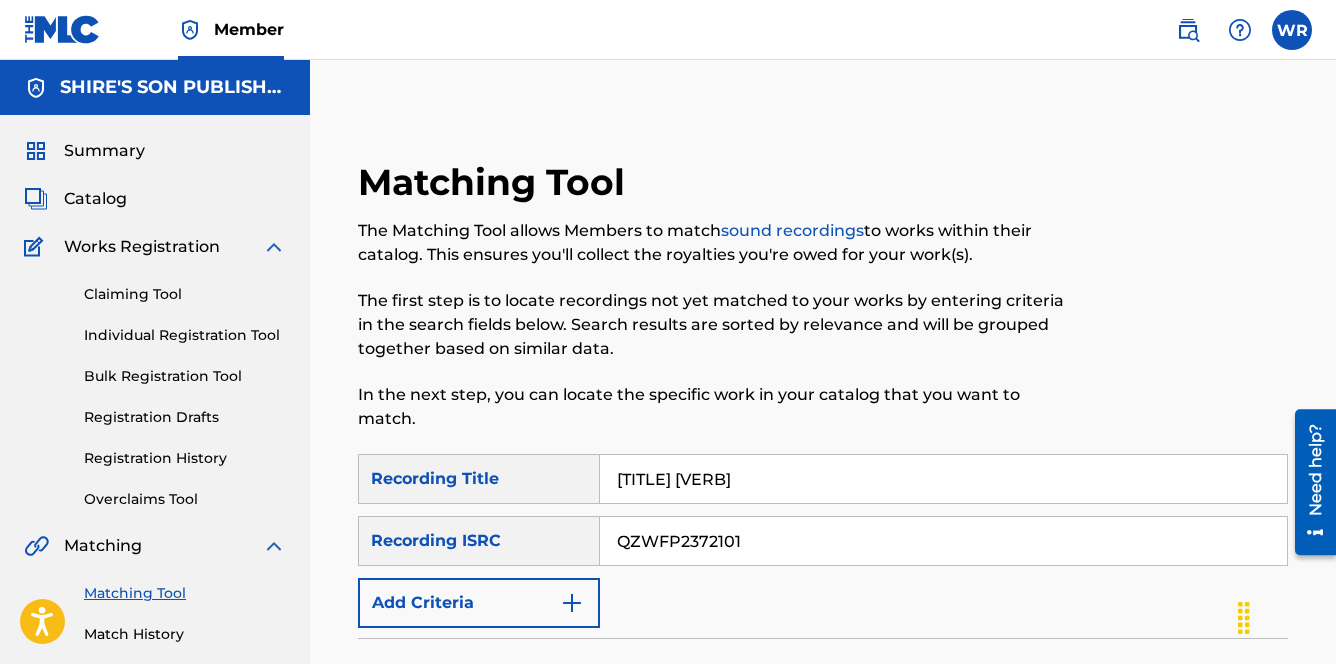 click on "Individual Registration Tool" at bounding box center [185, 335] 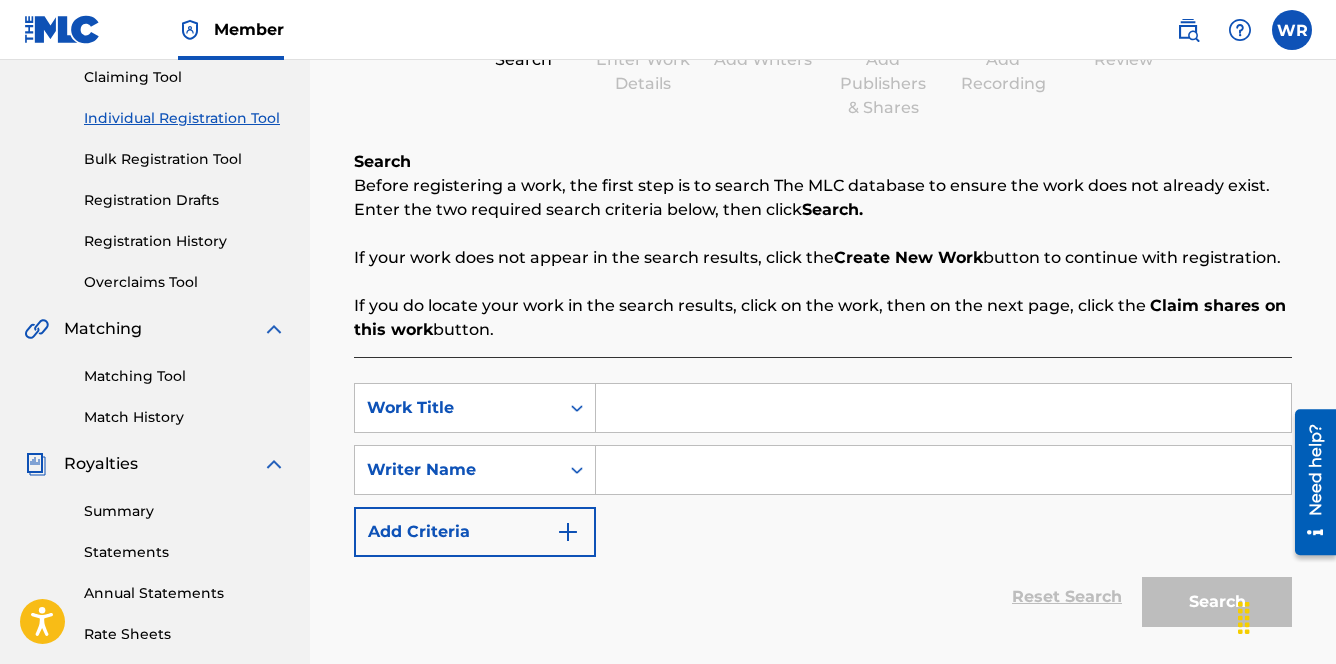 scroll, scrollTop: 241, scrollLeft: 0, axis: vertical 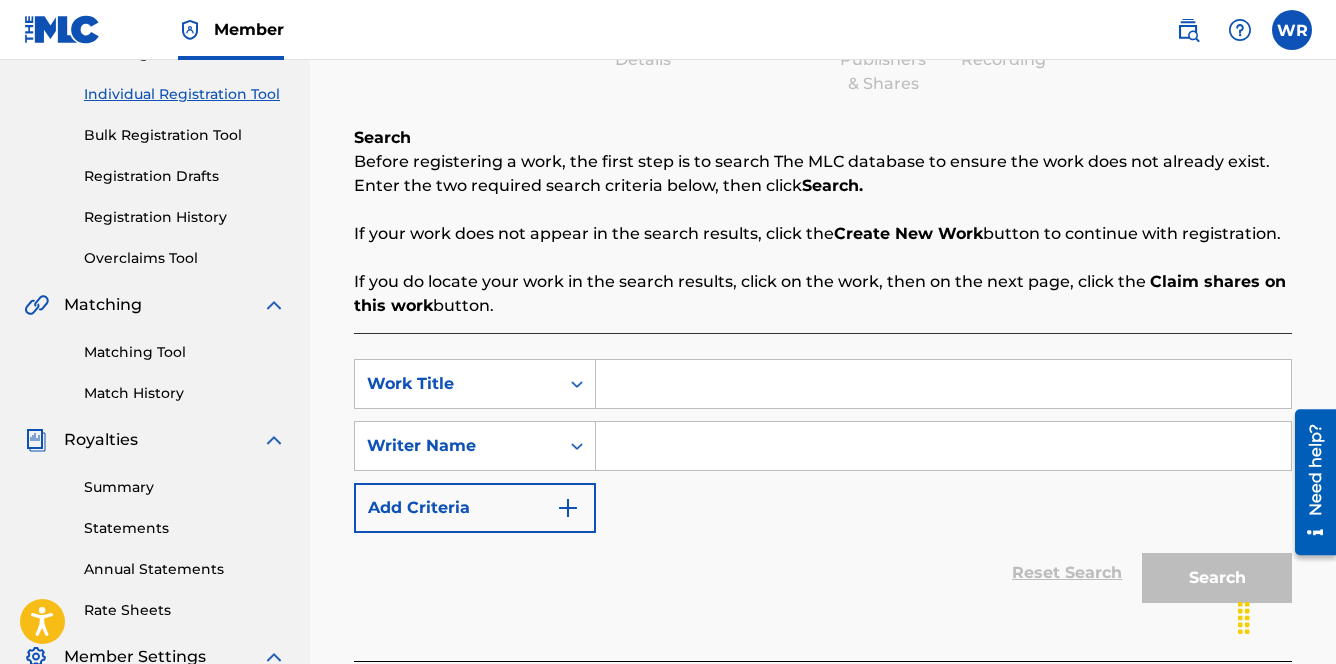 click at bounding box center [943, 384] 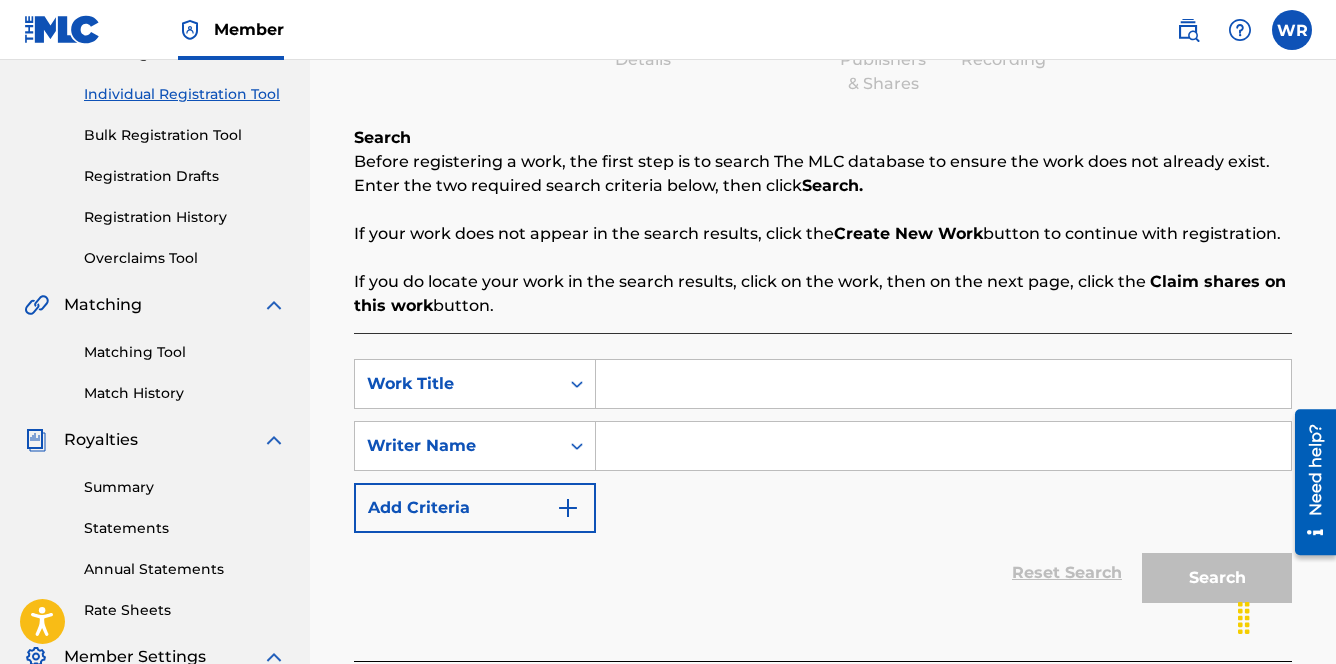 type on "W" 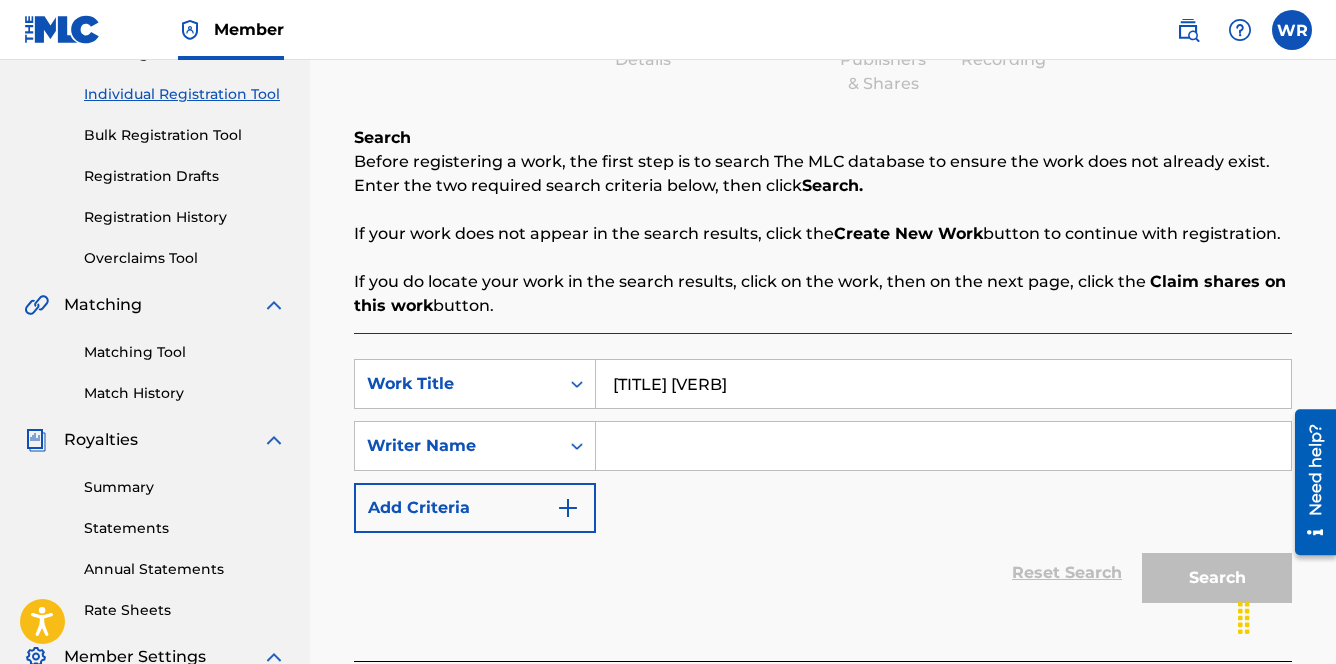 type on "[TITLE] [VERB]" 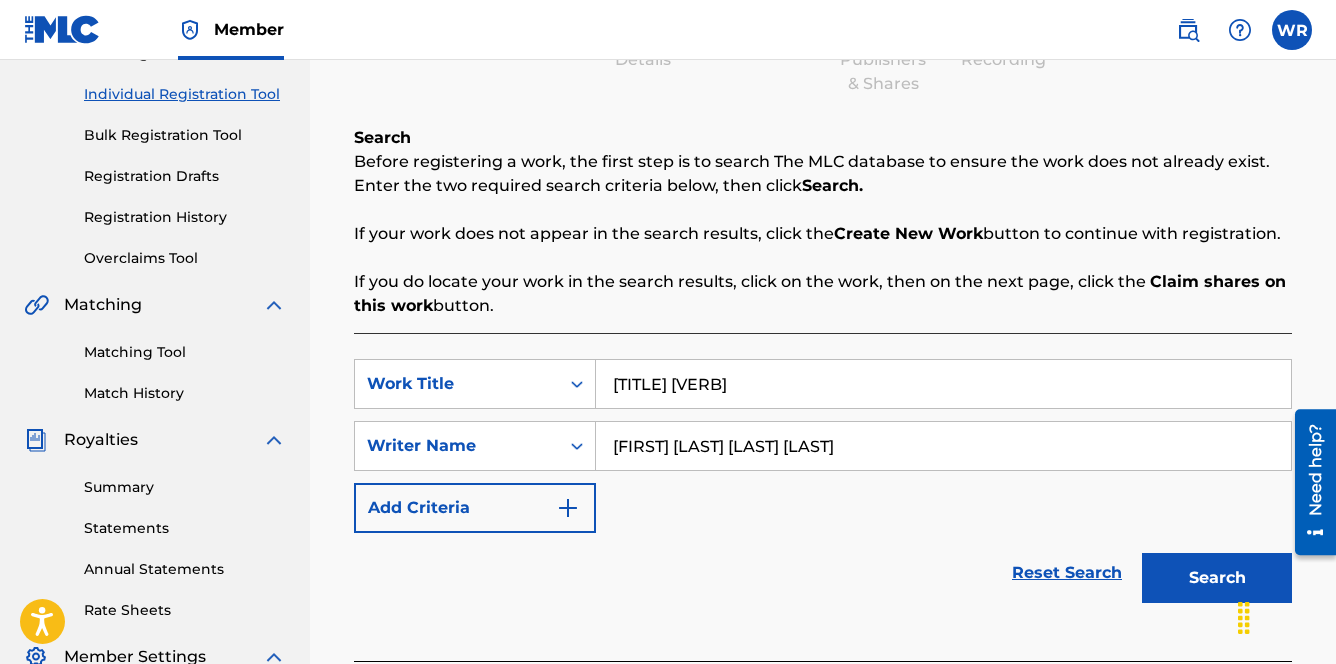 click on "Search" at bounding box center (1217, 578) 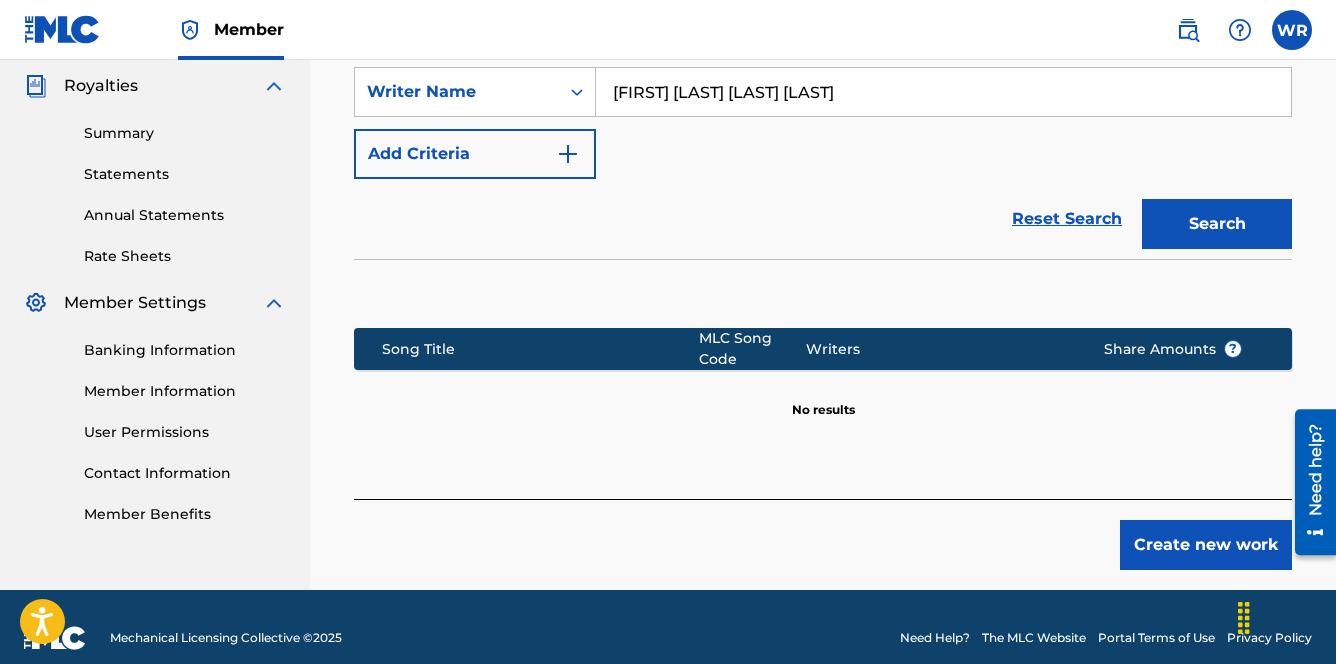 scroll, scrollTop: 617, scrollLeft: 0, axis: vertical 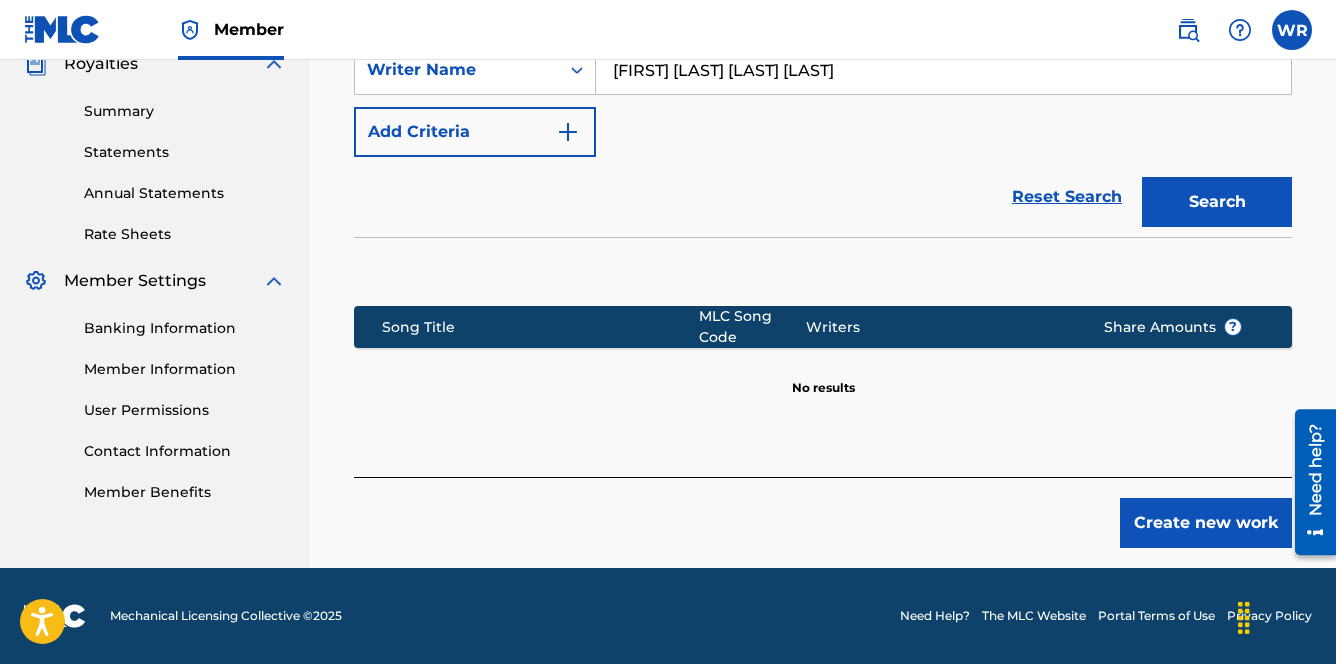 click on "Create new work" at bounding box center (1206, 523) 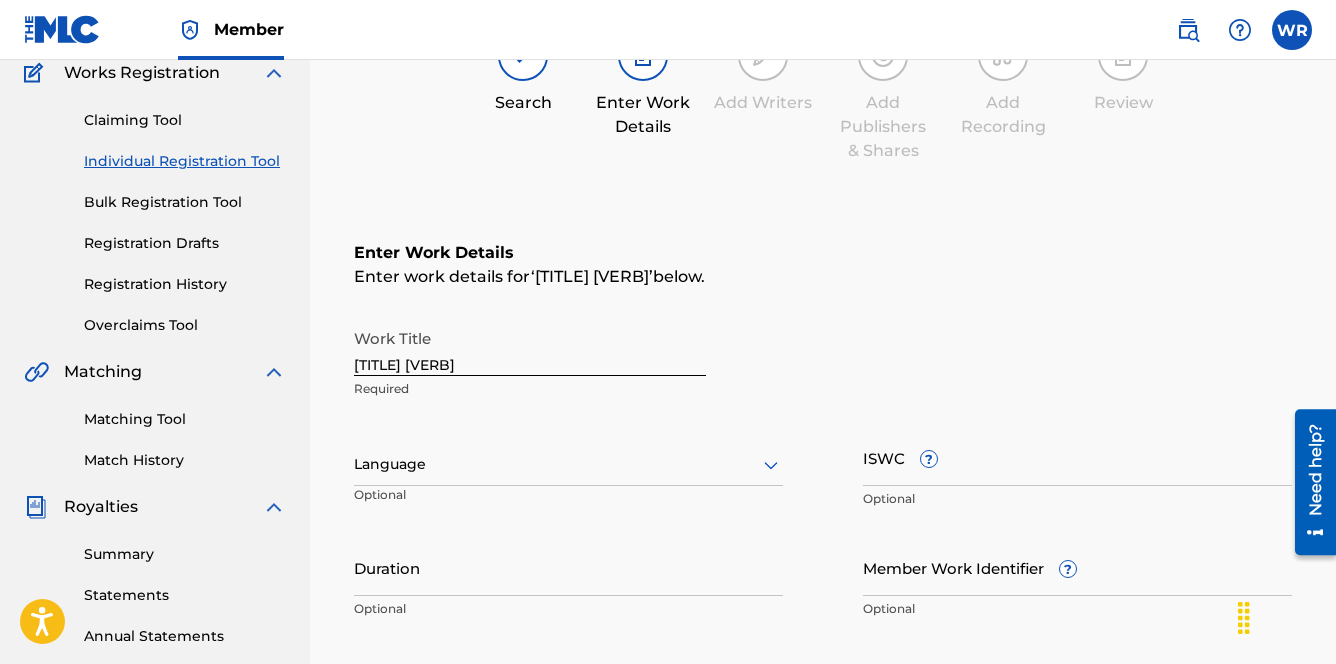 scroll, scrollTop: 228, scrollLeft: 0, axis: vertical 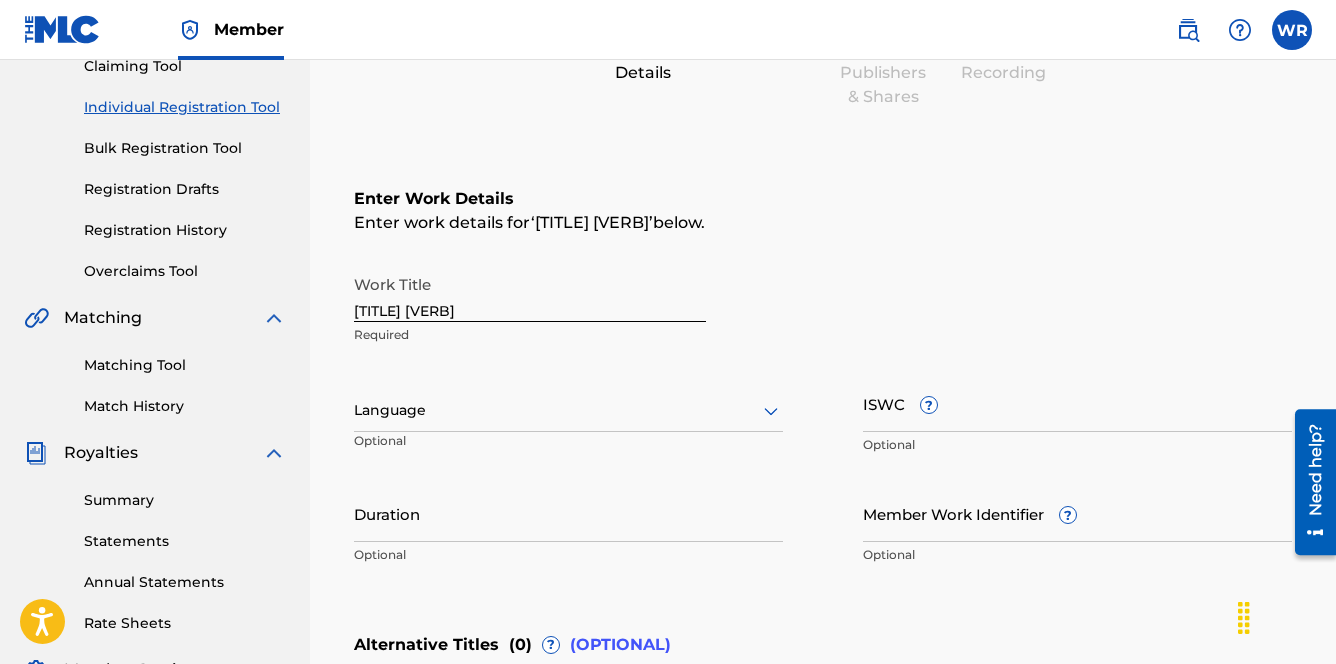 click at bounding box center [568, 410] 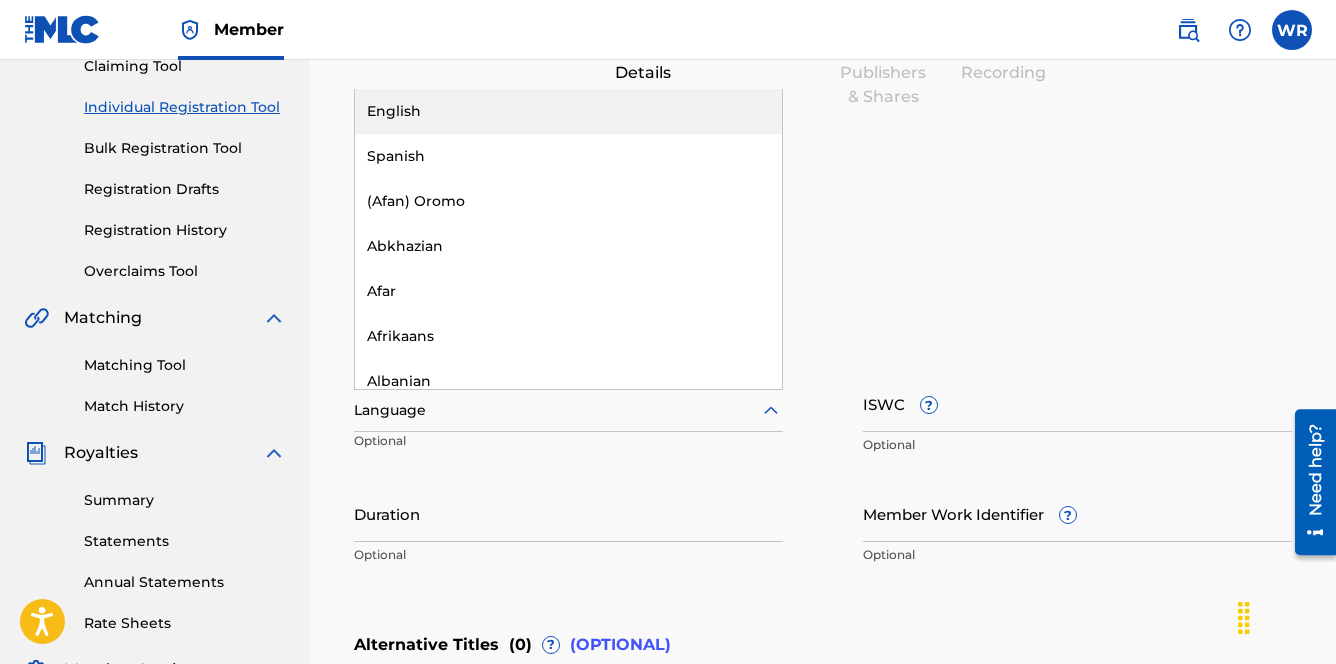 click on "English" at bounding box center [568, 111] 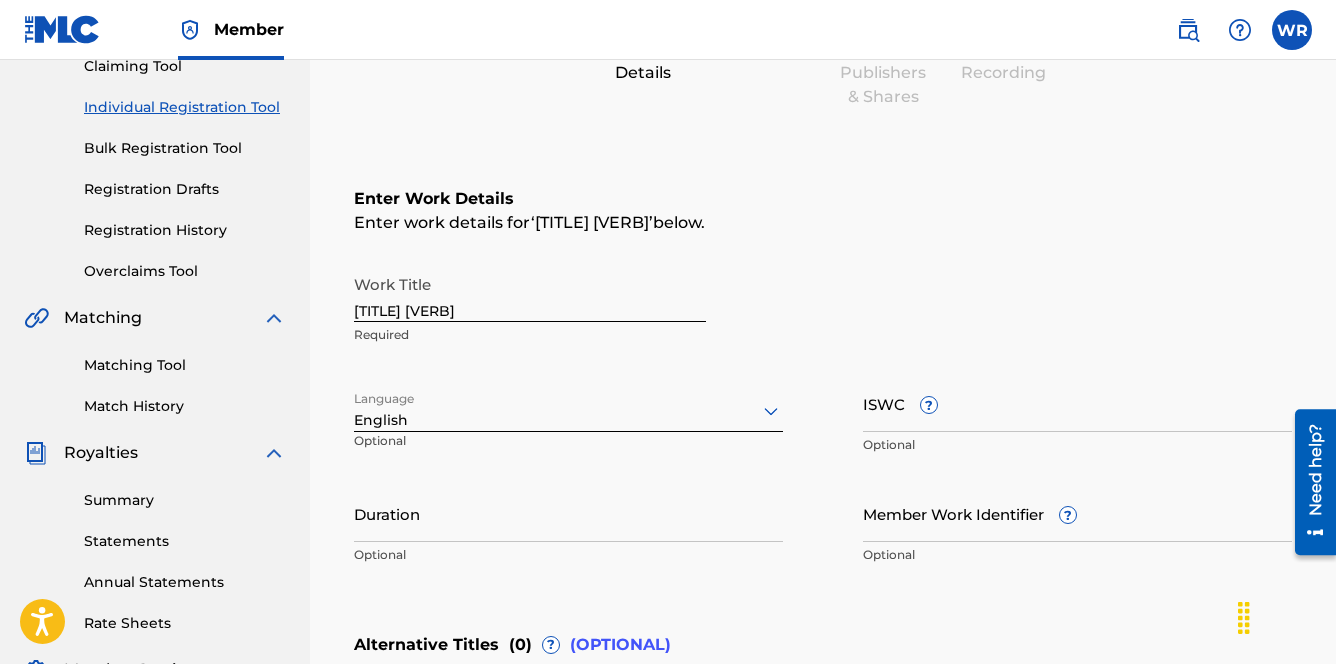 click on "ISWC   ?" at bounding box center [1077, 403] 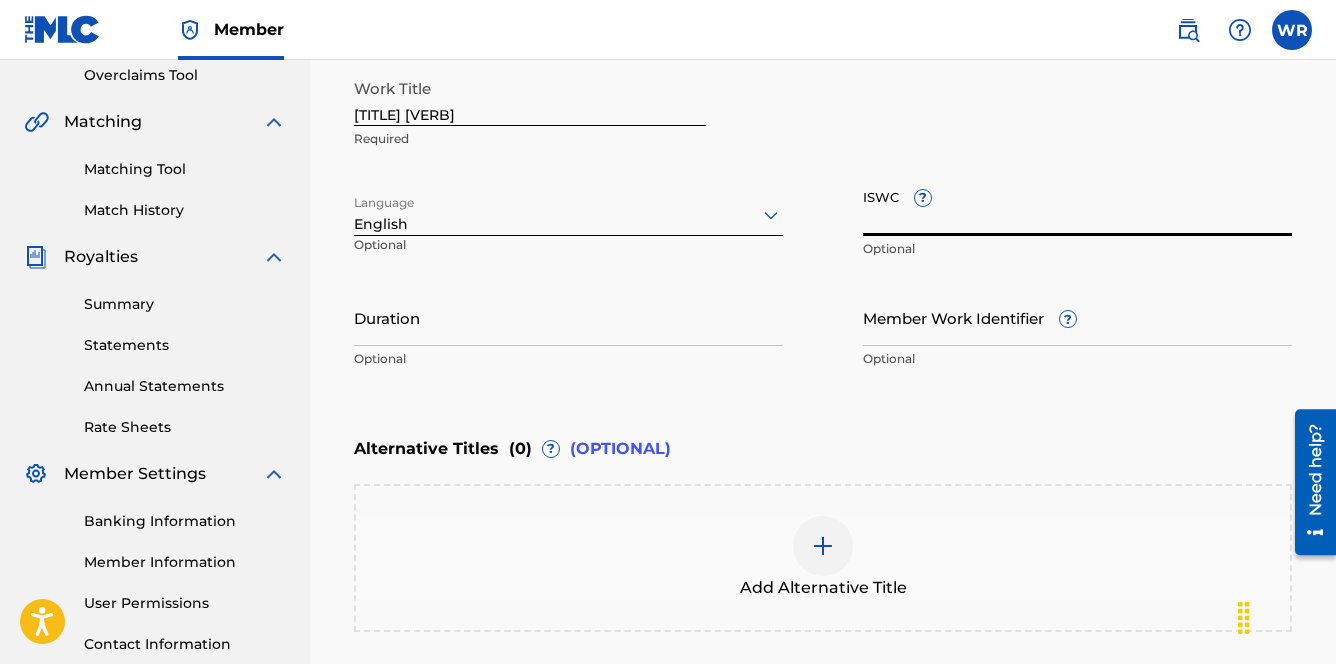 scroll, scrollTop: 430, scrollLeft: 0, axis: vertical 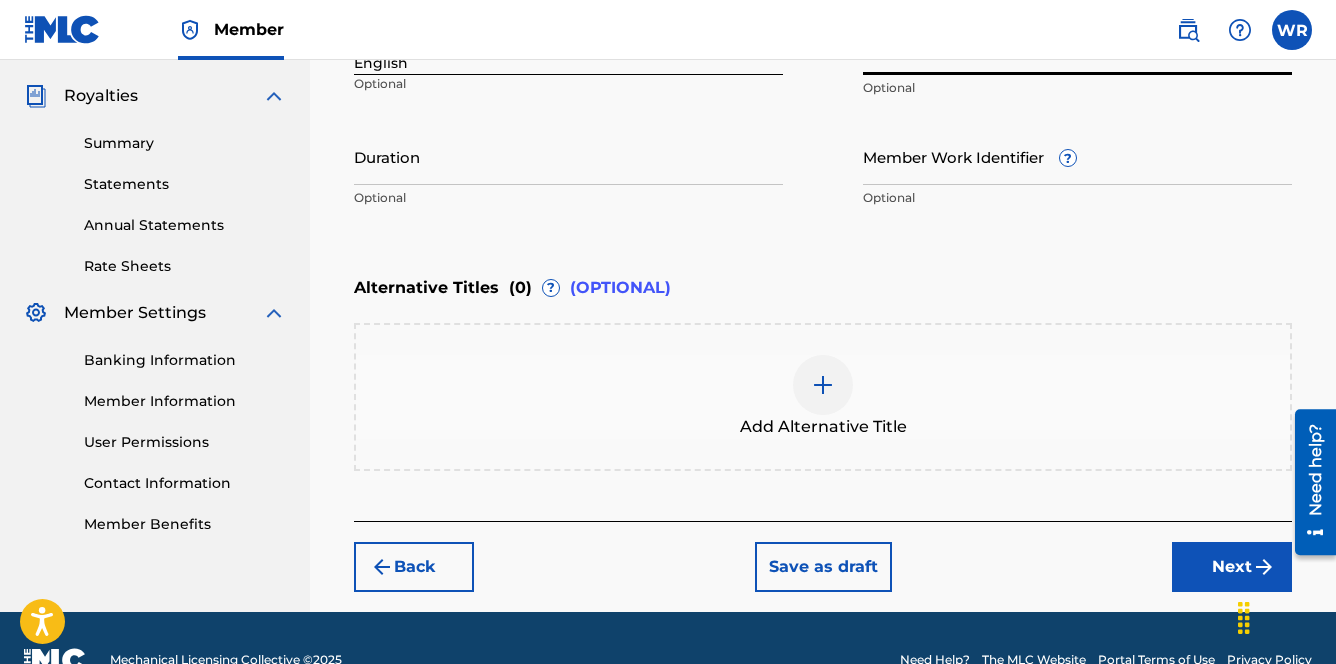 click on "Next" at bounding box center (1232, 567) 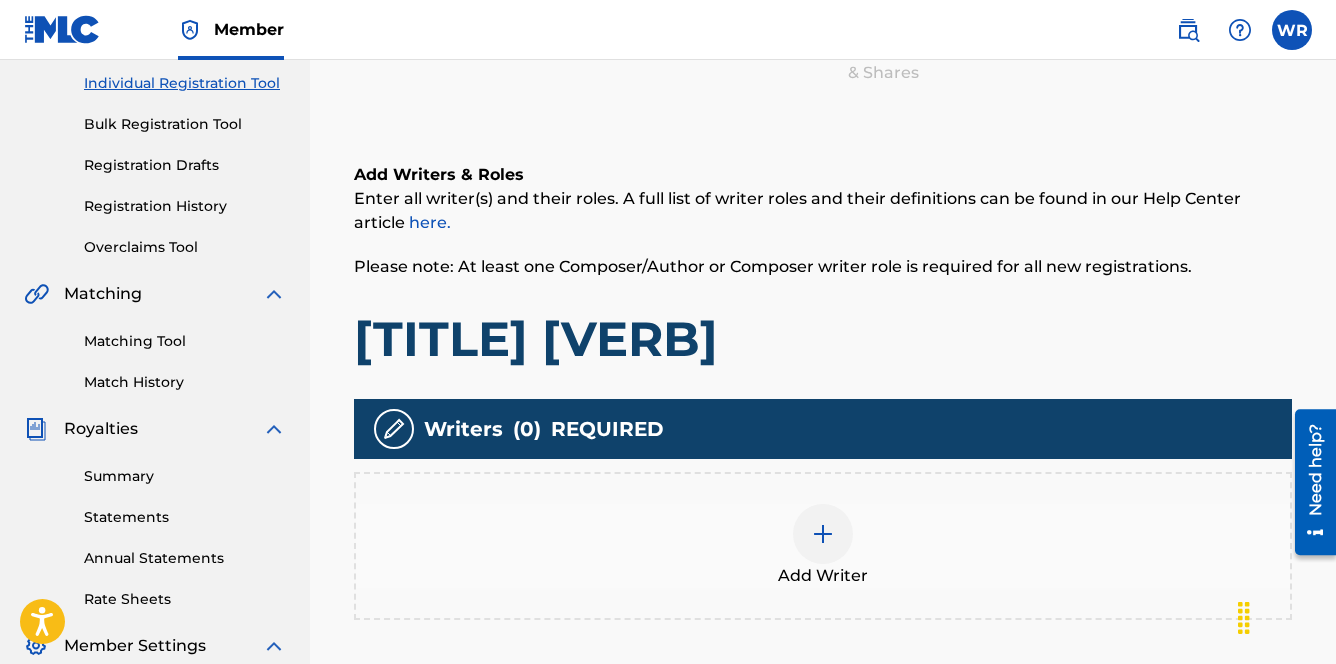 scroll, scrollTop: 371, scrollLeft: 0, axis: vertical 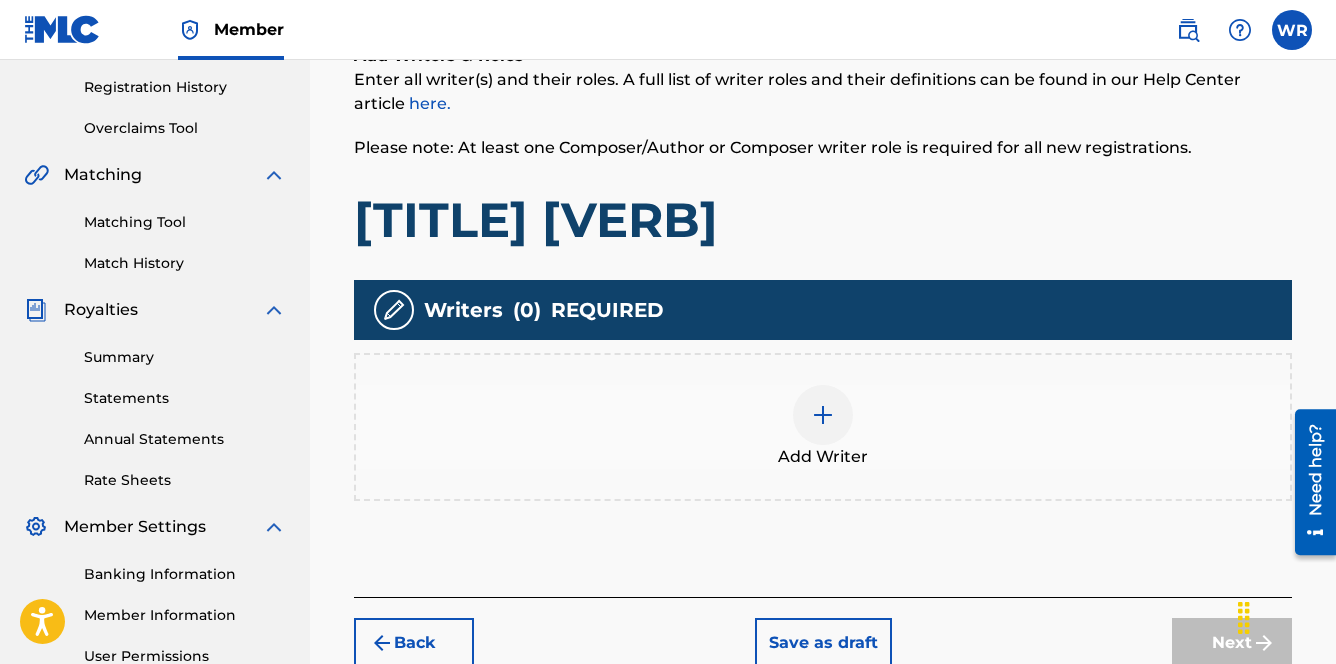 click at bounding box center [823, 415] 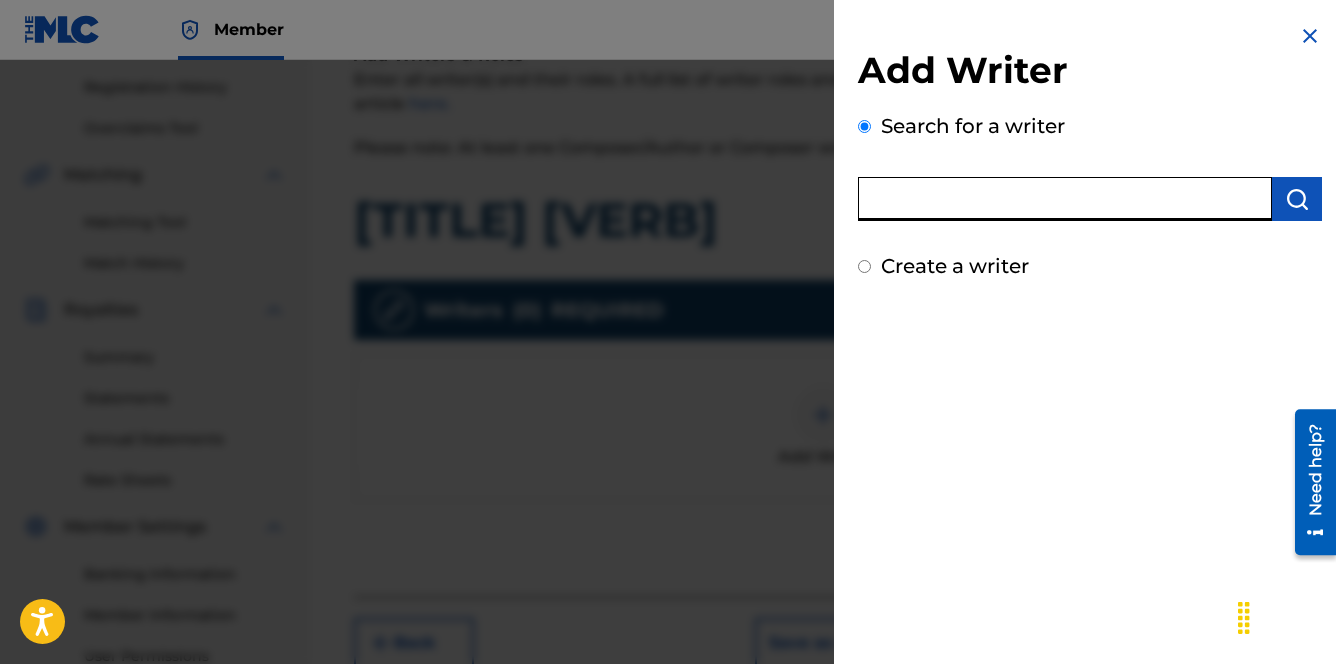 click at bounding box center (1065, 199) 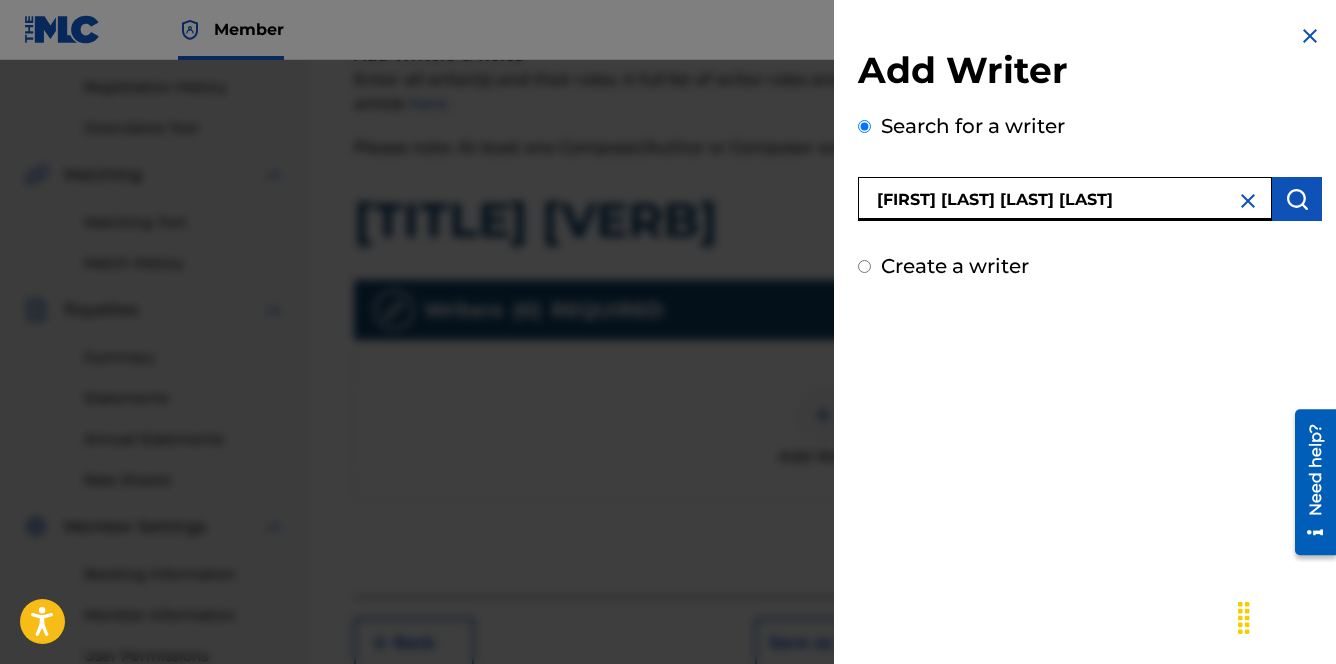 type on "[FIRST] [LAST] [LAST] [LAST]" 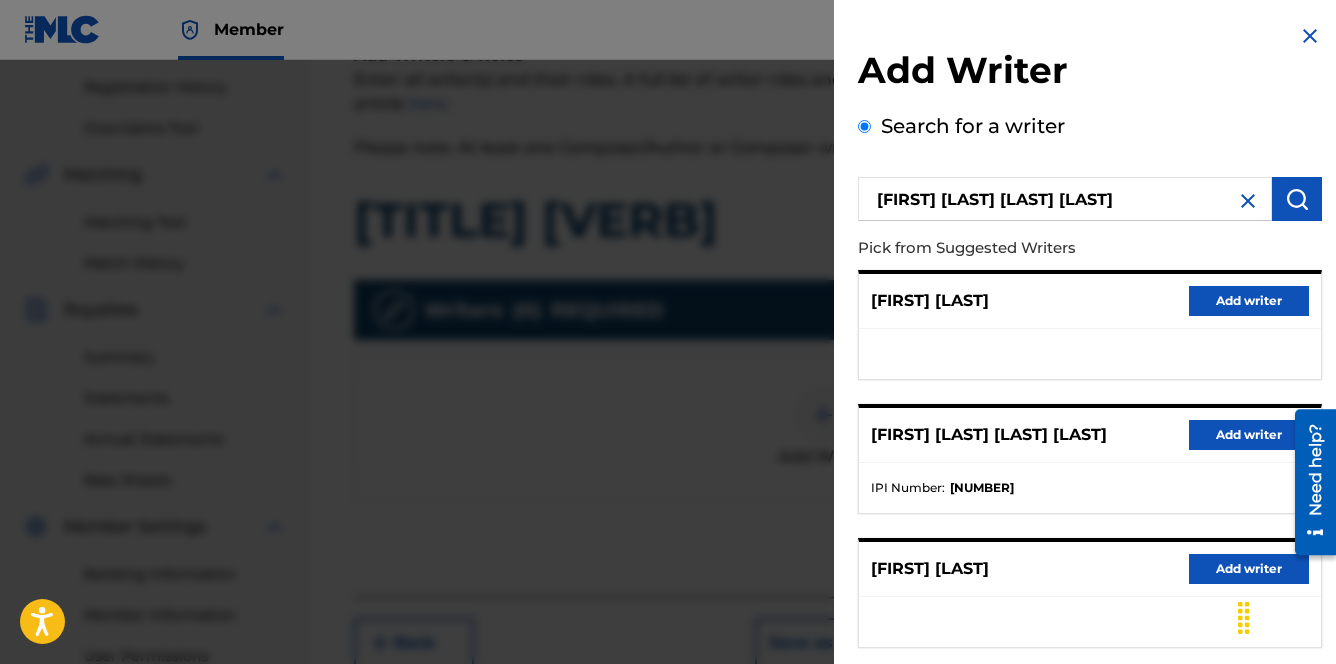 click on "Add writer" at bounding box center [1249, 435] 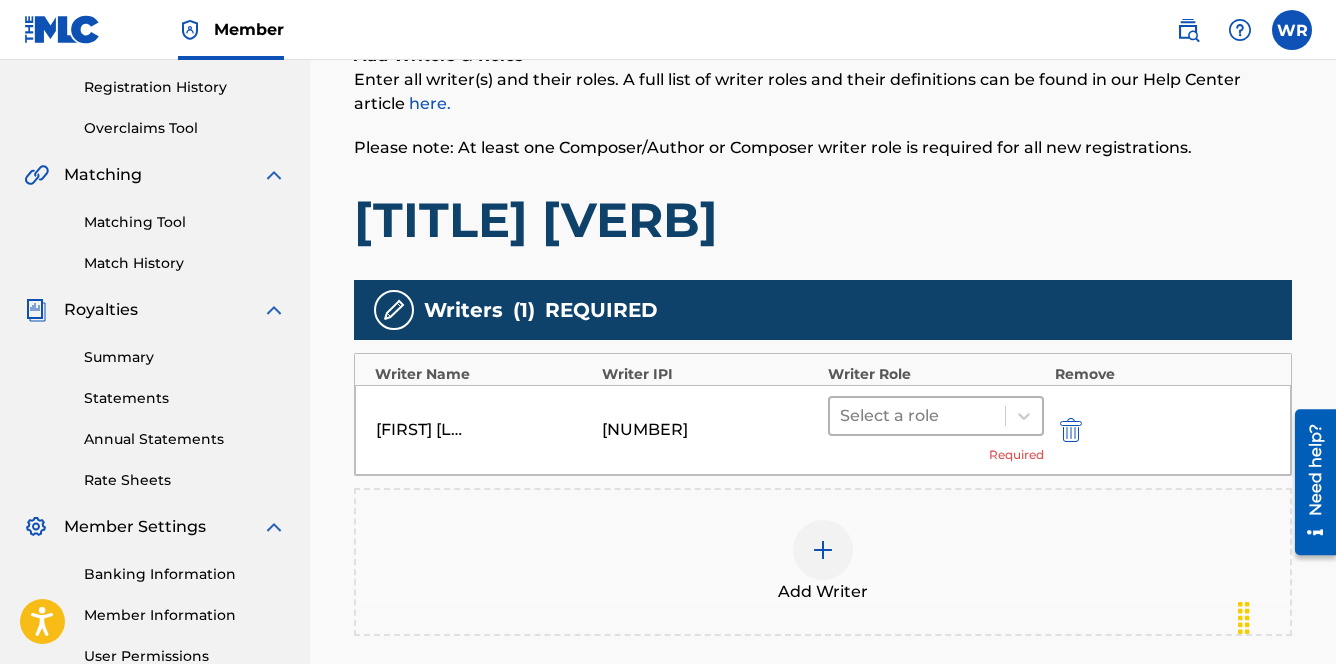 click at bounding box center (917, 416) 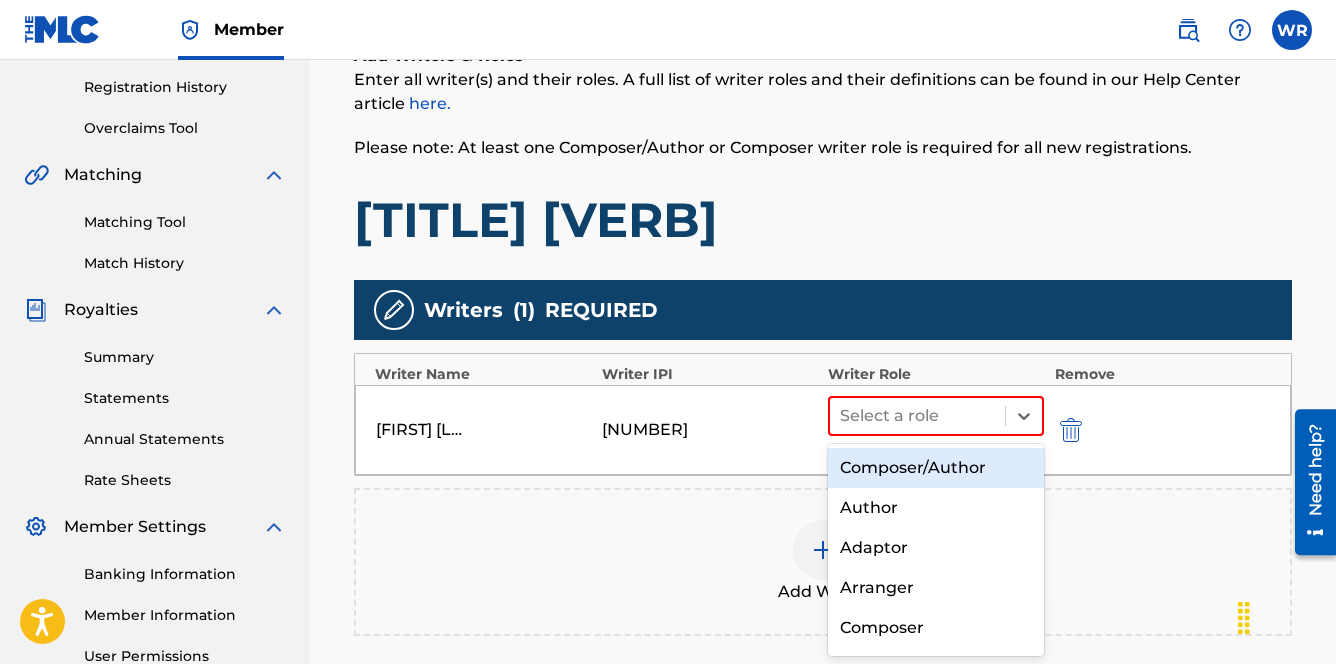 click on "Composer/Author" at bounding box center [936, 468] 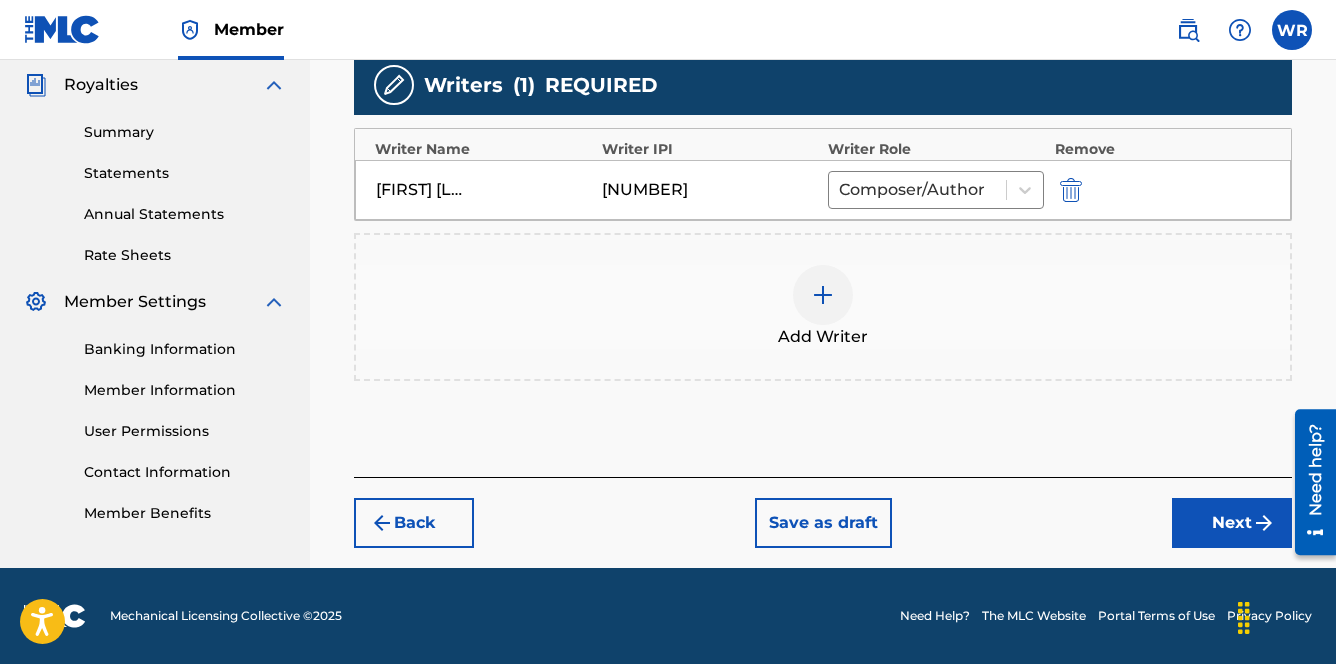 click on "Next" at bounding box center [1232, 523] 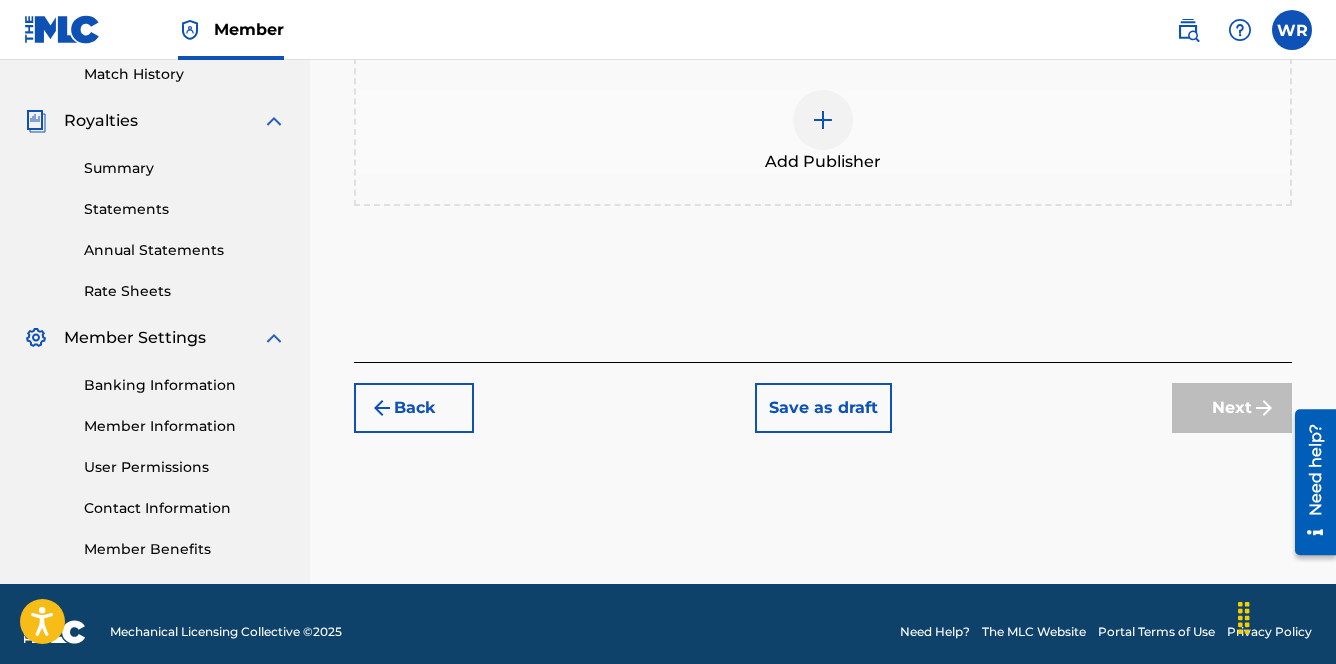 scroll, scrollTop: 570, scrollLeft: 0, axis: vertical 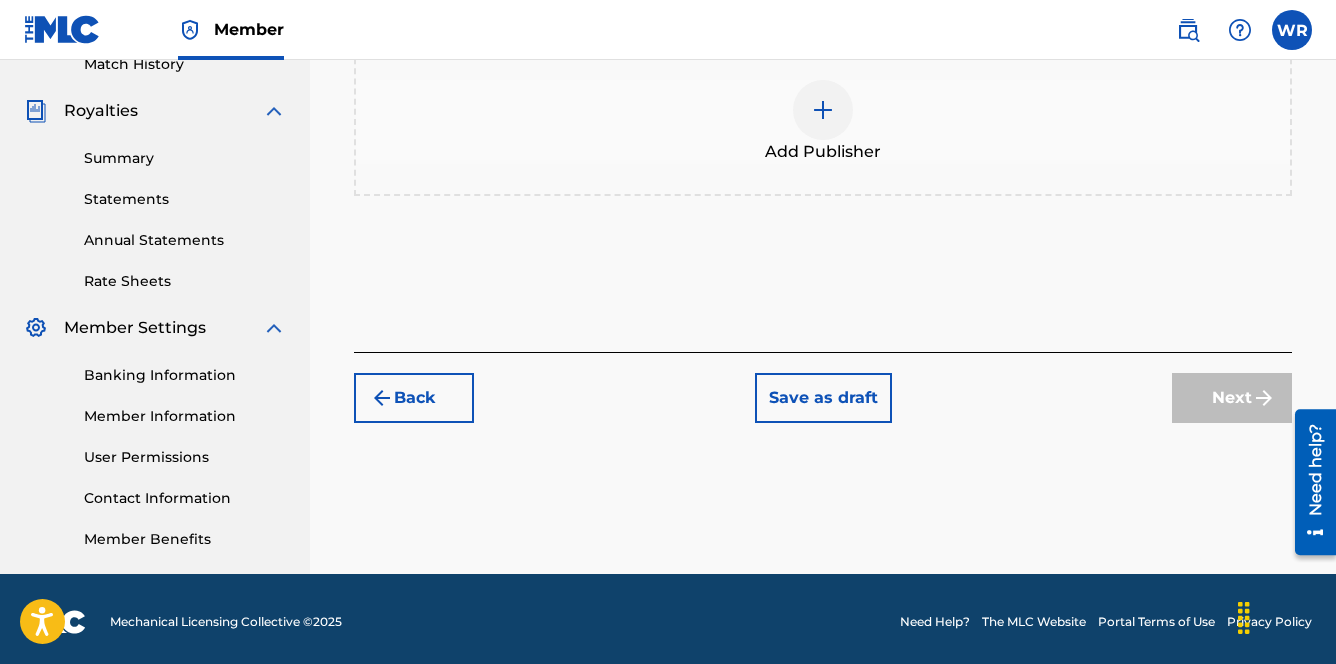 click at bounding box center (823, 110) 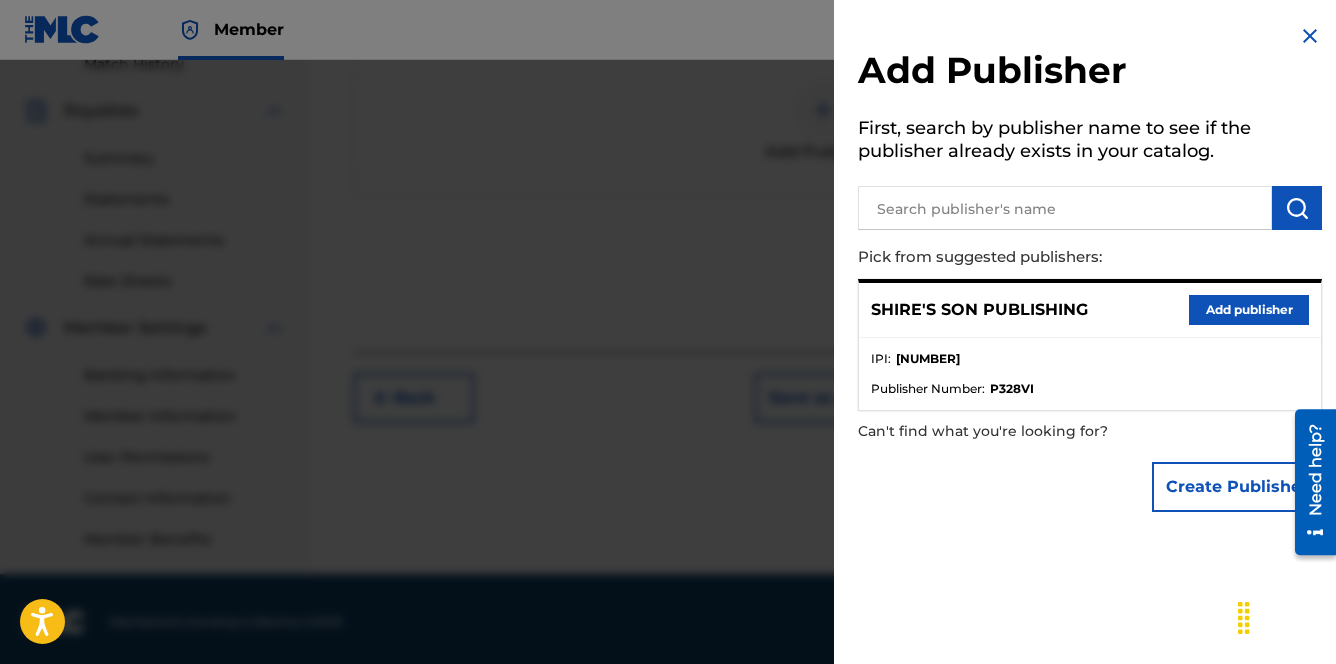 click on "Add publisher" at bounding box center (1249, 310) 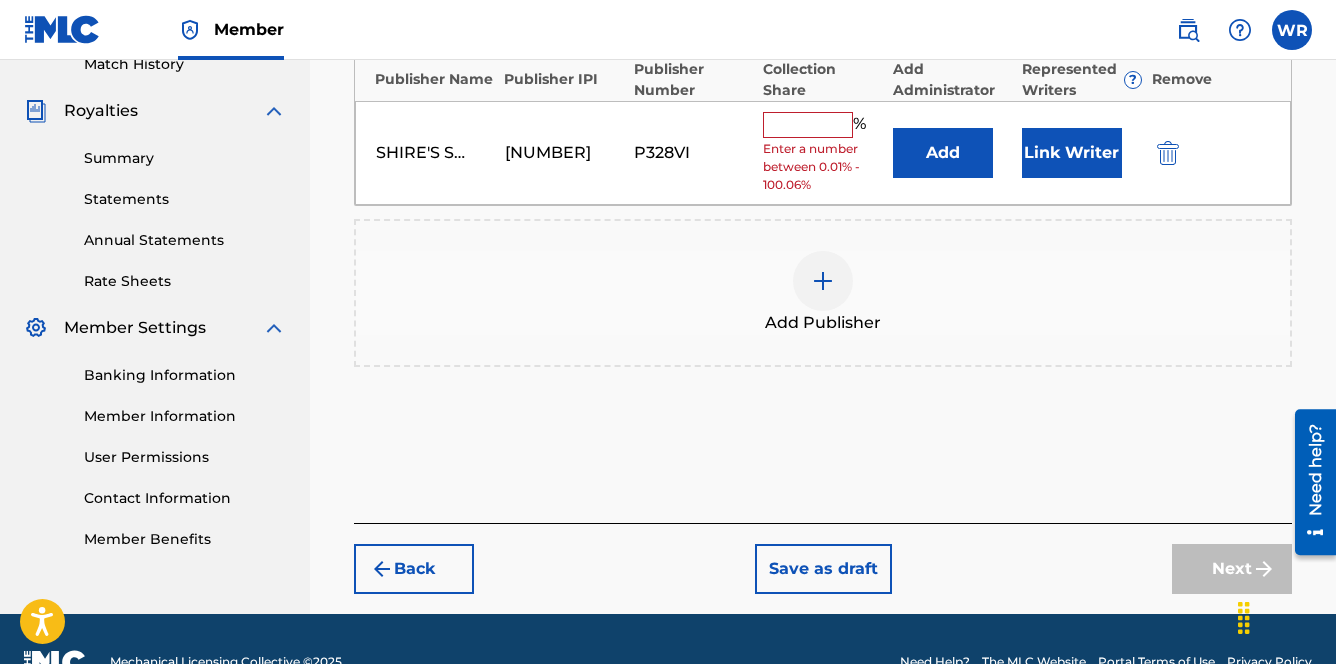 click at bounding box center (808, 125) 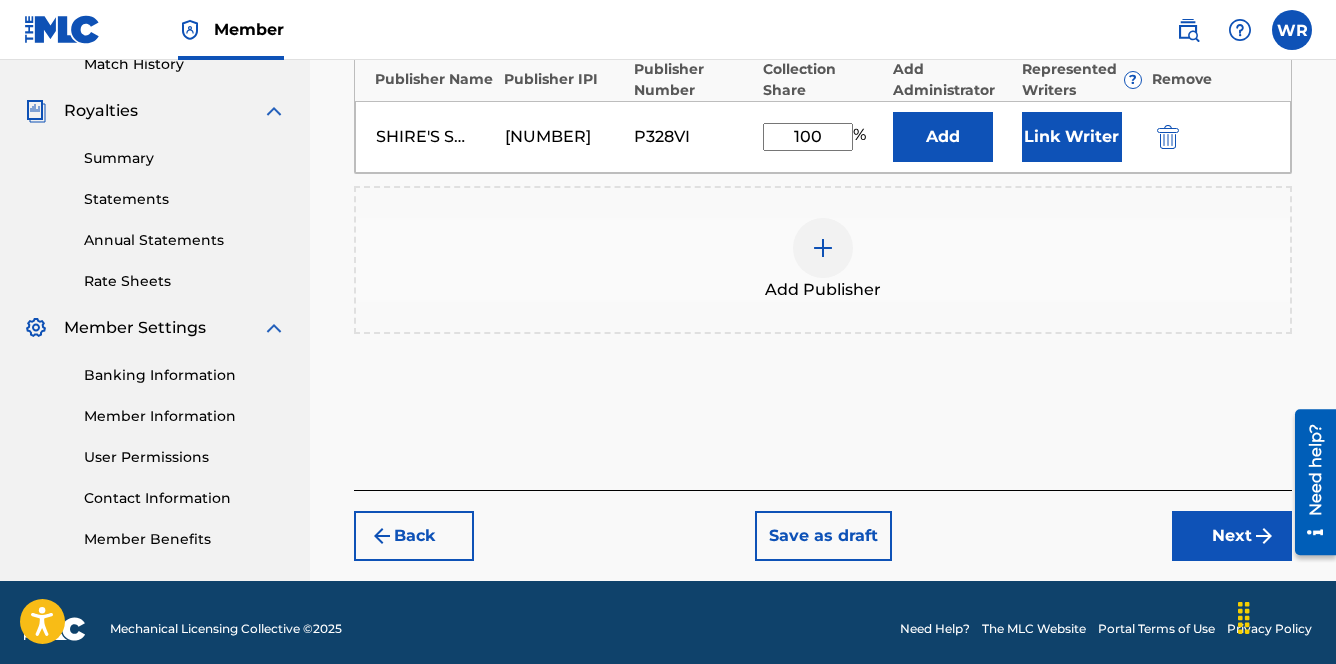 type on "100" 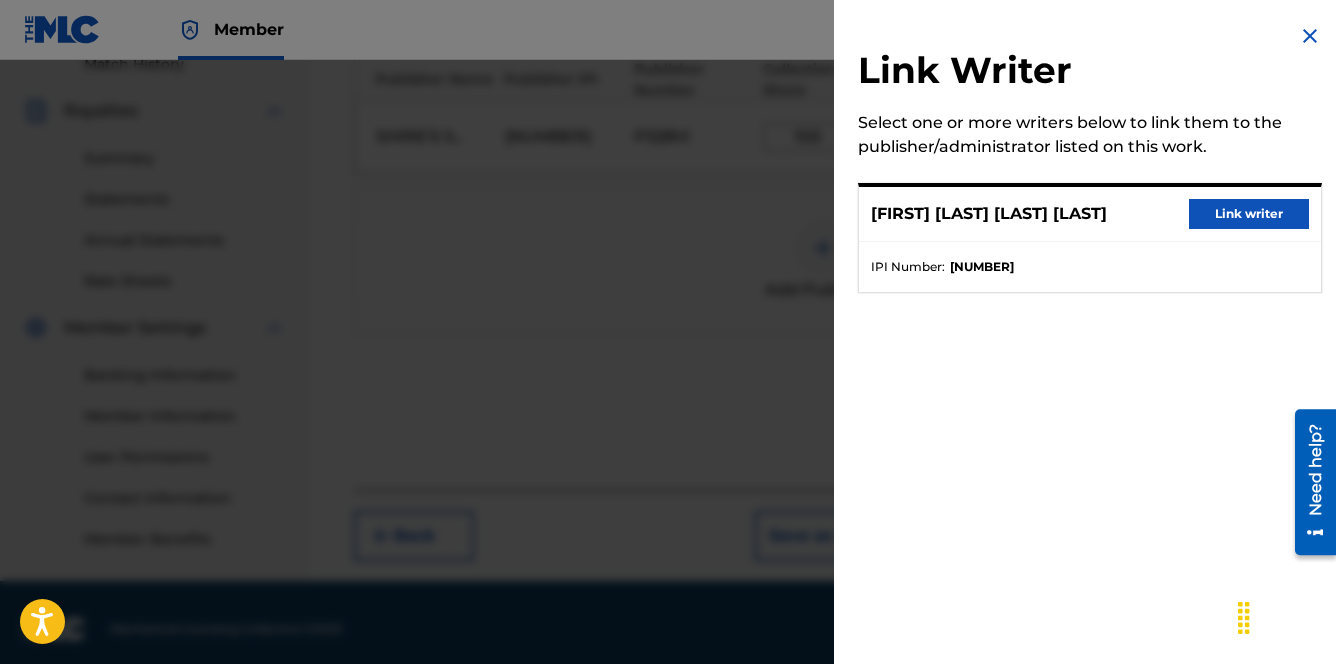 click on "Link writer" at bounding box center [1249, 214] 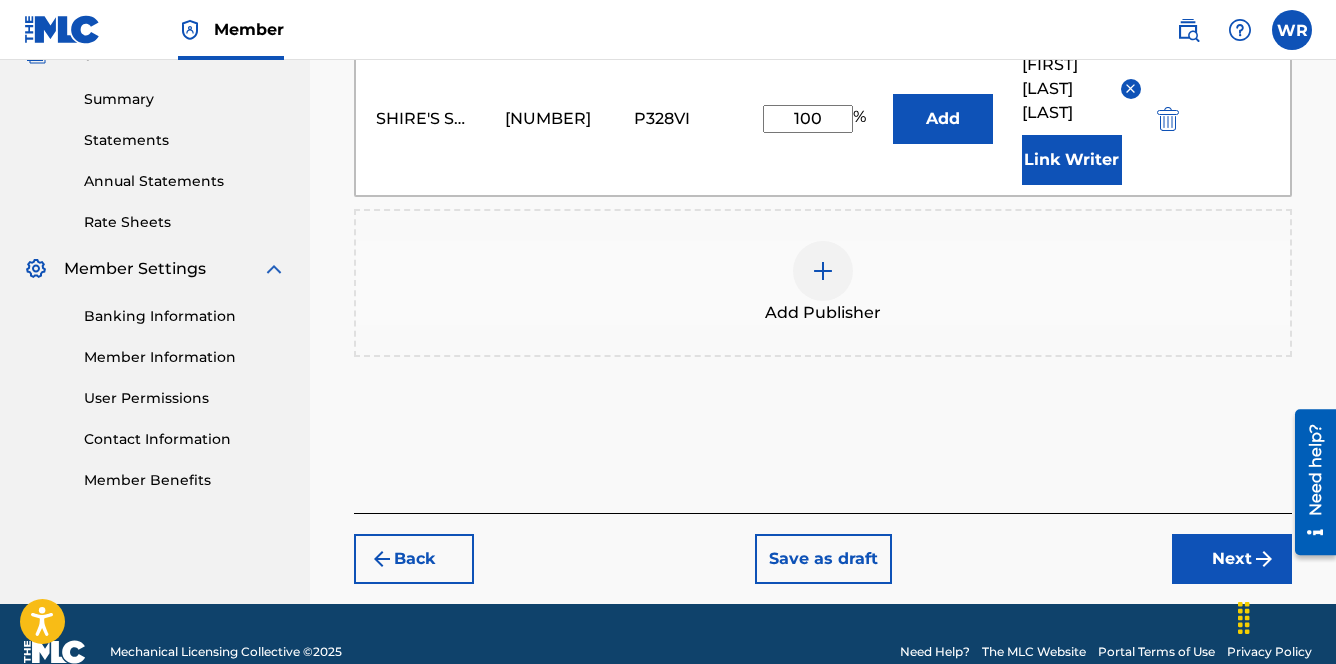 scroll, scrollTop: 689, scrollLeft: 0, axis: vertical 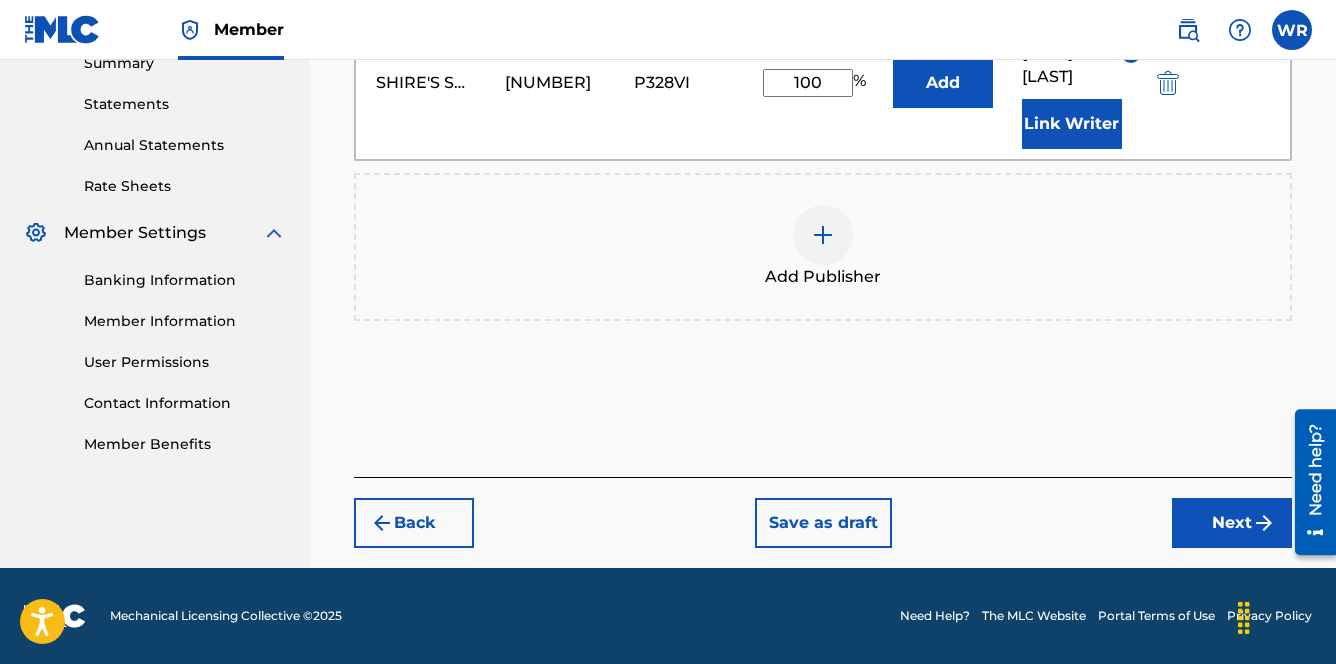 click on "Next" at bounding box center [1232, 523] 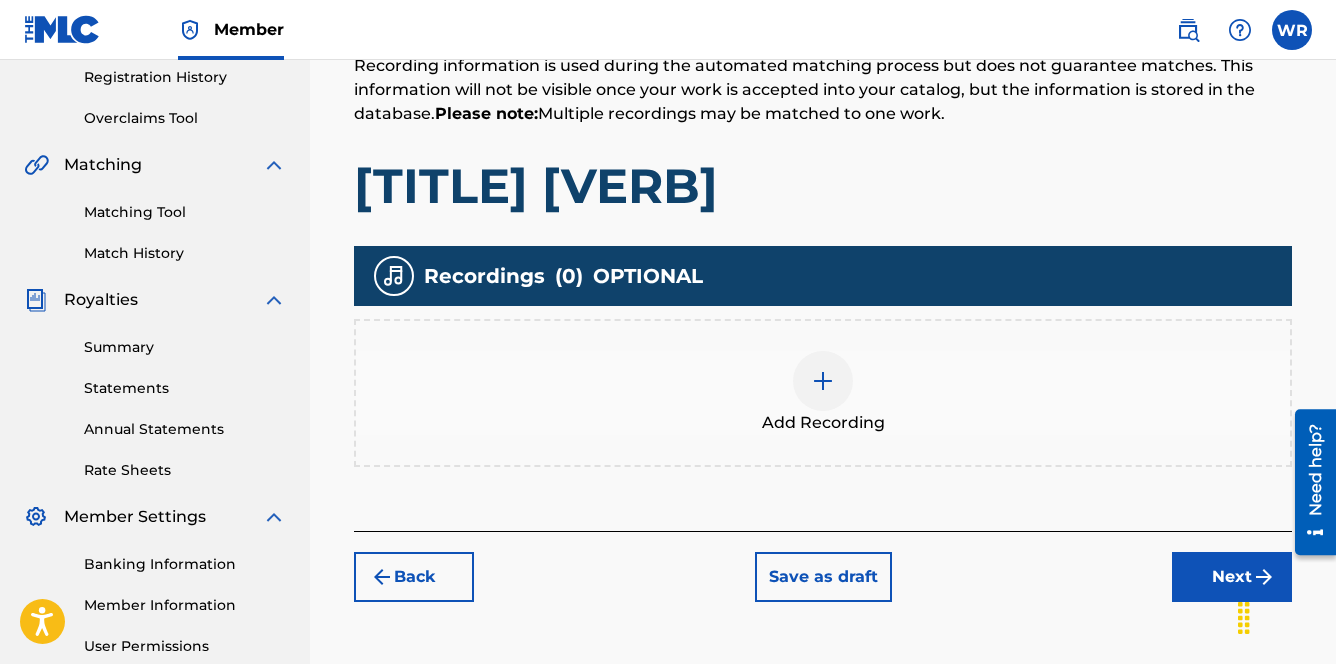 scroll, scrollTop: 384, scrollLeft: 0, axis: vertical 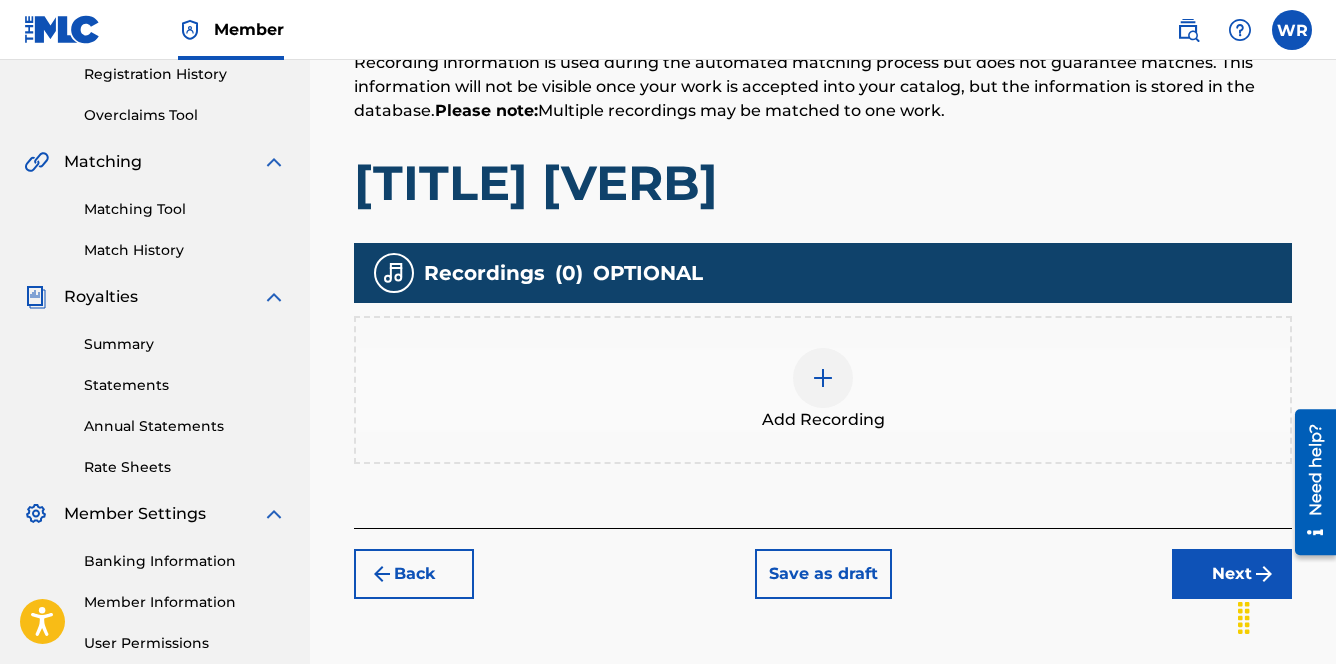 click at bounding box center [823, 378] 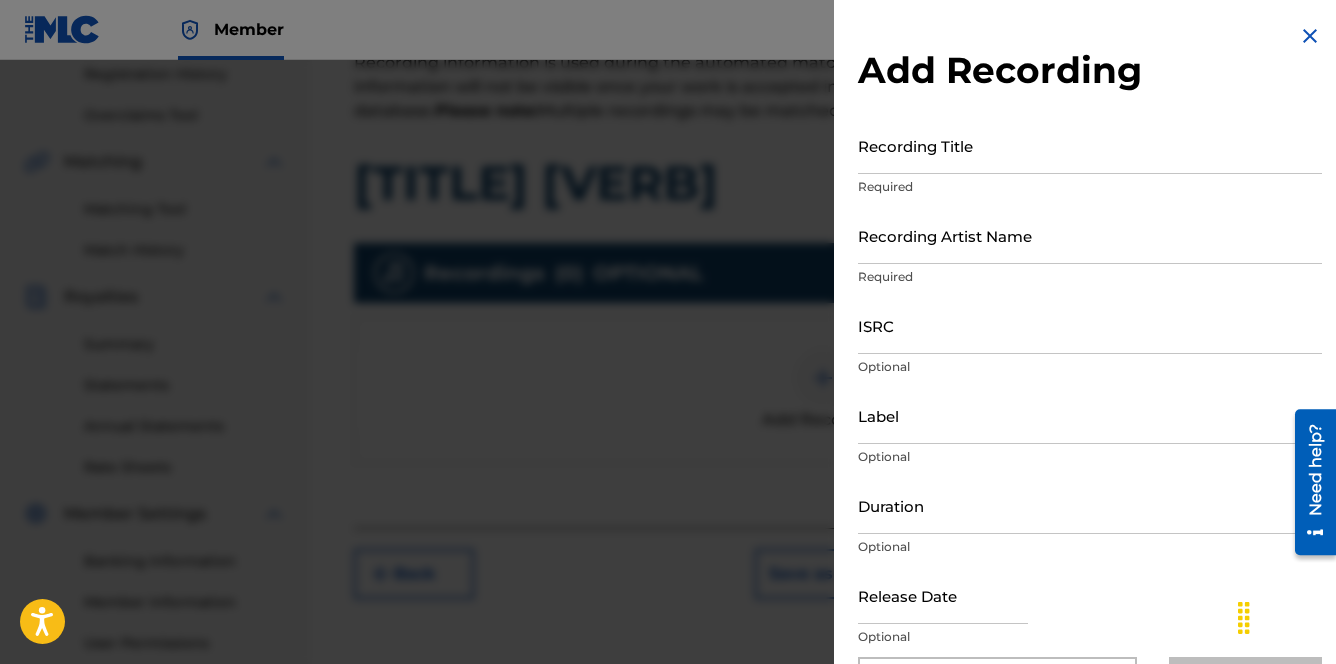 click on "Recording Title" at bounding box center [1090, 145] 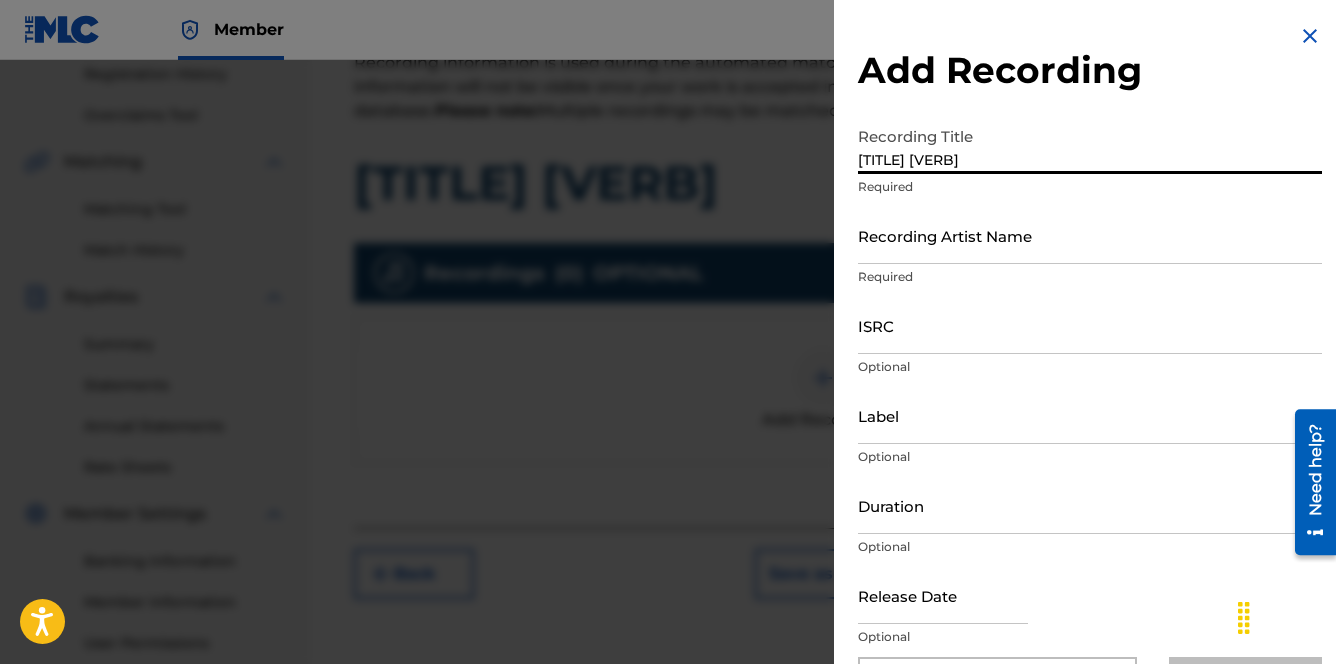 type on "[TITLE] [VERB]" 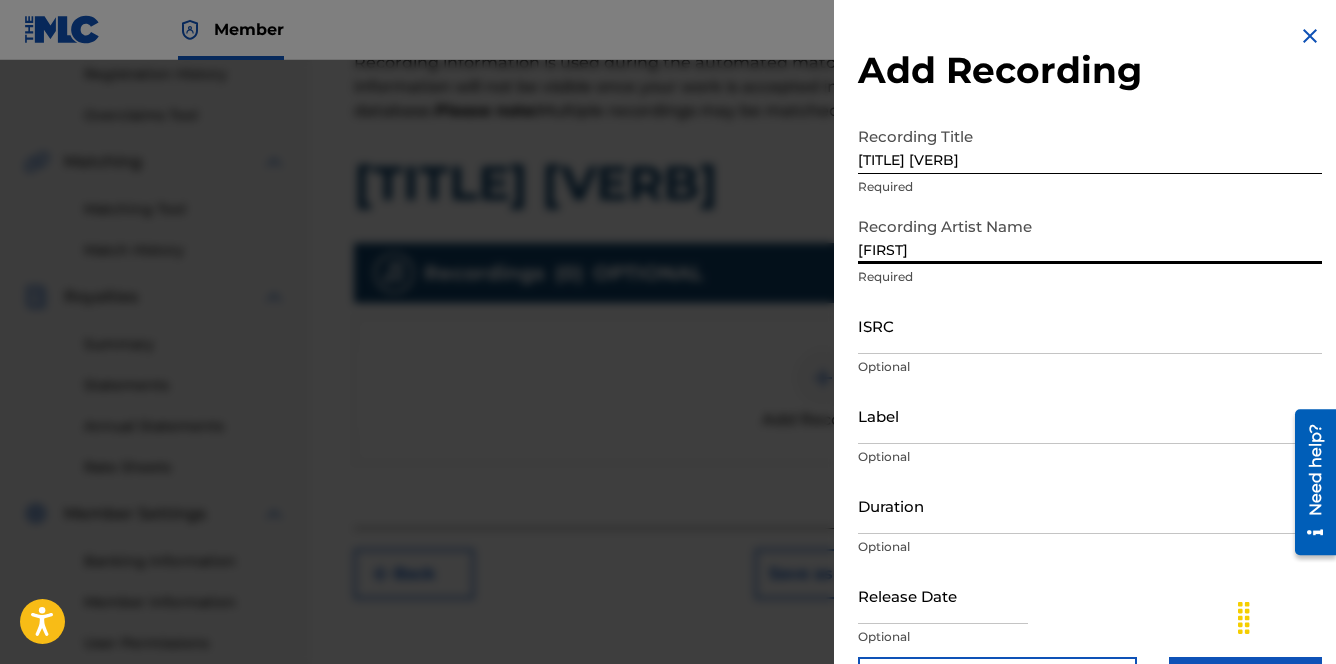 type on "[FIRST]" 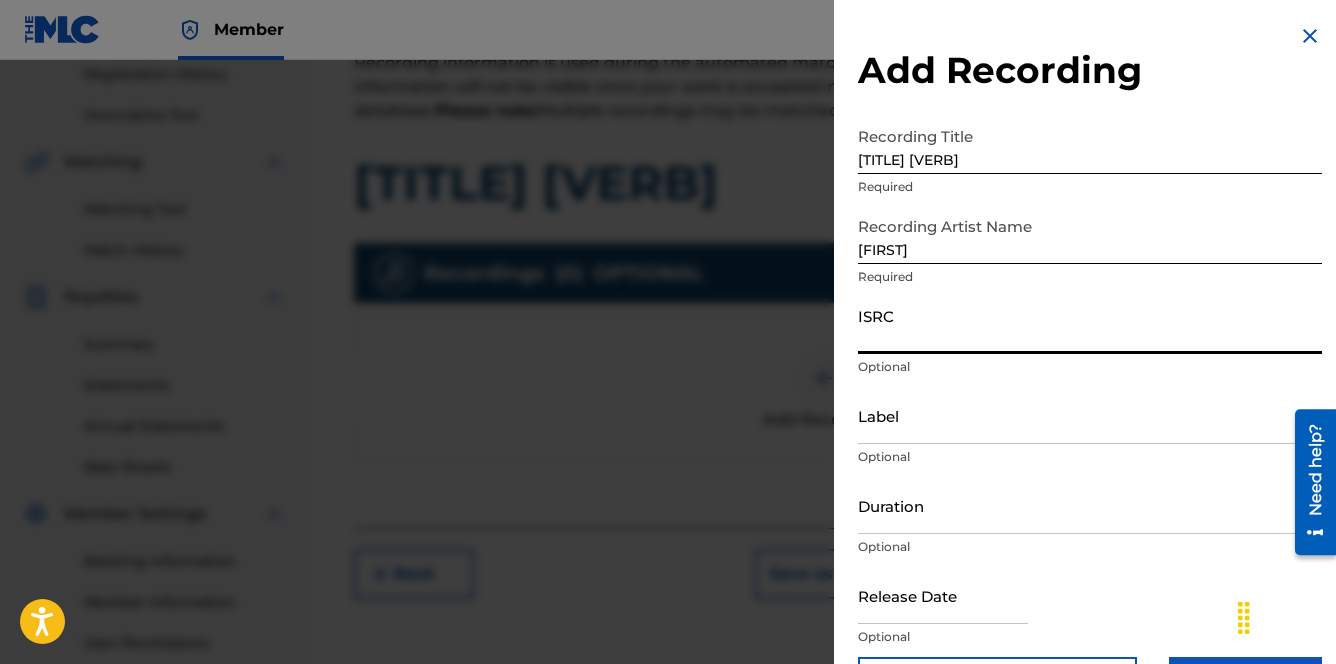 paste on "QZWFP2372101" 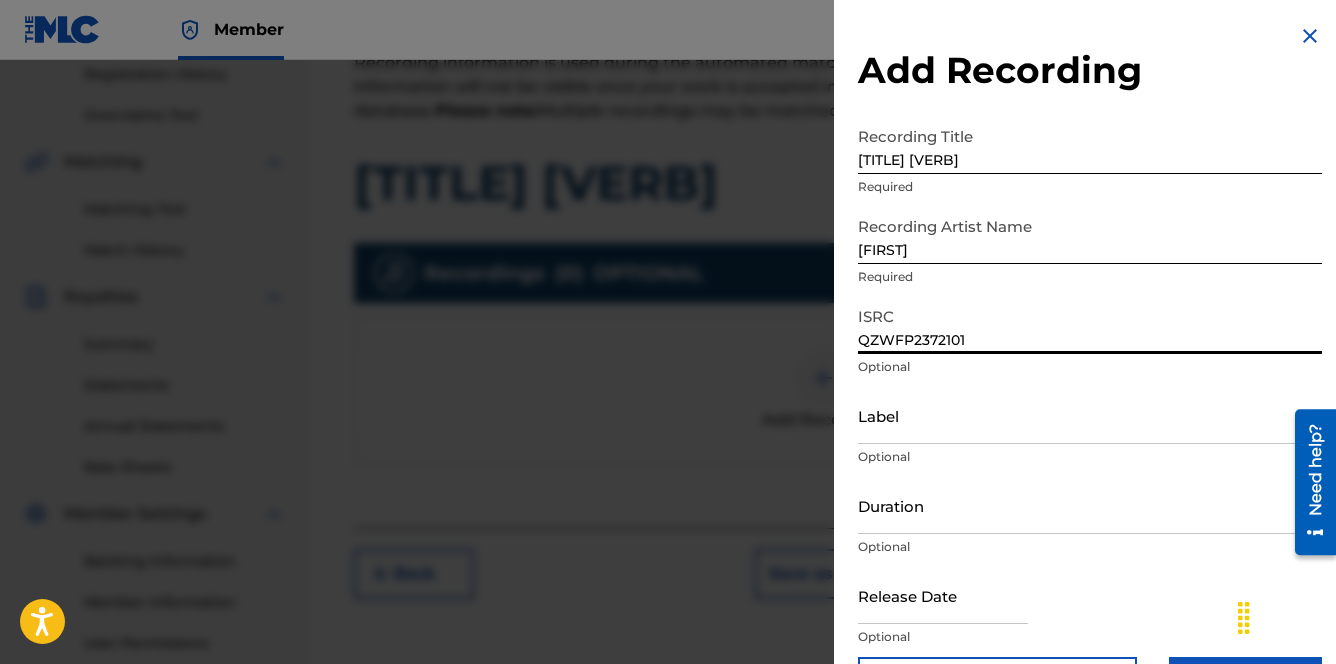 type on "QZWFP2372101" 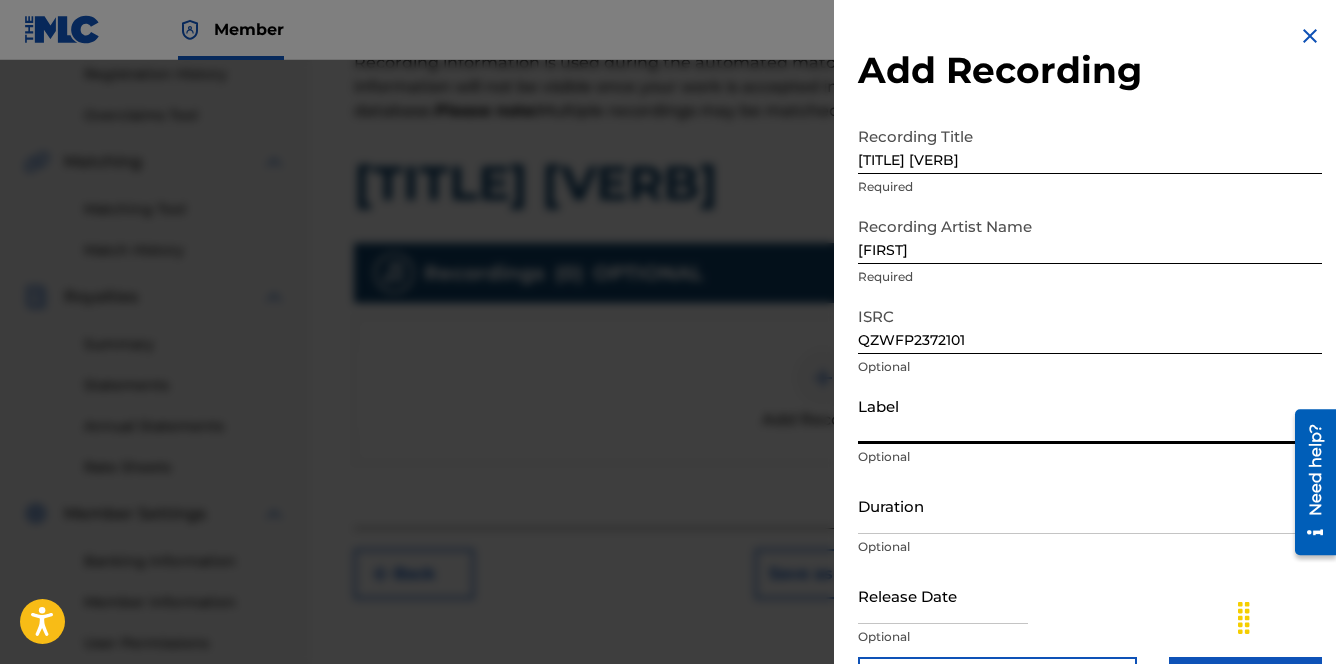 type on "[TITLE] [LAST]" 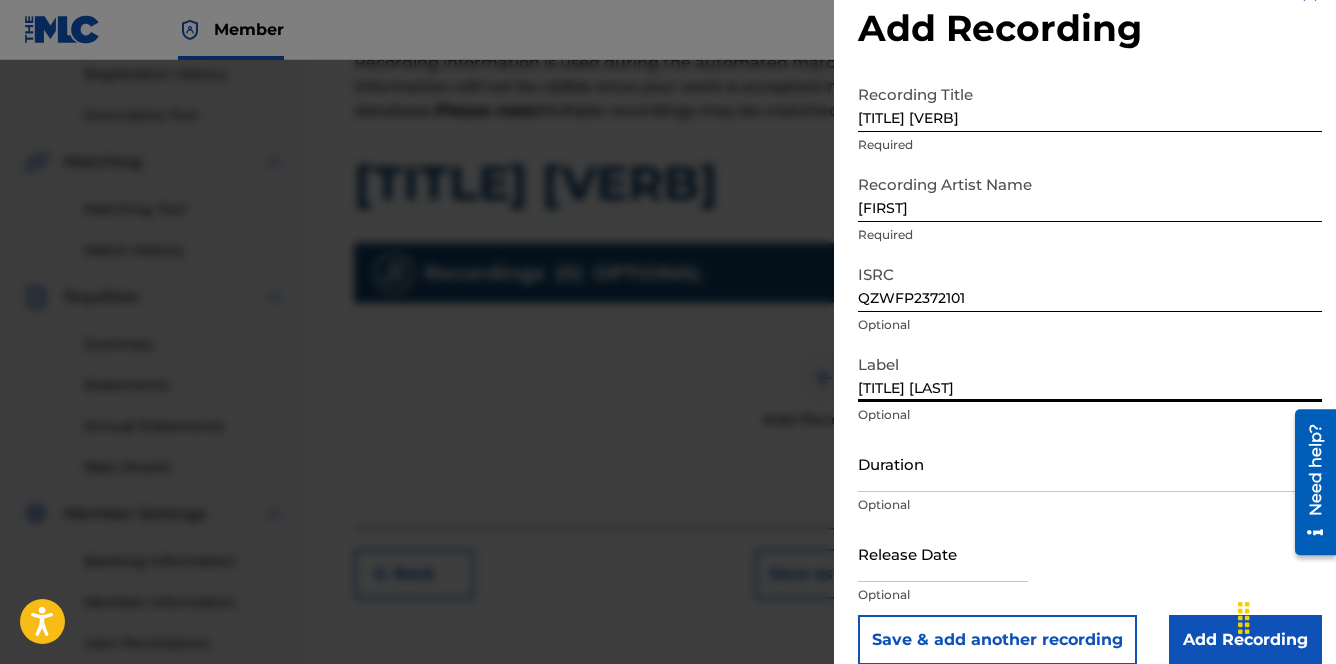 scroll, scrollTop: 67, scrollLeft: 0, axis: vertical 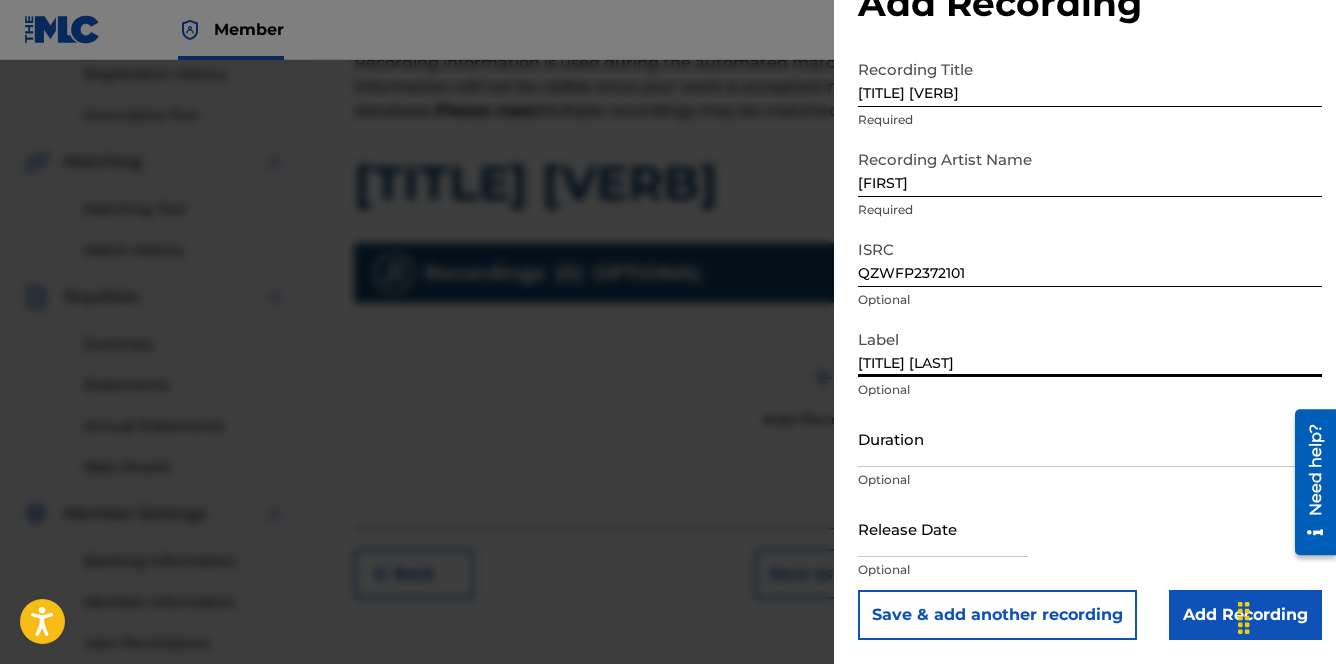 click at bounding box center [943, 528] 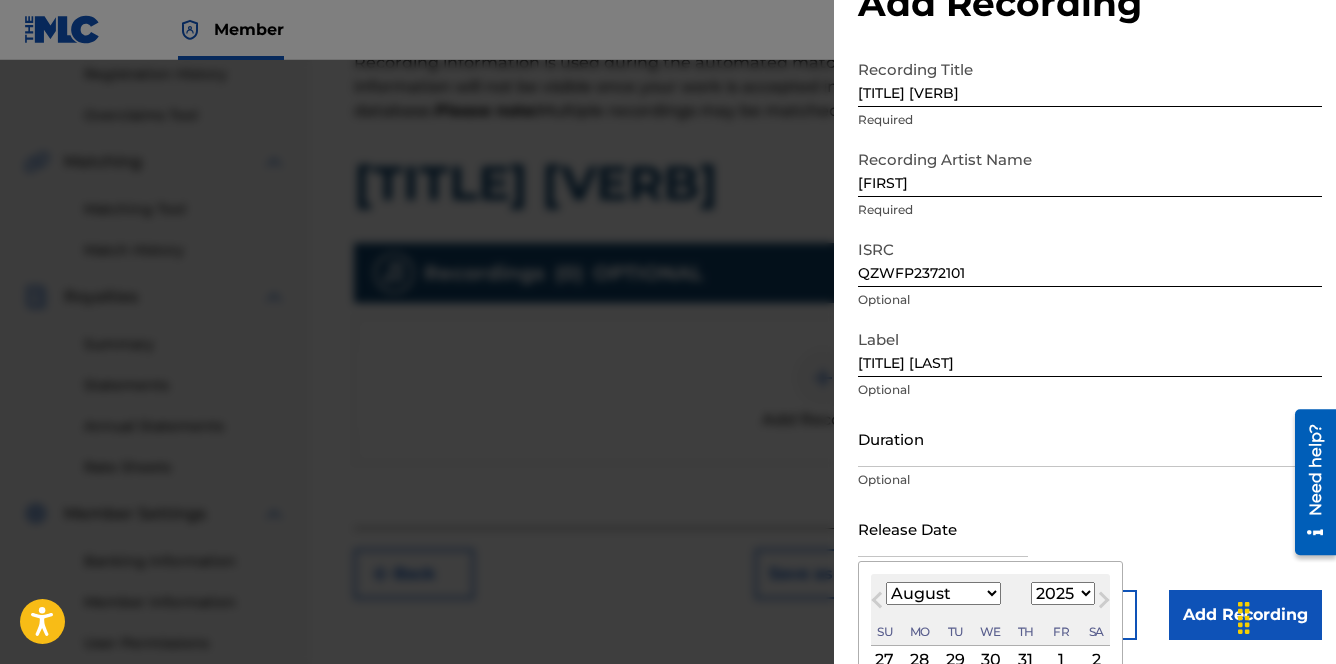 click on "Release Date Previous Month Next Month August 2025 January February March April May June July August September October November December 1899 1900 1901 1902 1903 1904 1905 1906 1907 1908 1909 1910 1911 1912 1913 1914 1915 1916 1917 1918 1919 1920 1921 1922 1923 1924 1925 1926 1927 1928 1929 1930 1931 1932 1933 1934 1935 1936 1937 1938 1939 1940 1941 1942 1943 1944 1945 1946 1947 1948 1949 1950 1951 1952 1953 1954 1955 1956 1957 1958 1959 1960 1961 1962 1963 1964 1965 1966 1967 1968 1969 1970 1971 1972 1973 1974 1975 1976 1977 1978 1979 1980 1981 1982 1983 1984 1985 1986 1987 1988 1989 1990 1991 1992 1993 1994 1995 1996 1997 1998 1999 2000 2001 2002 2003 2004 2005 2006 2007 2008 2009 2010 2011 2012 2013 2014 2015 2016 2017 2018 2019 2020 2021 2022 2023 2024 2025 2026 2027 2028 2029 2030 2031 2032 2033 2034 2035 2036 2037 2038 2039 2040 2041 2042 2043 2044 2045 2046 2047 2048 2049 2050 2051 2052 2053 2054 2055 2056 2057 2058 2059 2060 2061 2062 2063 2064 2065 2066 2067 2068 2069 2070 2071 2072 2073 2074 2075 Su" at bounding box center (1090, 545) 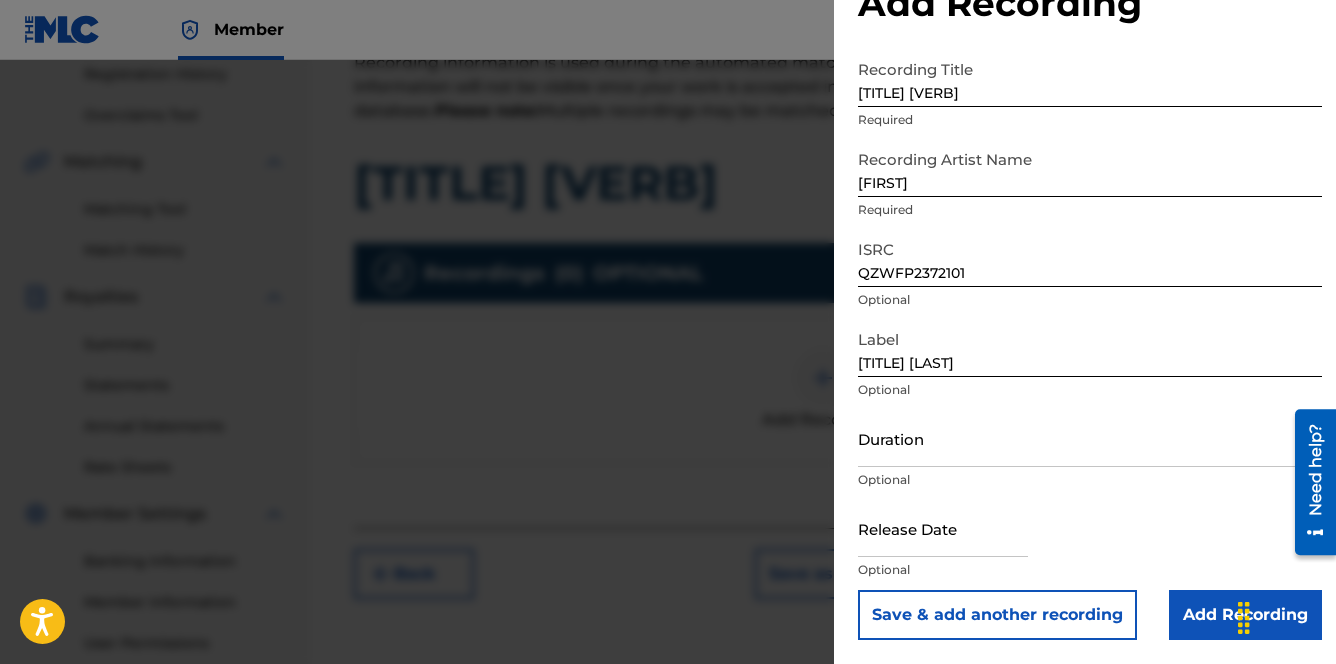 click at bounding box center (943, 528) 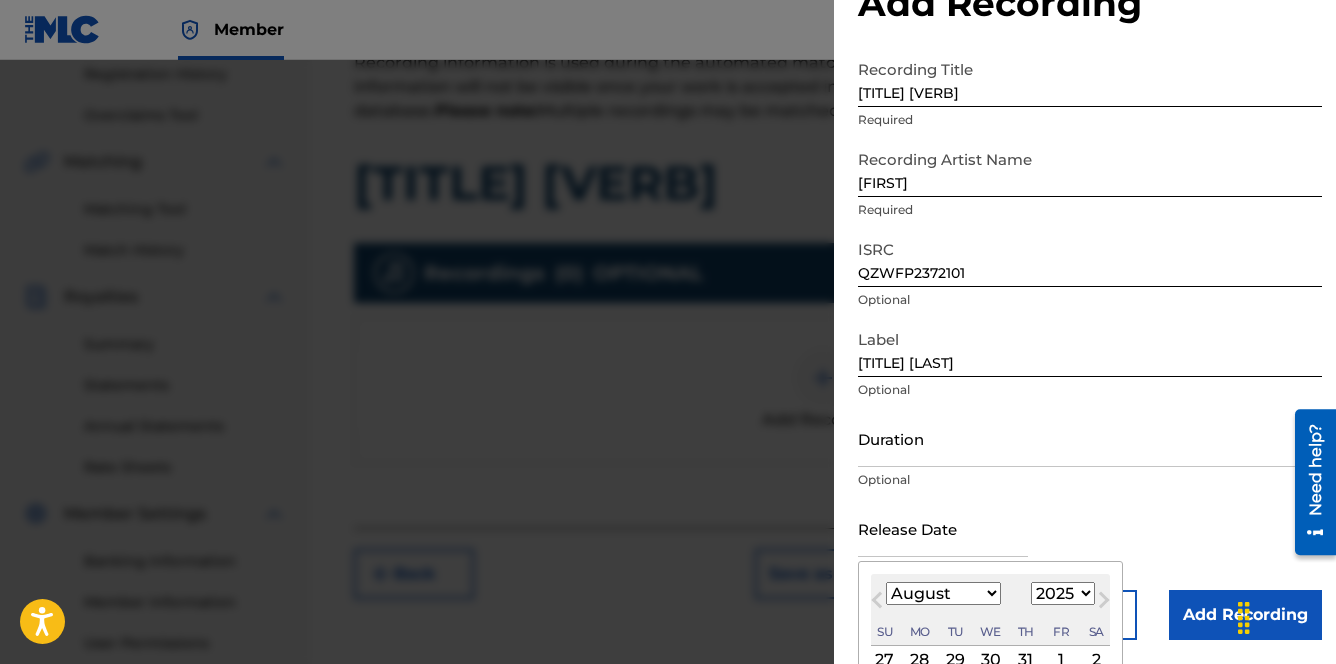 click on "January February March April May June July August September October November December" at bounding box center [943, 593] 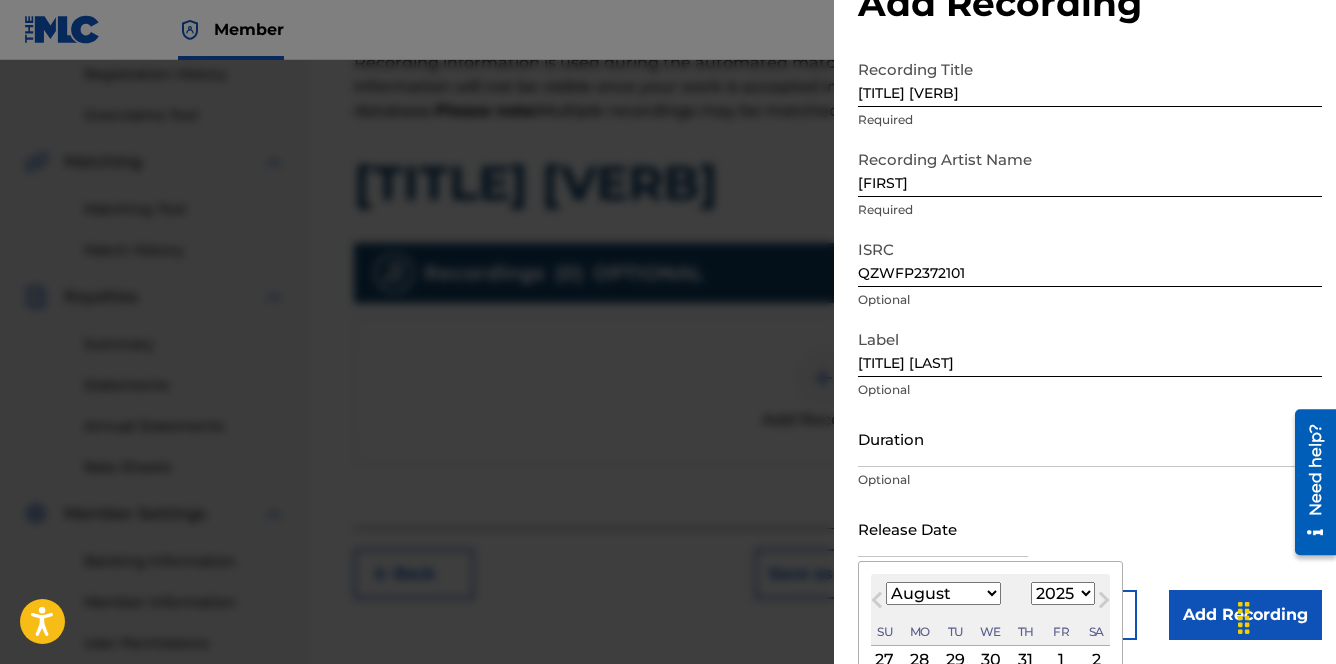 select on "11" 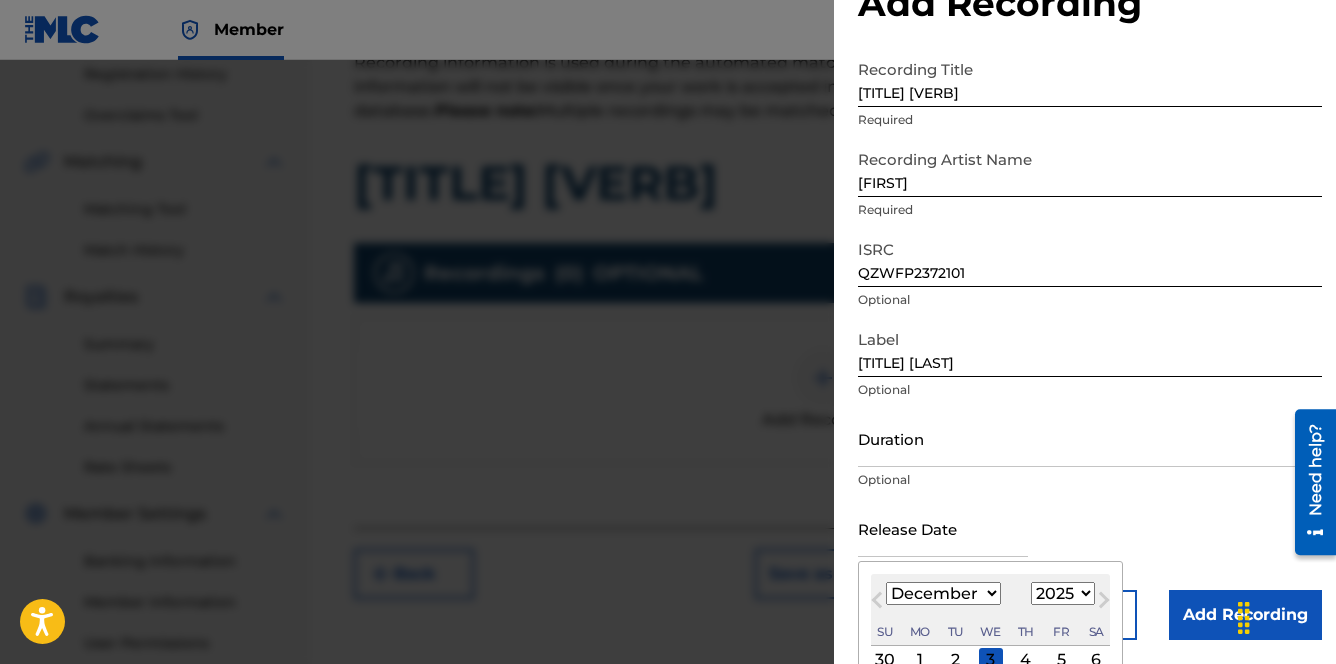 click on "1899 1900 1901 1902 1903 1904 1905 1906 1907 1908 1909 1910 1911 1912 1913 1914 1915 1916 1917 1918 1919 1920 1921 1922 1923 1924 1925 1926 1927 1928 1929 1930 1931 1932 1933 1934 1935 1936 1937 1938 1939 1940 1941 1942 1943 1944 1945 1946 1947 1948 1949 1950 1951 1952 1953 1954 1955 1956 1957 1958 1959 1960 1961 1962 1963 1964 1965 1966 1967 1968 1969 1970 1971 1972 1973 1974 1975 1976 1977 1978 1979 1980 1981 1982 1983 1984 1985 1986 1987 1988 1989 1990 1991 1992 1993 1994 1995 1996 1997 1998 1999 2000 2001 2002 2003 2004 2005 2006 2007 2008 2009 2010 2011 2012 2013 2014 2015 2016 2017 2018 2019 2020 2021 2022 2023 2024 2025 2026 2027 2028 2029 2030 2031 2032 2033 2034 2035 2036 2037 2038 2039 2040 2041 2042 2043 2044 2045 2046 2047 2048 2049 2050 2051 2052 2053 2054 2055 2056 2057 2058 2059 2060 2061 2062 2063 2064 2065 2066 2067 2068 2069 2070 2071 2072 2073 2074 2075 2076 2077 2078 2079 2080 2081 2082 2083 2084 2085 2086 2087 2088 2089 2090 2091 2092 2093 2094 2095 2096 2097 2098 2099 2100" at bounding box center [1063, 593] 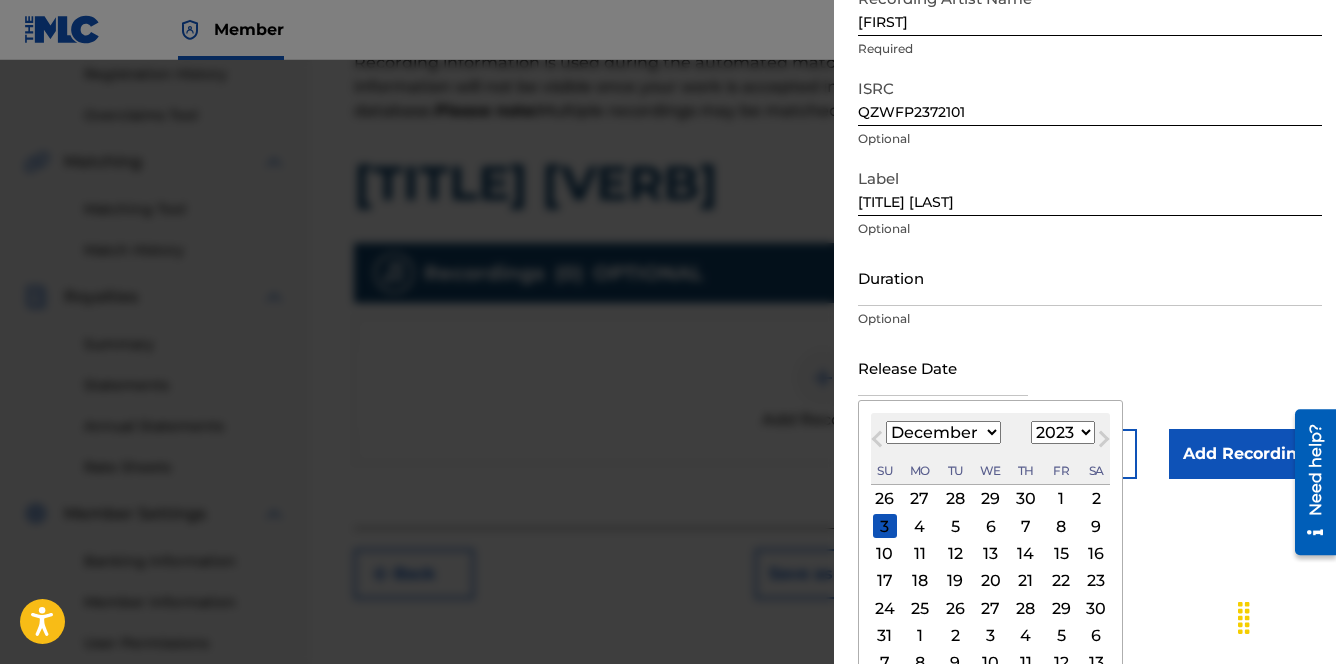 scroll, scrollTop: 253, scrollLeft: 0, axis: vertical 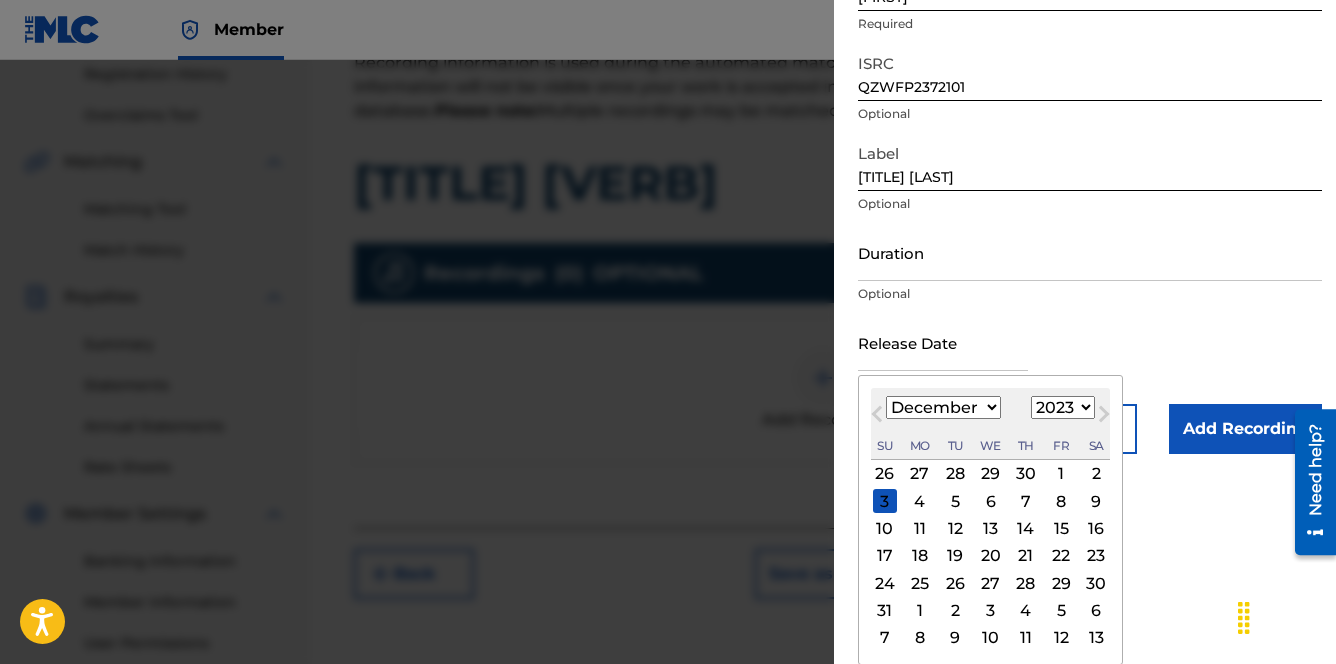 click on "29" at bounding box center (1061, 583) 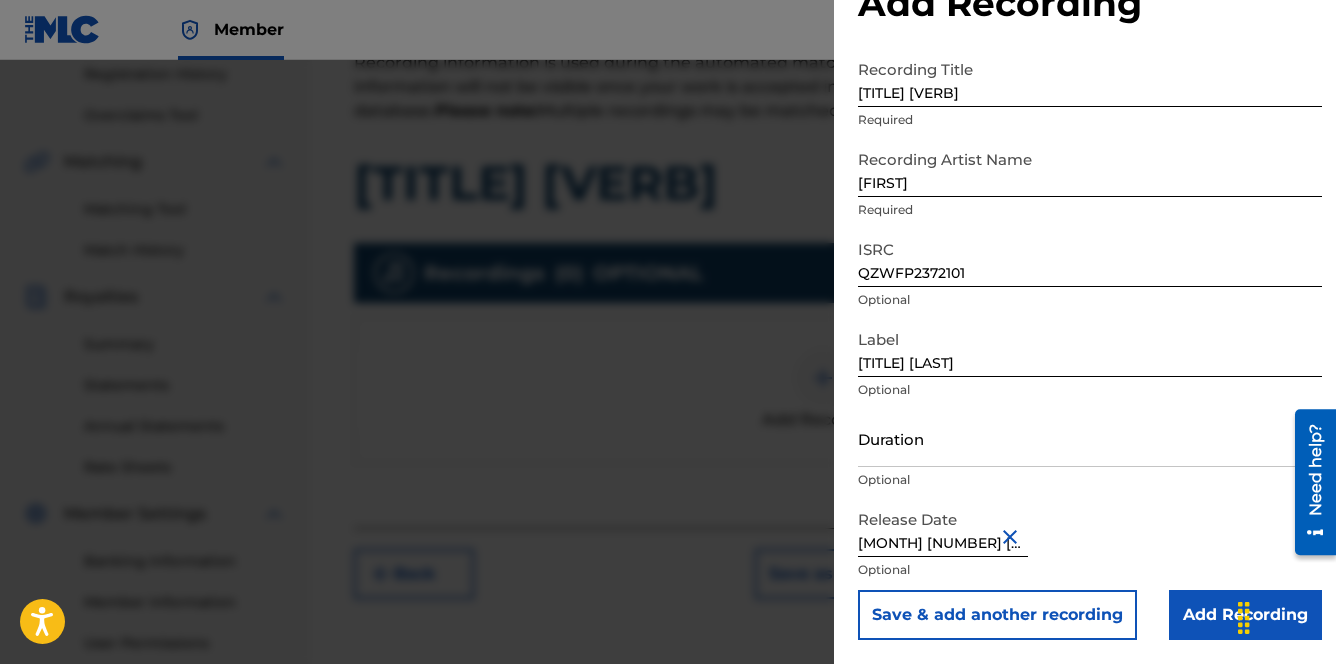scroll, scrollTop: 67, scrollLeft: 0, axis: vertical 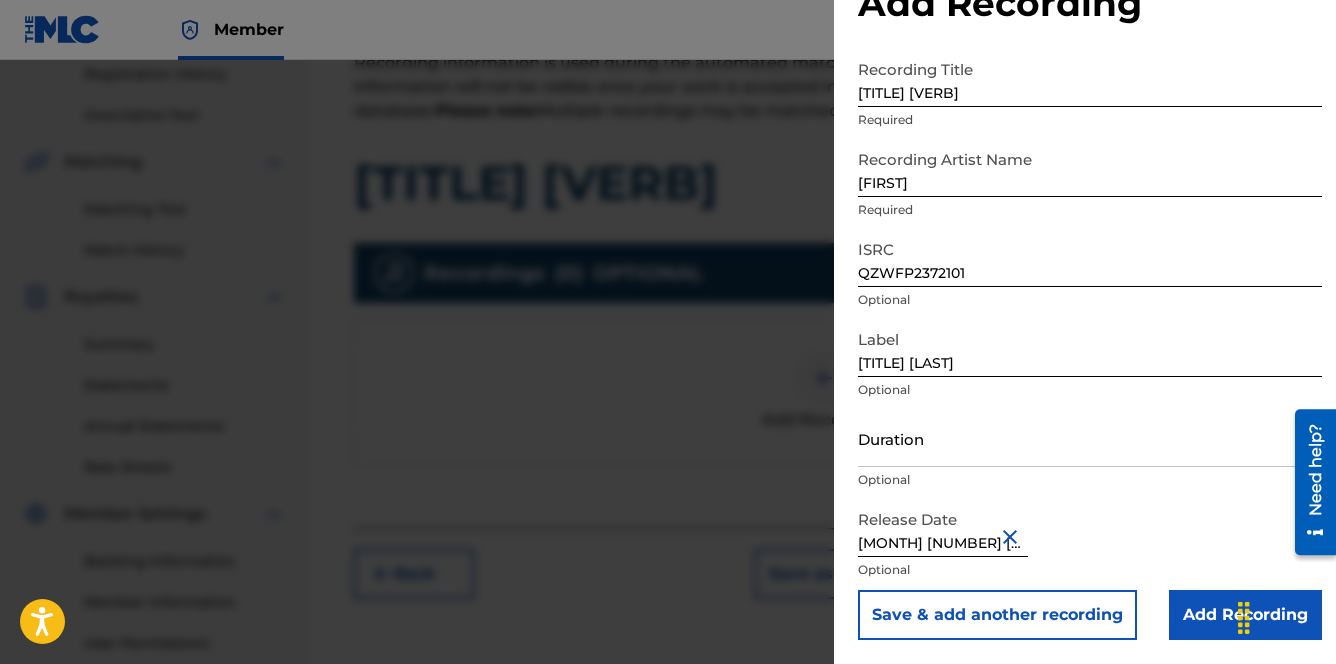 click on "Add Recording" at bounding box center (1245, 615) 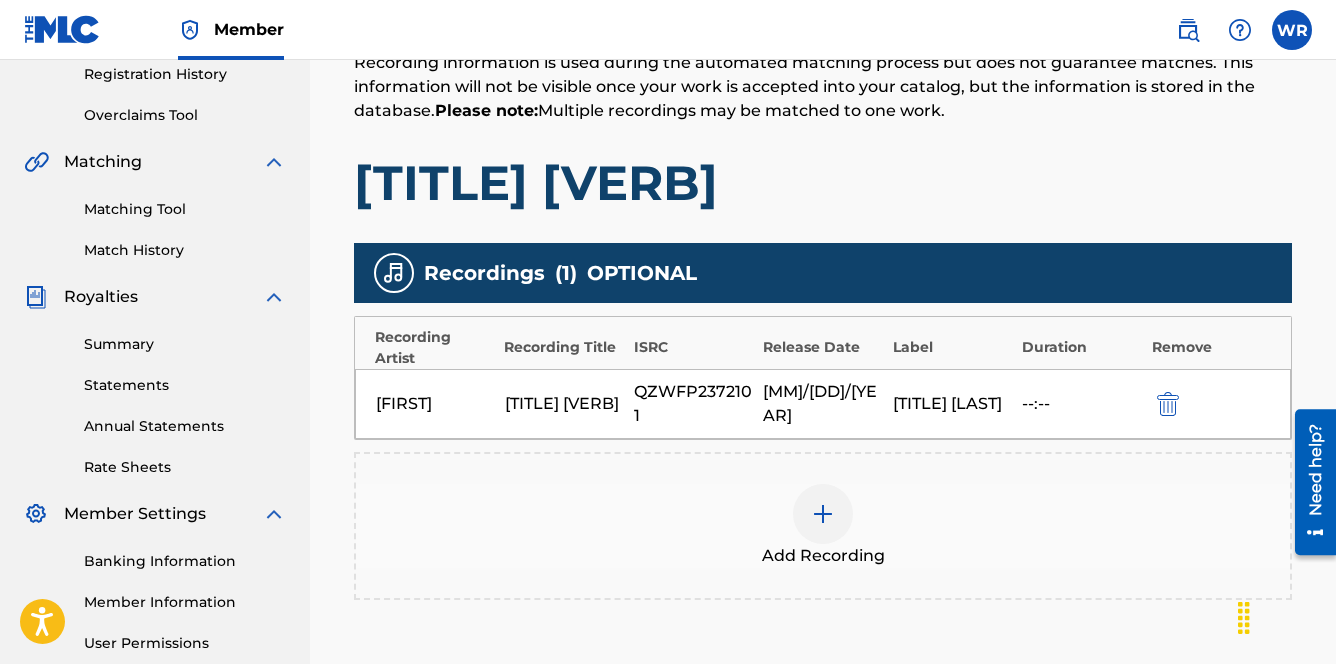 scroll, scrollTop: 576, scrollLeft: 0, axis: vertical 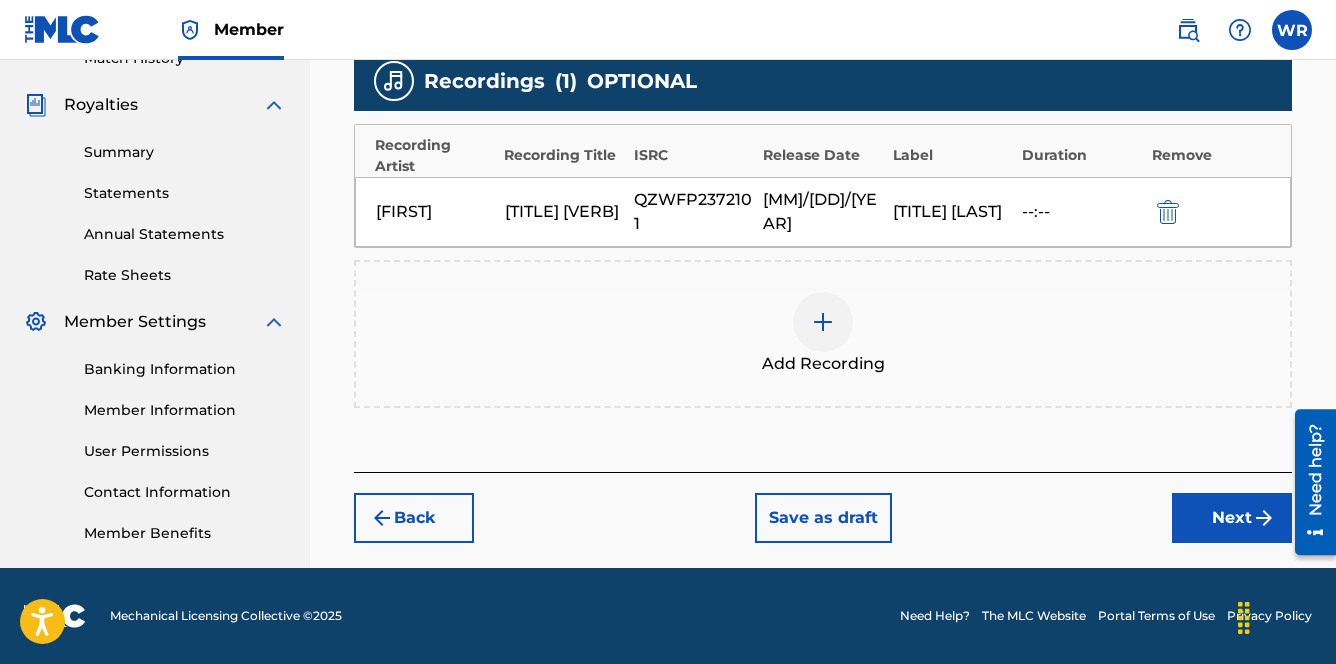 click on "Back Save as draft Next" at bounding box center (823, 507) 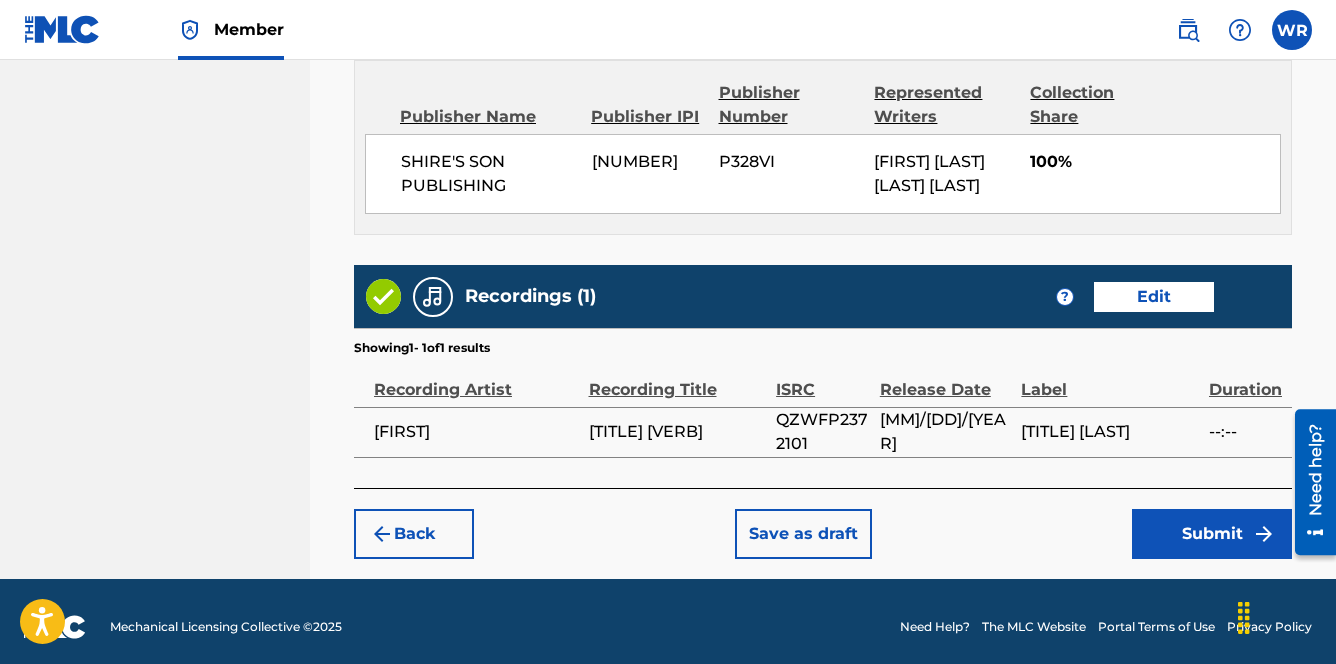 scroll, scrollTop: 1146, scrollLeft: 0, axis: vertical 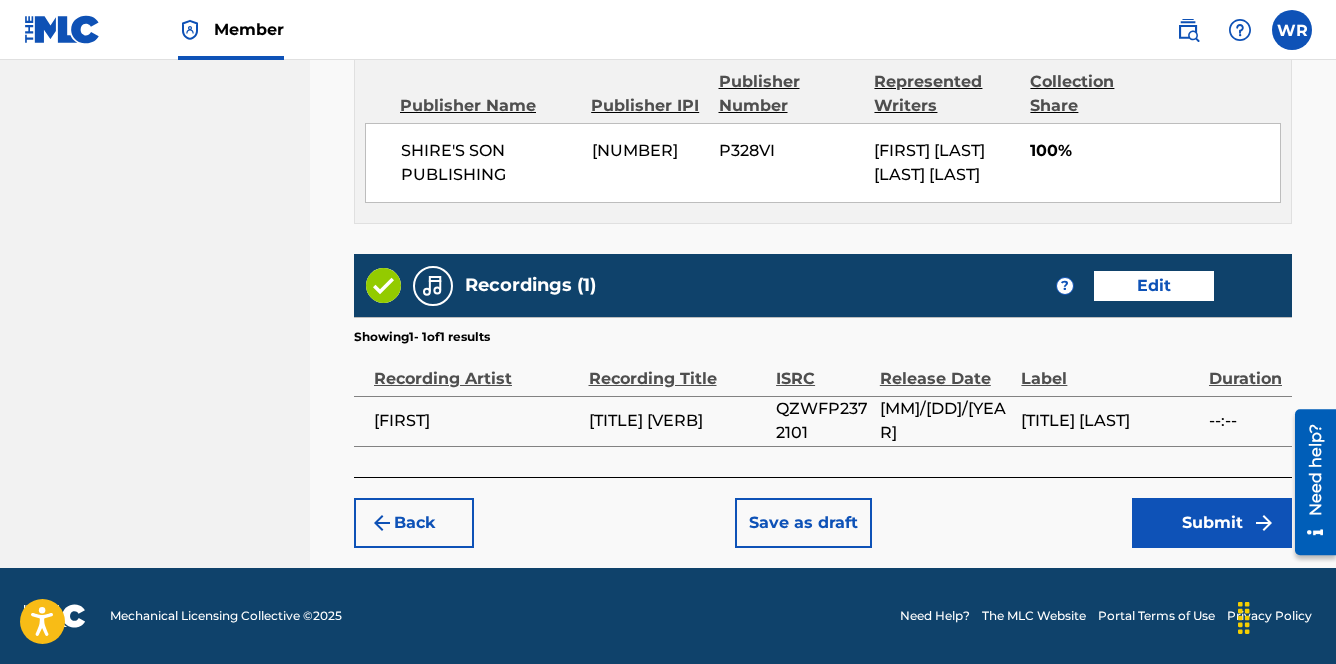 click on "Submit" at bounding box center [1212, 523] 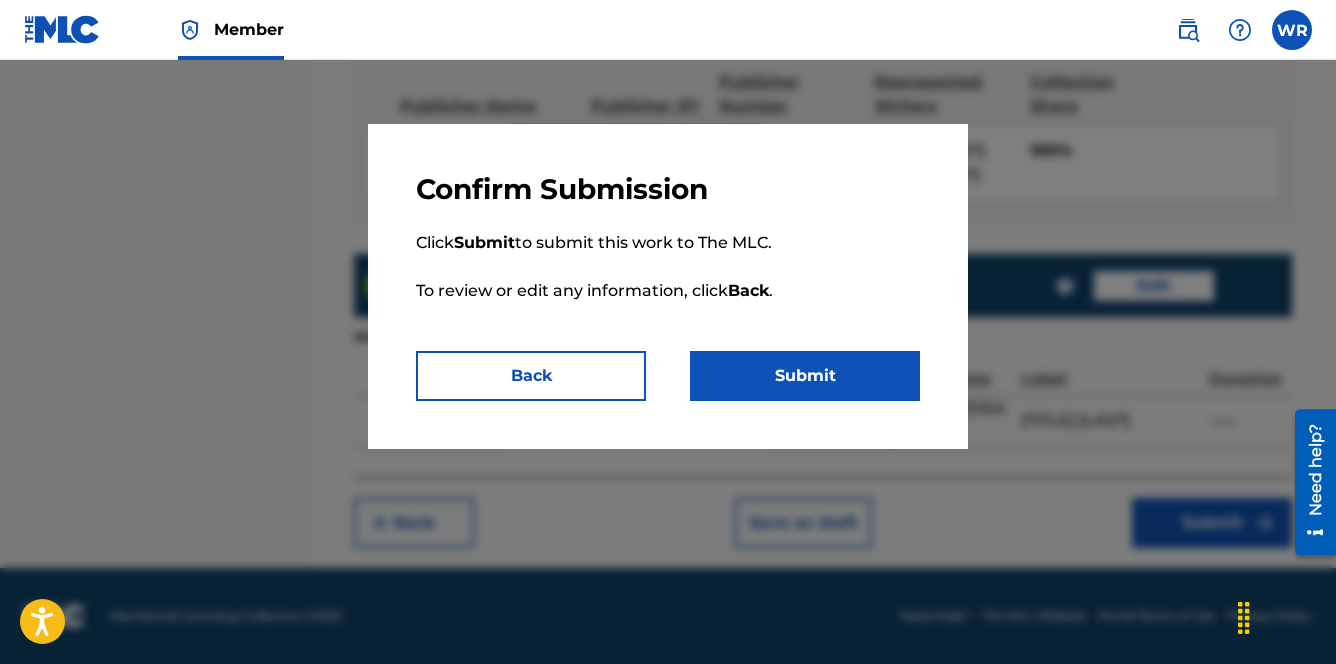 click on "Submit" at bounding box center (805, 376) 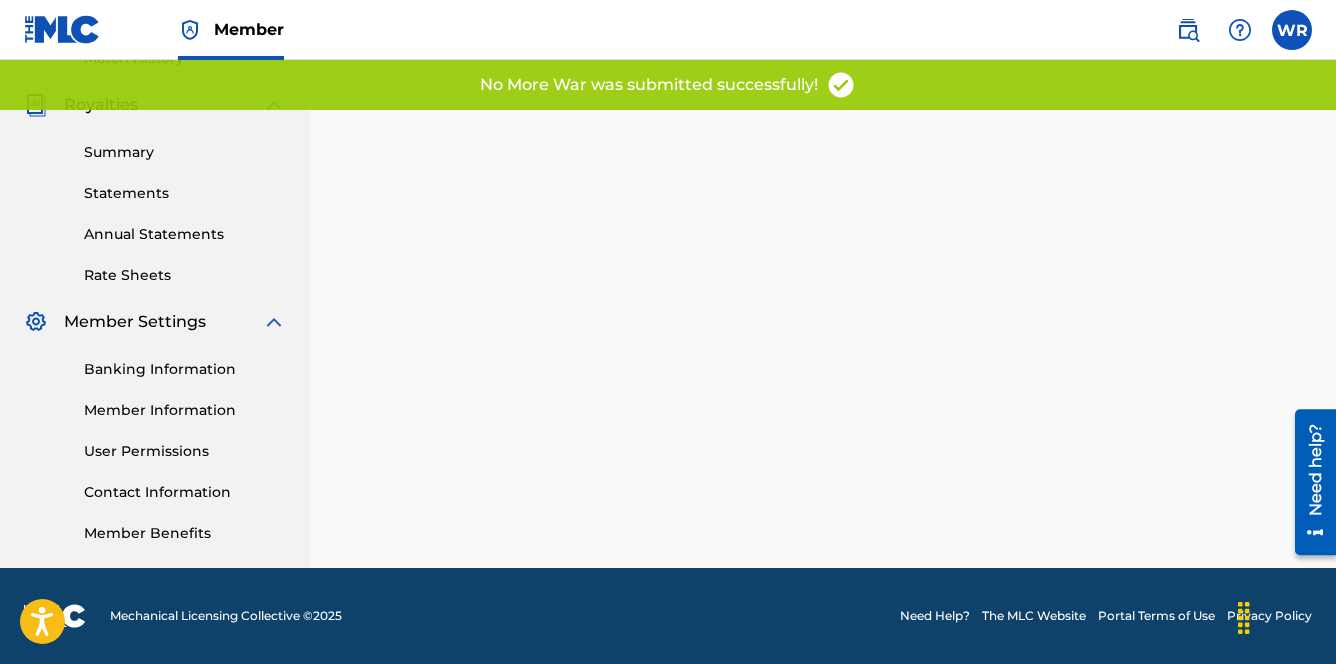 scroll, scrollTop: 0, scrollLeft: 0, axis: both 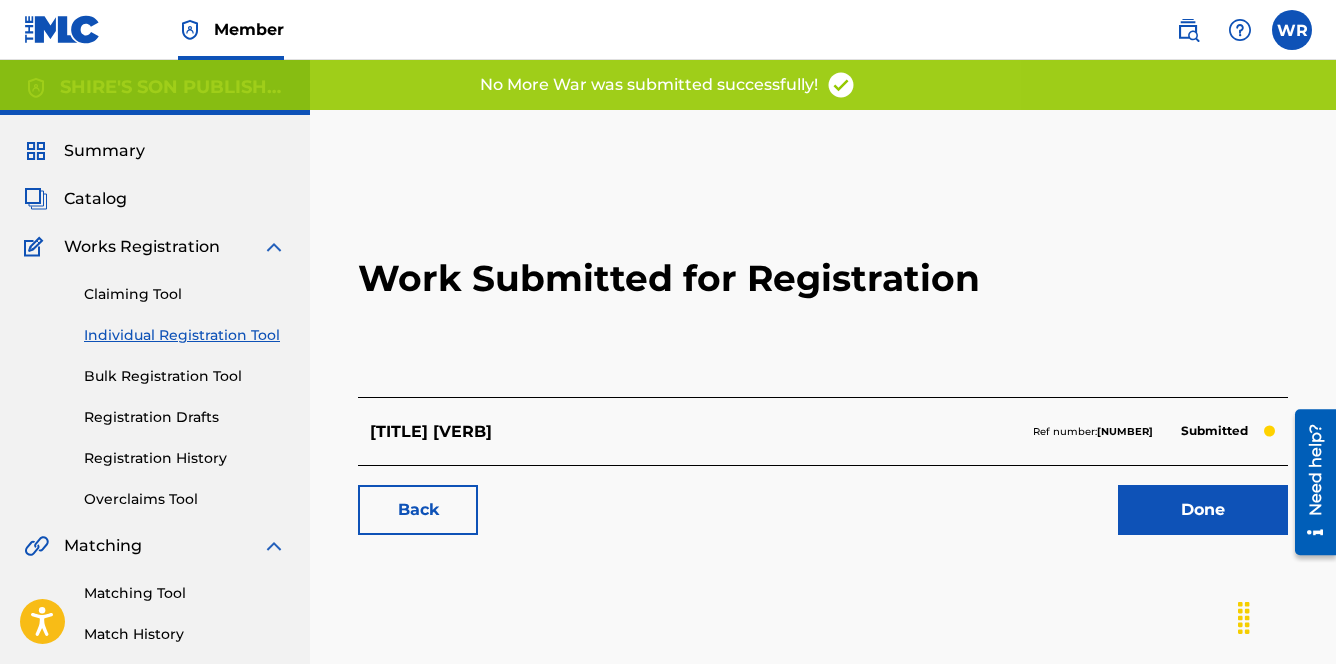 click on "Done" at bounding box center [1203, 510] 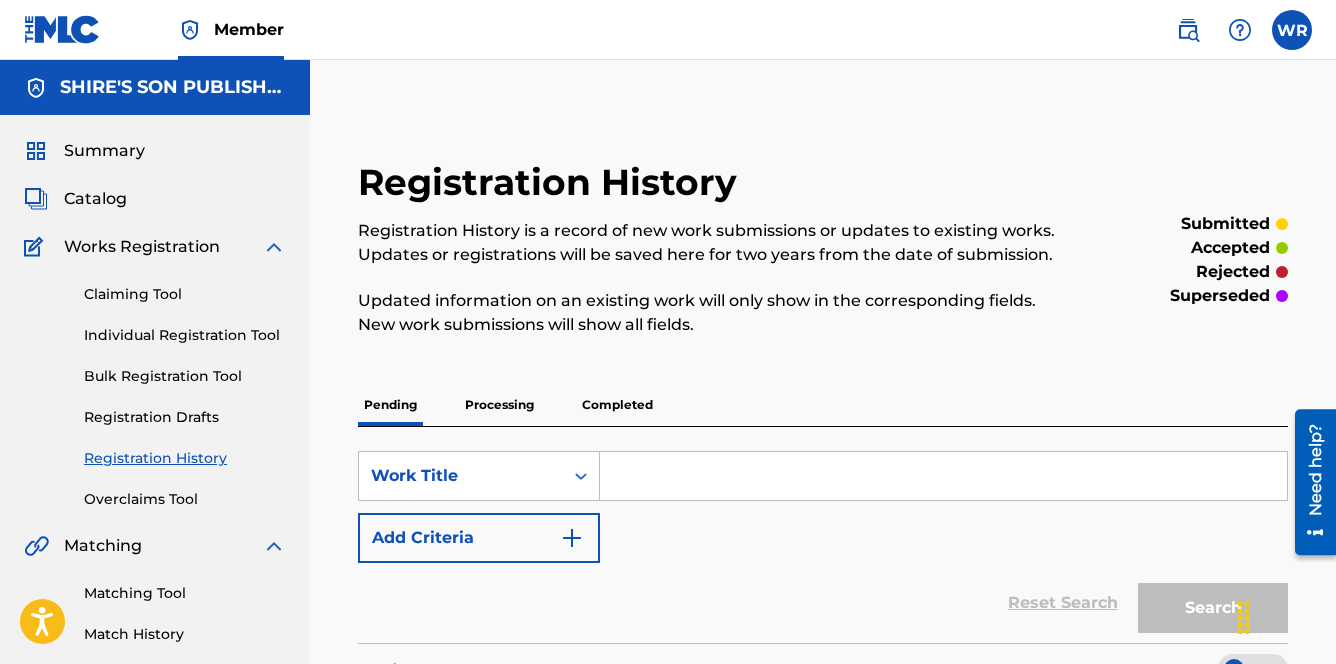 click on "Individual Registration Tool" at bounding box center (185, 335) 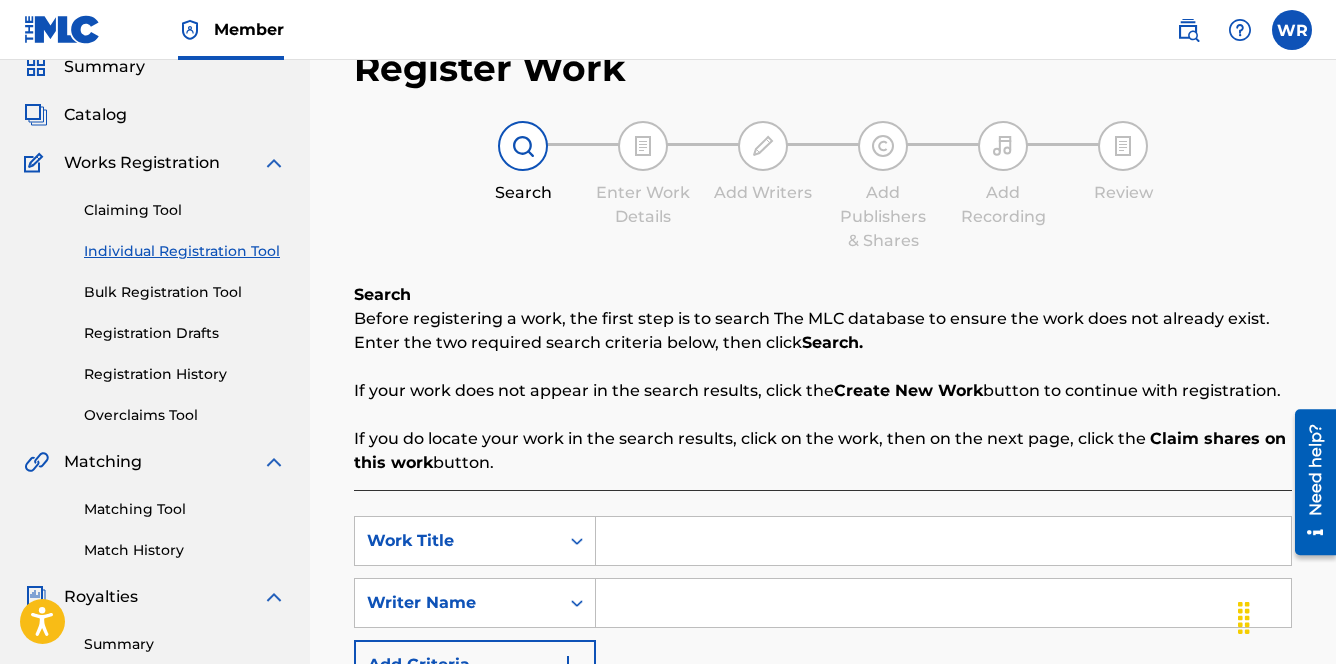 scroll, scrollTop: 113, scrollLeft: 0, axis: vertical 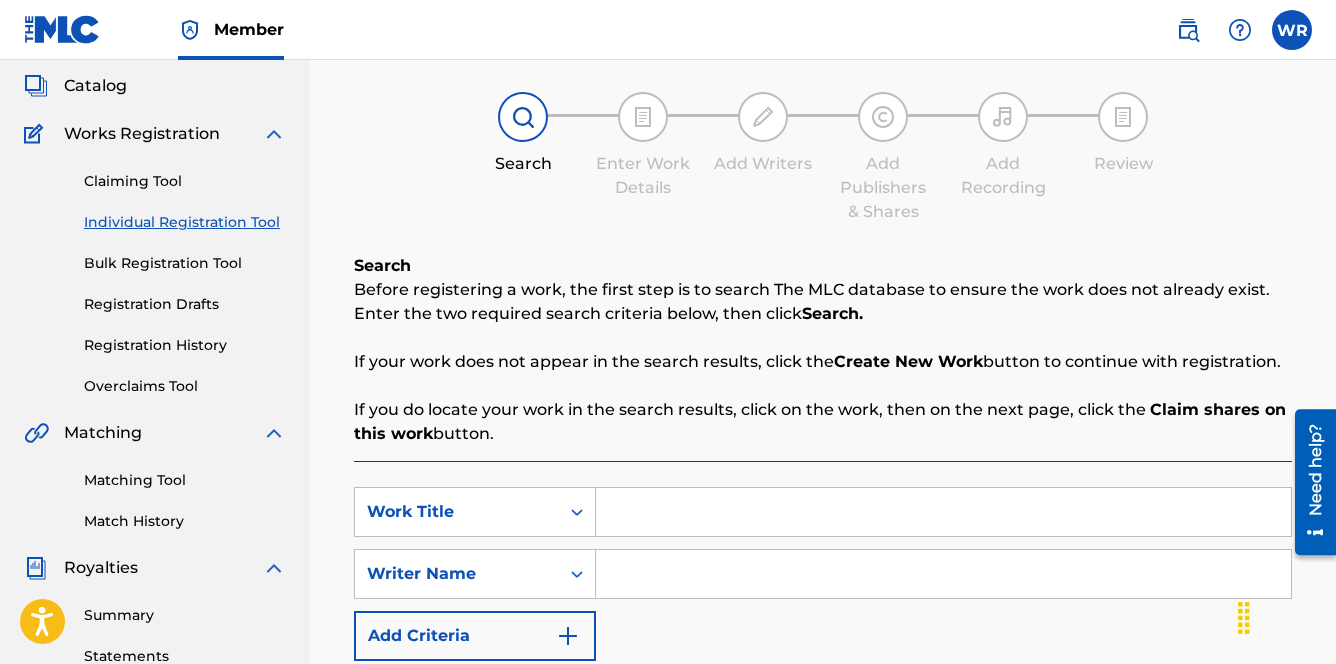 click at bounding box center [943, 512] 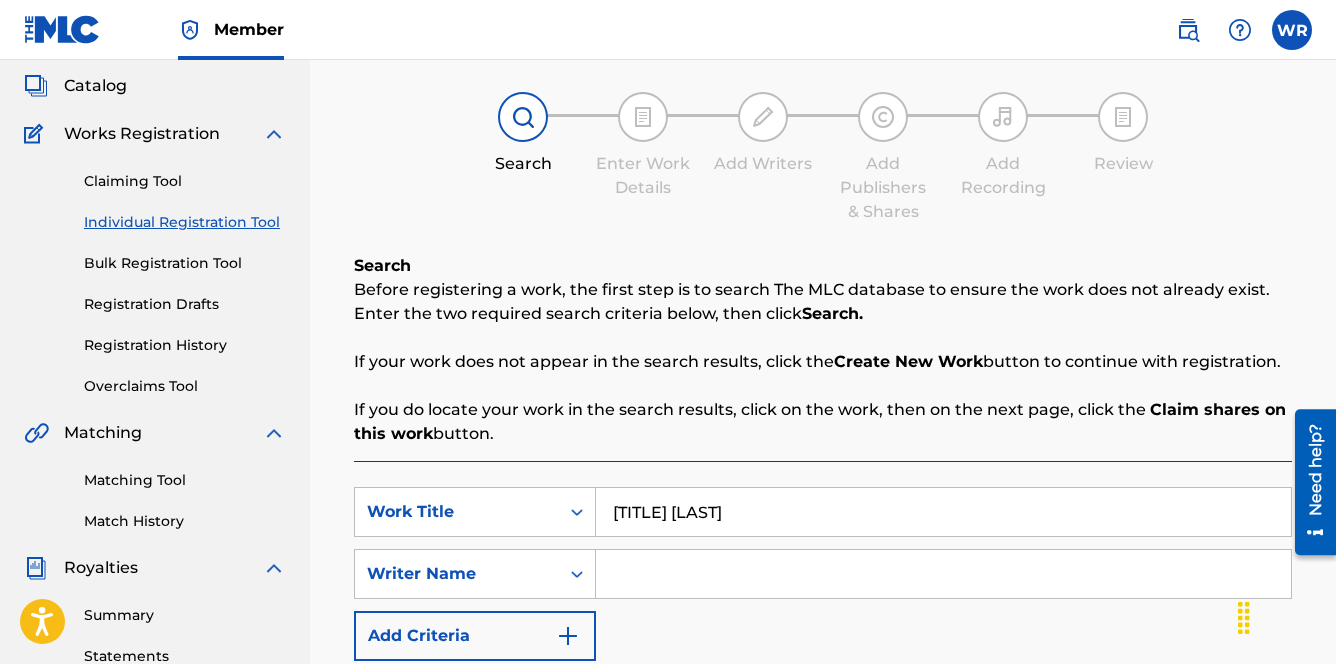 type on "[TITLE] [LAST]" 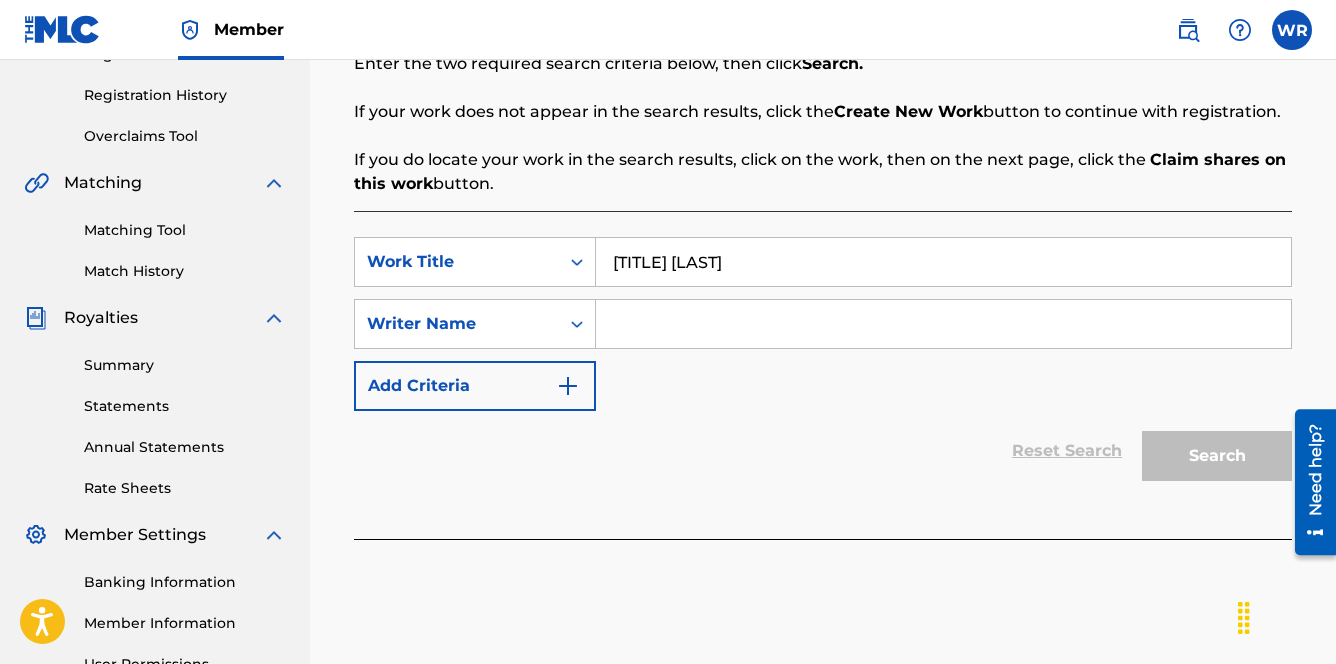 scroll, scrollTop: 365, scrollLeft: 0, axis: vertical 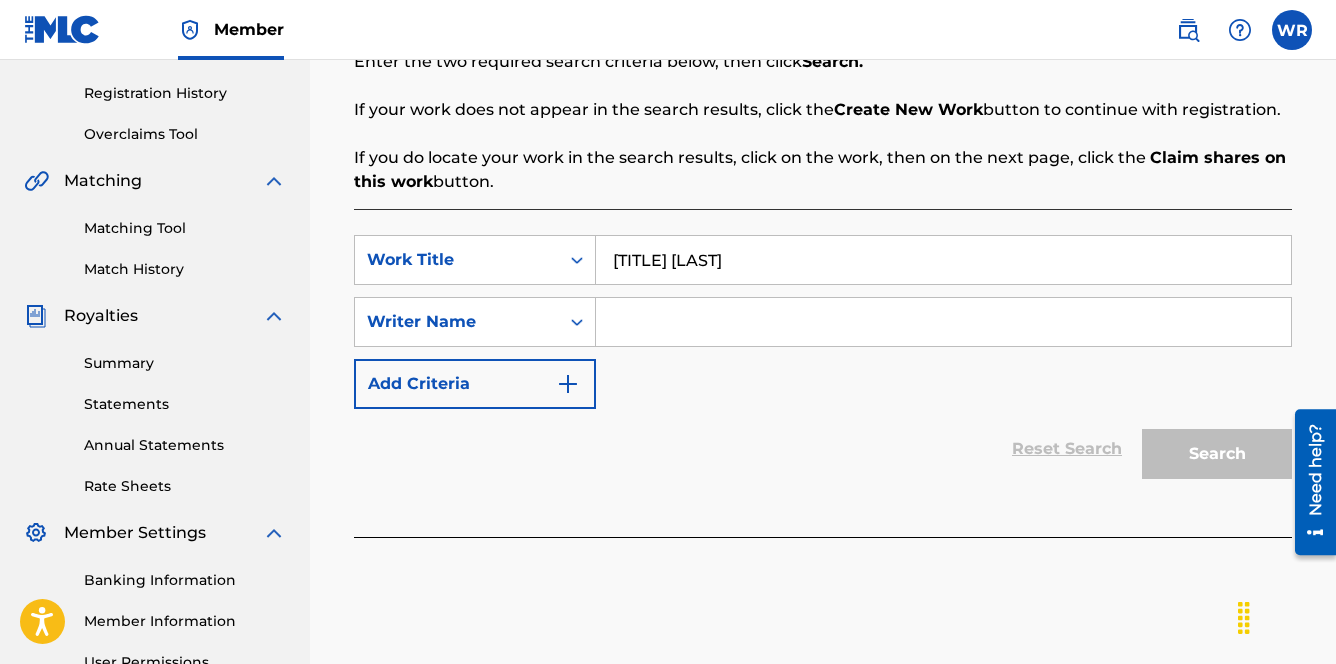 click at bounding box center (943, 322) 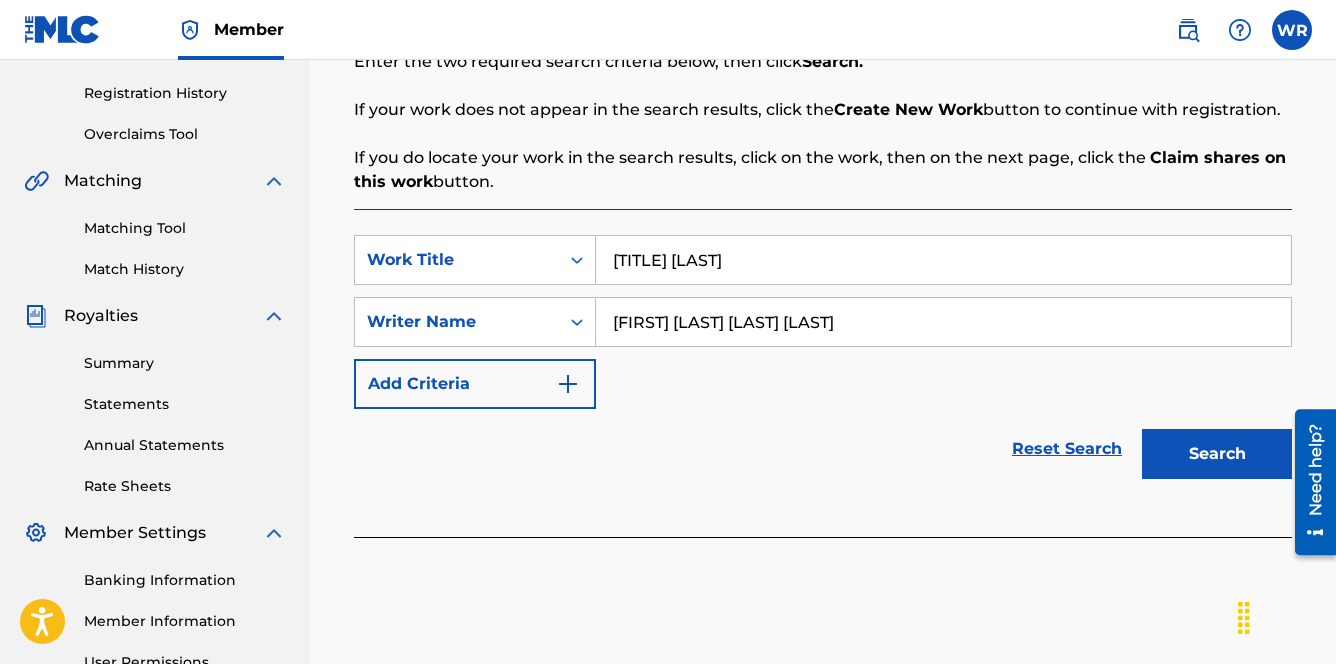 click on "Search" at bounding box center (1217, 454) 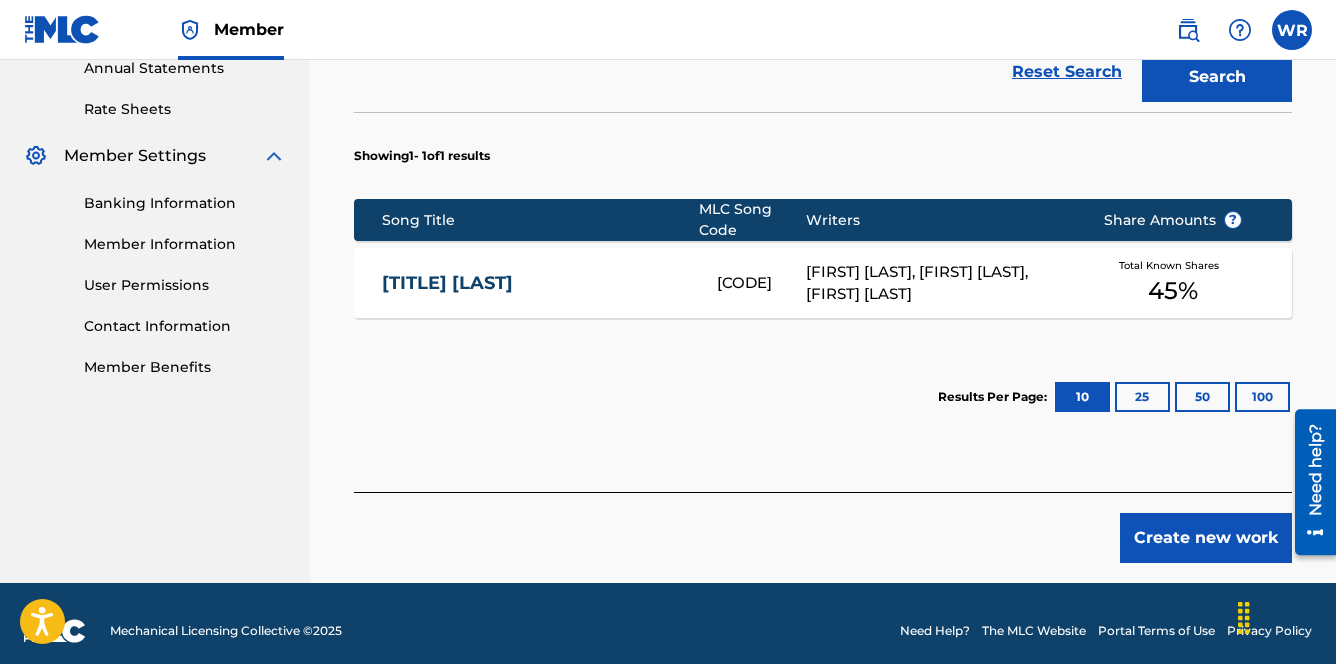 scroll, scrollTop: 757, scrollLeft: 0, axis: vertical 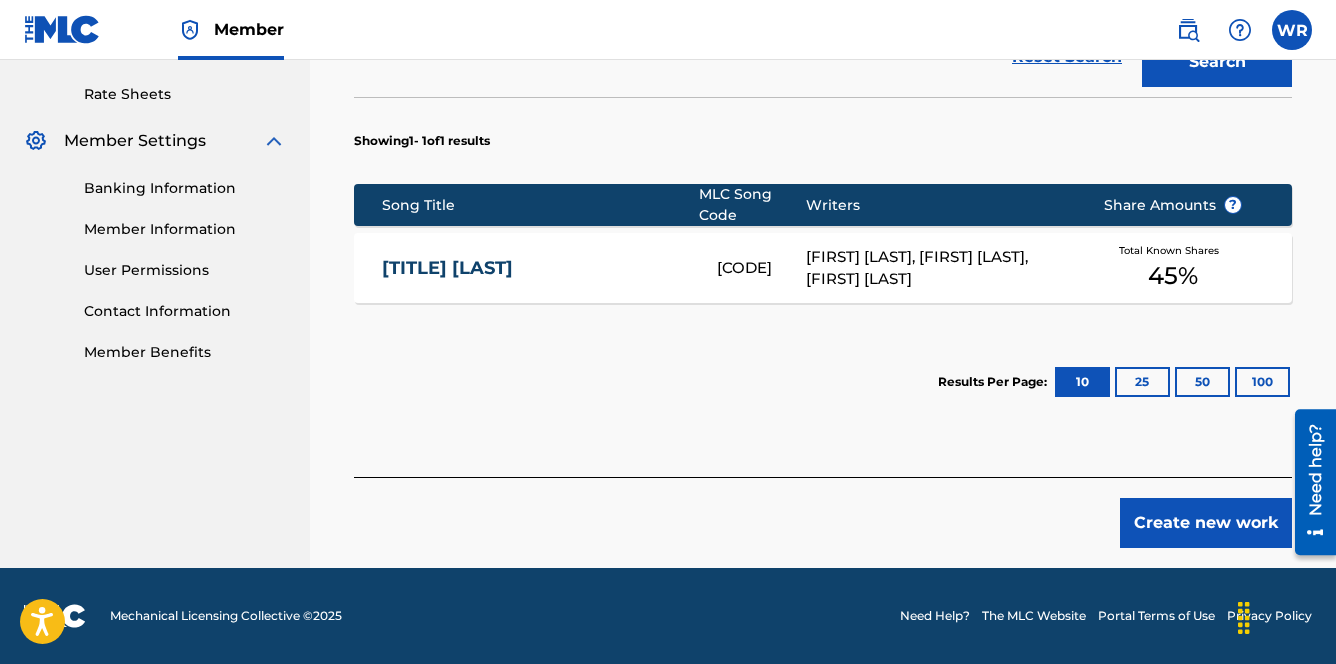 click on "[FIRST] [LAST], [FIRST] [LAST], [FIRST] [LAST]" at bounding box center (939, 268) 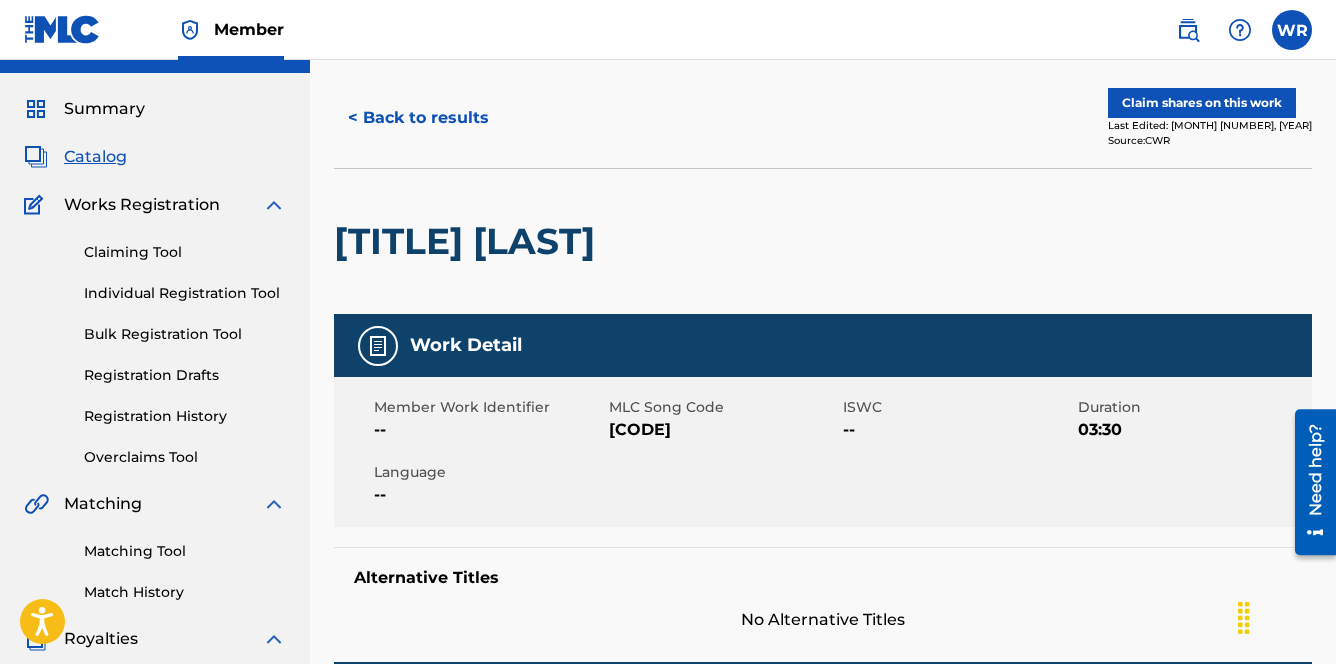 scroll, scrollTop: 45, scrollLeft: 0, axis: vertical 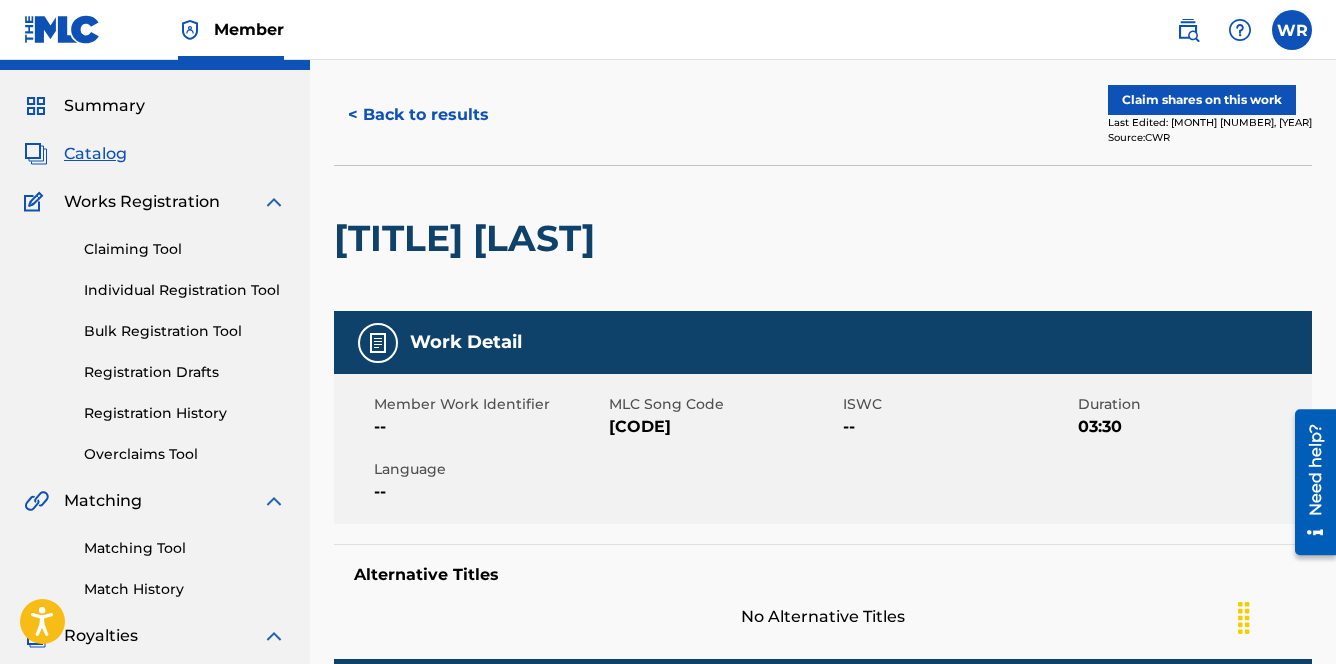 click on "Claim shares on this work" at bounding box center [1202, 100] 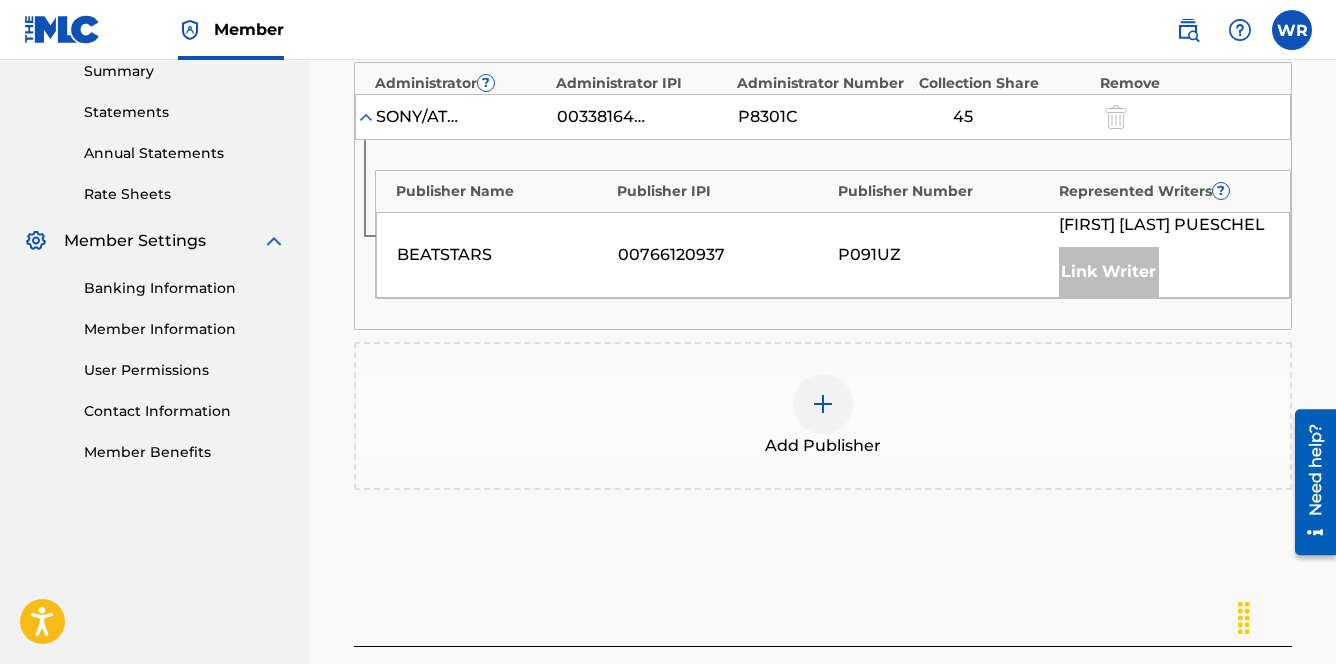 scroll, scrollTop: 661, scrollLeft: 0, axis: vertical 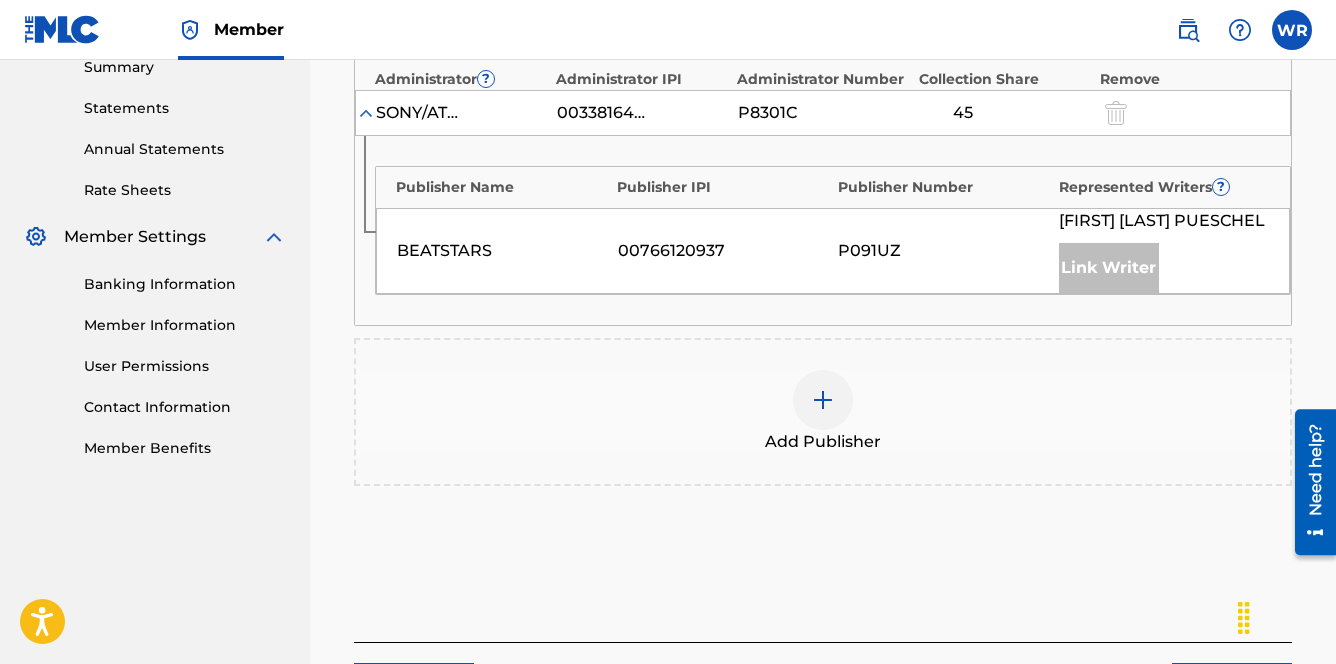 click at bounding box center (823, 400) 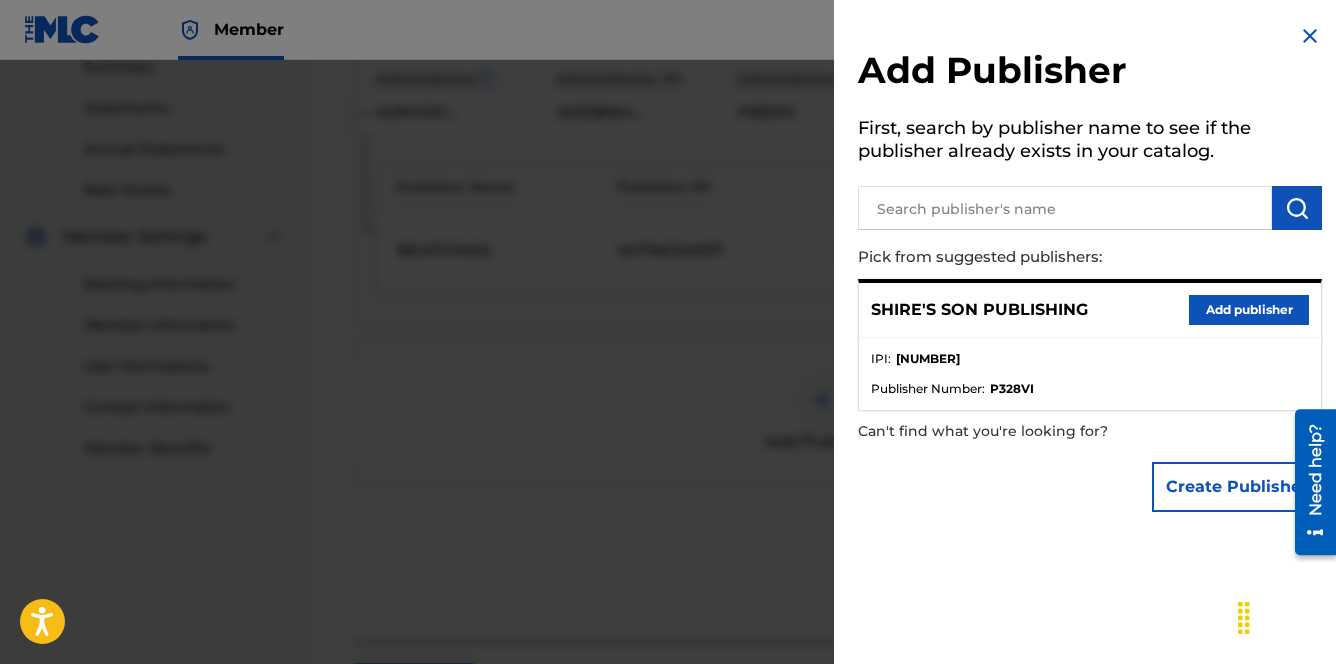 click on "Add publisher" at bounding box center (1249, 310) 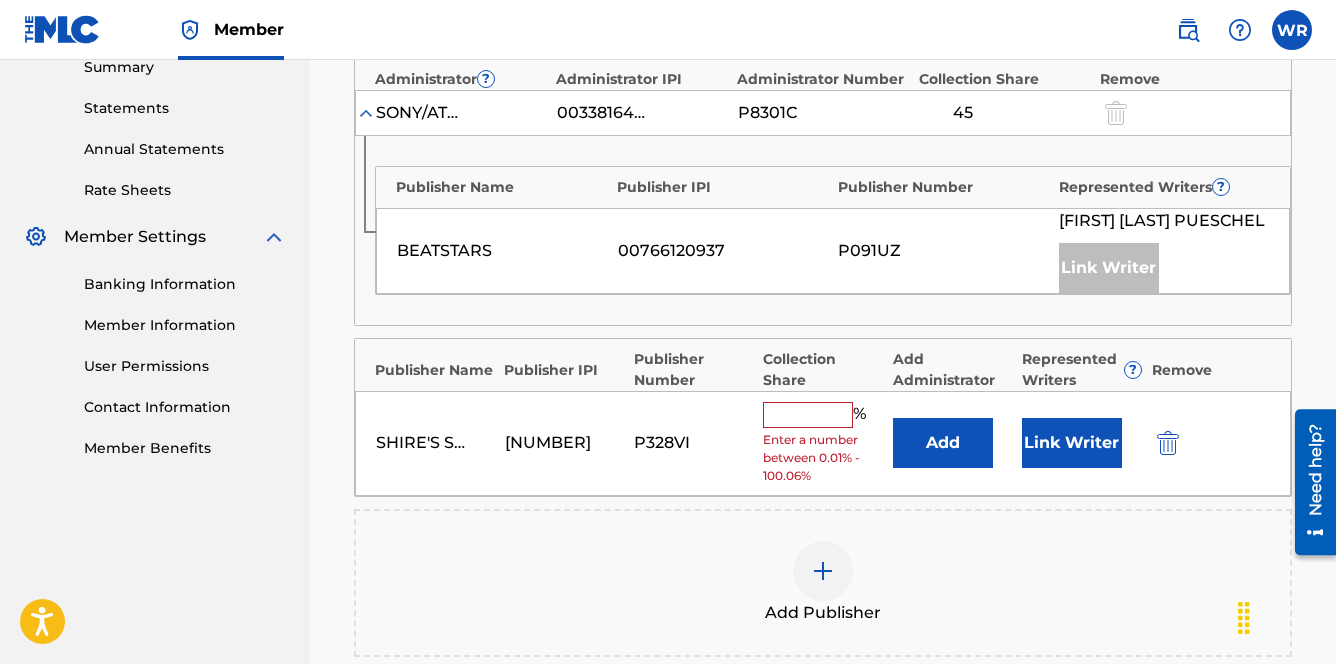 click at bounding box center (808, 415) 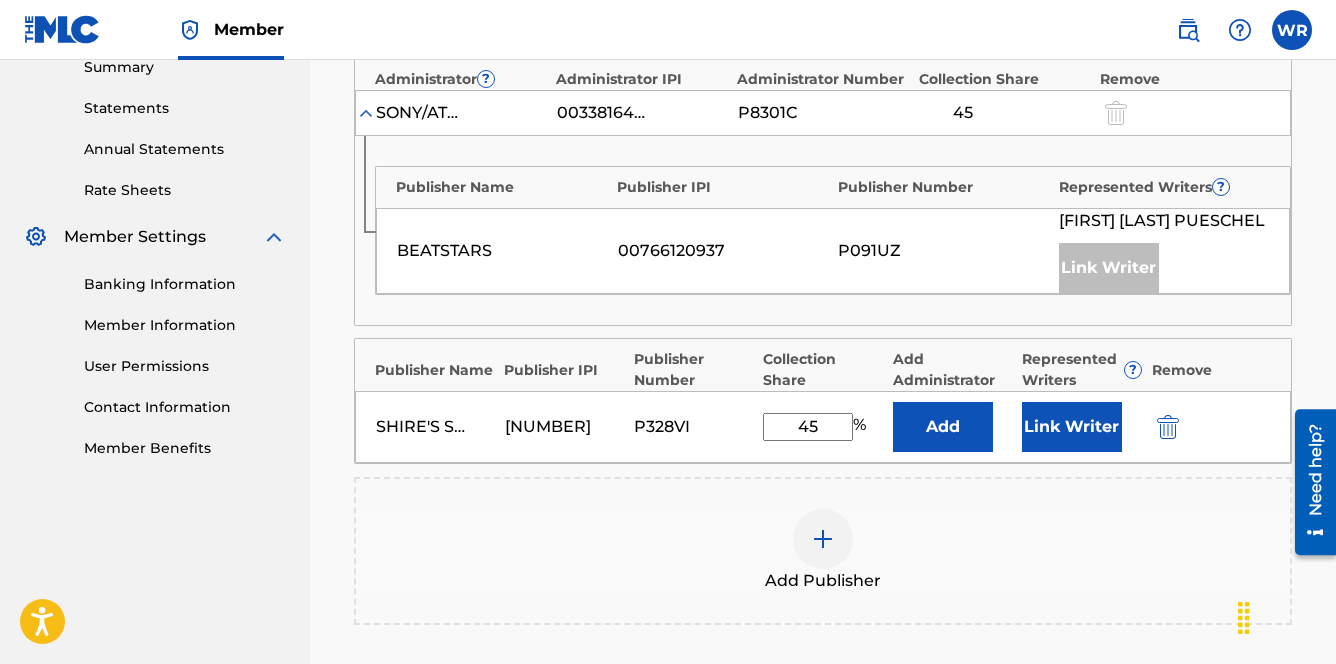 type on "45" 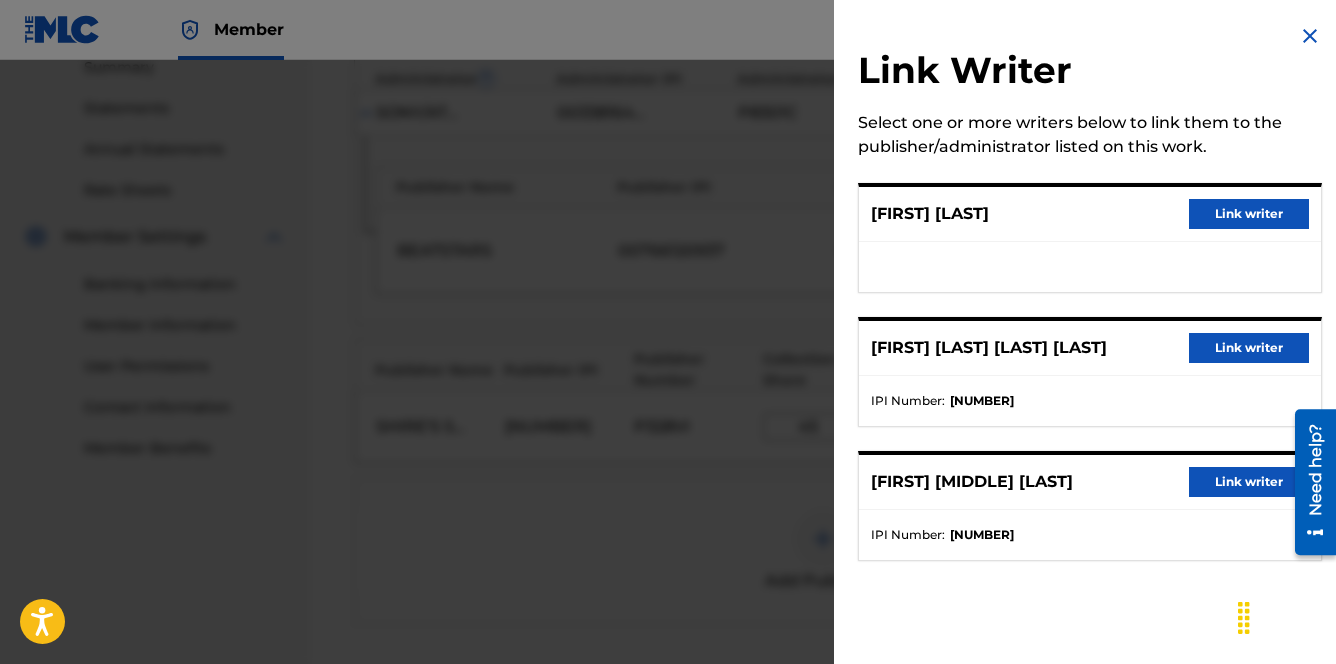 click on "Link writer" at bounding box center (1249, 348) 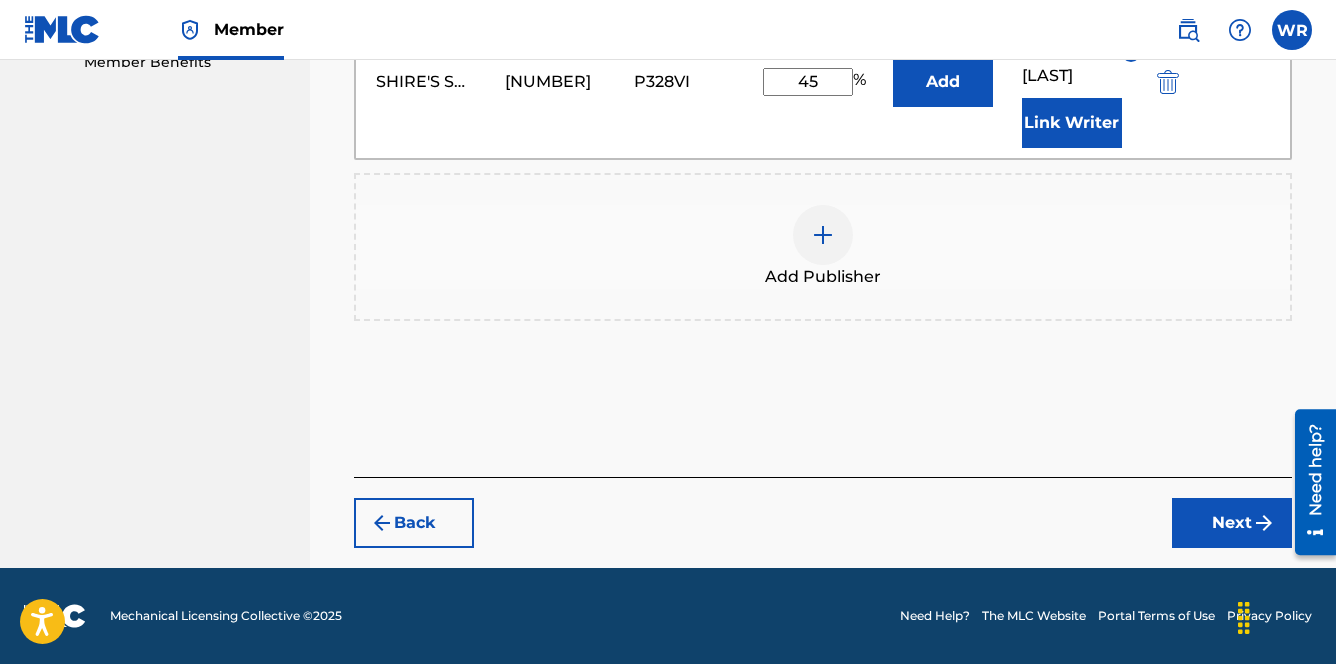 scroll, scrollTop: 1070, scrollLeft: 0, axis: vertical 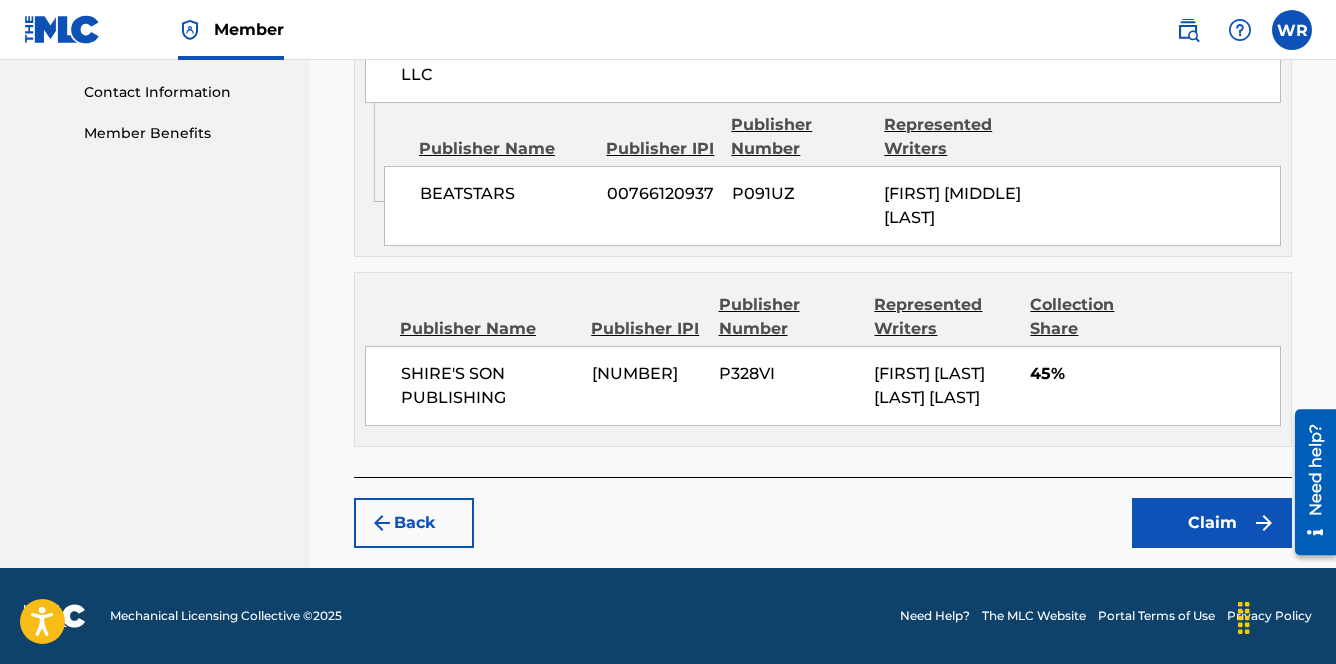 click on "Claim" at bounding box center [1212, 523] 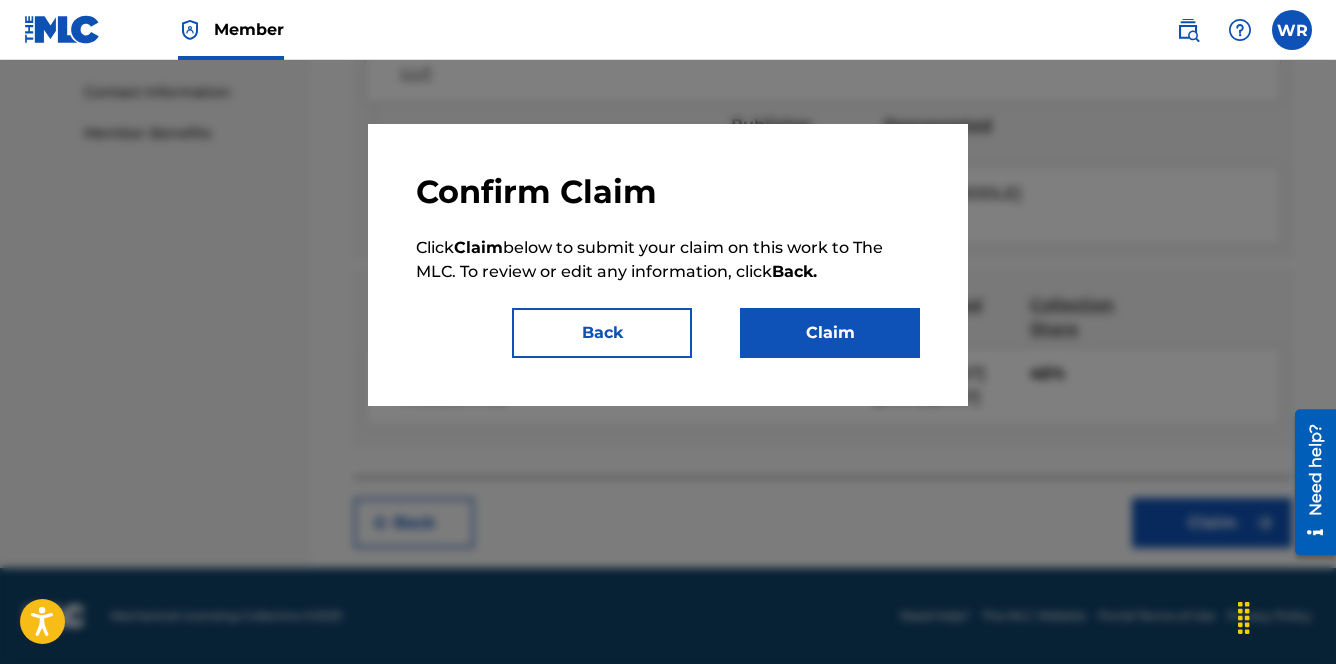 click on "Claim" at bounding box center [830, 333] 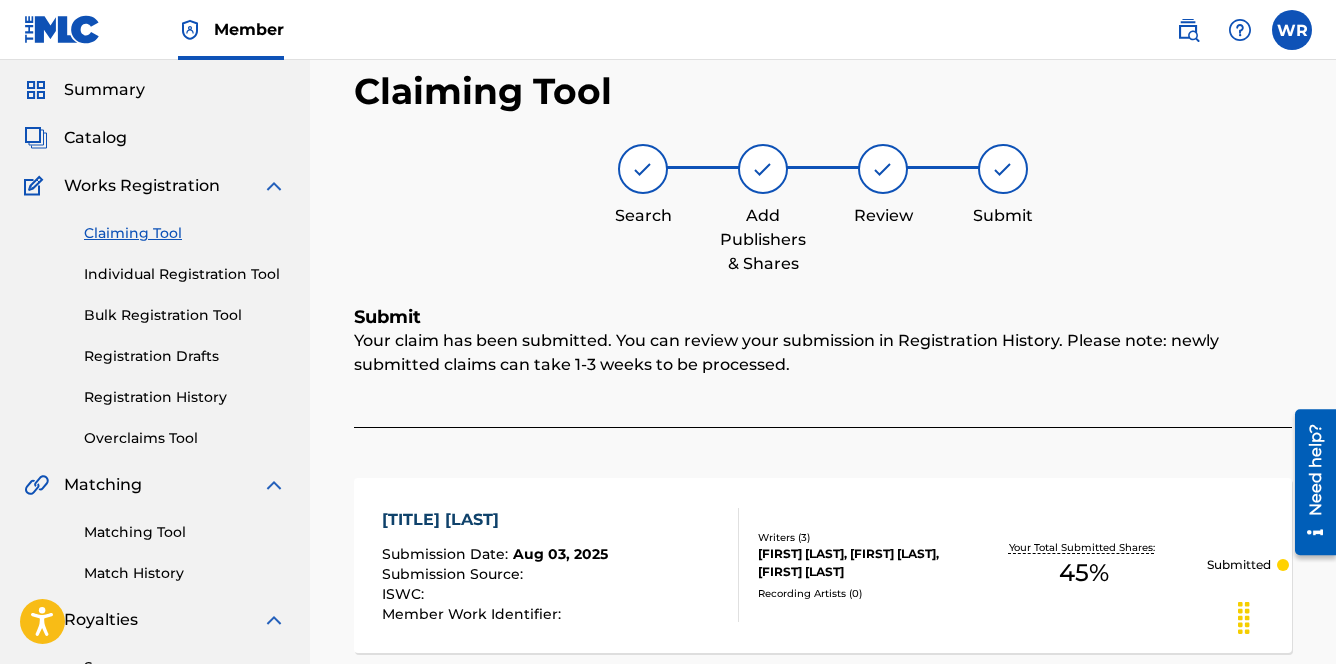 scroll, scrollTop: 0, scrollLeft: 0, axis: both 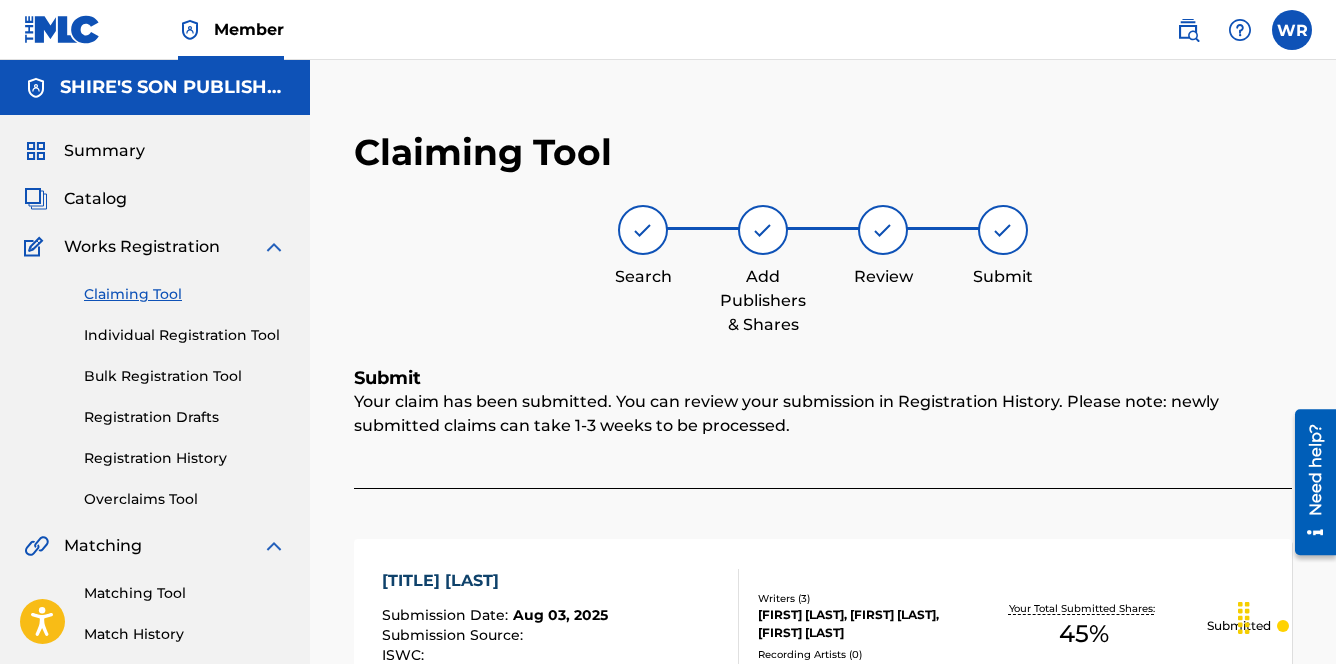 click on "Individual Registration Tool" at bounding box center [185, 335] 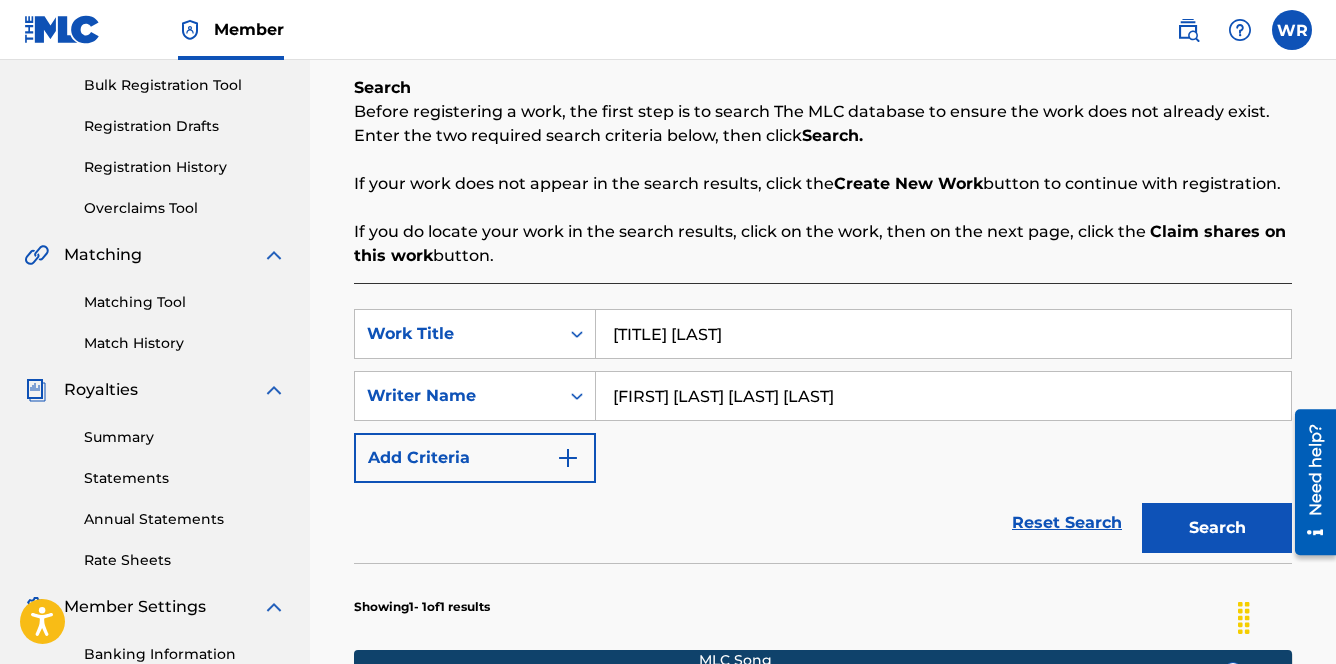 scroll, scrollTop: 294, scrollLeft: 0, axis: vertical 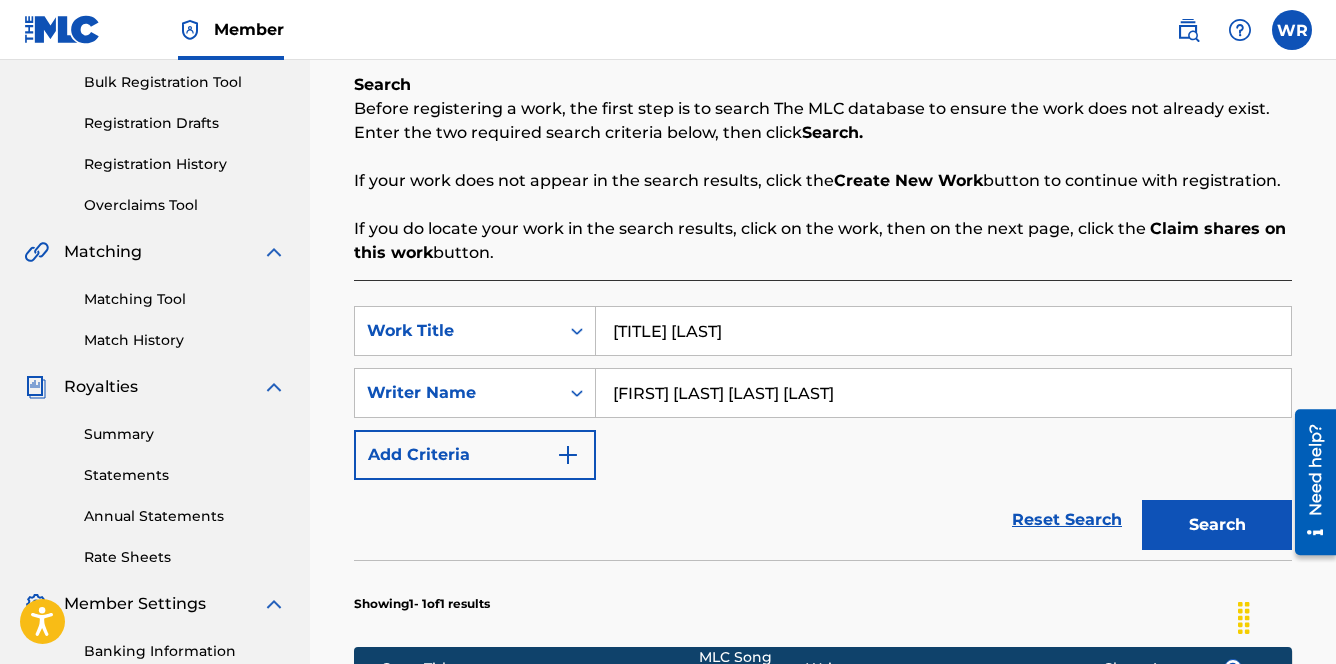 click on "[TITLE] [LAST]" at bounding box center (943, 331) 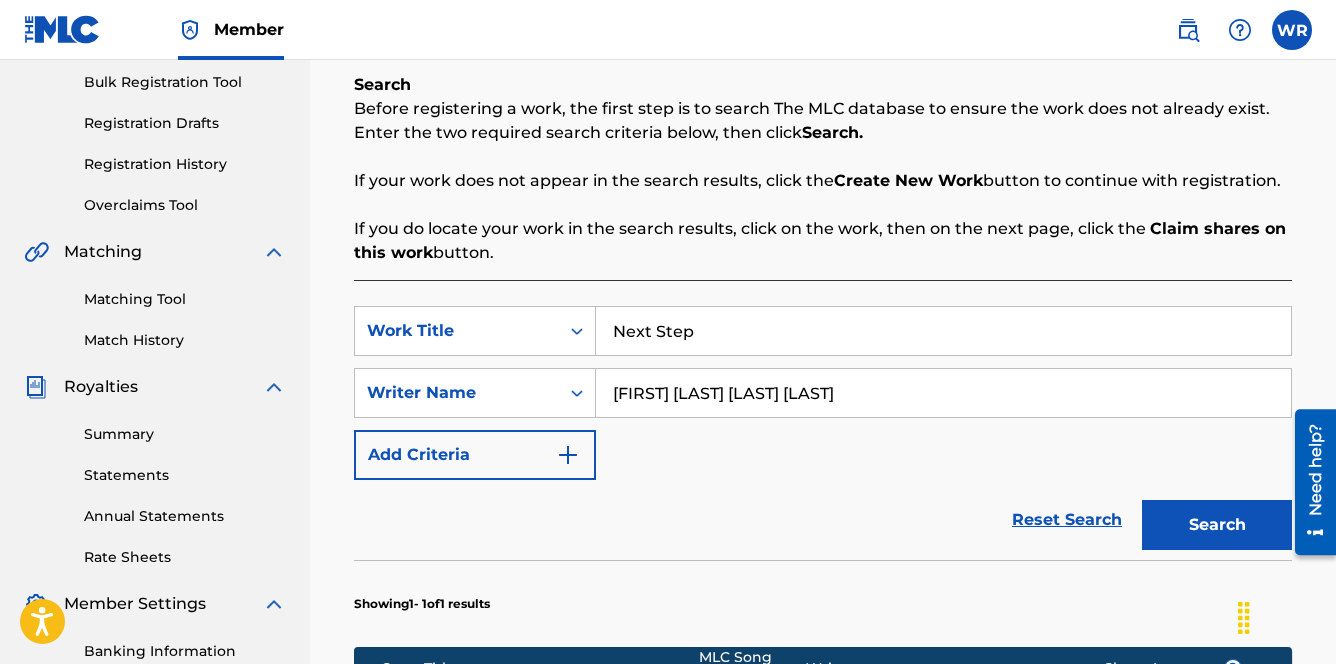 type on "Next Step" 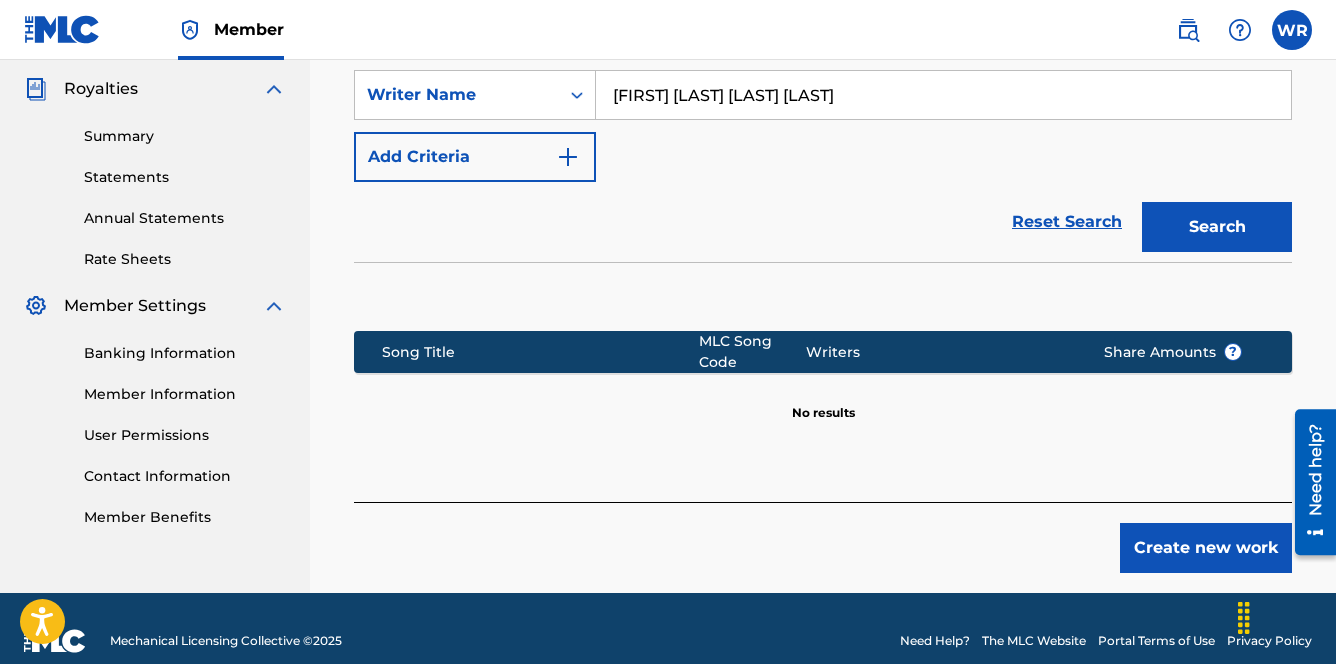 scroll, scrollTop: 617, scrollLeft: 0, axis: vertical 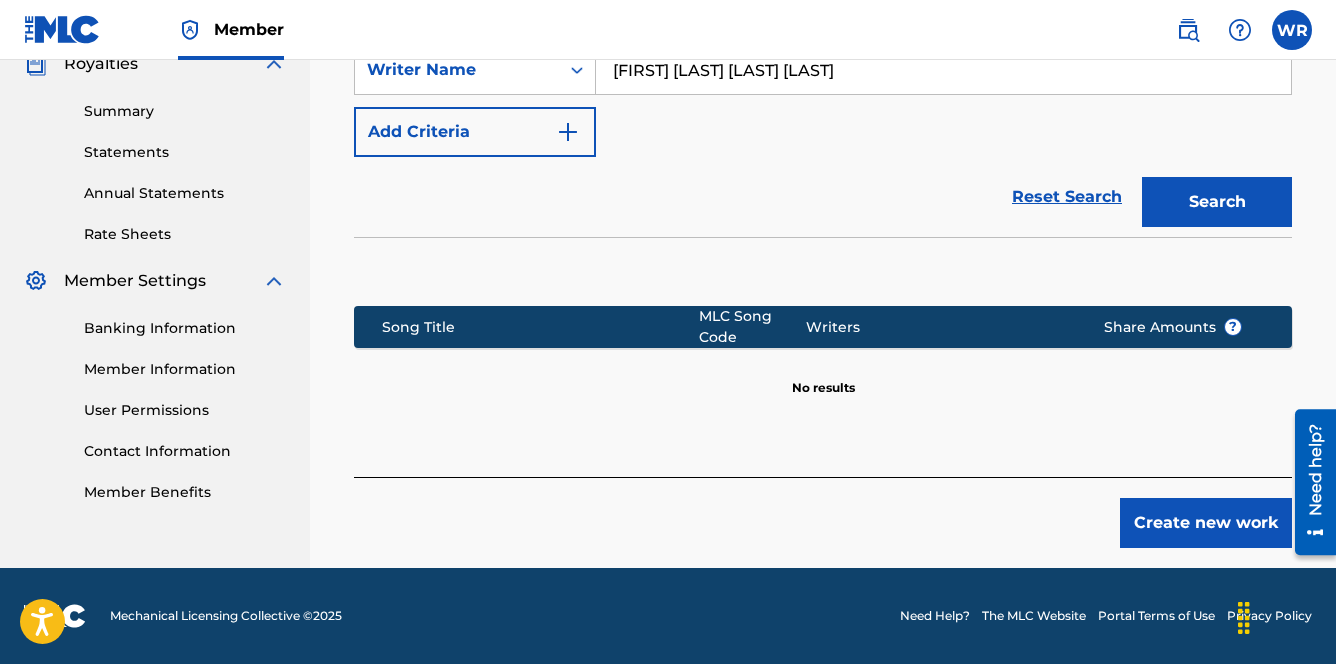 click on "Create new work" at bounding box center [1206, 523] 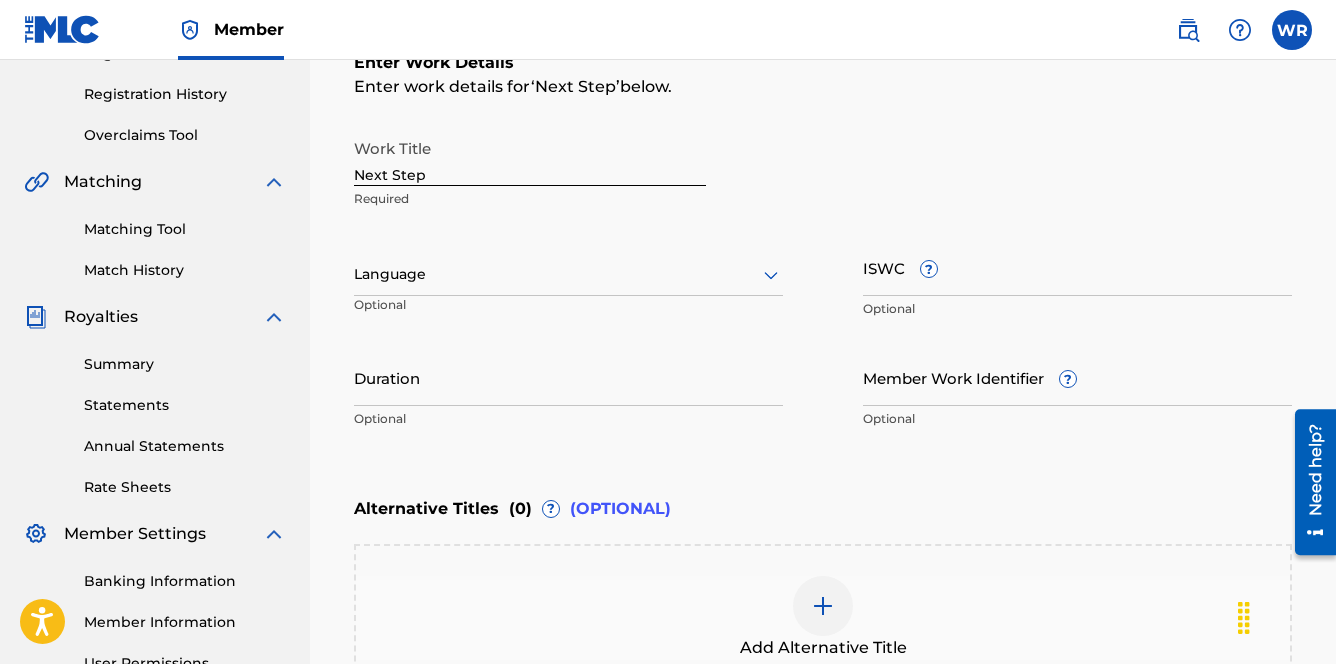 scroll, scrollTop: 318, scrollLeft: 0, axis: vertical 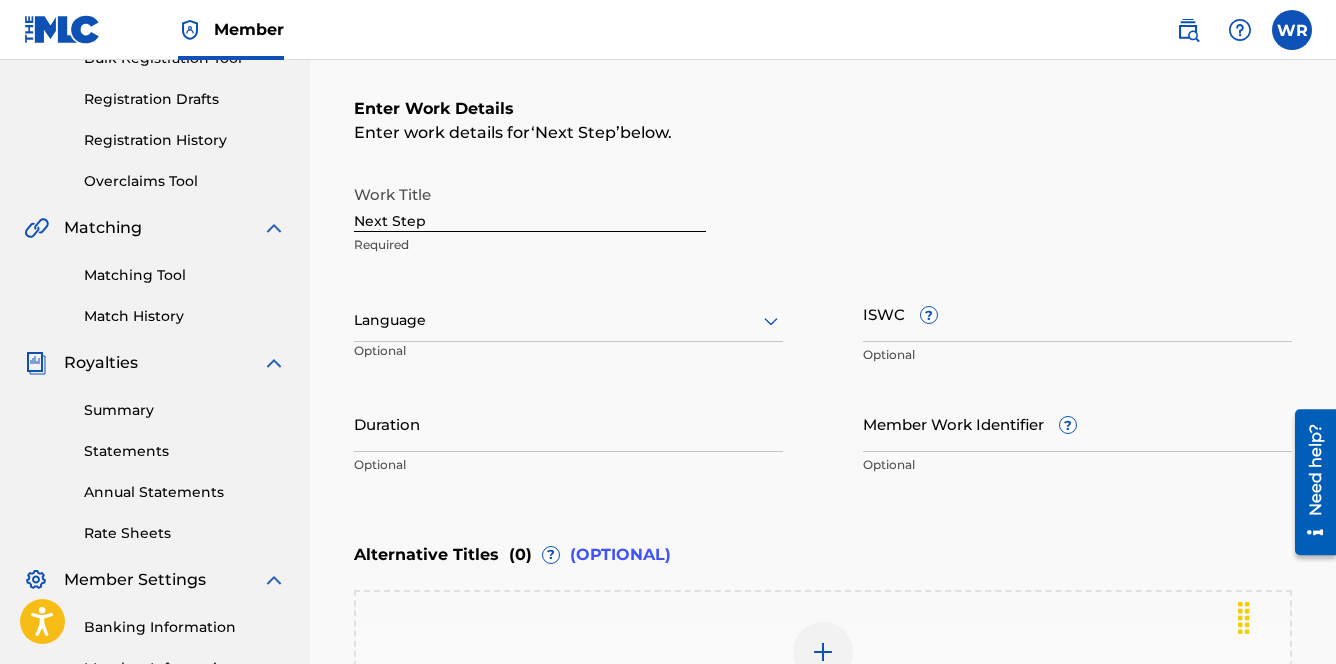 click at bounding box center (568, 320) 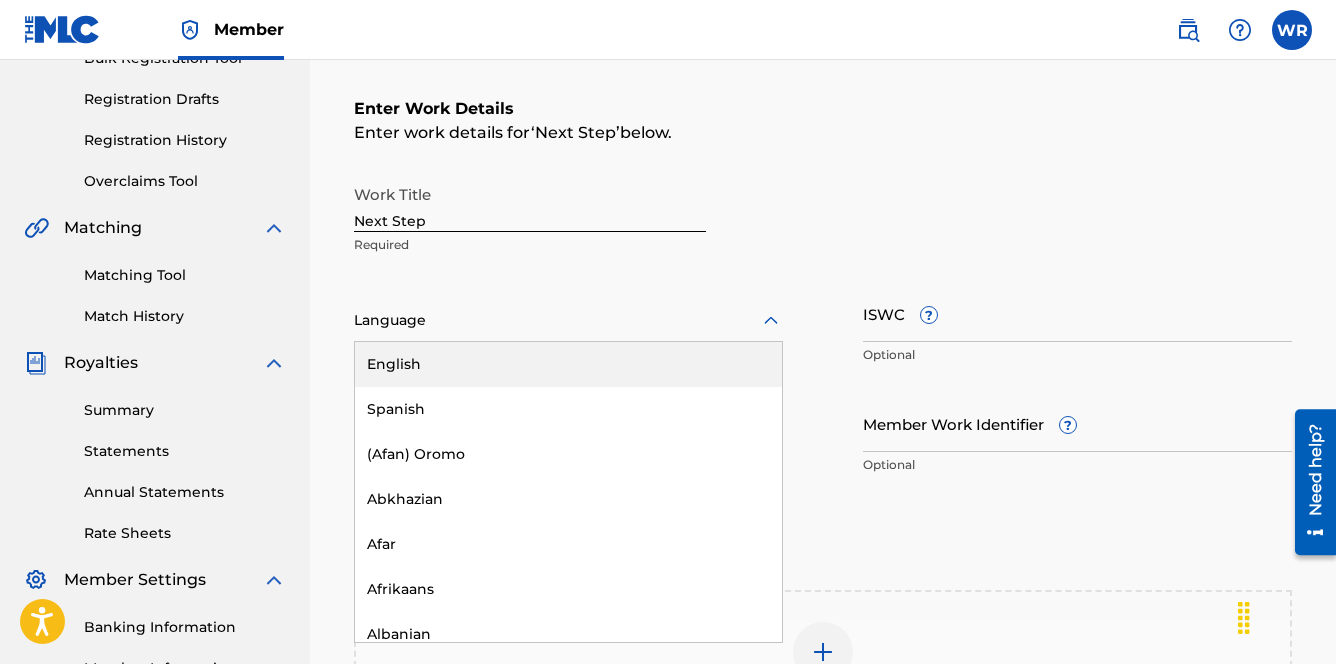 click on "English" at bounding box center [568, 364] 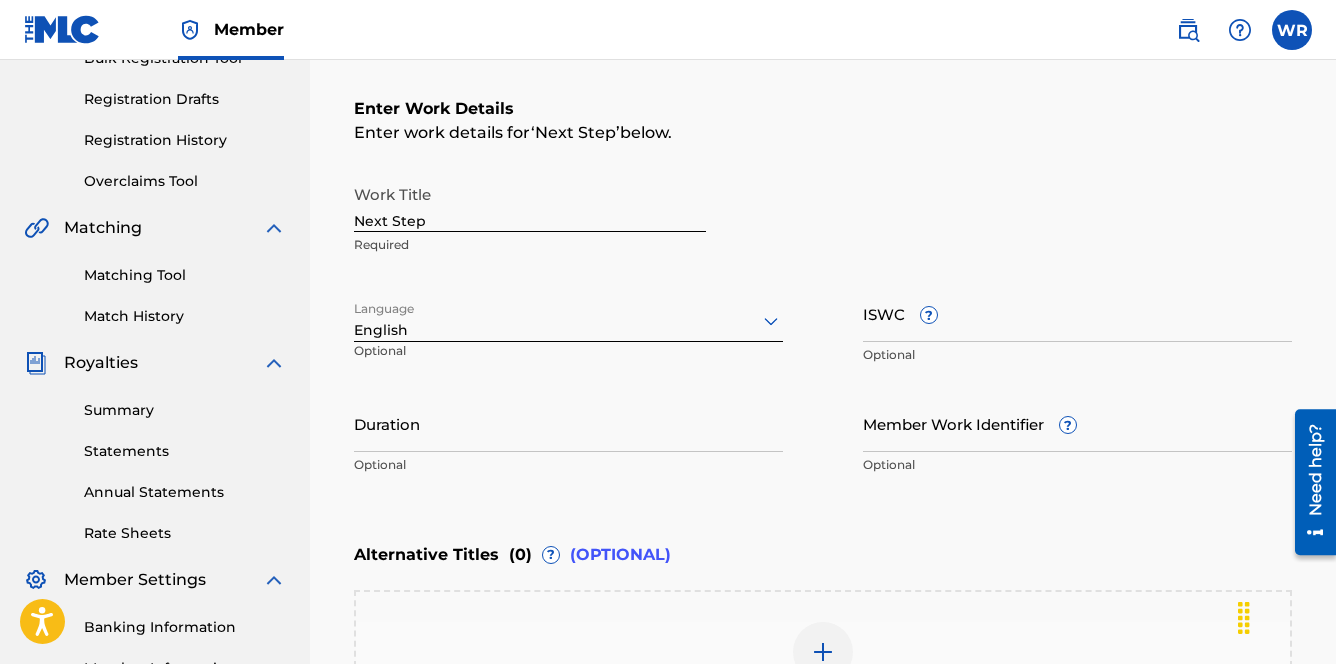 click on "ISWC   ?" at bounding box center [1077, 313] 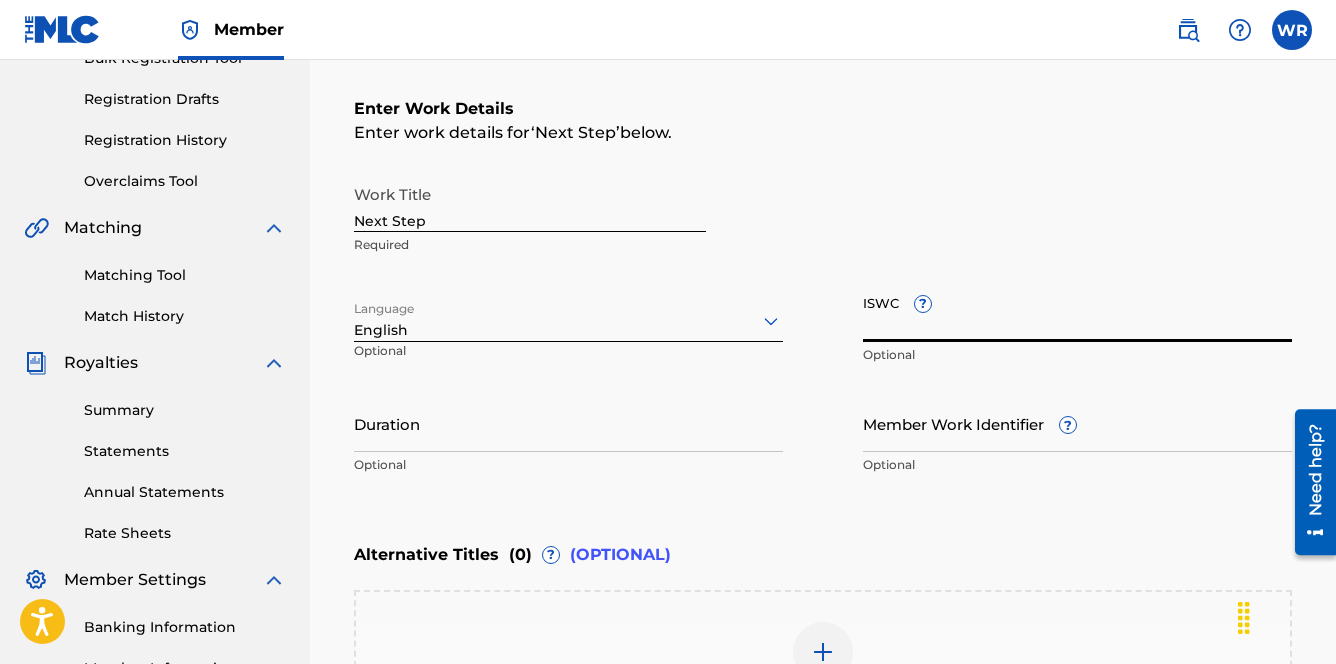paste on "[ID]" 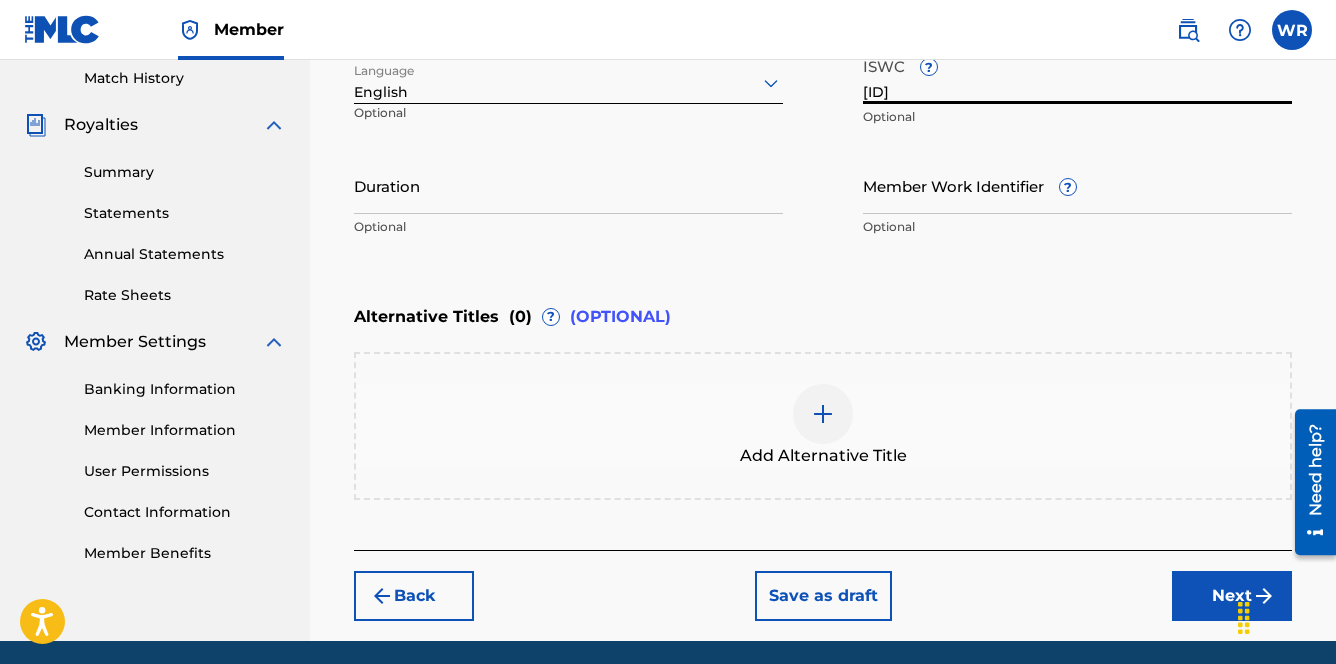 scroll, scrollTop: 564, scrollLeft: 0, axis: vertical 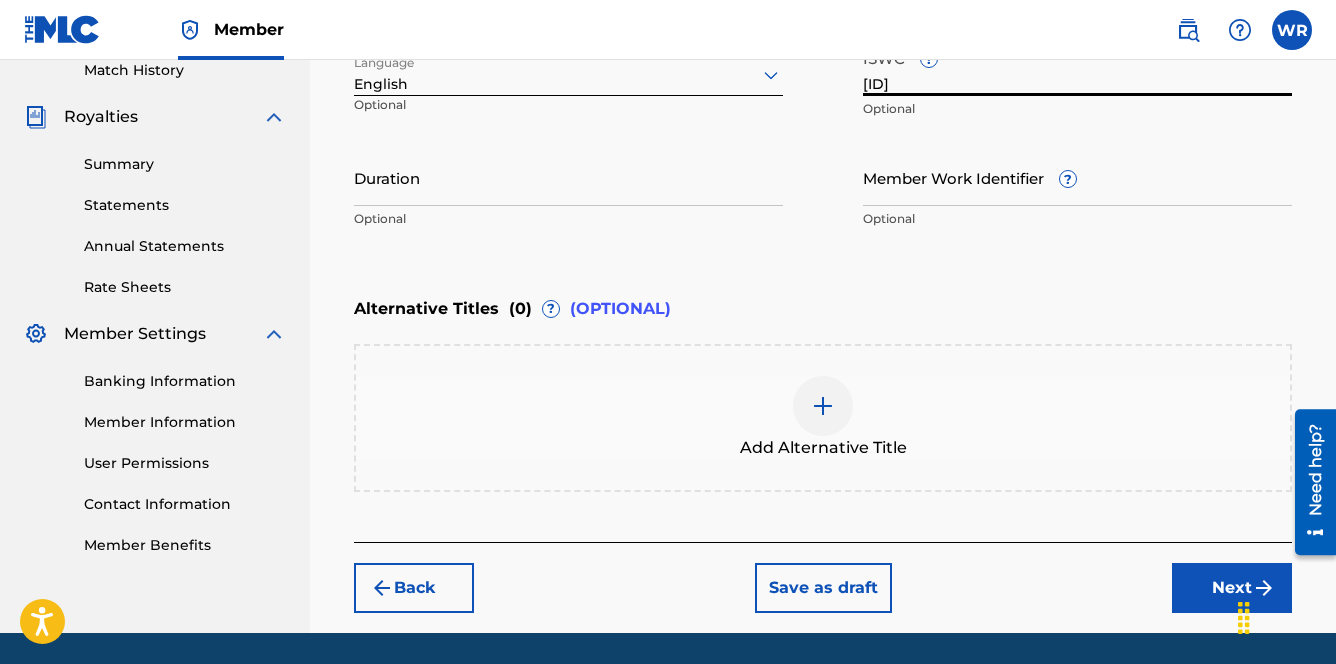 type on "[ID]" 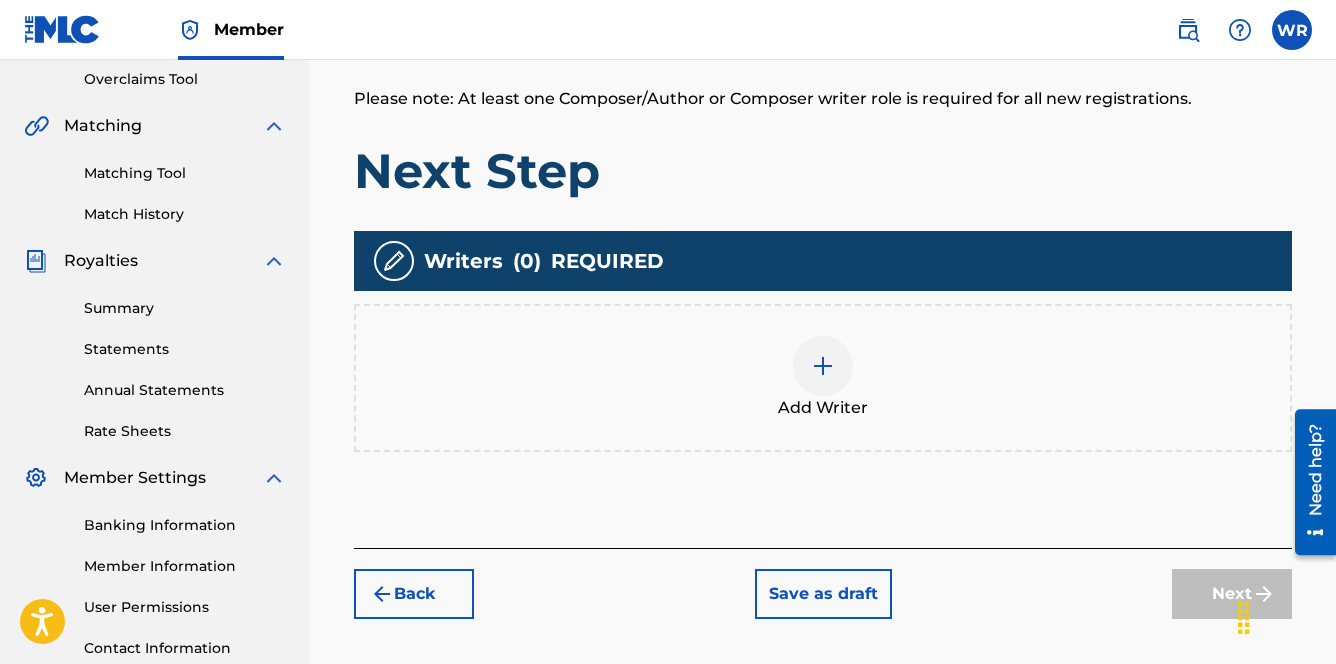 scroll, scrollTop: 450, scrollLeft: 0, axis: vertical 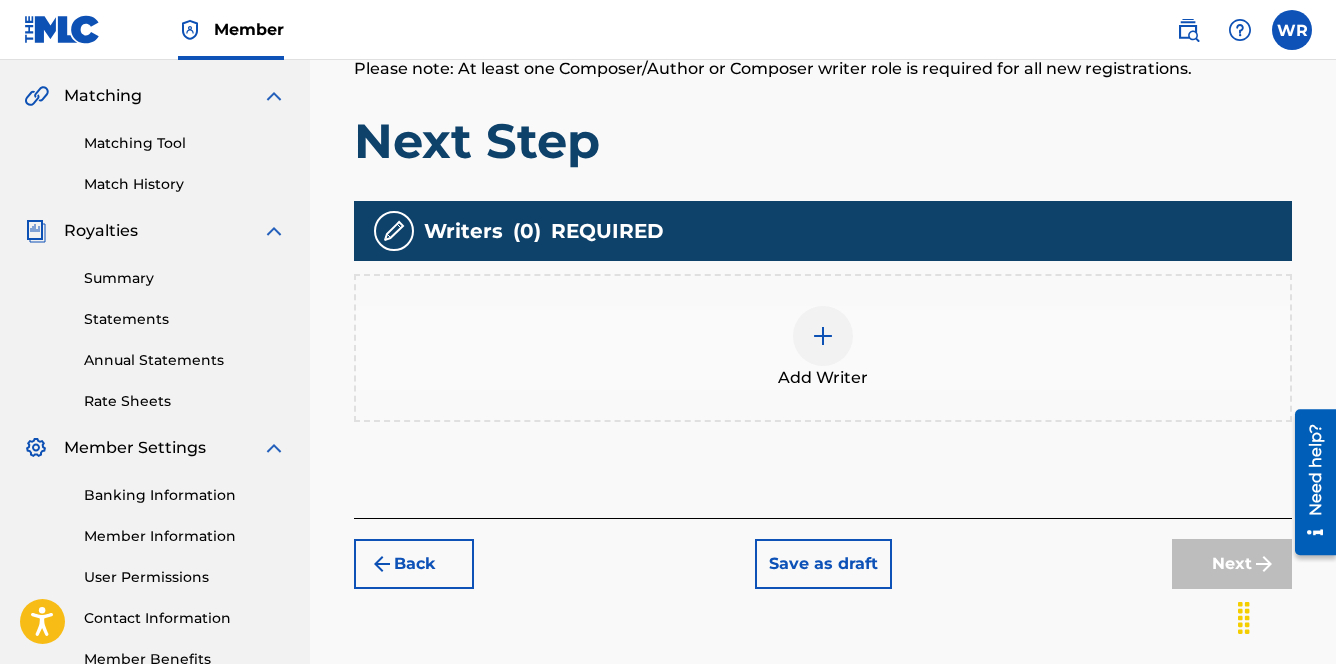 click at bounding box center [823, 336] 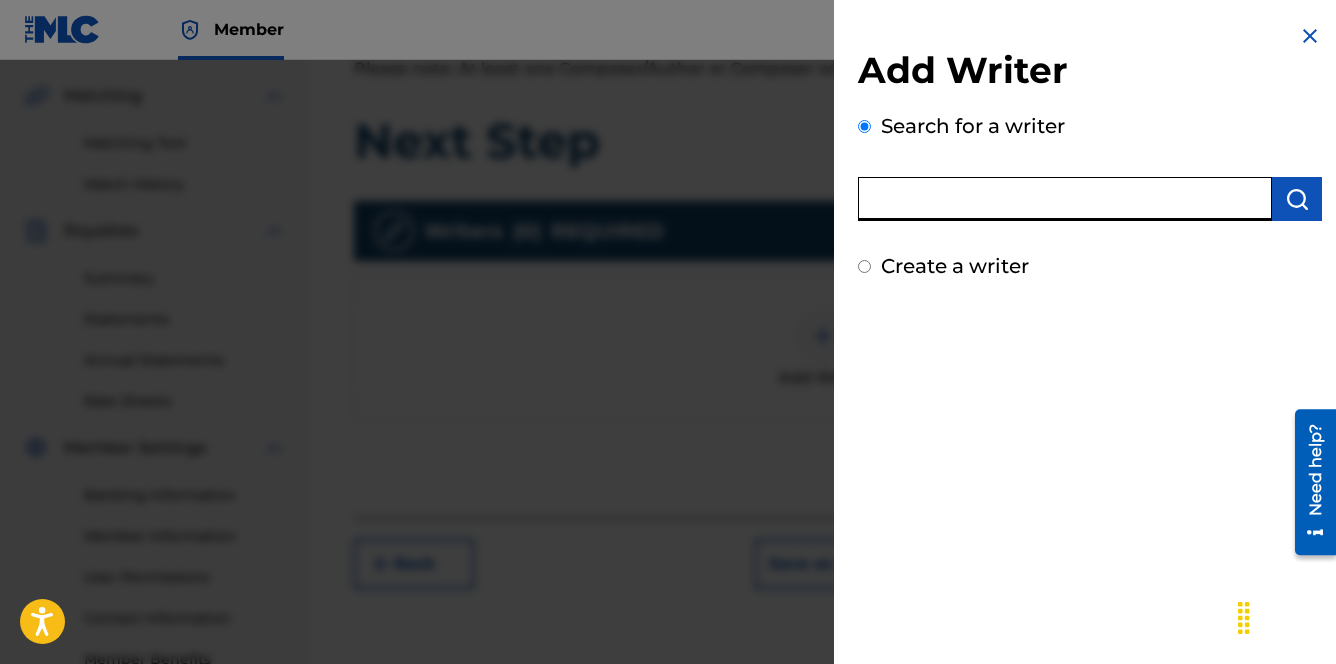click at bounding box center (1065, 199) 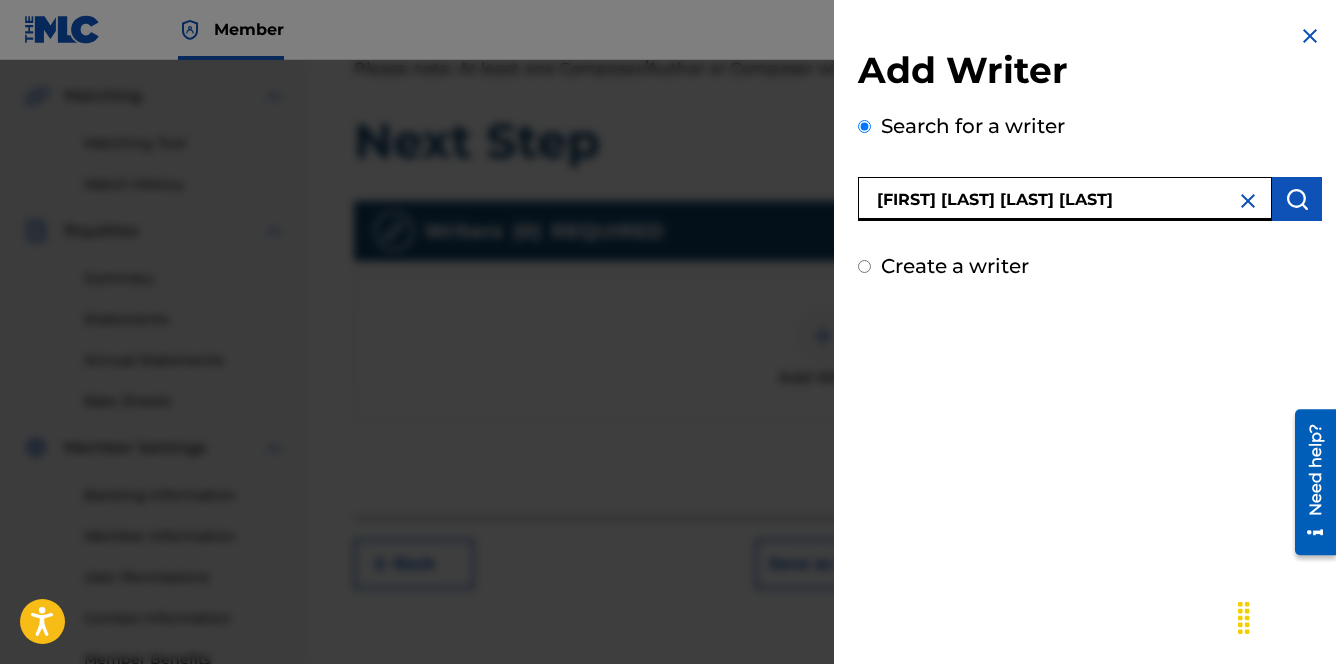 type on "[FIRST] [LAST] [LAST] [LAST]" 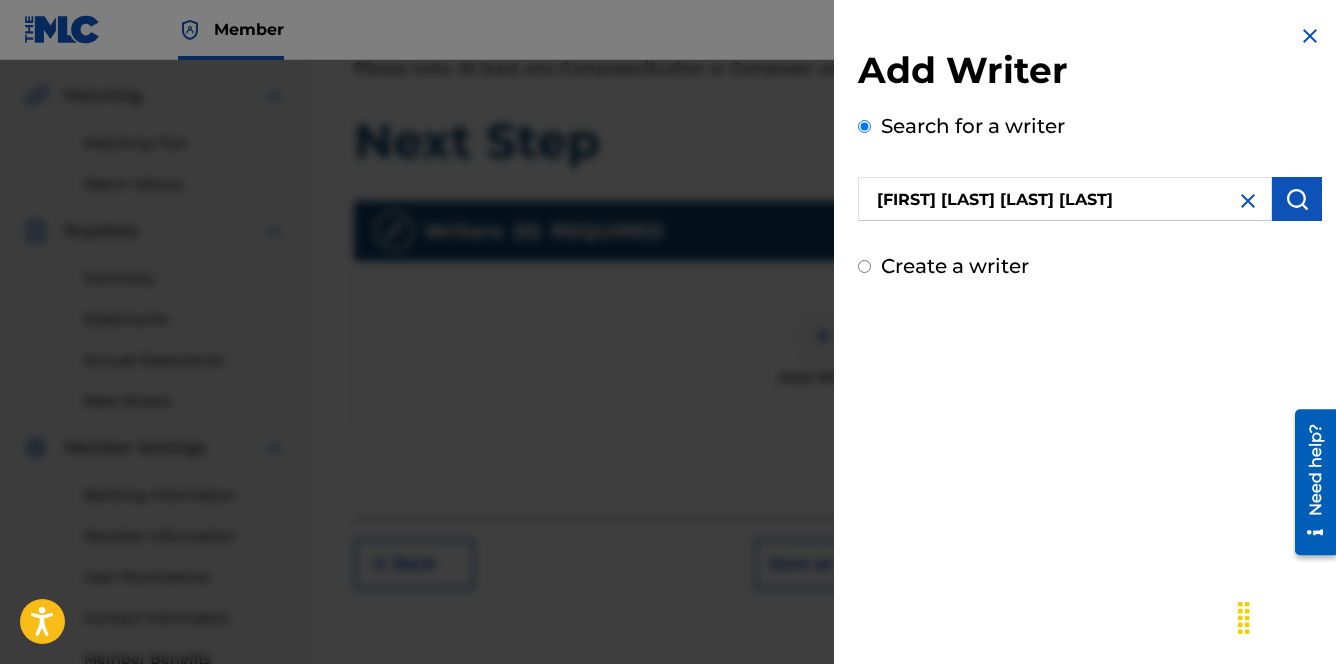 click at bounding box center (1297, 199) 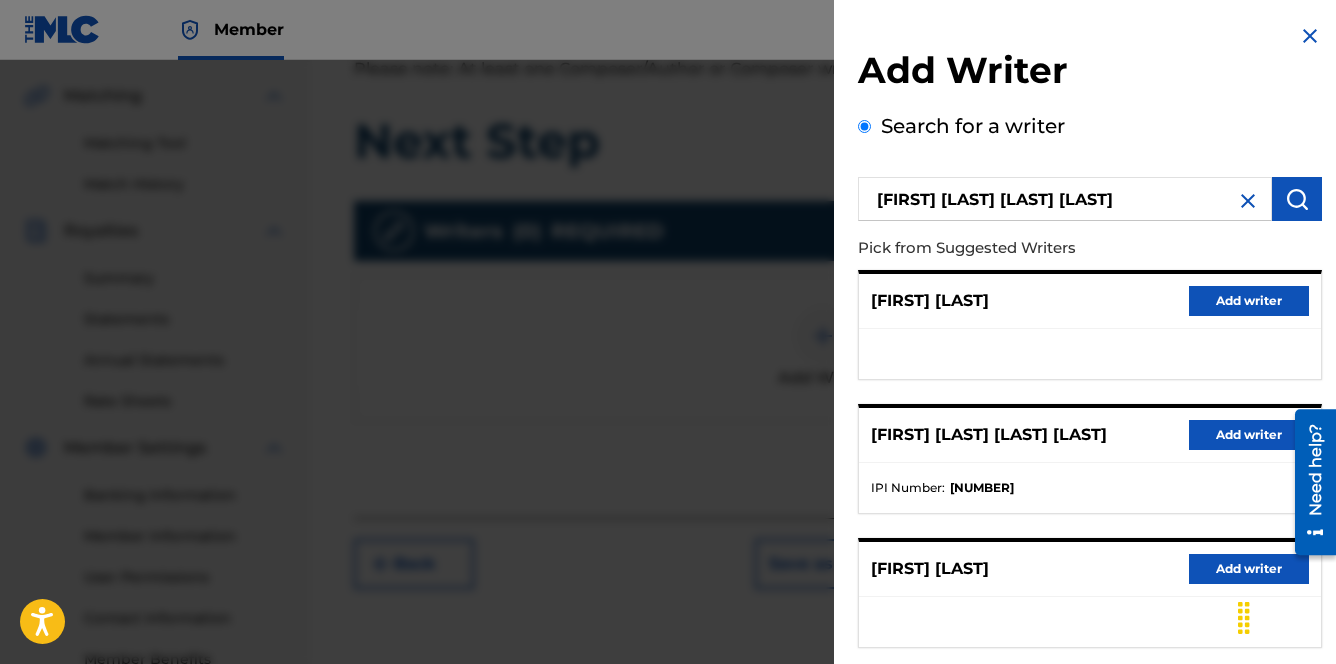 click on "Add writer" at bounding box center (1249, 435) 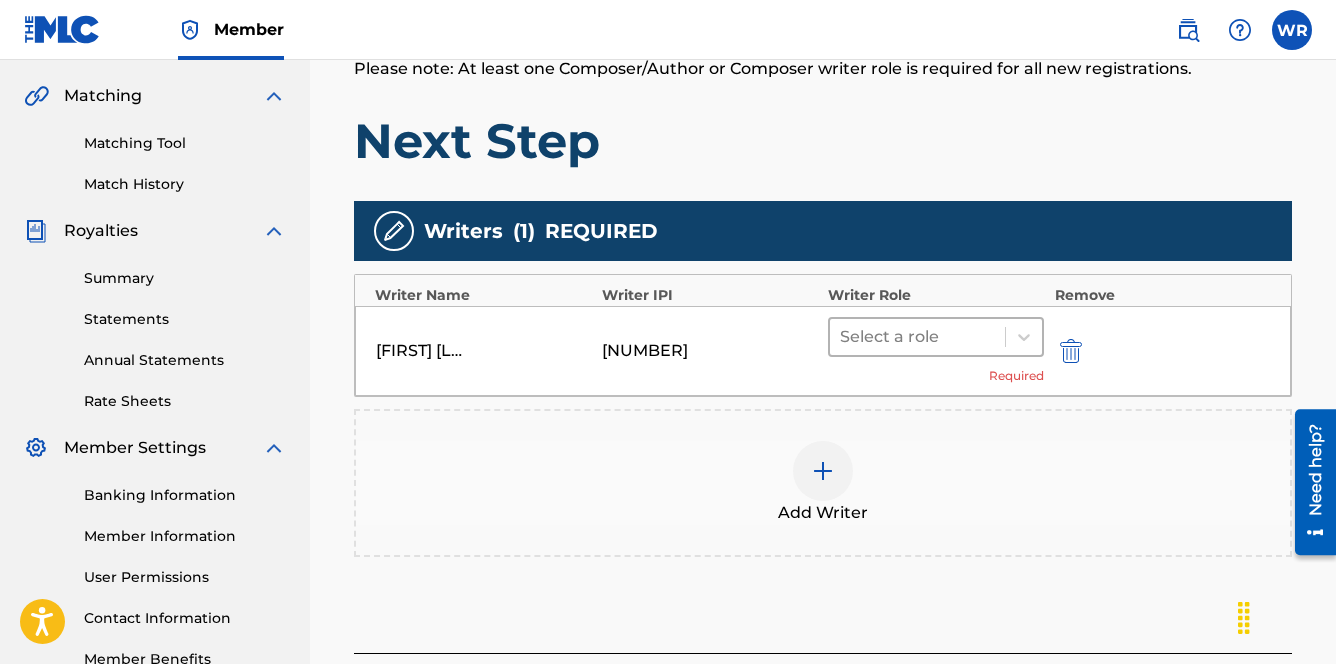click at bounding box center (917, 337) 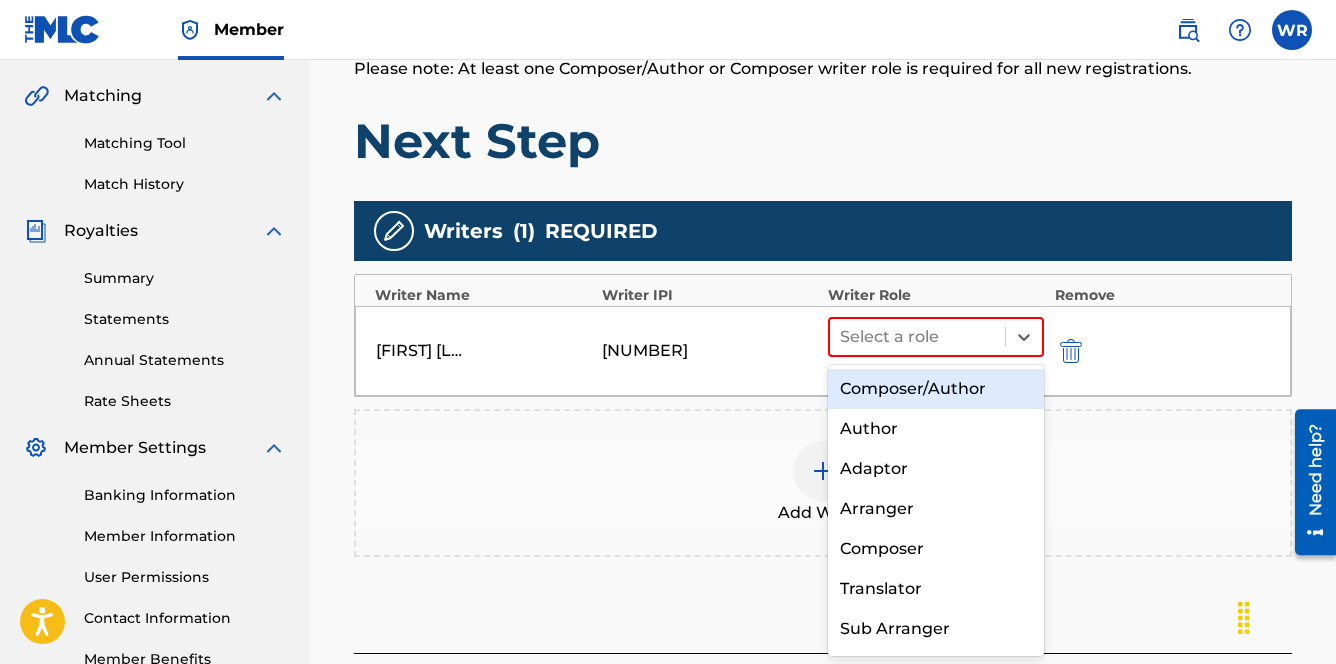 click on "Composer/Author" at bounding box center [936, 389] 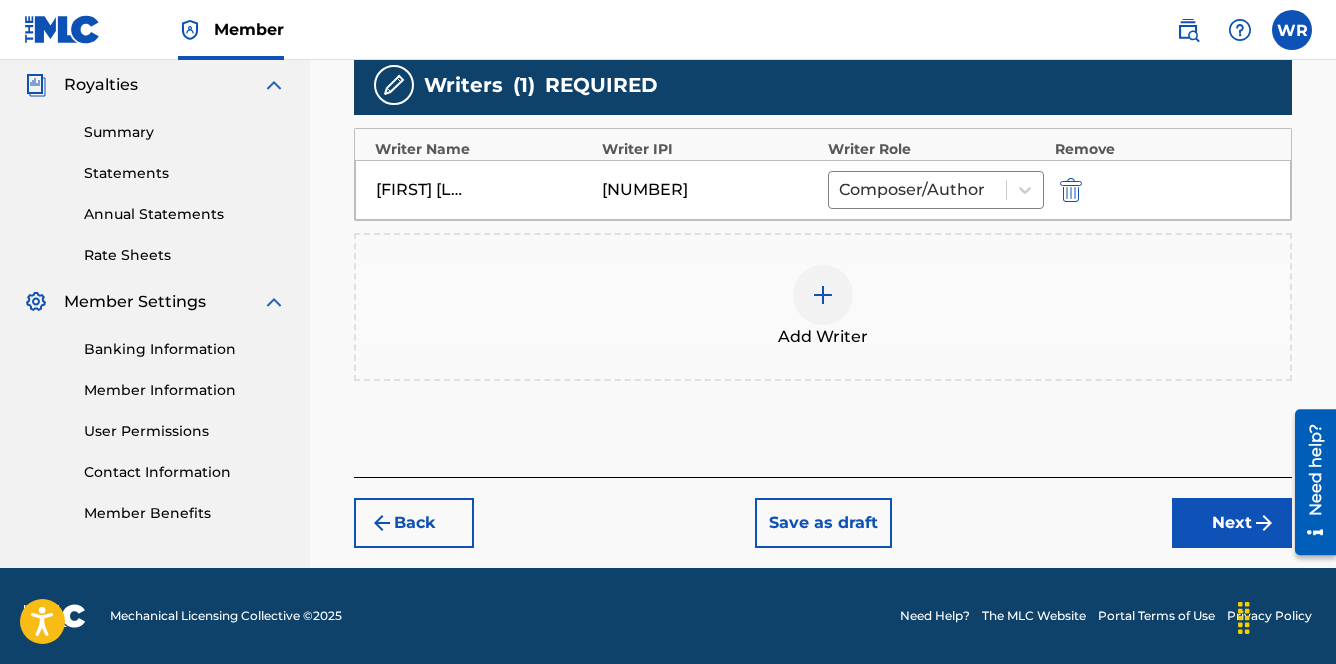 click on "Next" at bounding box center (1232, 523) 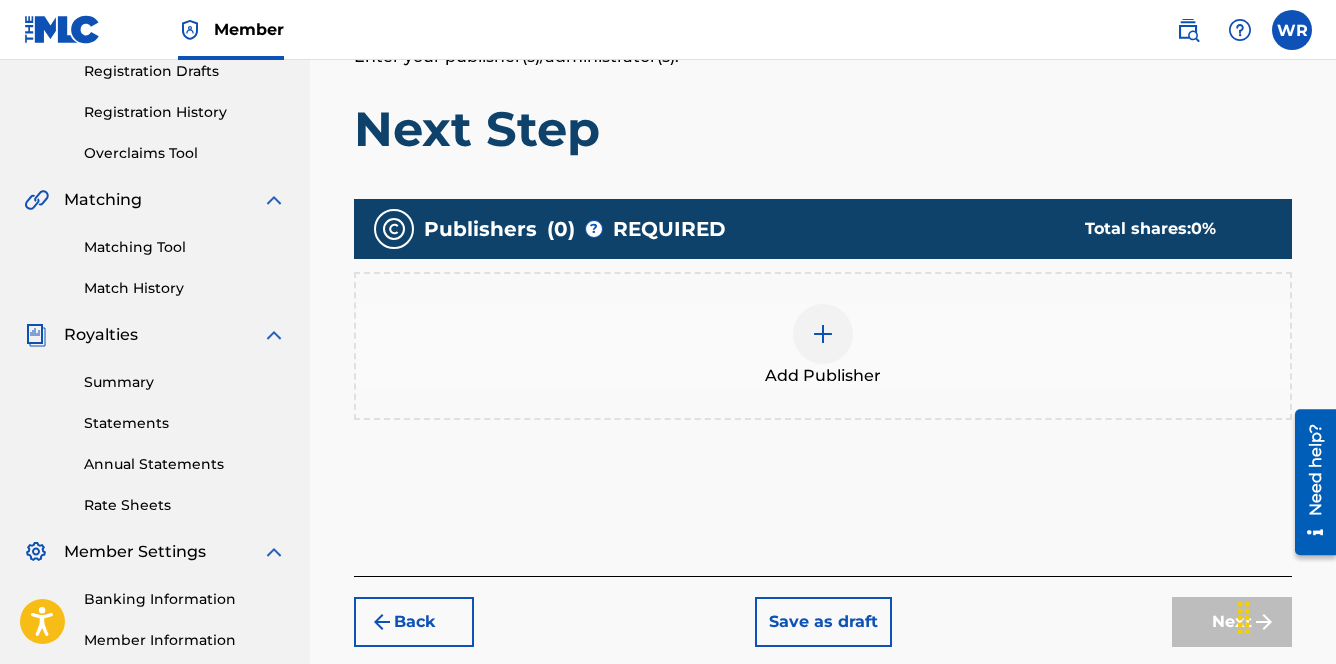 scroll, scrollTop: 350, scrollLeft: 0, axis: vertical 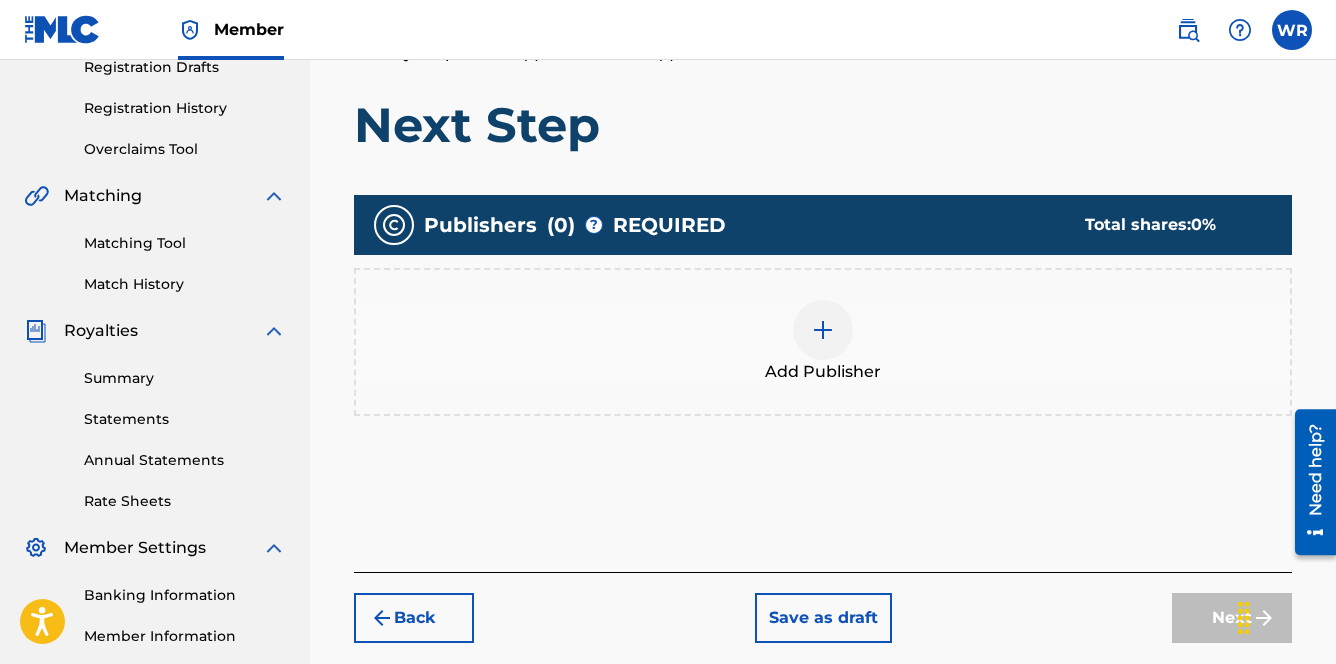 click at bounding box center [823, 330] 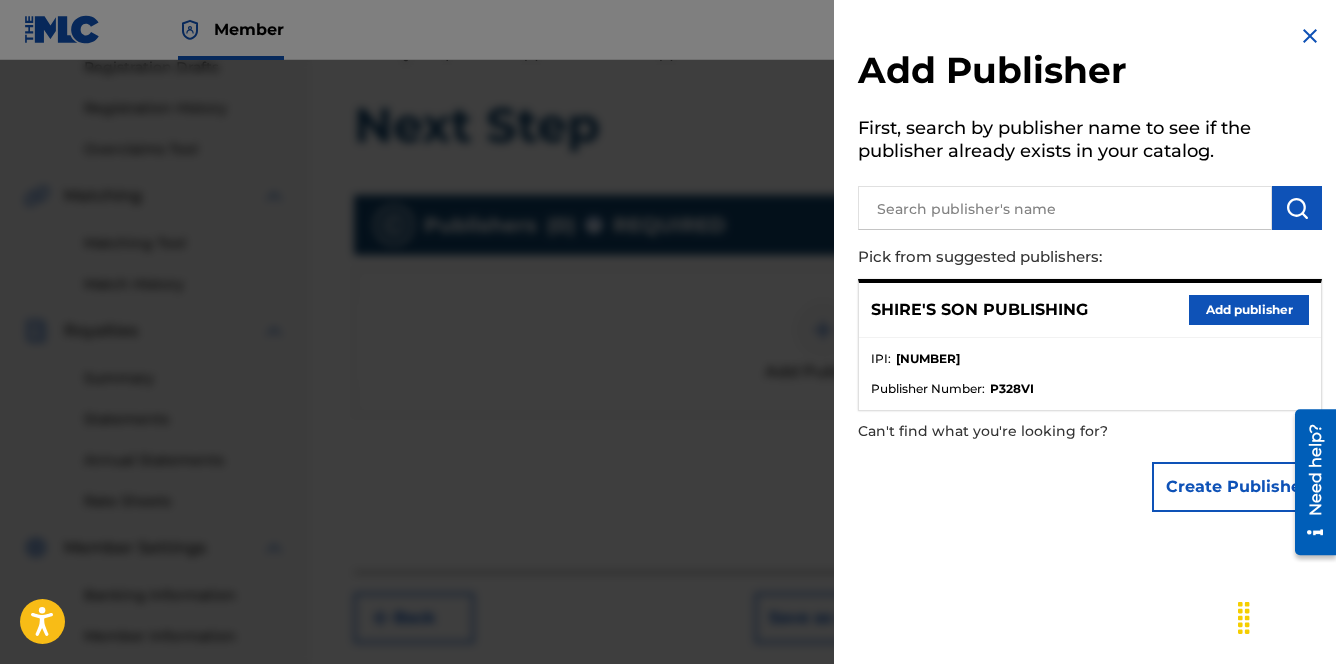click on "Add publisher" at bounding box center [1249, 310] 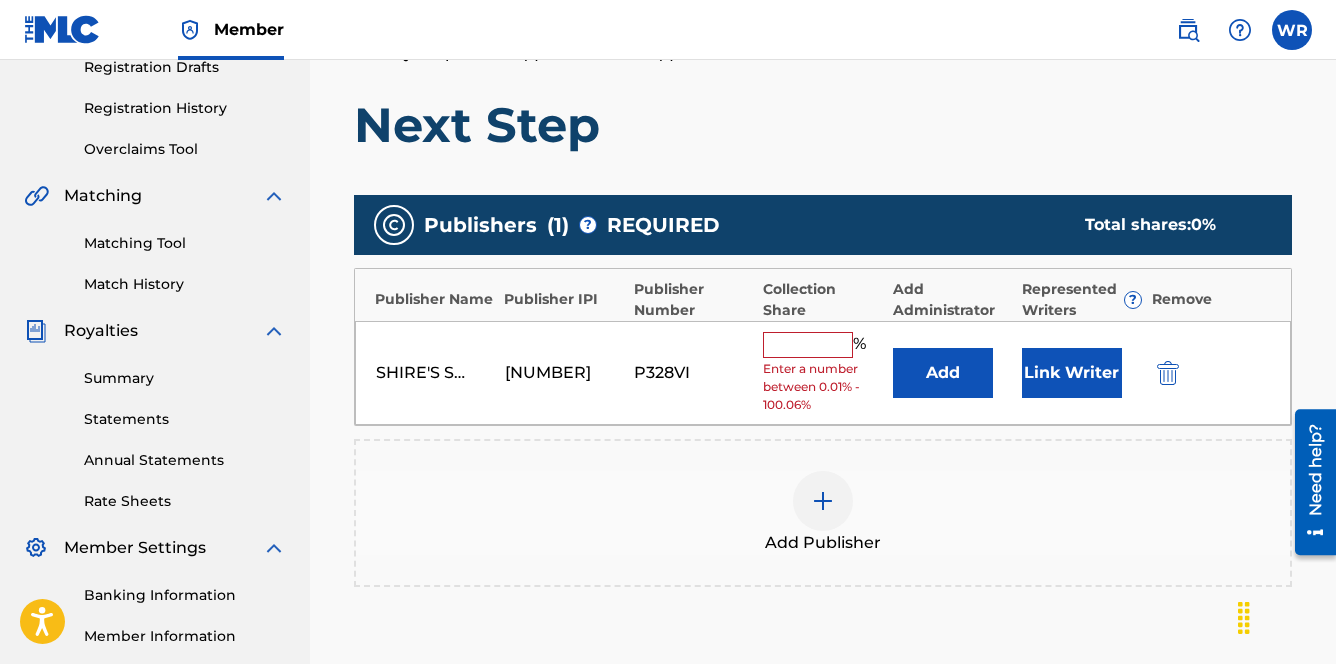 click at bounding box center (808, 345) 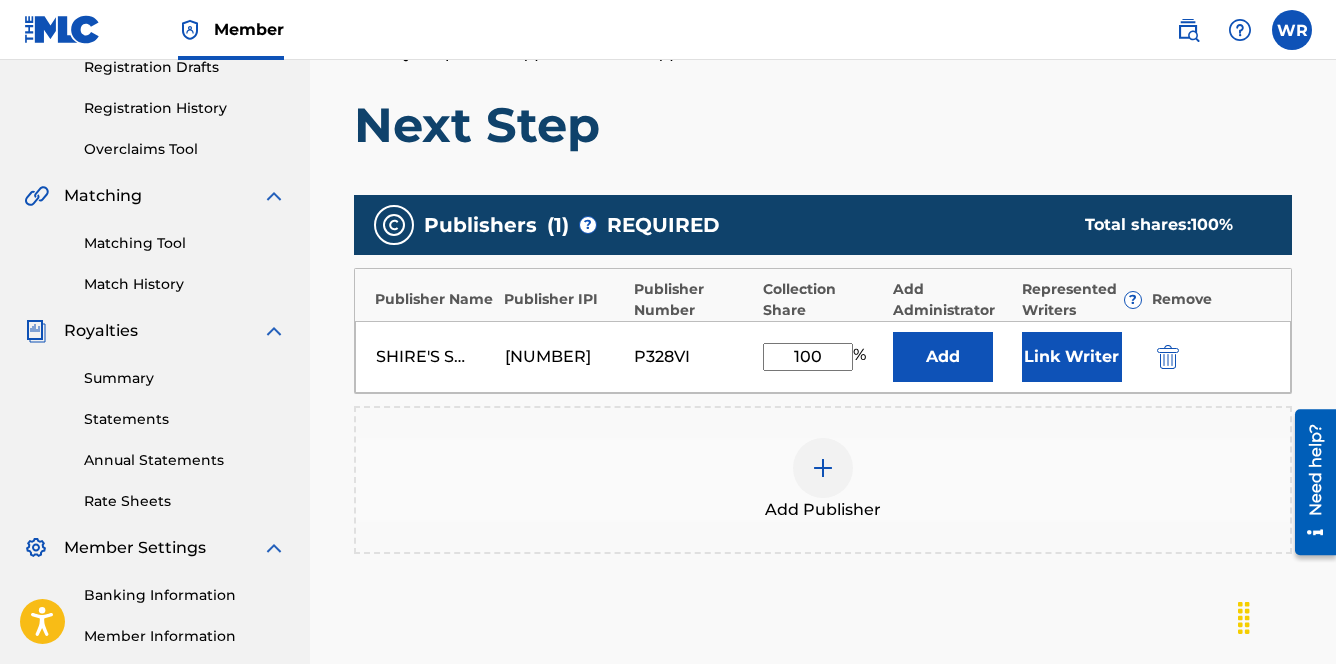 type on "100" 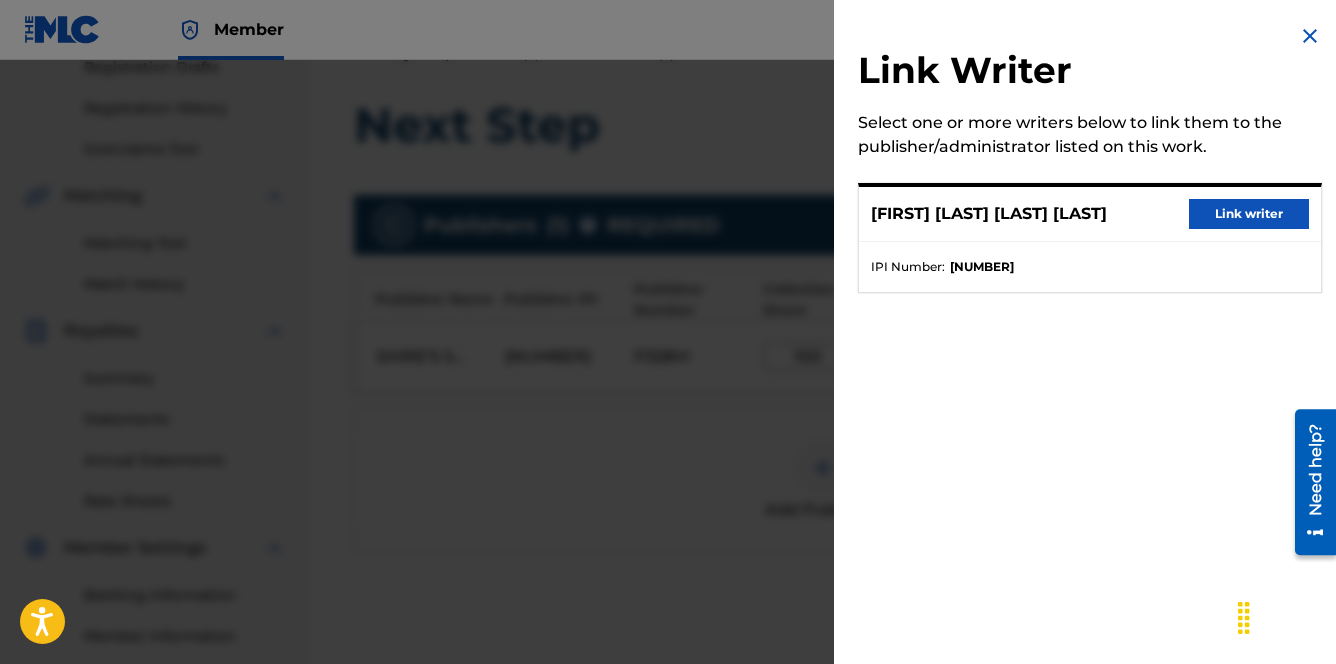 click on "Link writer" at bounding box center [1249, 214] 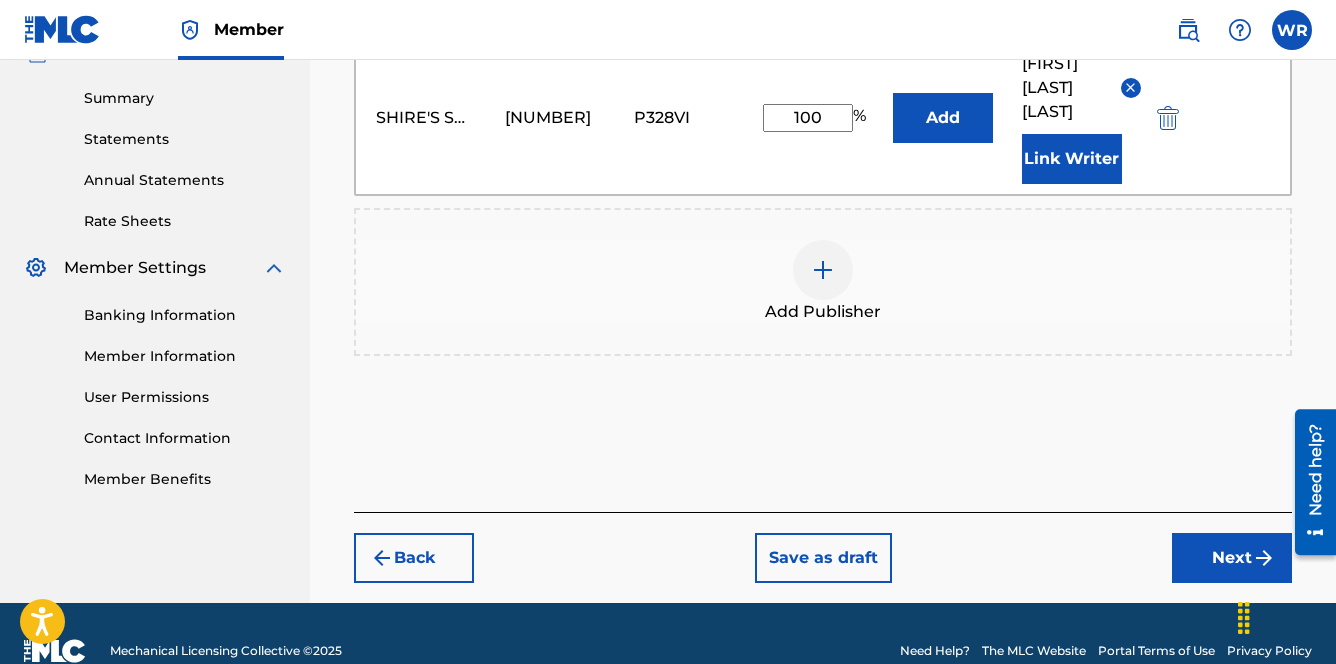 scroll, scrollTop: 689, scrollLeft: 0, axis: vertical 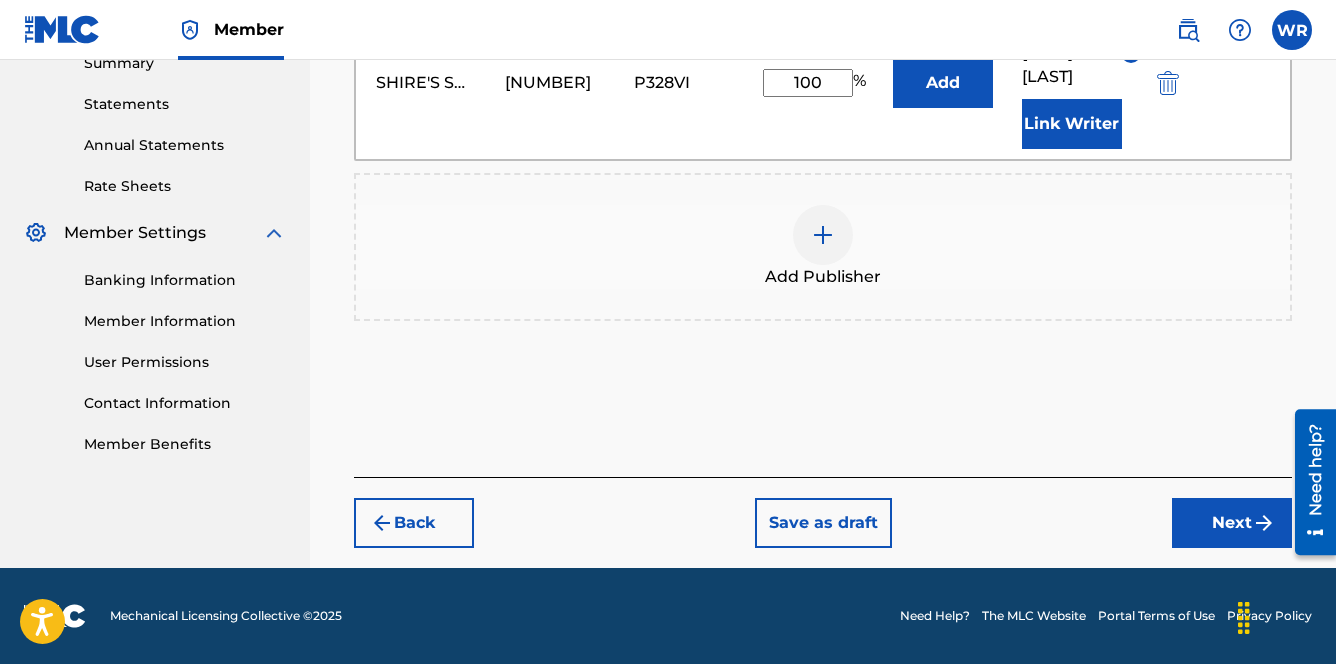 click on "Back Save as draft Next" at bounding box center (823, 512) 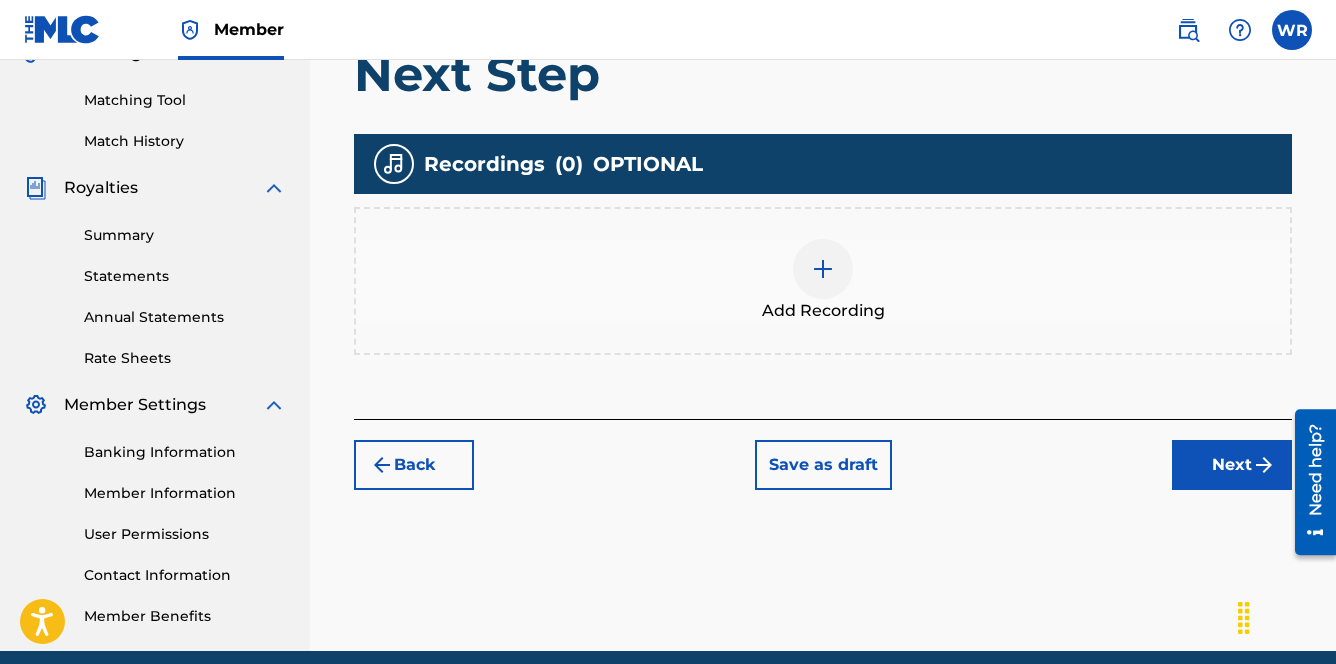 scroll, scrollTop: 495, scrollLeft: 0, axis: vertical 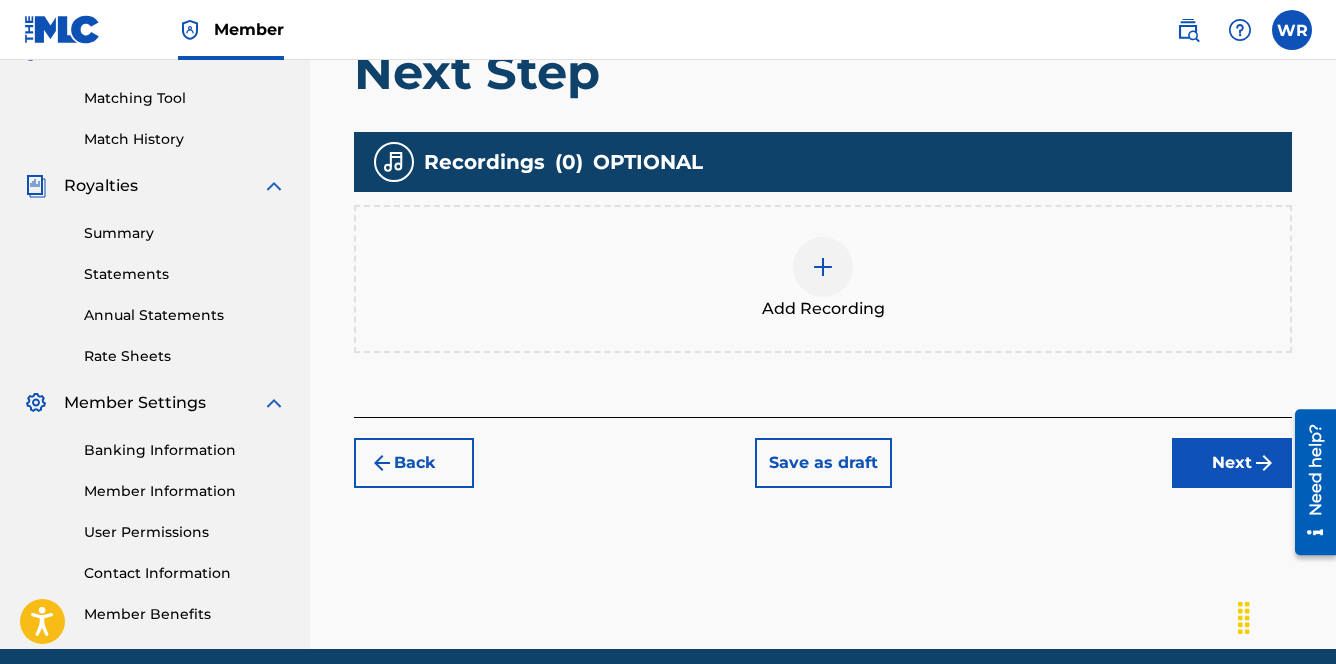 click at bounding box center [823, 267] 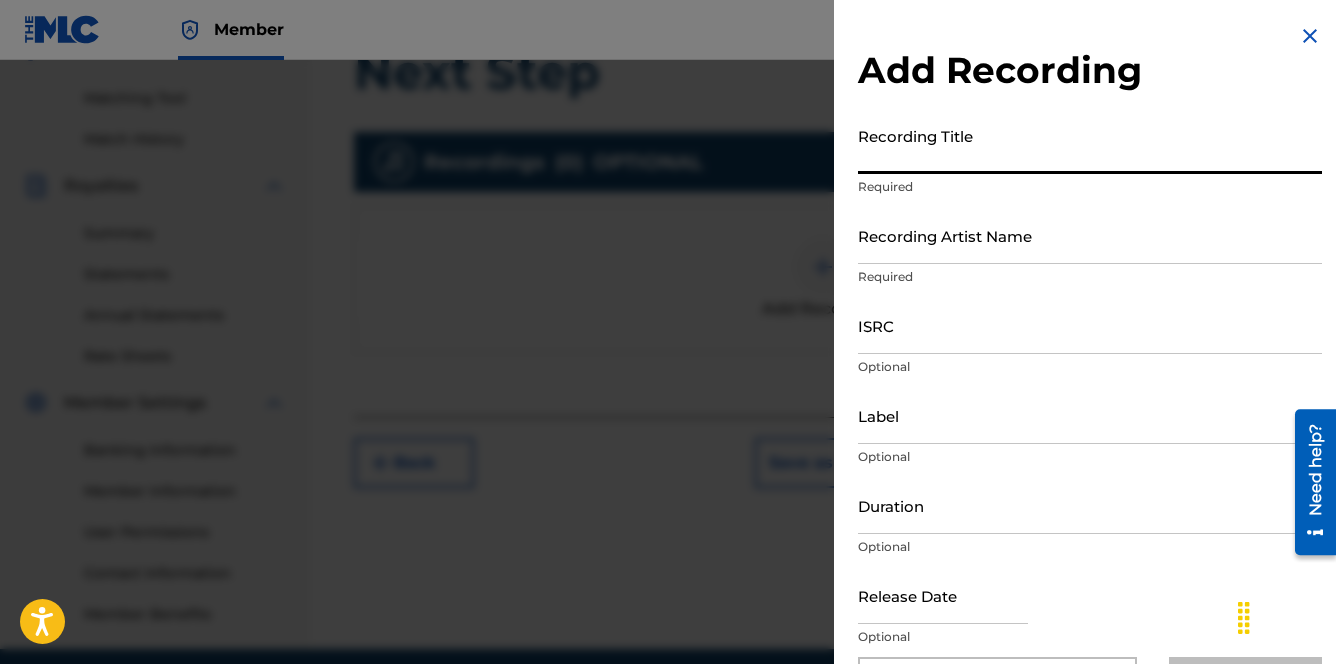 click on "Recording Title" at bounding box center [1090, 145] 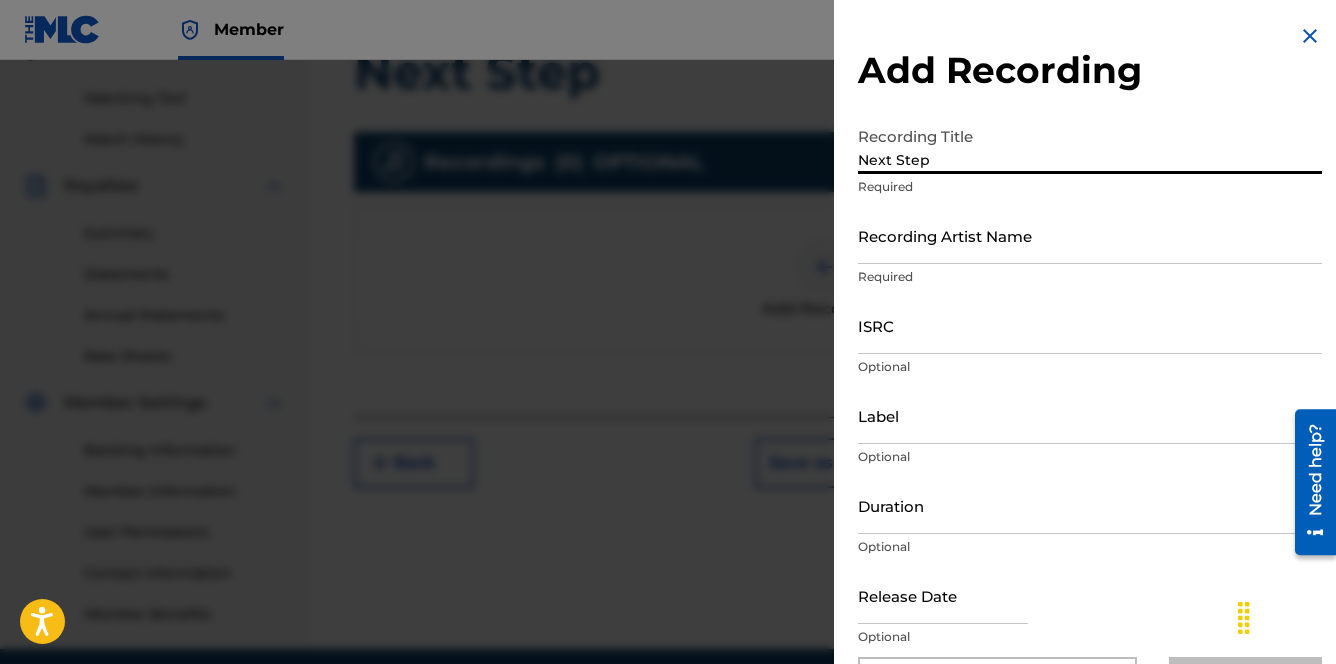 type on "Next Step" 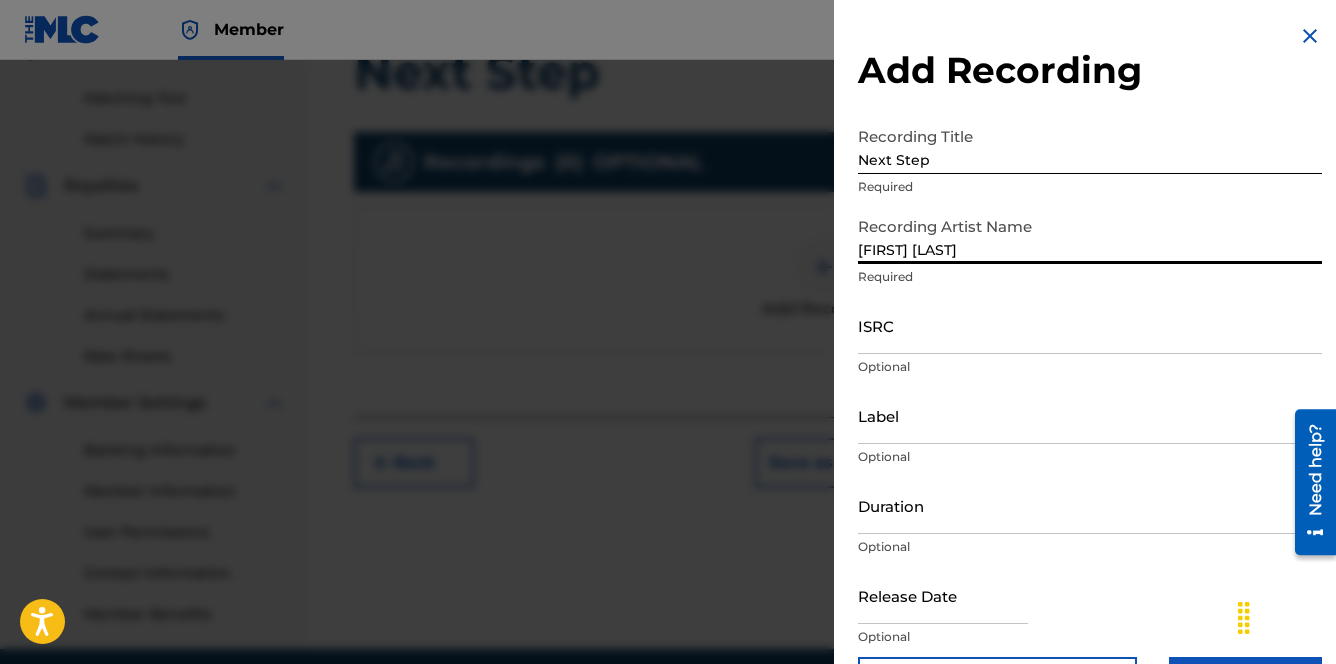 type on "[FIRST] [LAST]" 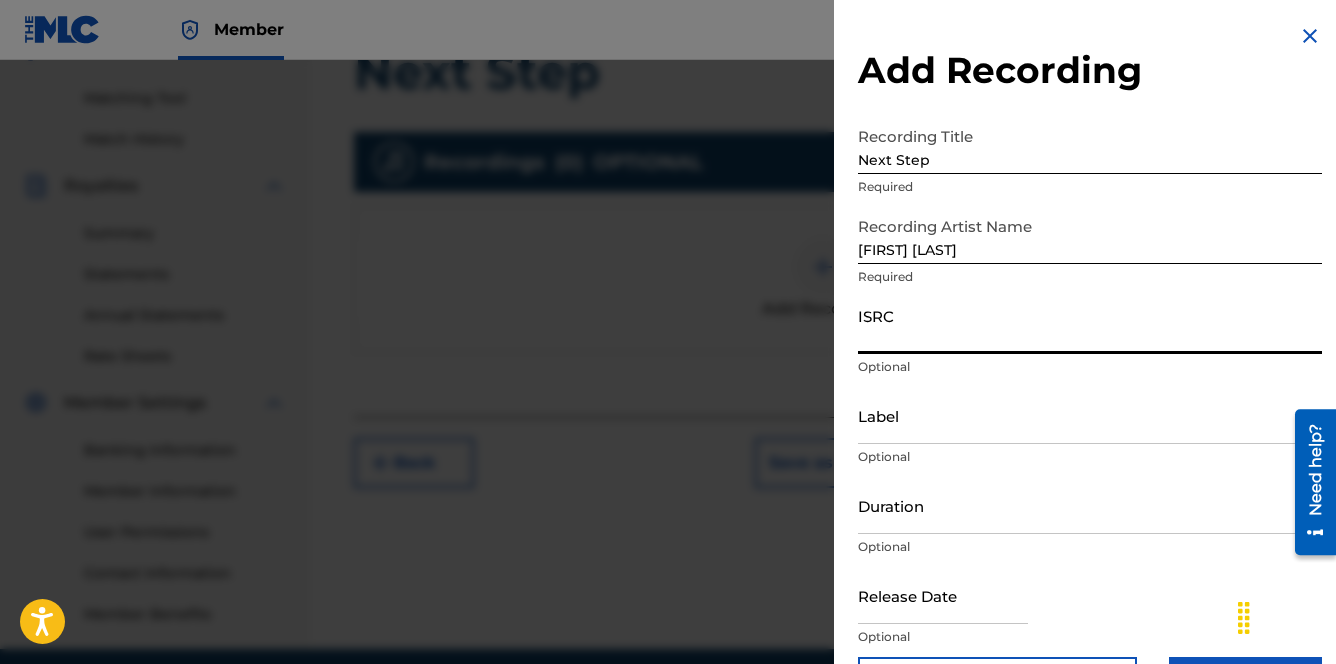paste on "[CODE]" 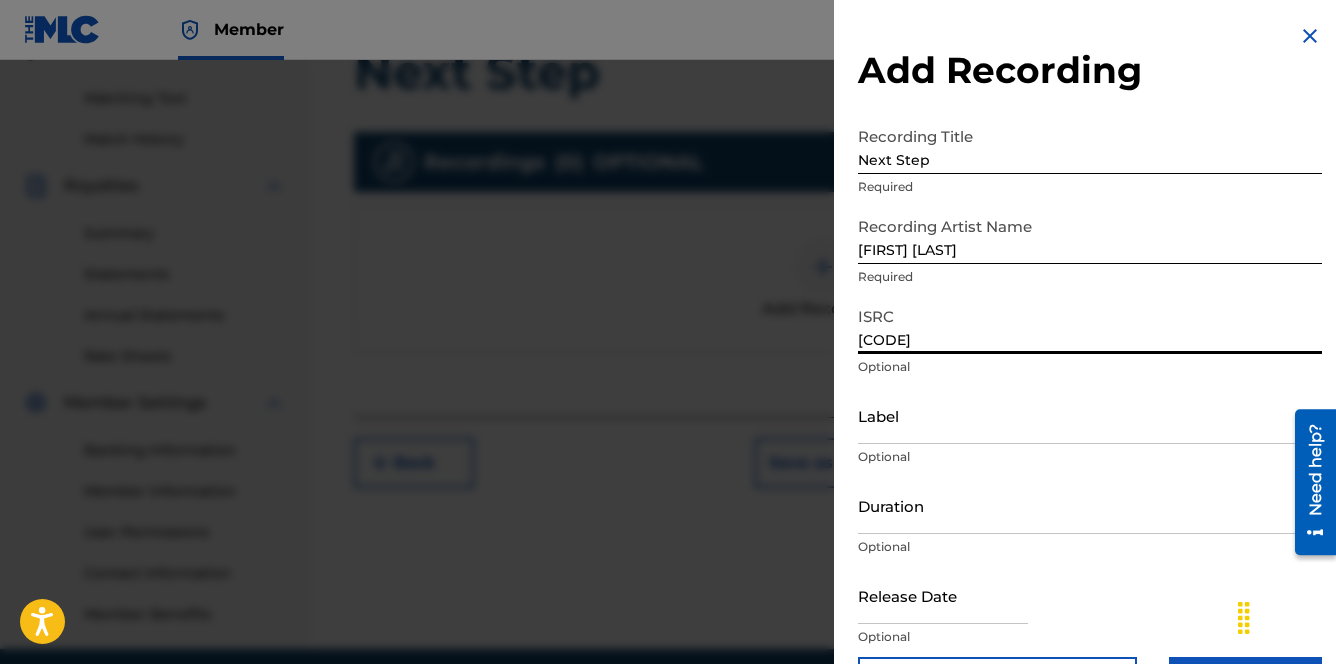 type on "[CODE]" 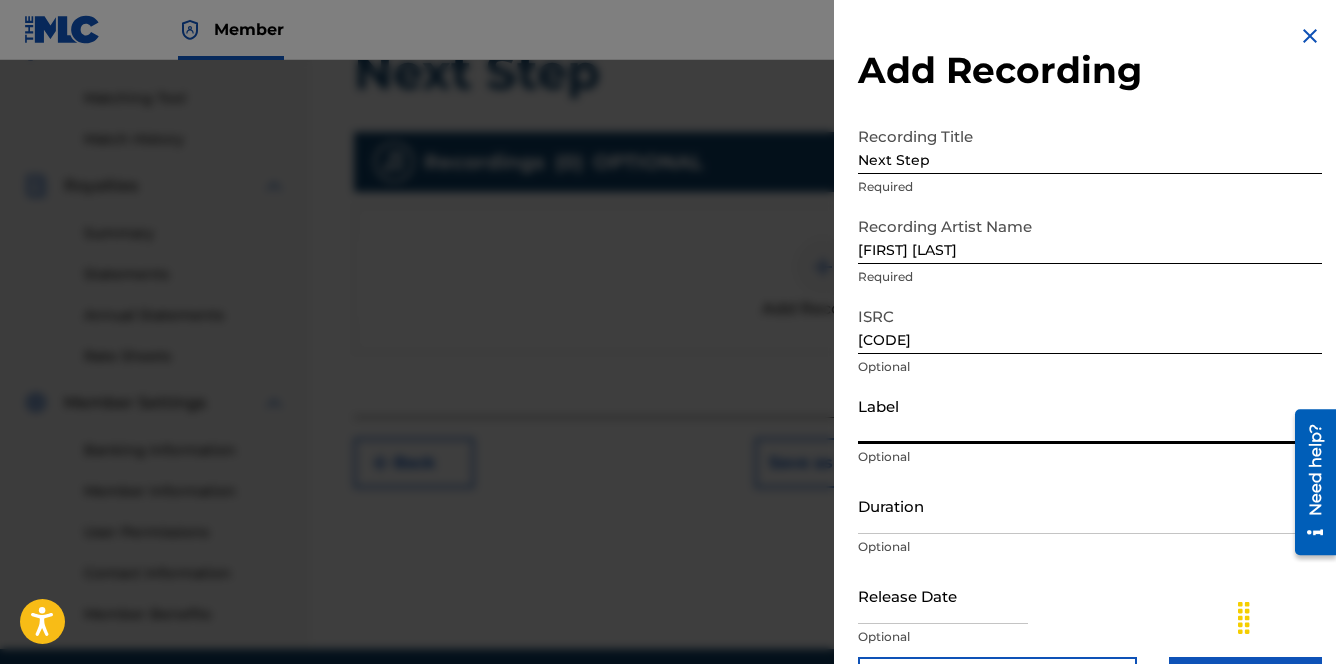 click on "Label" at bounding box center [1090, 415] 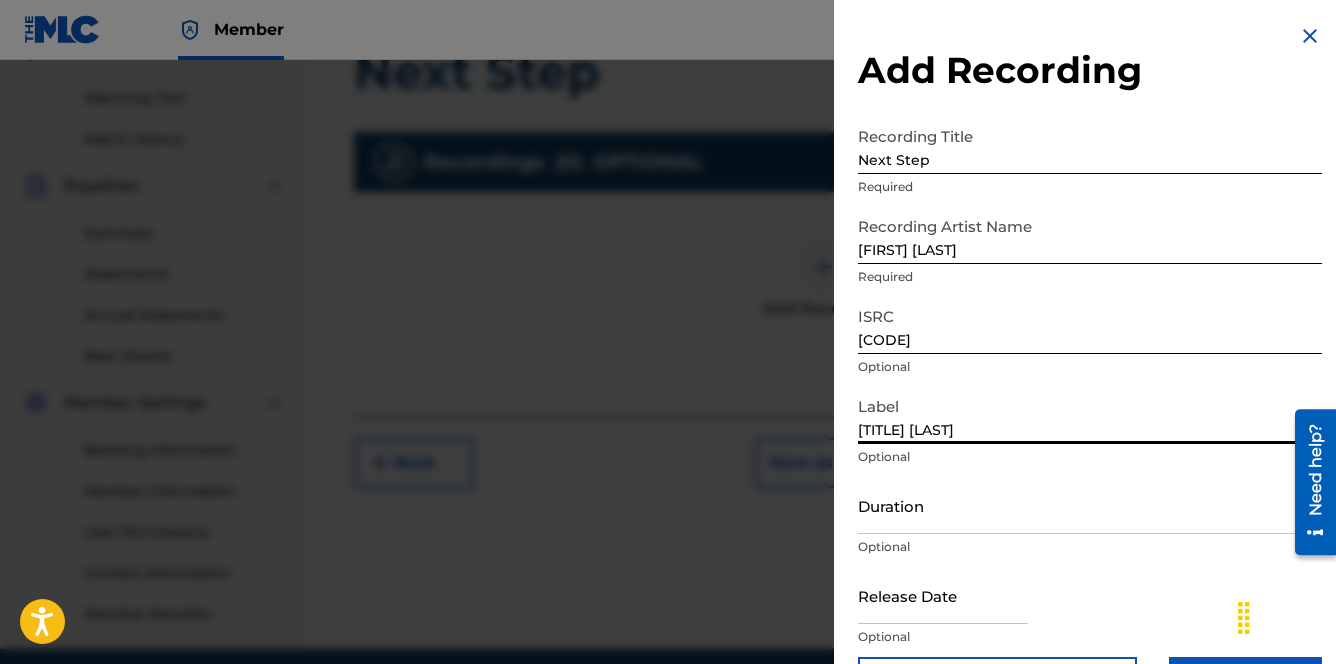scroll, scrollTop: 35, scrollLeft: 0, axis: vertical 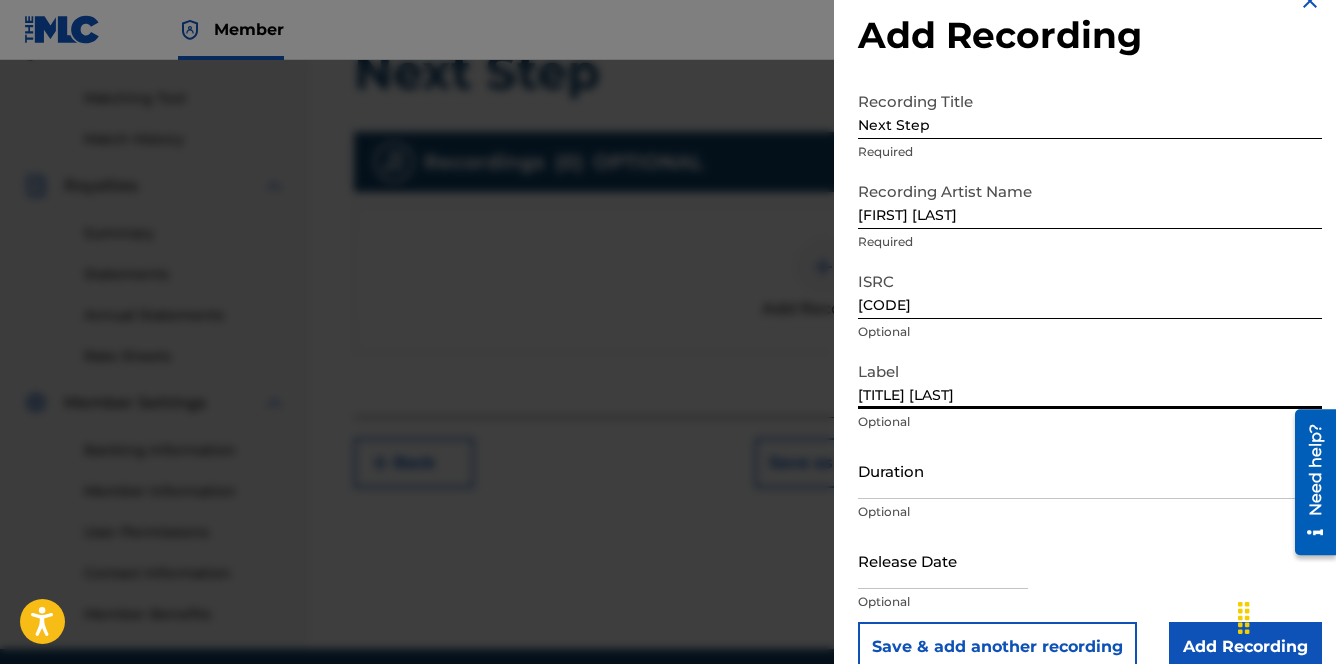 select on "7" 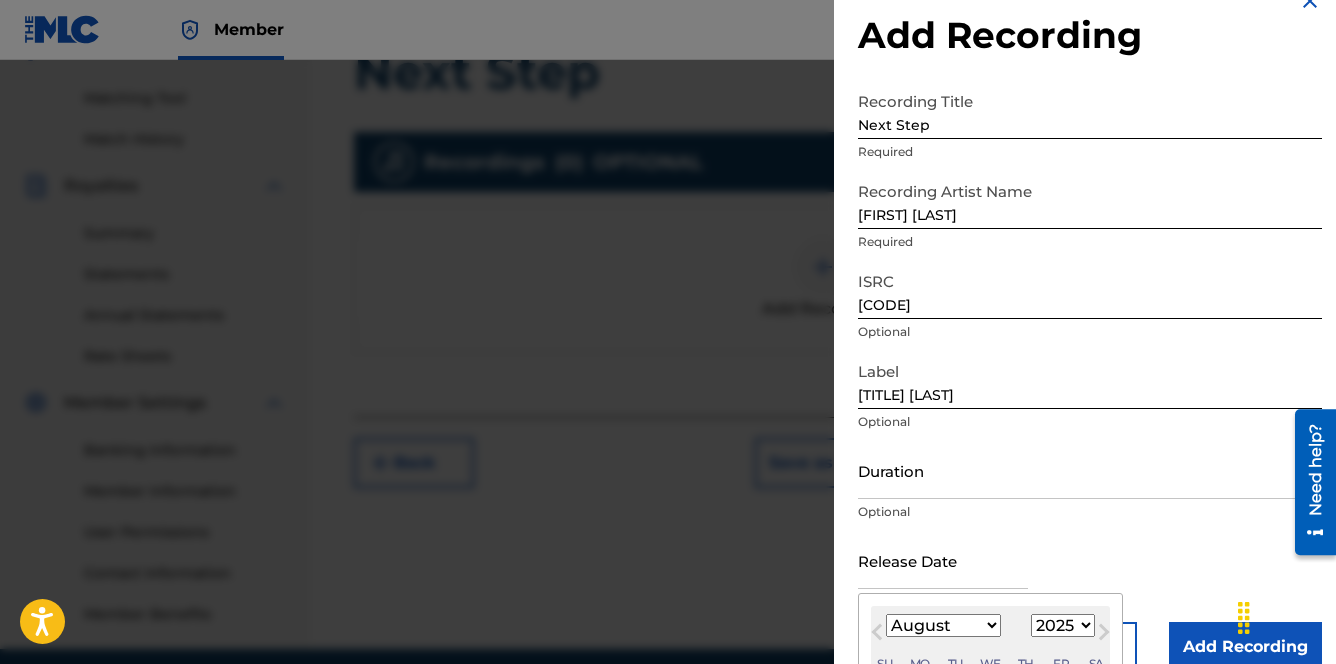 click at bounding box center (943, 560) 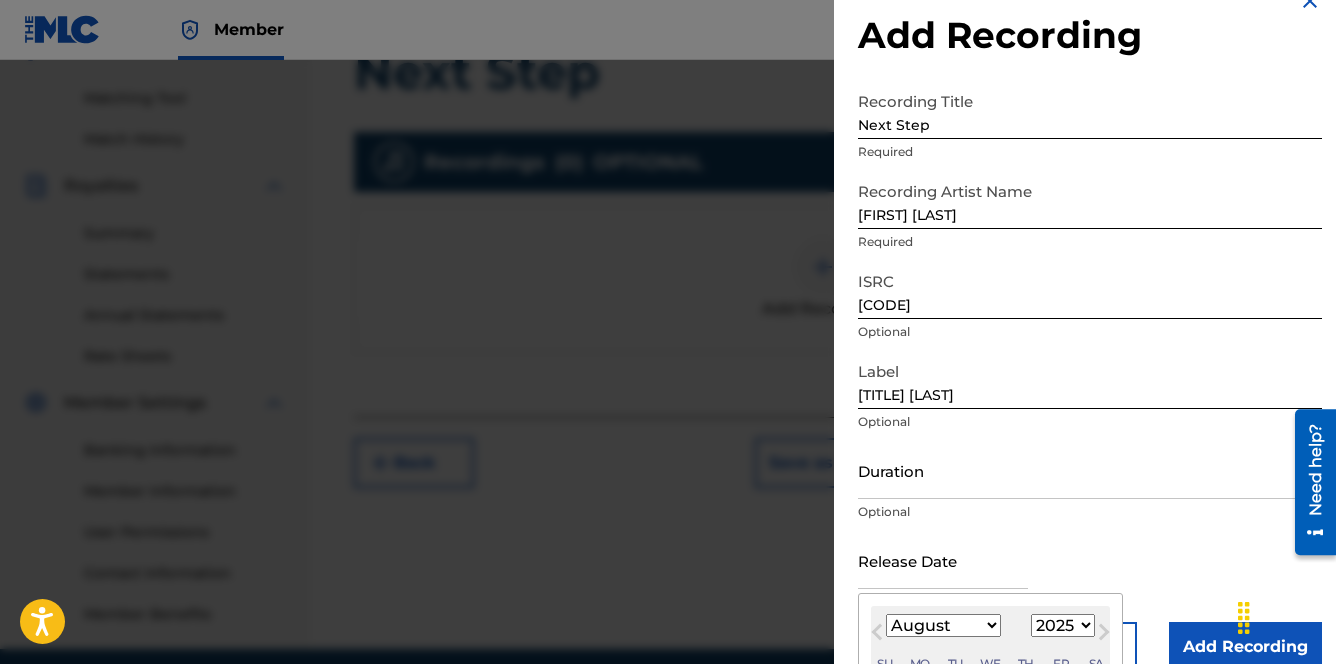 select on "0" 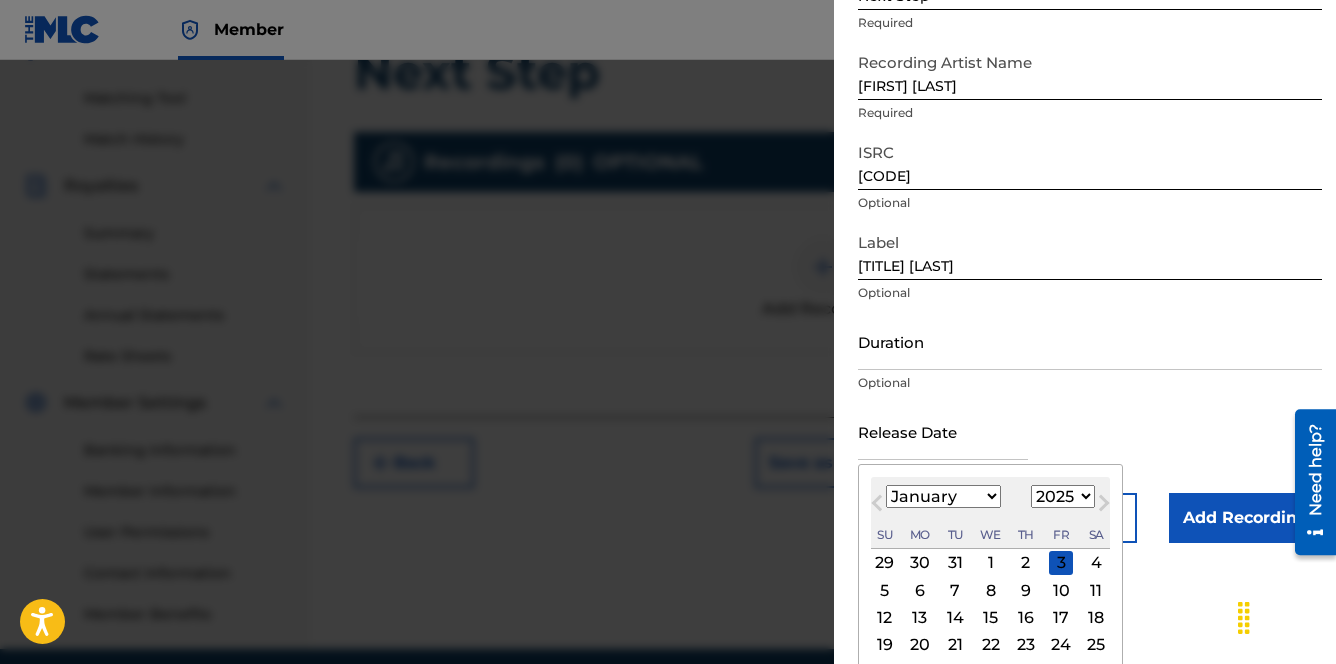 click on "17" at bounding box center (1061, 618) 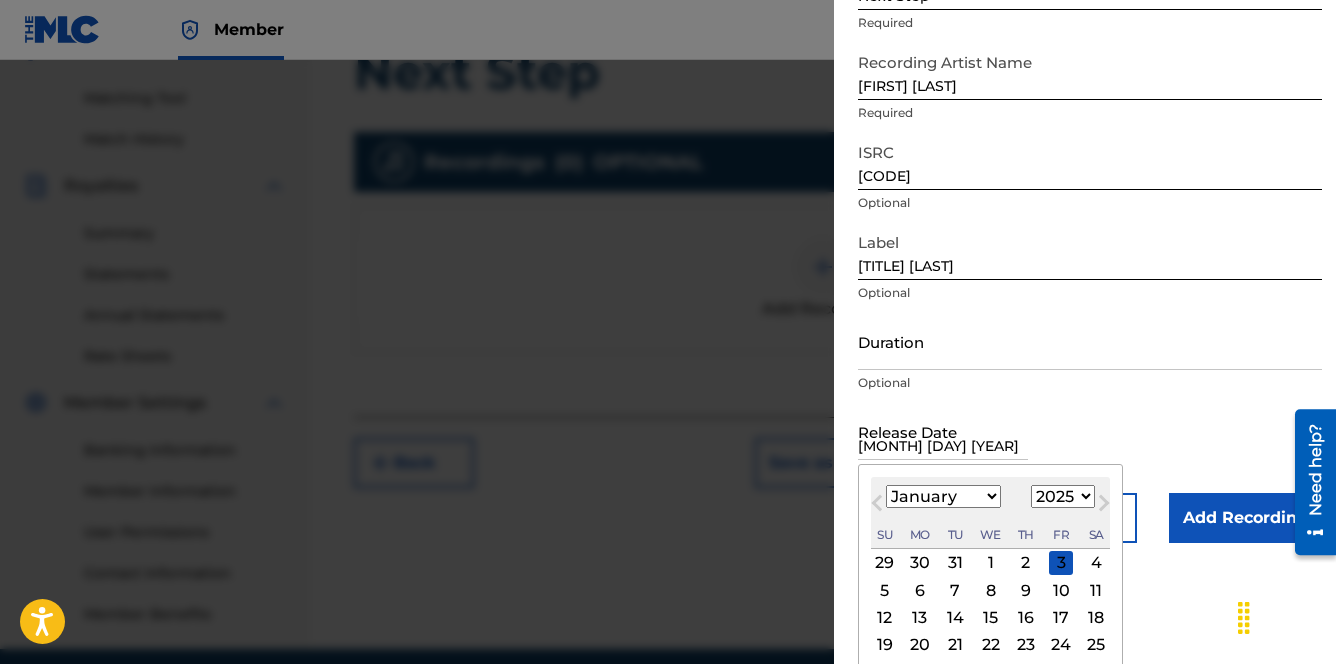 scroll, scrollTop: 67, scrollLeft: 0, axis: vertical 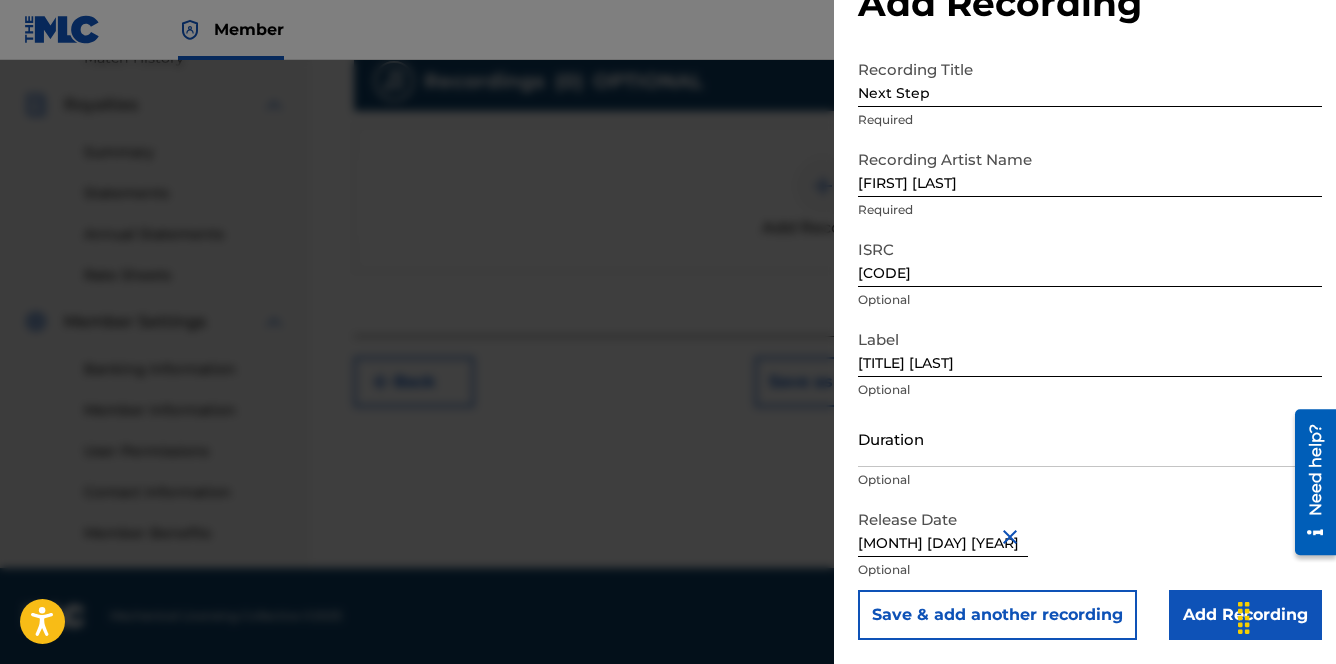 click on "Add Recording" at bounding box center [1245, 615] 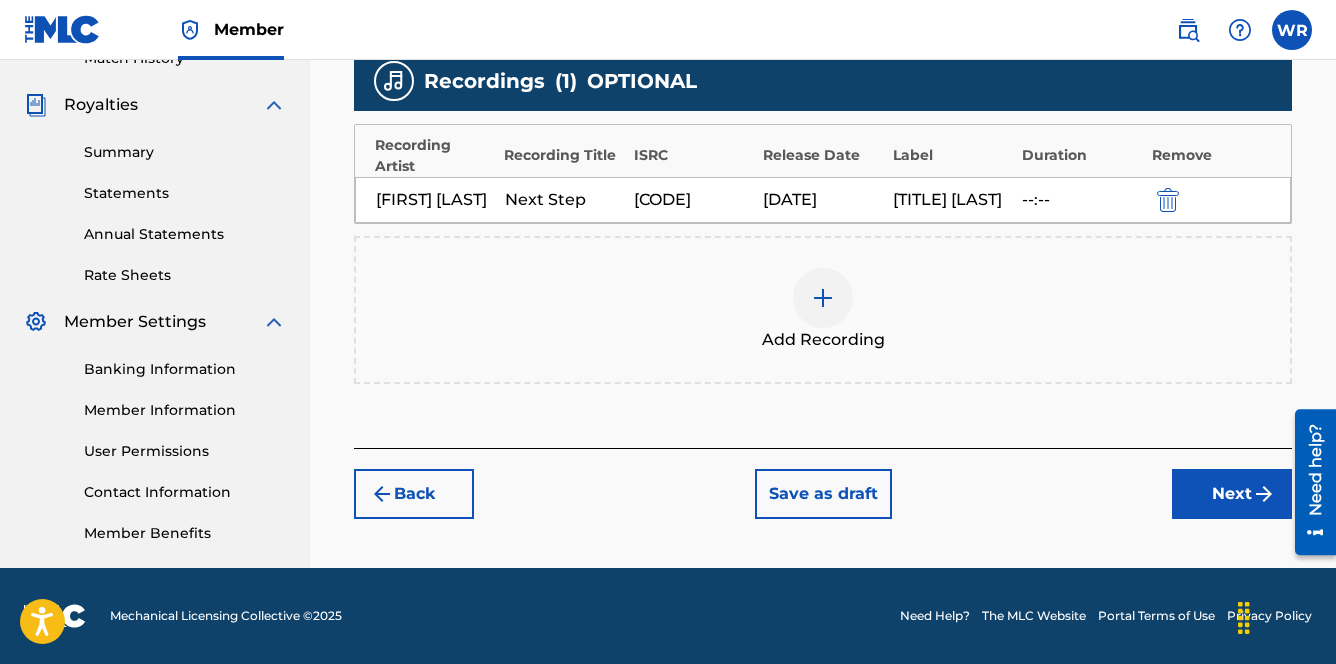 click on "Next" at bounding box center (1232, 494) 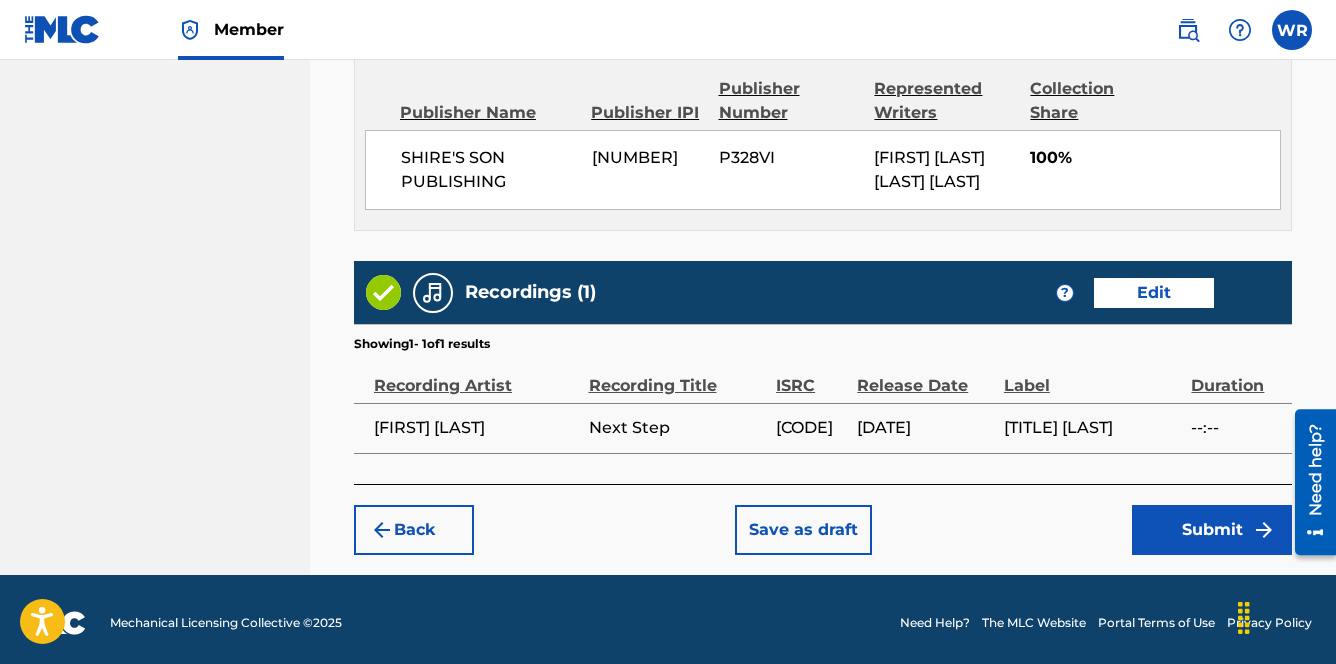scroll, scrollTop: 1146, scrollLeft: 0, axis: vertical 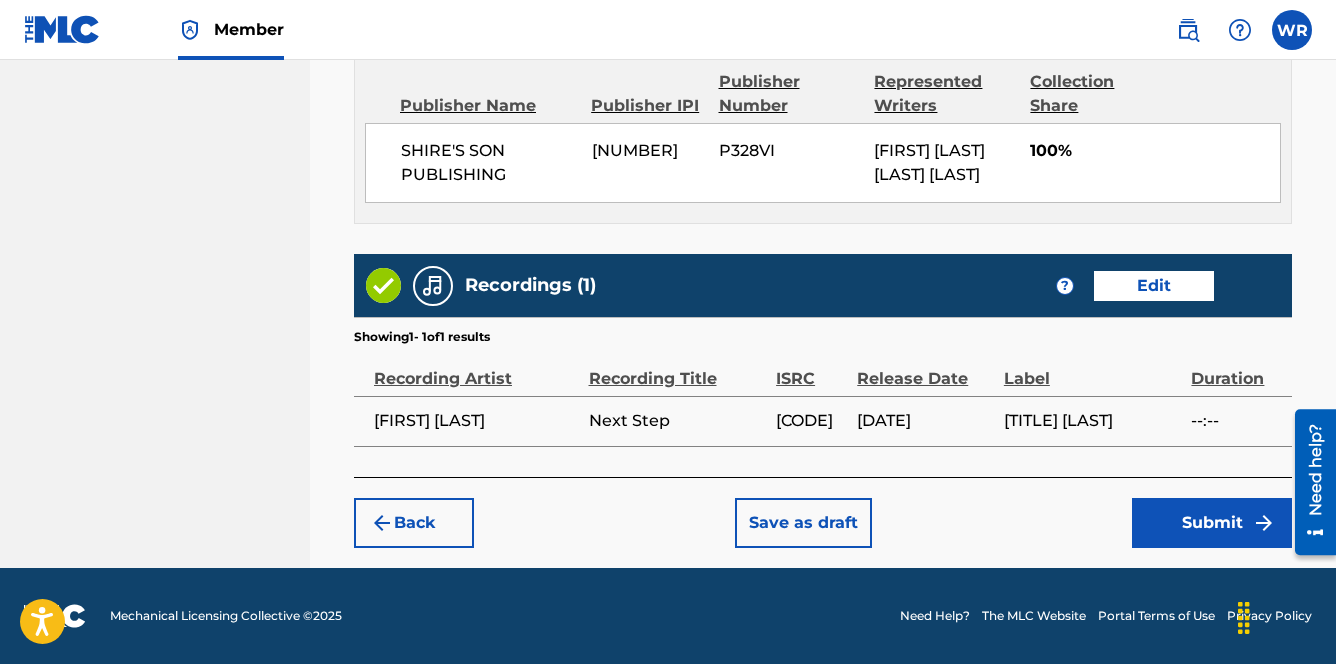 click on "Submit" at bounding box center [1212, 523] 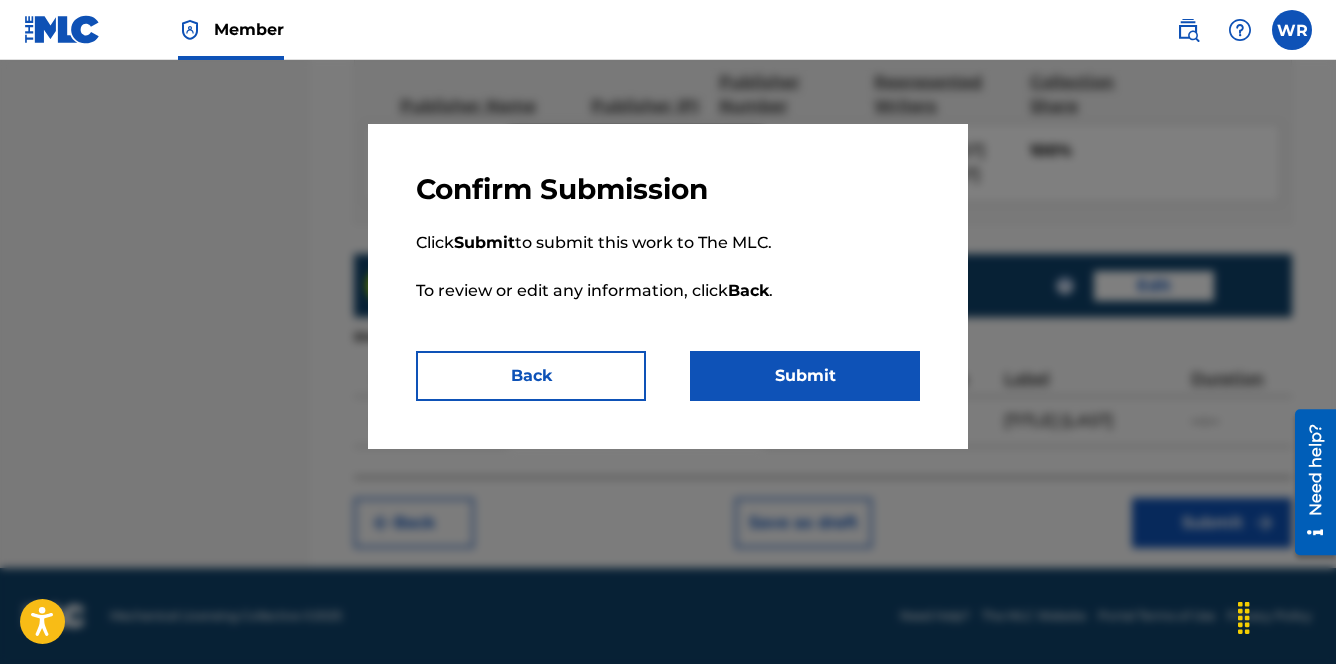click on "Submit" at bounding box center (805, 376) 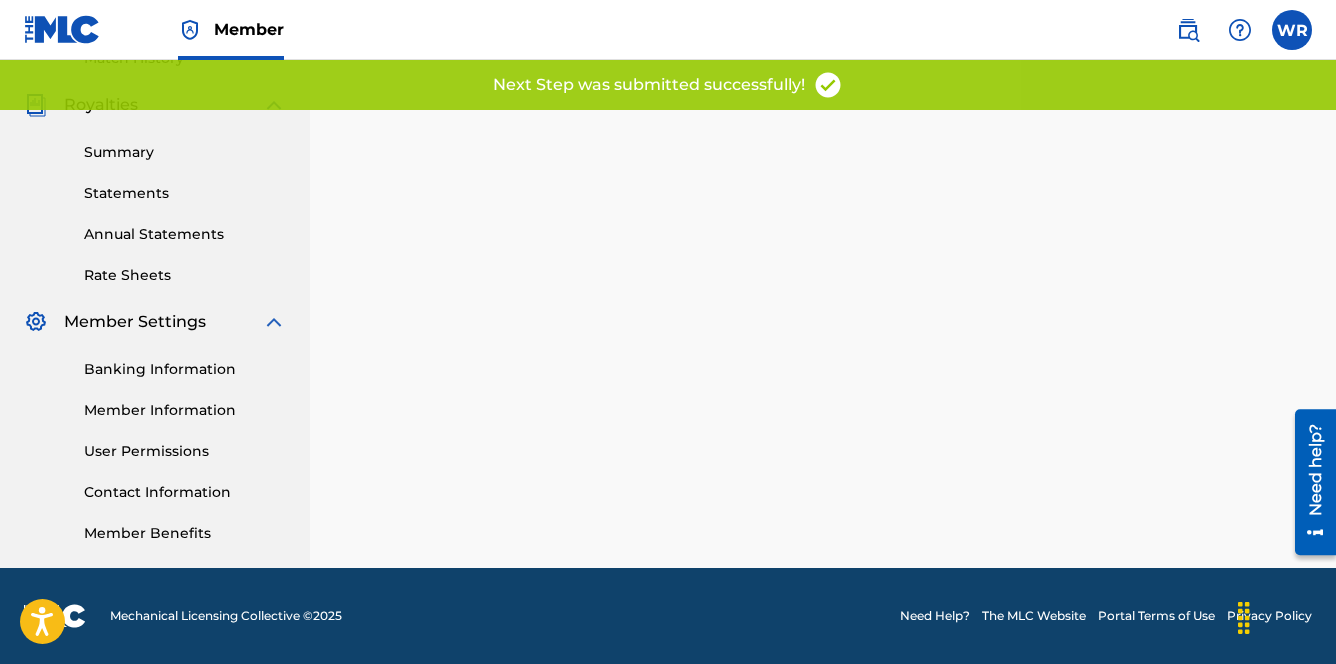 scroll, scrollTop: 0, scrollLeft: 0, axis: both 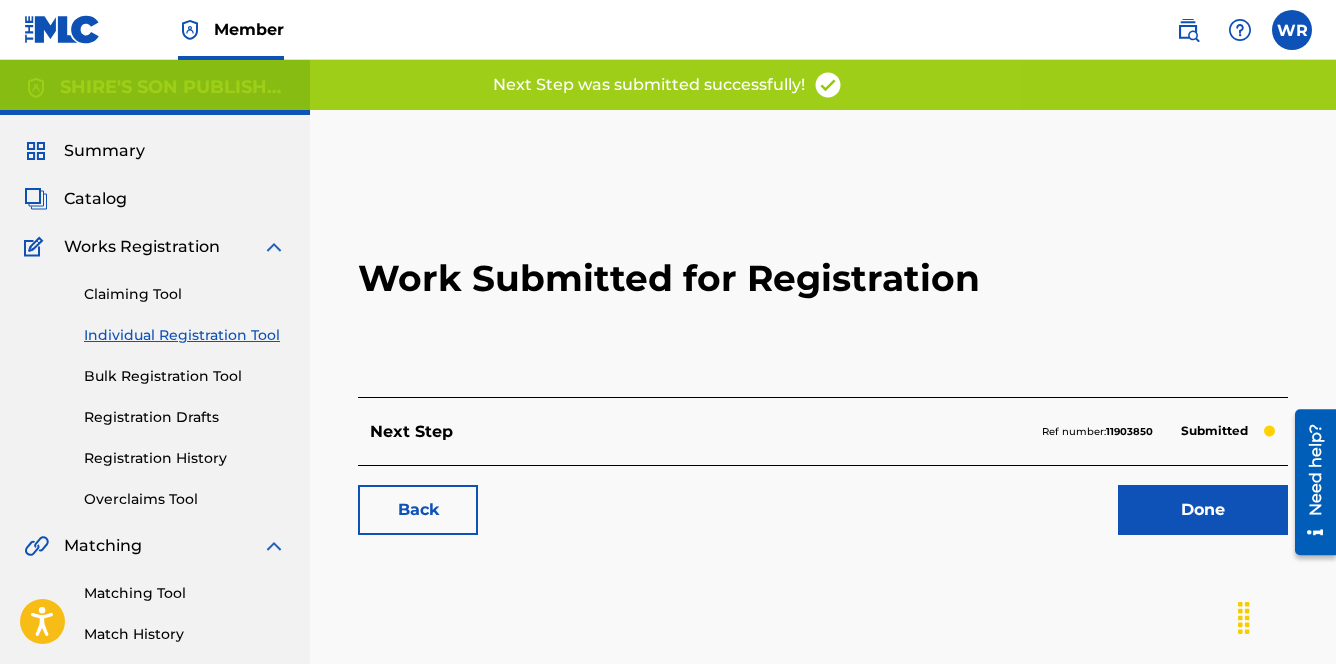 click on "Done" at bounding box center (1203, 510) 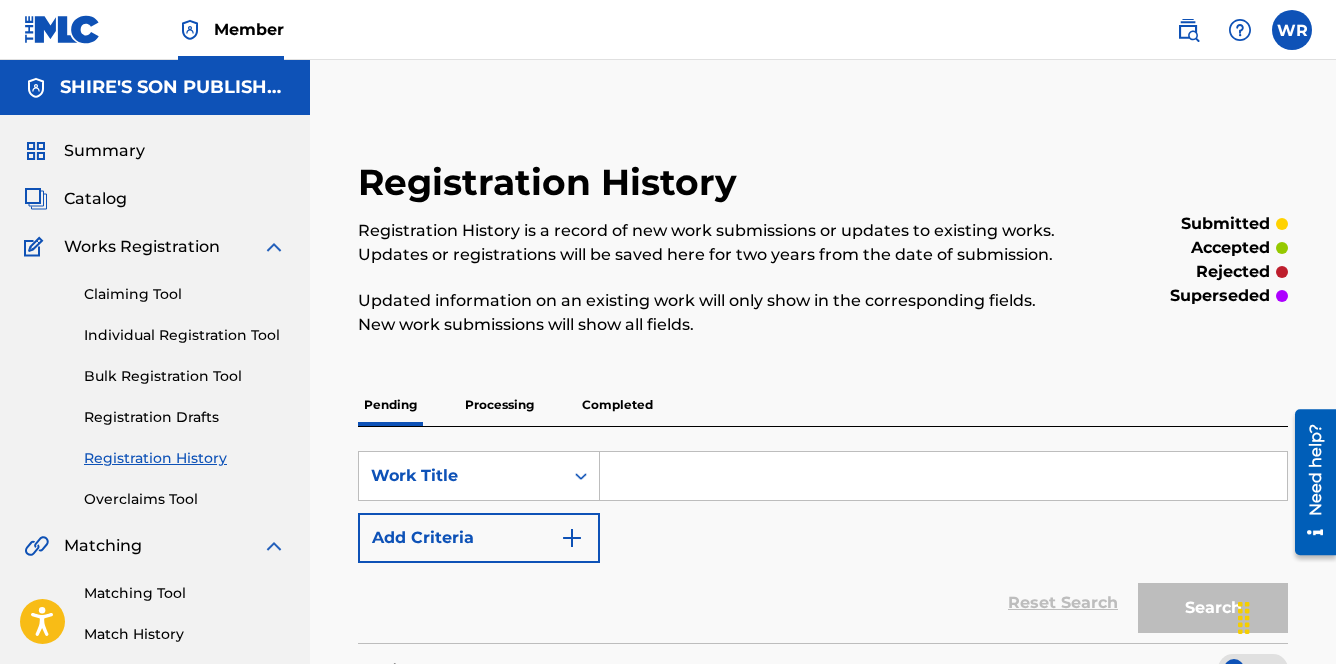 click on "Individual Registration Tool" at bounding box center (185, 335) 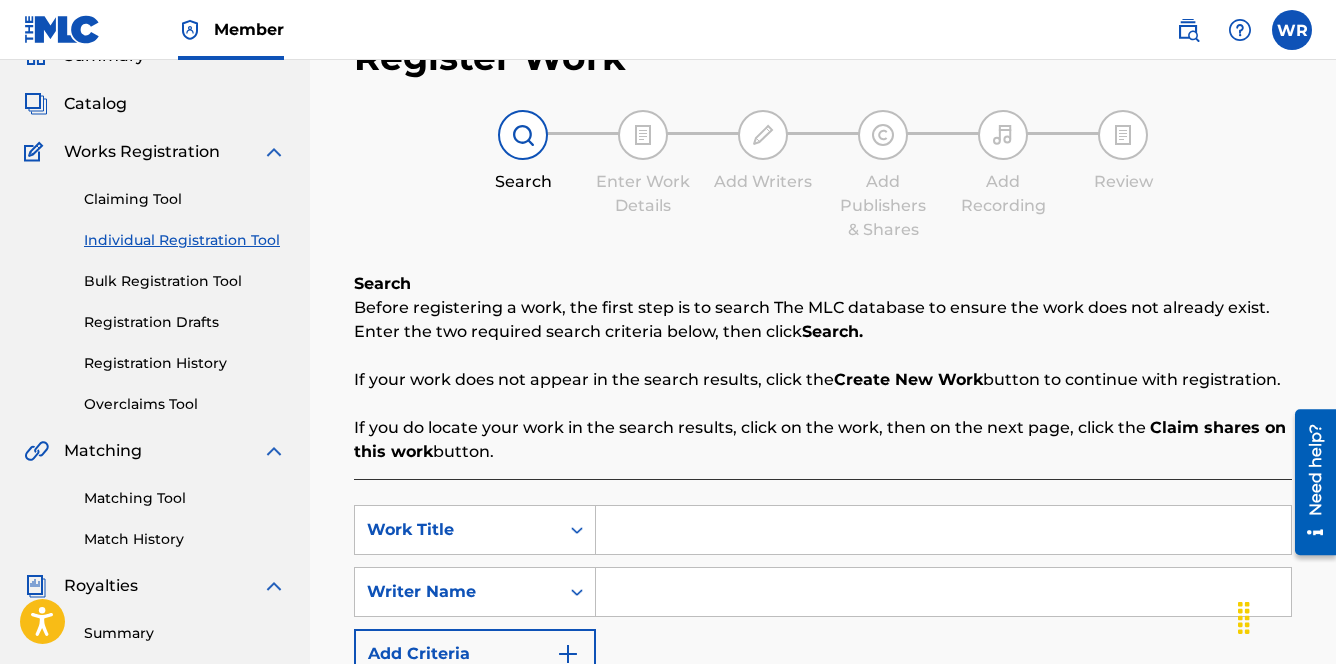scroll, scrollTop: 209, scrollLeft: 0, axis: vertical 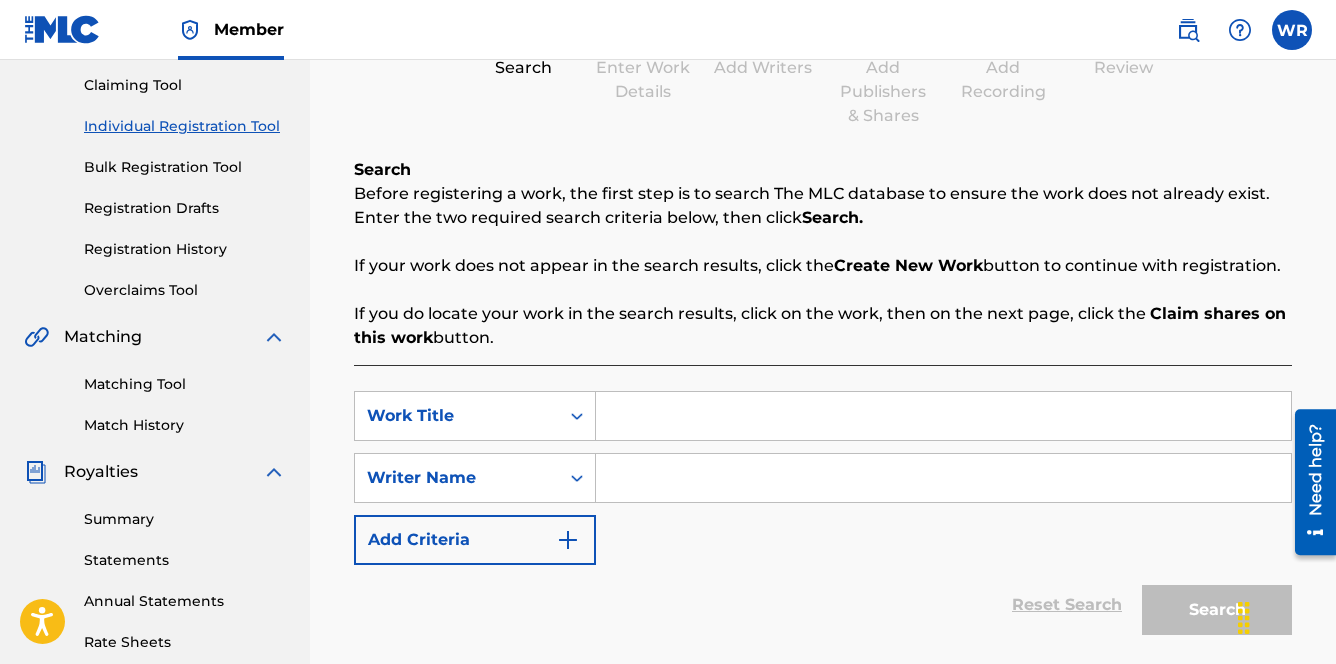 click at bounding box center [943, 416] 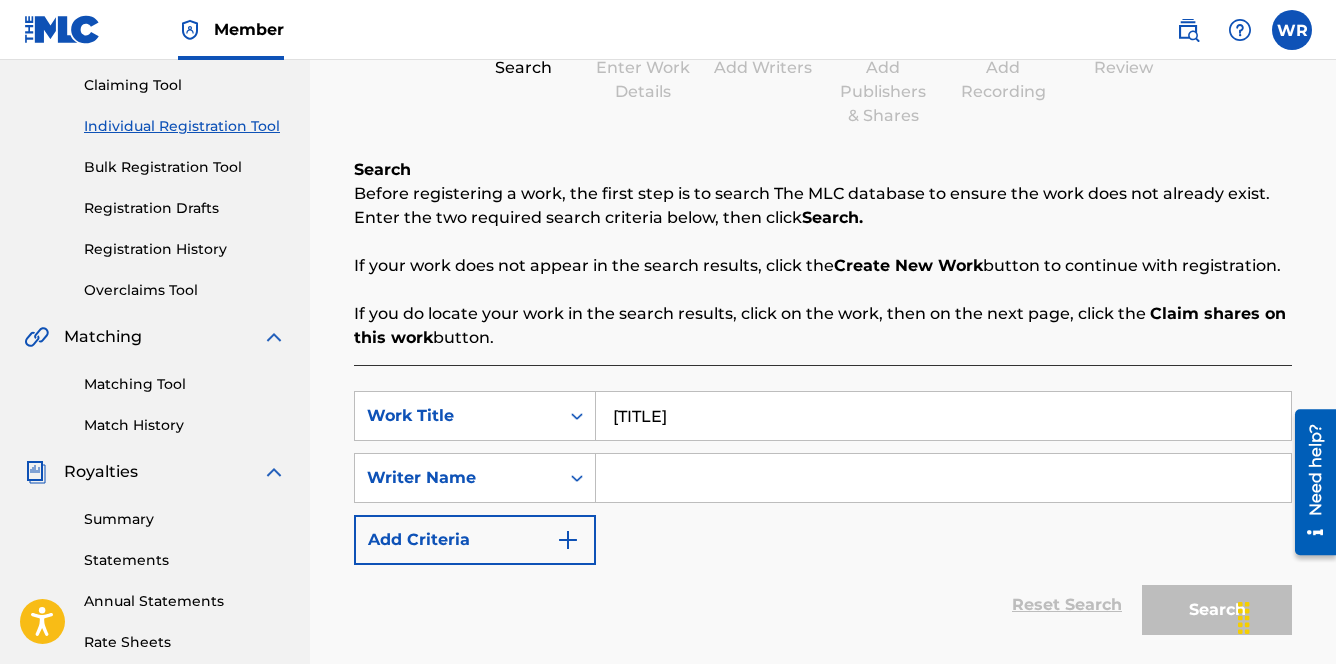 type on "[TITLE]" 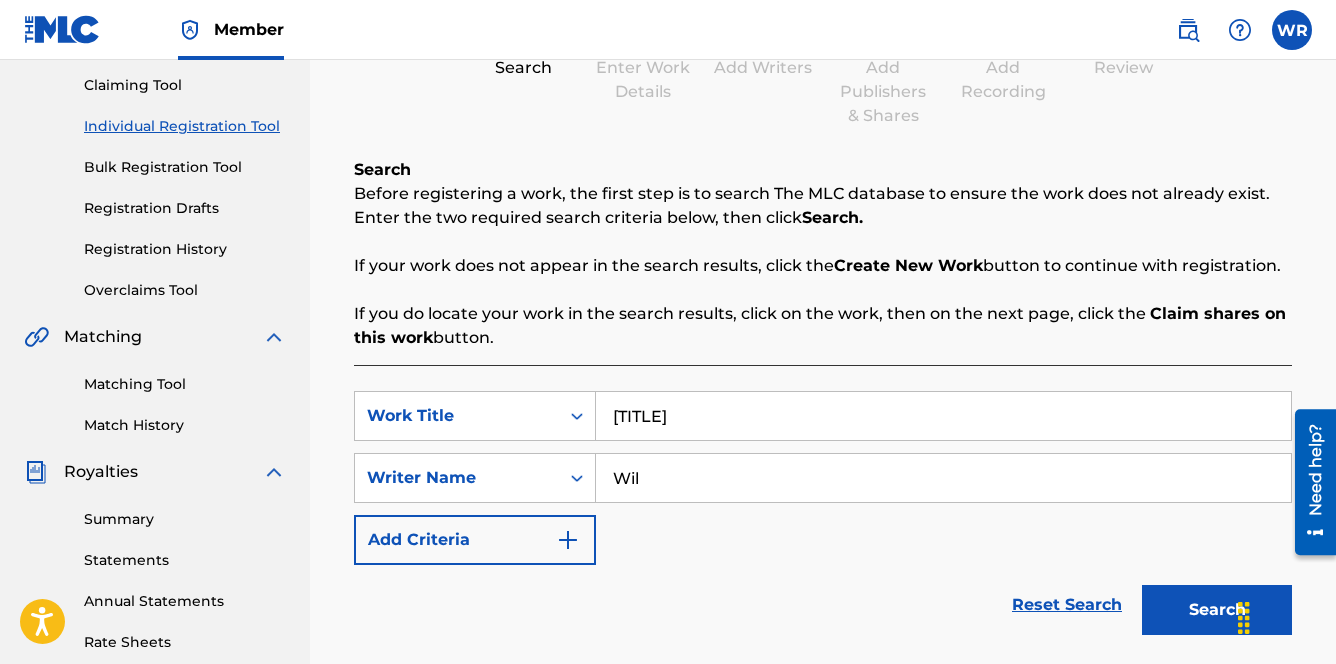 type on "[FIRST] [LAST] [LAST] [LAST]" 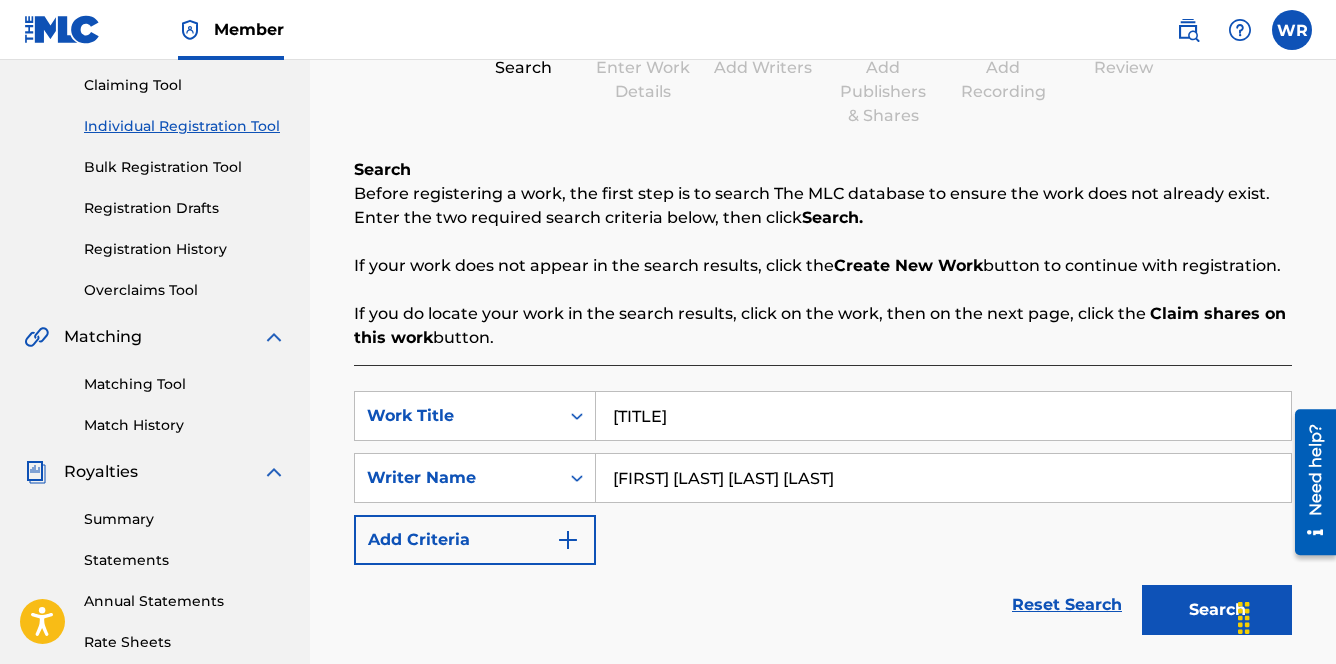 click on "Search" at bounding box center [1217, 610] 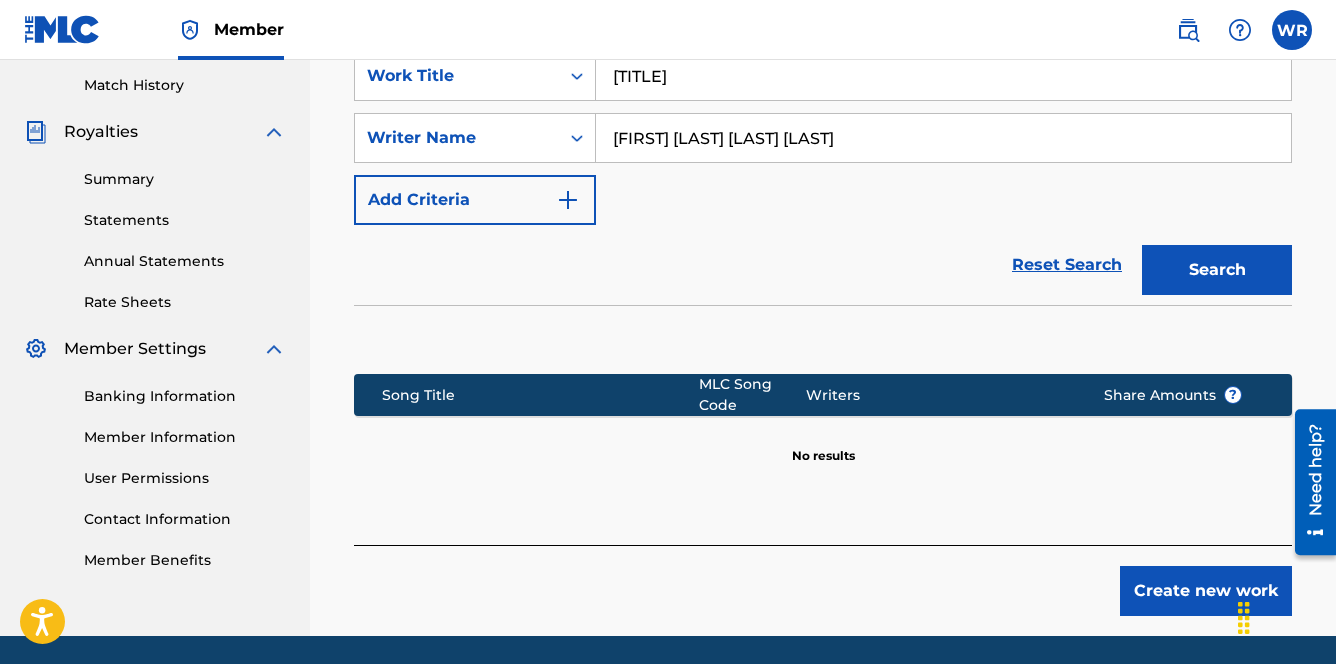 scroll, scrollTop: 617, scrollLeft: 0, axis: vertical 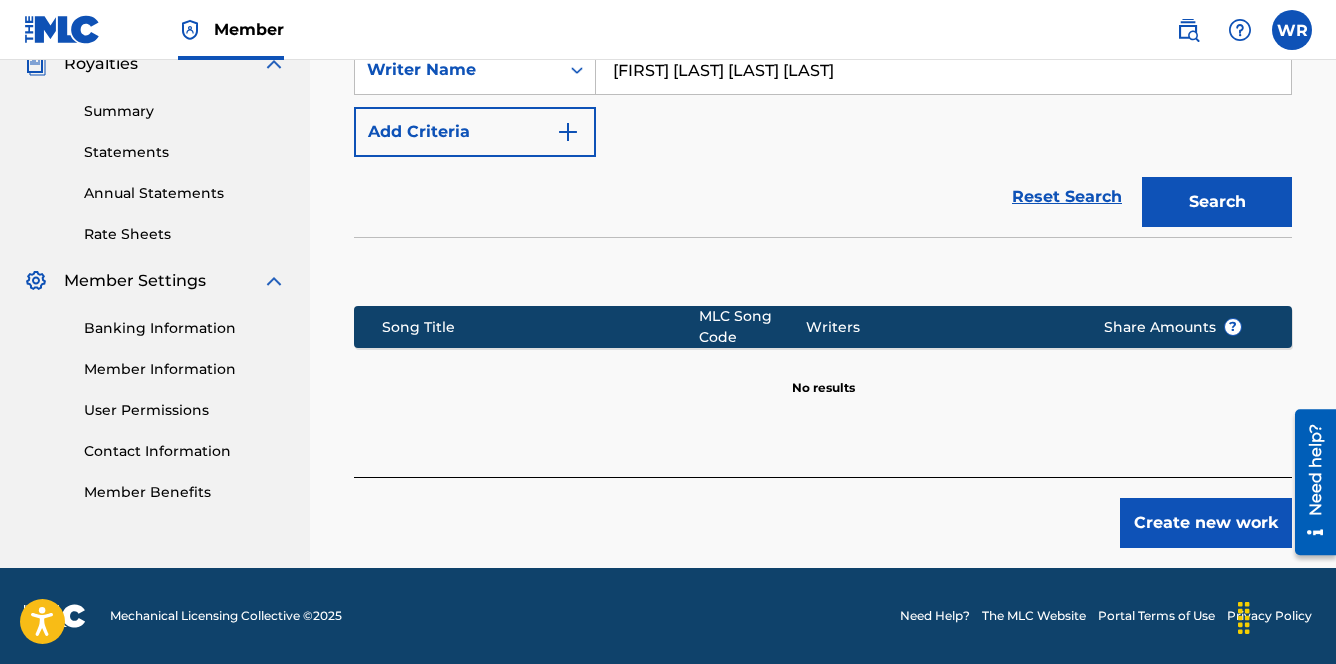 click on "Create new work" at bounding box center [1206, 523] 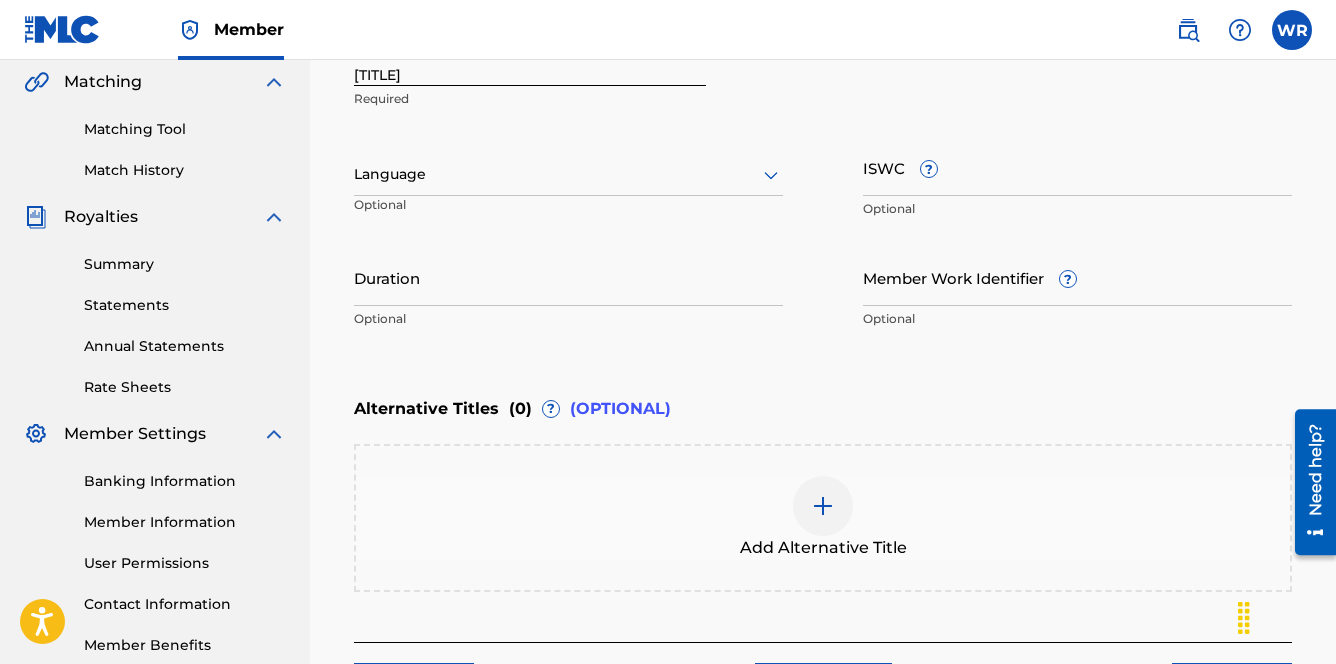 scroll, scrollTop: 260, scrollLeft: 0, axis: vertical 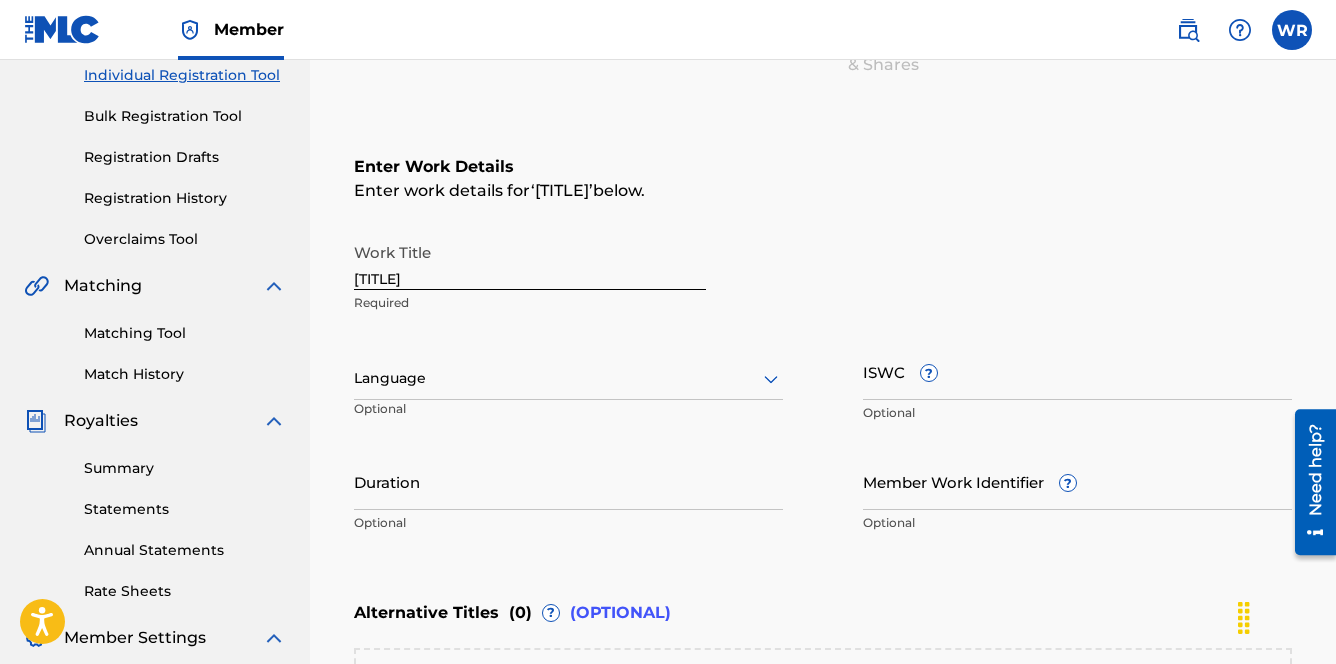 click at bounding box center (568, 378) 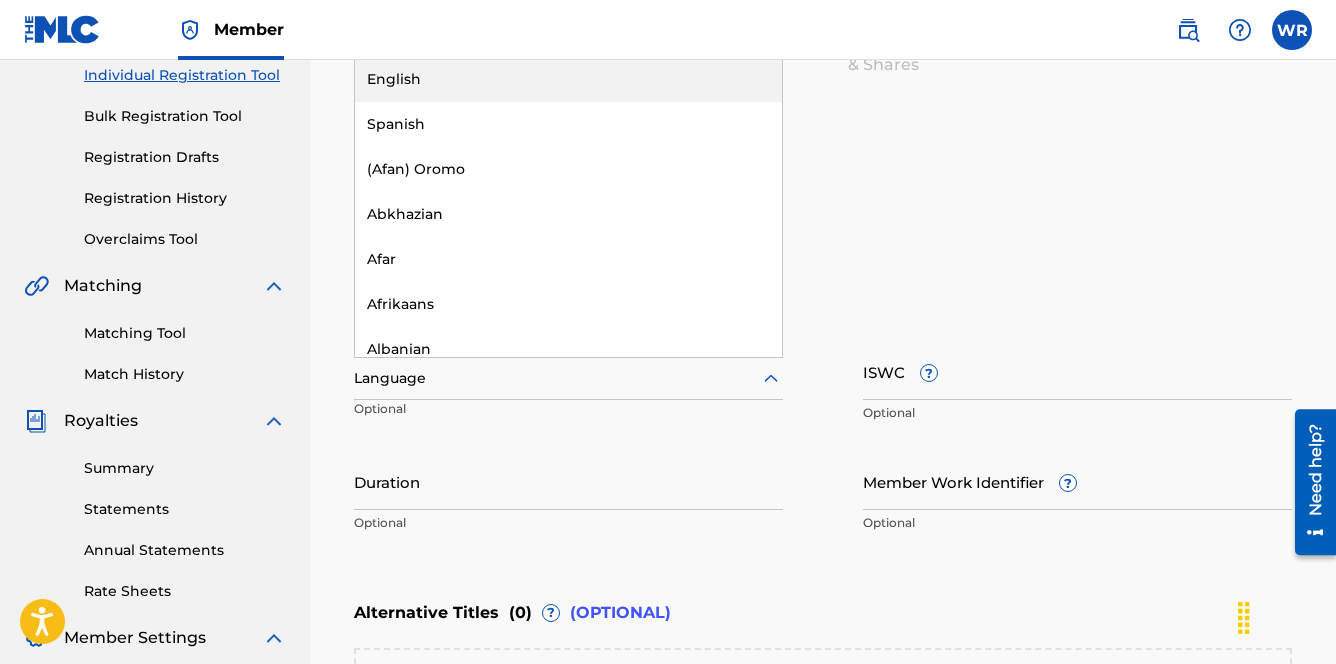 click on "English" at bounding box center (568, 79) 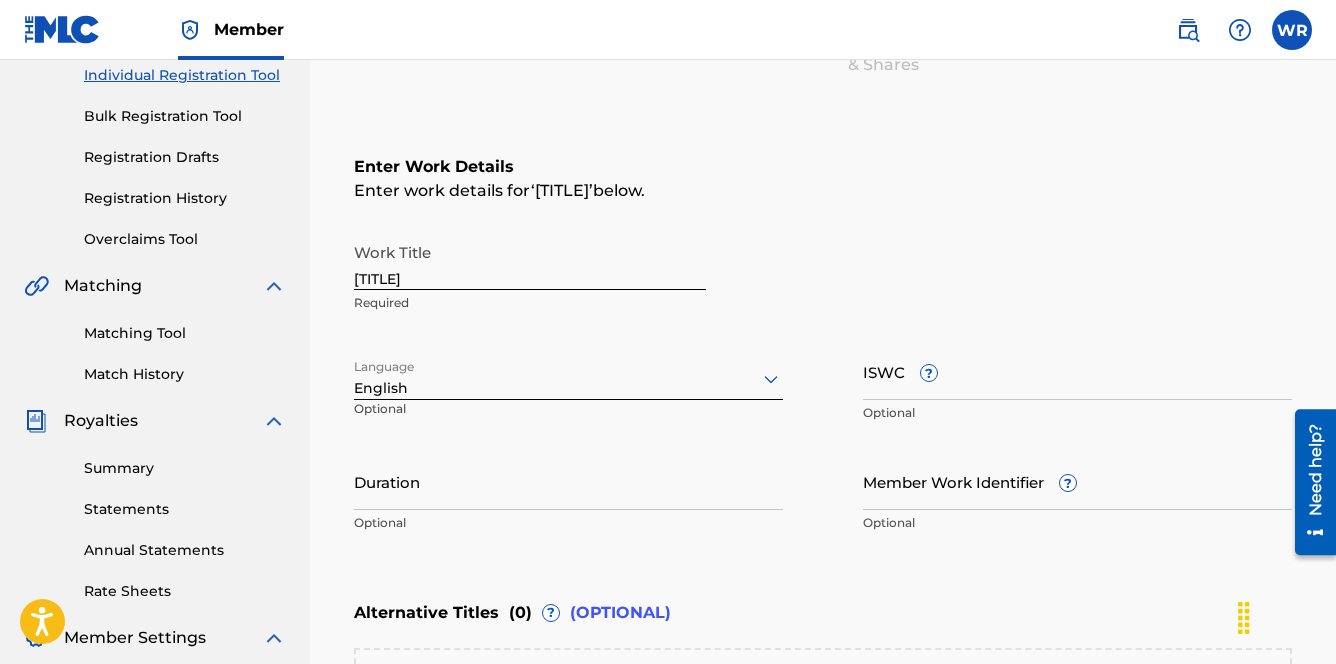 click on "ISWC   ?" at bounding box center [1077, 371] 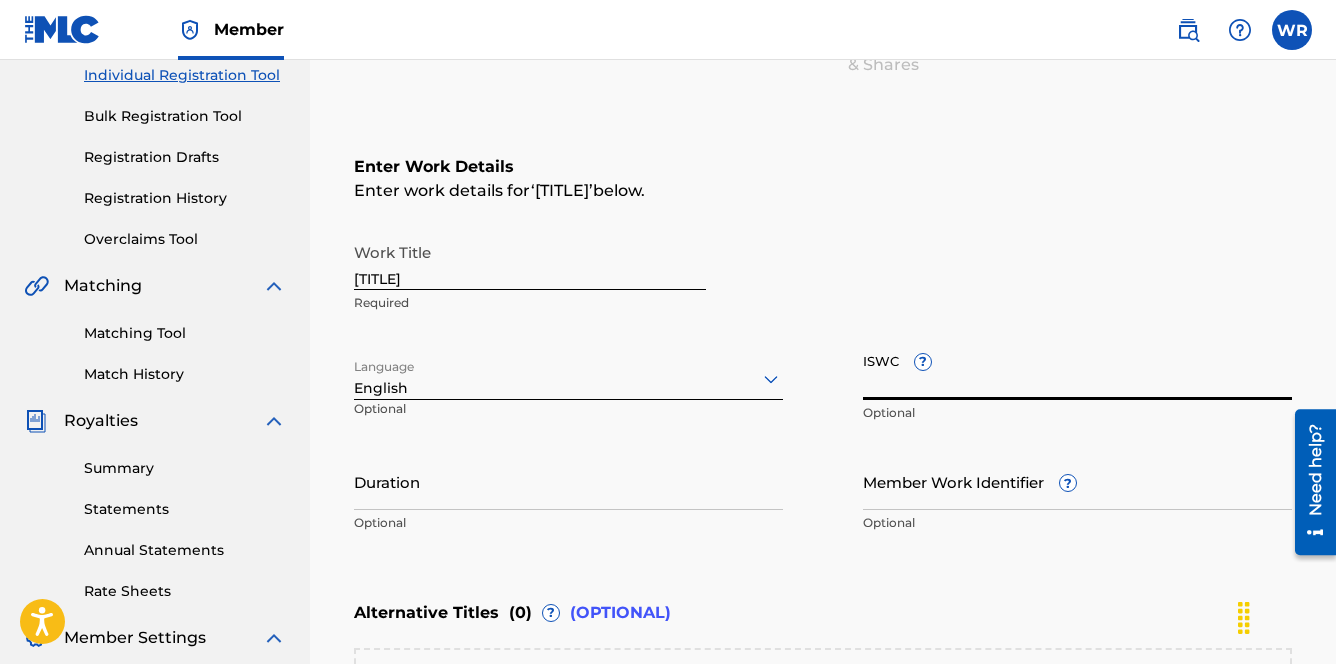 paste on "[ID]" 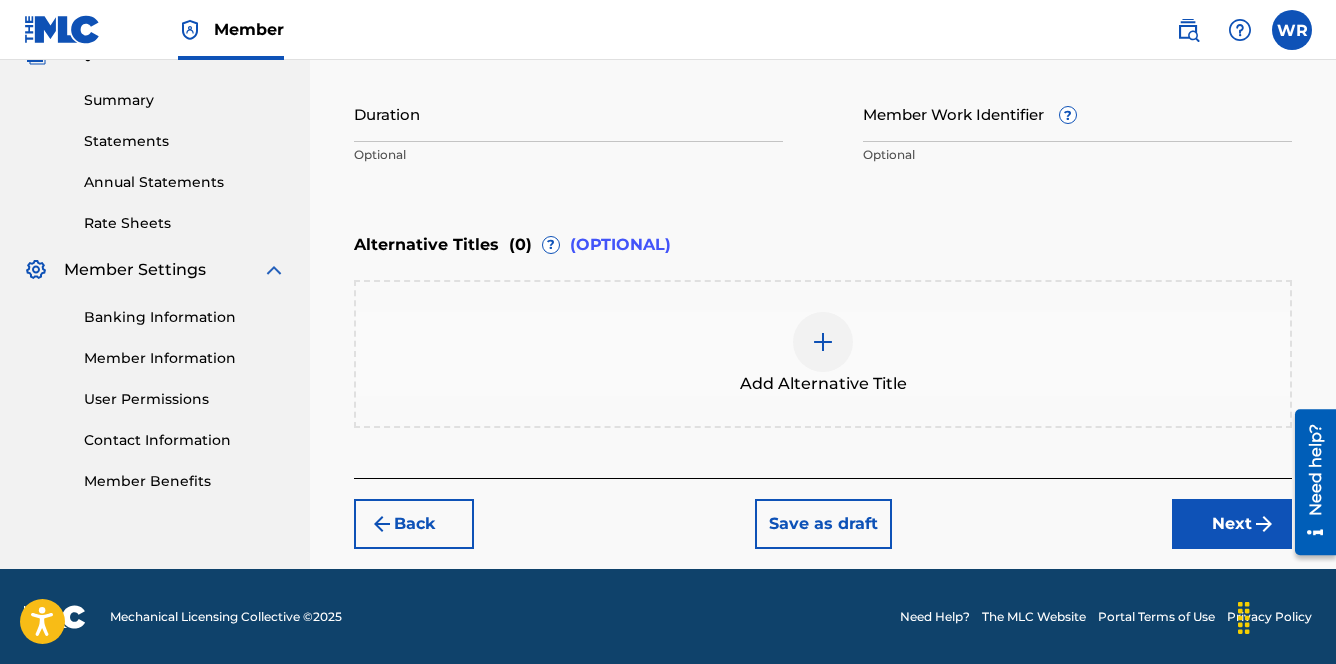 type on "[ID]" 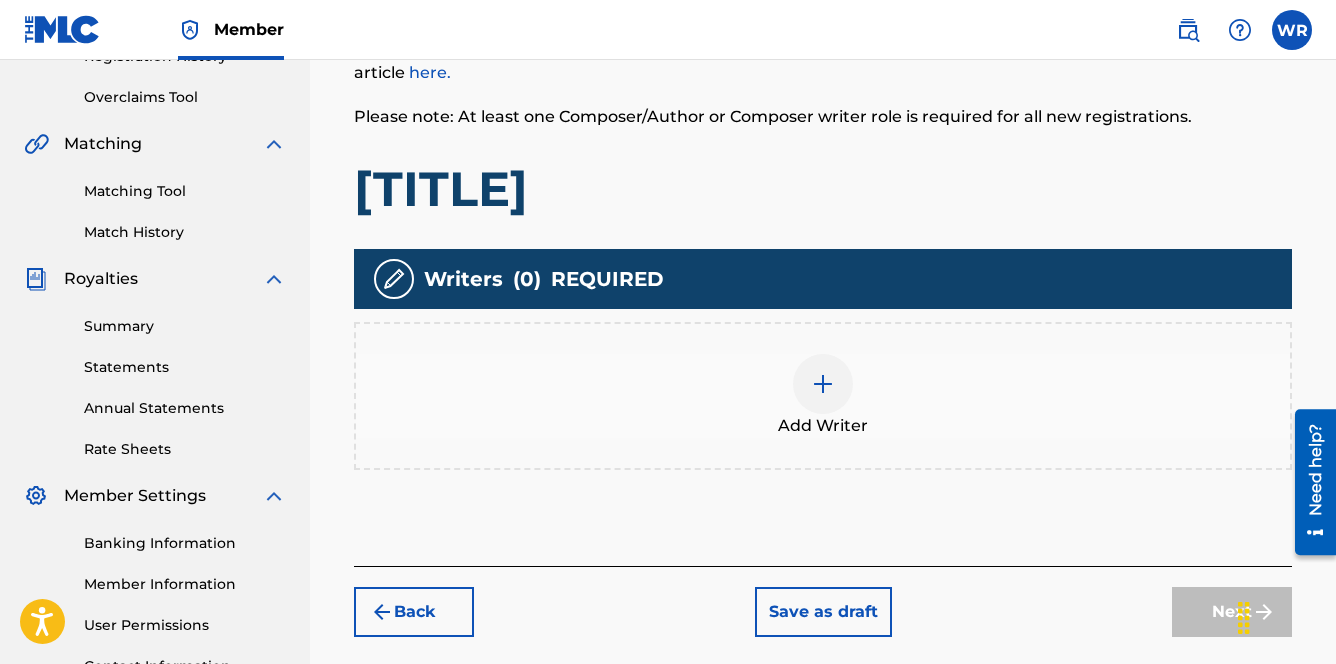 scroll, scrollTop: 408, scrollLeft: 0, axis: vertical 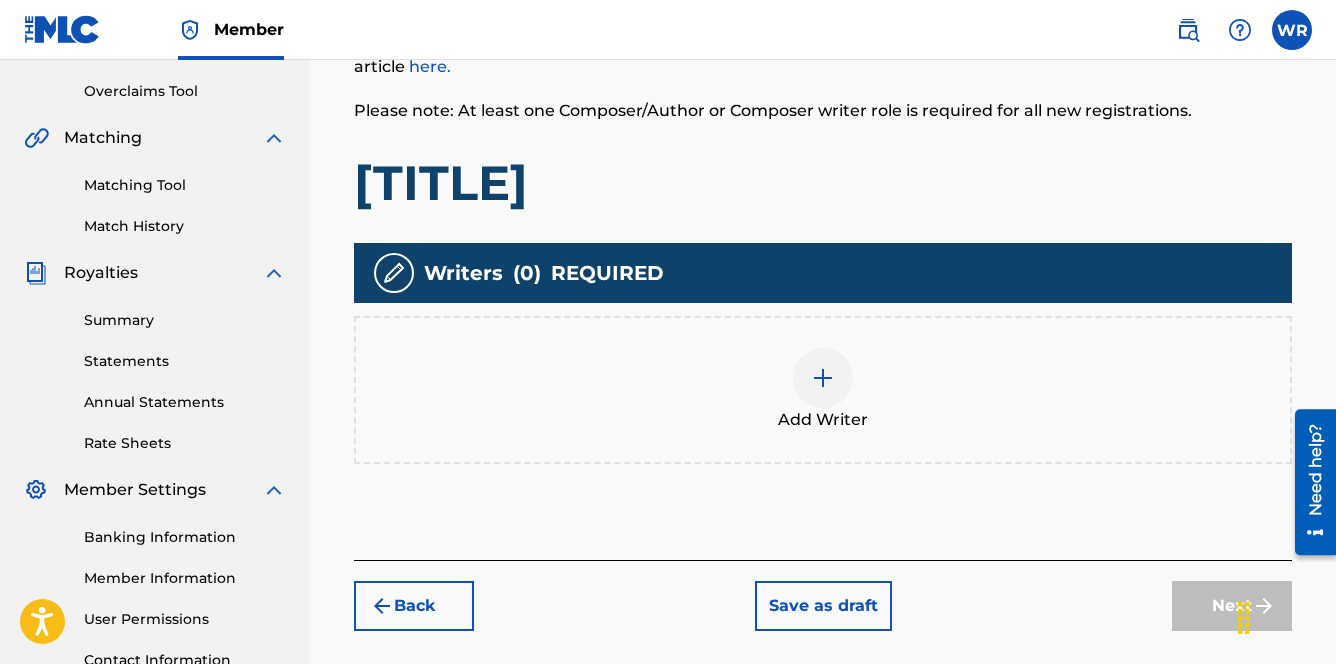 click at bounding box center (823, 378) 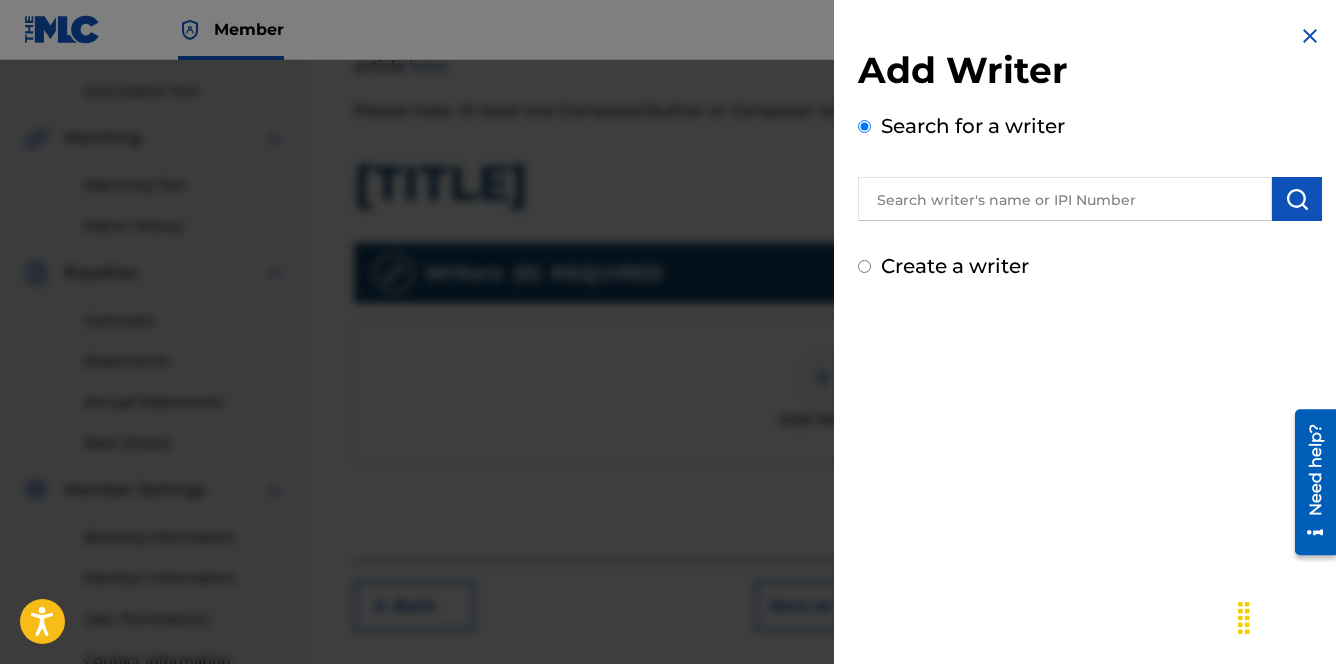 click at bounding box center (1065, 199) 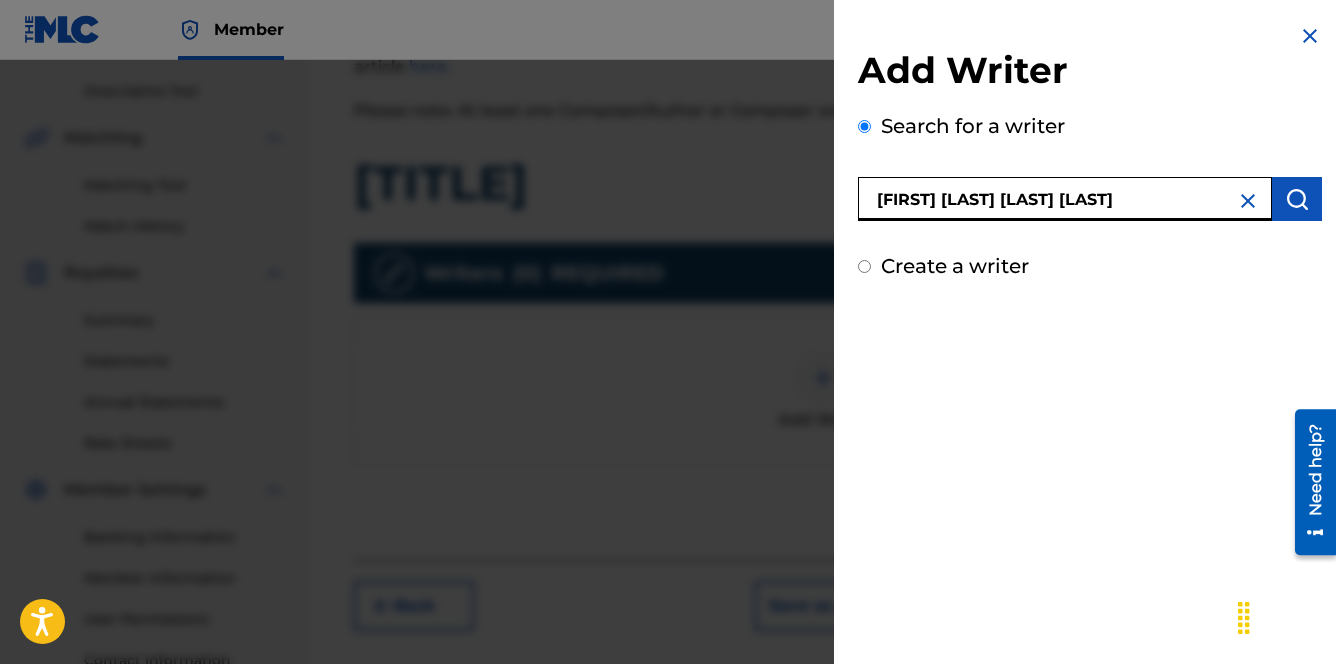 type on "[FIRST] [LAST] [LAST] [LAST]" 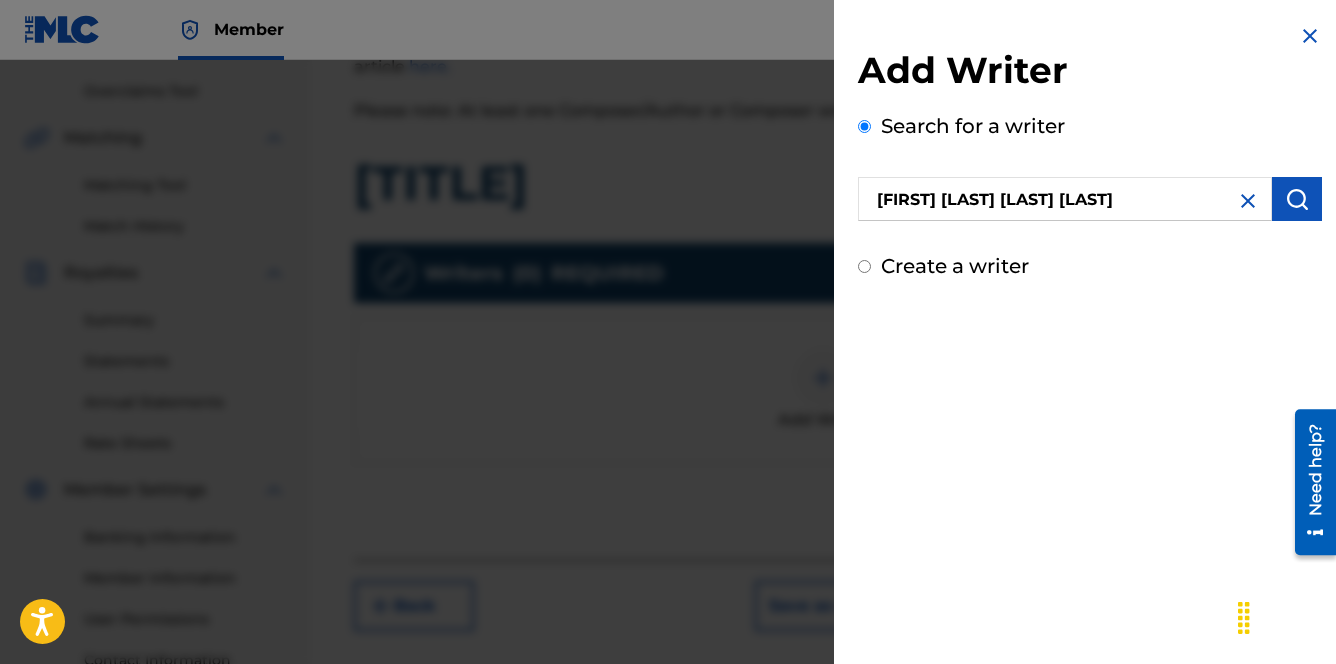 click at bounding box center (1297, 199) 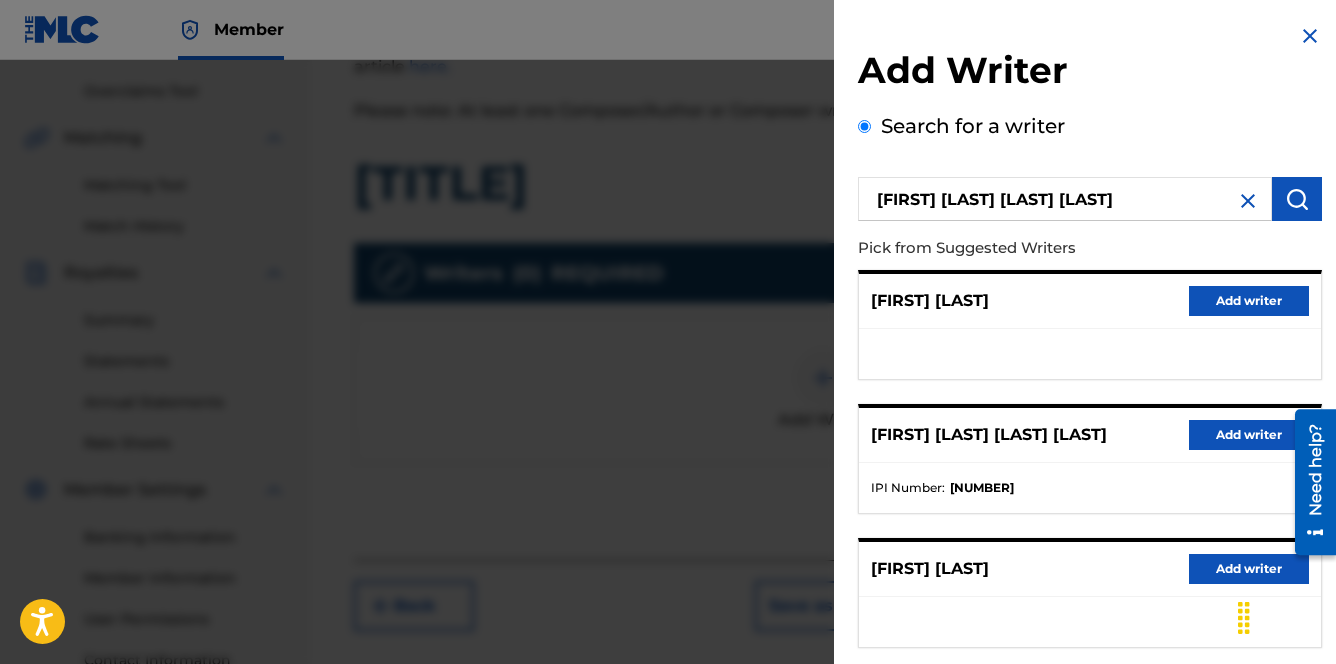 click on "Add writer" at bounding box center [1249, 435] 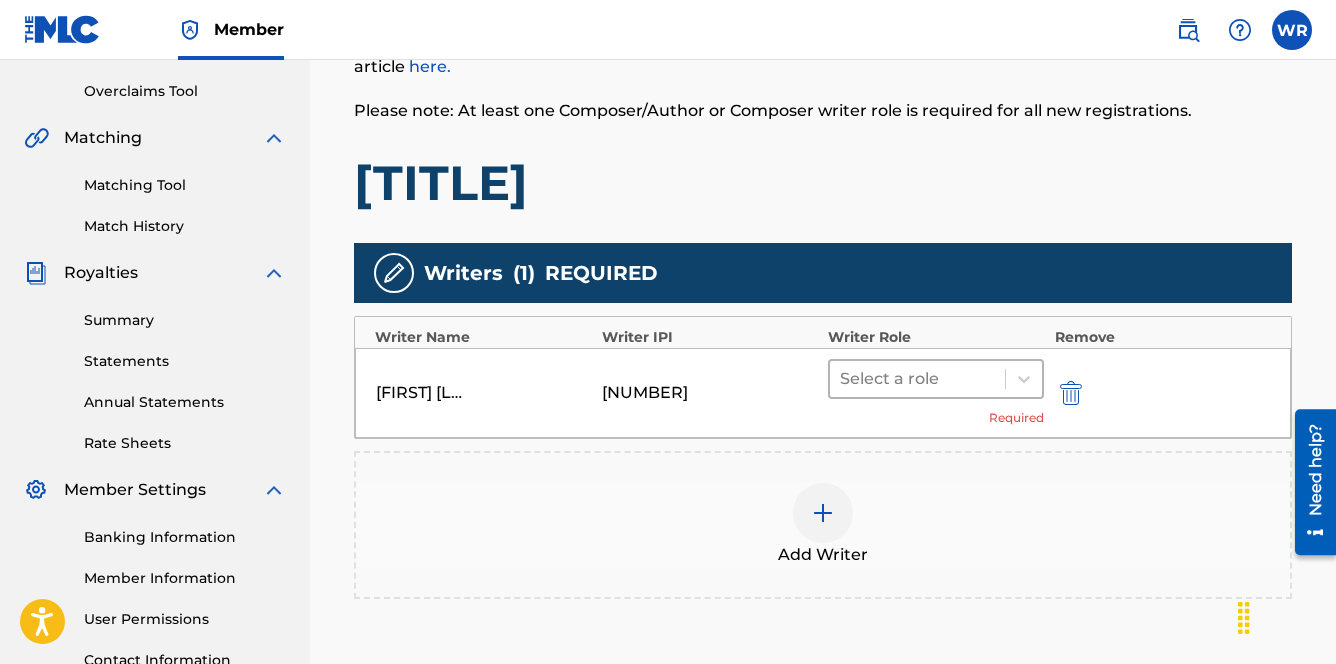 click at bounding box center (917, 379) 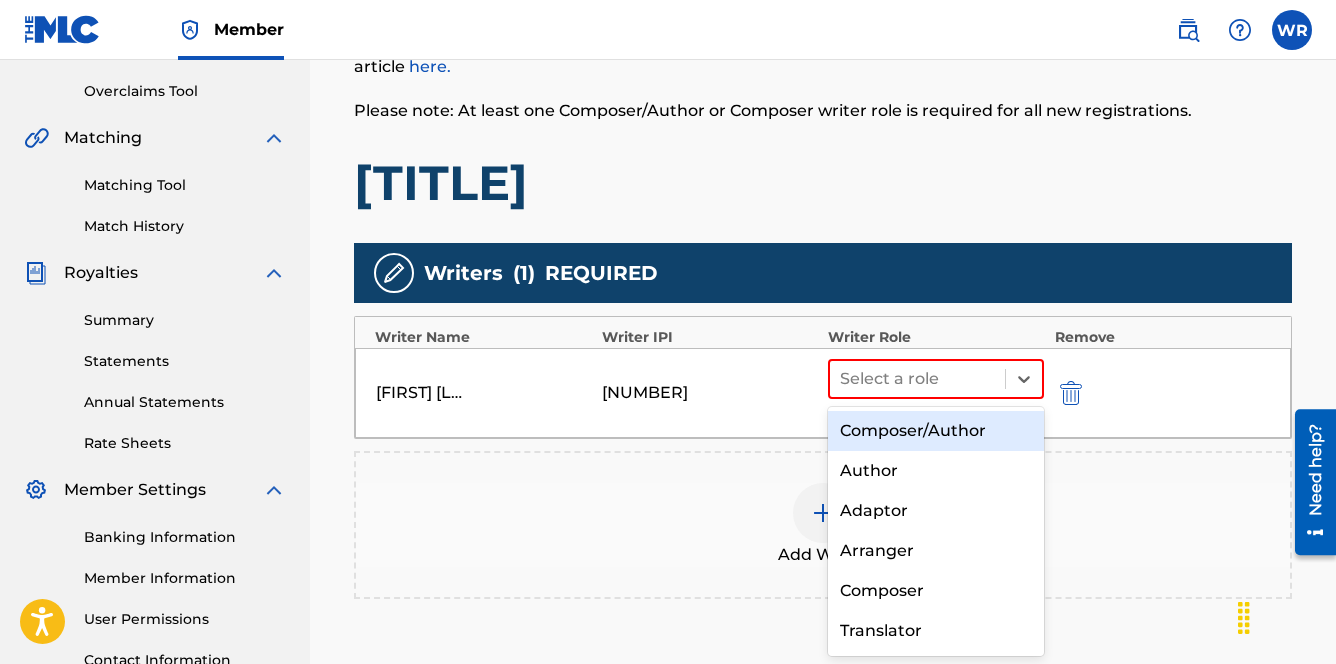 click on "Composer/Author" at bounding box center [936, 431] 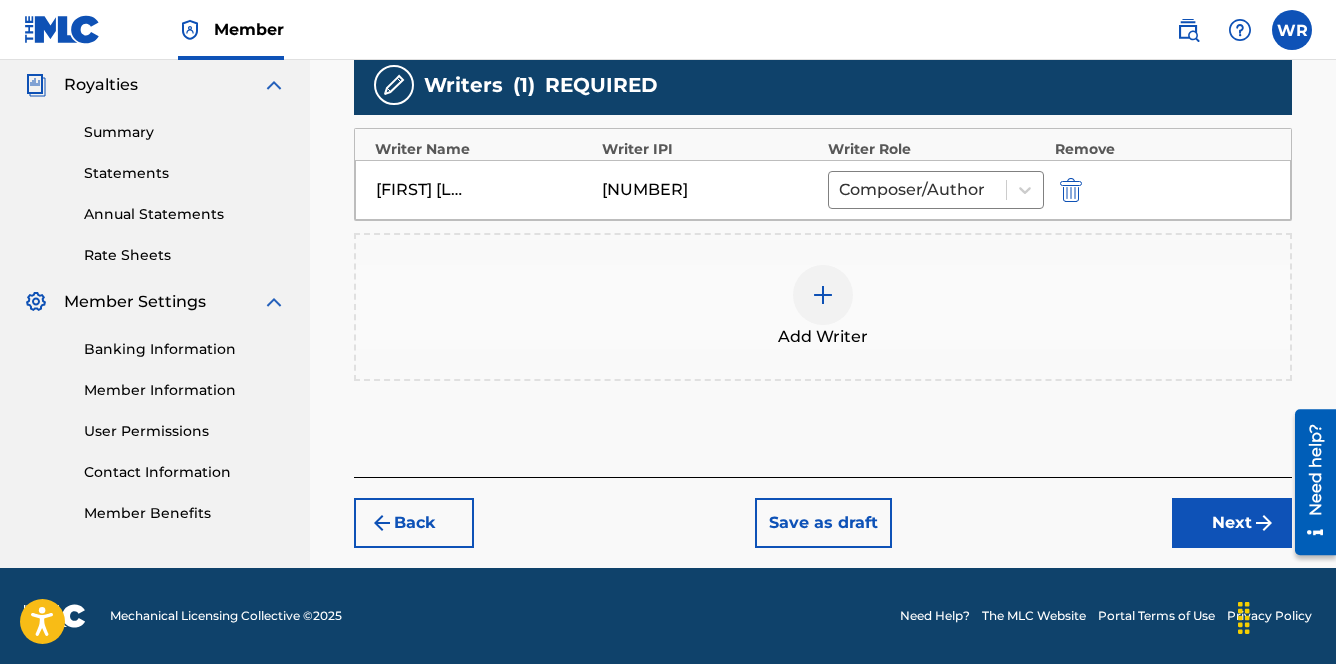 click on "Next" at bounding box center [1232, 523] 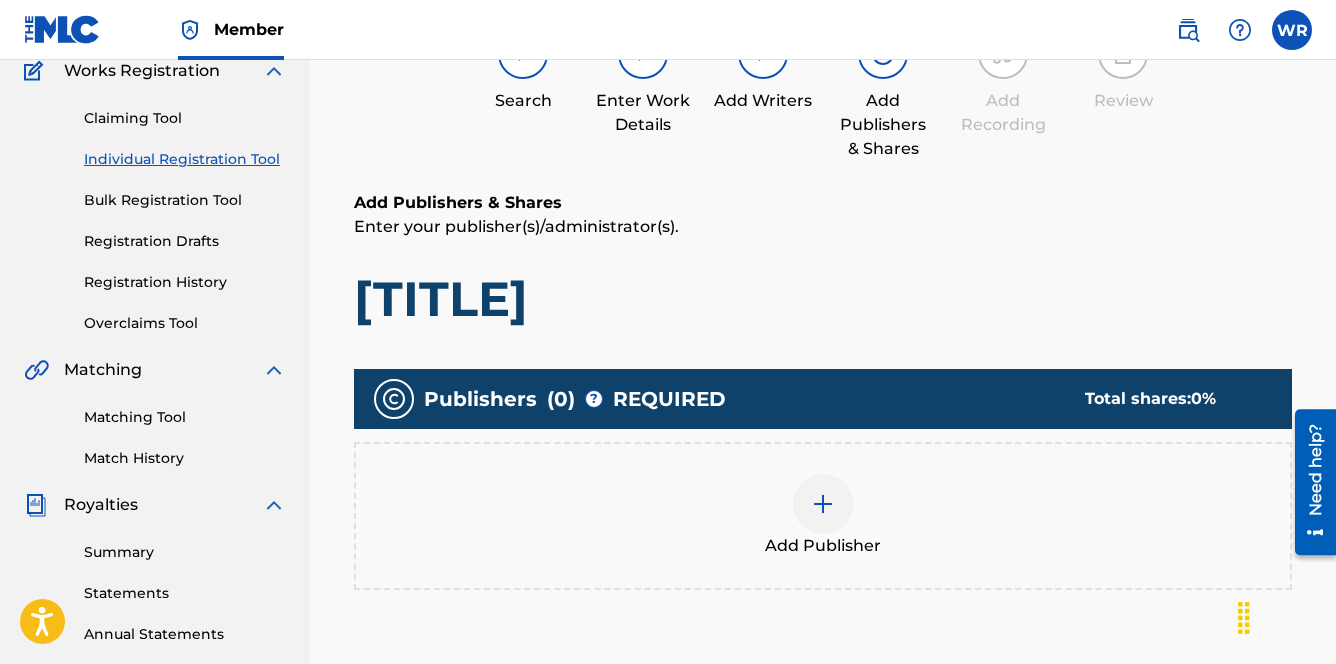scroll, scrollTop: 199, scrollLeft: 0, axis: vertical 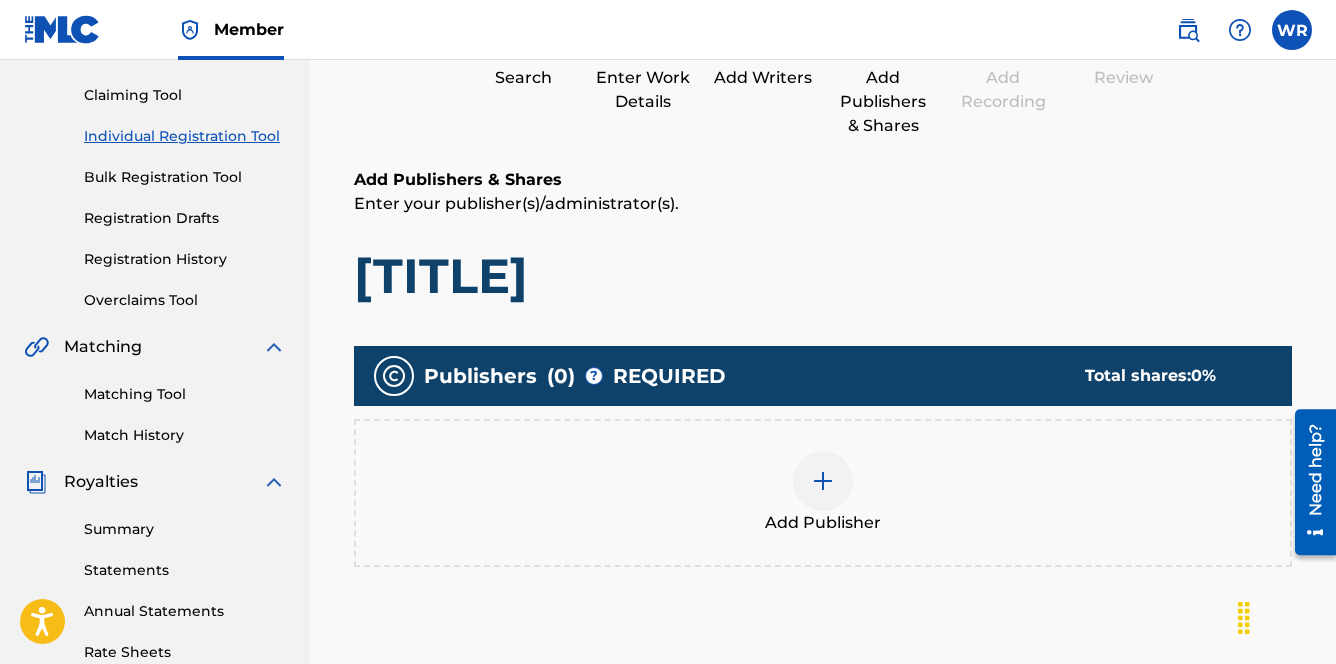 click at bounding box center (823, 481) 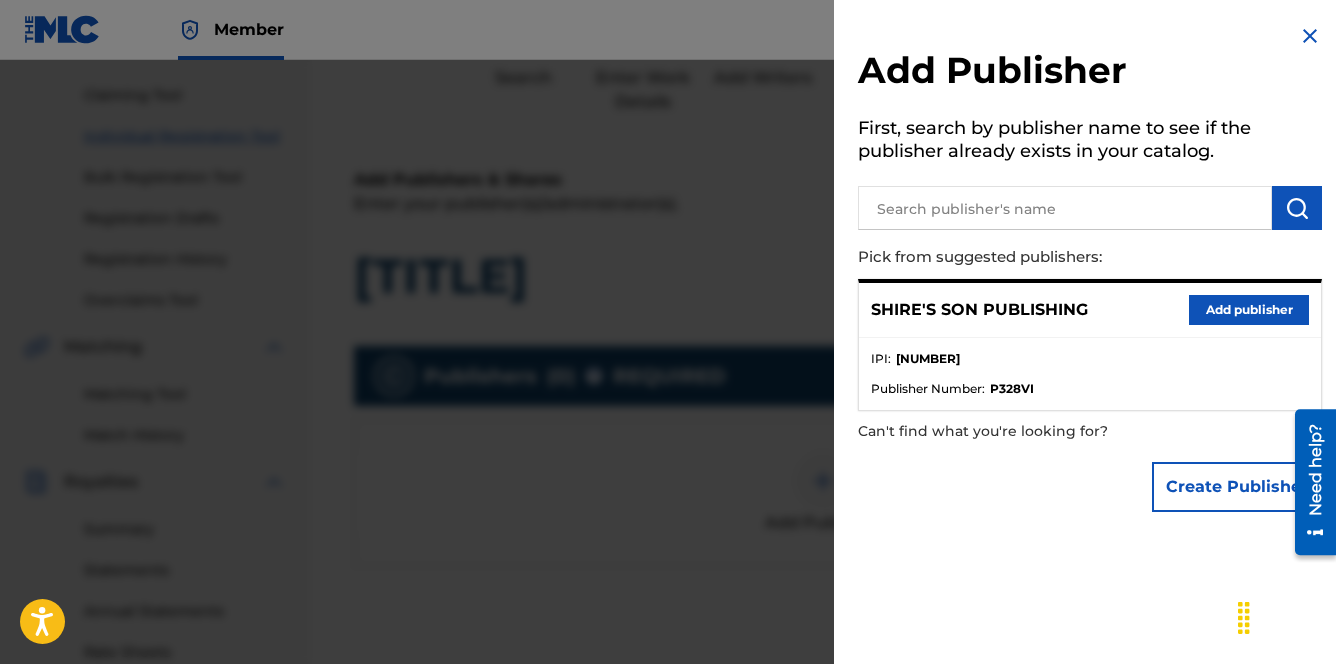 click on "Add publisher" at bounding box center (1249, 310) 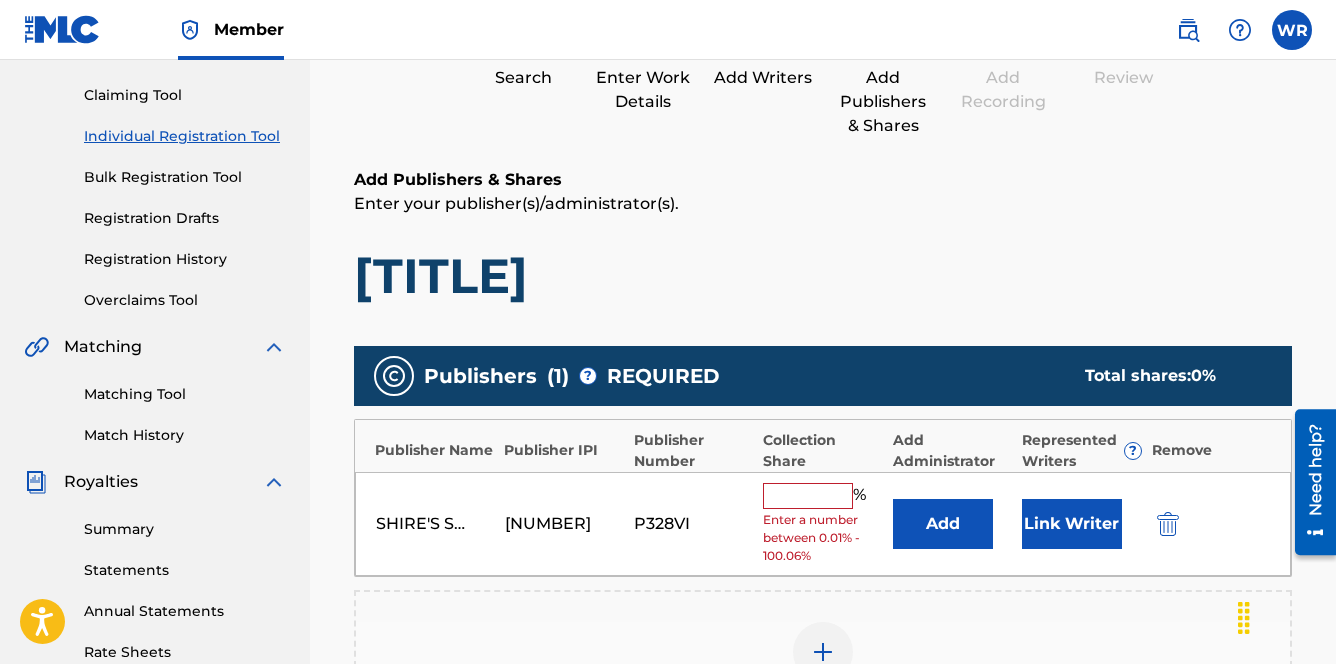 click at bounding box center (808, 496) 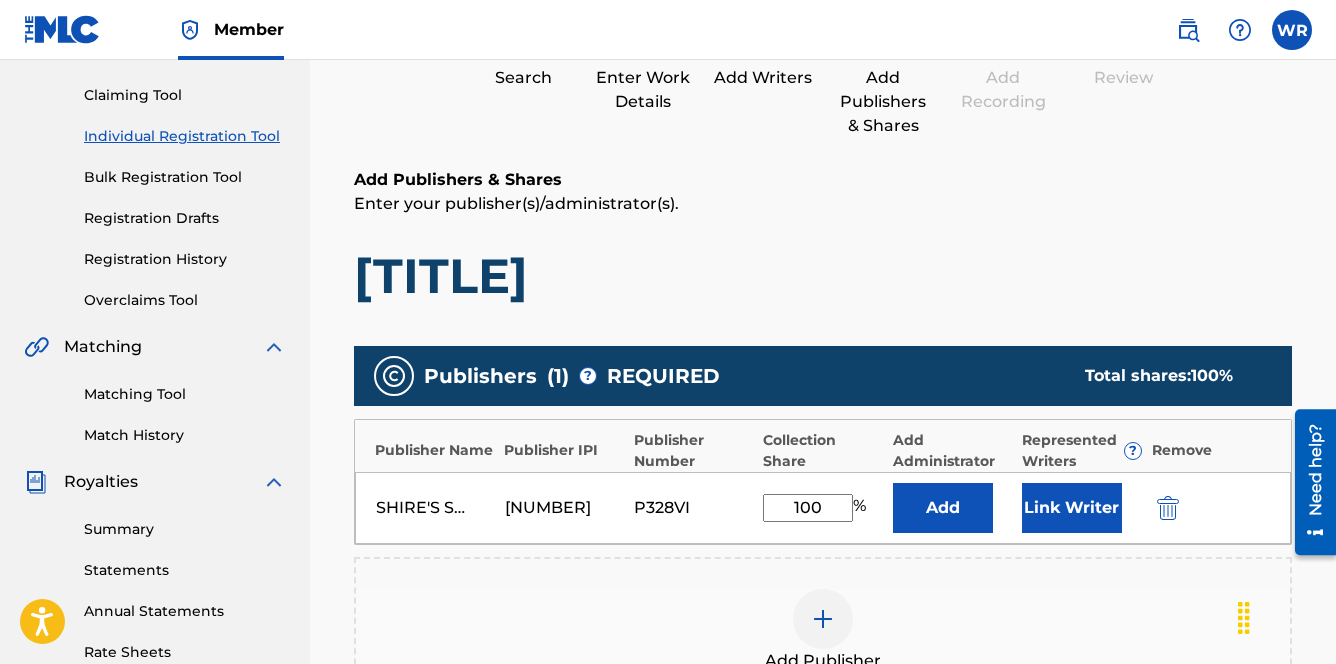type on "100" 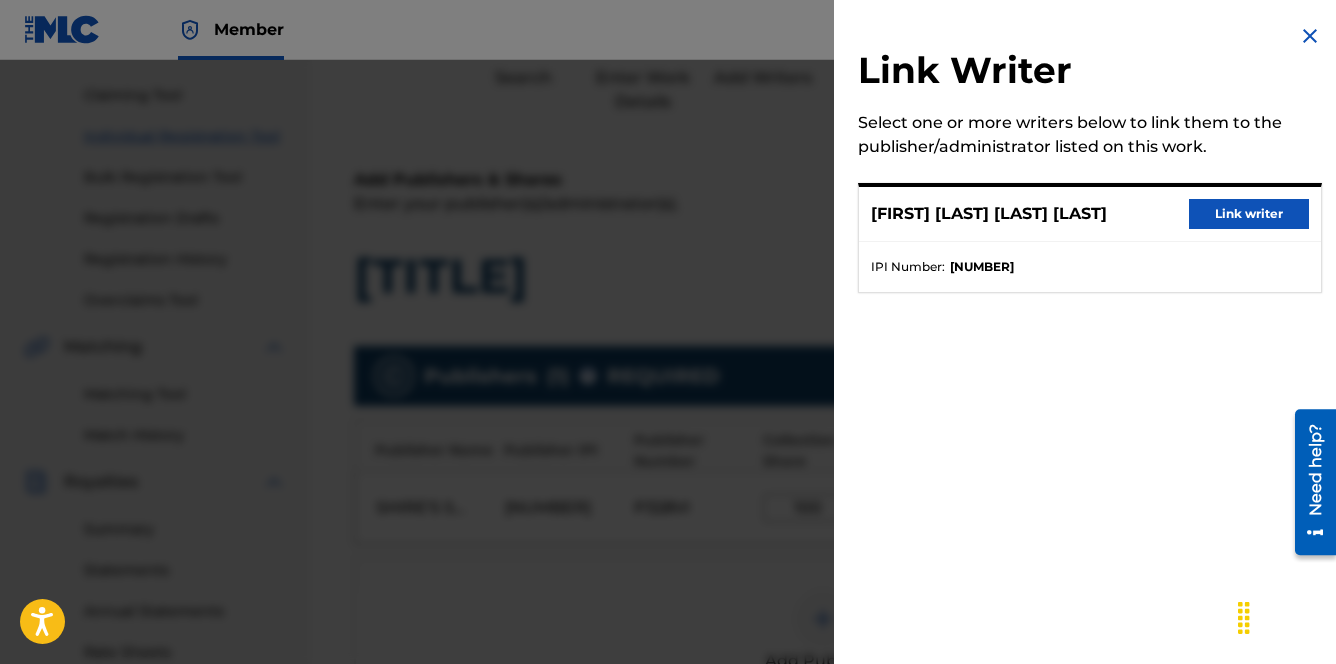 click on "Link writer" at bounding box center [1249, 214] 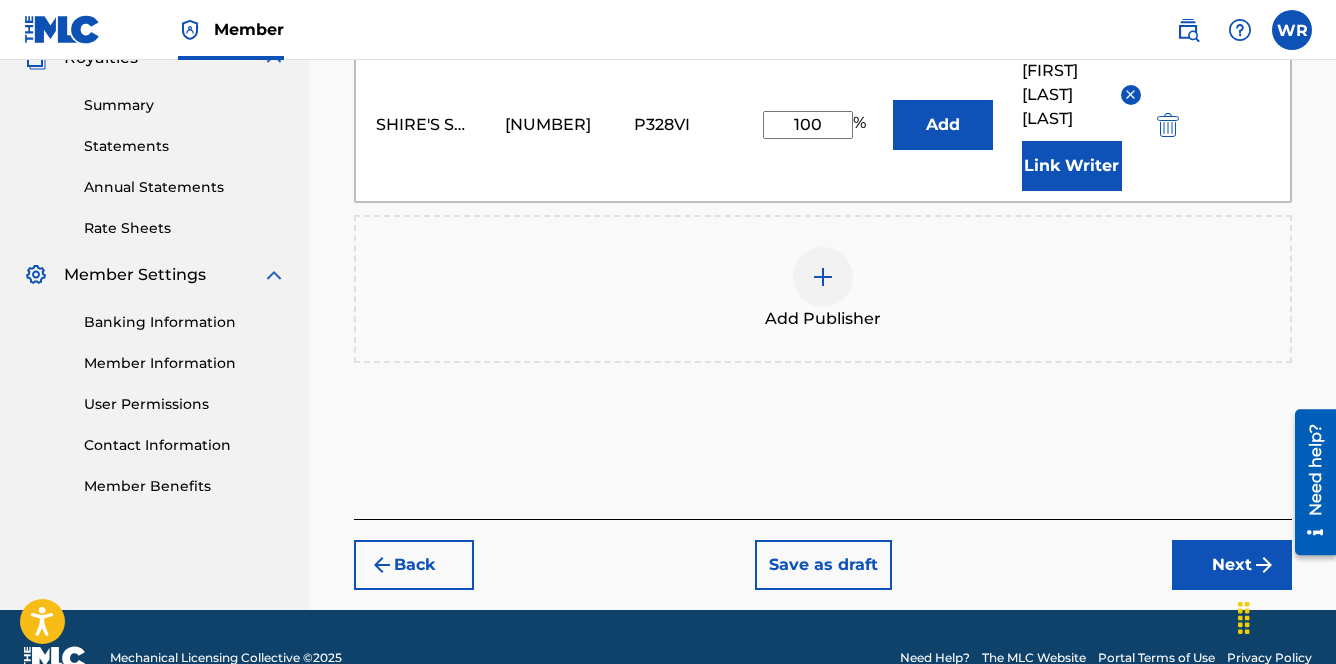scroll, scrollTop: 689, scrollLeft: 0, axis: vertical 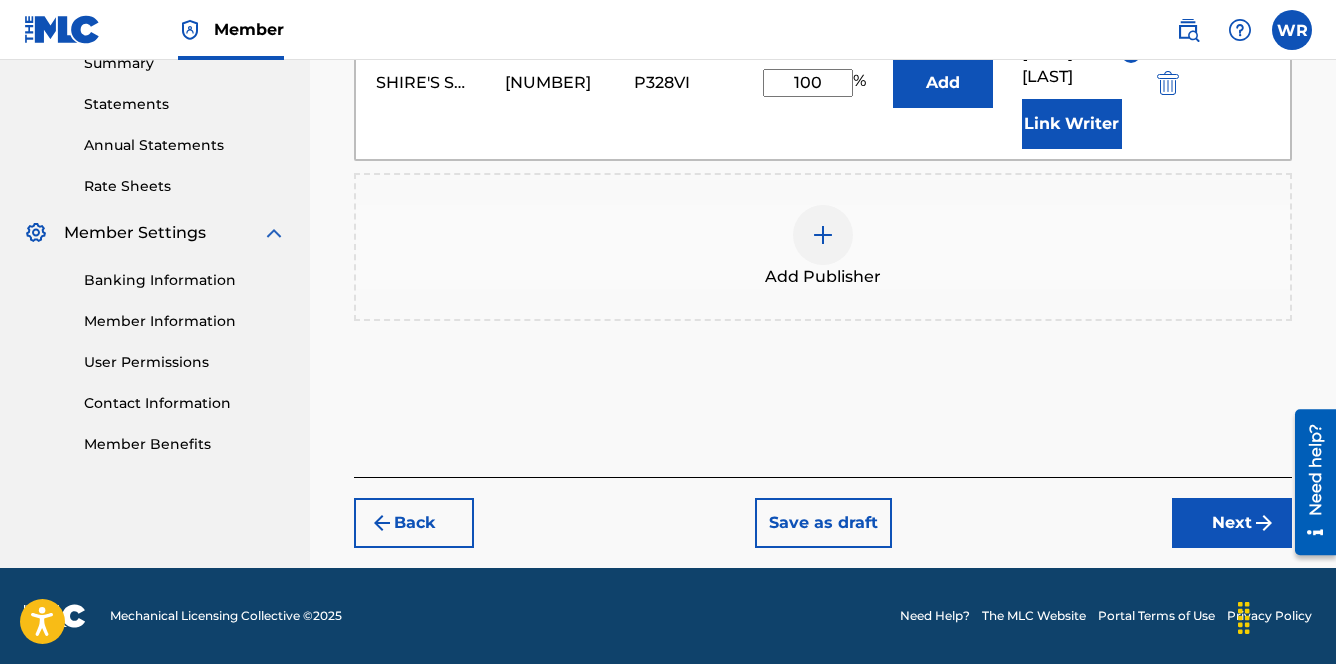 click on "Next" at bounding box center [1232, 523] 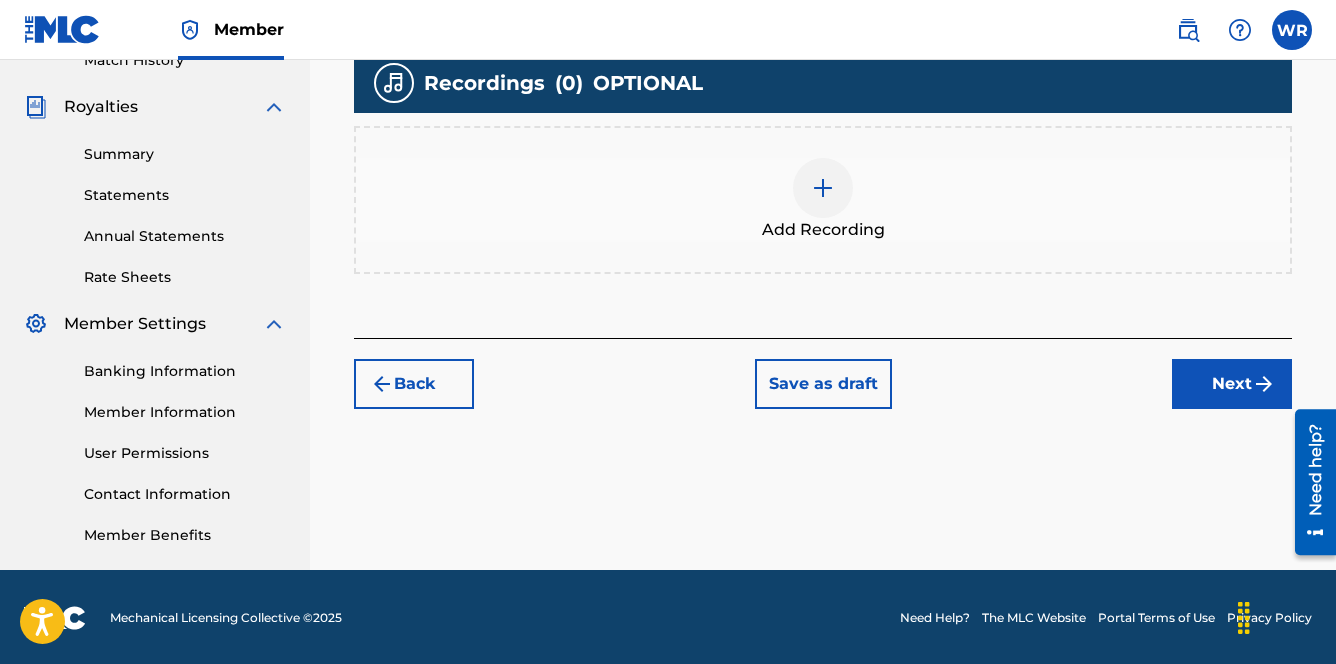 scroll, scrollTop: 576, scrollLeft: 0, axis: vertical 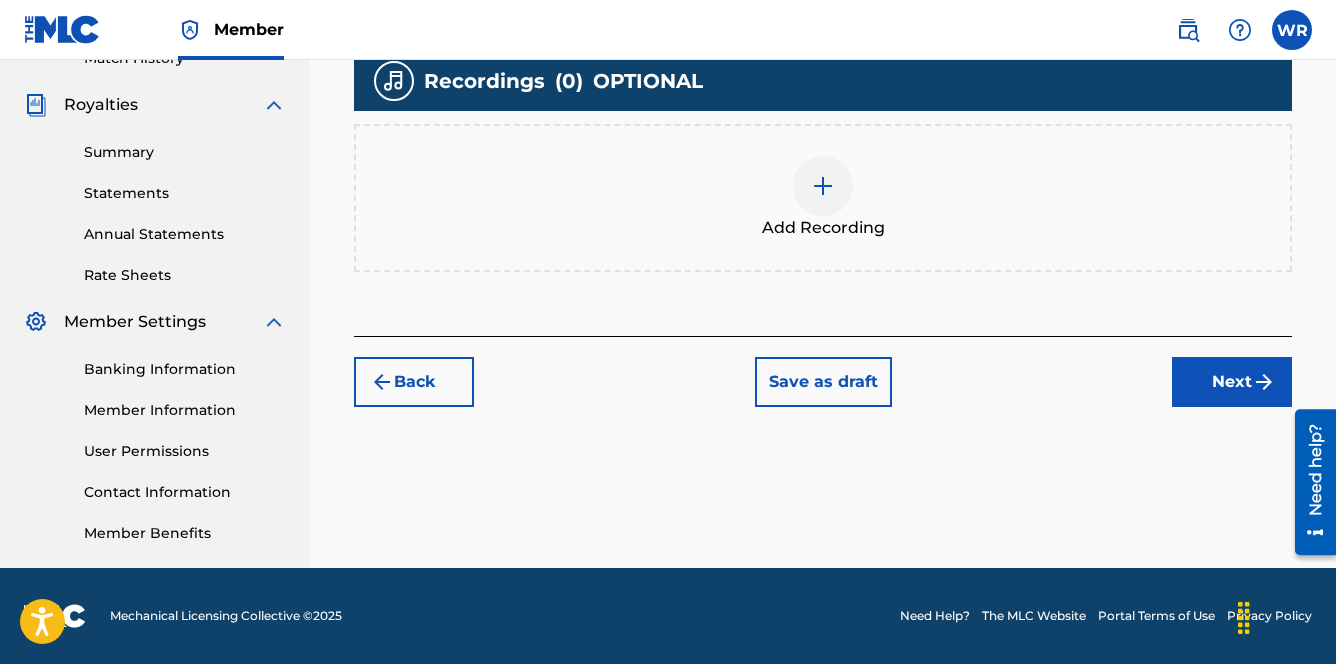 click at bounding box center [823, 186] 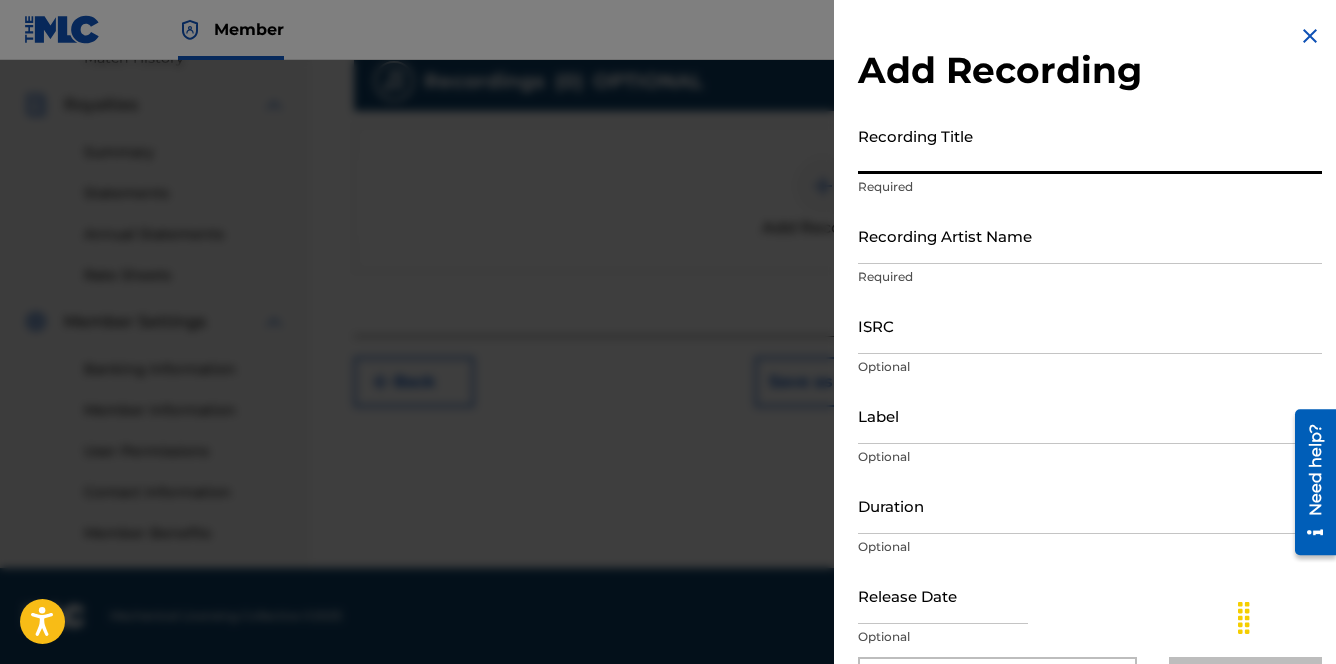 click on "Recording Title" at bounding box center (1090, 145) 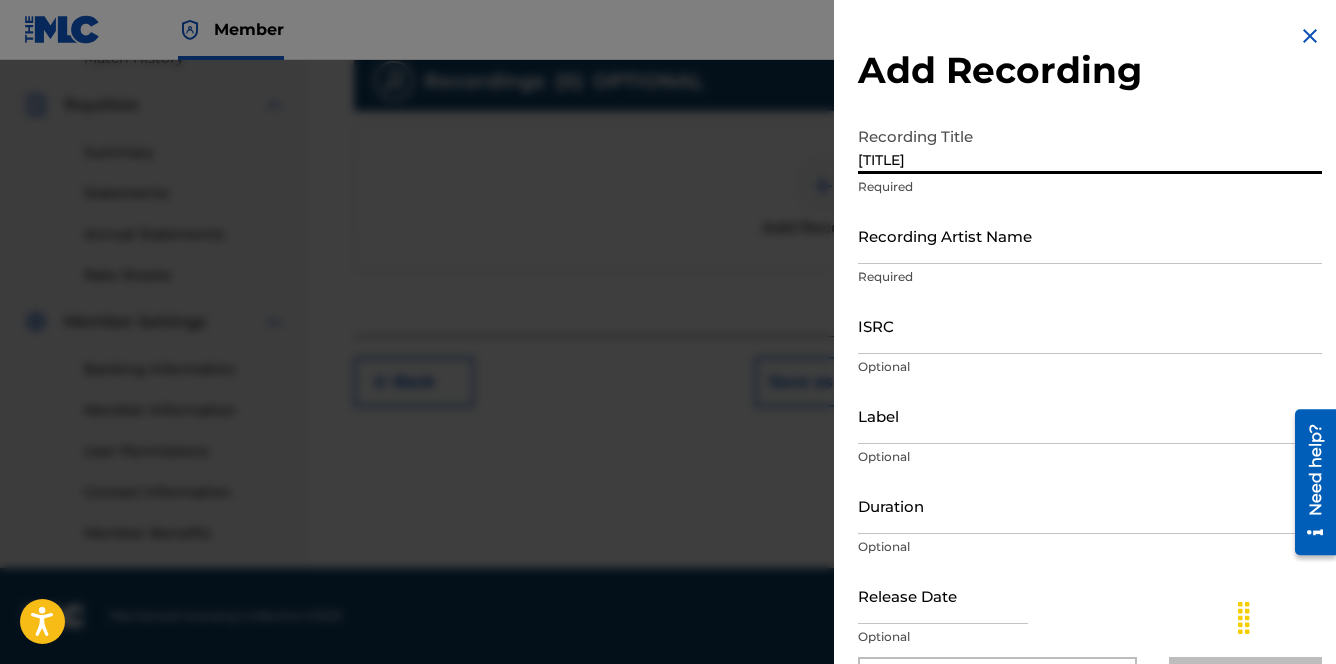 type on "[TITLE]" 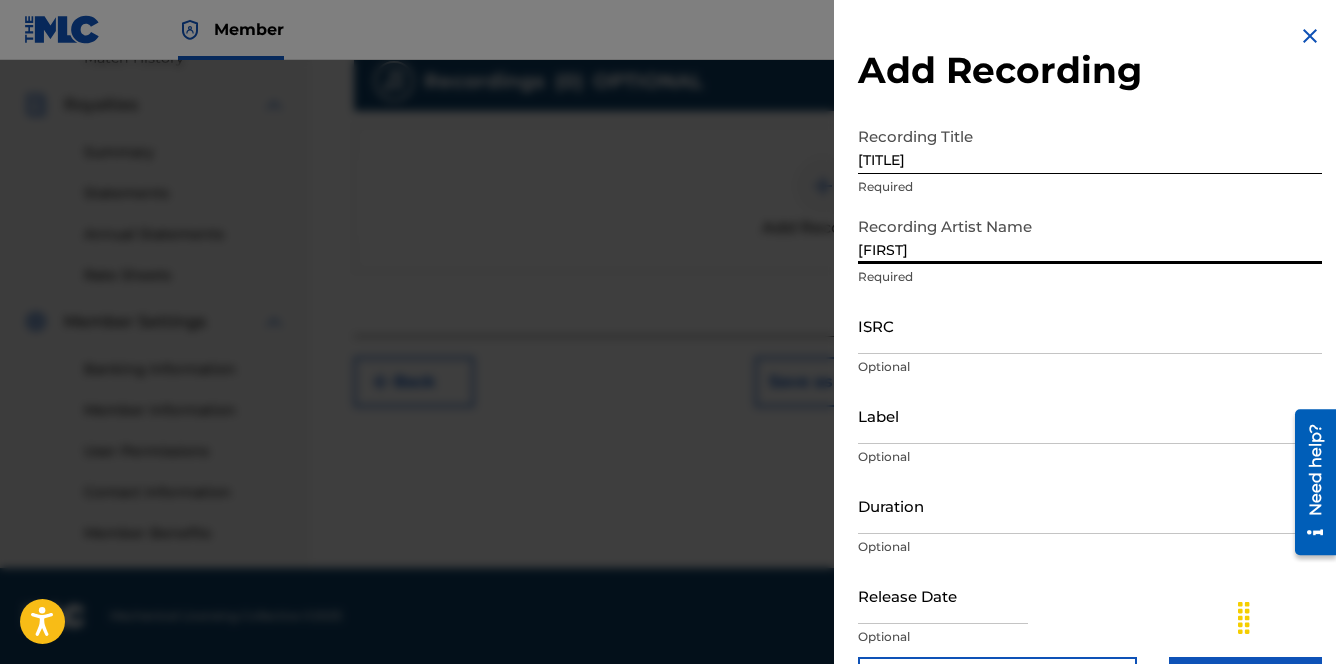 type on "[FIRST]" 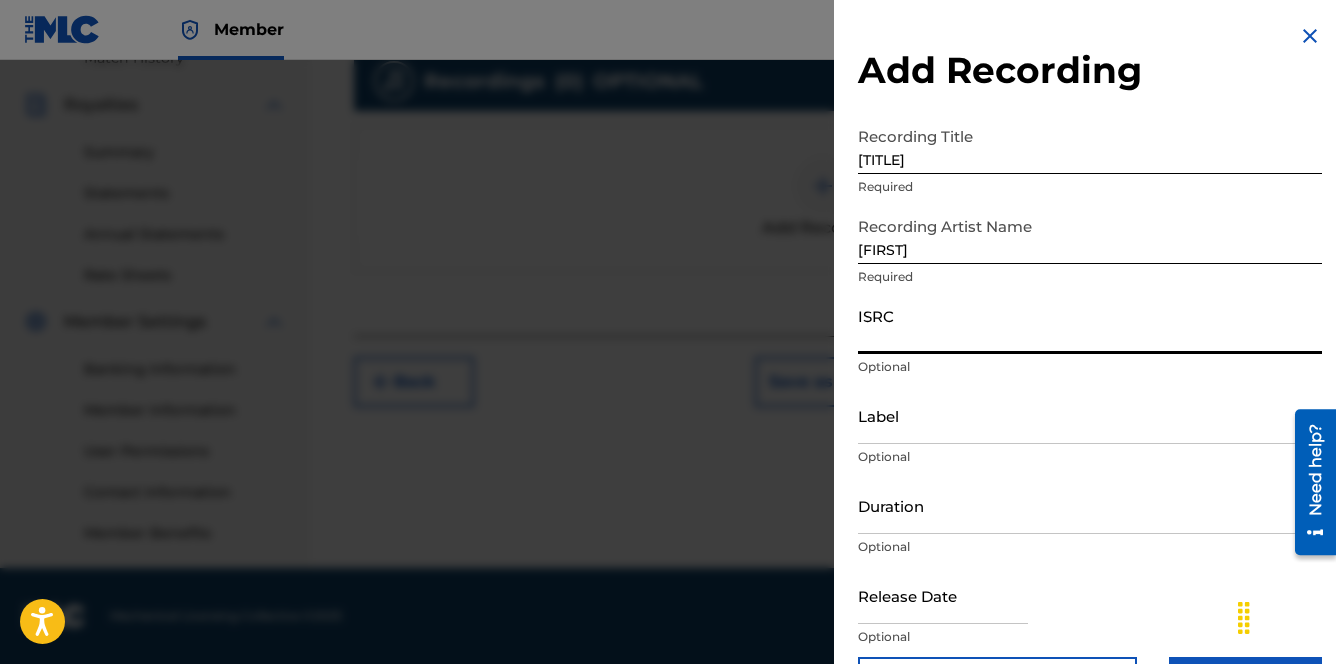 paste on "[ALPHANUMERIC_ID]" 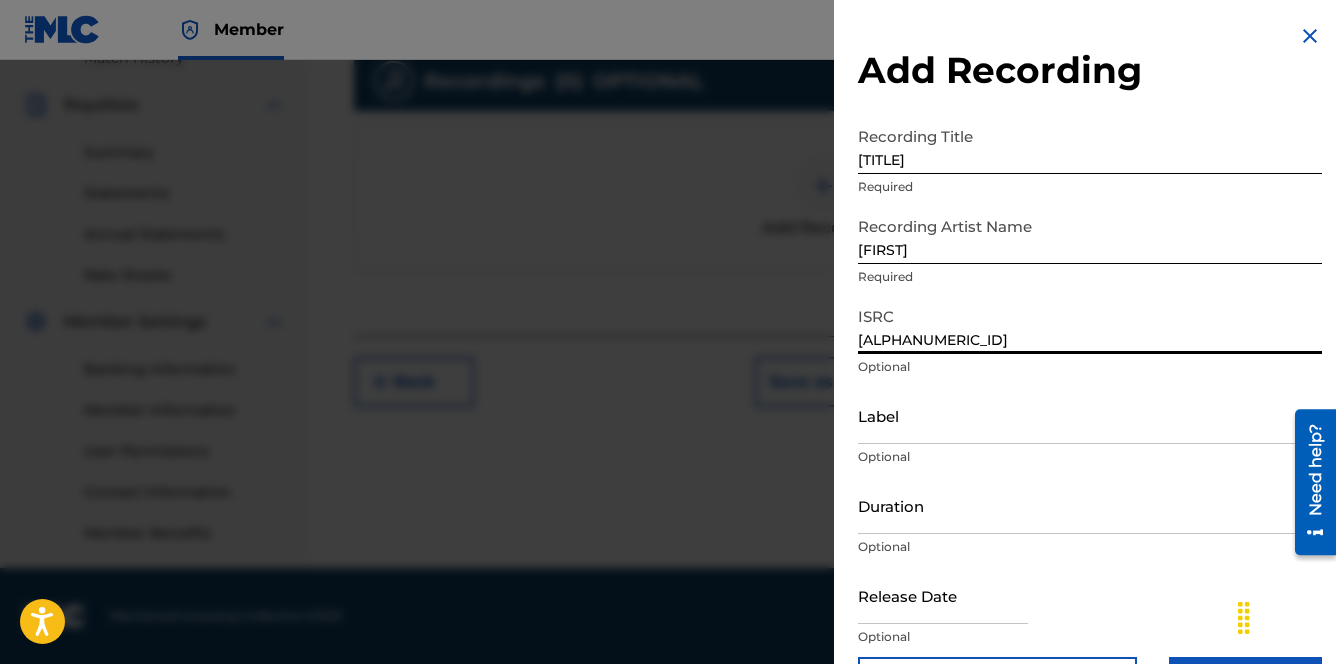 type on "[ALPHANUMERIC_ID]" 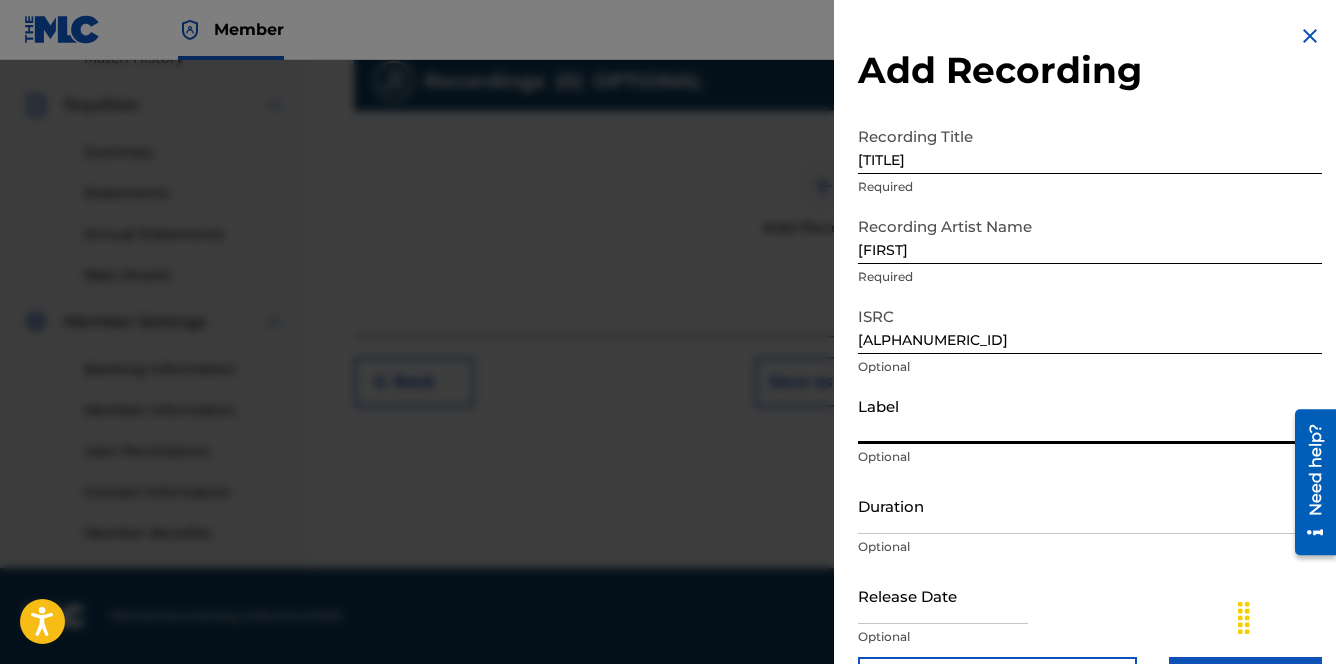 click on "Label" at bounding box center [1090, 415] 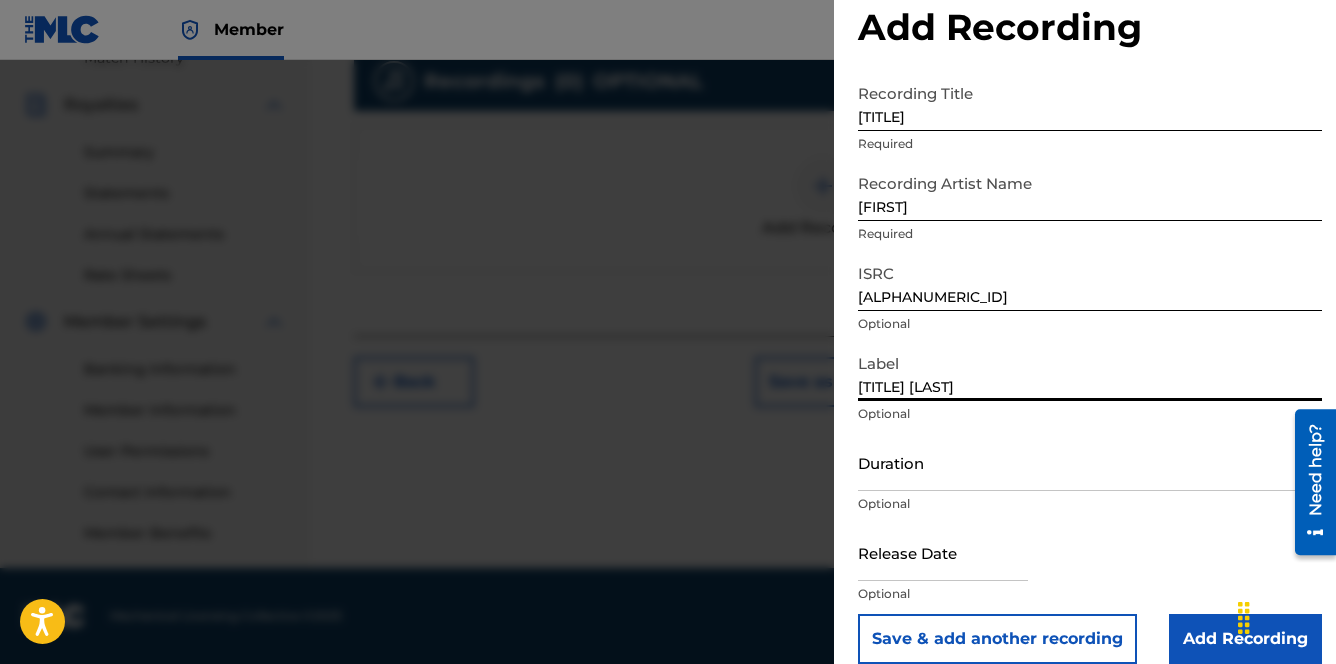 scroll, scrollTop: 67, scrollLeft: 0, axis: vertical 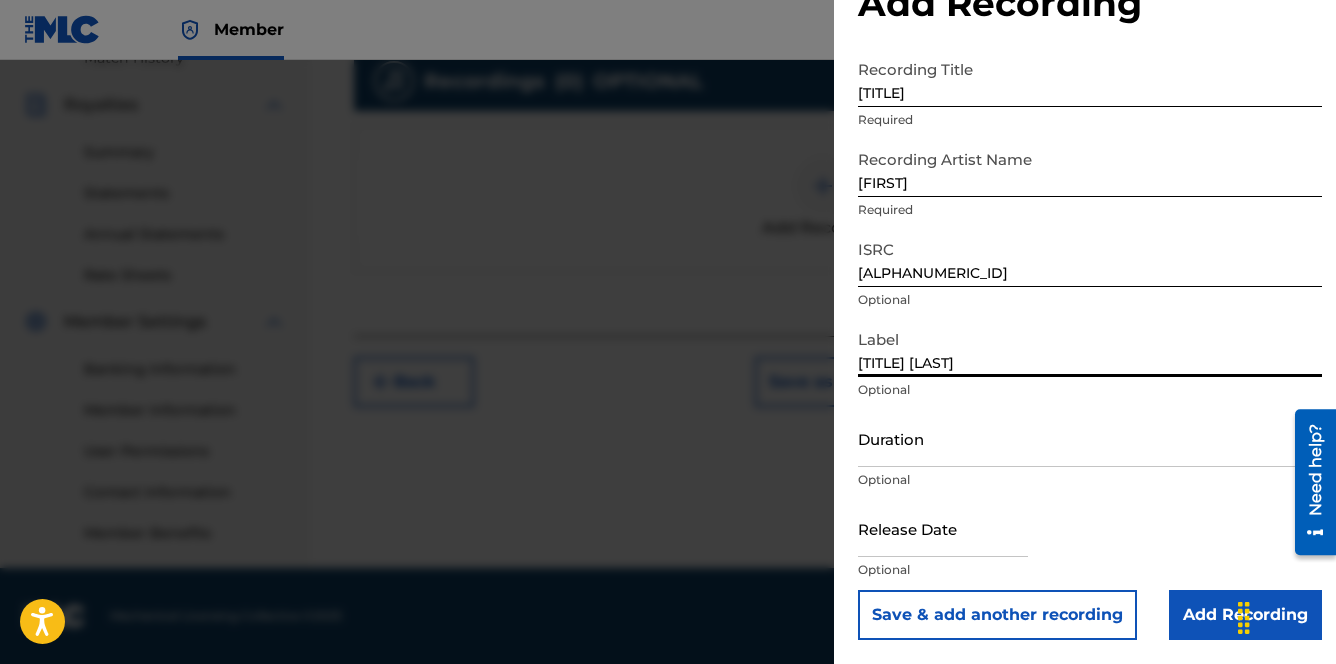 click at bounding box center (943, 528) 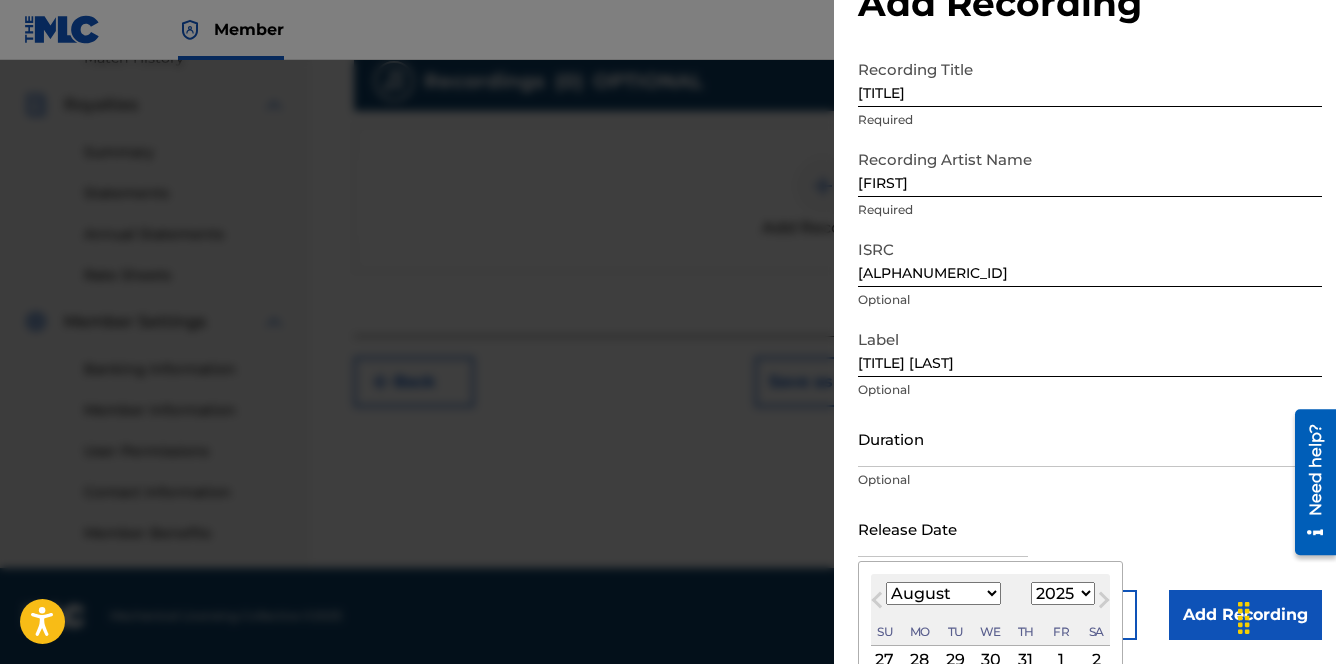 click on "August 2025 January February March April May June July August September October November December 1899 1900 1901 1902 1903 1904 1905 1906 1907 1908 1909 1910 1911 1912 1913 1914 1915 1916 1917 1918 1919 1920 1921 1922 1923 1924 1925 1926 1927 1928 1929 1930 1931 1932 1933 1934 1935 1936 1937 1938 1939 1940 1941 1942 1943 1944 1945 1946 1947 1948 1949 1950 1951 1952 1953 1954 1955 1956 1957 1958 1959 1960 1961 1962 1963 1964 1965 1966 1967 1968 1969 1970 1971 1972 1973 1974 1975 1976 1977 1978 1979 1980 1981 1982 1983 1984 1985 1986 1987 1988 1989 1990 1991 1992 1993 1994 1995 1996 1997 1998 1999 2000 2001 2002 2003 2004 2005 2006 2007 2008 2009 2010 2011 2012 2013 2014 2015 2016 2017 2018 2019 2020 2021 2022 2023 2024 2025 2026 2027 2028 2029 2030 2031 2032 2033 2034 2035 2036 2037 2038 2039 2040 2041 2042 2043 2044 2045 2046 2047 2048 2049 2050 2051 2052 2053 2054 2055 2056 2057 2058 2059 2060 2061 2062 2063 2064 2065 2066 2067 2068 2069 2070 2071 2072 2073 2074 2075 2076 2077 2078 2079 2080 2081 2082 2083" at bounding box center [990, 610] 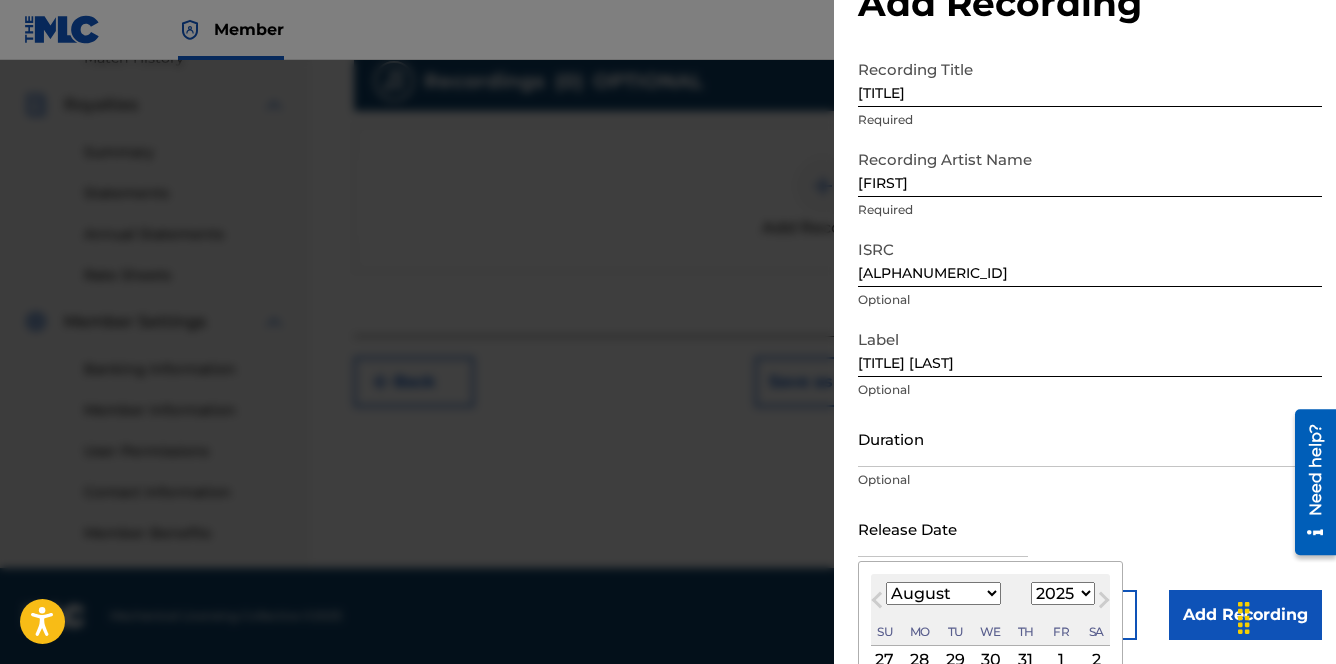 select on "2" 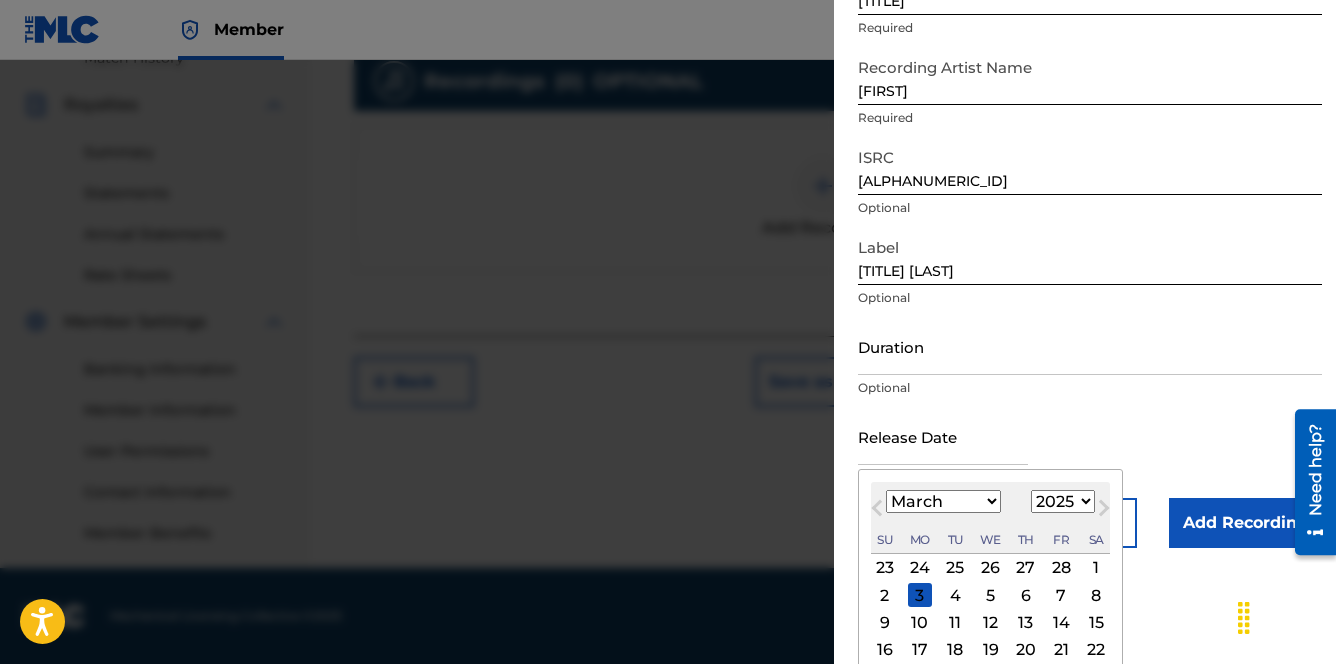 scroll, scrollTop: 237, scrollLeft: 0, axis: vertical 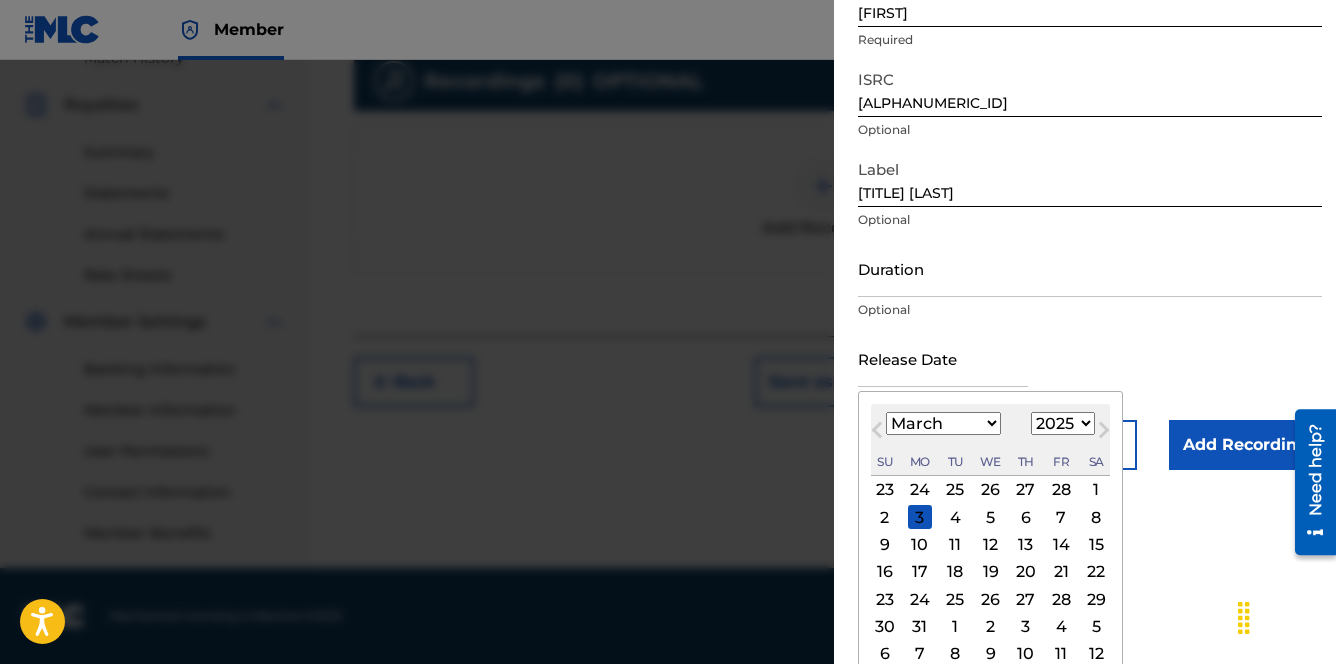 click on "7" at bounding box center (1061, 517) 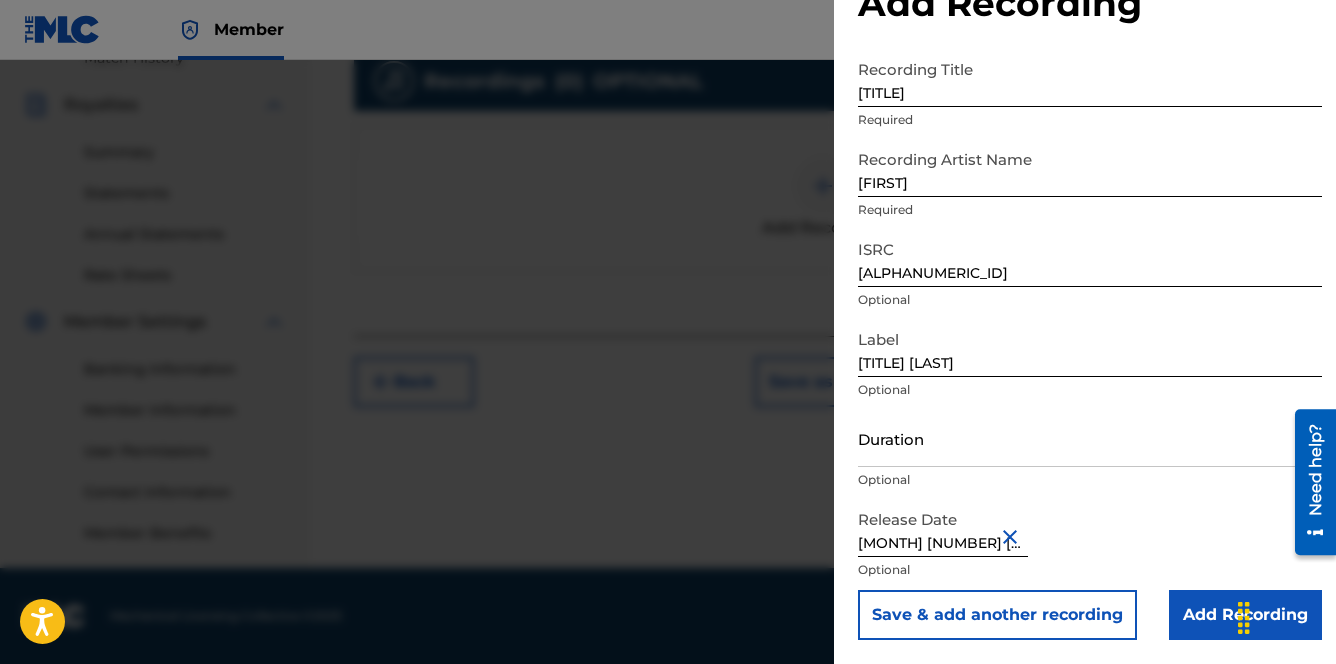 scroll, scrollTop: 67, scrollLeft: 0, axis: vertical 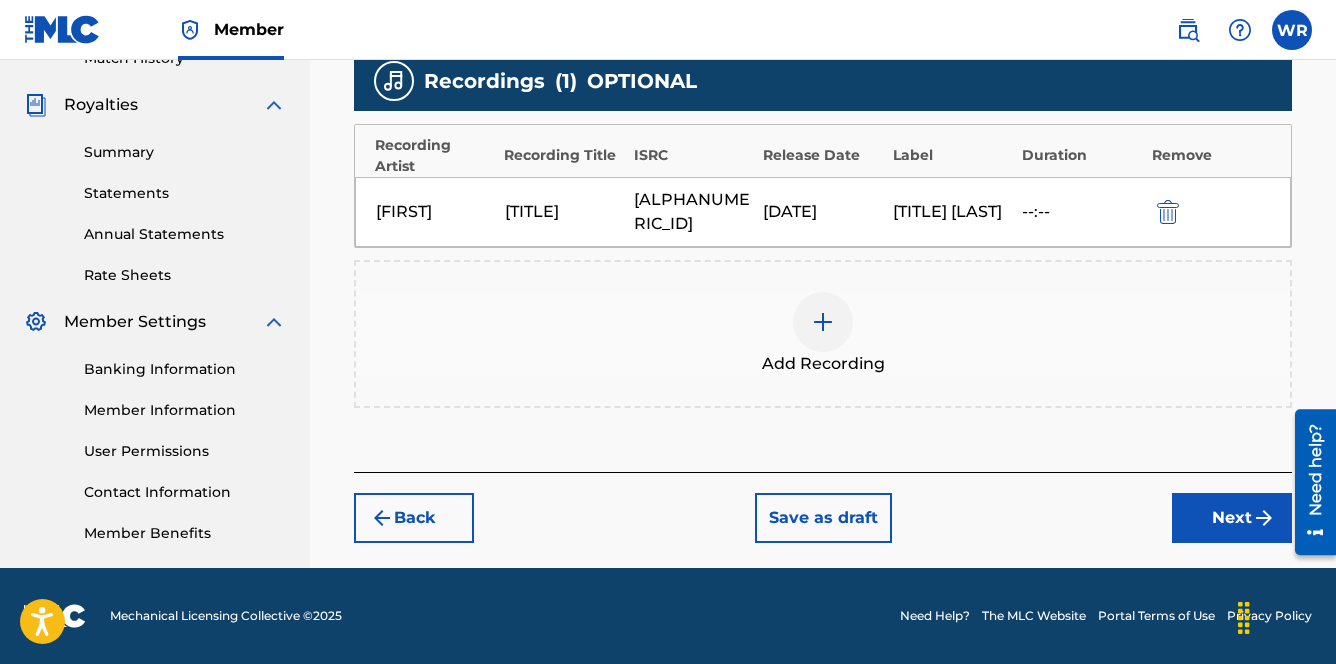 click on "Next" at bounding box center [1232, 518] 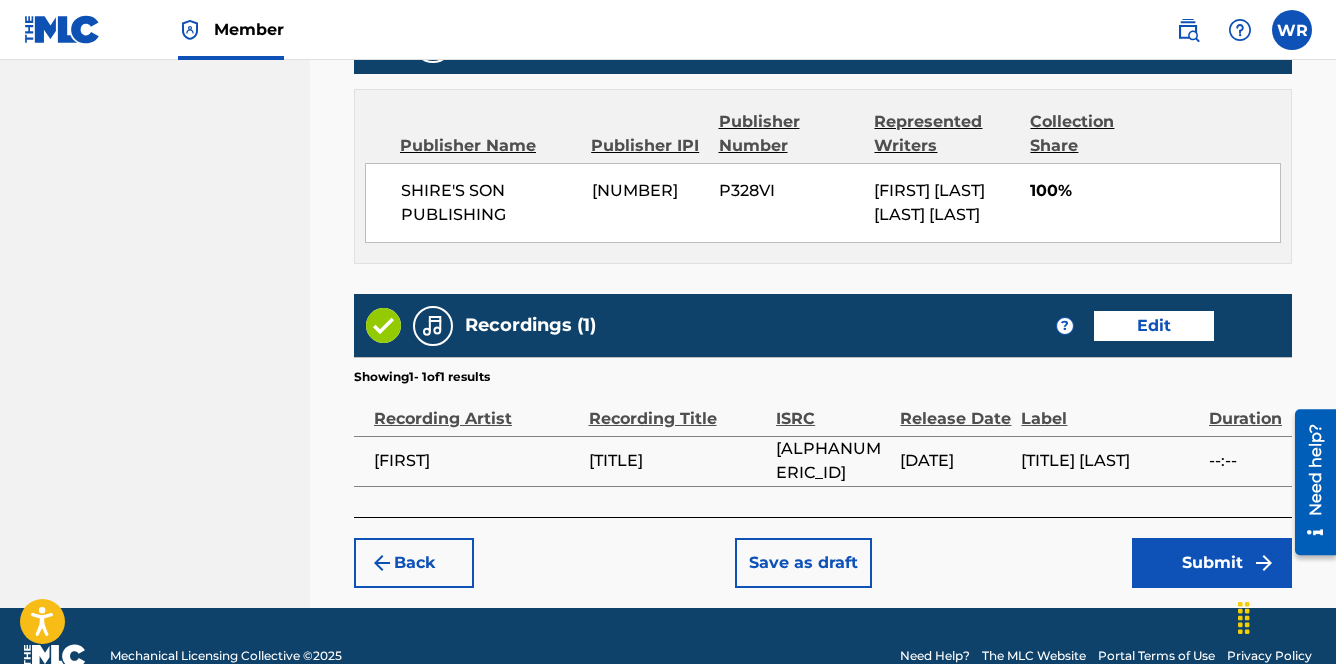 scroll, scrollTop: 1146, scrollLeft: 0, axis: vertical 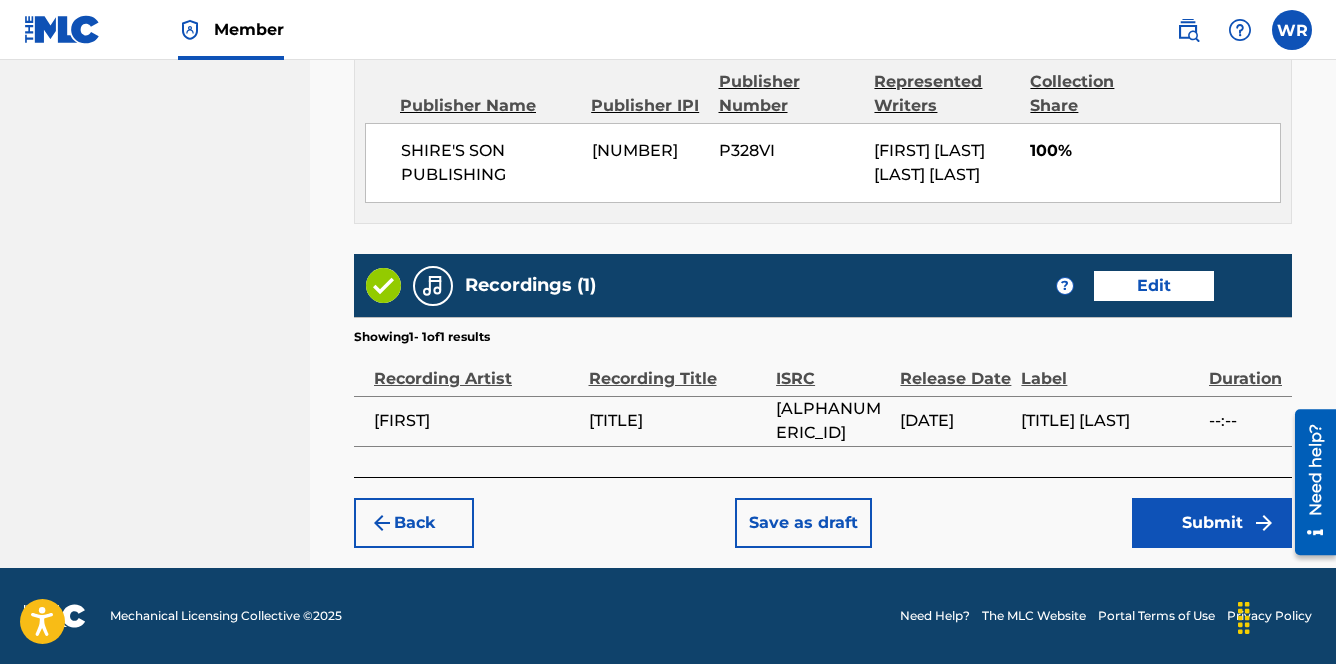 click on "Submit" at bounding box center [1212, 523] 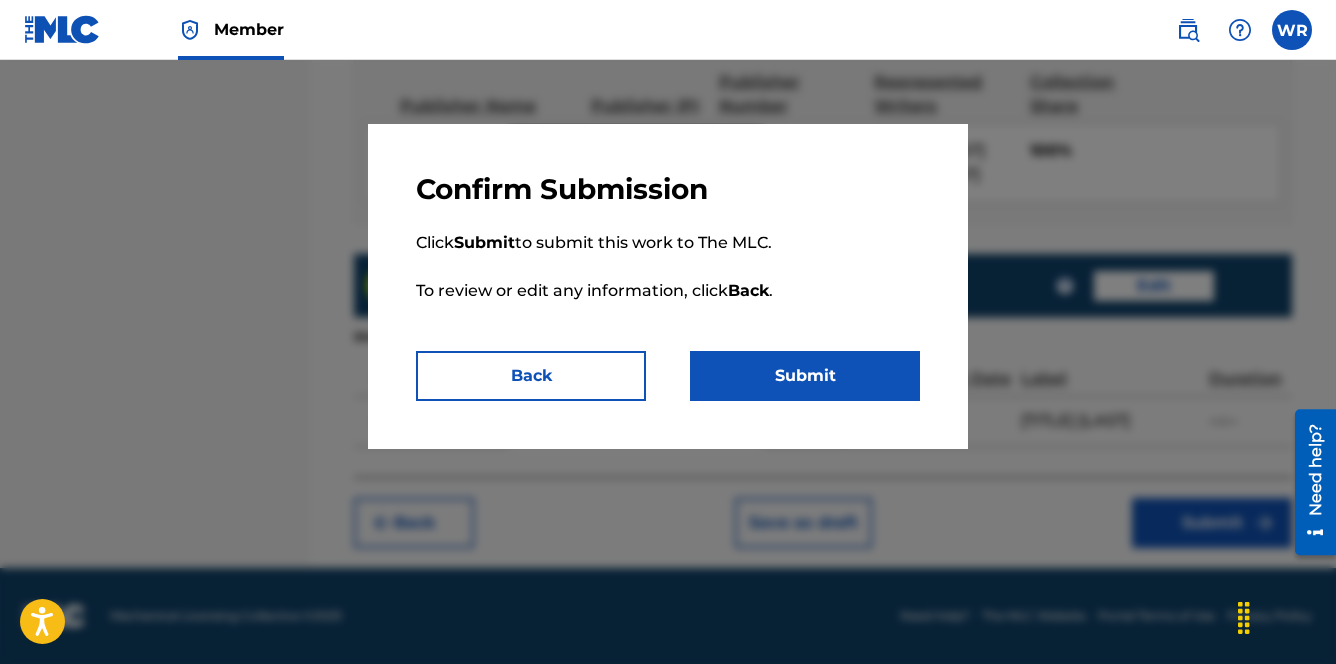 click on "Submit" at bounding box center (805, 376) 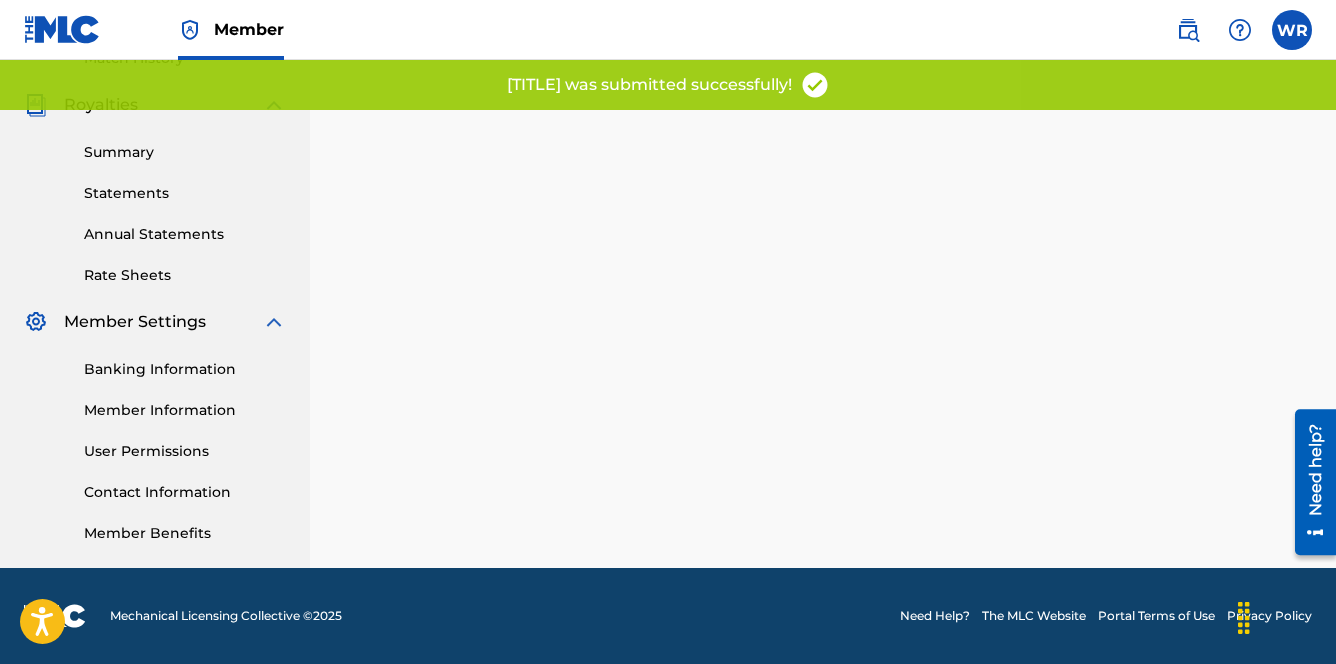 scroll, scrollTop: 0, scrollLeft: 0, axis: both 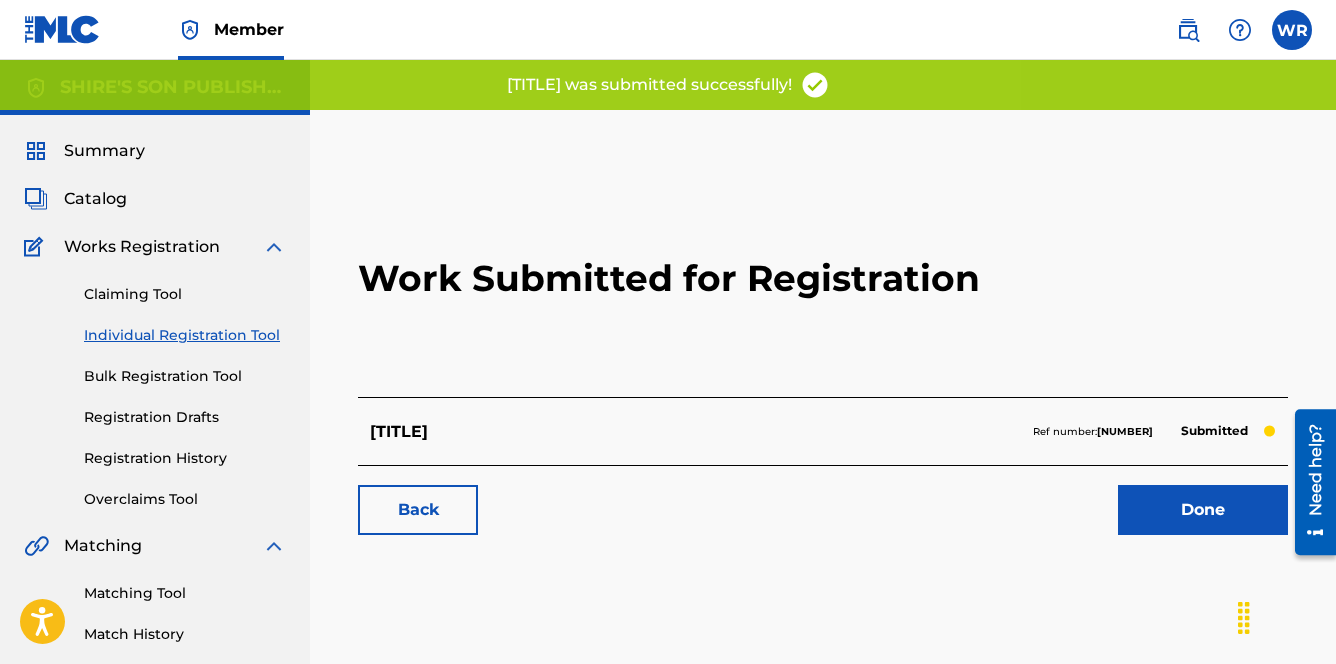 click on "Done" at bounding box center (1203, 510) 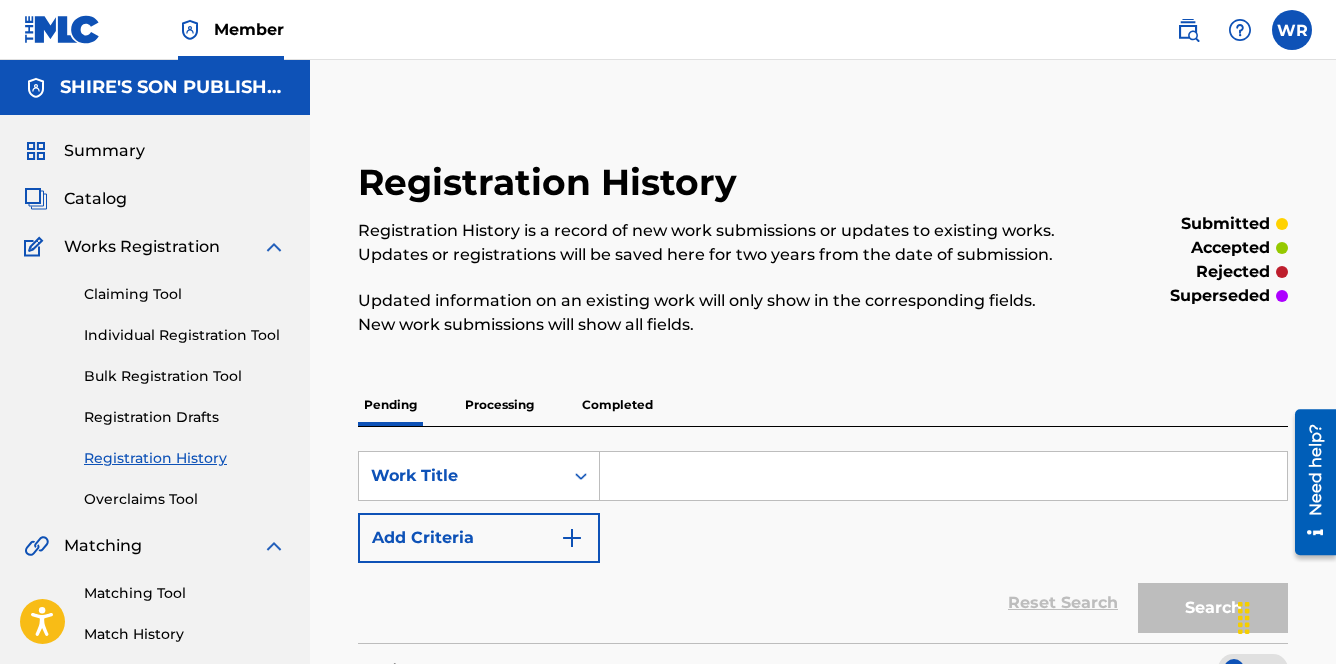 click at bounding box center [943, 476] 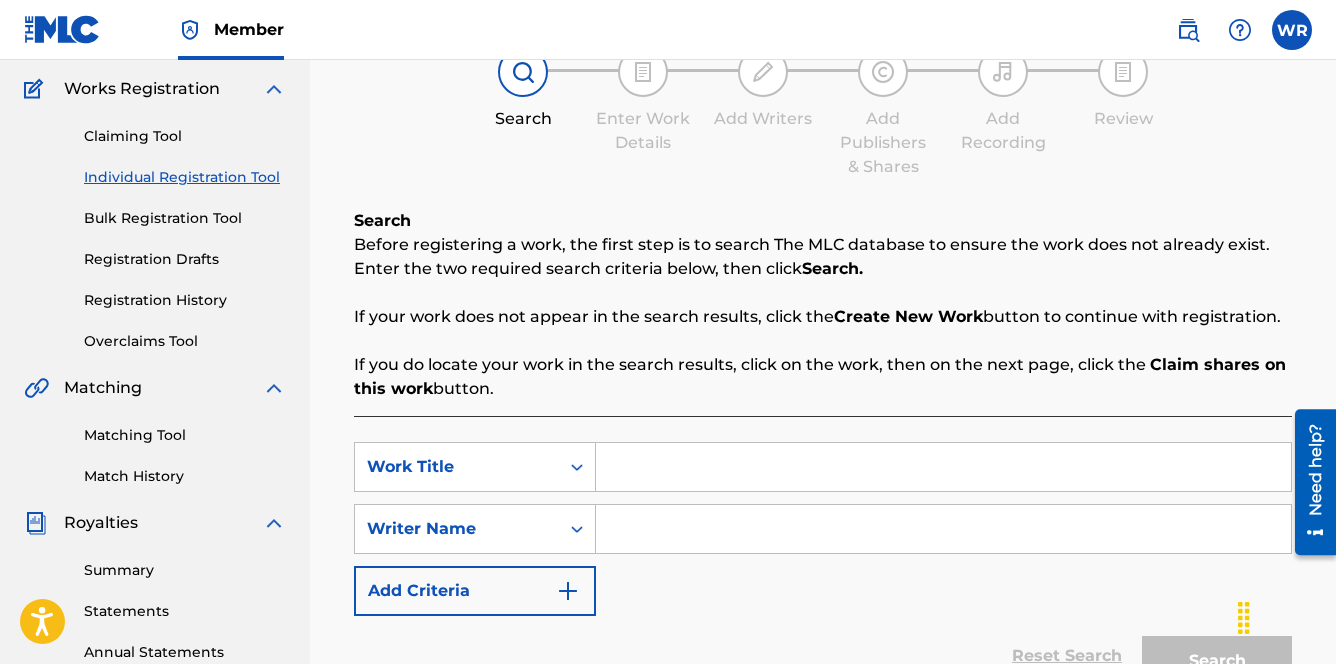 scroll, scrollTop: 314, scrollLeft: 0, axis: vertical 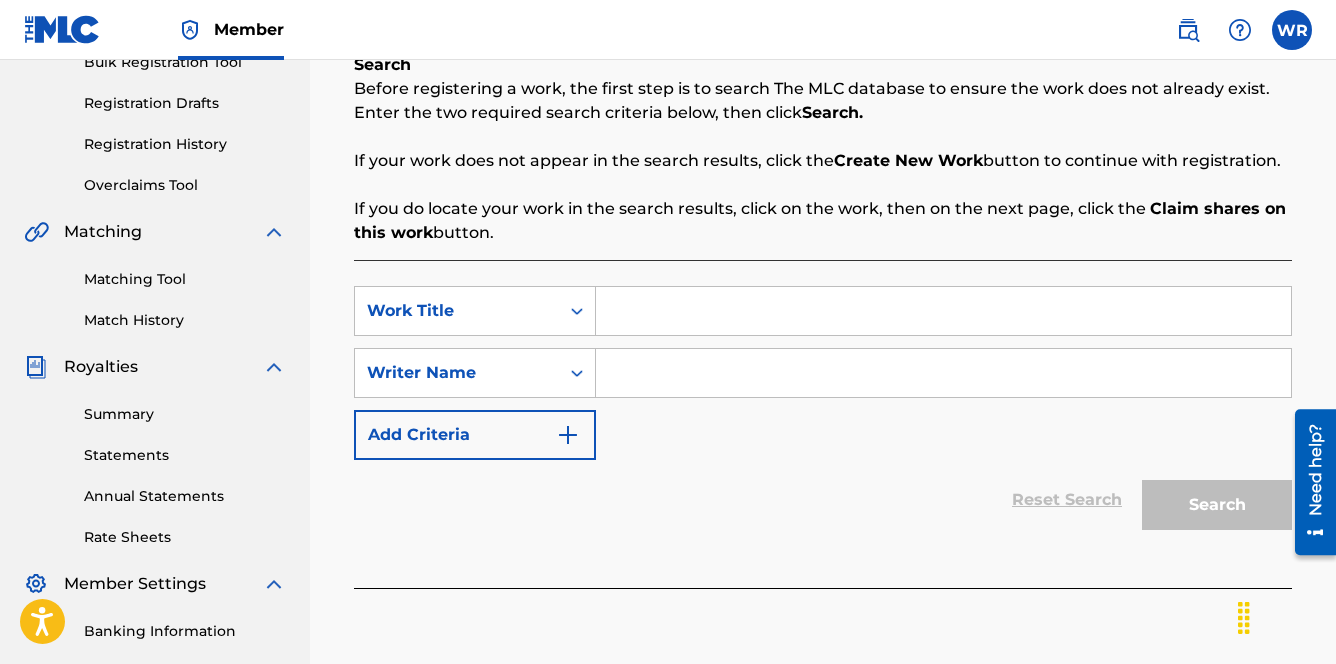 click at bounding box center [943, 311] 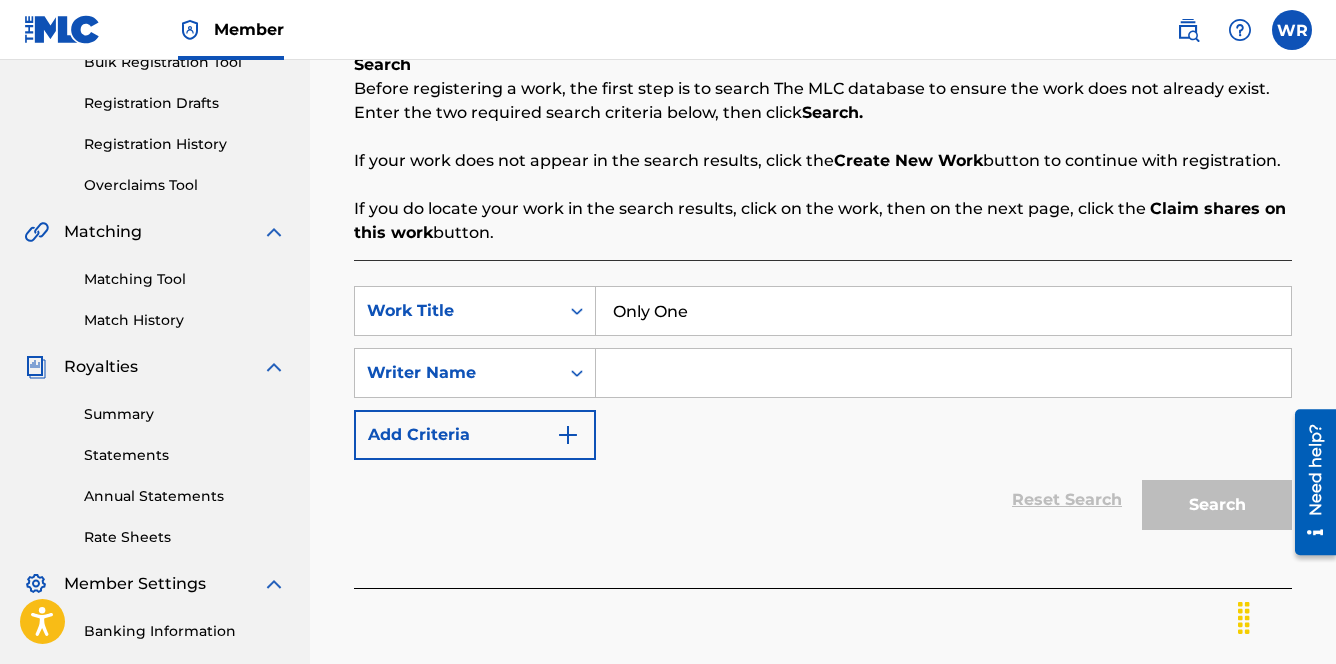 type on "Only One" 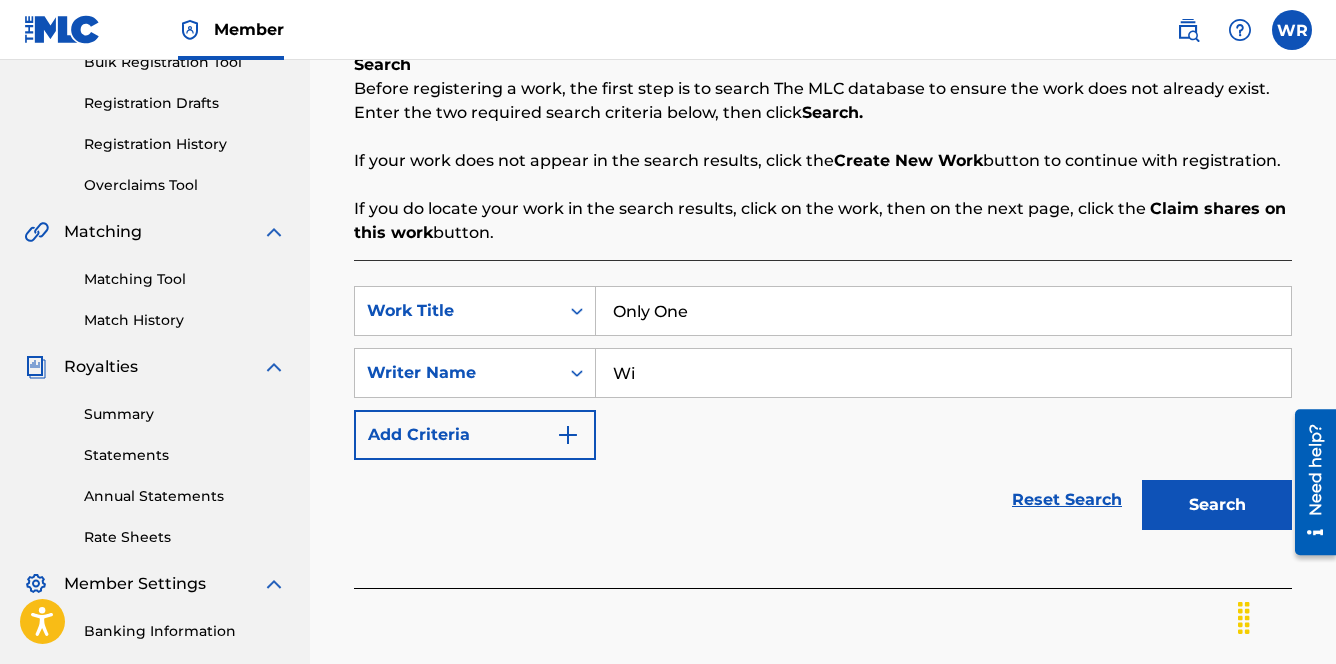 type on "[FIRST] [LAST] [LAST] [LAST]" 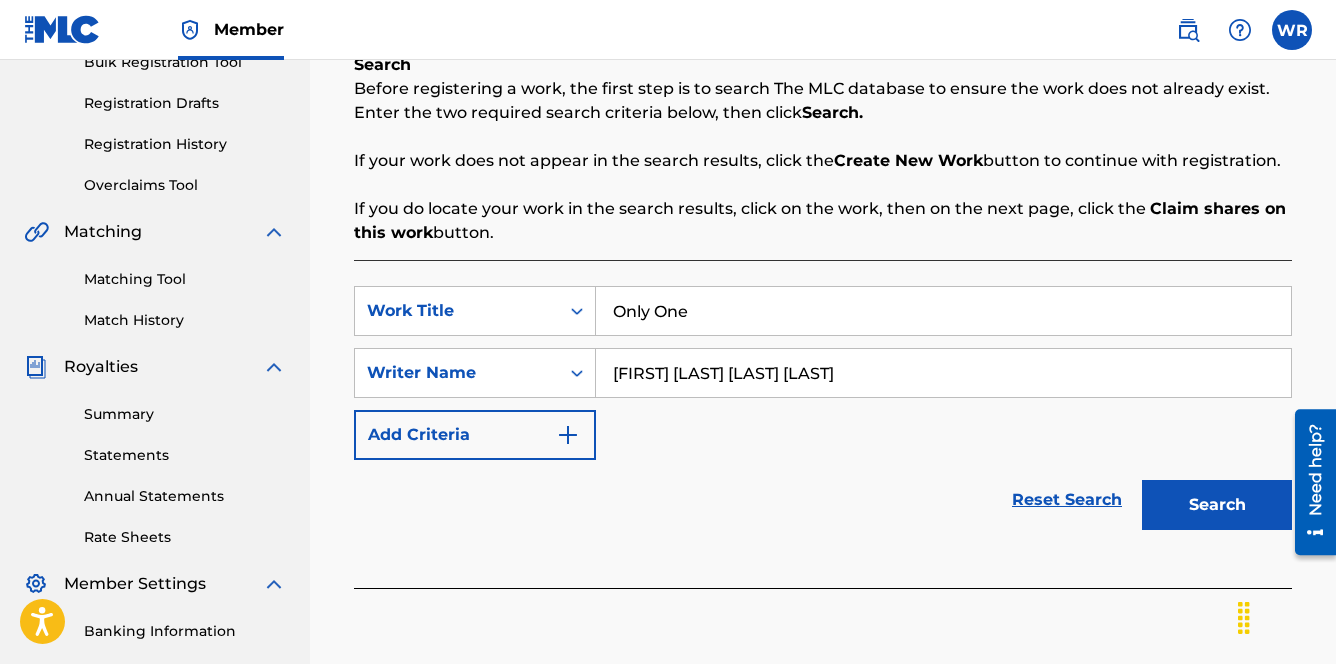 click on "Search" at bounding box center (1217, 505) 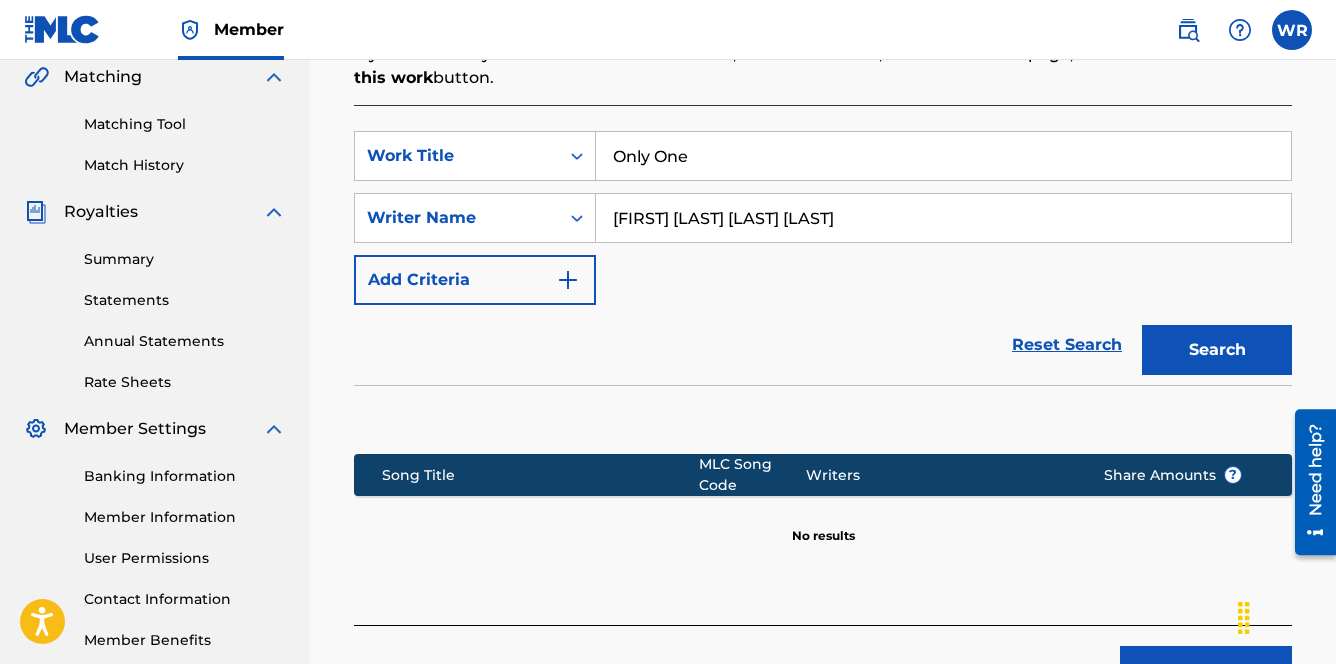 scroll, scrollTop: 617, scrollLeft: 0, axis: vertical 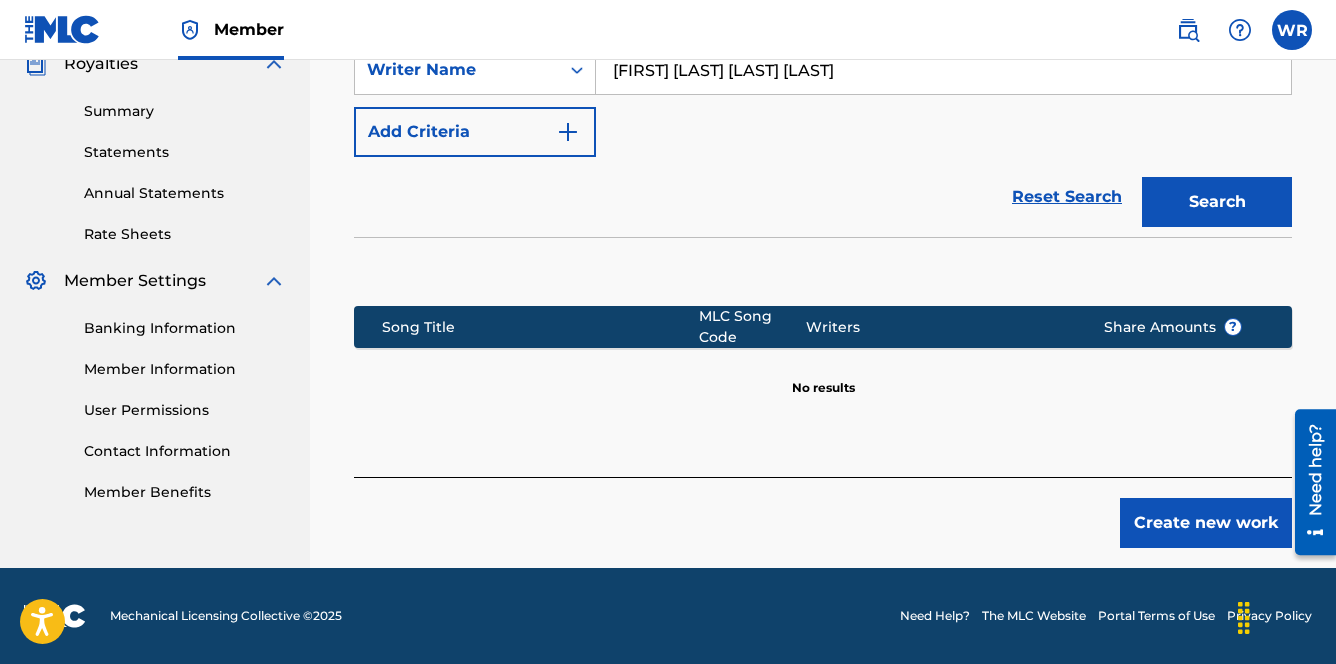 click on "Create new work" at bounding box center [1206, 523] 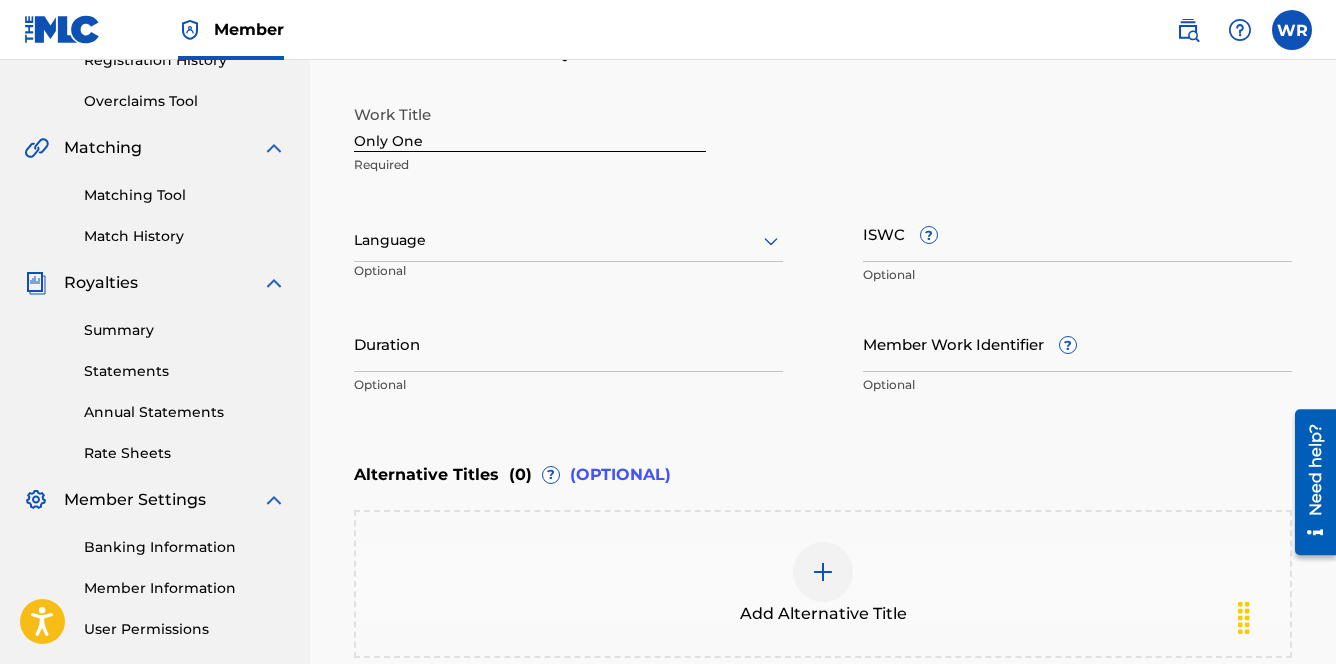 scroll, scrollTop: 384, scrollLeft: 0, axis: vertical 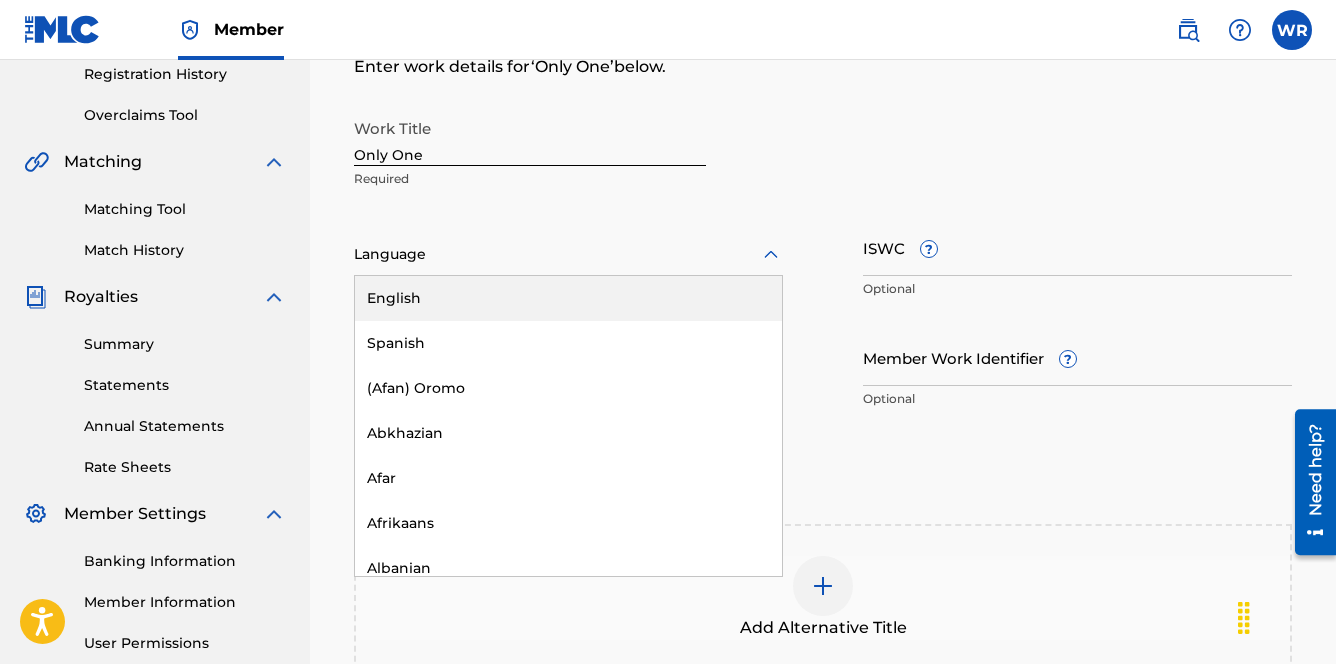 click at bounding box center [568, 254] 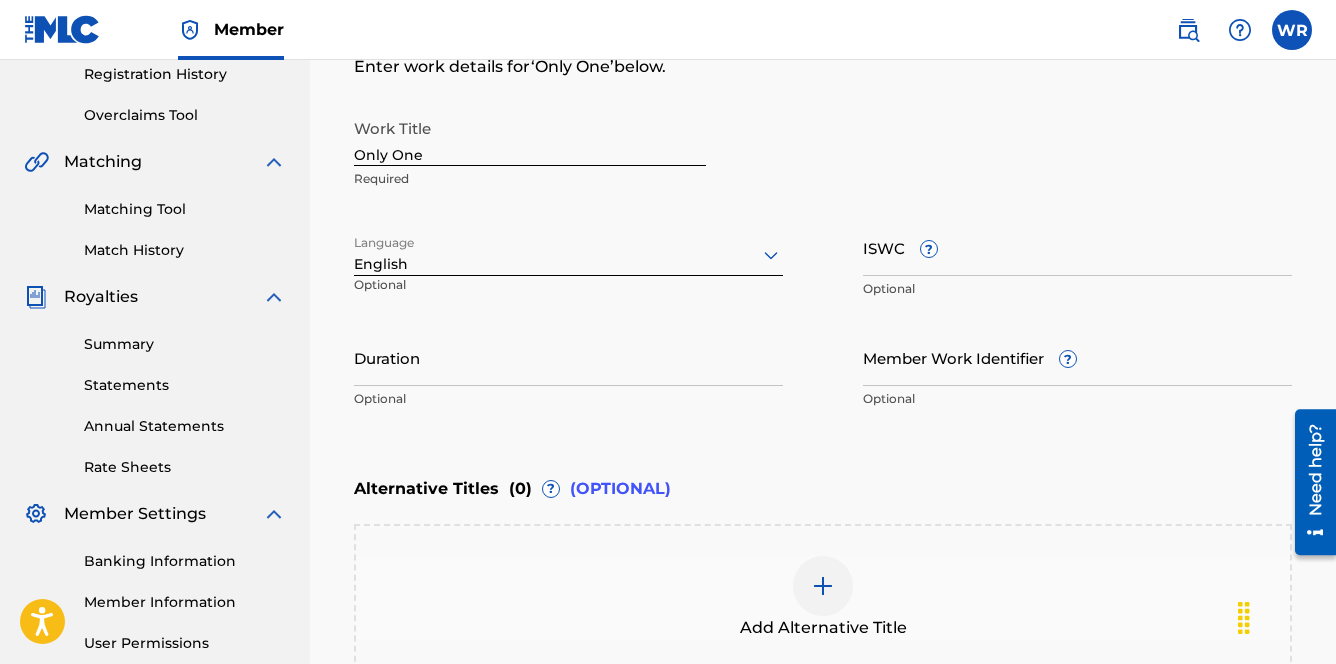click on "ISWC   ?" at bounding box center (1077, 247) 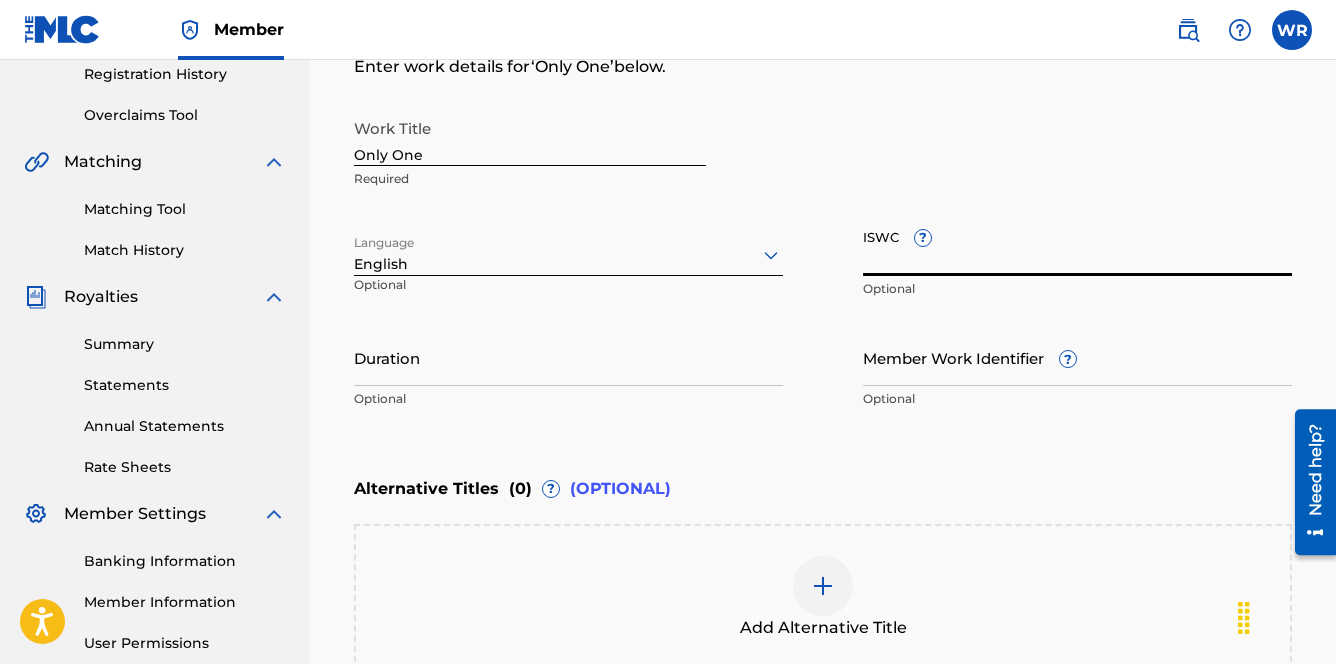 paste on "[NUMBER]" 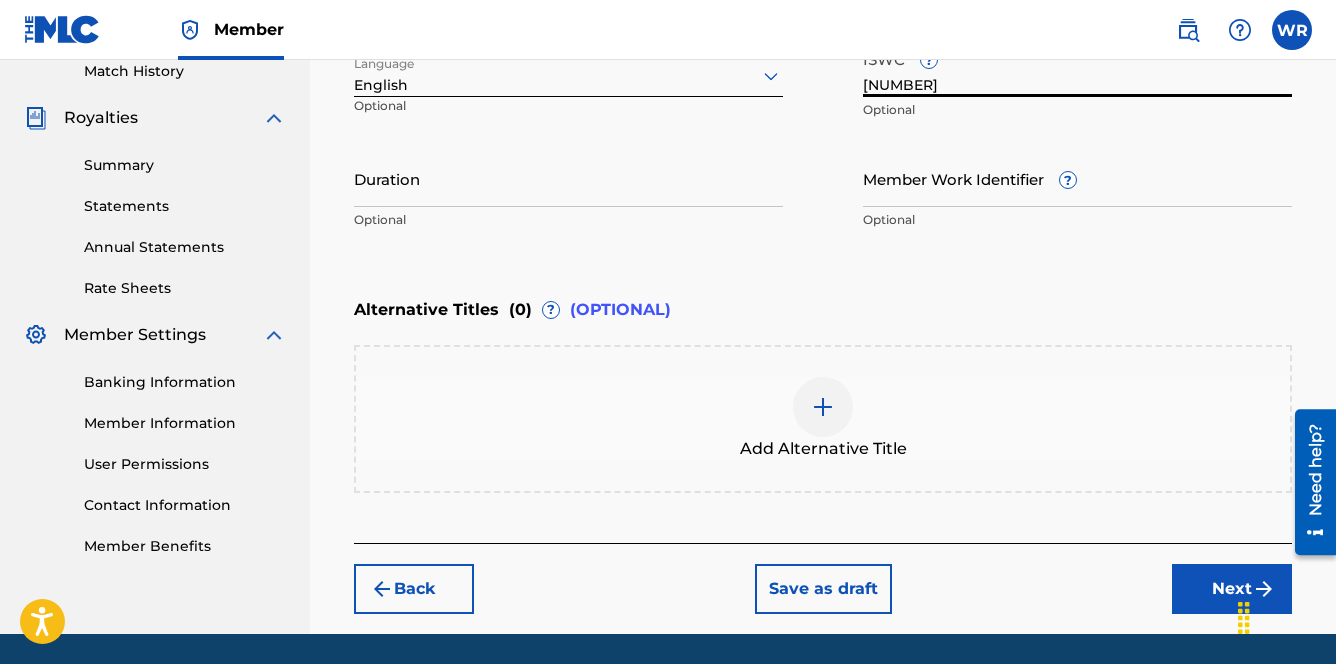 scroll, scrollTop: 628, scrollLeft: 0, axis: vertical 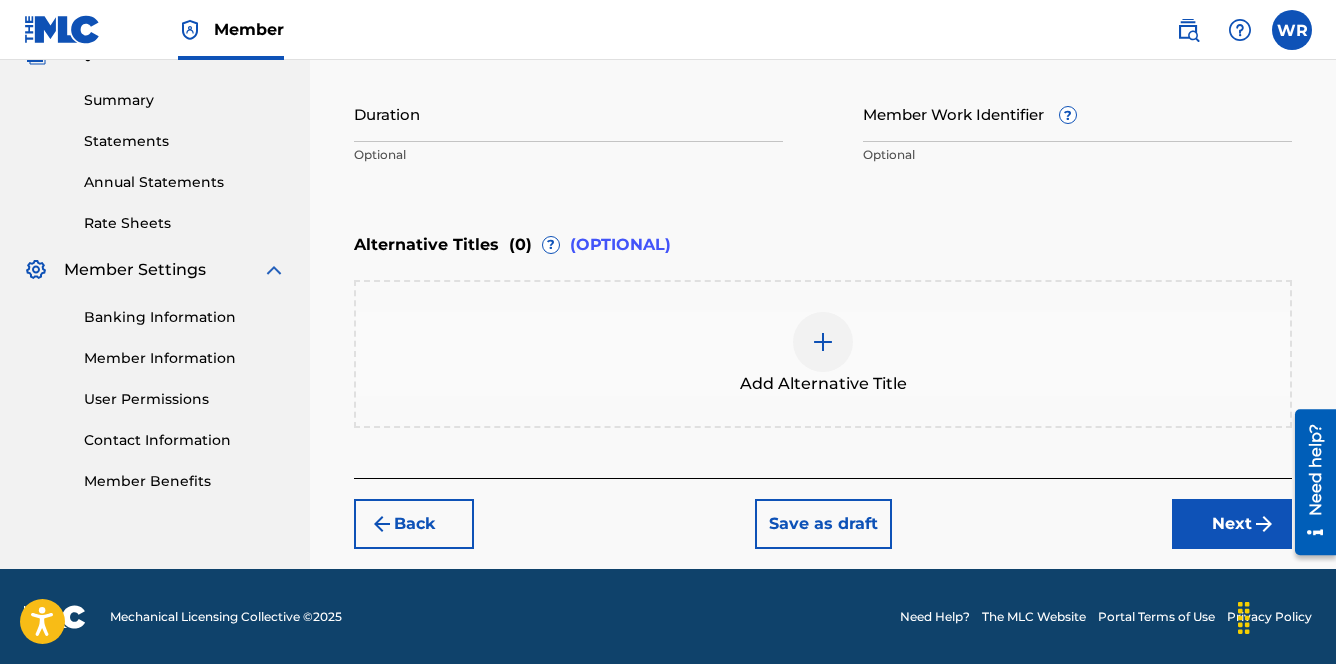 type on "[NUMBER]" 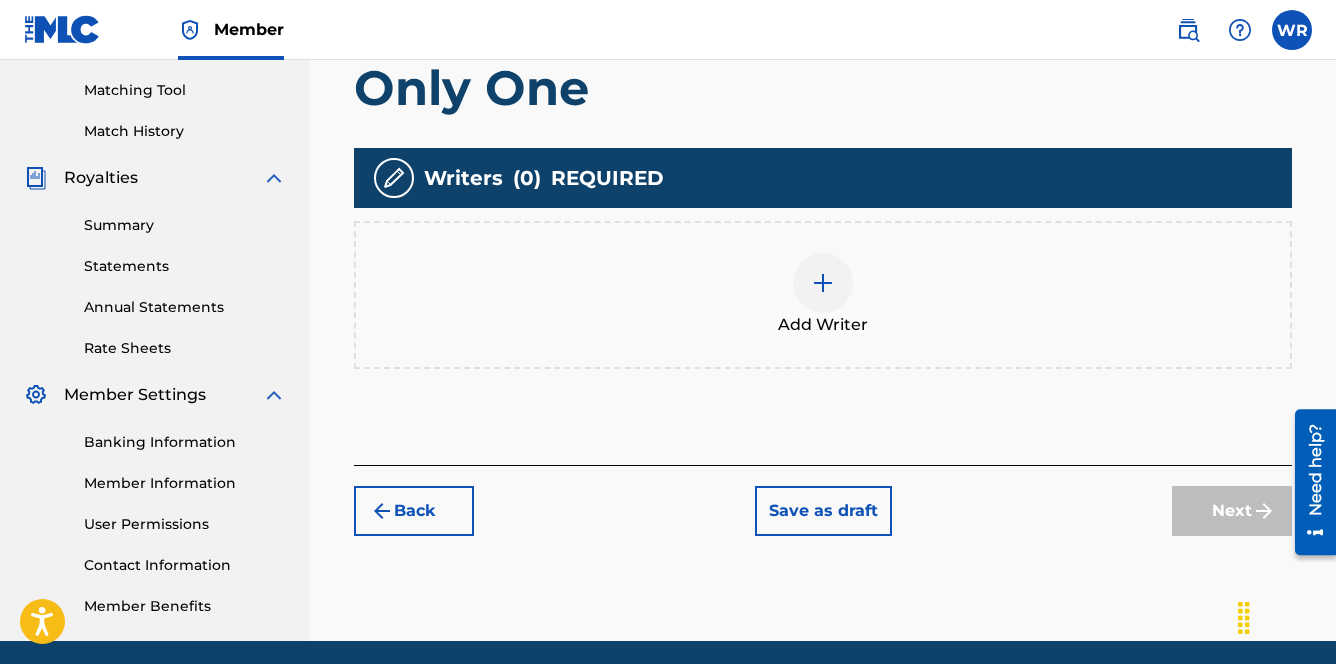 scroll, scrollTop: 532, scrollLeft: 0, axis: vertical 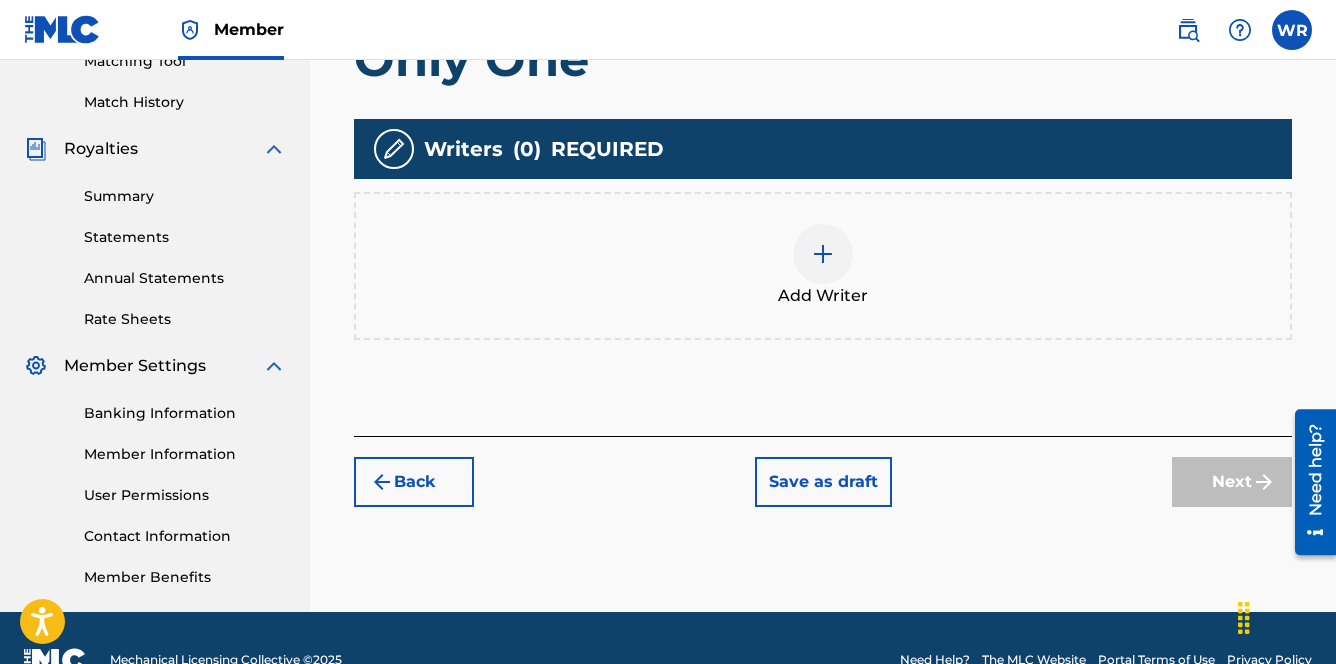 click at bounding box center (823, 254) 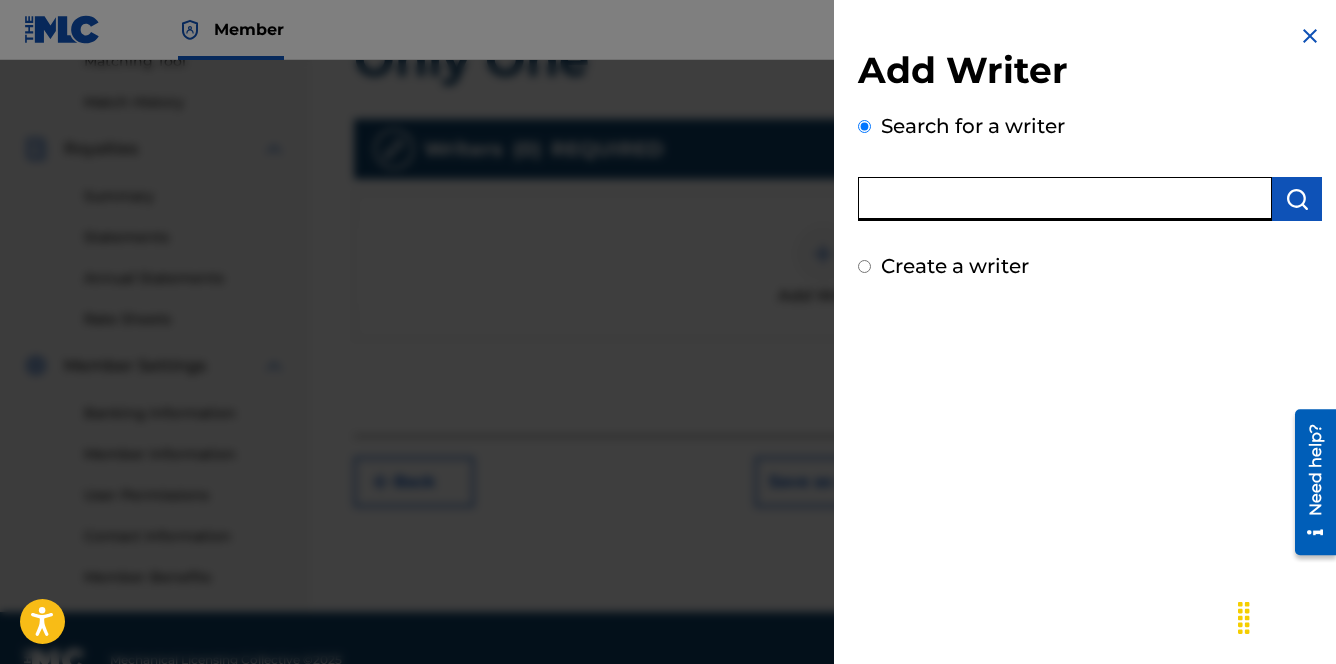 click at bounding box center [1065, 199] 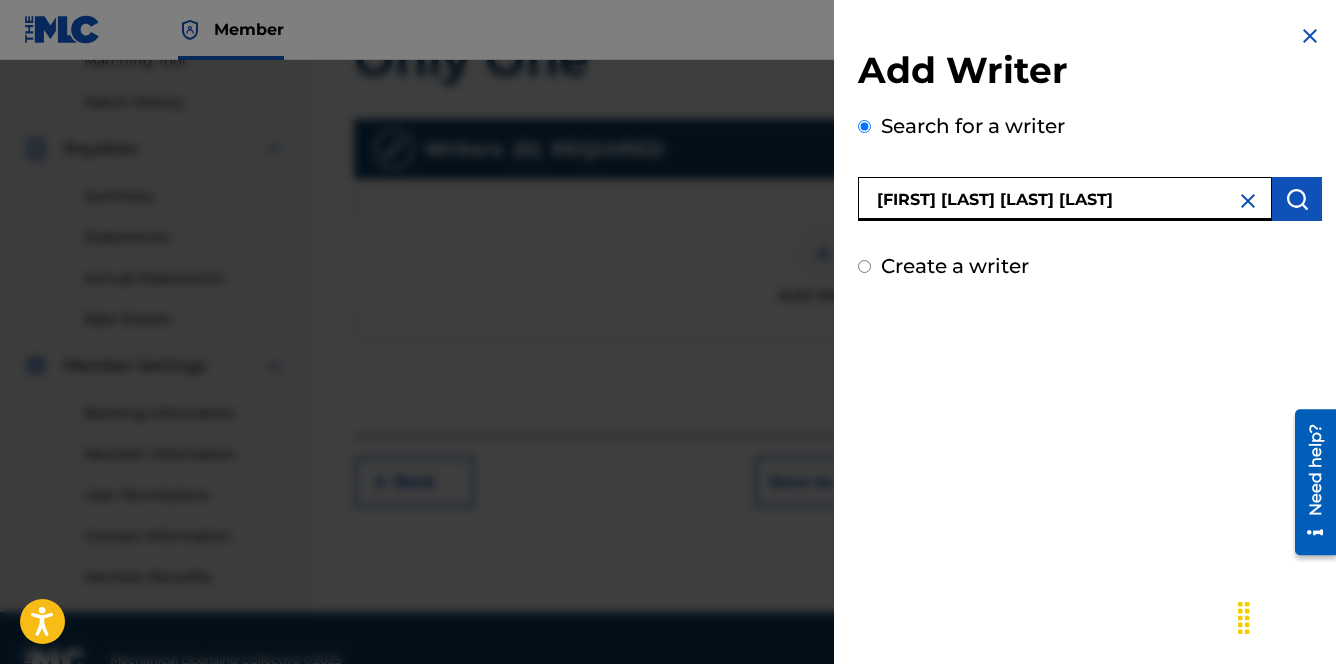 type on "[FIRST] [LAST] [LAST] [LAST]" 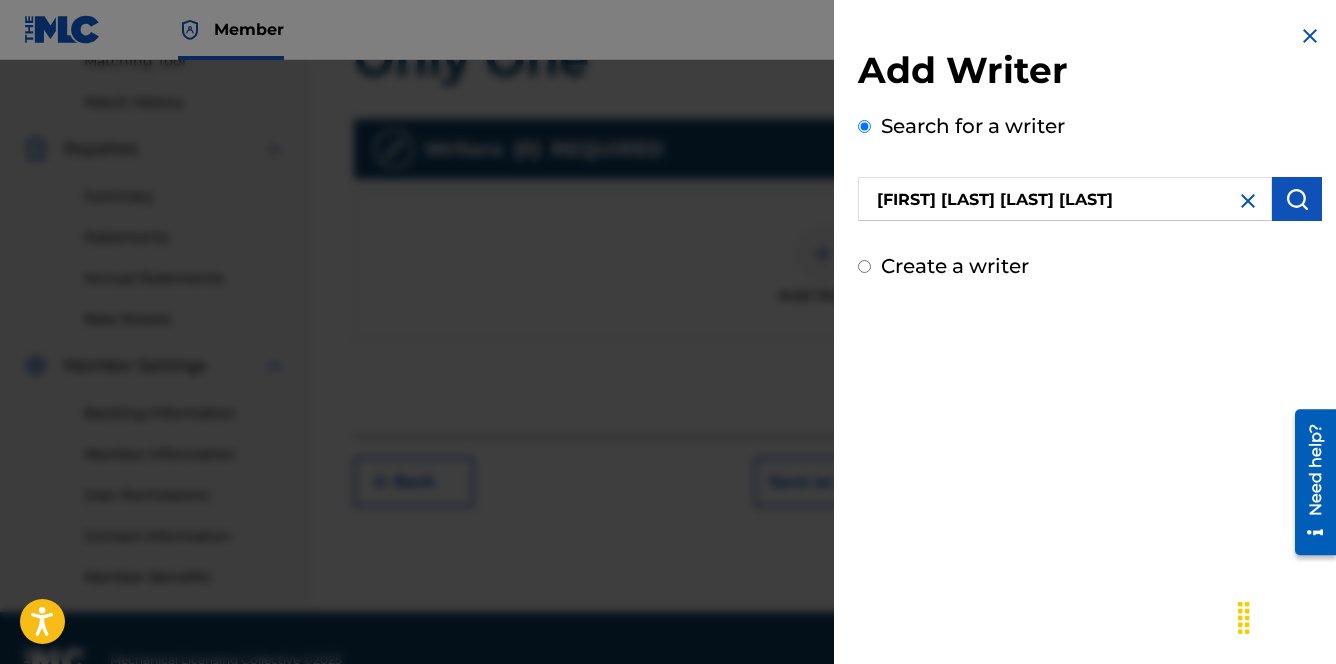 click at bounding box center [1297, 199] 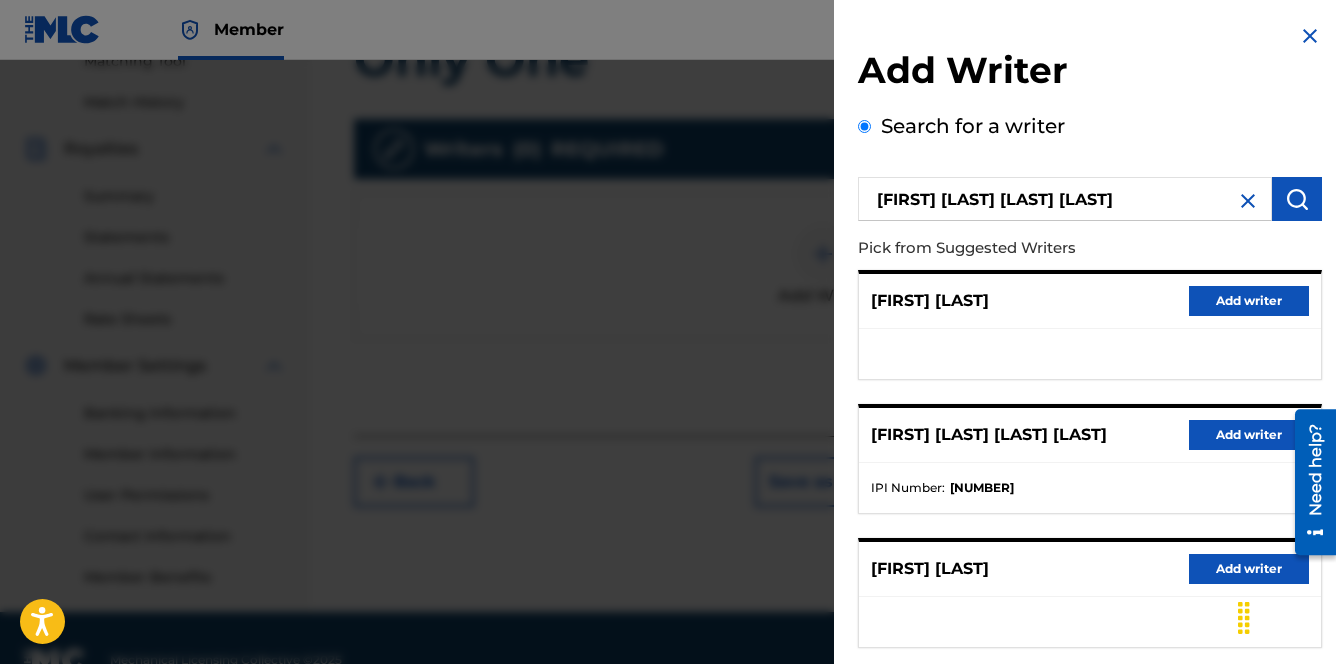 click on "Add writer" at bounding box center [1249, 435] 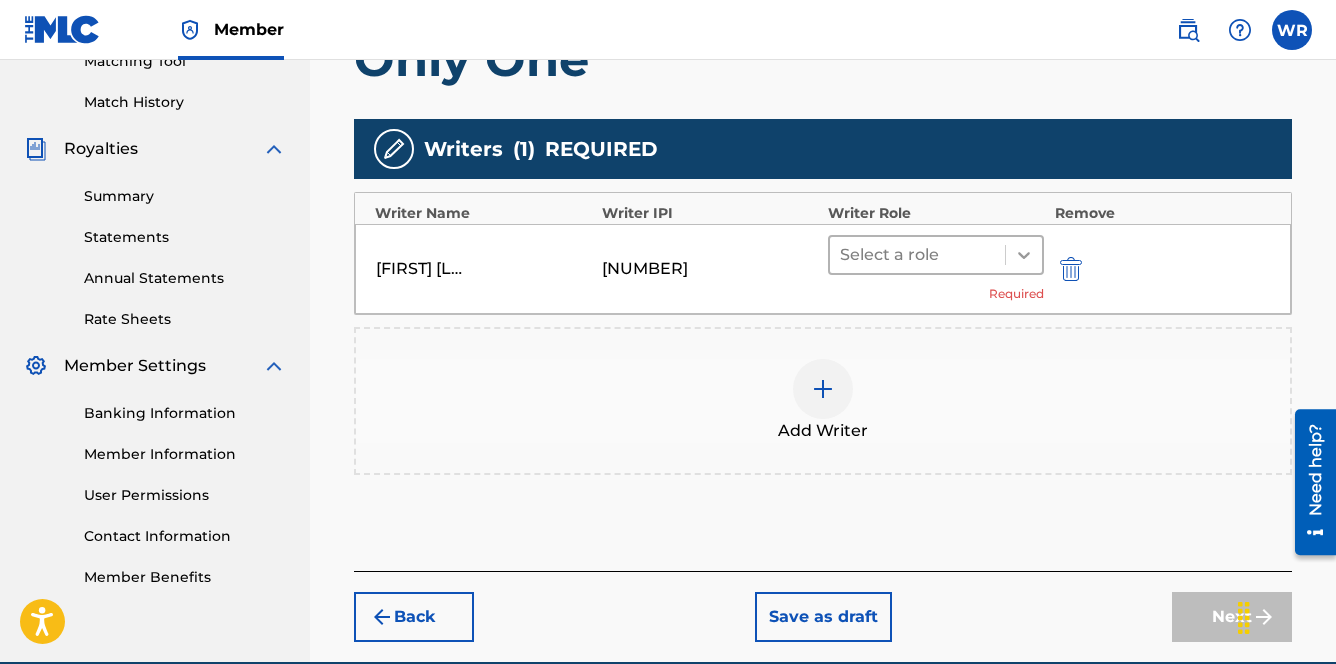 click at bounding box center (1024, 255) 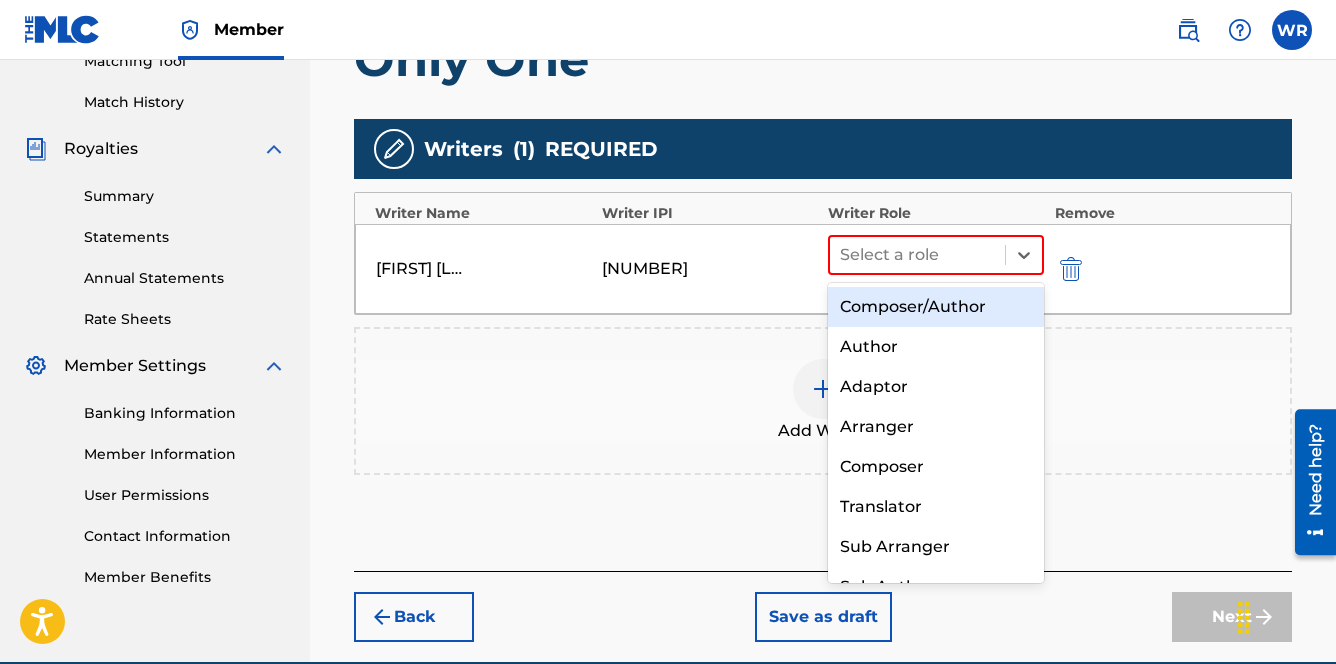 click on "Composer/Author" at bounding box center (936, 307) 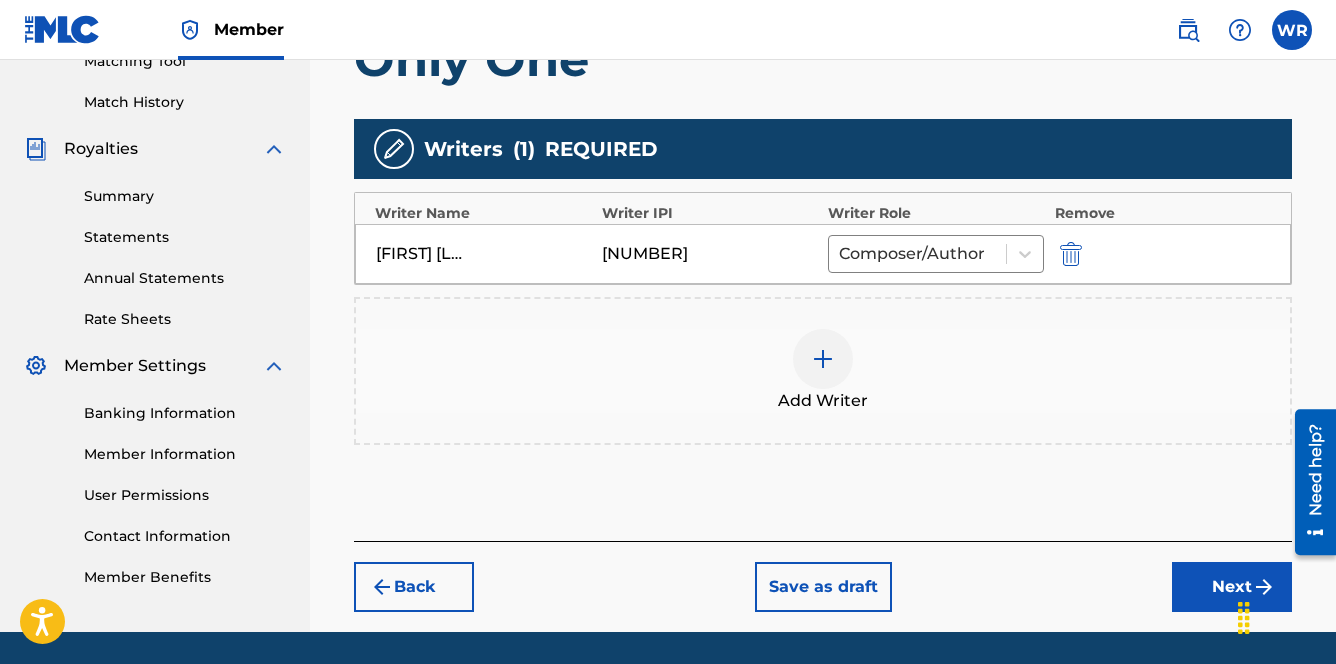 click on "Next" at bounding box center (1232, 587) 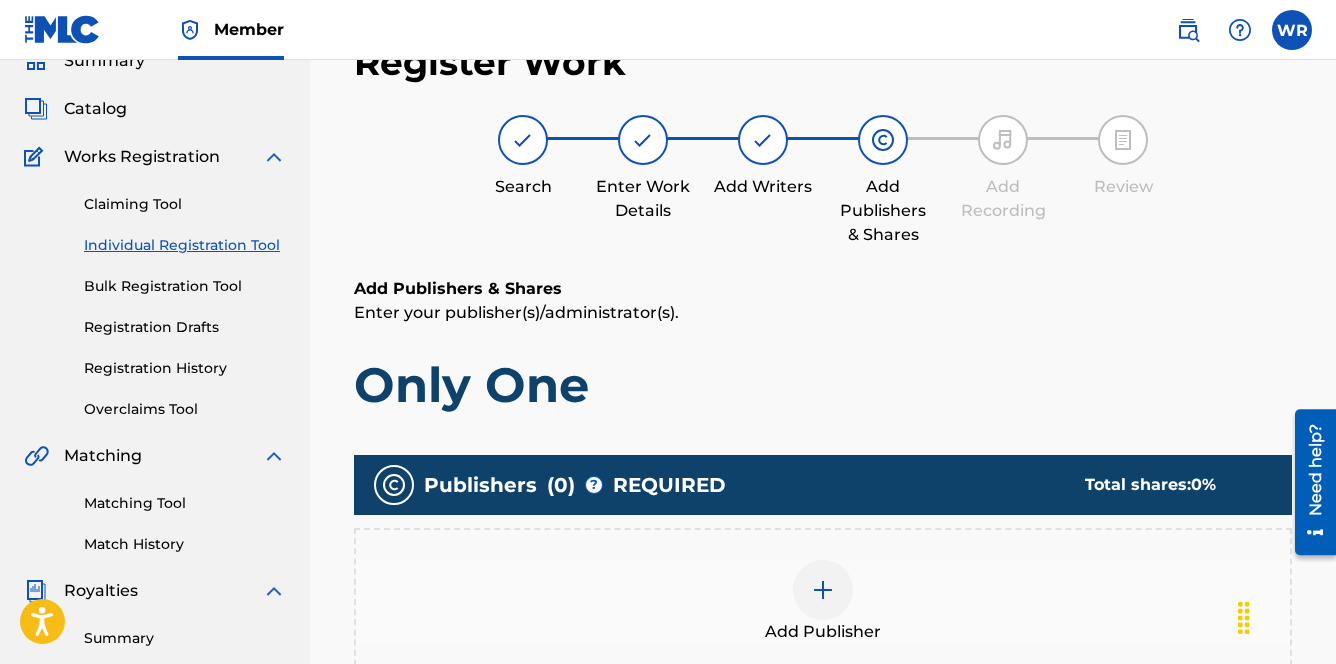 scroll, scrollTop: 172, scrollLeft: 0, axis: vertical 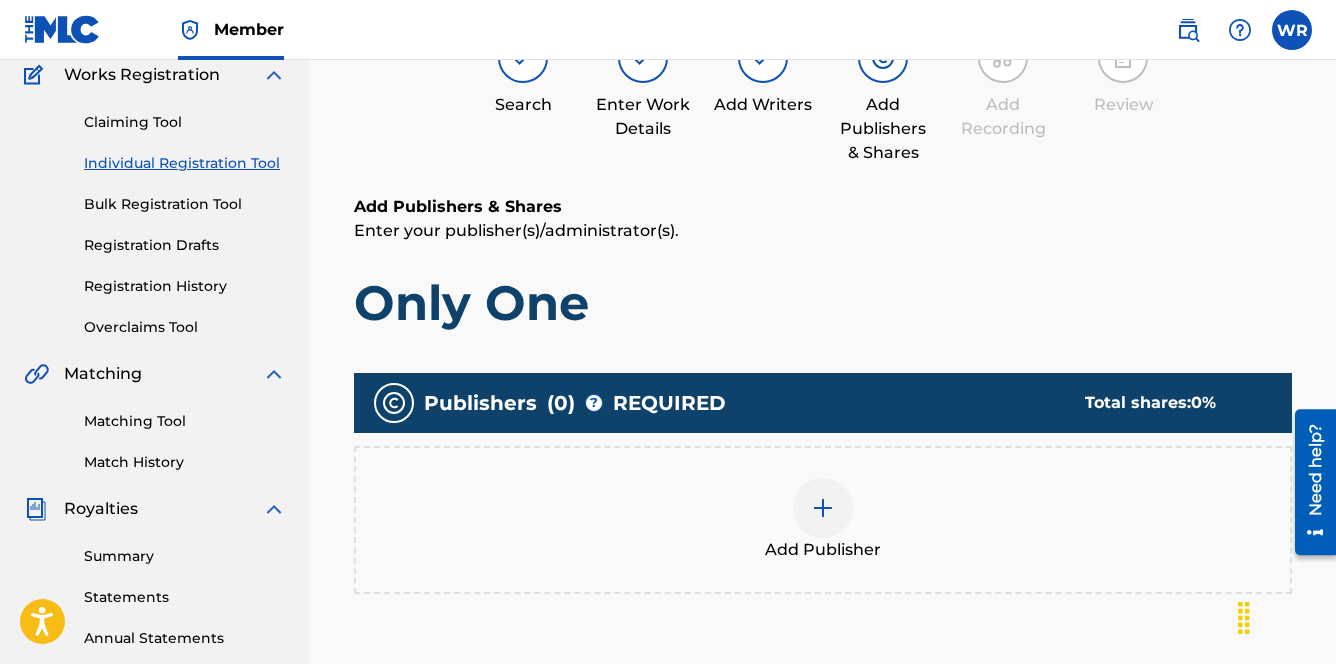 click at bounding box center (823, 508) 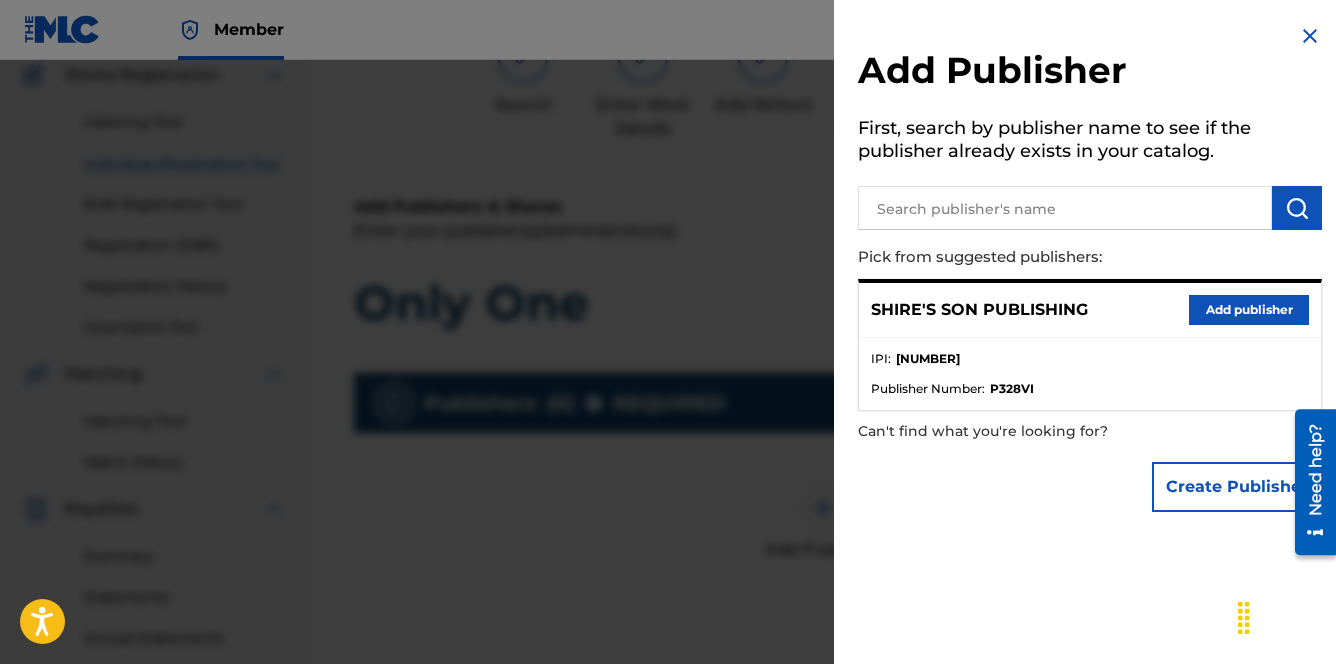 click on "Add publisher" at bounding box center [1249, 310] 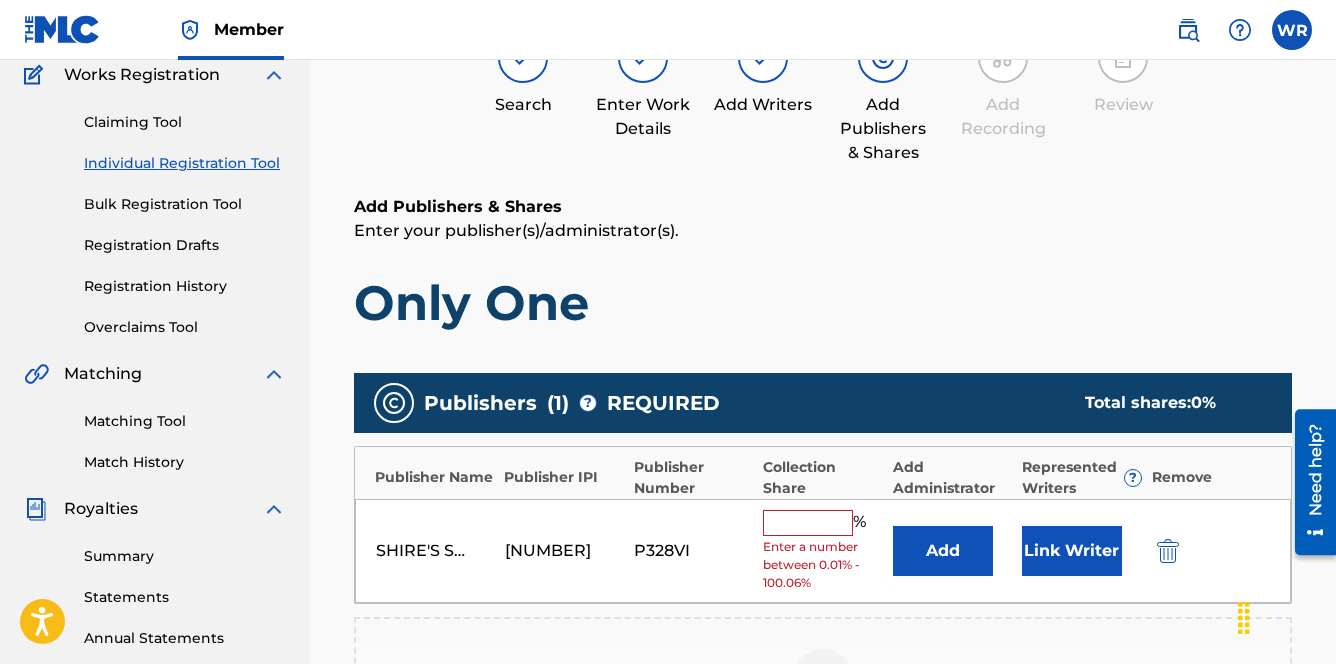 click at bounding box center (808, 523) 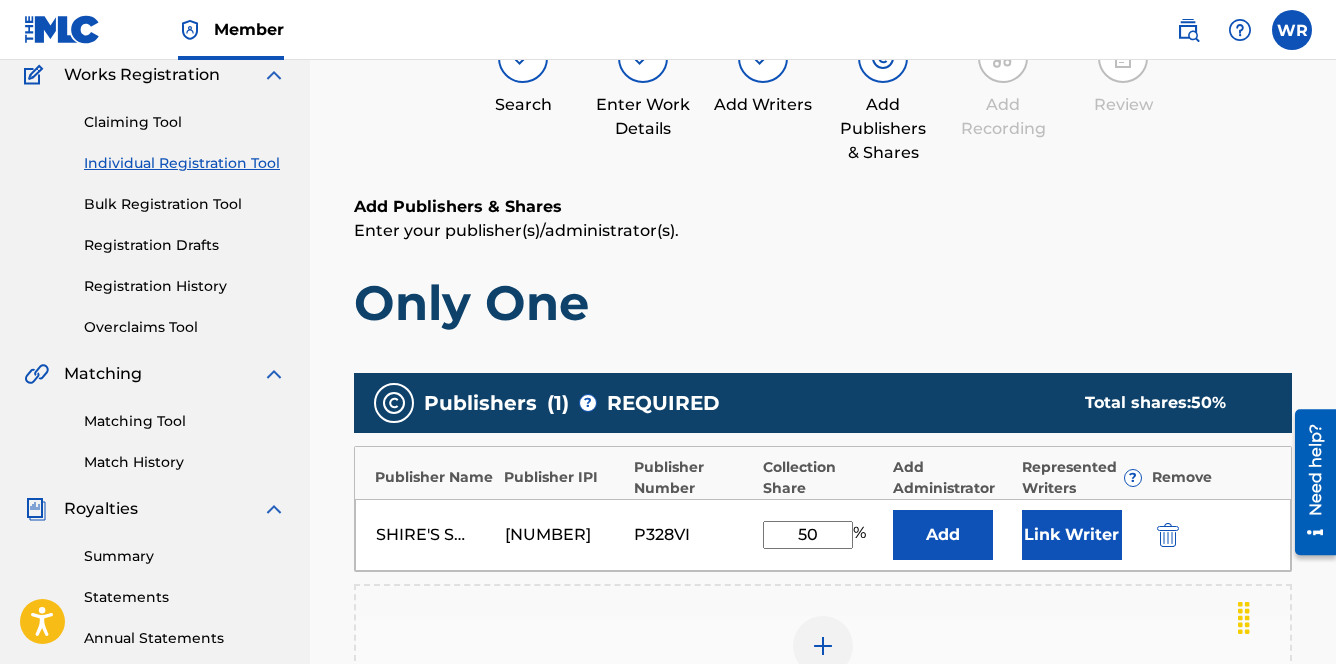 type on "50" 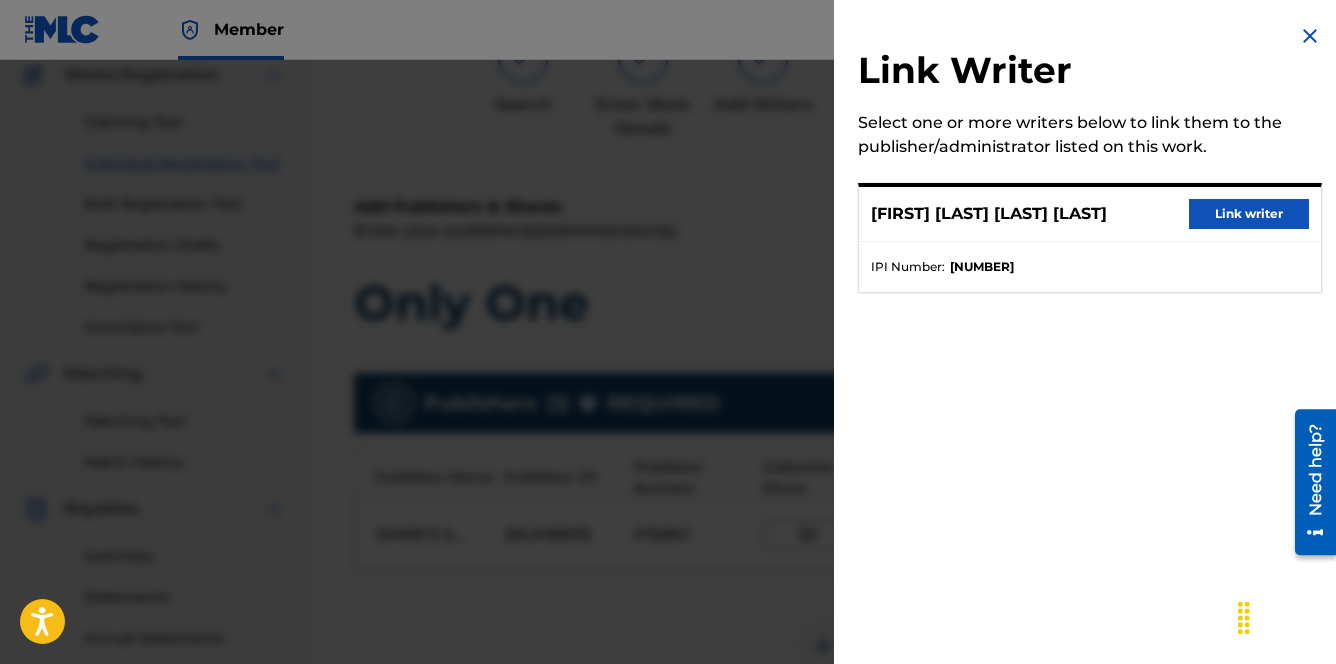 click on "Link writer" at bounding box center (1249, 214) 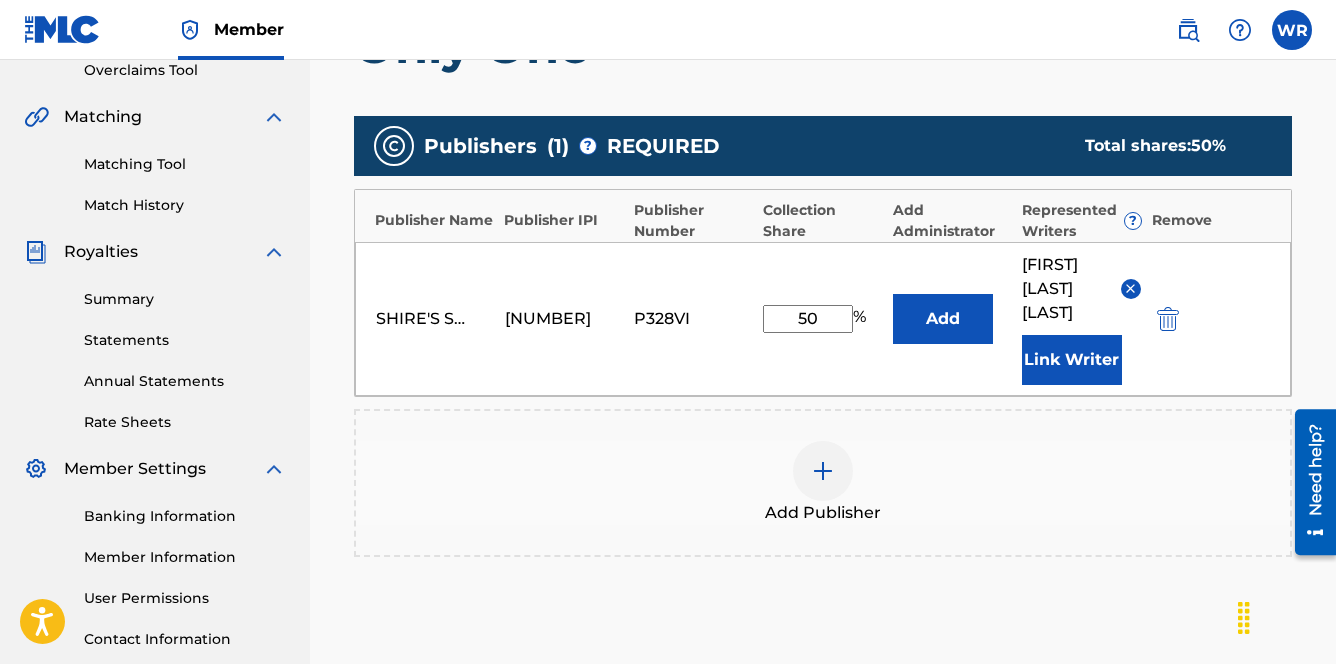 scroll, scrollTop: 465, scrollLeft: 0, axis: vertical 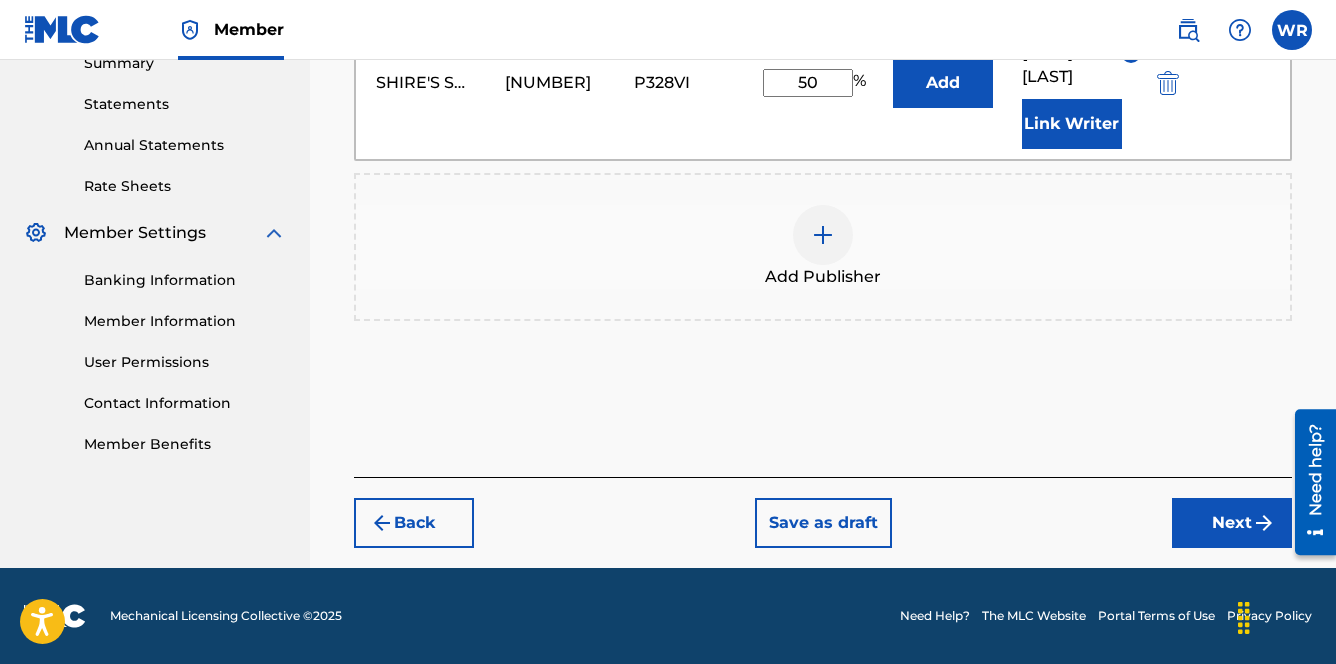 click on "Next" at bounding box center (1232, 523) 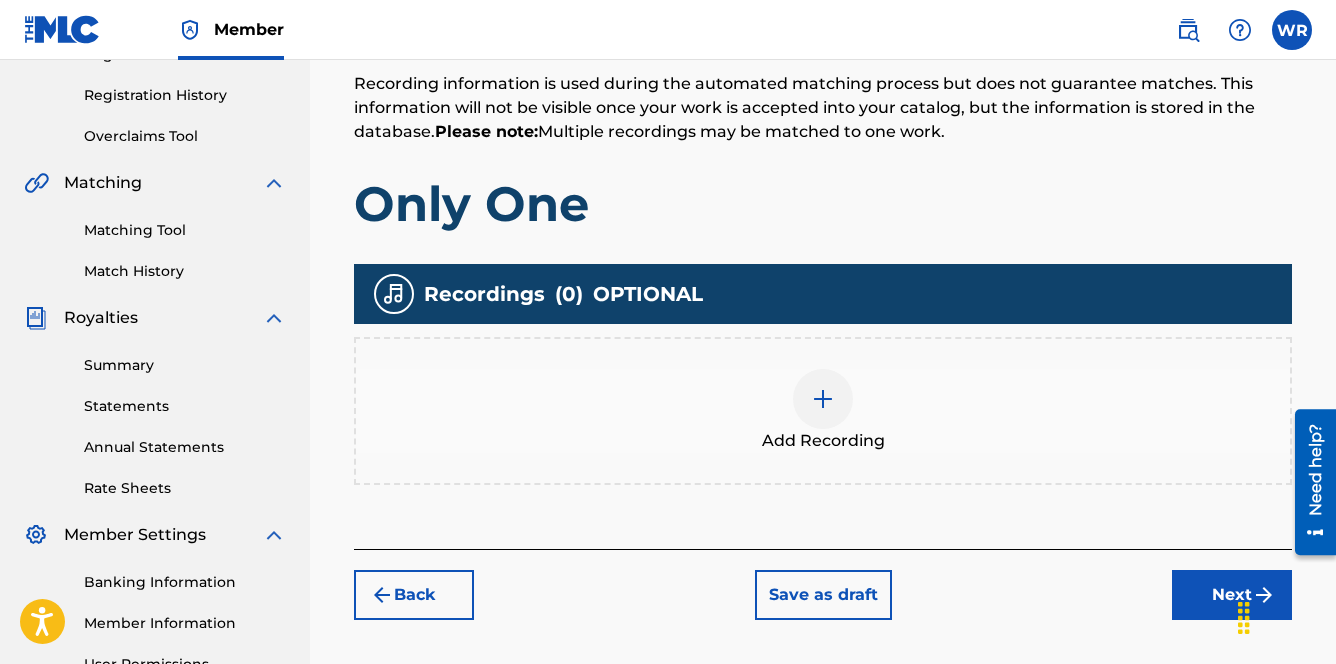 scroll, scrollTop: 382, scrollLeft: 0, axis: vertical 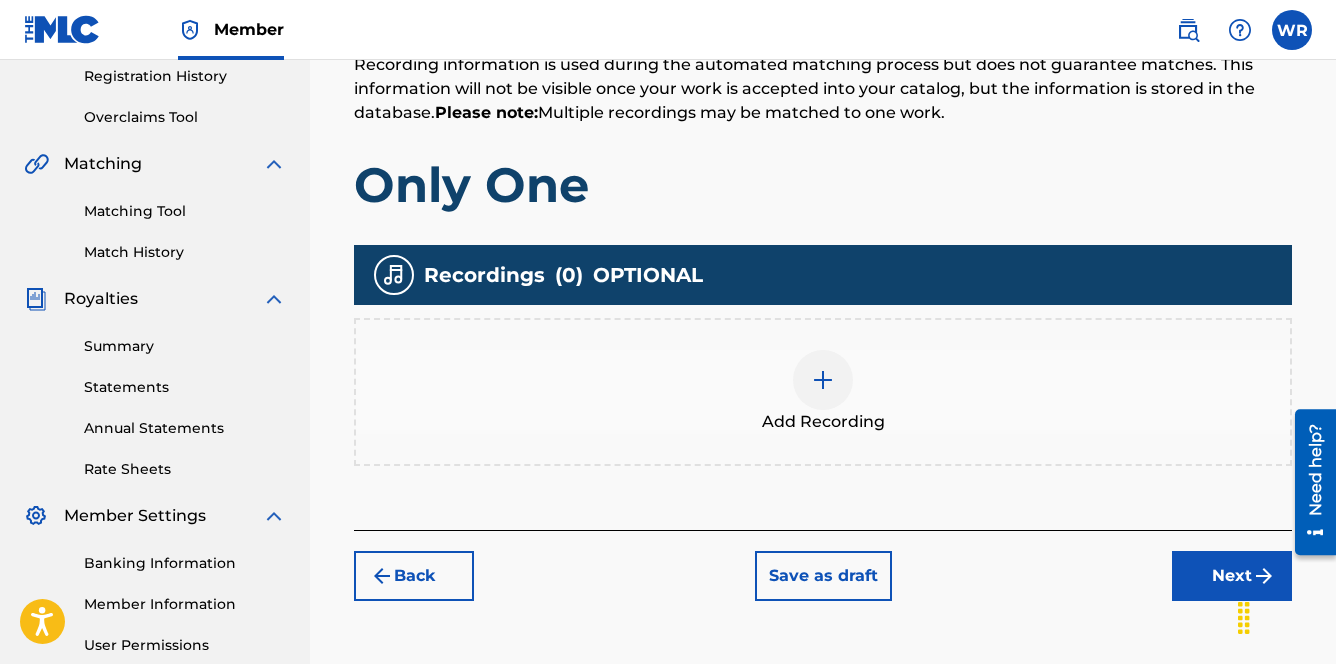 click at bounding box center (823, 380) 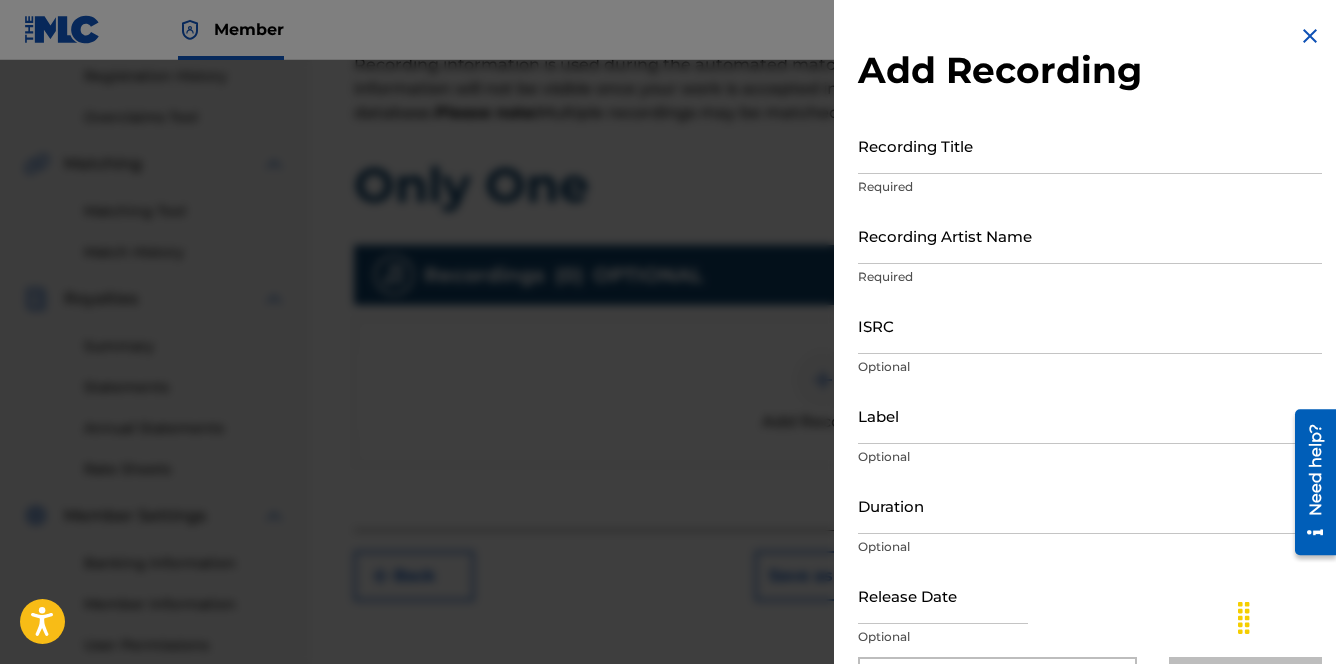 click on "Recording Title" at bounding box center (1090, 145) 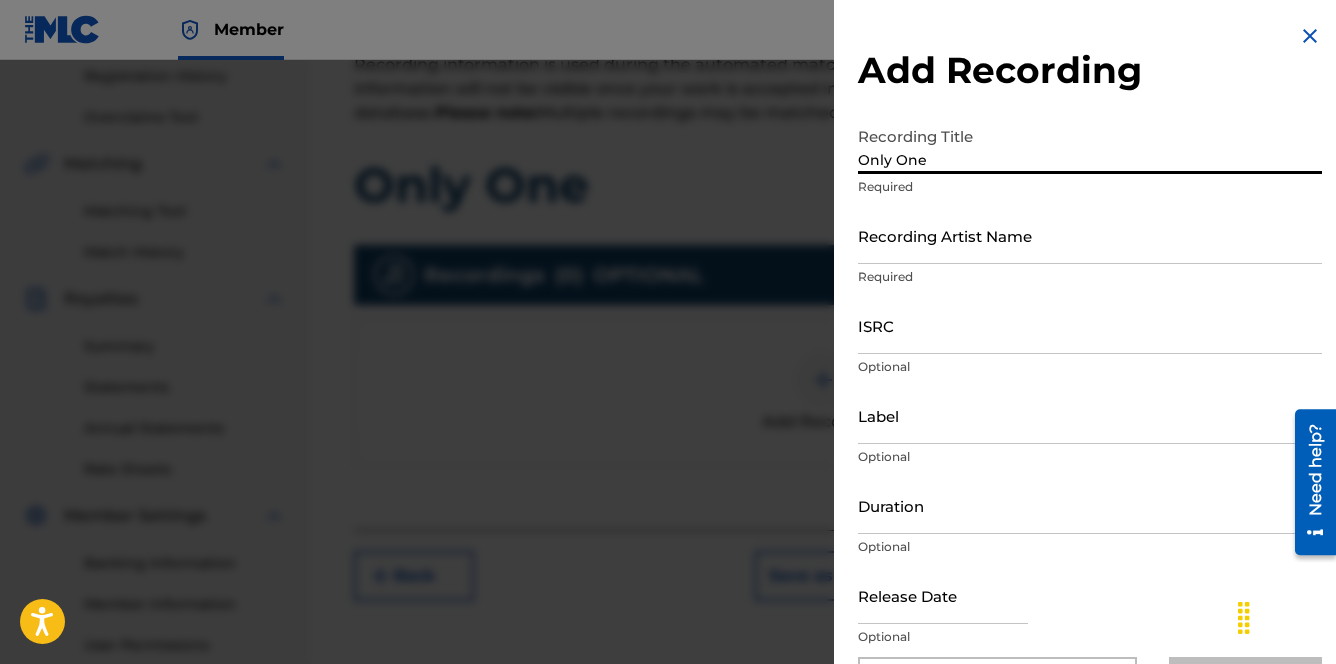 type on "Only One" 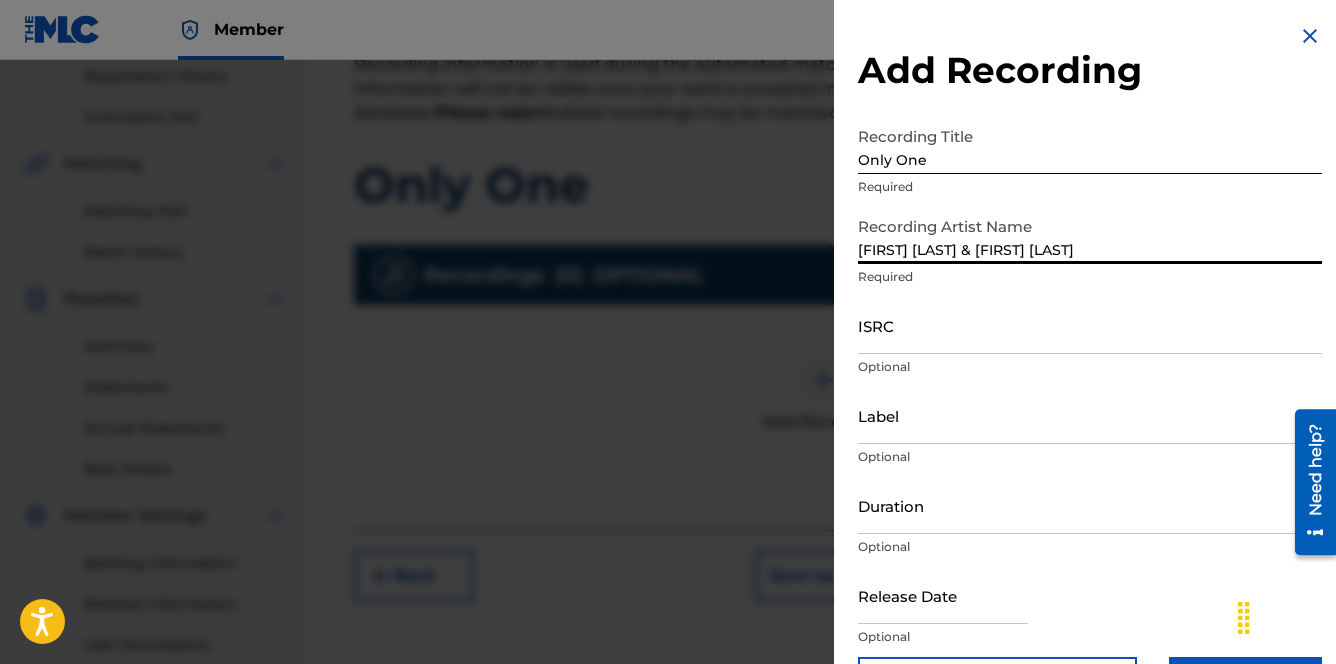 type on "[FIRST] [LAST] & [FIRST] [LAST]" 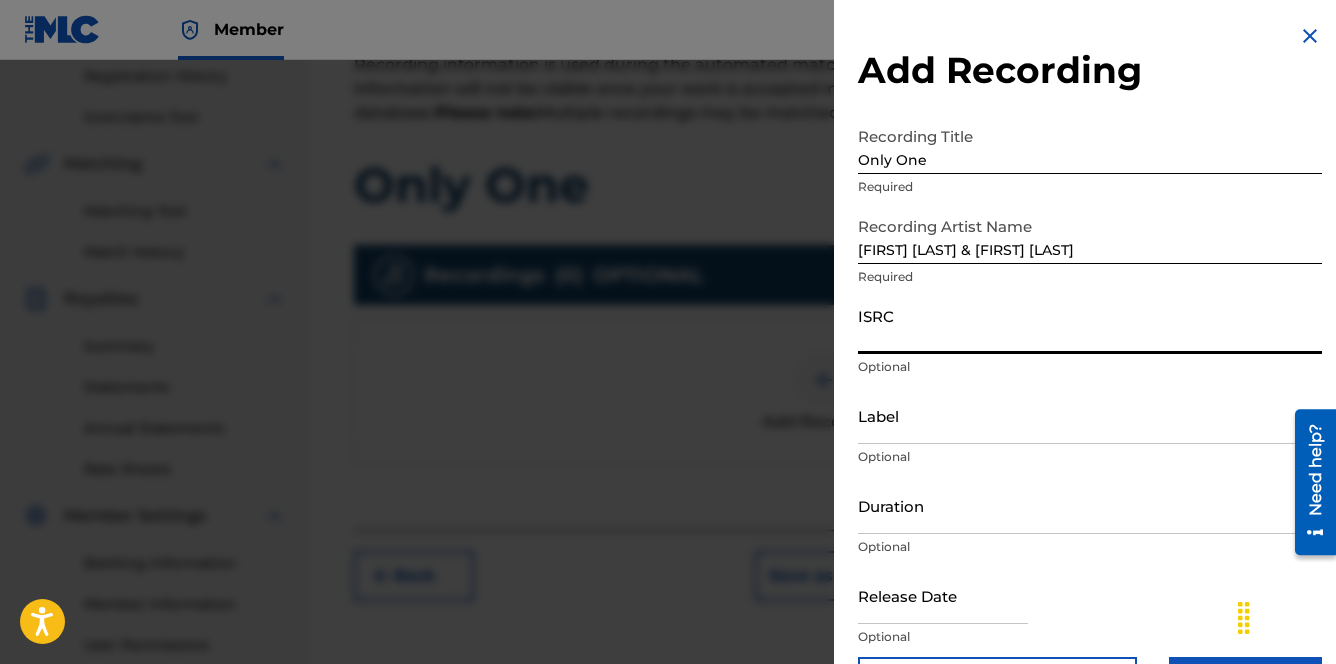 paste on "[CODE]" 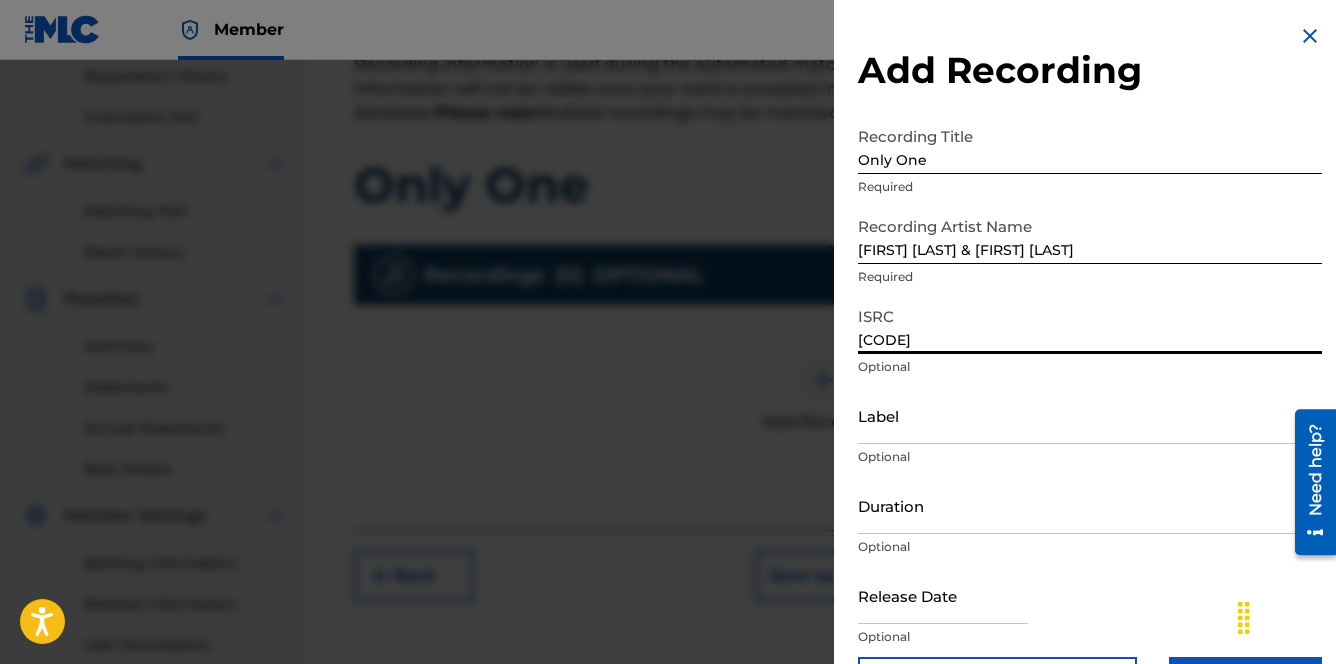 type on "[CODE]" 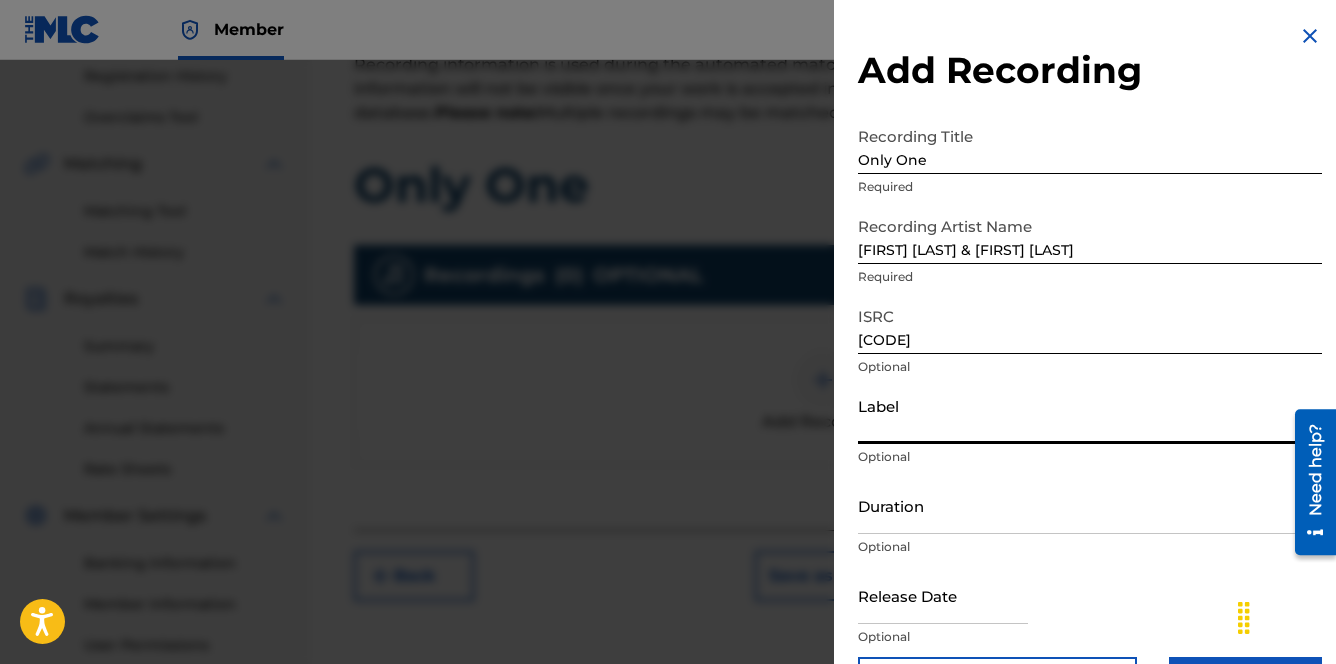 click on "Label" at bounding box center (1090, 415) 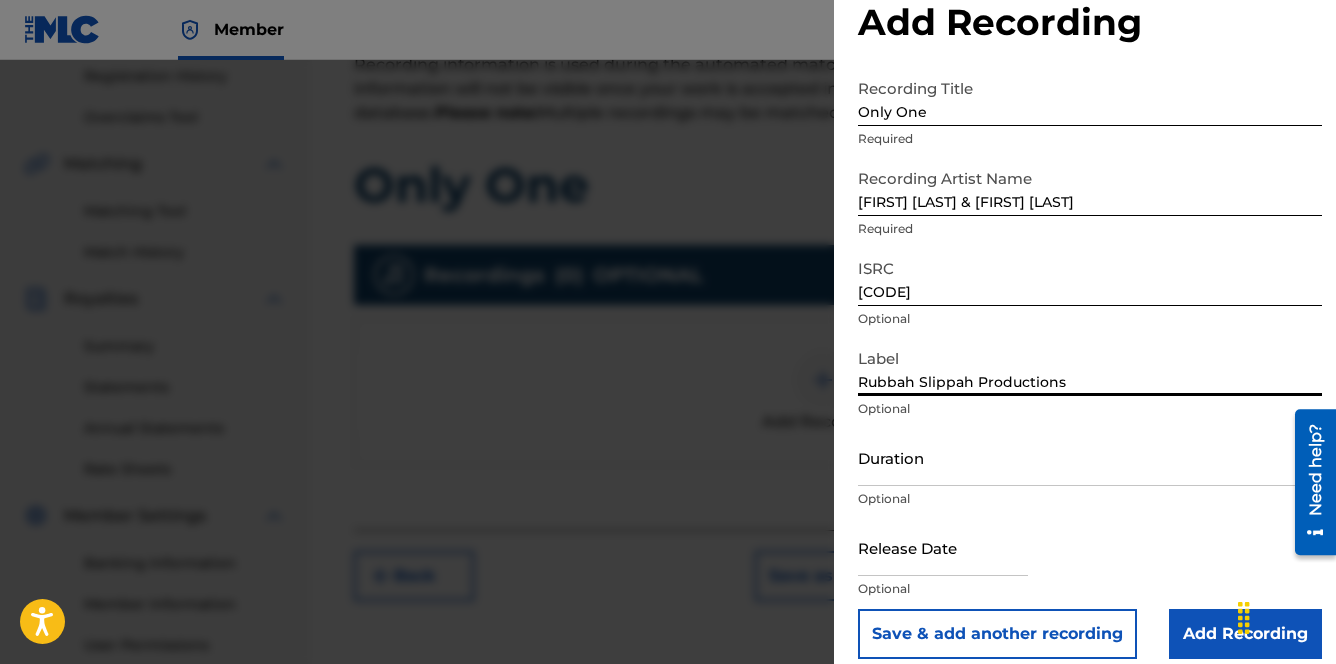 scroll, scrollTop: 67, scrollLeft: 0, axis: vertical 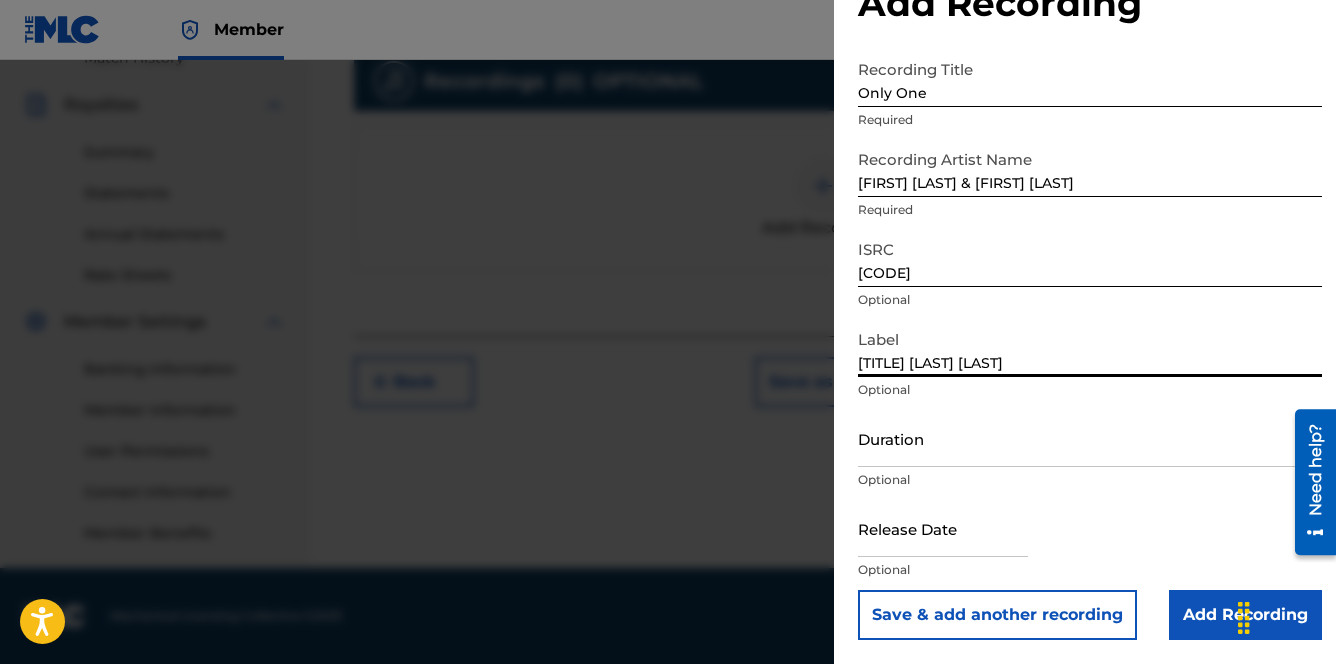 type on "[TITLE] [LAST] [LAST]" 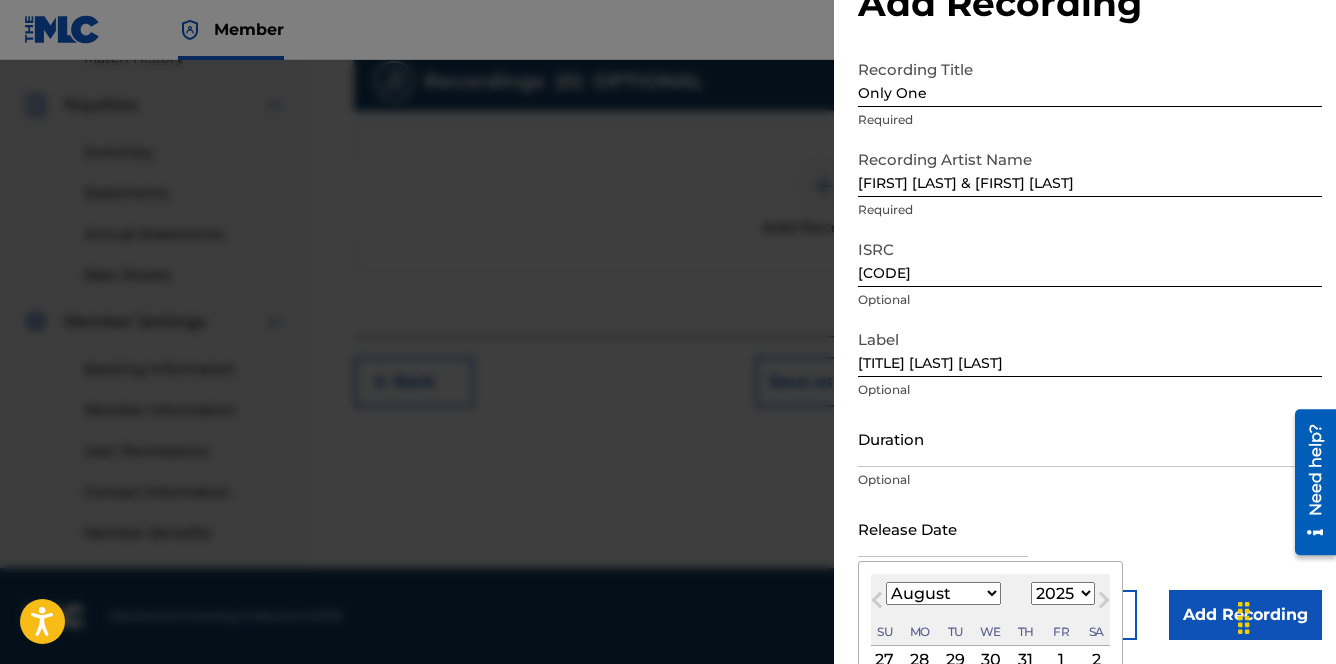 click on "January February March April May June July August September October November December" at bounding box center (943, 593) 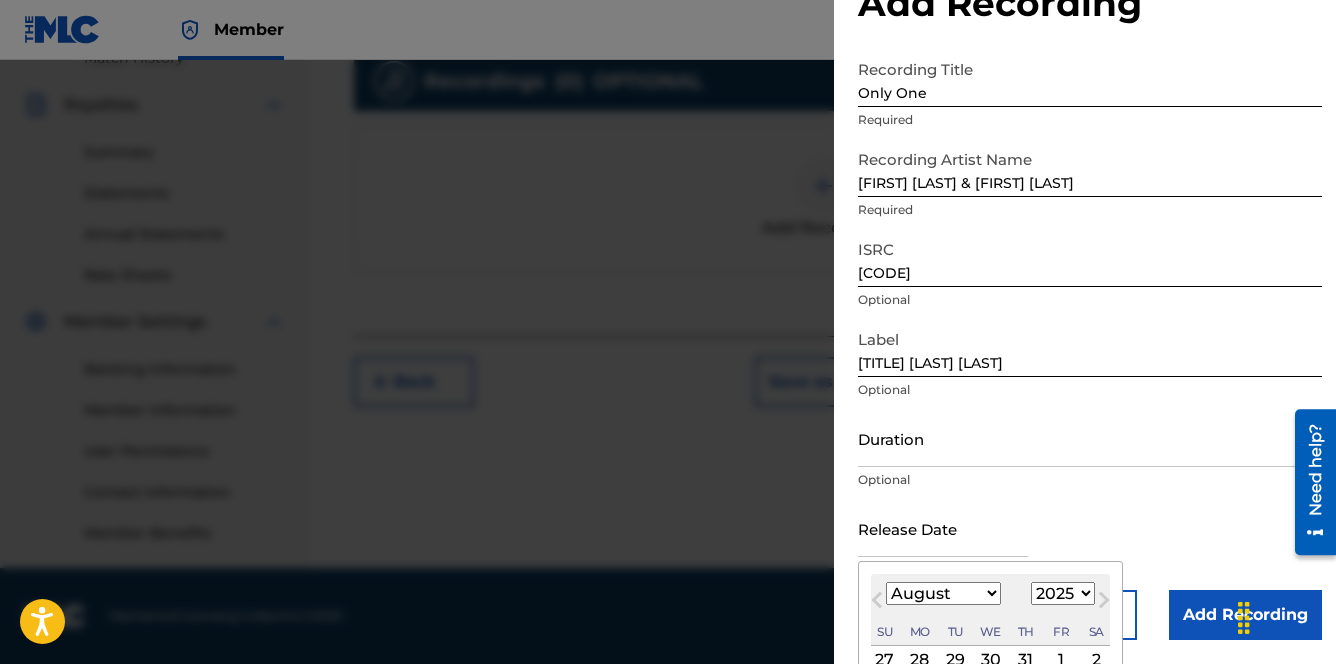 select on "6" 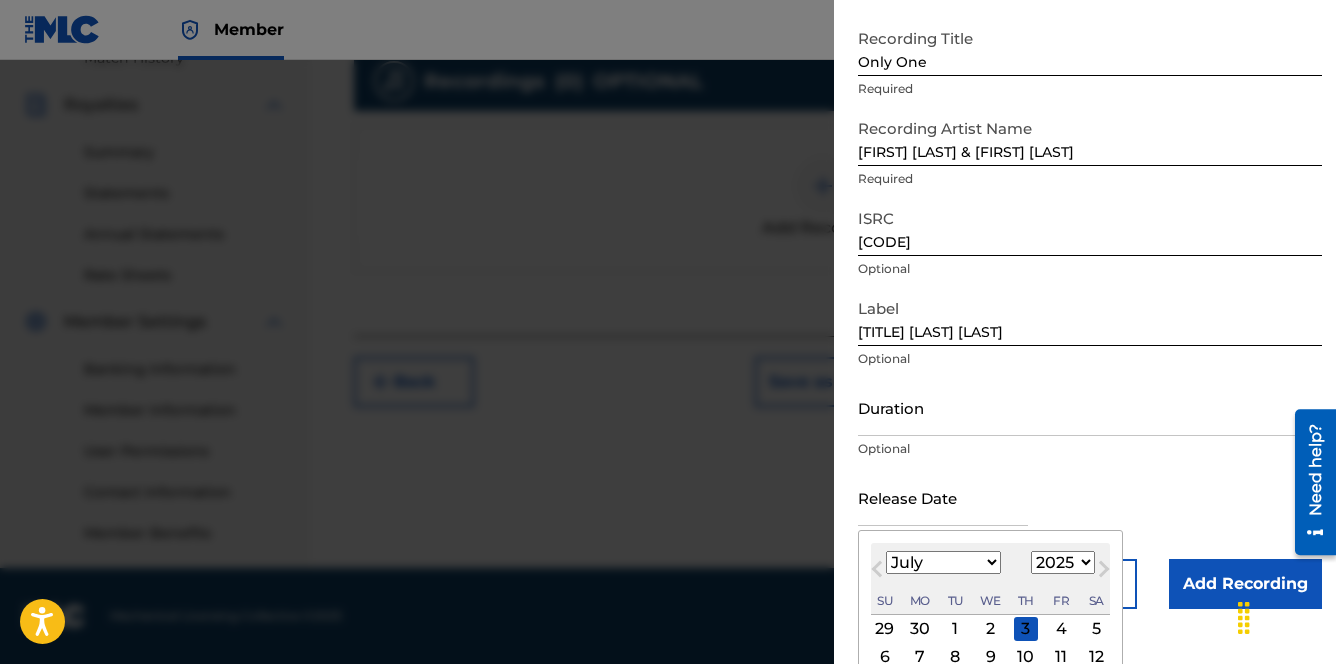click on "4" at bounding box center (1061, 629) 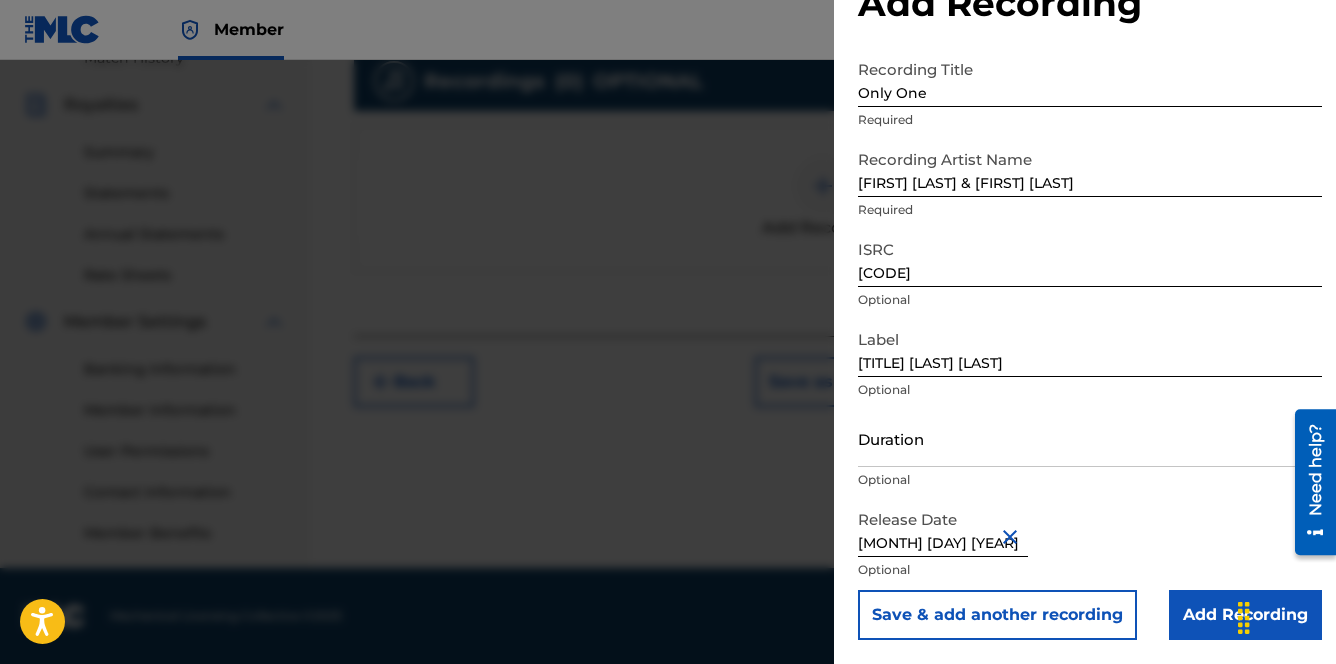 scroll, scrollTop: 67, scrollLeft: 0, axis: vertical 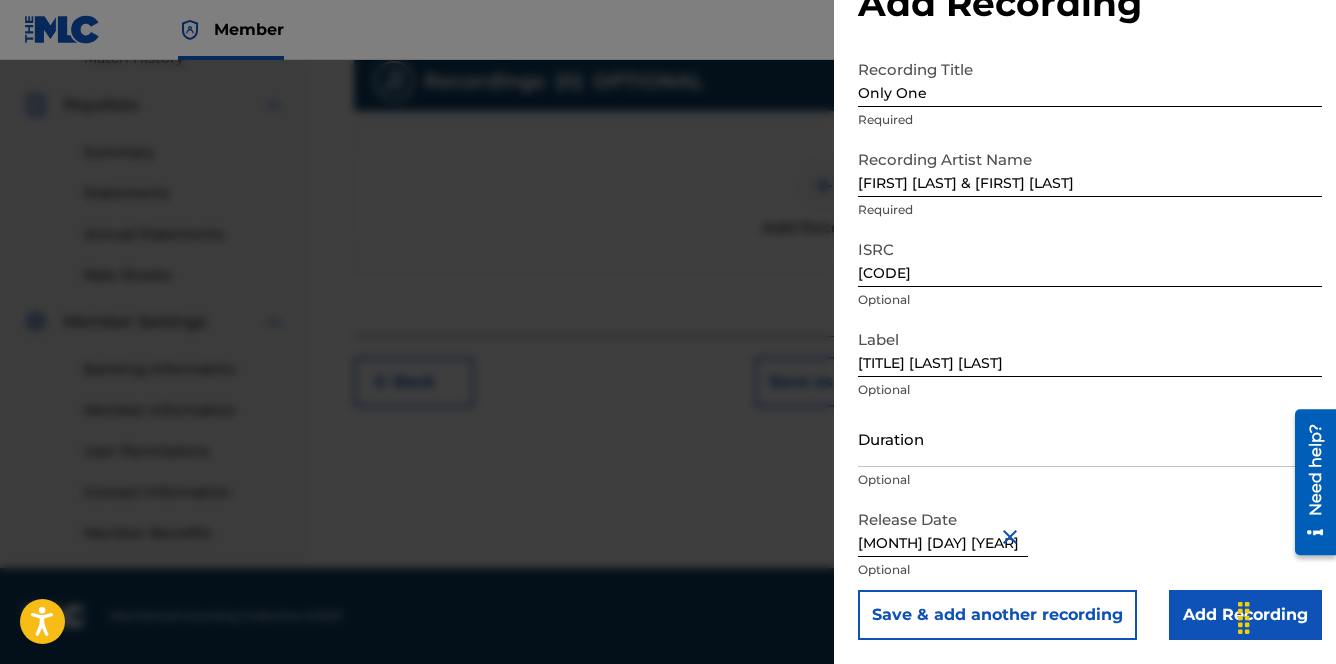 click on "Add Recording" at bounding box center [1245, 615] 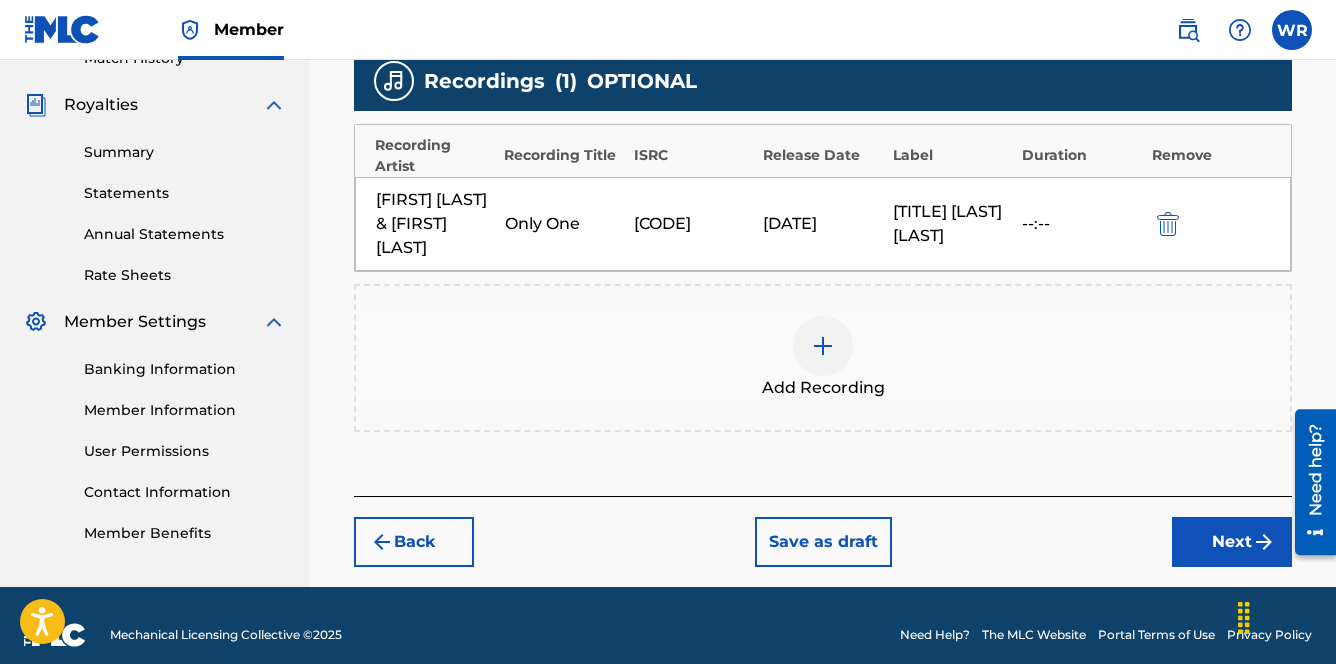 click on "Next" at bounding box center (1232, 542) 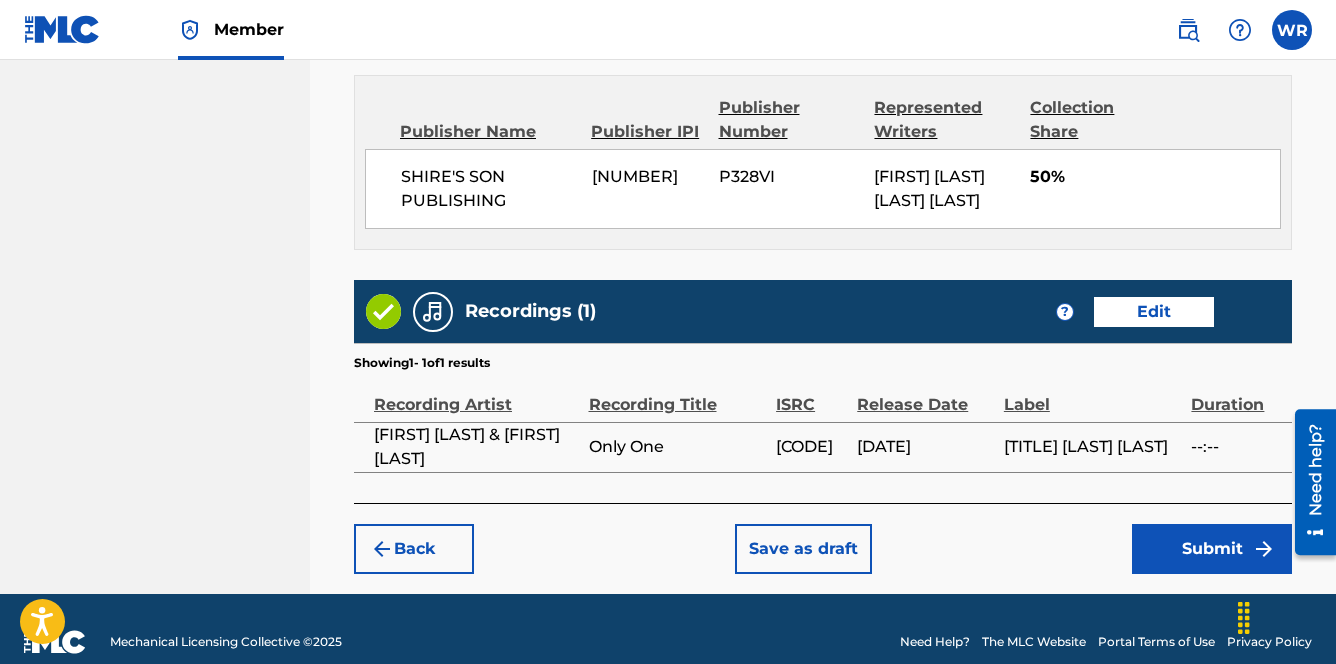 scroll, scrollTop: 1146, scrollLeft: 0, axis: vertical 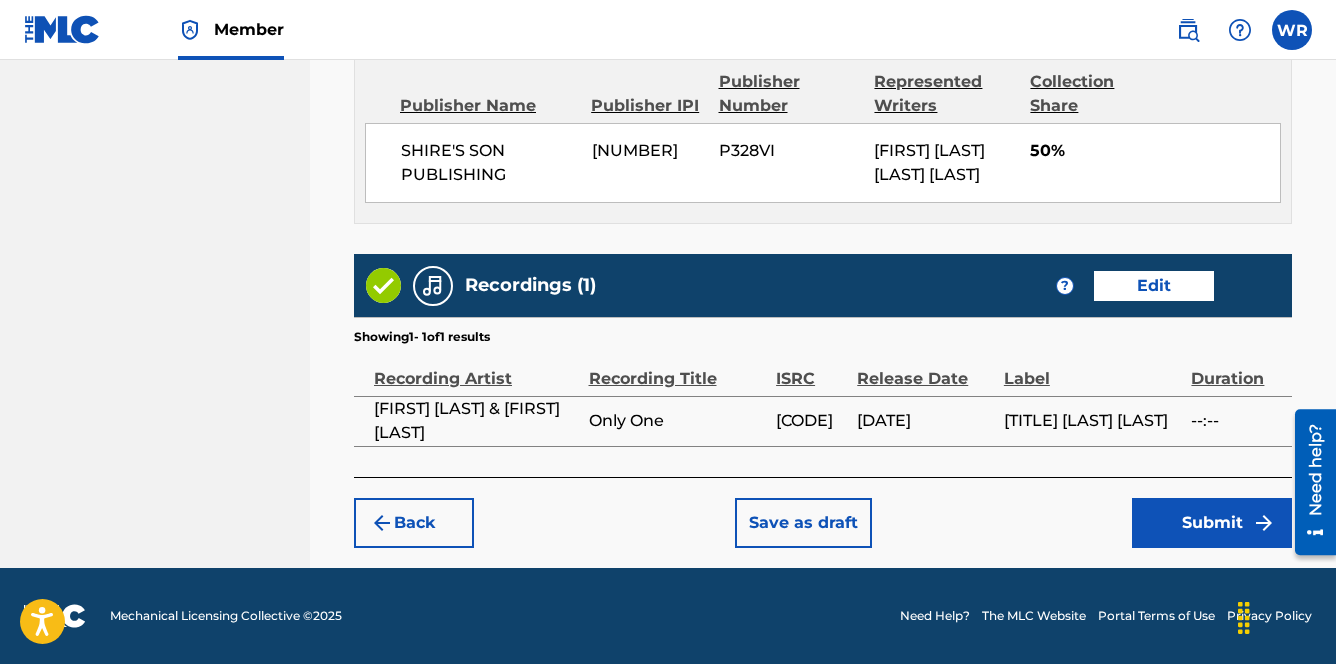 click on "Submit" at bounding box center (1212, 523) 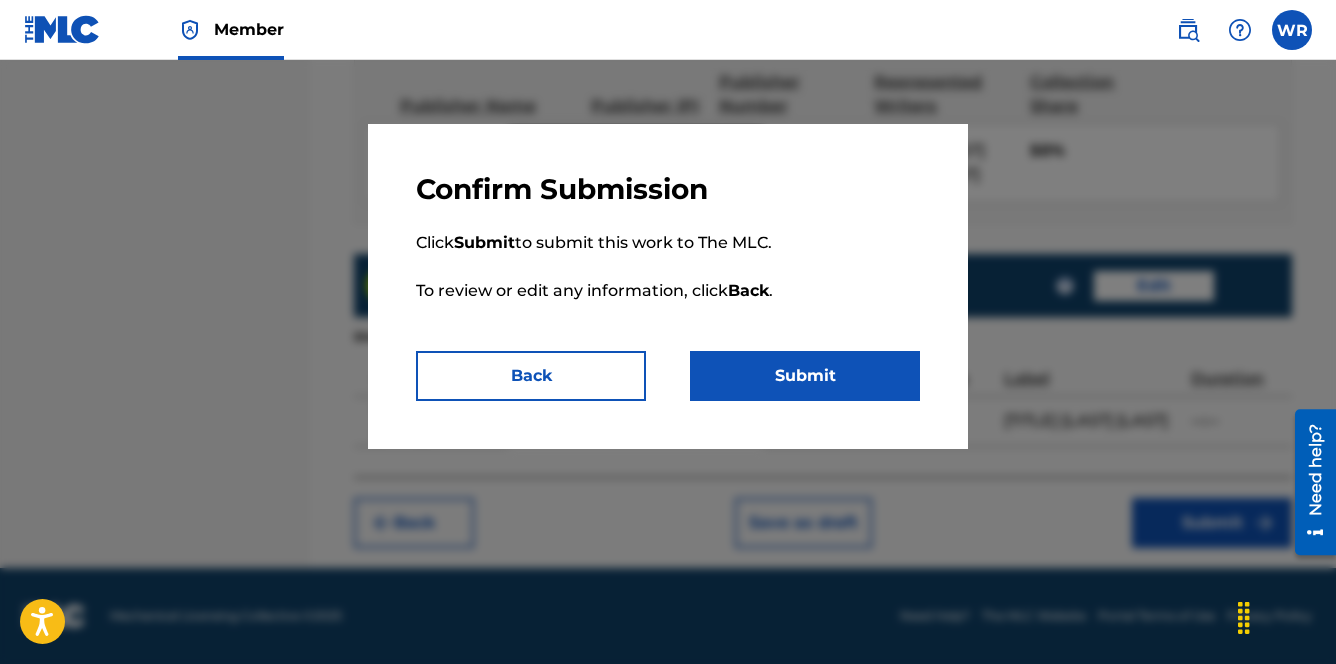 click on "Submit" at bounding box center (805, 376) 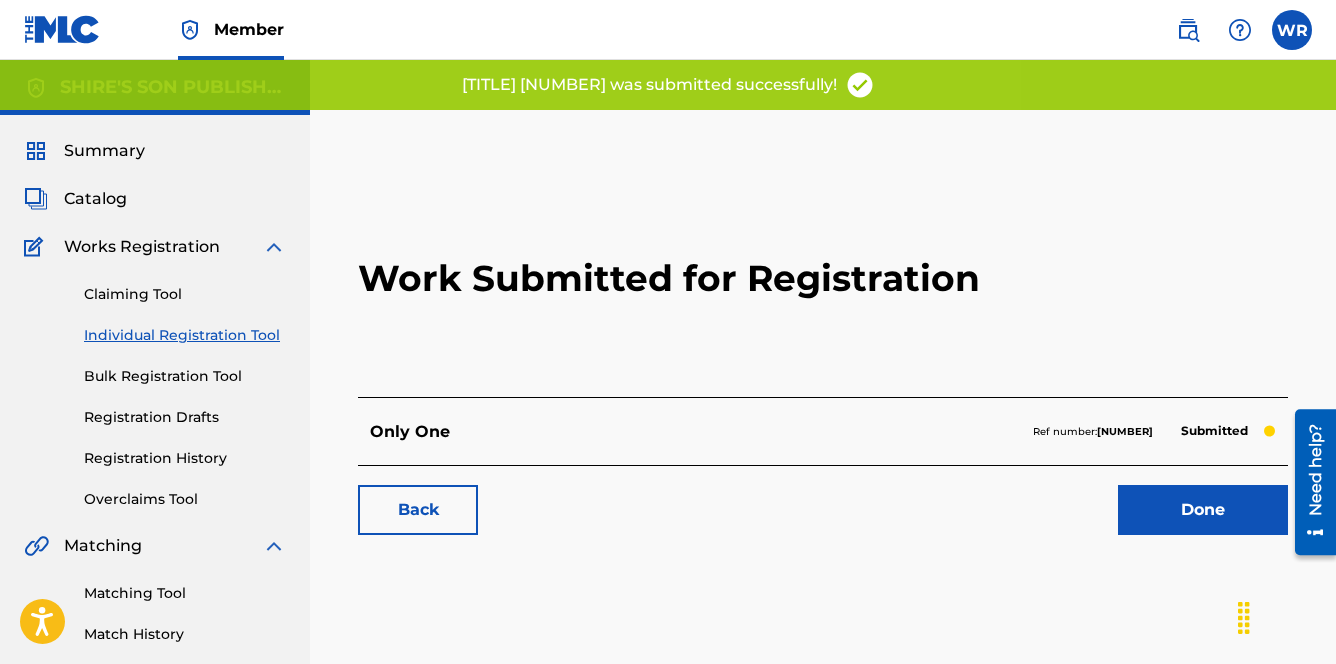 click on "Done" at bounding box center [1203, 510] 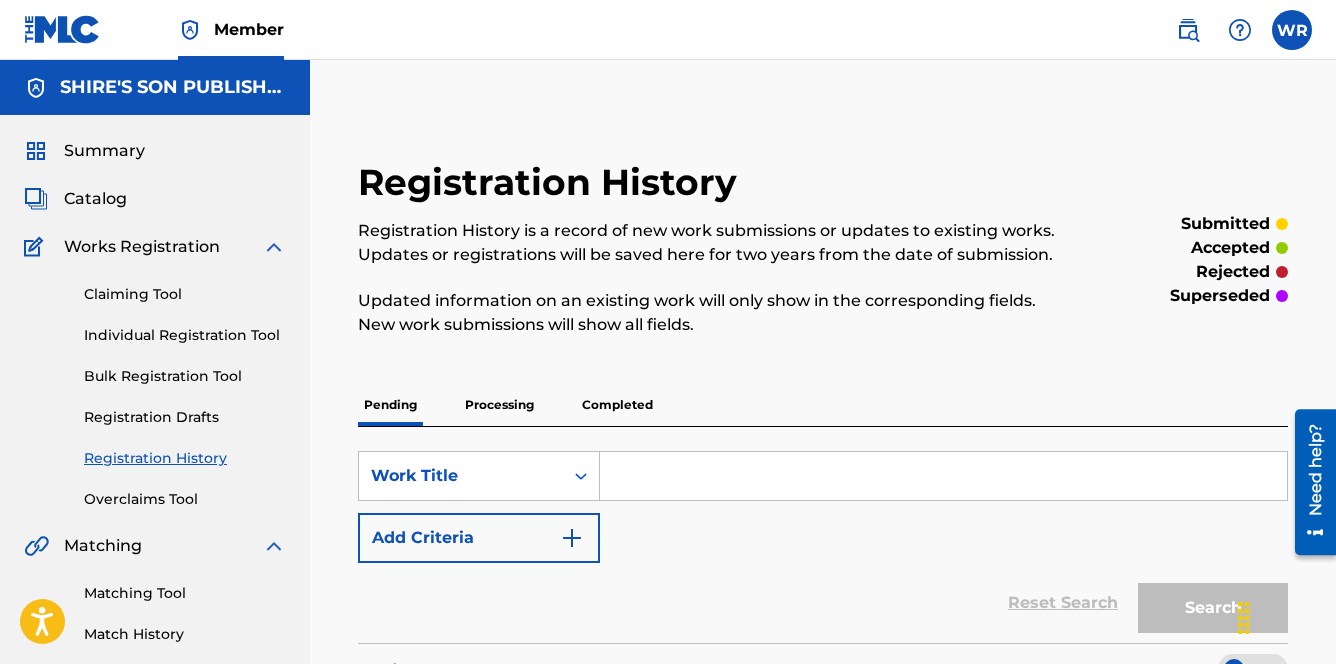 click on "Individual Registration Tool" at bounding box center (185, 335) 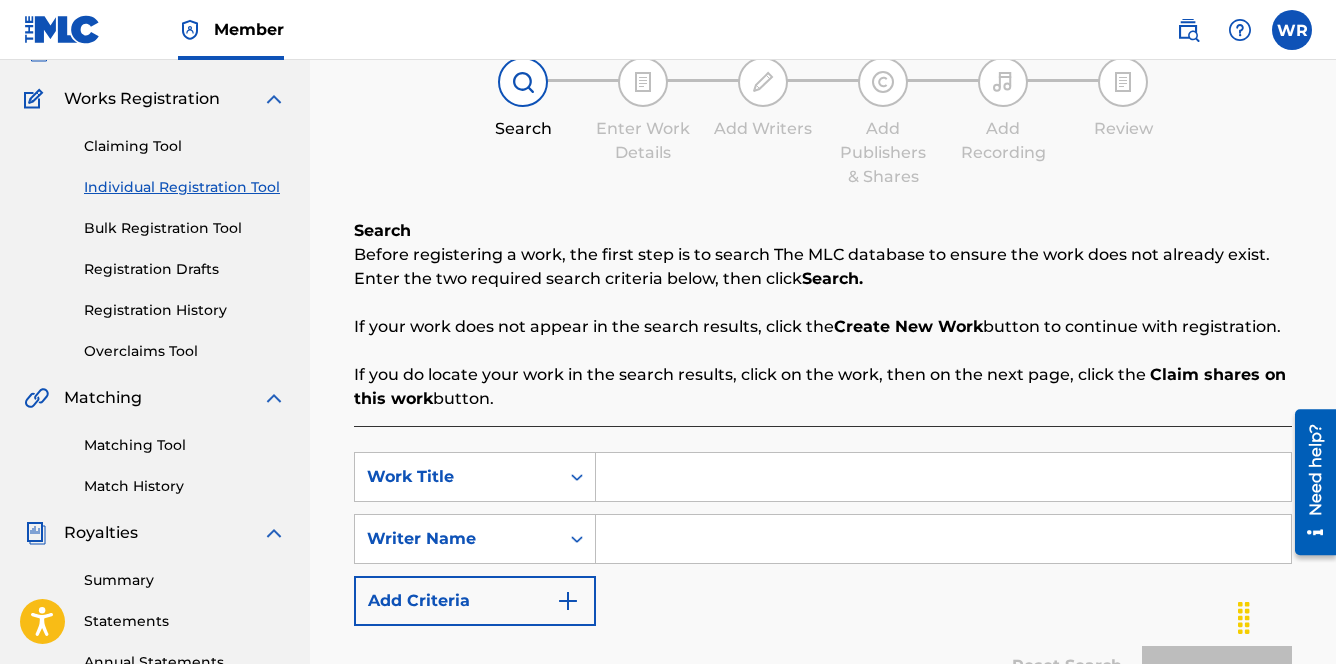 scroll, scrollTop: 178, scrollLeft: 0, axis: vertical 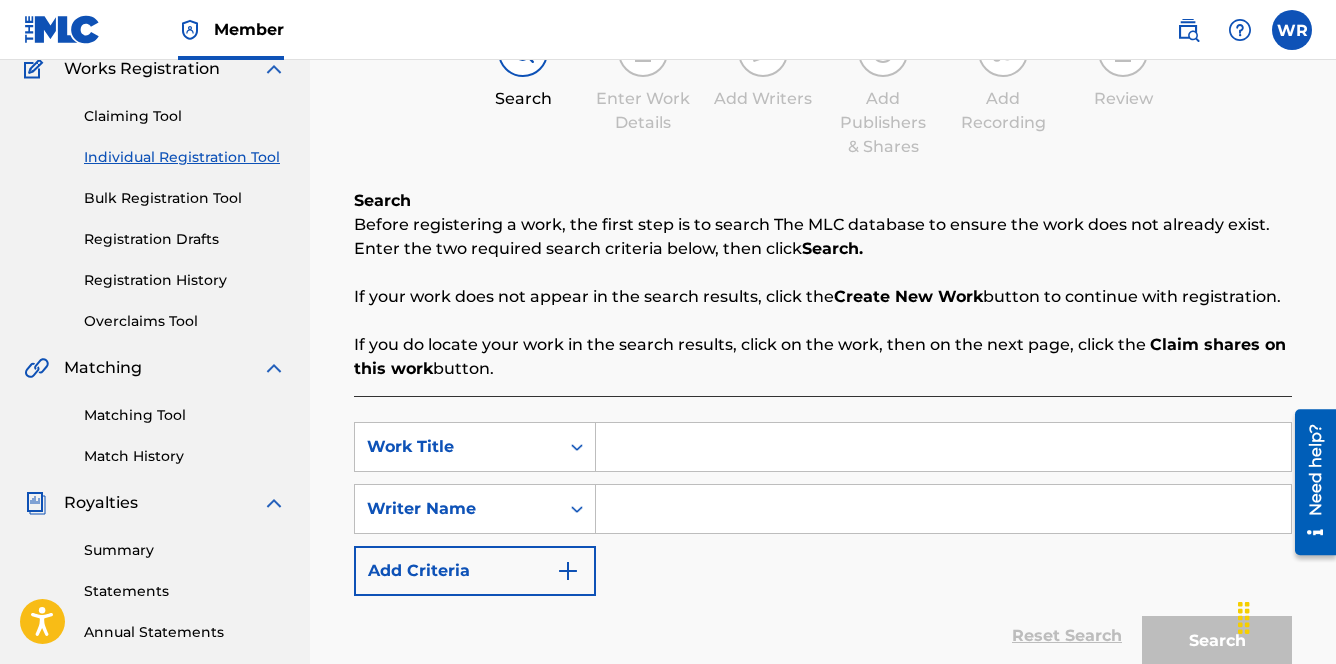 click at bounding box center [943, 447] 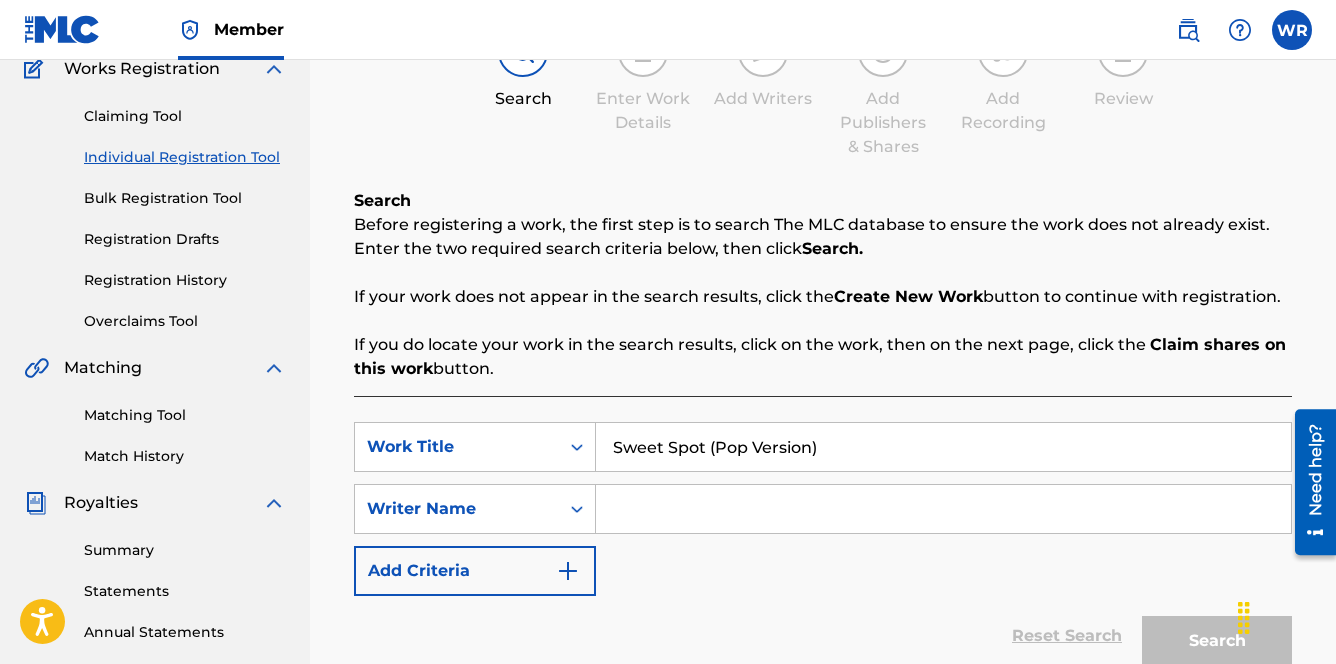 type on "Sweet Spot (Pop Version)" 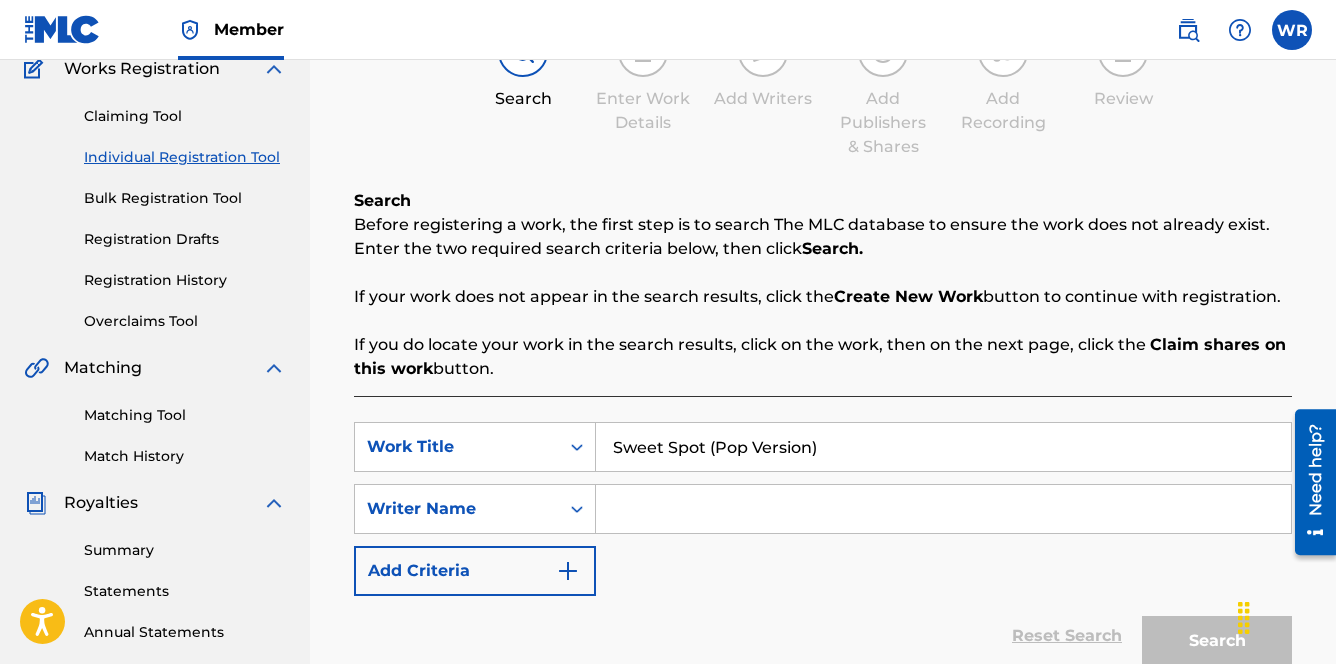 type on "[FIRST] [LAST] [LAST] [LAST]" 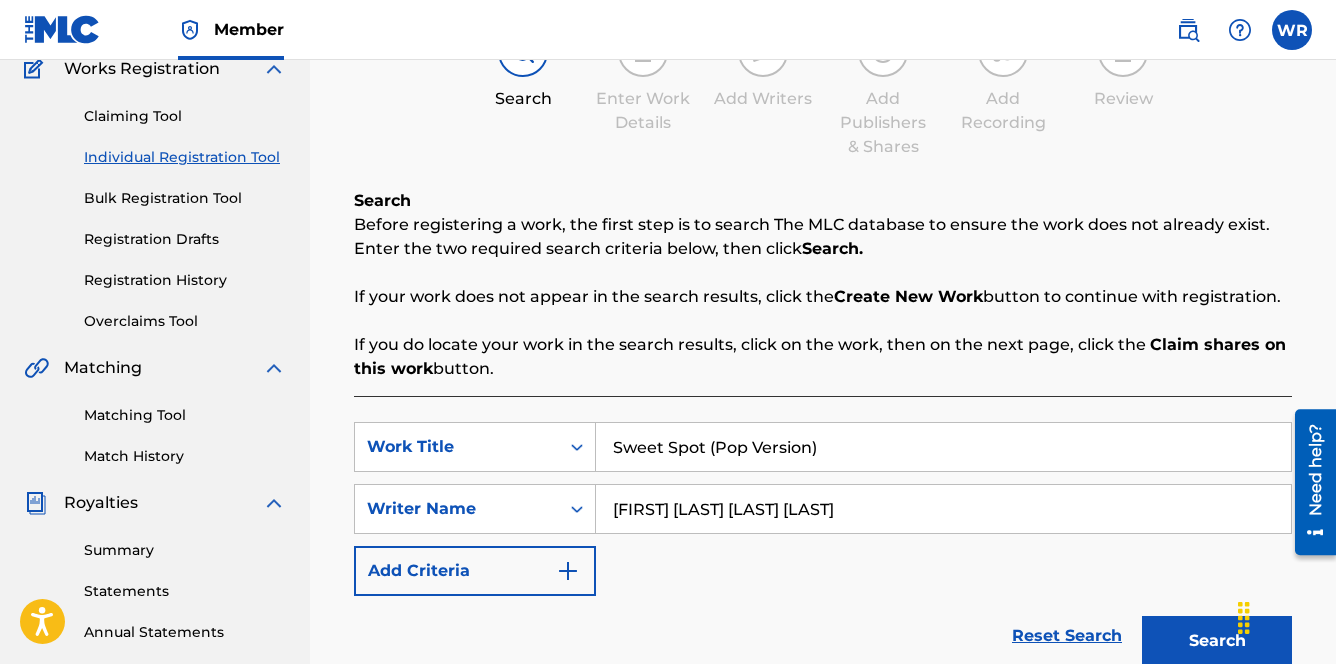 click on "Search" at bounding box center [1217, 641] 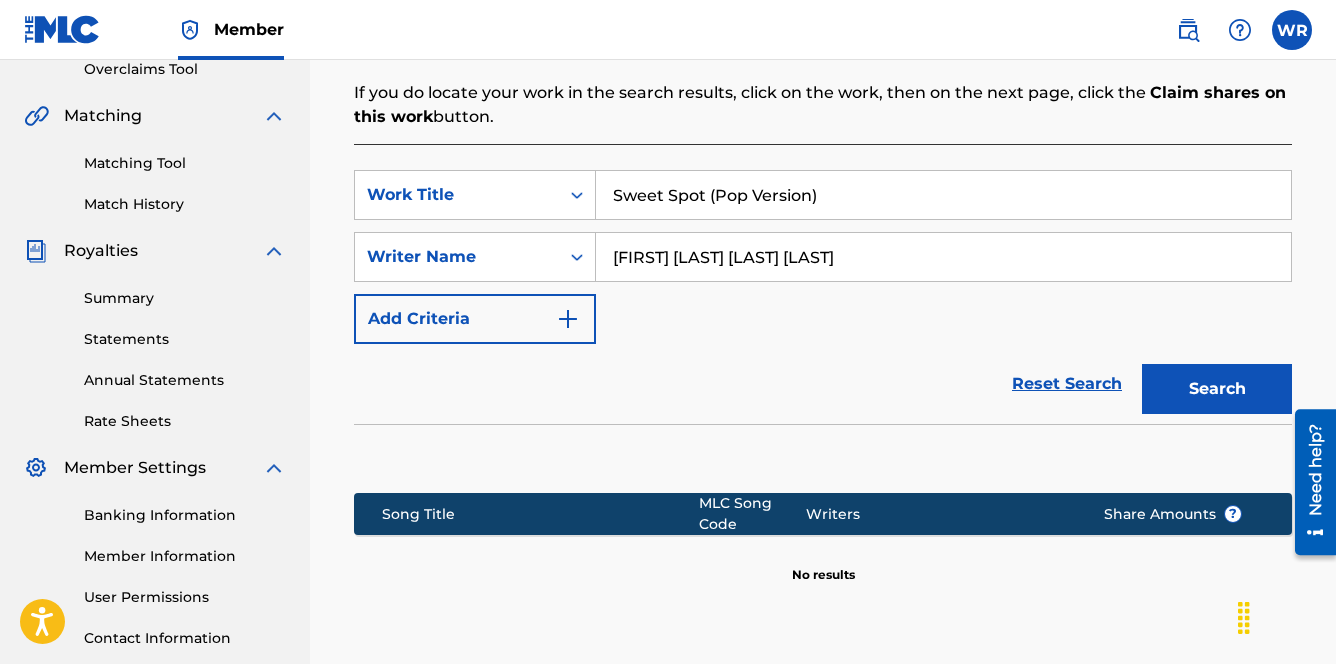 scroll, scrollTop: 617, scrollLeft: 0, axis: vertical 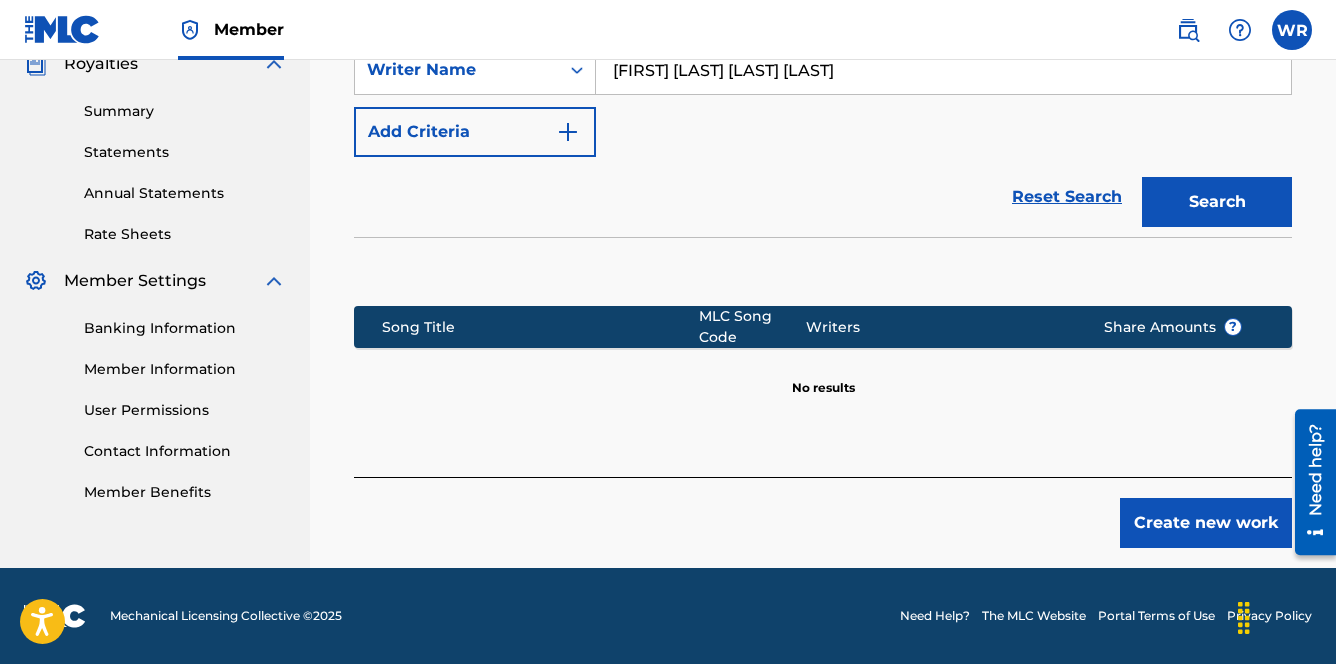 click on "Create new work" at bounding box center [1206, 523] 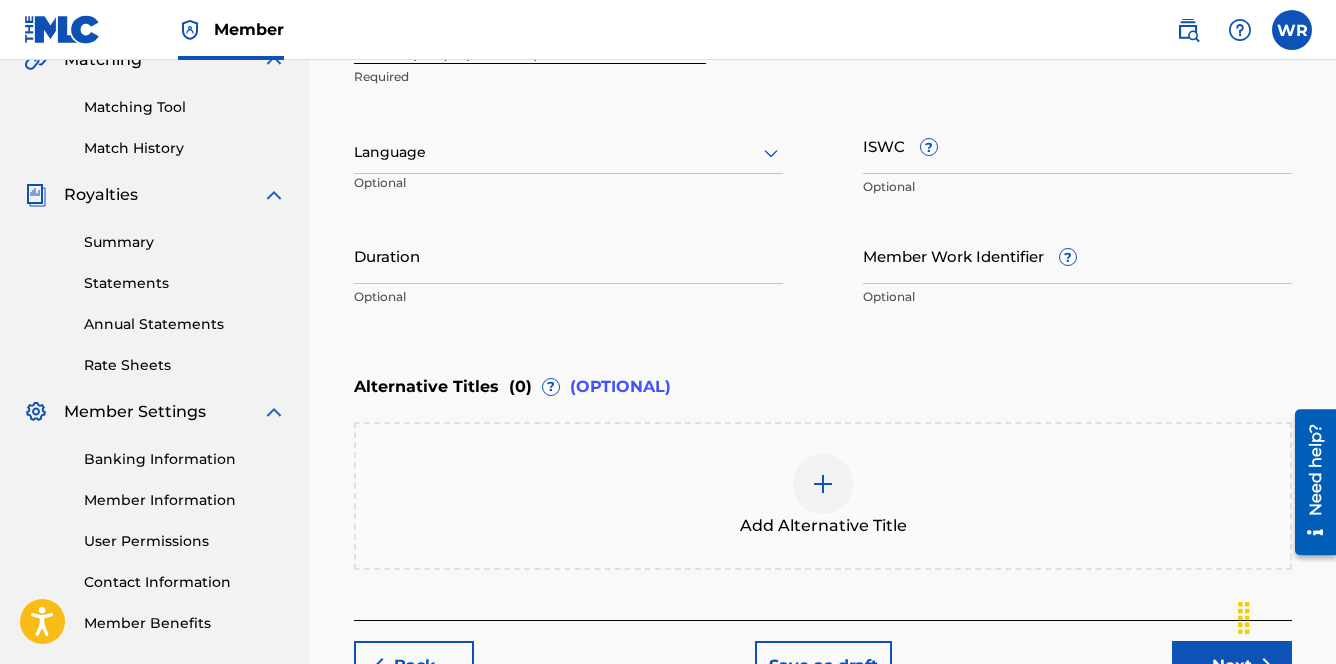 scroll, scrollTop: 421, scrollLeft: 0, axis: vertical 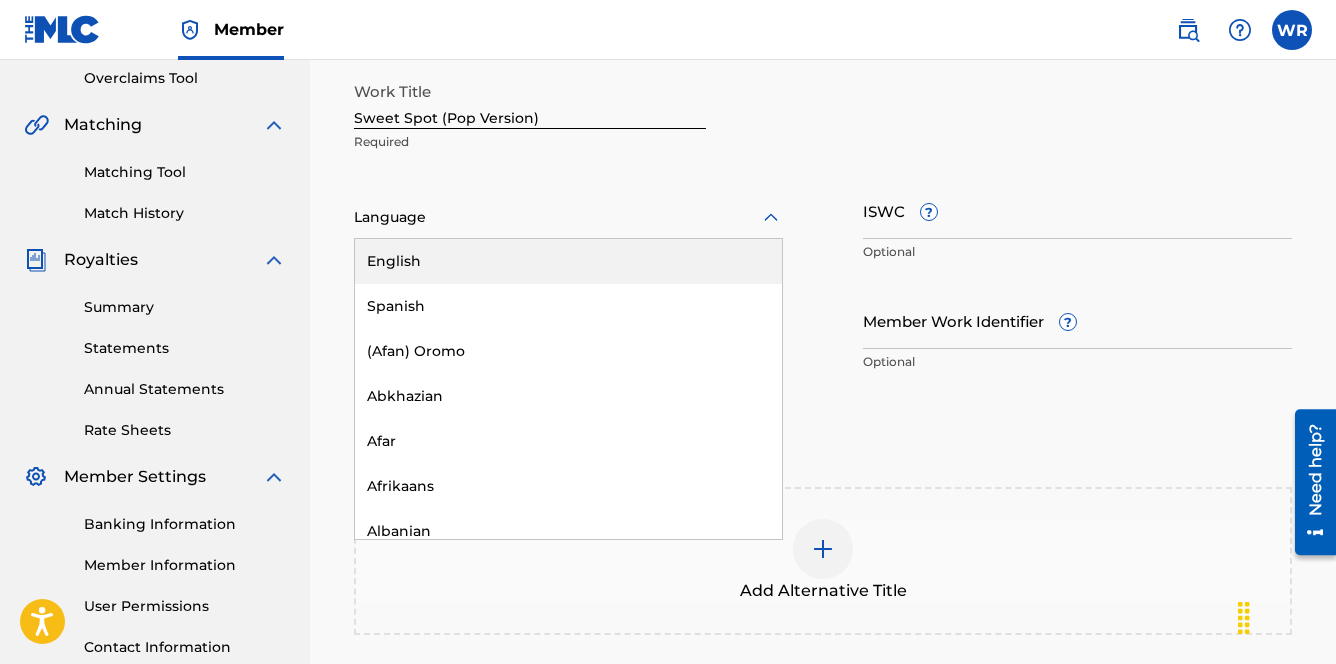 click at bounding box center (568, 217) 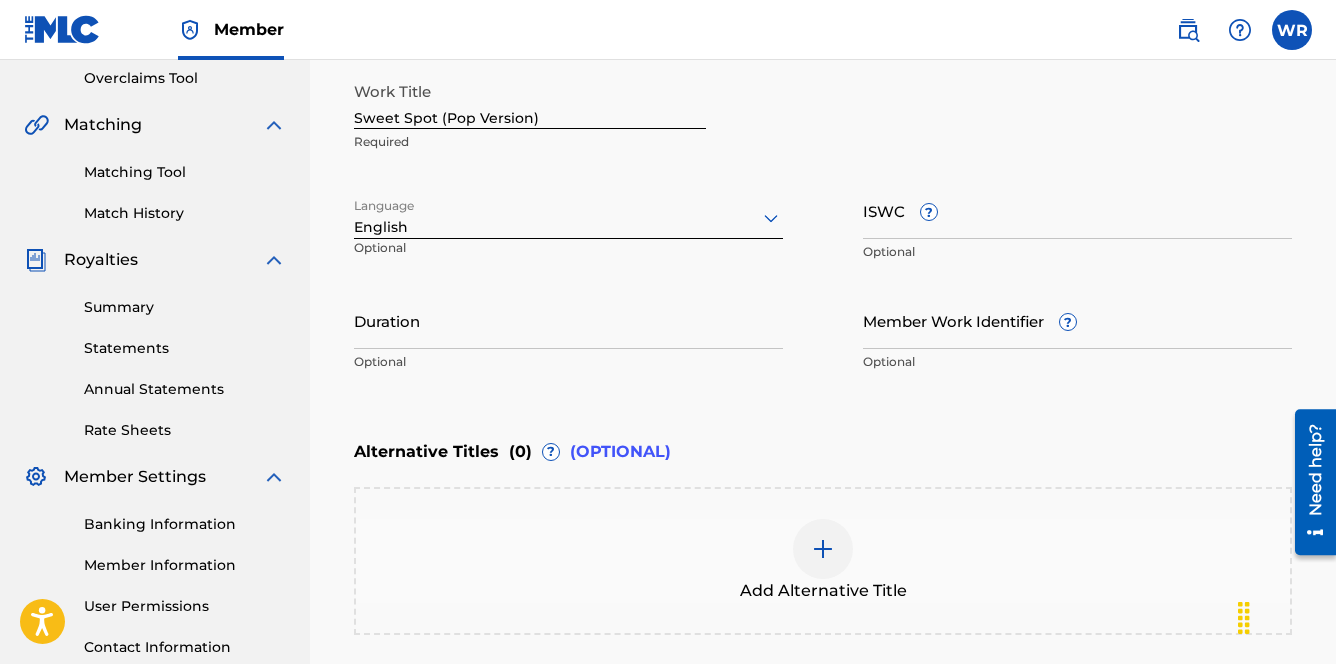 click on "ISWC   ?" at bounding box center [1077, 210] 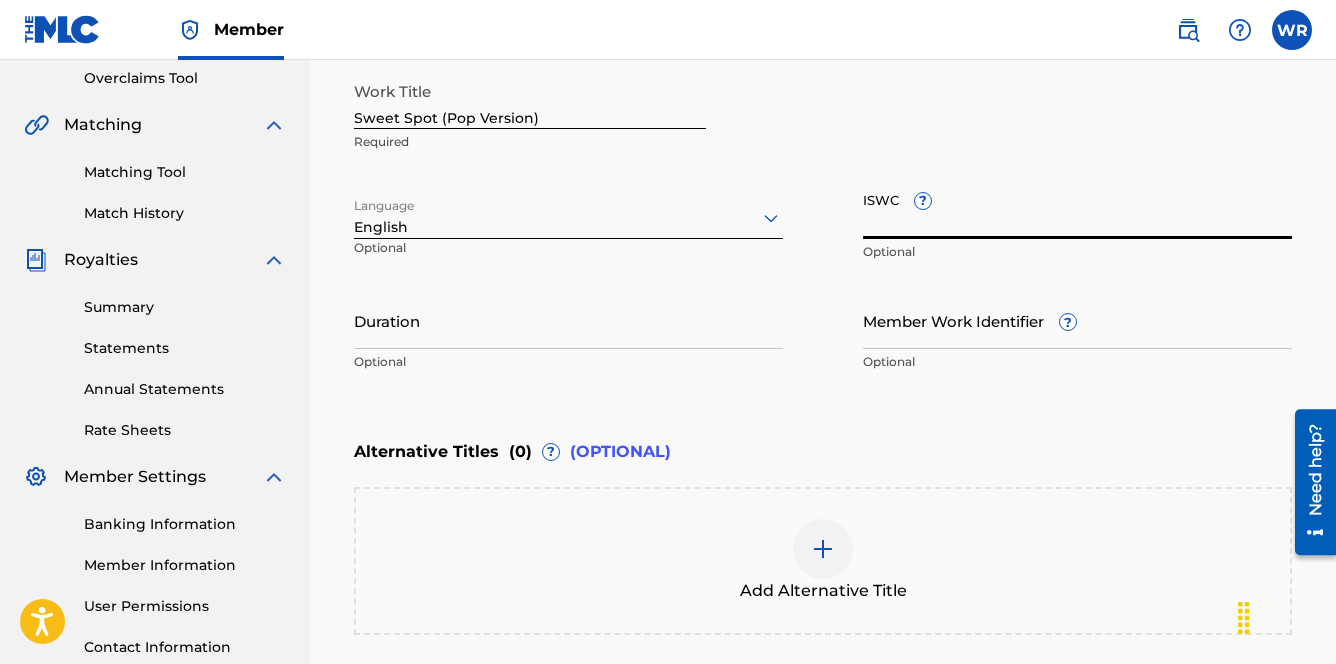 paste on "T3315126097" 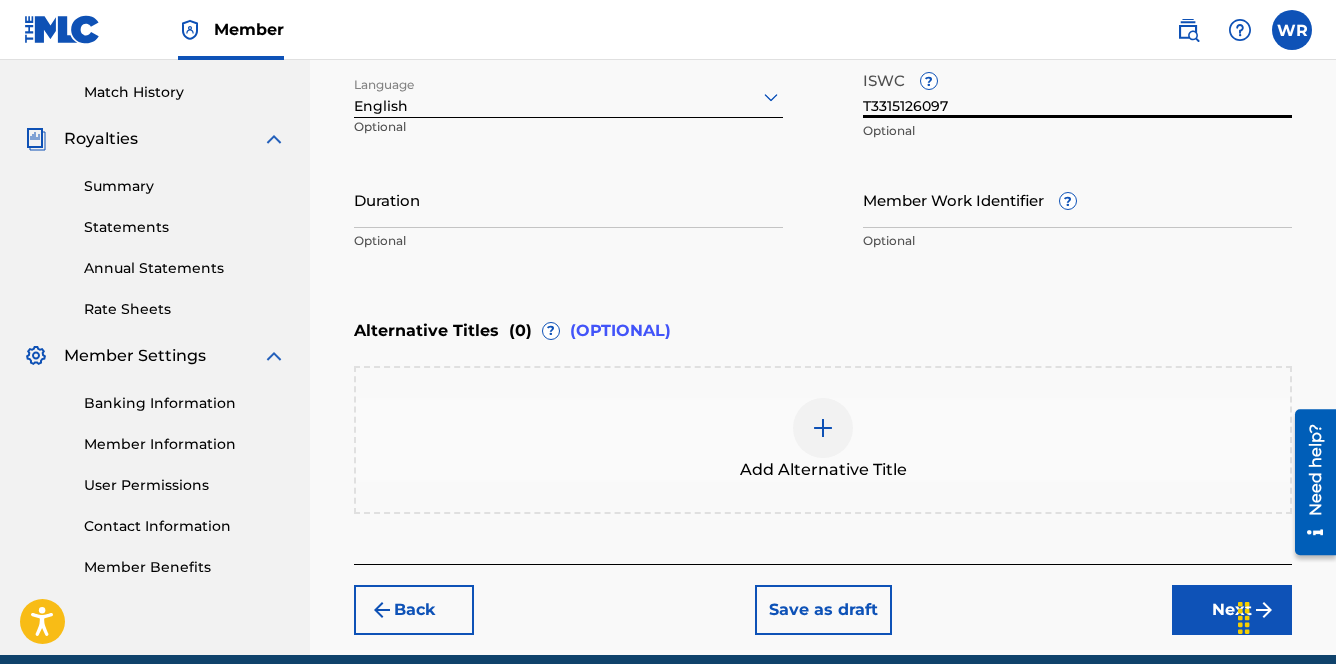 scroll, scrollTop: 628, scrollLeft: 0, axis: vertical 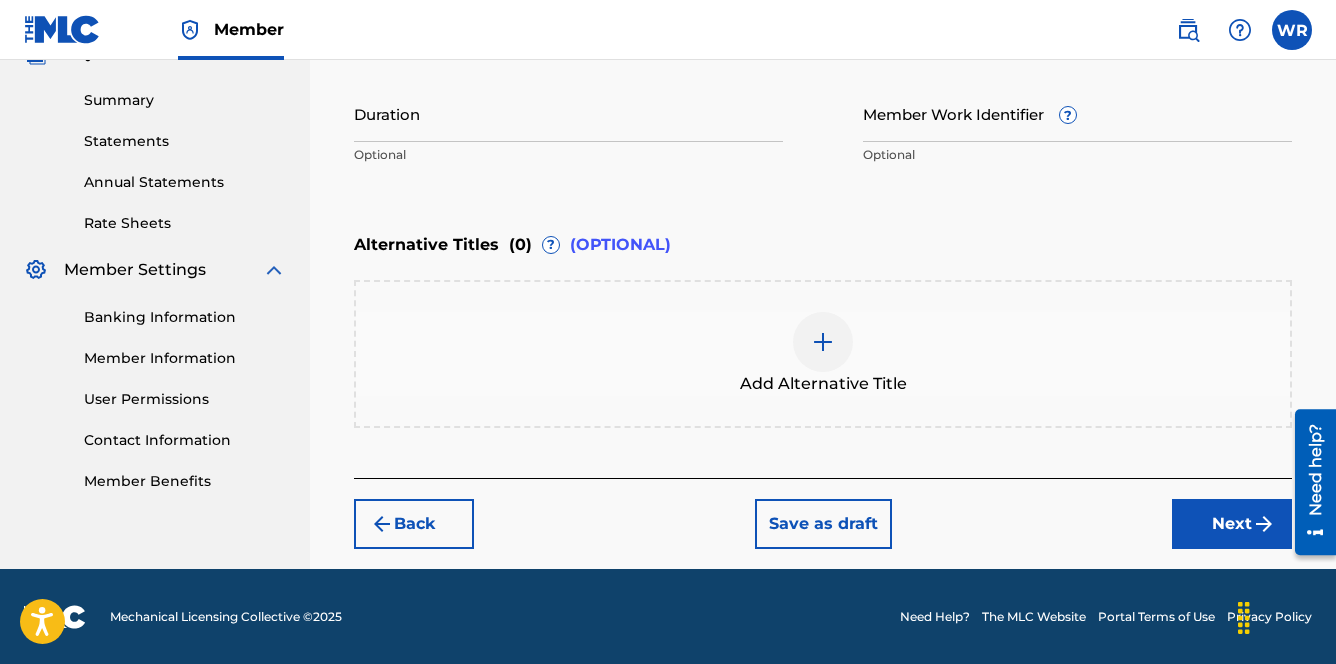 type on "T3315126097" 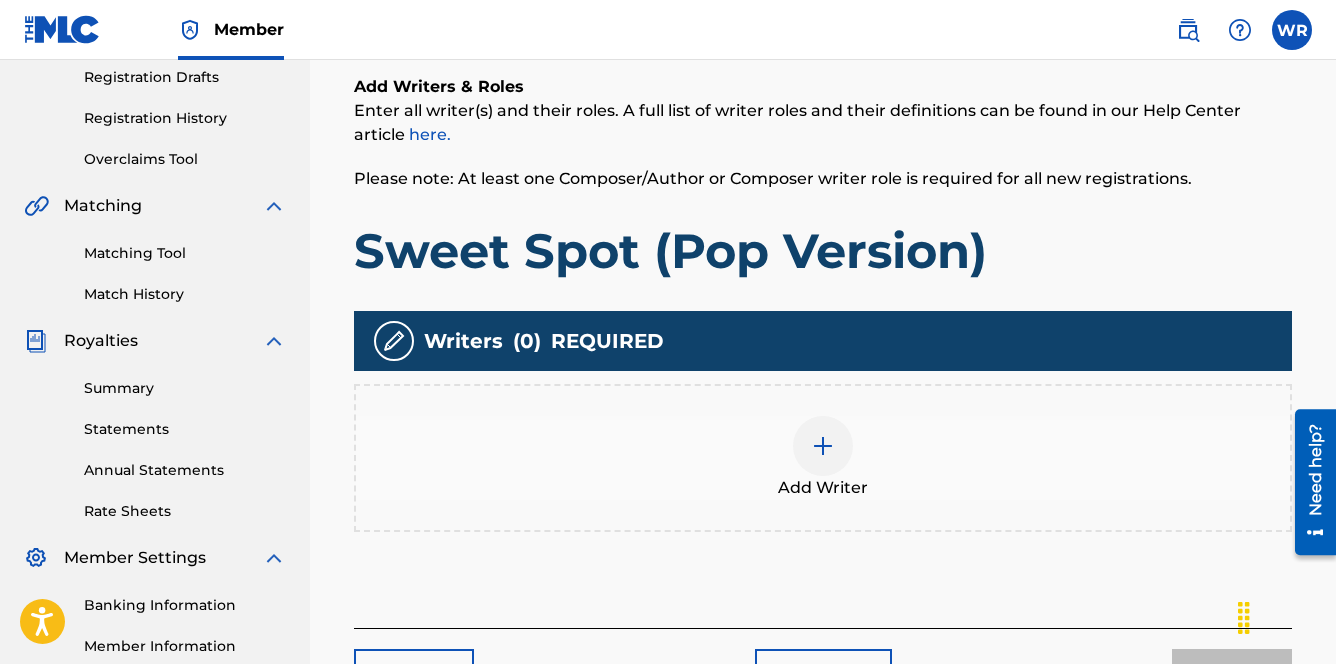 scroll, scrollTop: 393, scrollLeft: 0, axis: vertical 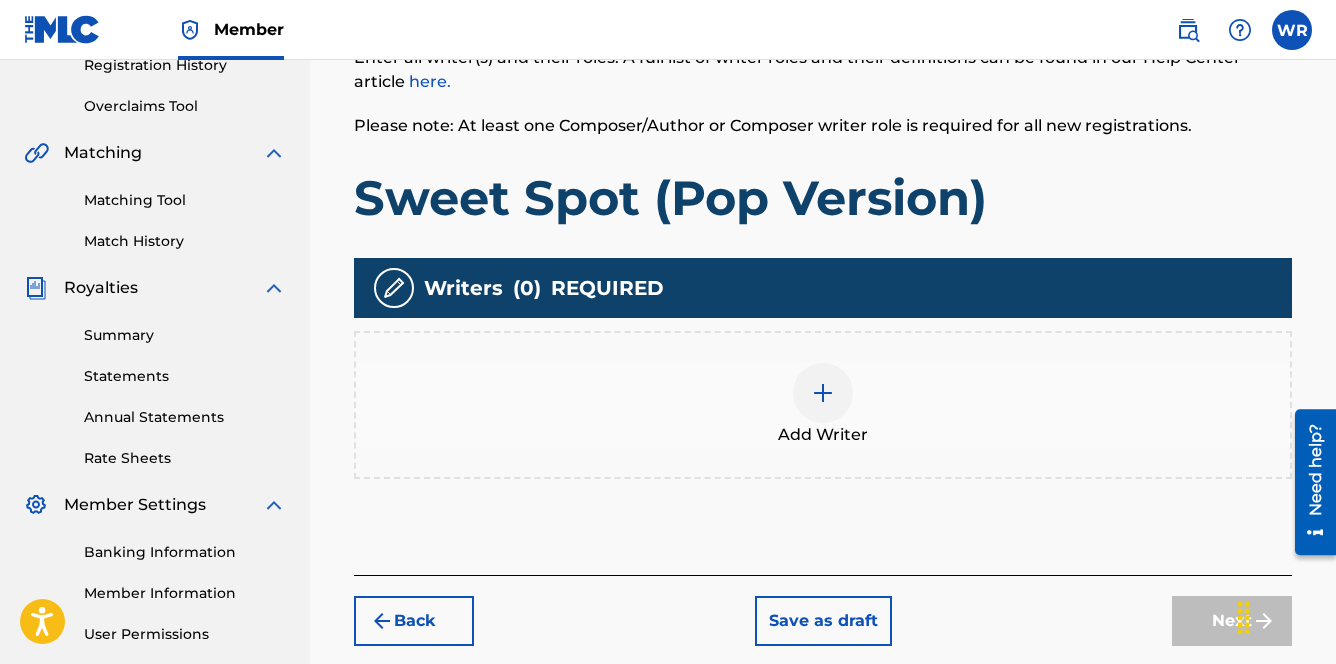 click at bounding box center [823, 393] 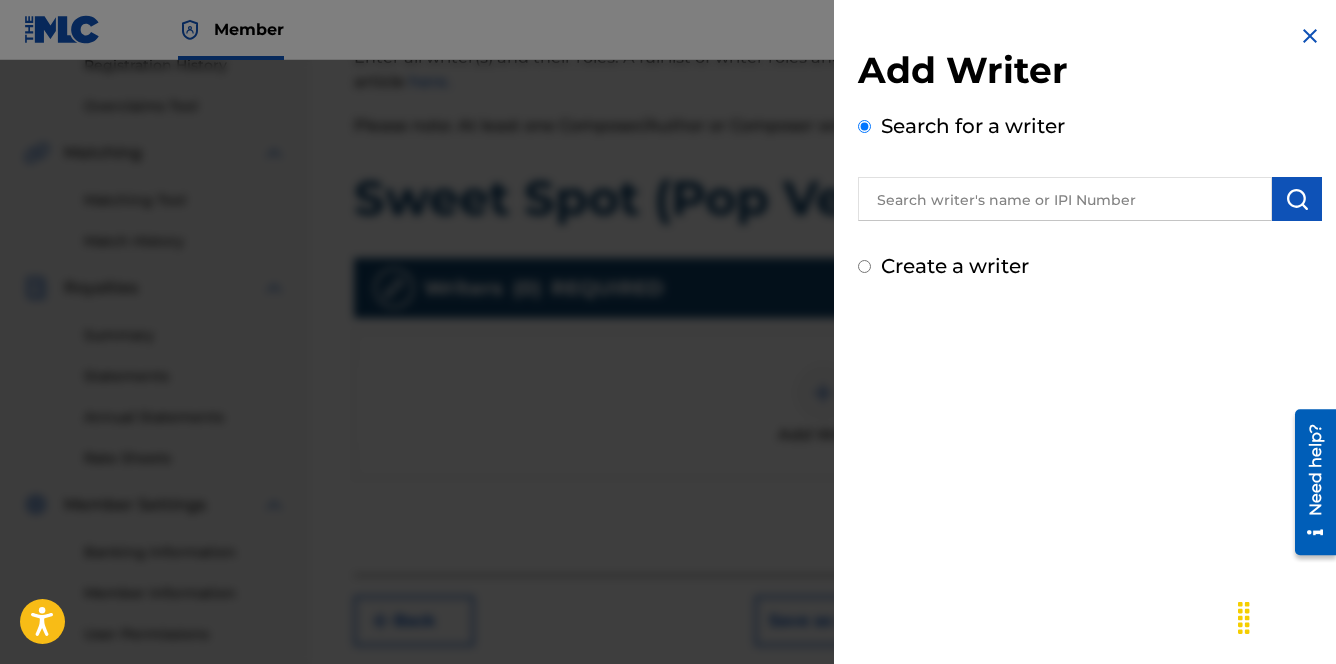 click at bounding box center (1065, 199) 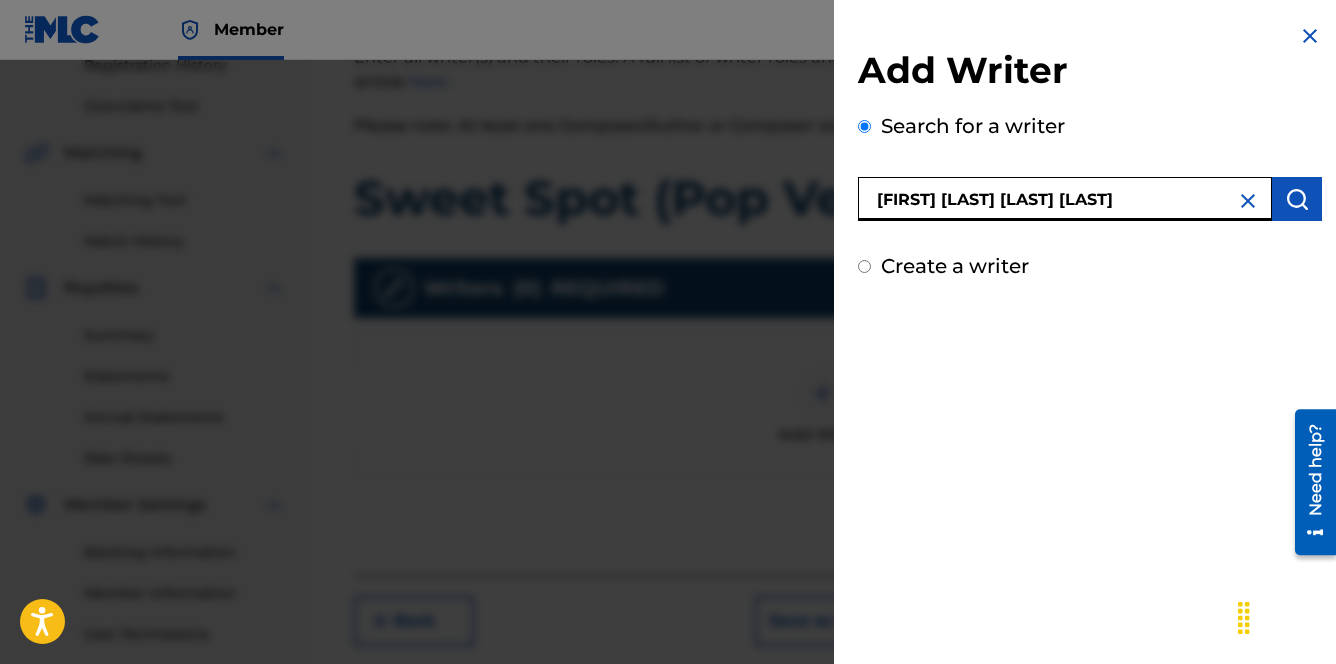 type on "[FIRST] [LAST] [LAST] [LAST]" 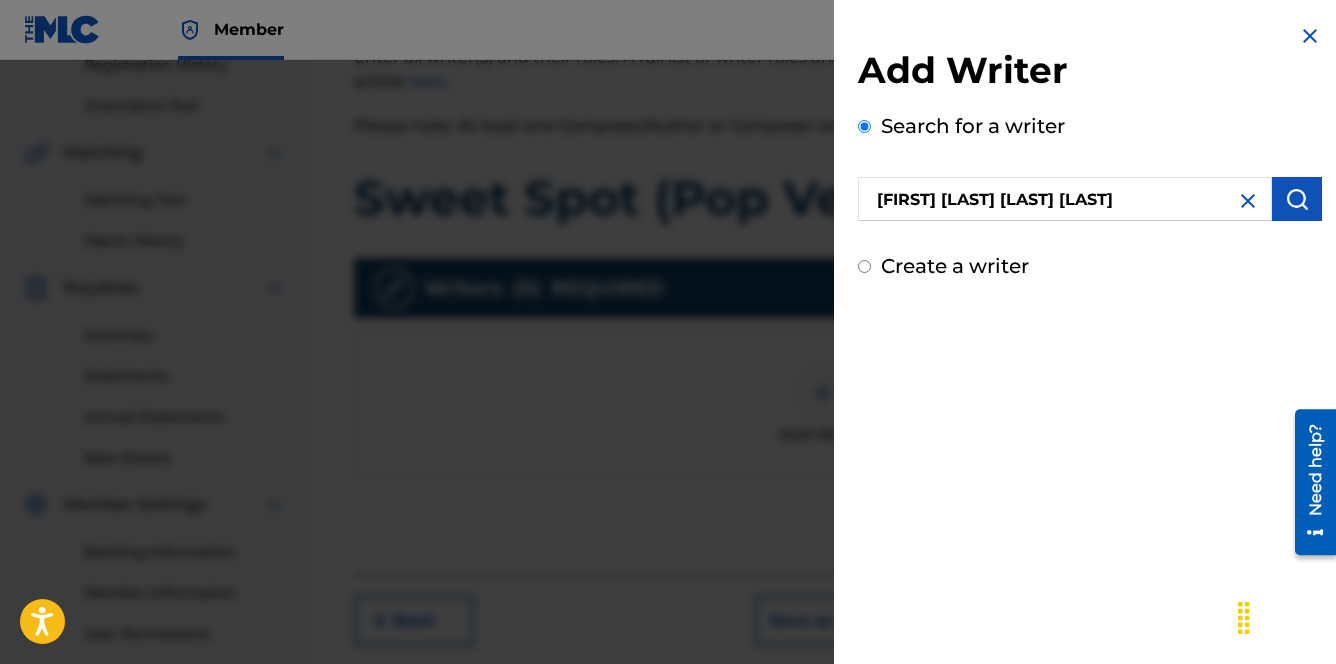 click at bounding box center (1297, 199) 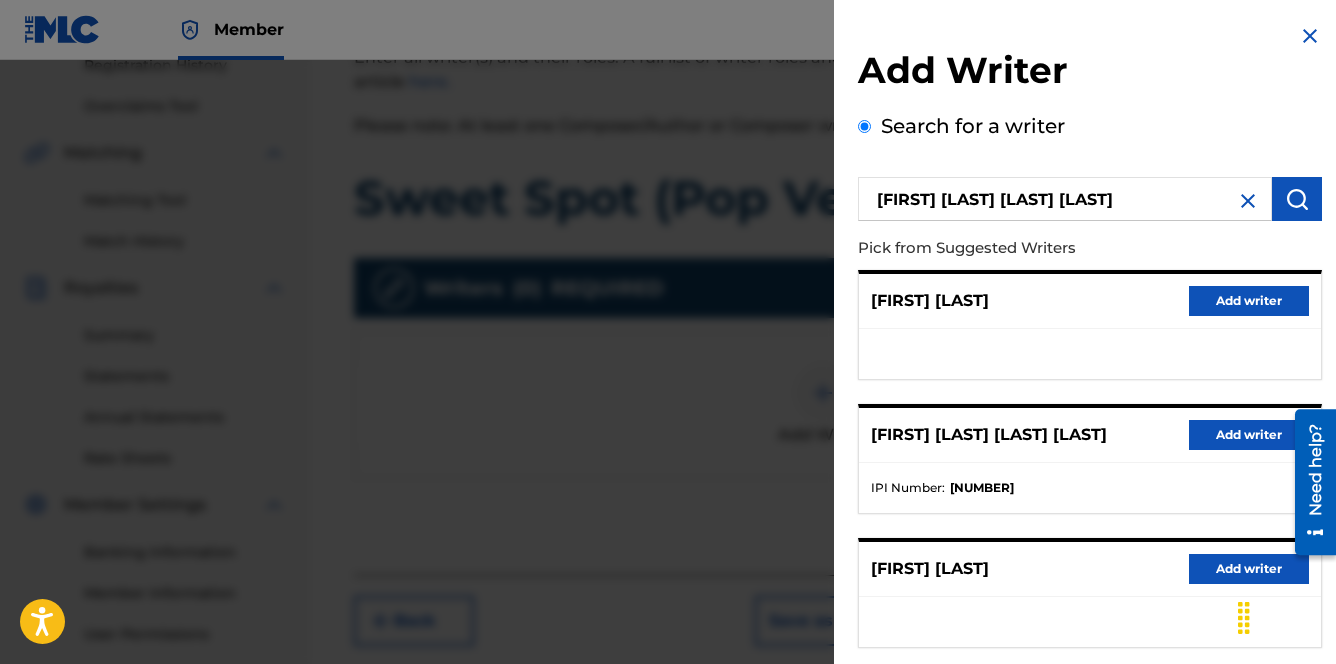 click on "Add writer" at bounding box center [1249, 435] 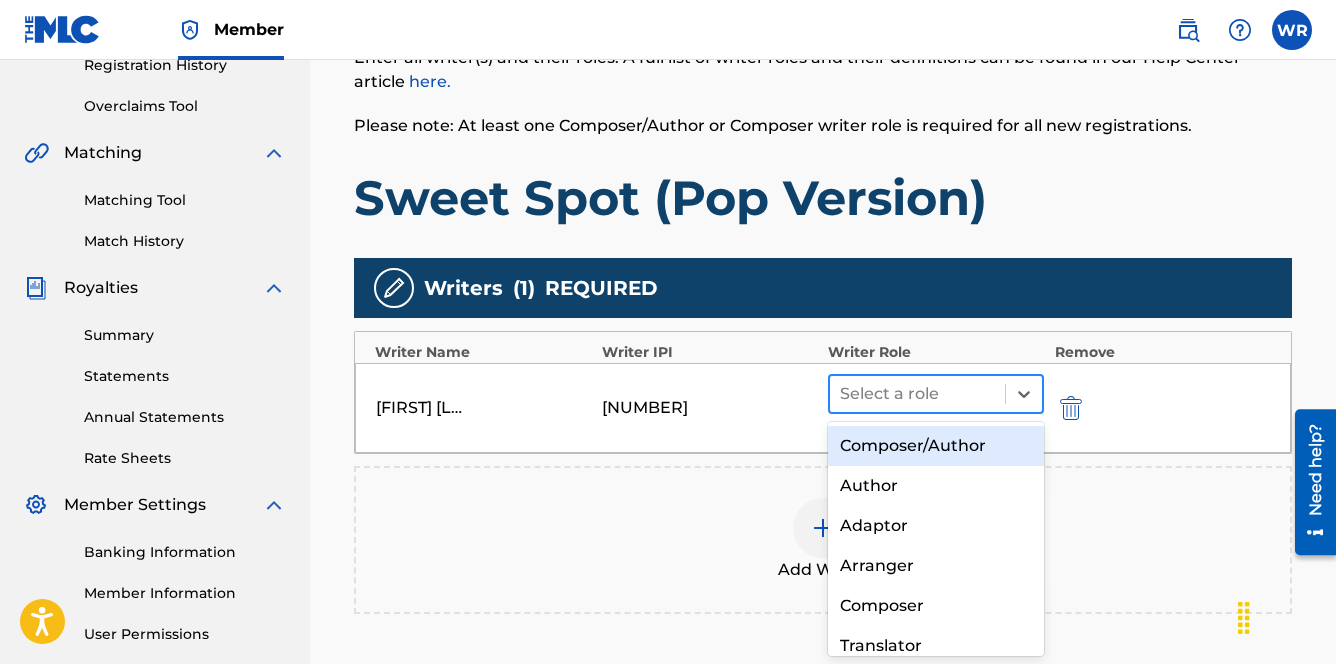 click at bounding box center (917, 394) 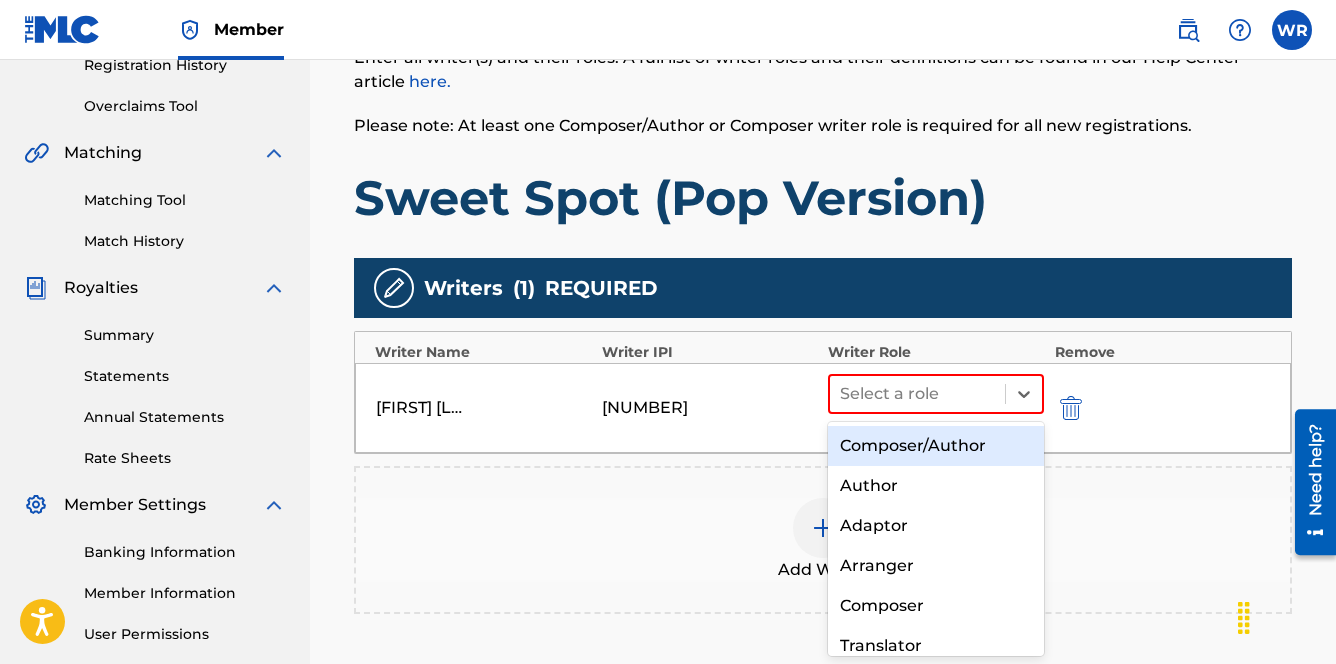 click on "Composer/Author" at bounding box center [936, 446] 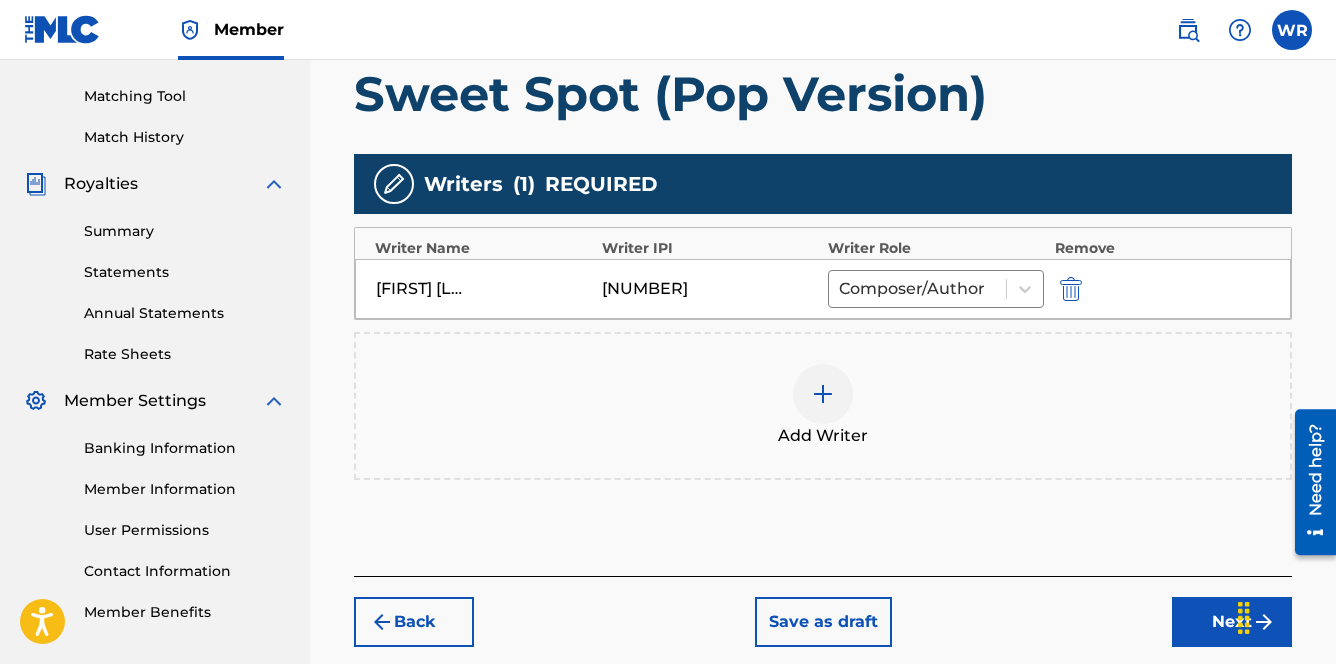 scroll, scrollTop: 504, scrollLeft: 0, axis: vertical 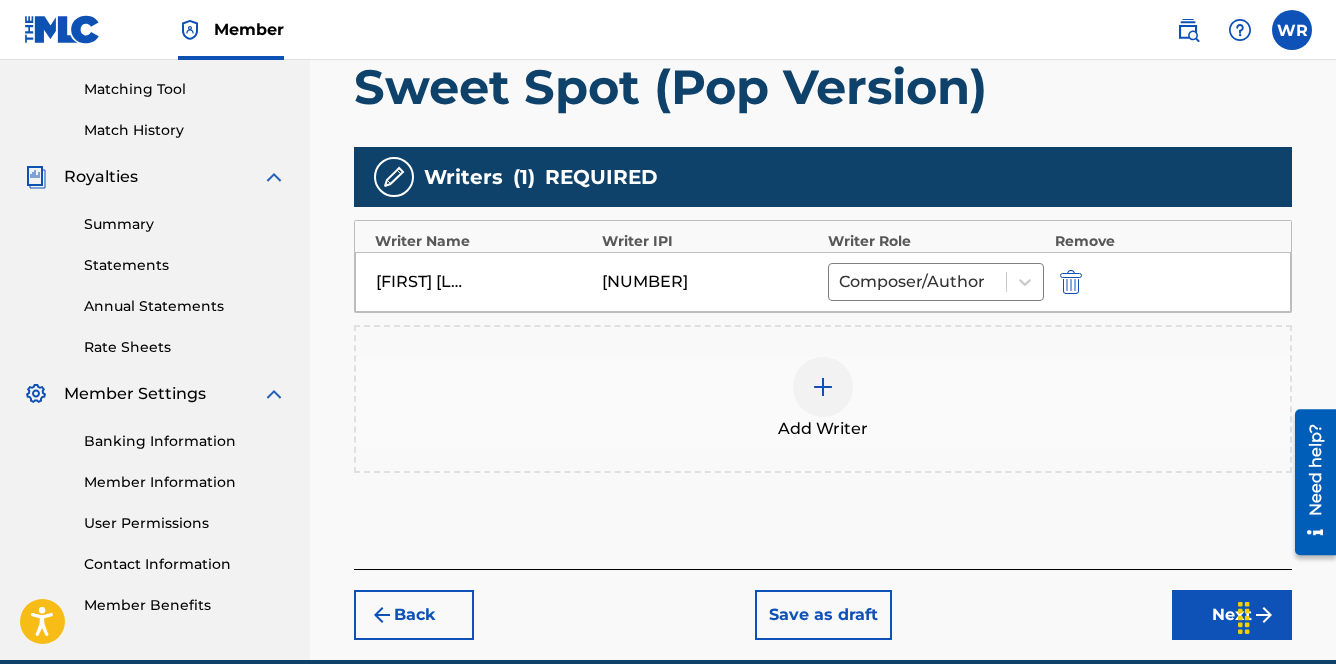 click on "Next" at bounding box center [1232, 615] 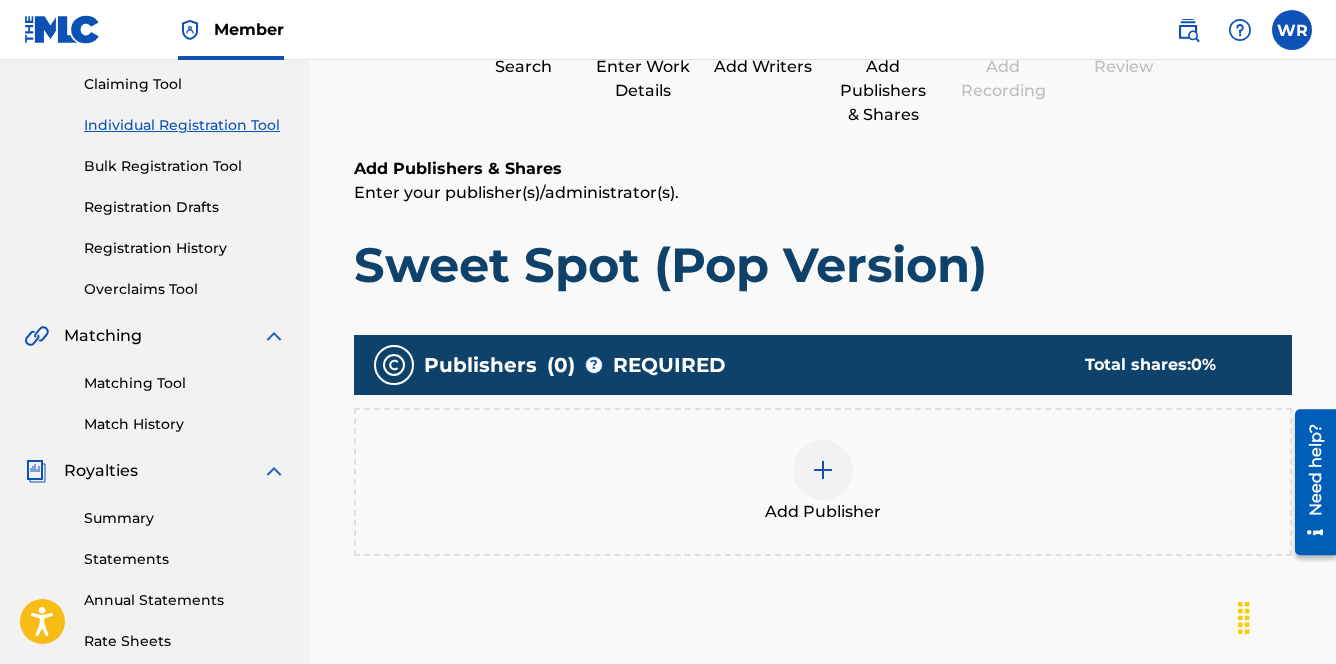 scroll, scrollTop: 247, scrollLeft: 0, axis: vertical 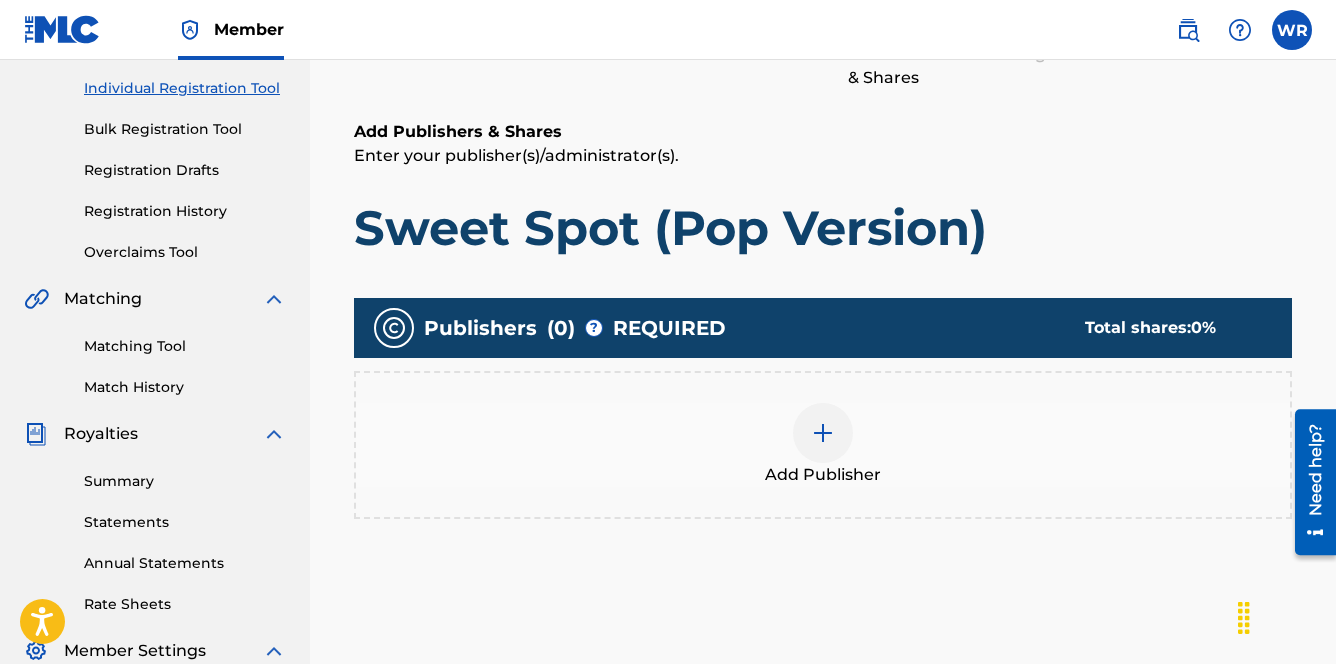 click at bounding box center [823, 433] 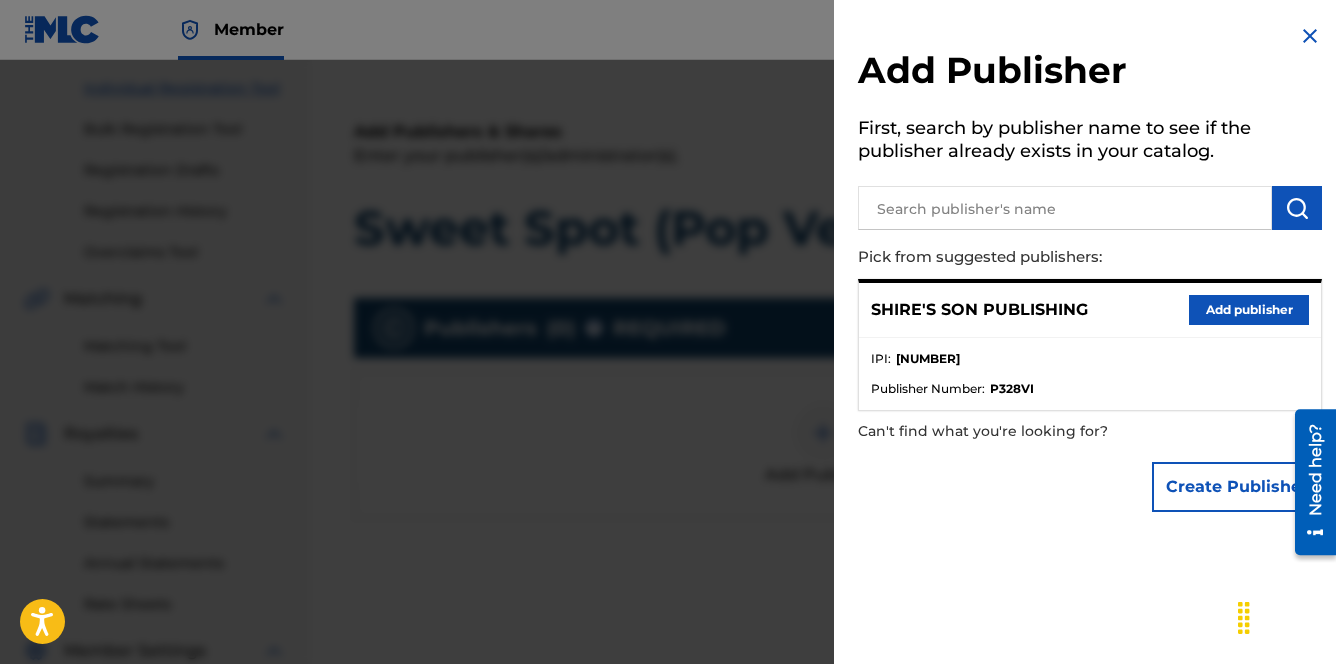click on "Add publisher" at bounding box center (1249, 310) 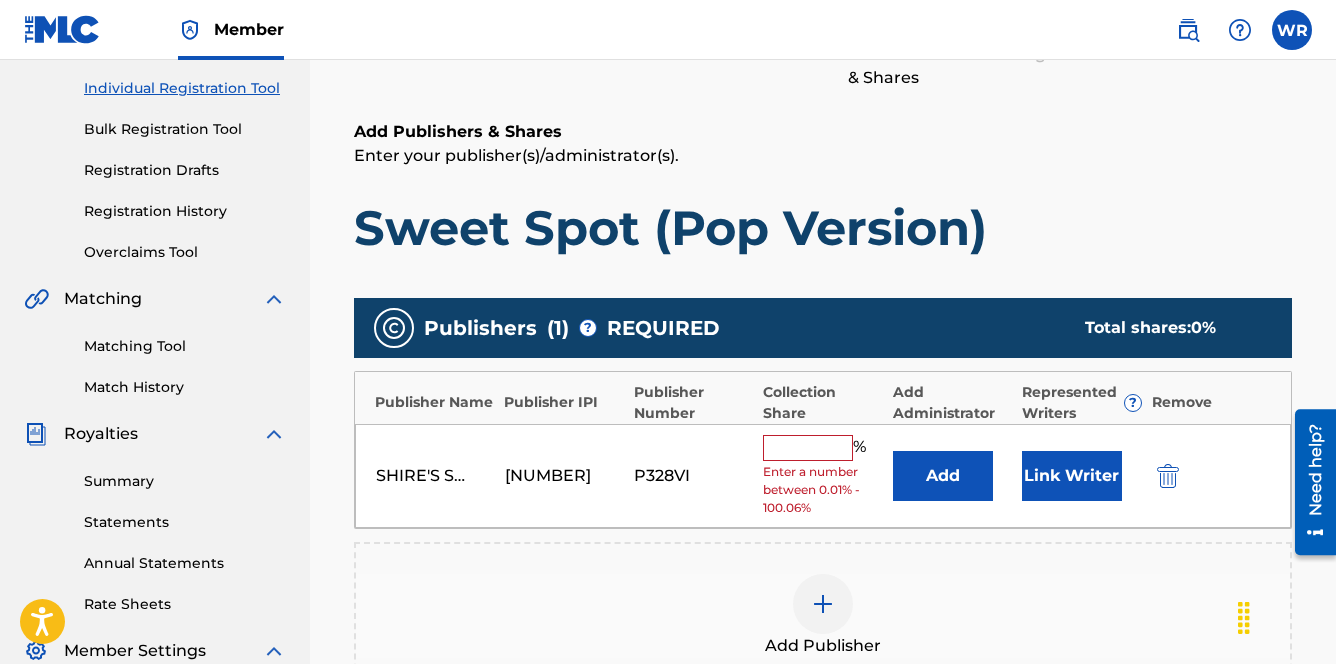 click at bounding box center [808, 448] 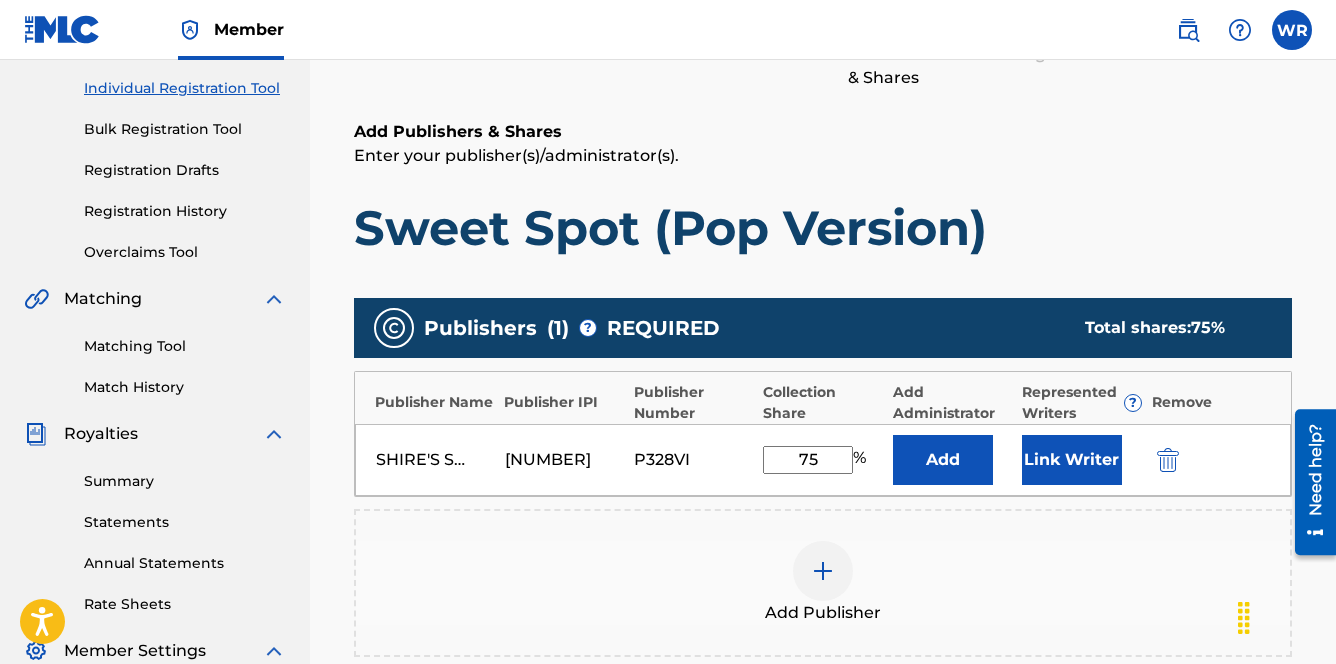 type on "75" 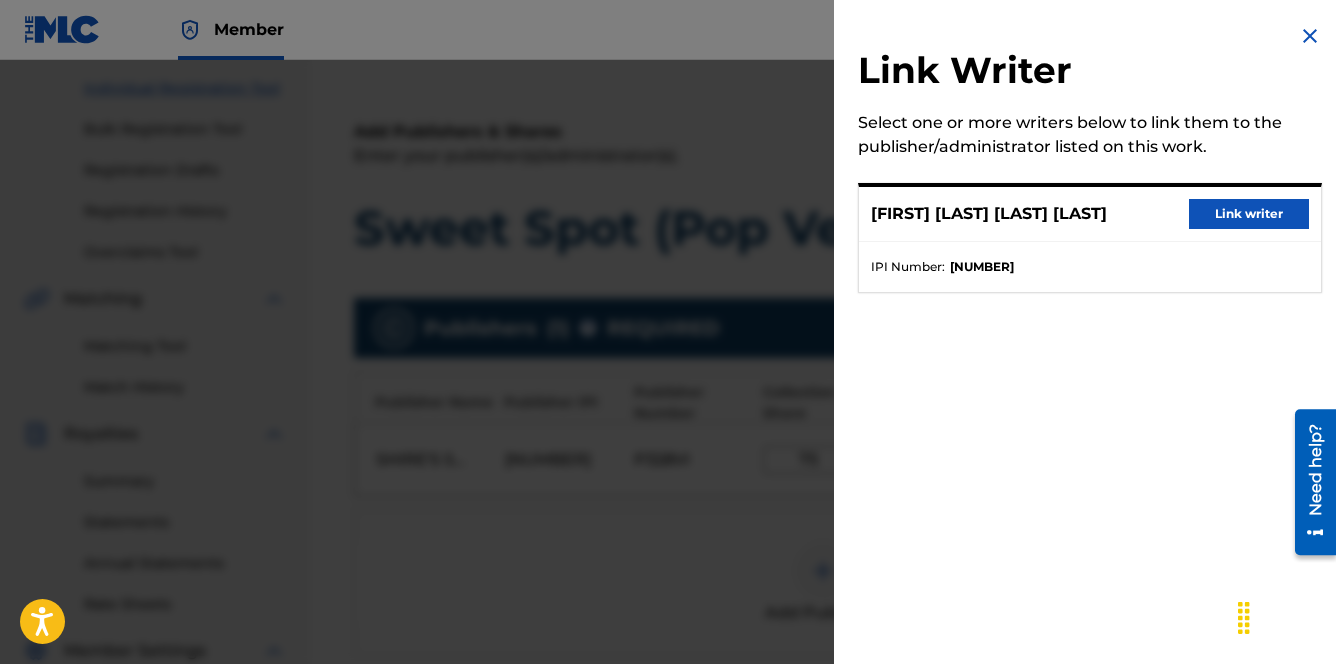 click on "Link writer" at bounding box center (1249, 214) 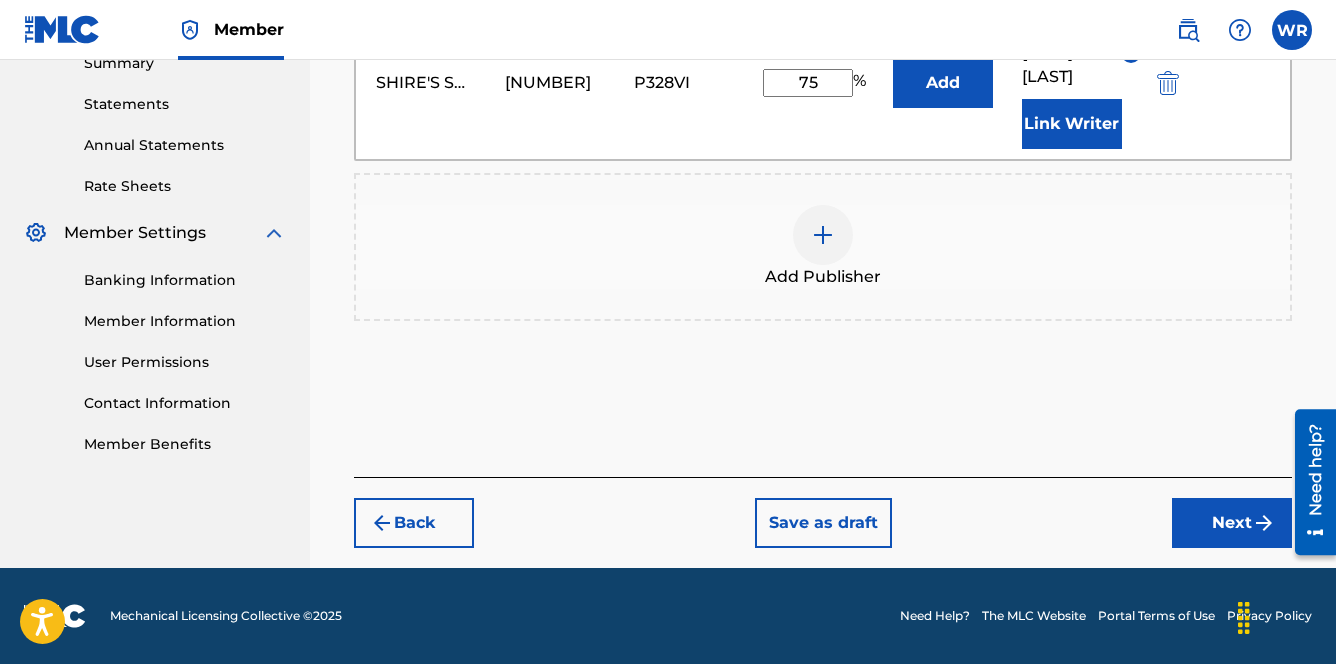 click on "Next" at bounding box center [1232, 523] 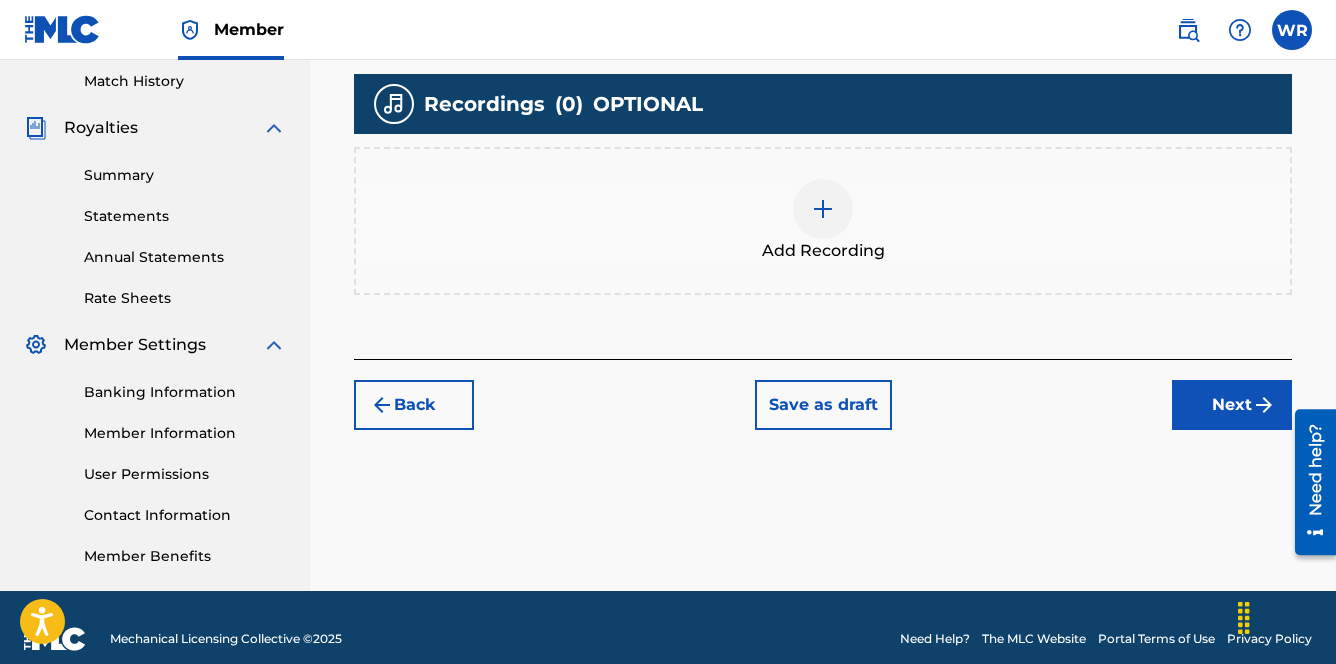 scroll, scrollTop: 576, scrollLeft: 0, axis: vertical 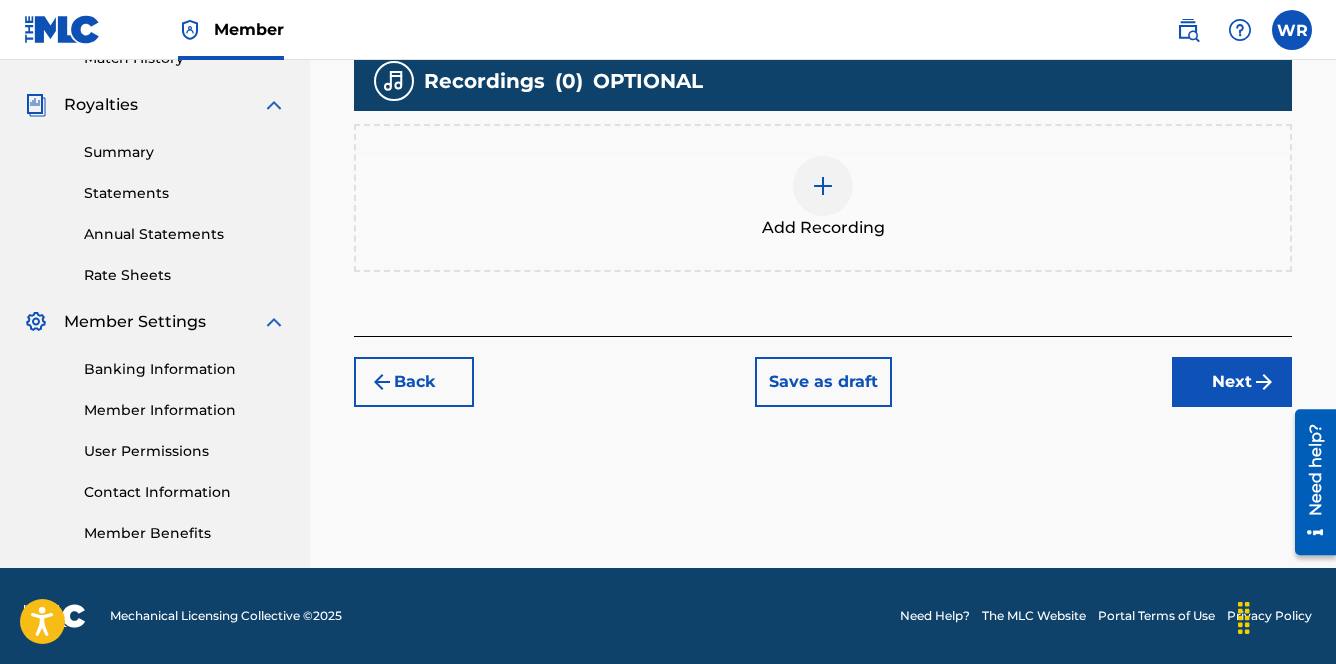 click at bounding box center [823, 186] 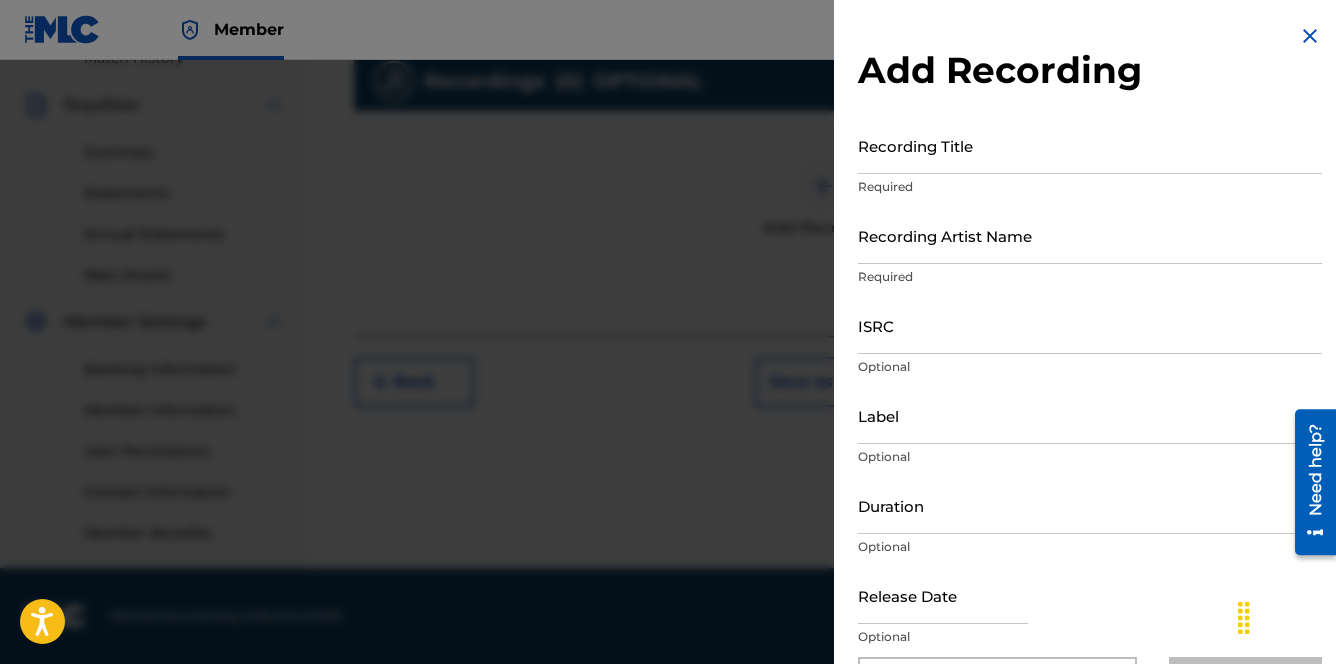click on "Recording Title" at bounding box center (1090, 145) 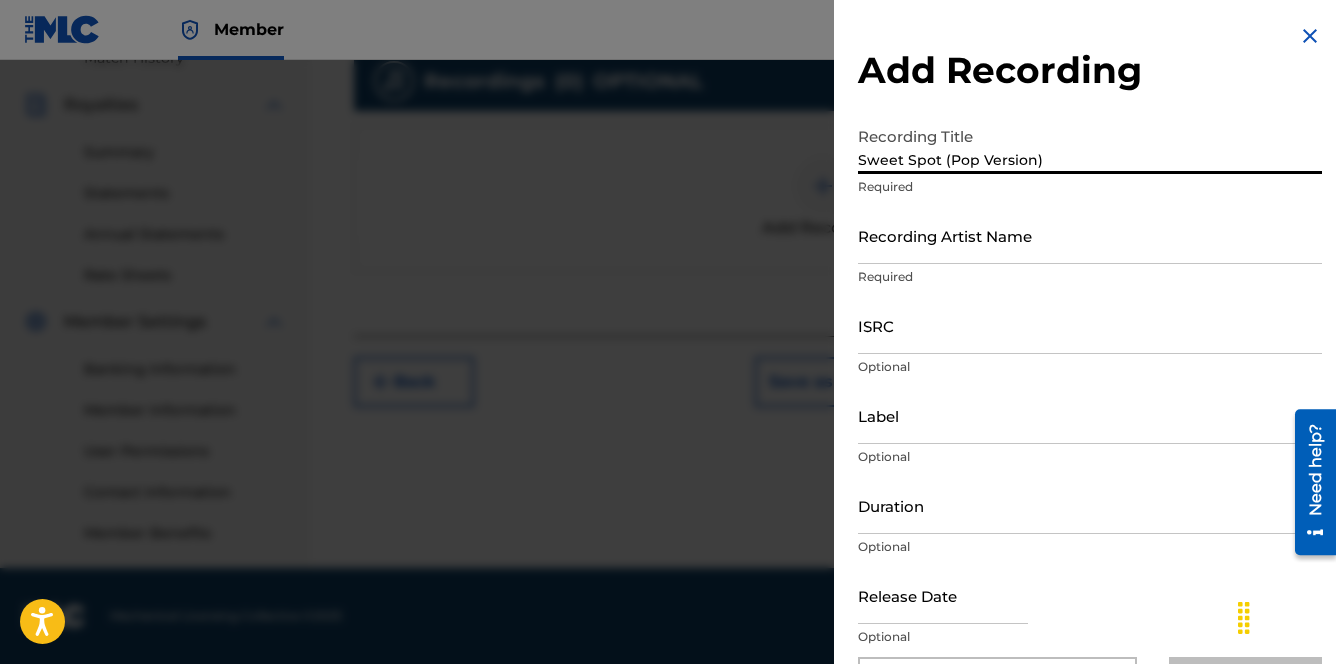 type on "Sweet Spot (Pop Version)" 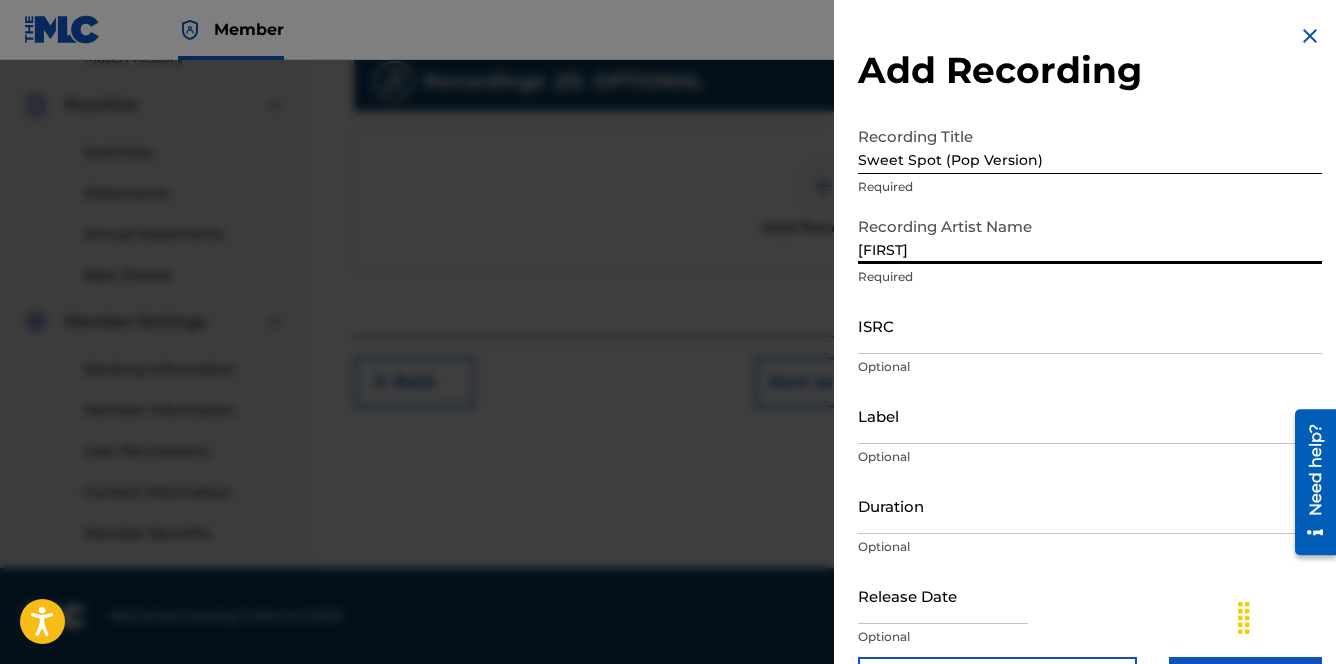 type on "[FIRST]" 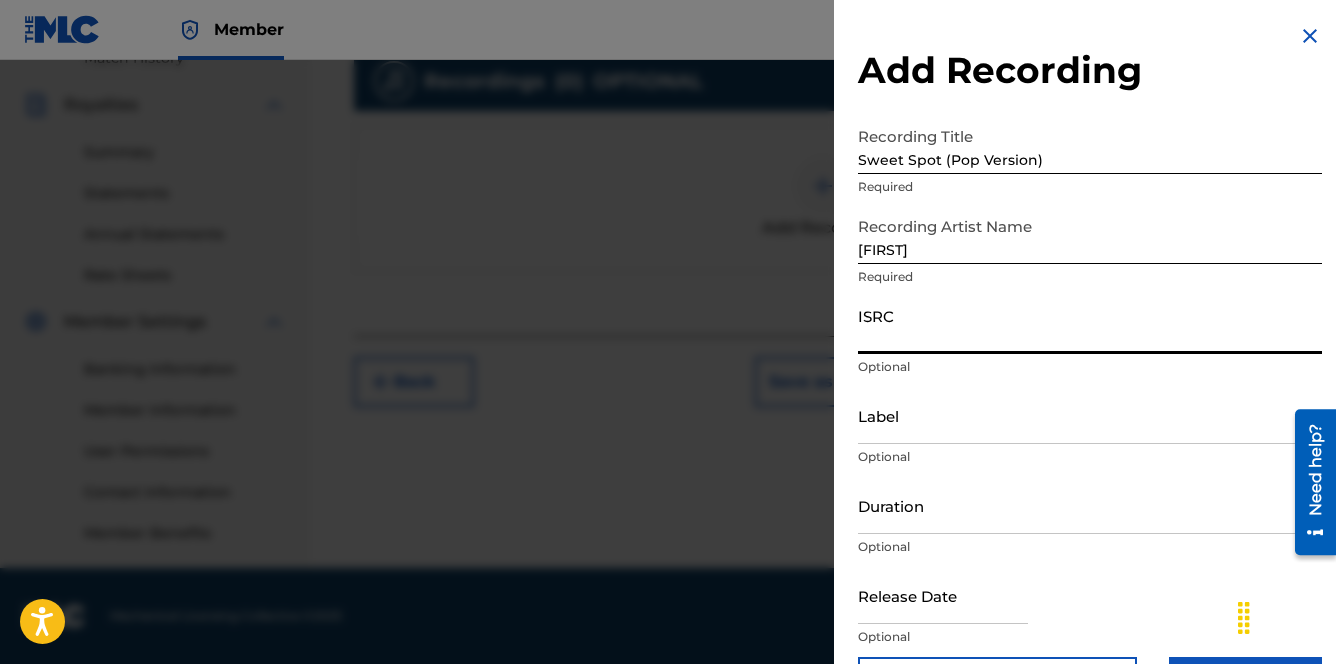 paste on "QZHNB2593252" 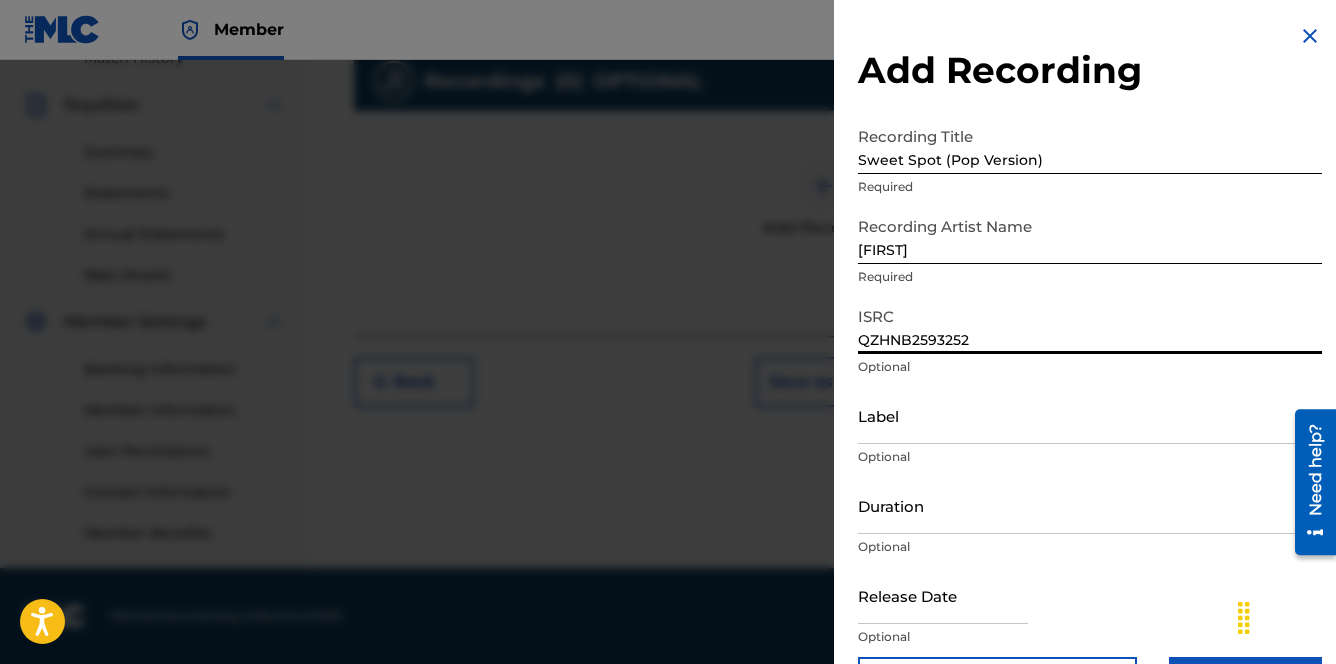 type on "QZHNB2593252" 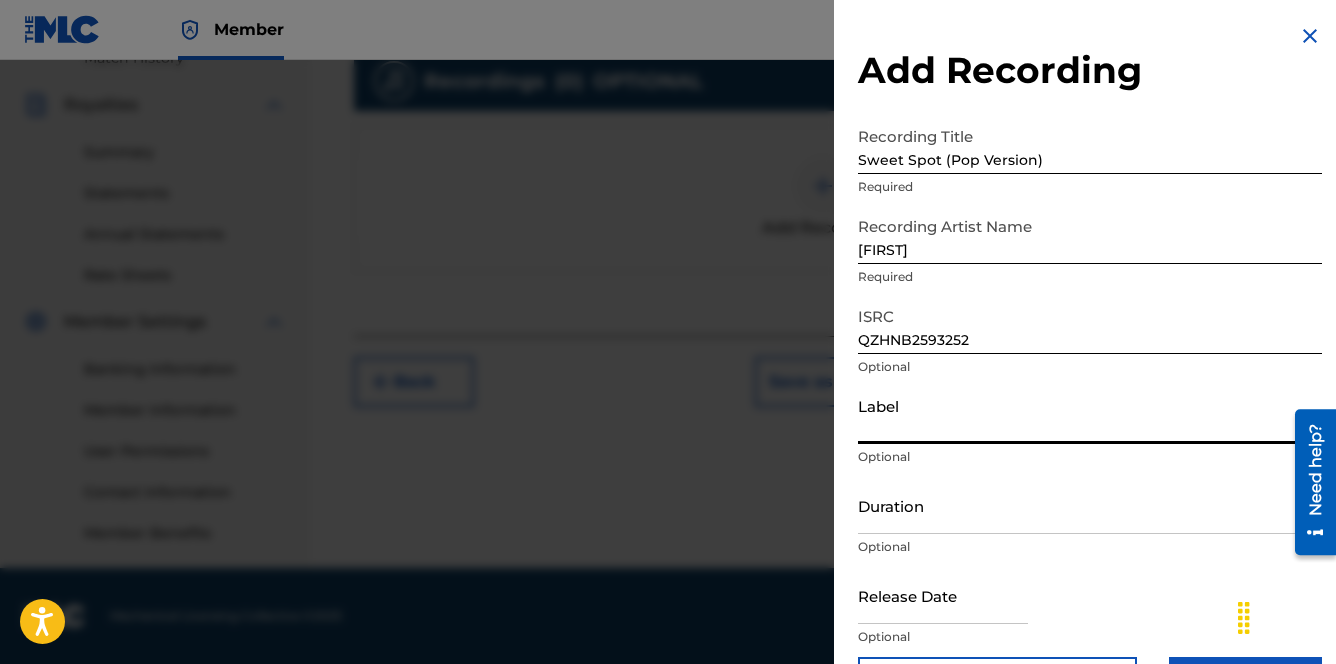 type on "[TITLE] [LAST]" 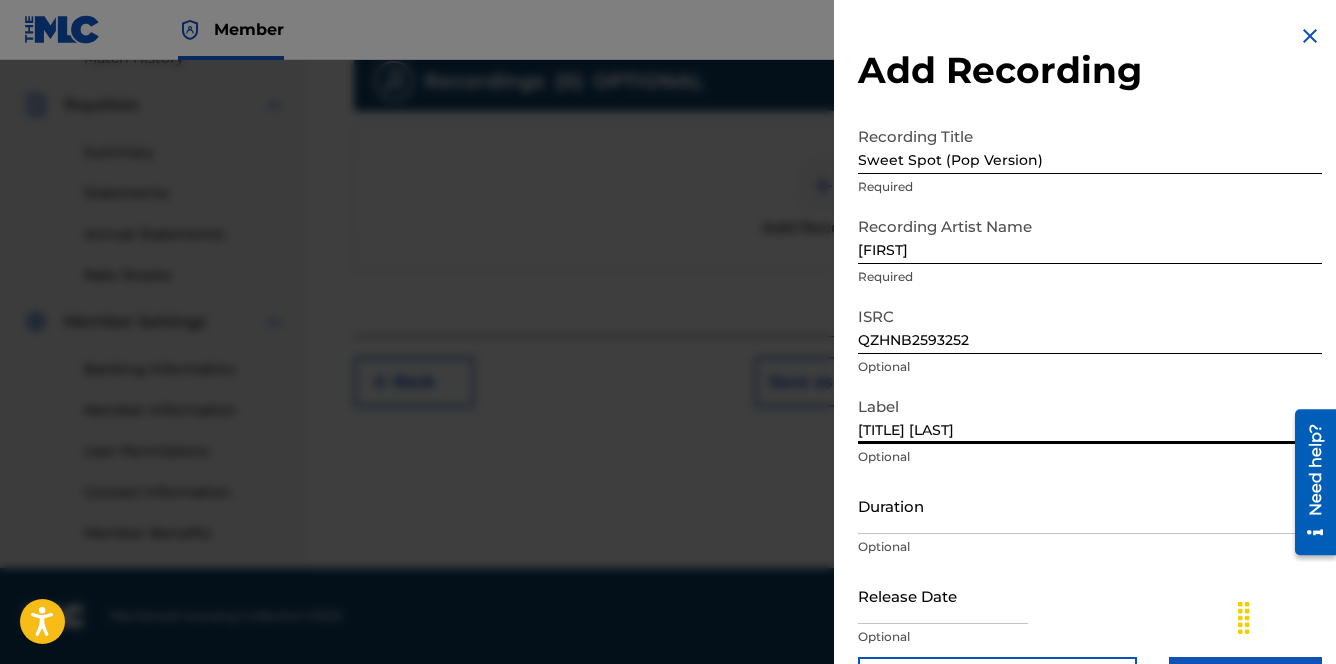 scroll, scrollTop: 67, scrollLeft: 0, axis: vertical 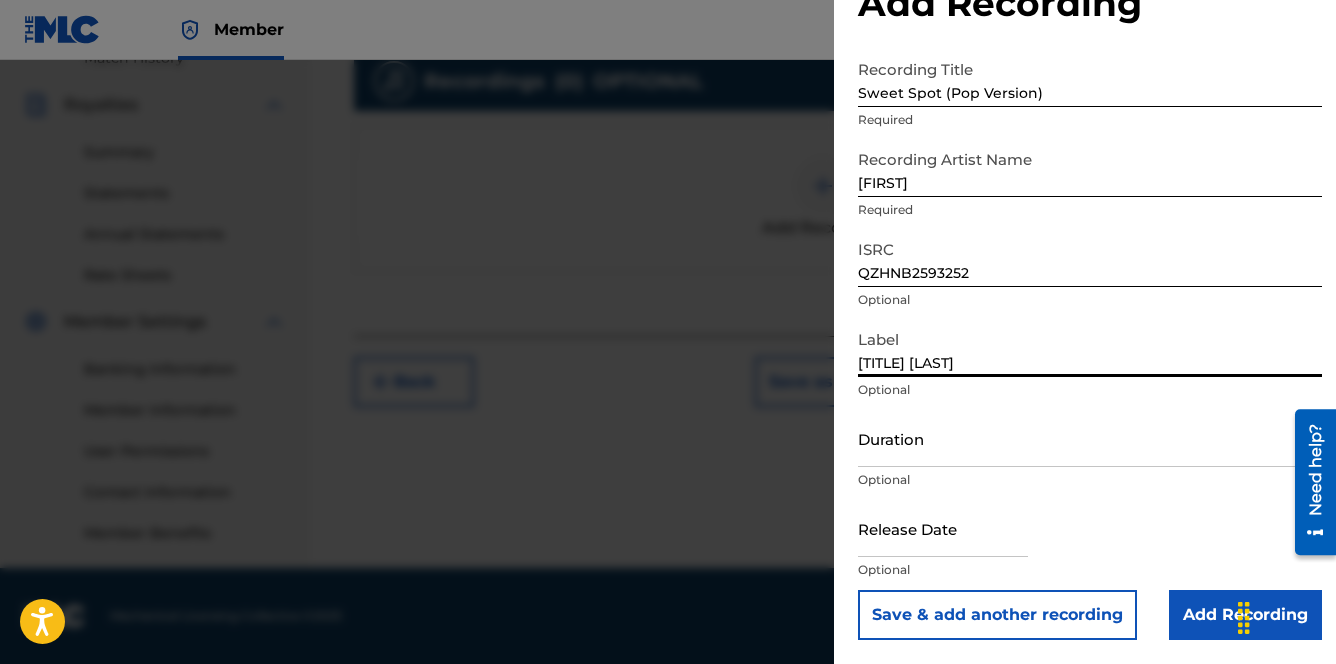 click at bounding box center (943, 528) 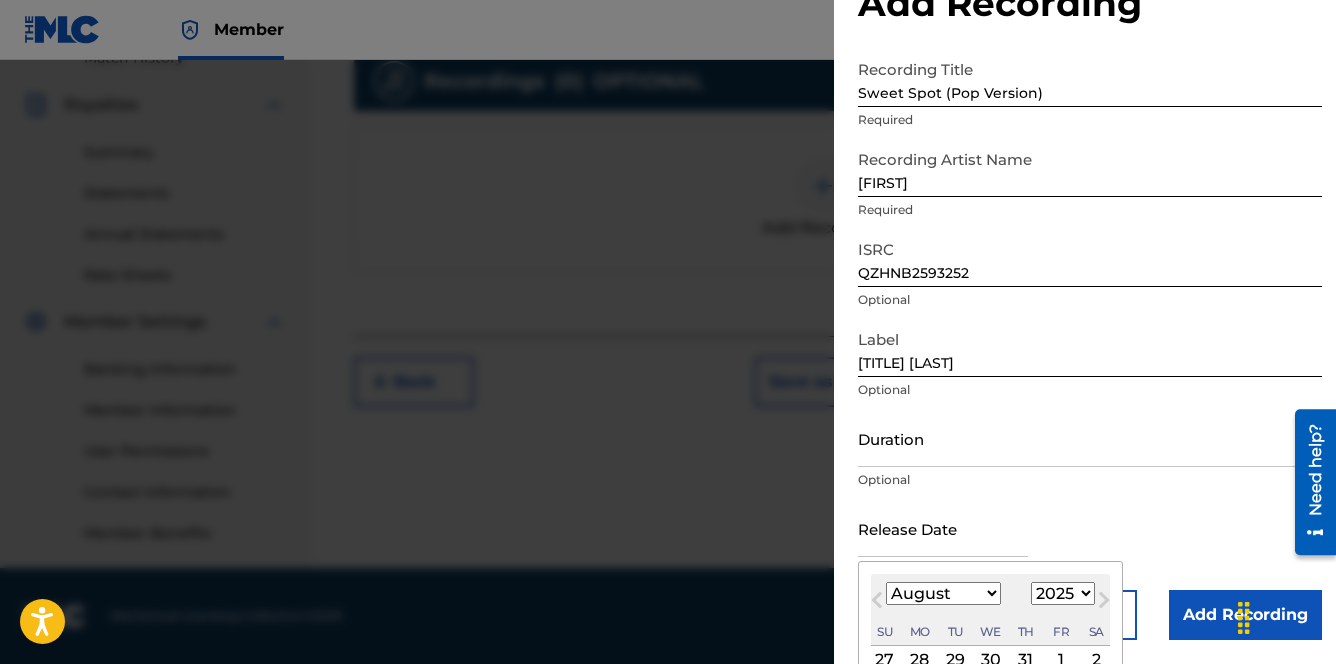 click on "January February March April May June July August September October November December" at bounding box center [943, 593] 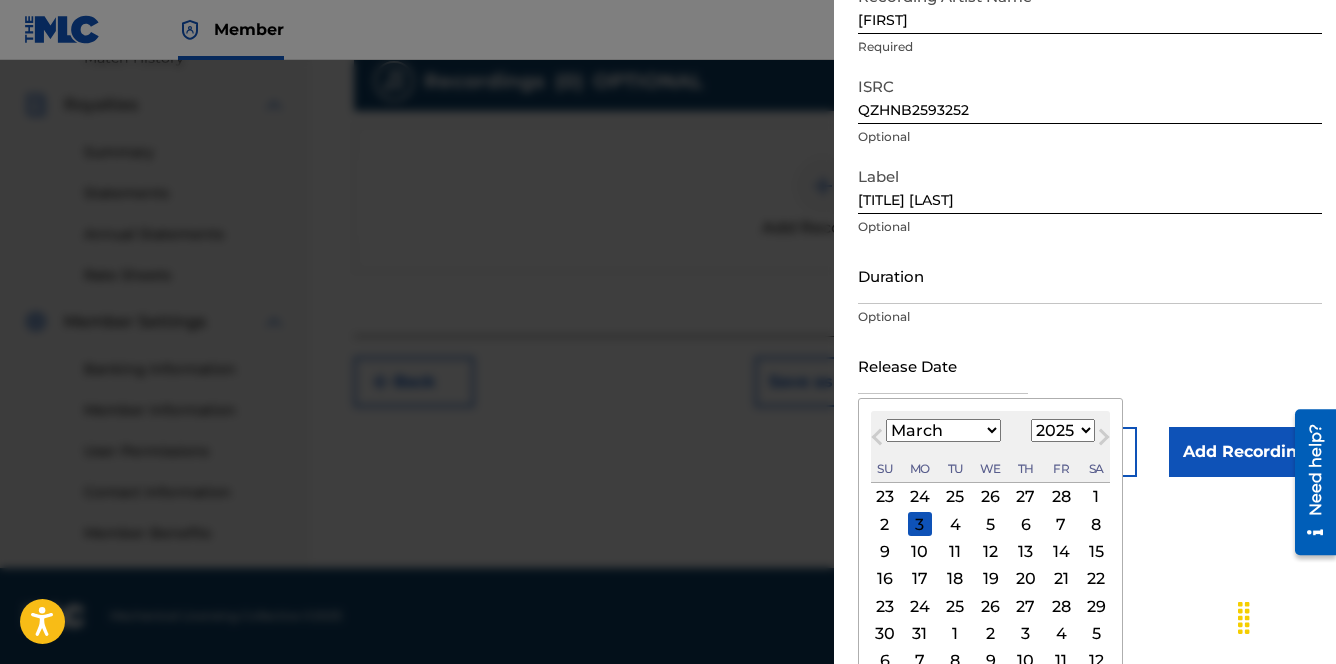 scroll, scrollTop: 242, scrollLeft: 0, axis: vertical 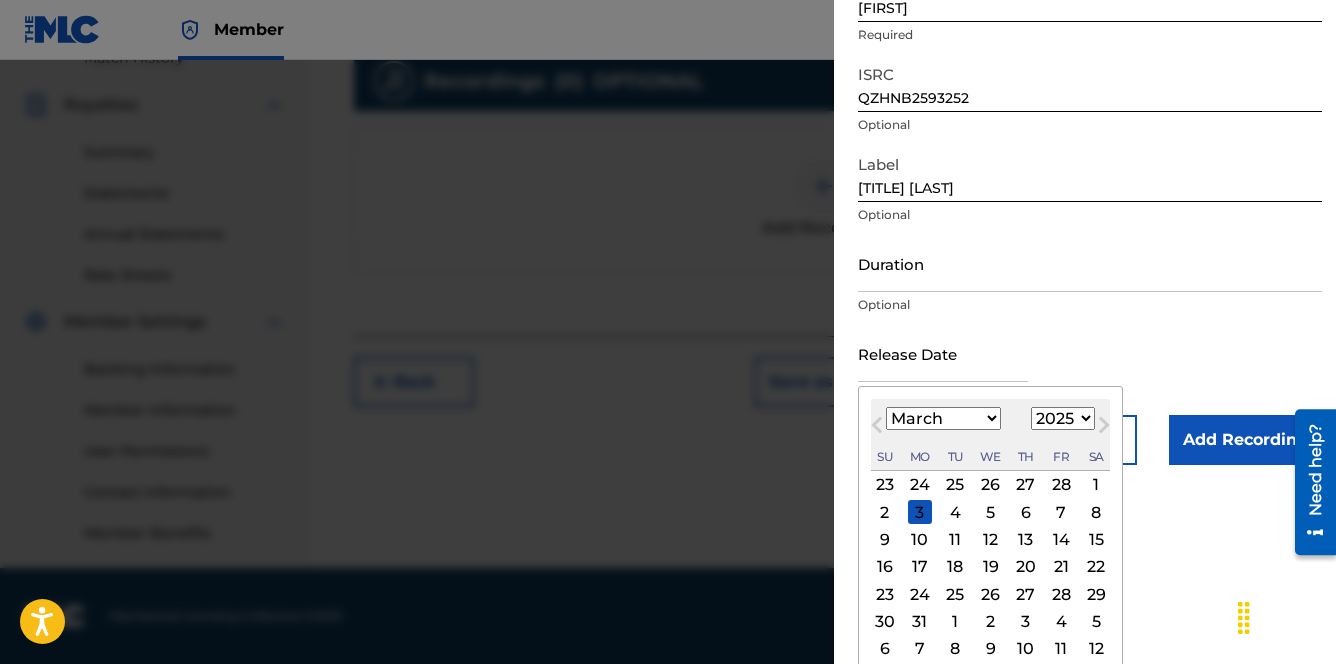 click on "28" at bounding box center [1061, 594] 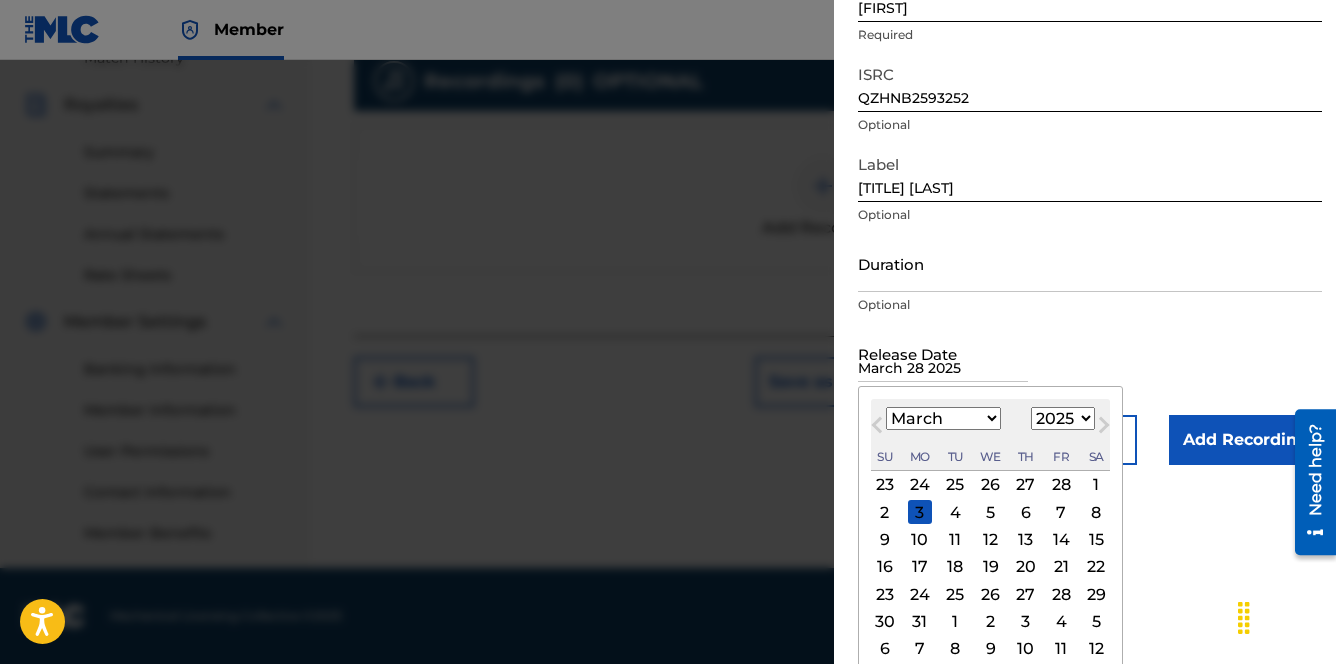 scroll, scrollTop: 67, scrollLeft: 0, axis: vertical 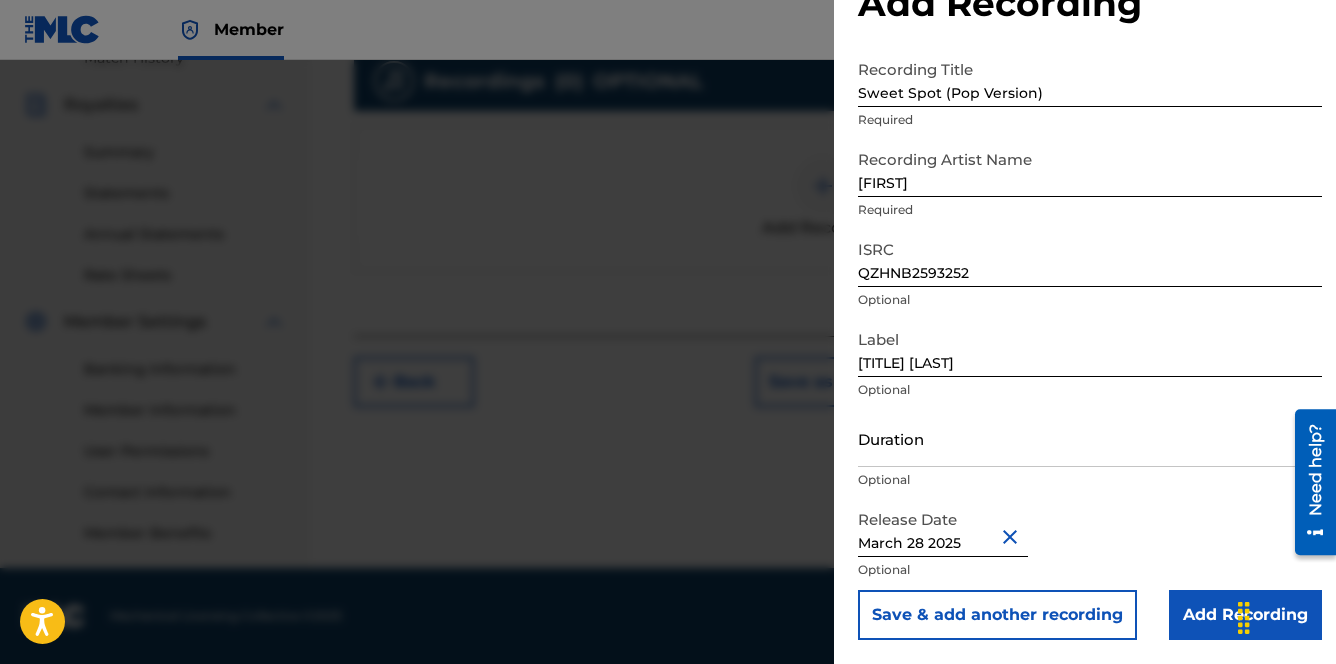 click on "Add Recording" at bounding box center [1245, 615] 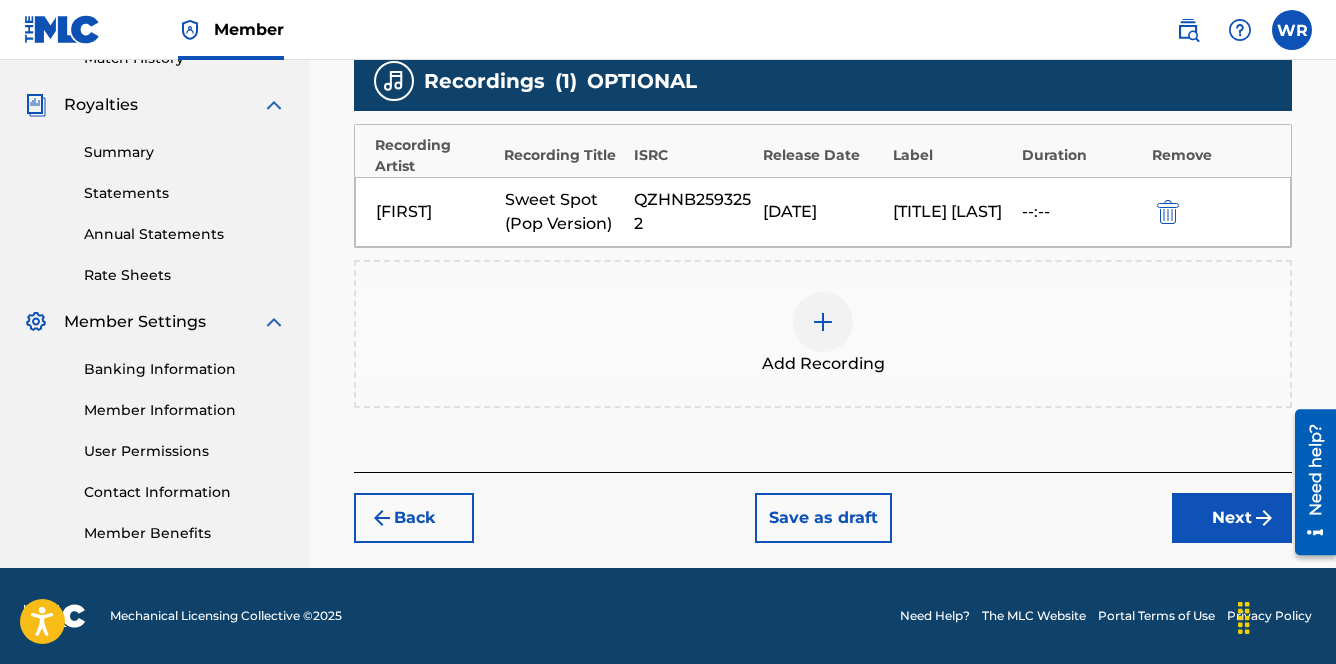 click on "Next" at bounding box center [1232, 518] 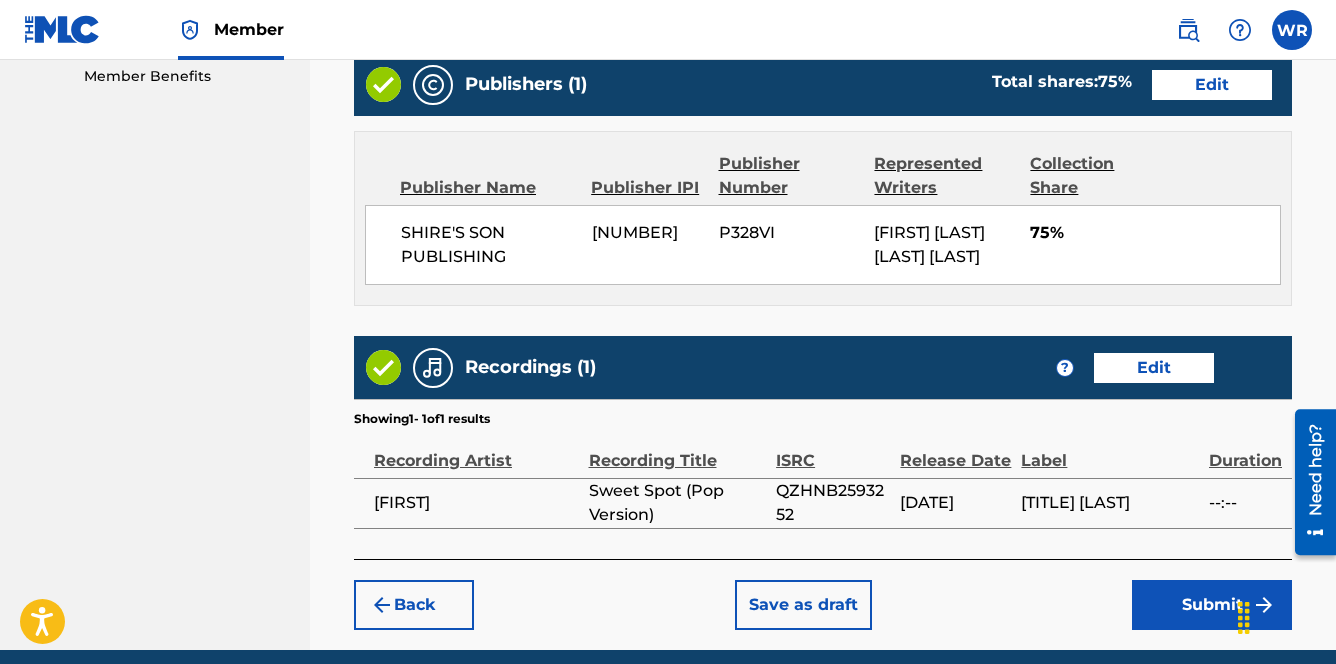 scroll, scrollTop: 1146, scrollLeft: 0, axis: vertical 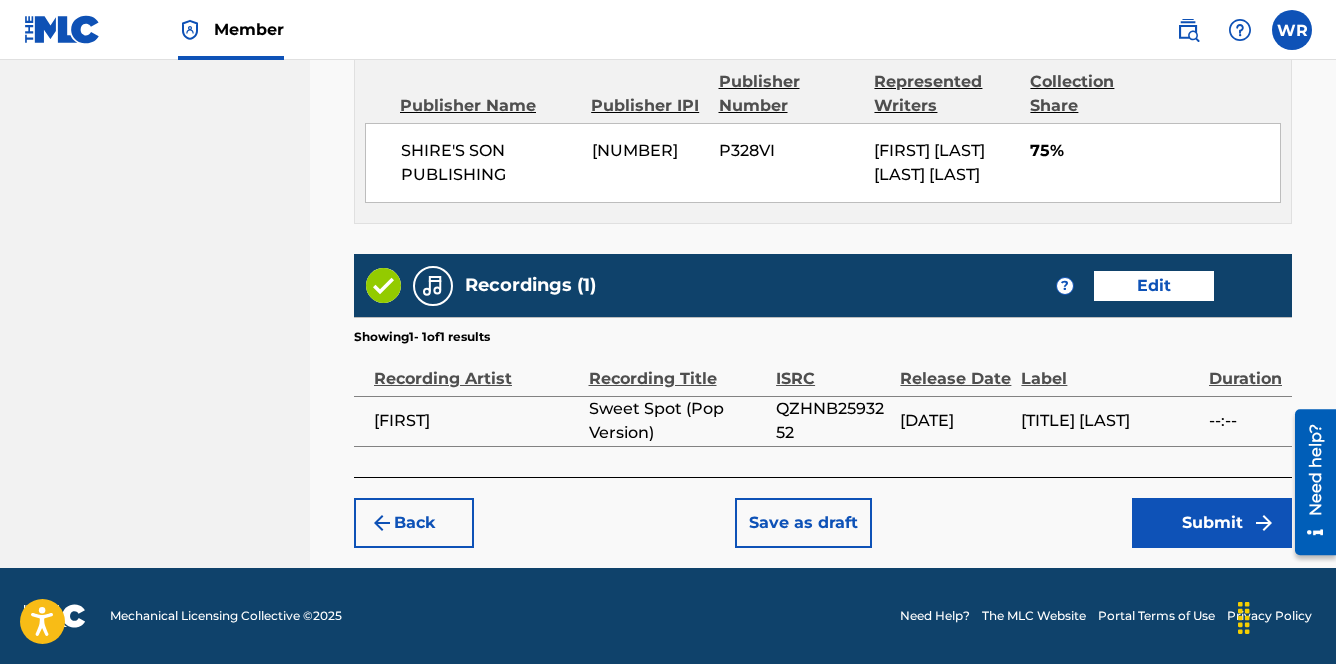 click on "Submit" at bounding box center [1212, 523] 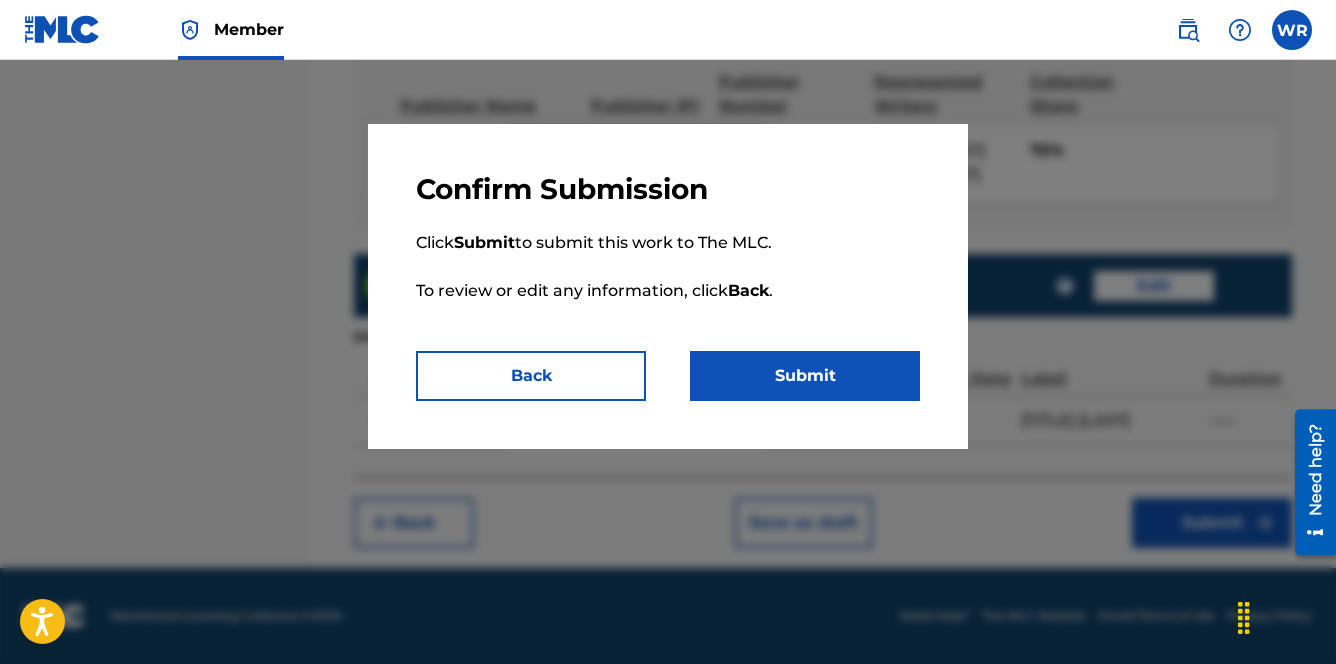 click on "Submit" at bounding box center (805, 376) 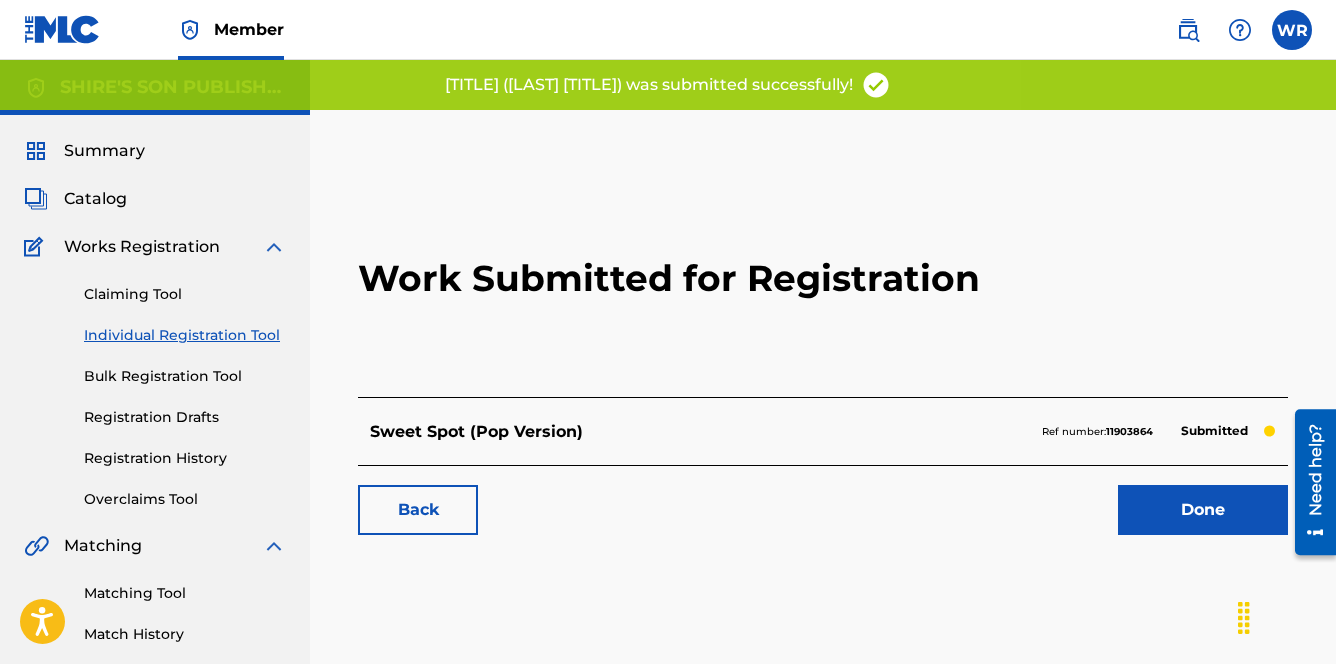 click on "Done" at bounding box center (1203, 510) 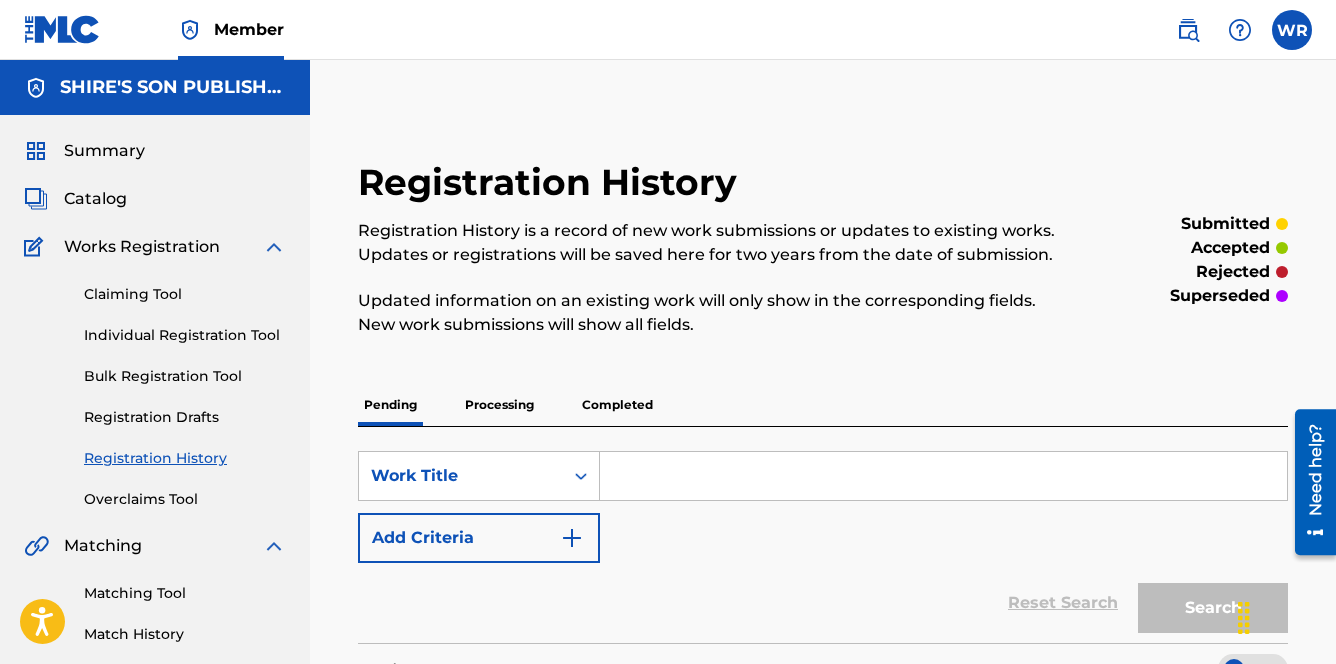 click on "Individual Registration Tool" at bounding box center [185, 335] 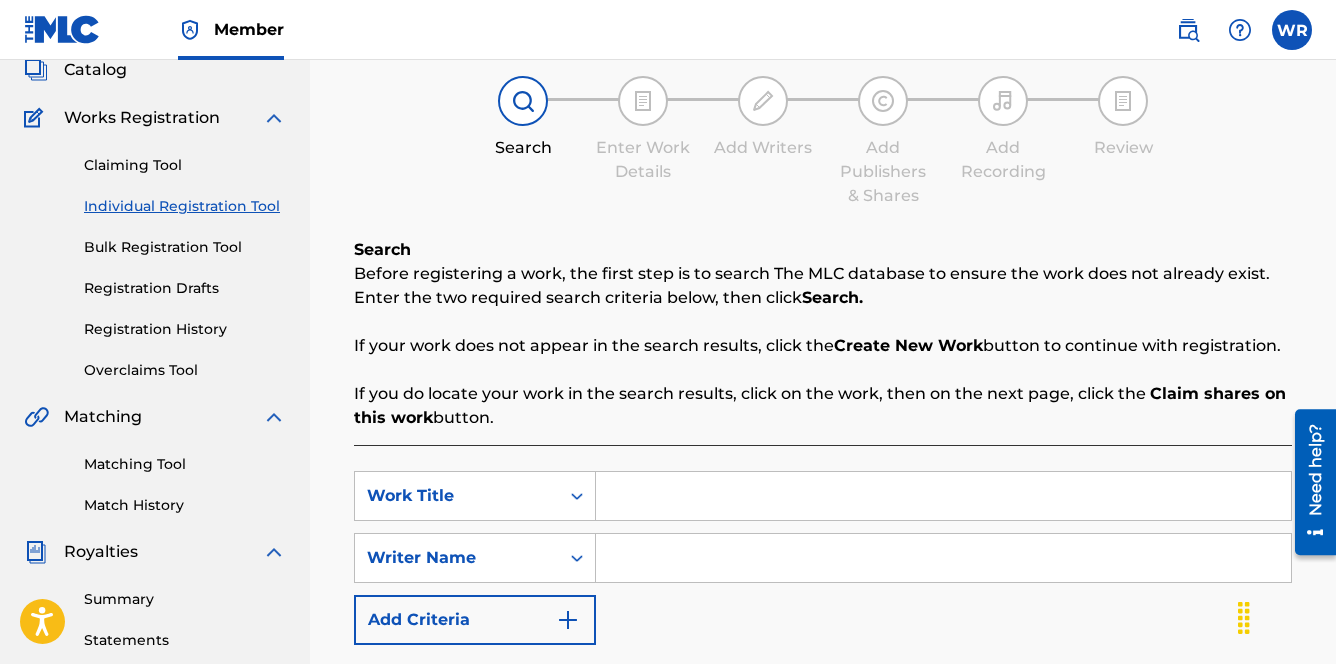 scroll, scrollTop: 246, scrollLeft: 0, axis: vertical 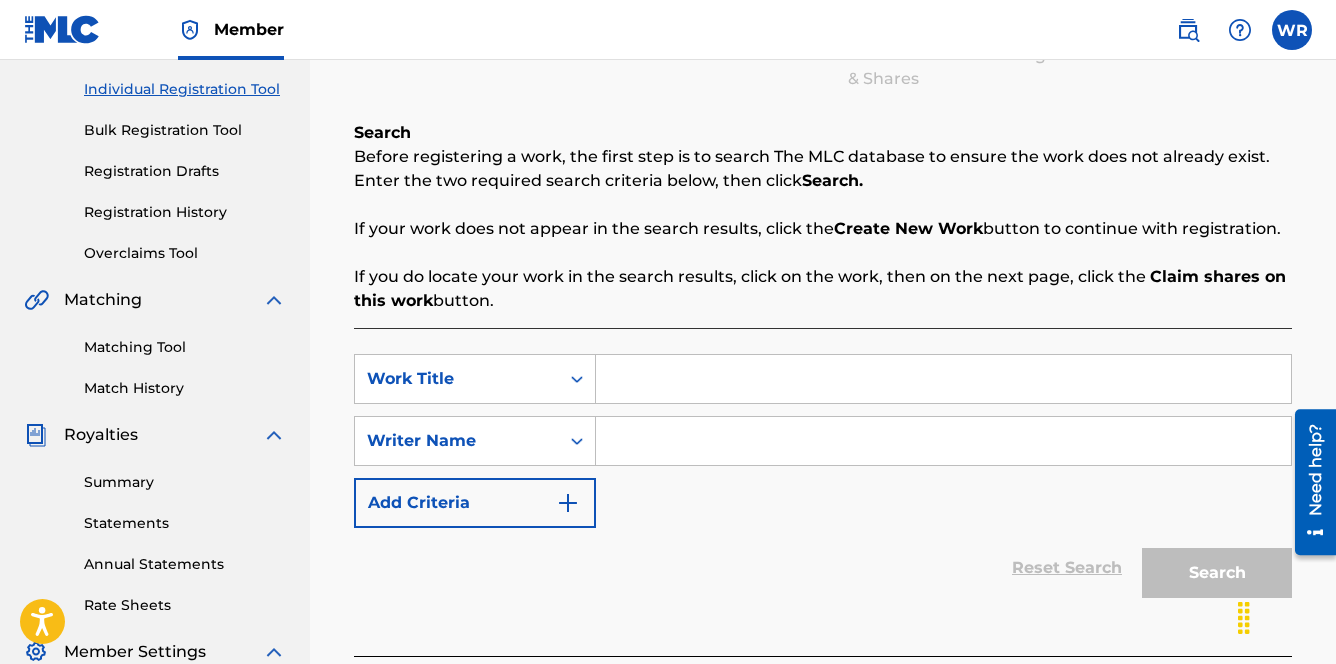 click at bounding box center [943, 379] 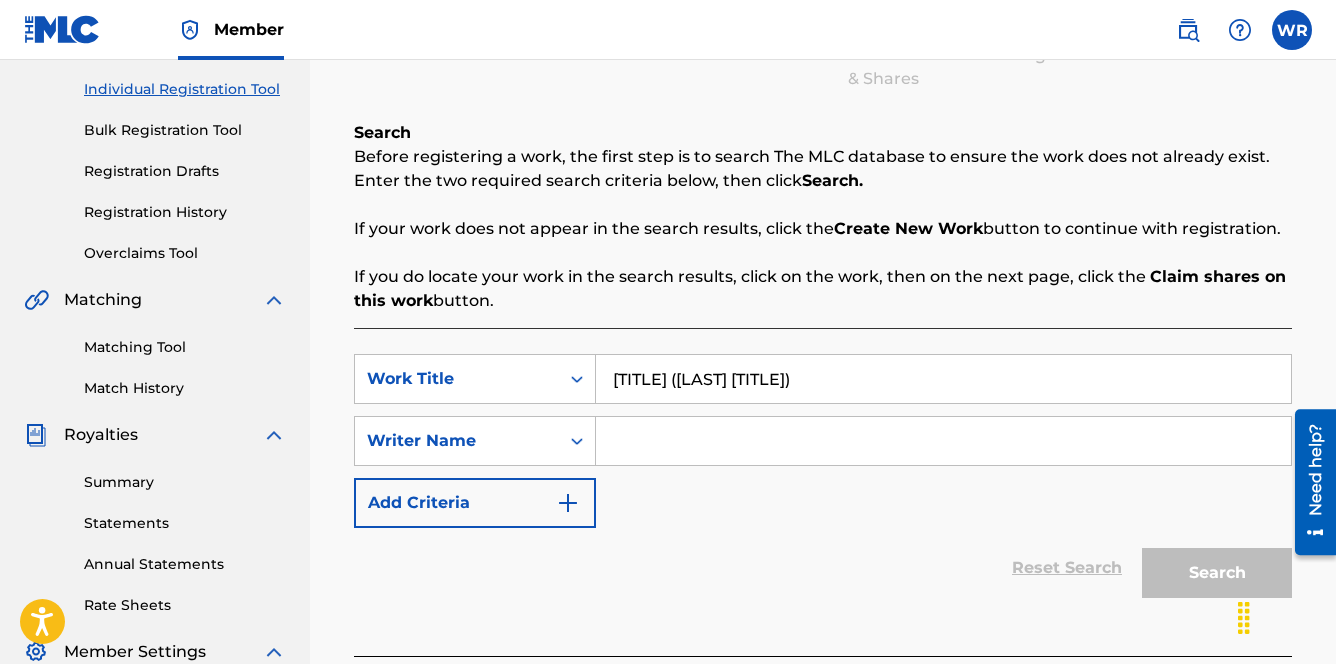 type on "[TITLE] ([LAST] [TITLE])" 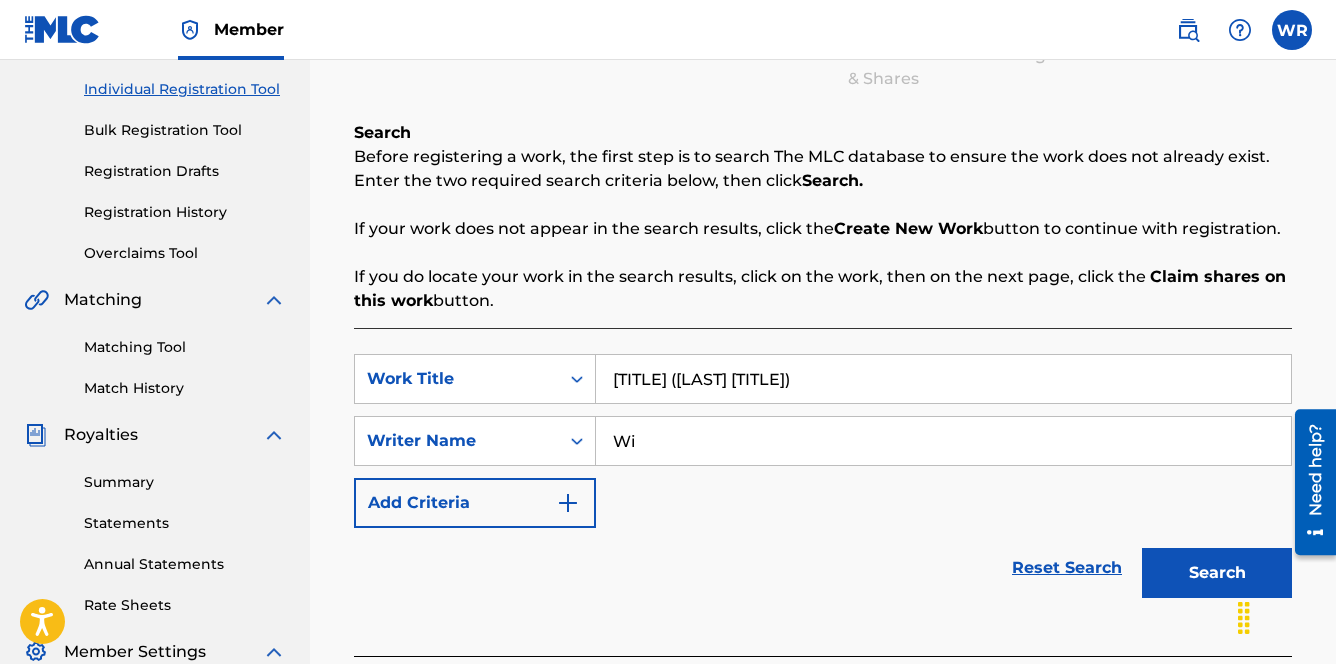 type on "[FIRST] [LAST] [LAST] [LAST]" 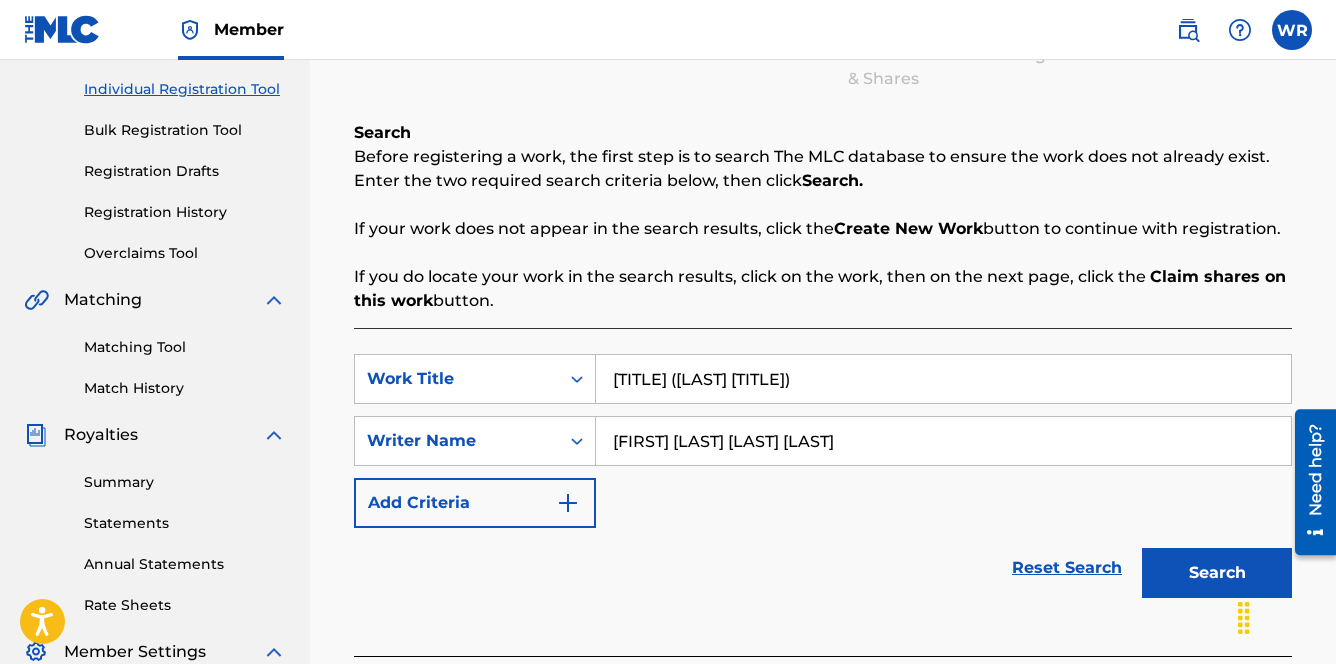 click on "Search" at bounding box center (1217, 573) 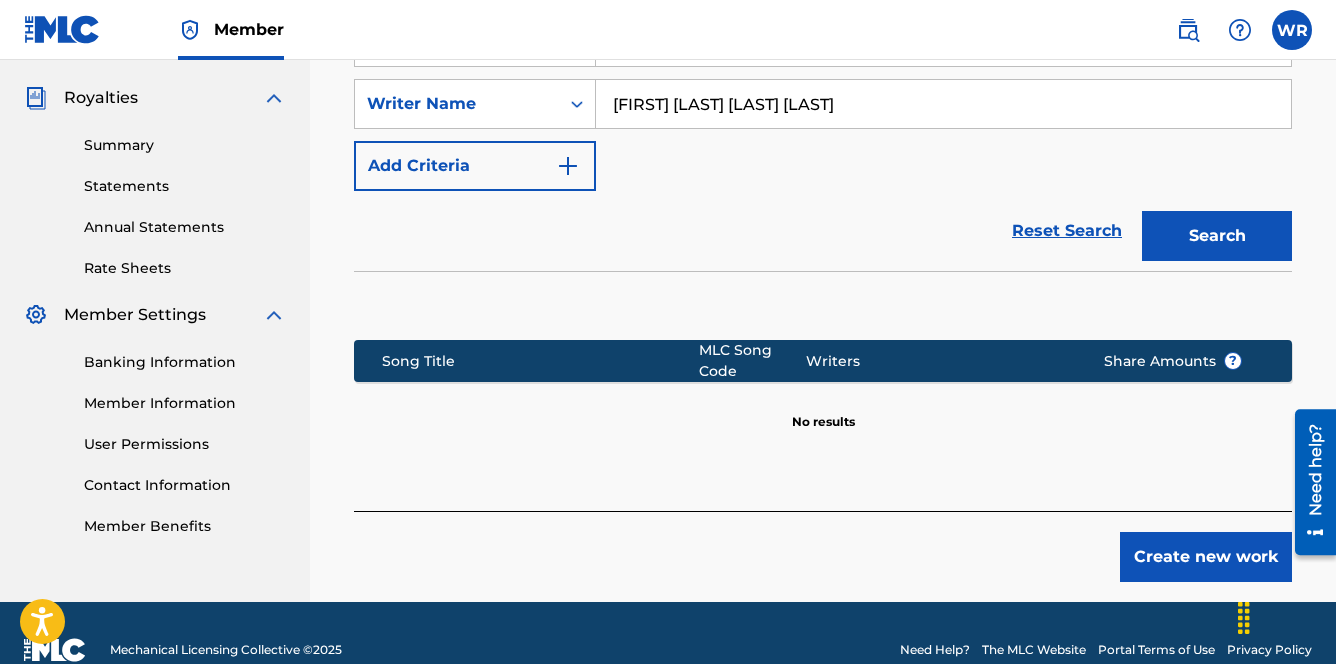 scroll, scrollTop: 617, scrollLeft: 0, axis: vertical 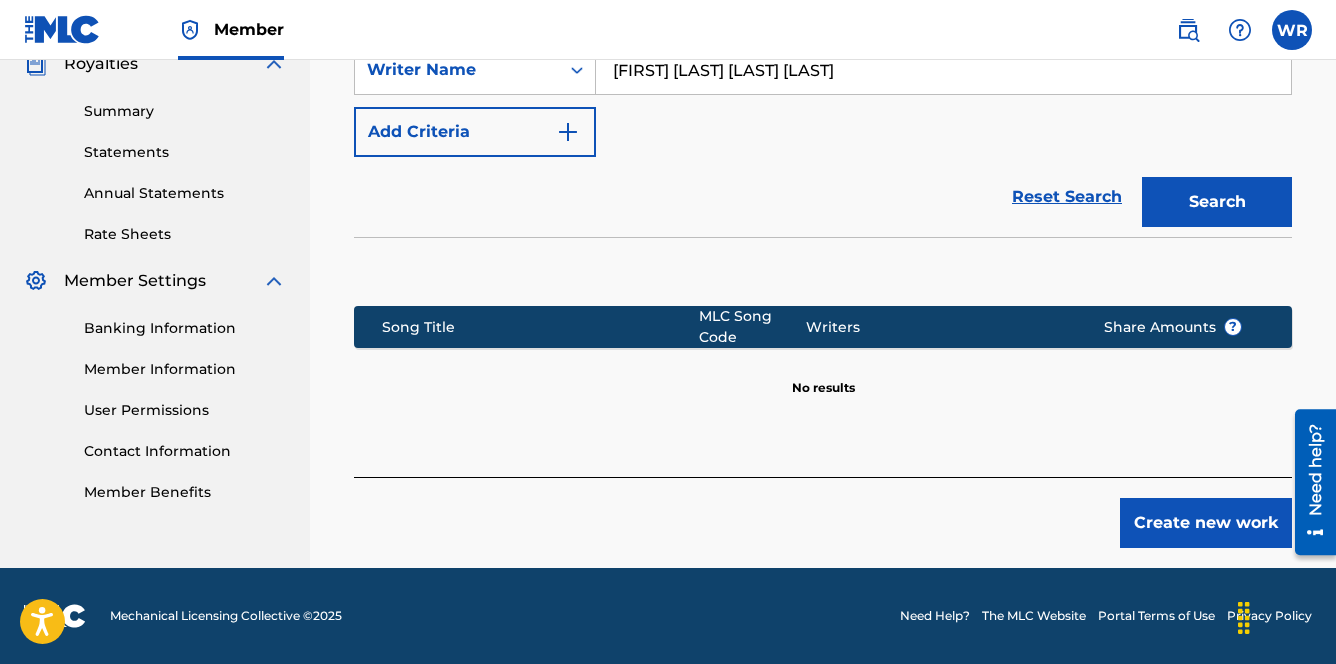 click on "Create new work" at bounding box center (1206, 523) 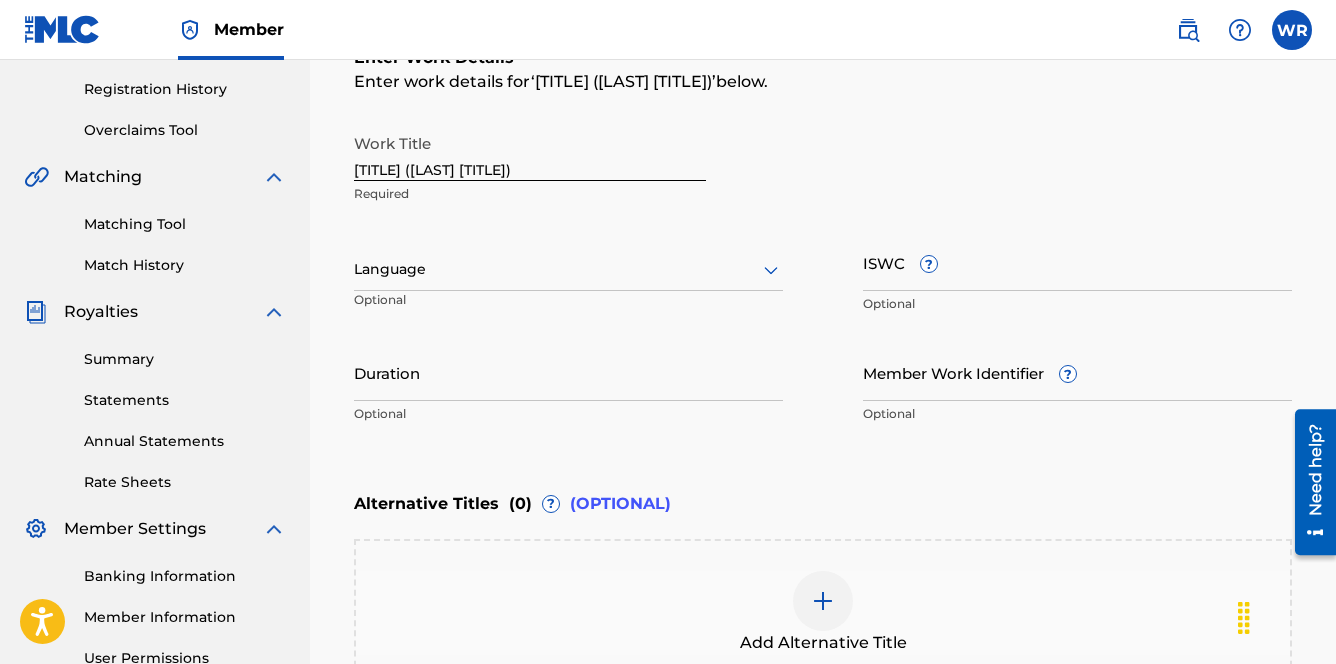 scroll, scrollTop: 296, scrollLeft: 0, axis: vertical 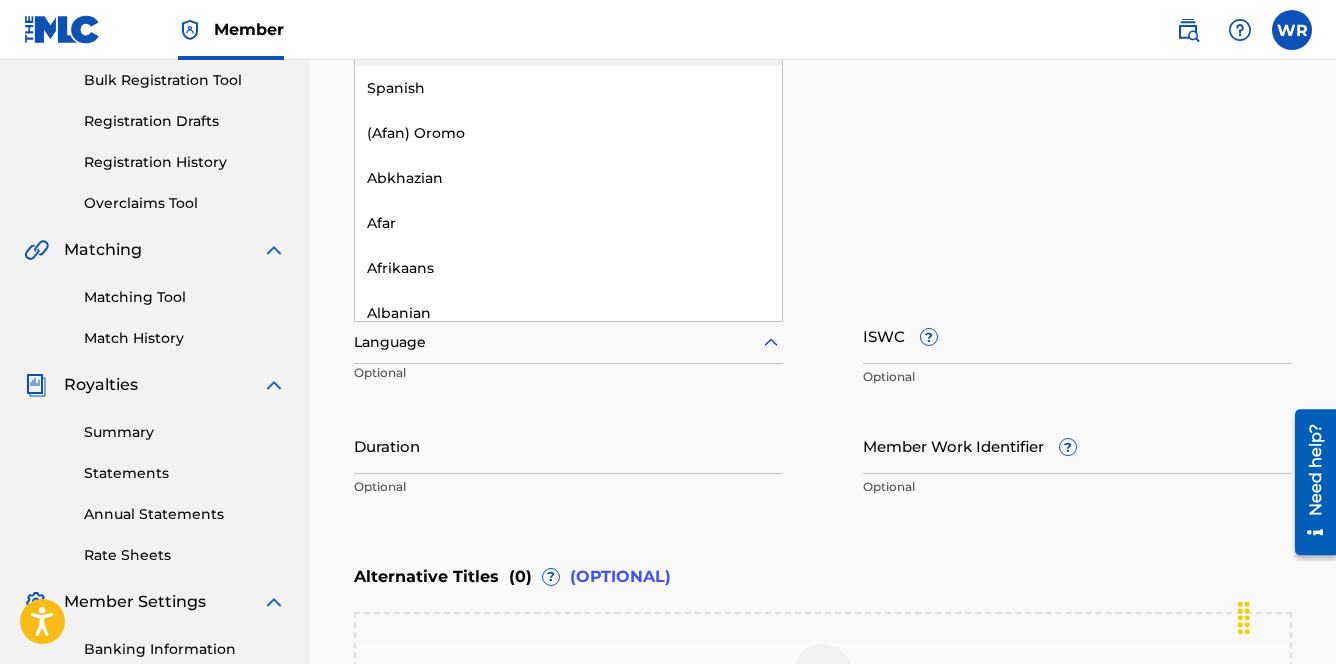 click at bounding box center [568, 342] 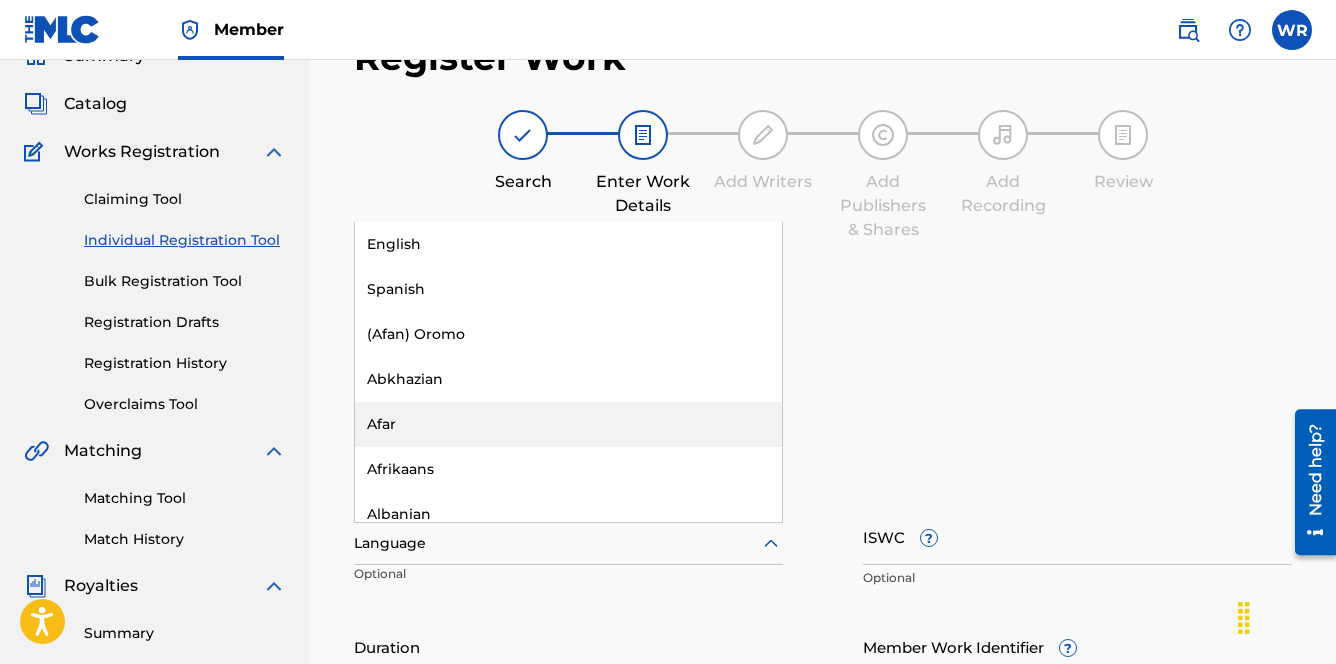 scroll, scrollTop: 0, scrollLeft: 0, axis: both 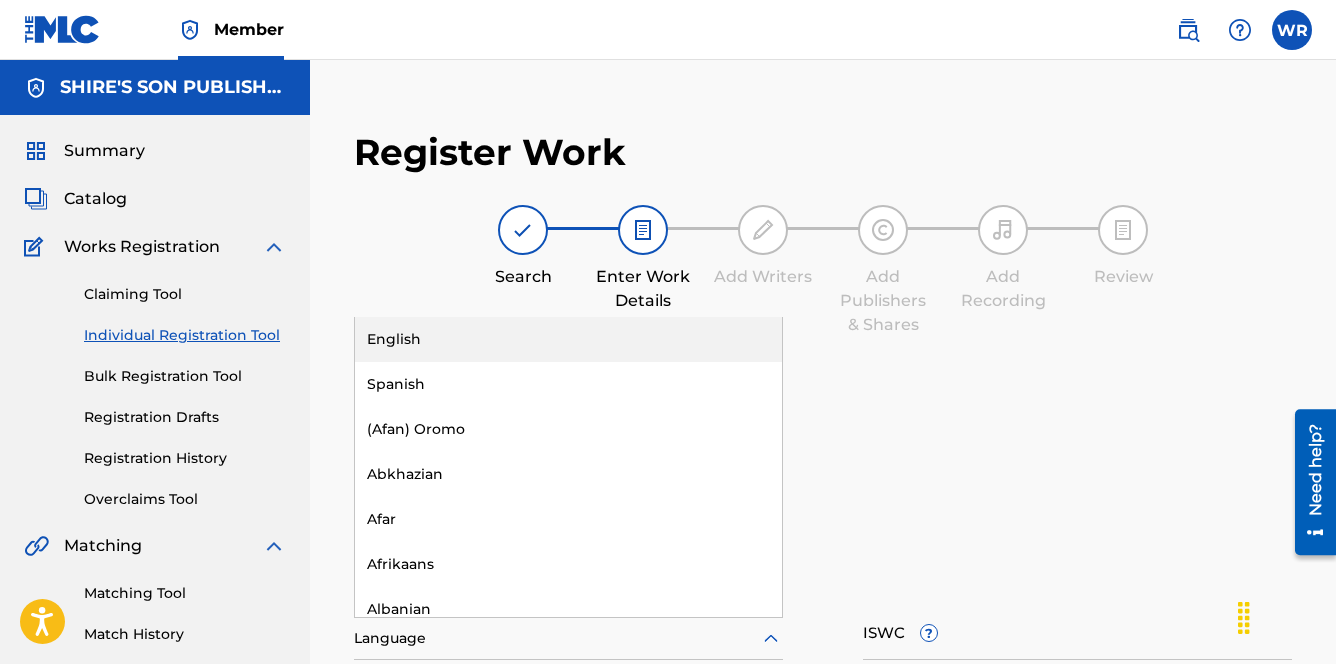 click on "English" at bounding box center (568, 339) 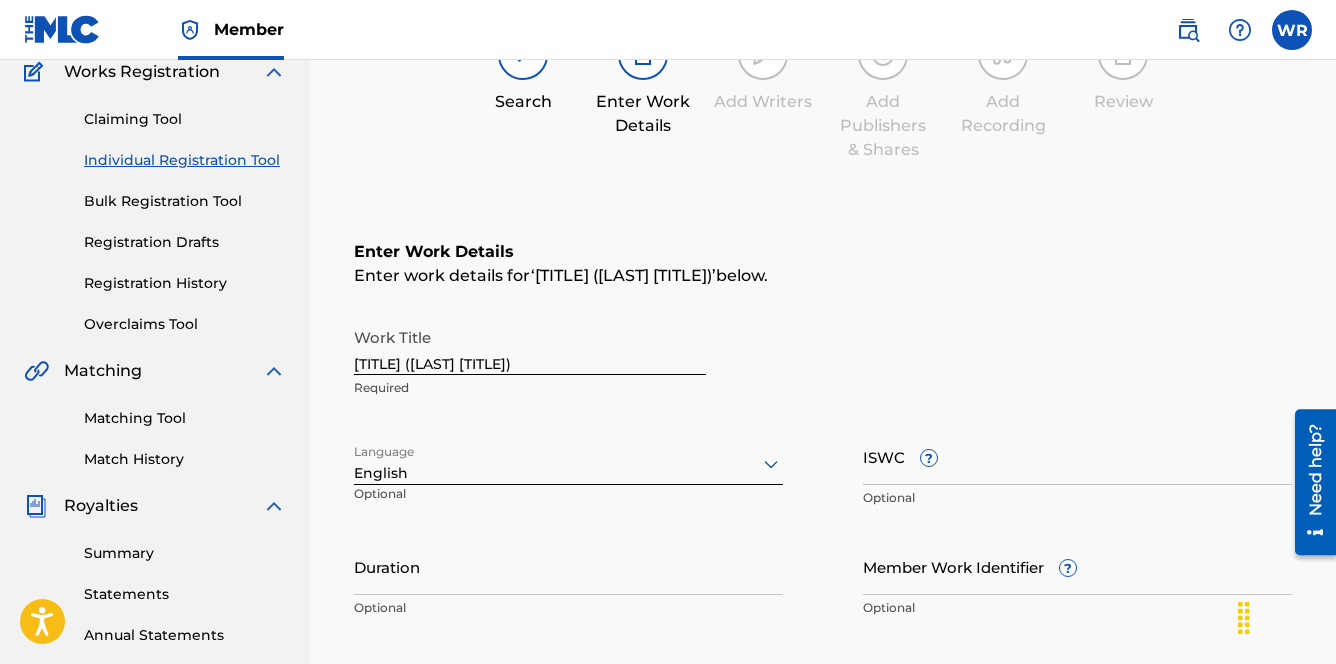 scroll, scrollTop: 200, scrollLeft: 0, axis: vertical 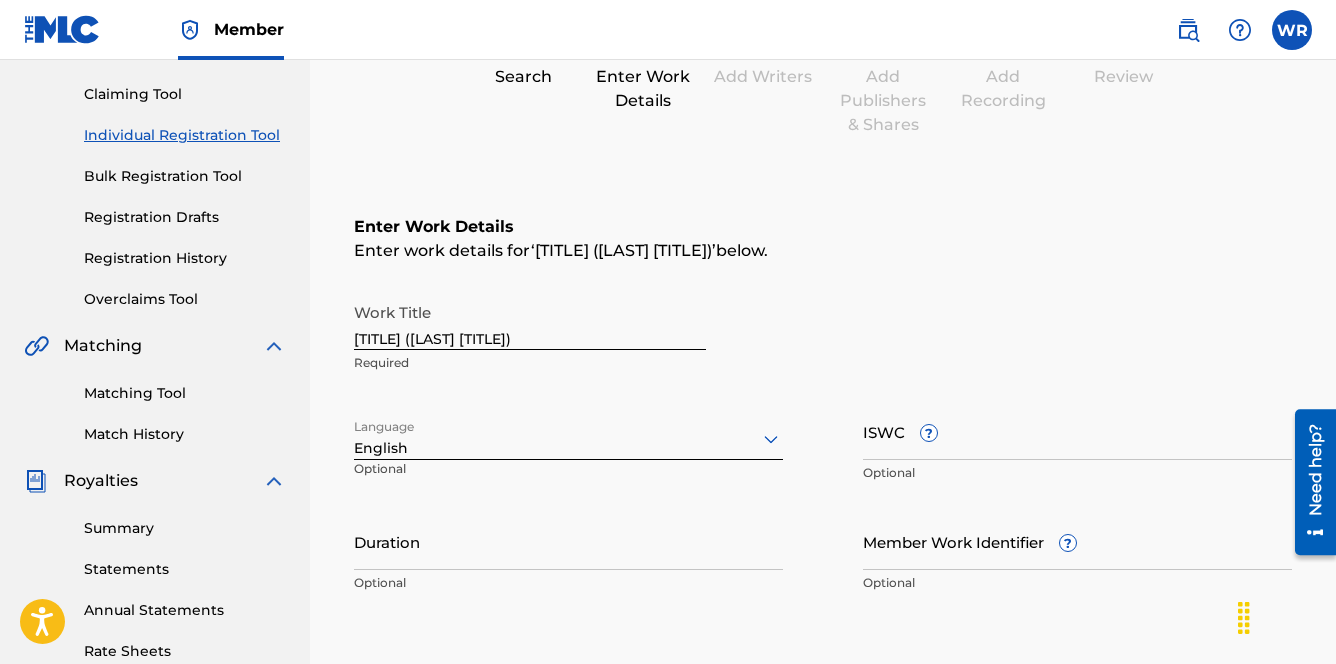 click on "ISWC   ?" at bounding box center [1077, 431] 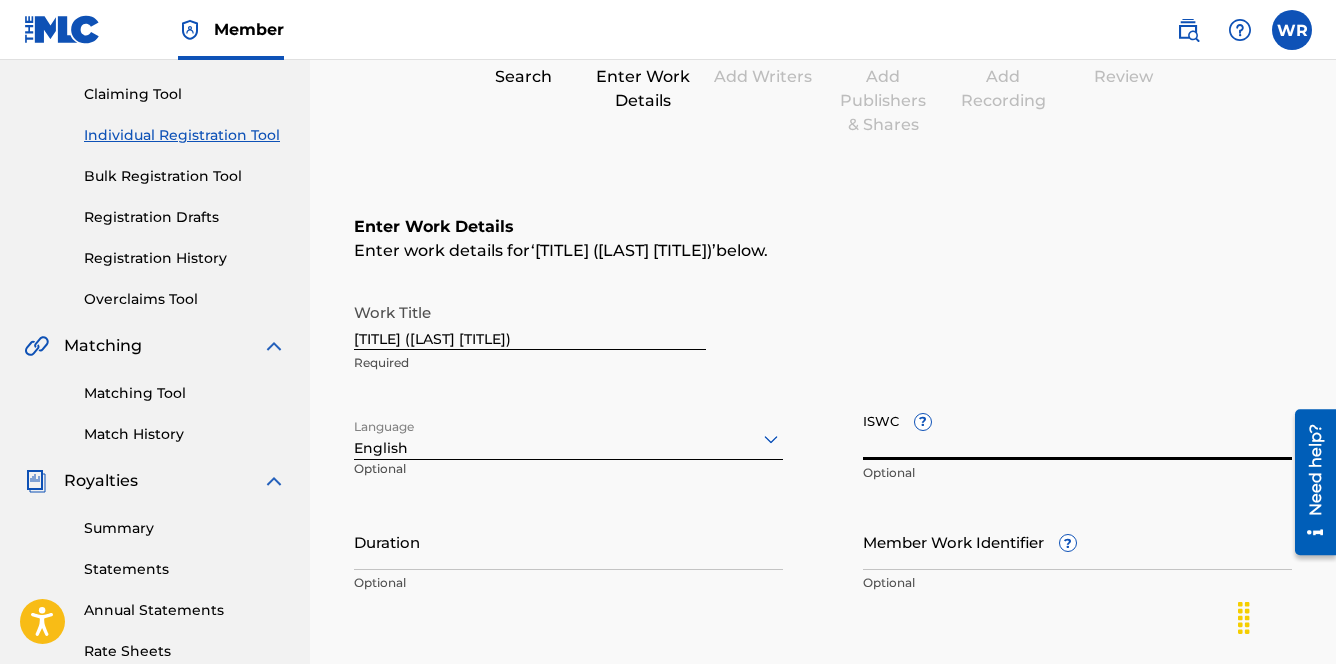 paste on "[NUMBER]" 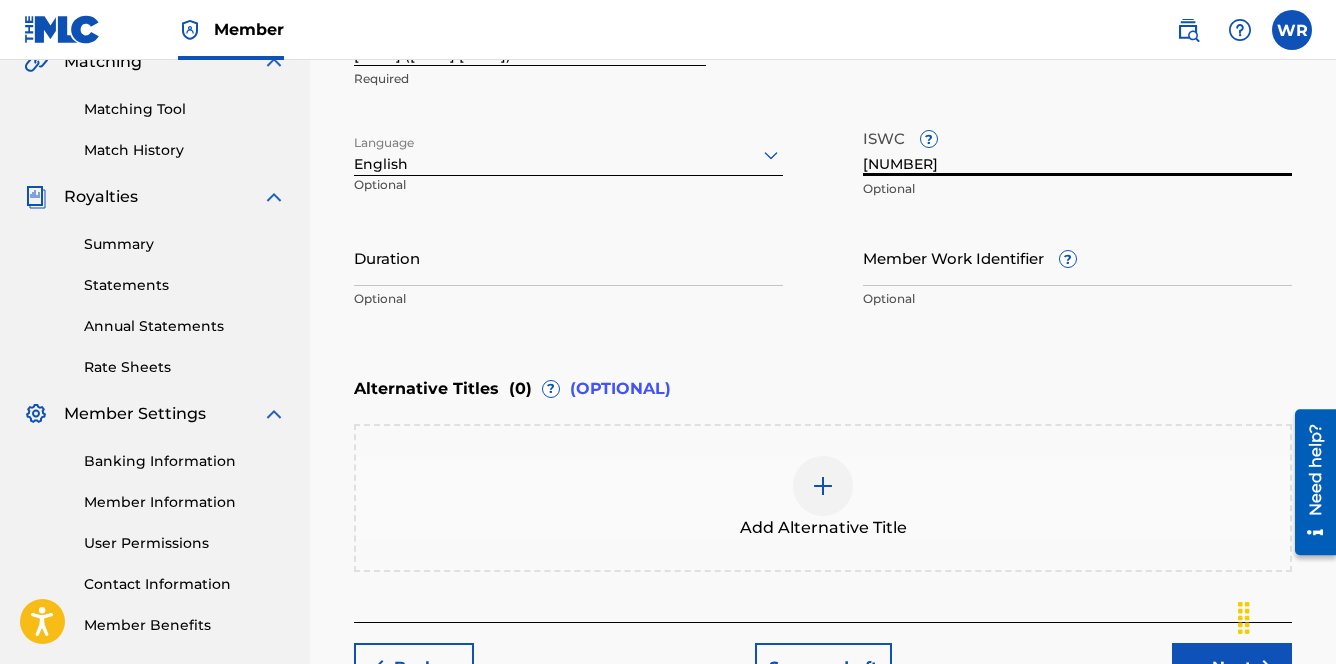 scroll, scrollTop: 526, scrollLeft: 0, axis: vertical 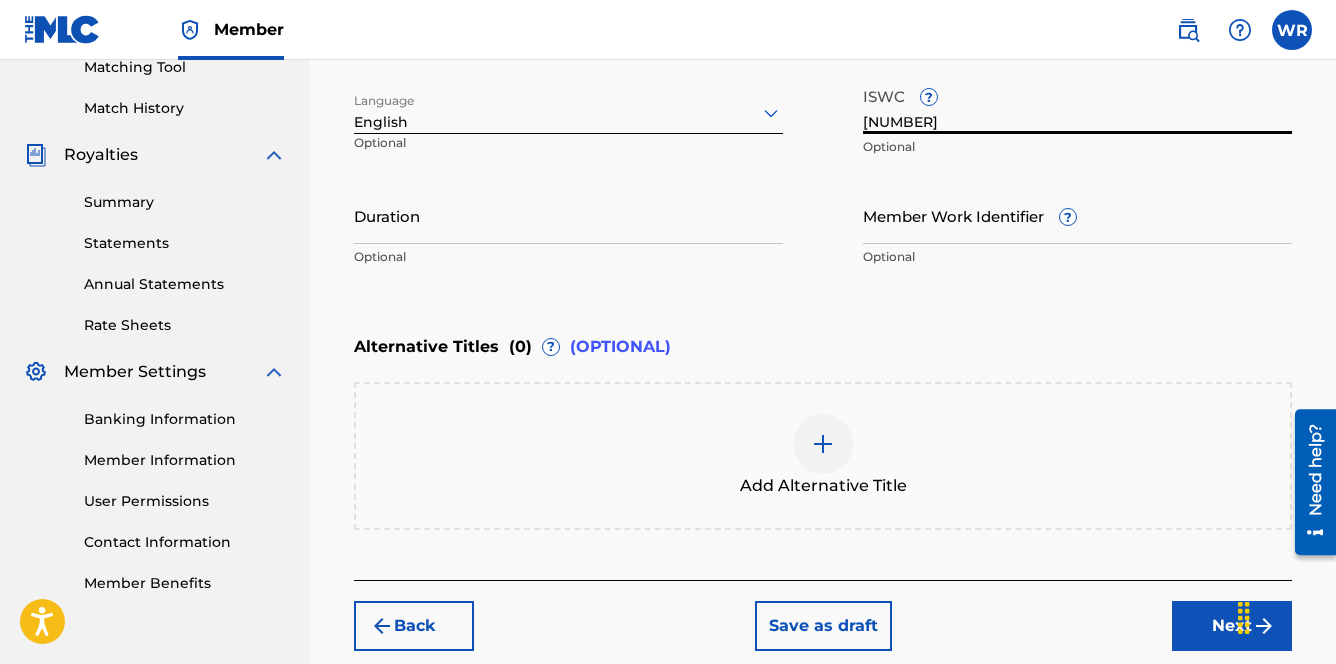 type on "[NUMBER]" 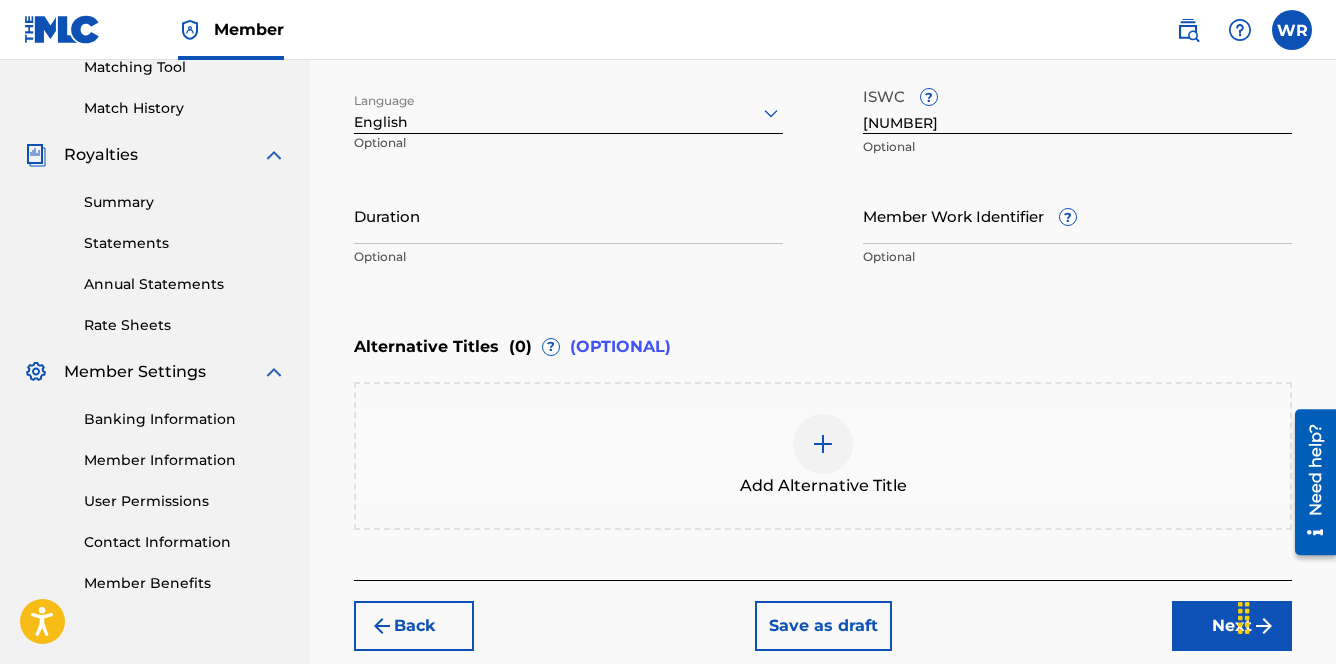 click on "Next" at bounding box center [1232, 626] 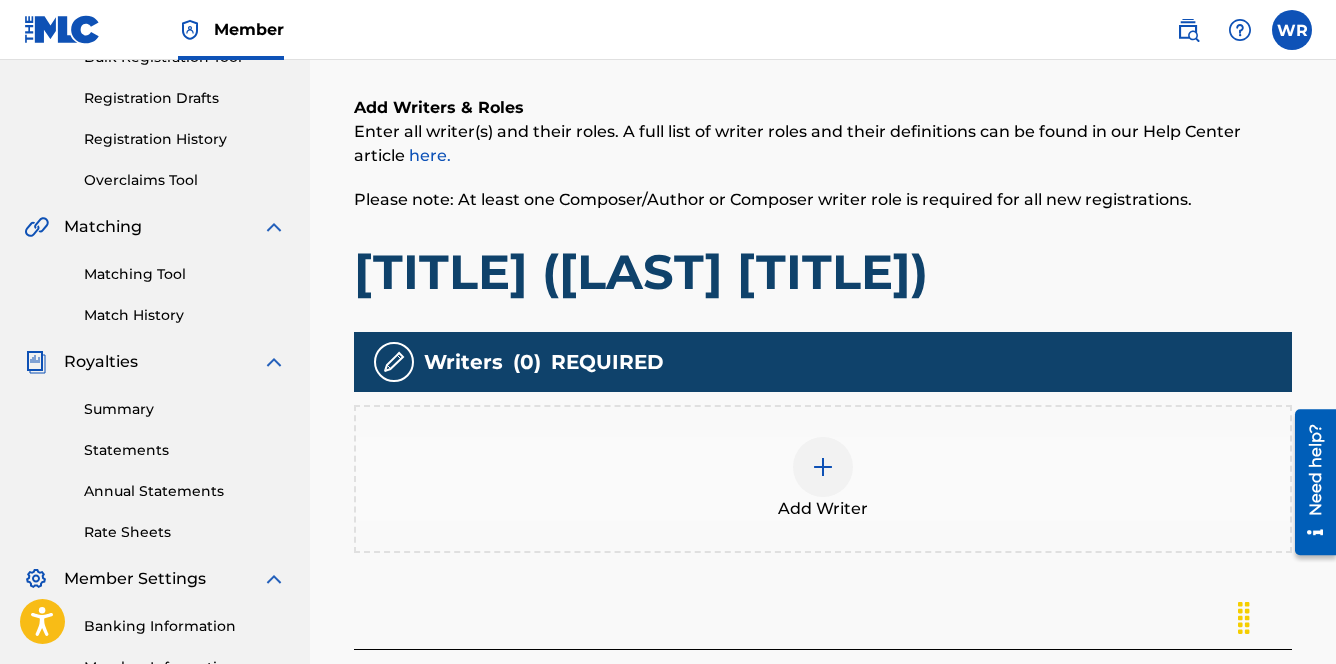 scroll, scrollTop: 375, scrollLeft: 0, axis: vertical 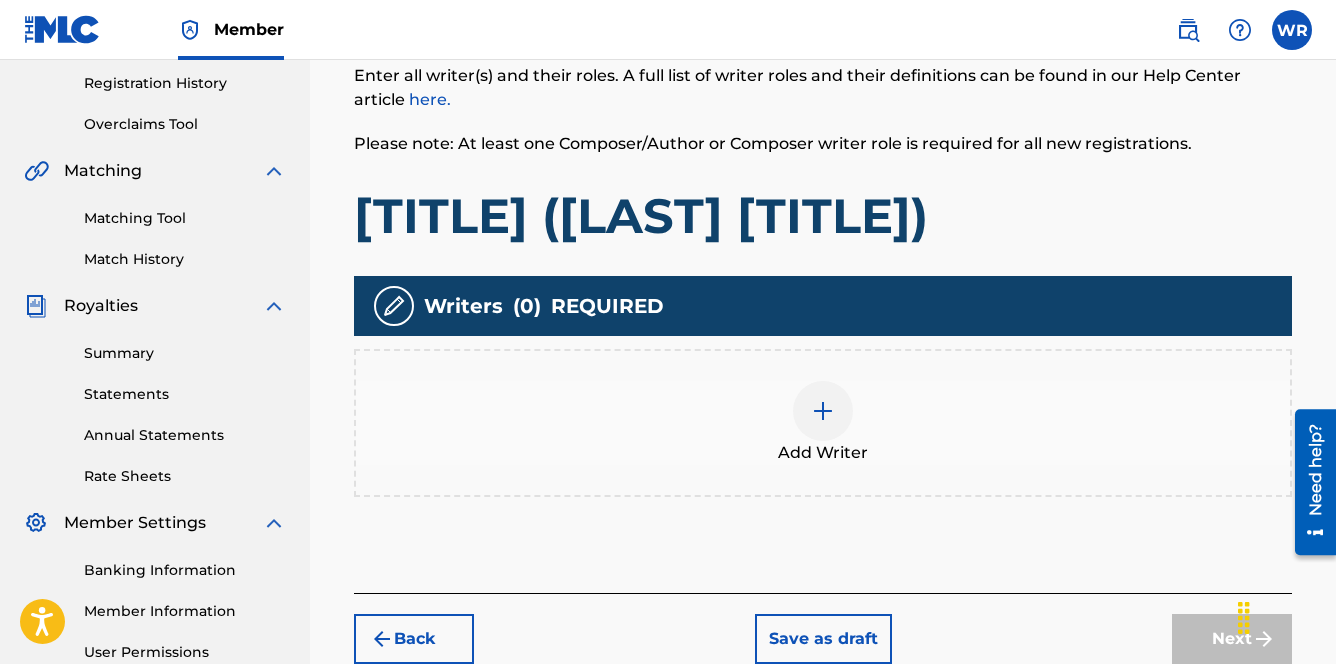 click on "Add Writer" at bounding box center (823, 423) 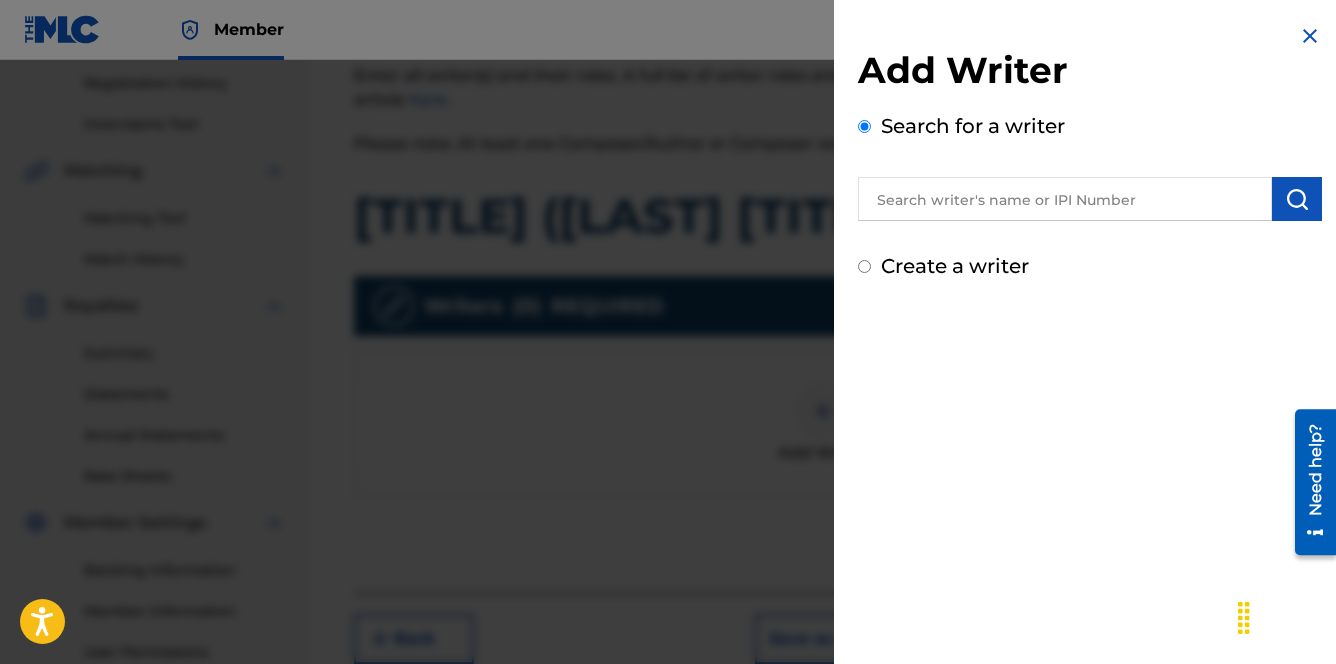 click at bounding box center (1065, 199) 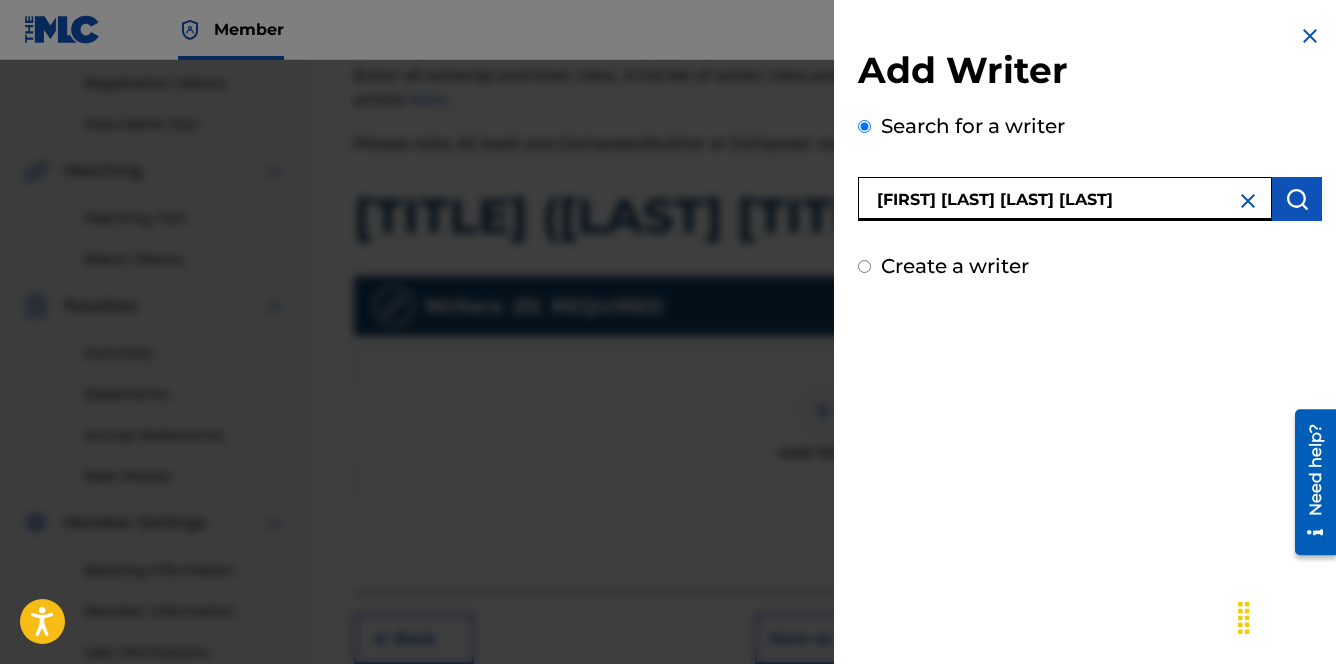 type on "[FIRST] [LAST] [LAST] [LAST]" 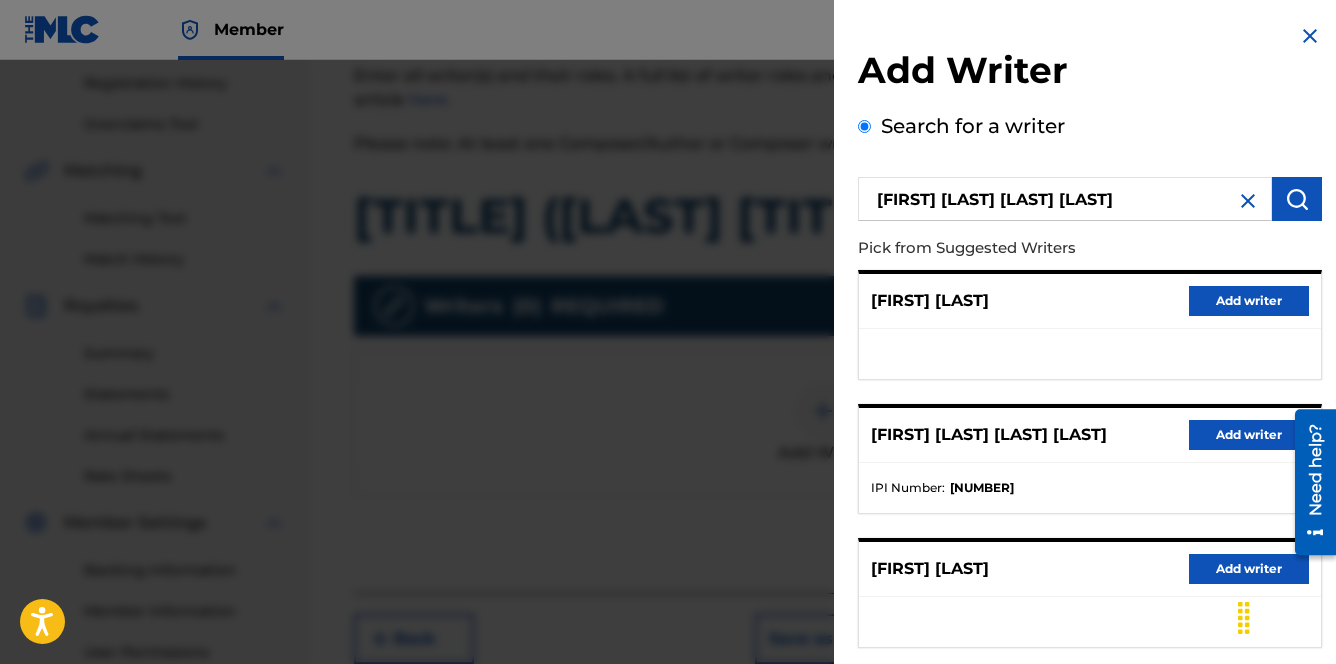 click on "Add writer" at bounding box center [1249, 435] 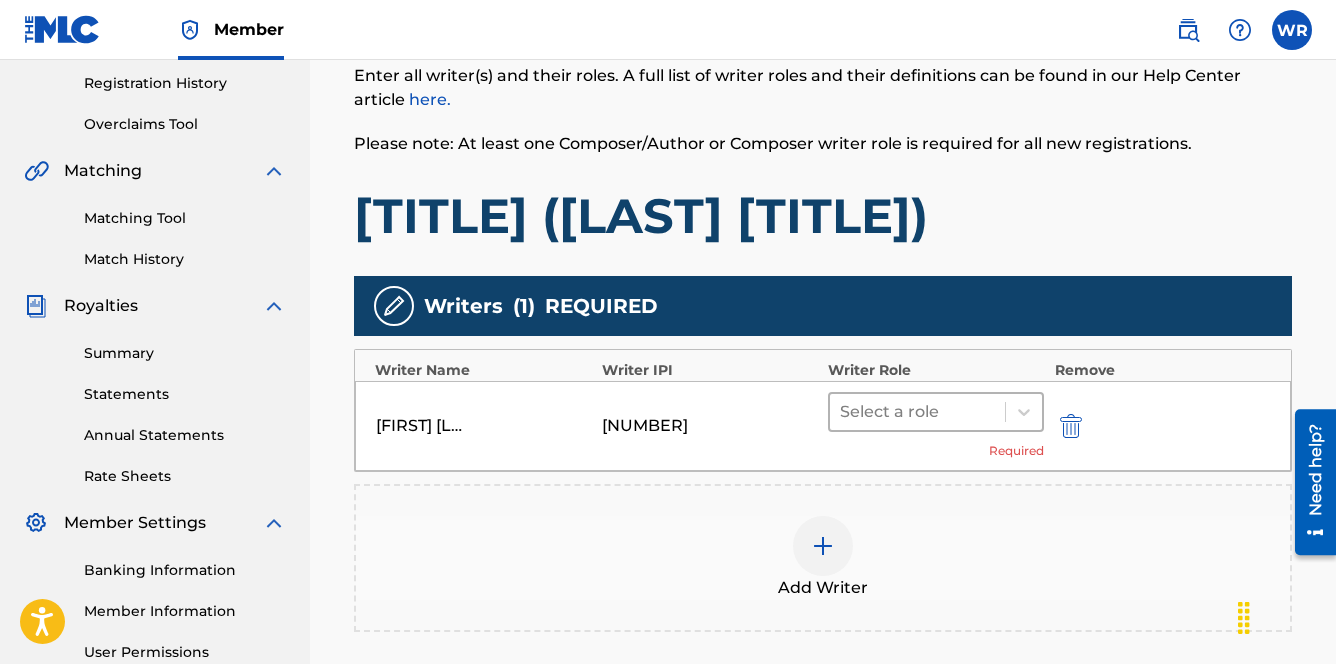 click at bounding box center [917, 412] 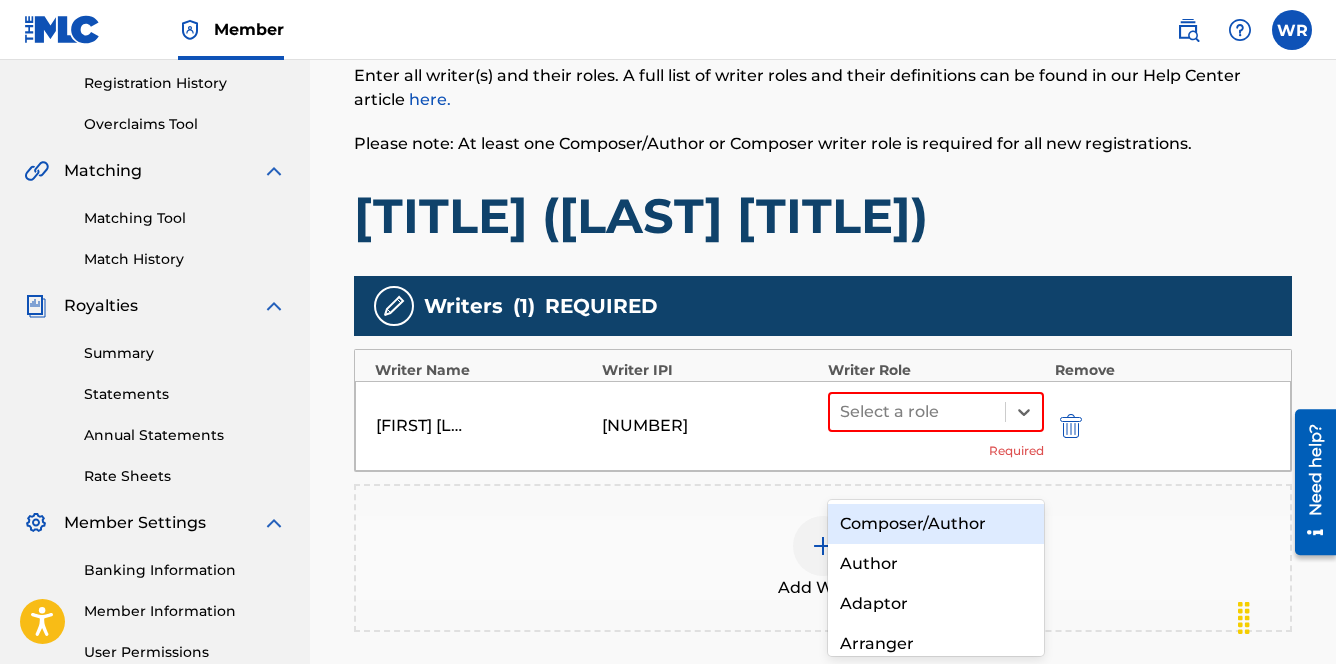 click on "Composer/Author" at bounding box center (936, 524) 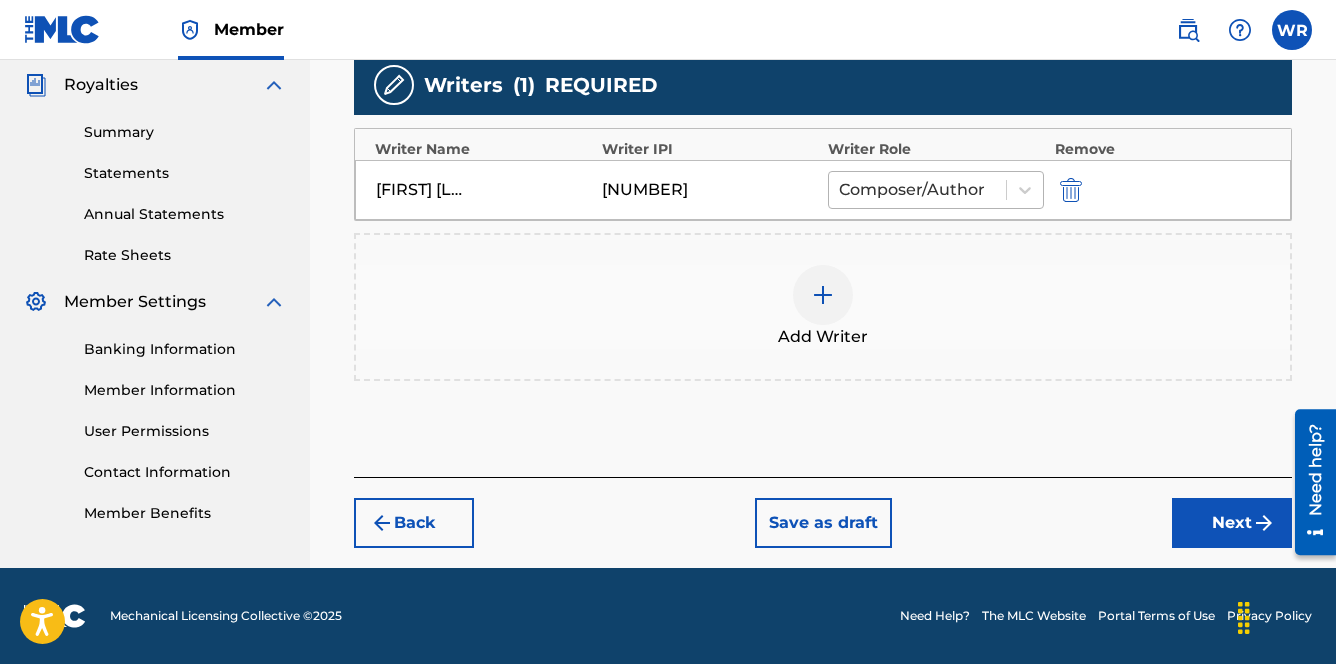 scroll, scrollTop: 656, scrollLeft: 0, axis: vertical 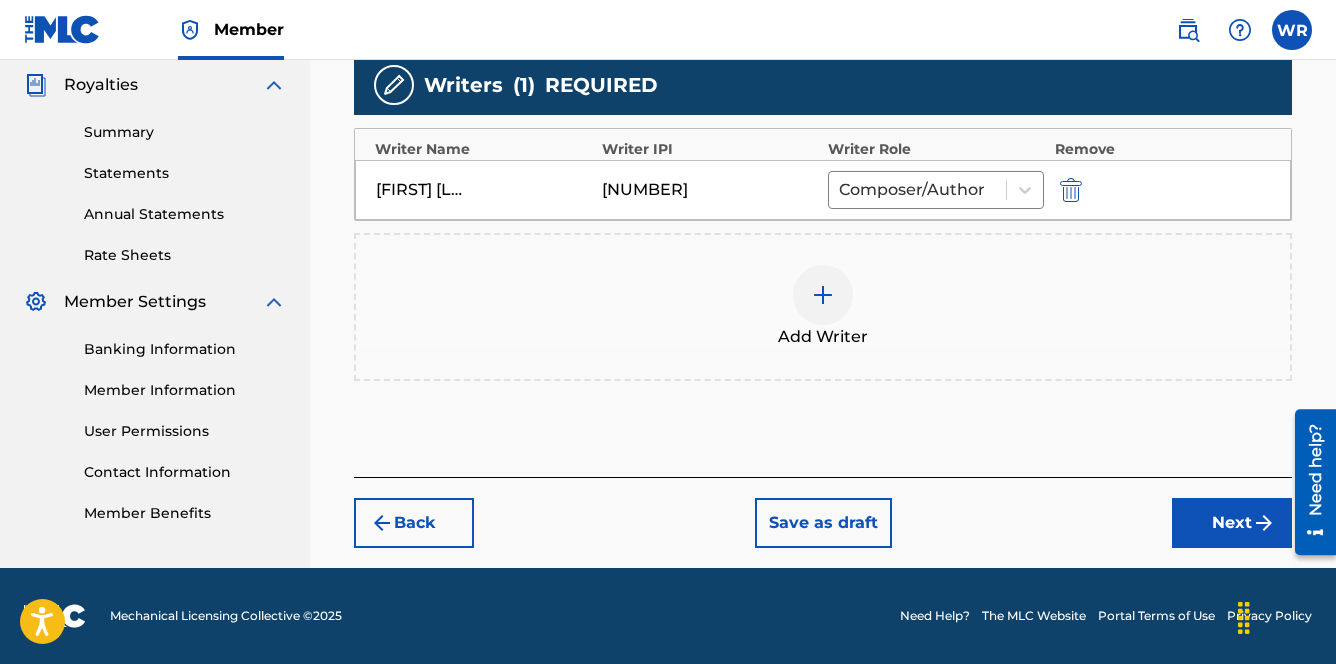 click on "Next" at bounding box center [1232, 523] 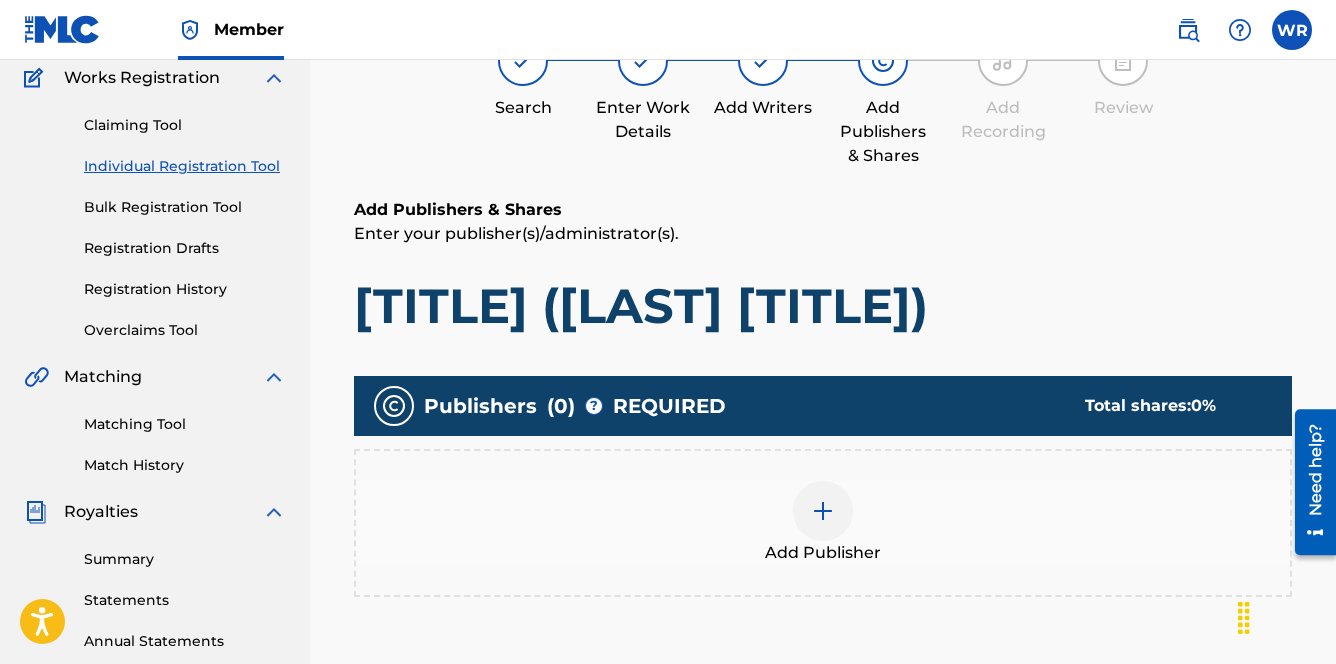 scroll, scrollTop: 303, scrollLeft: 0, axis: vertical 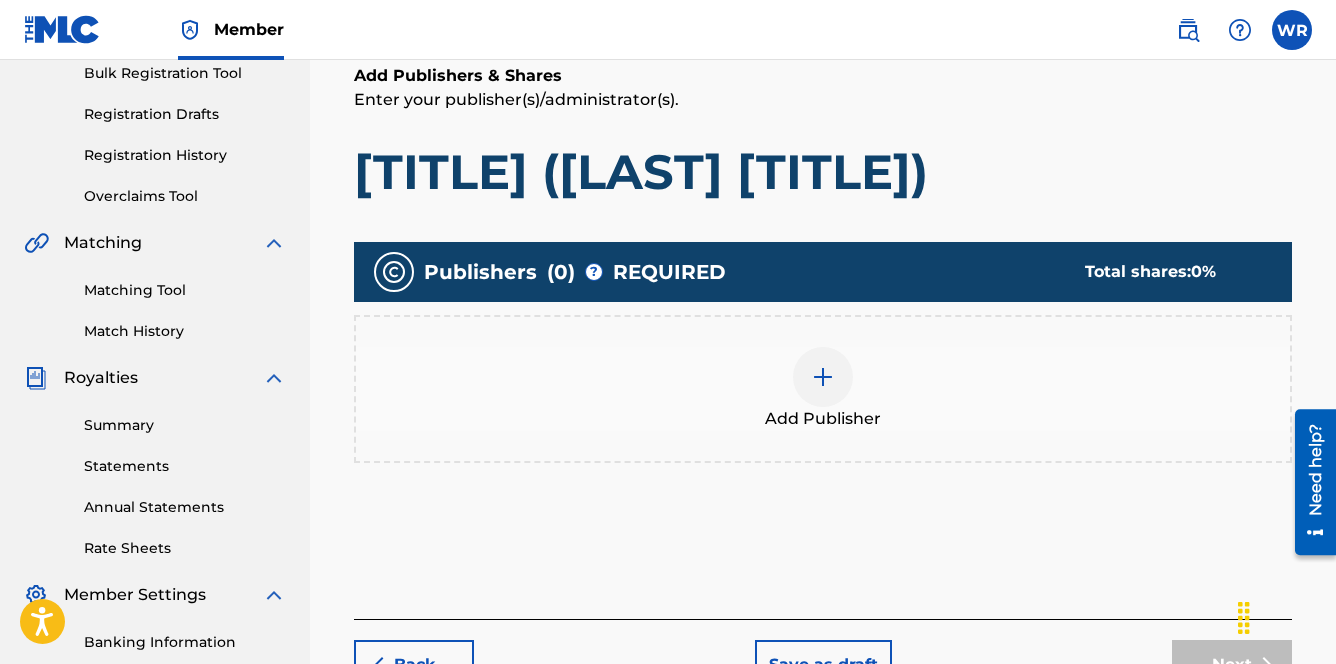 click at bounding box center [823, 377] 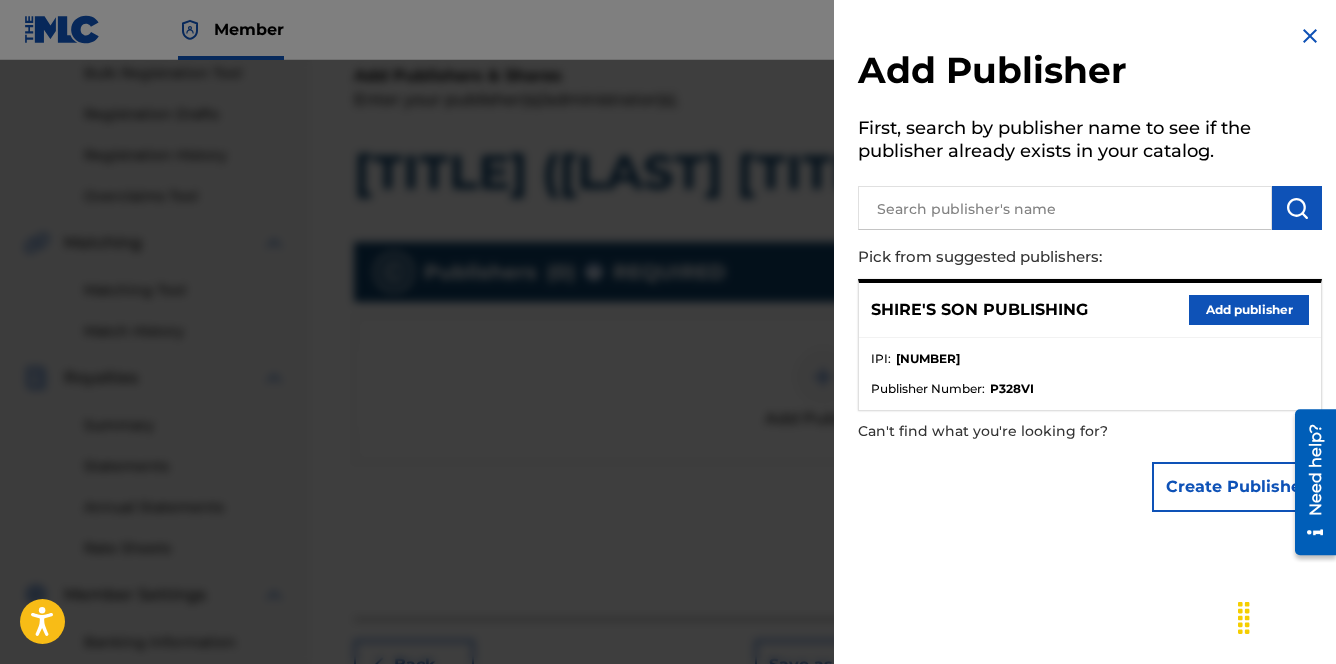 click on "Add publisher" at bounding box center [1249, 310] 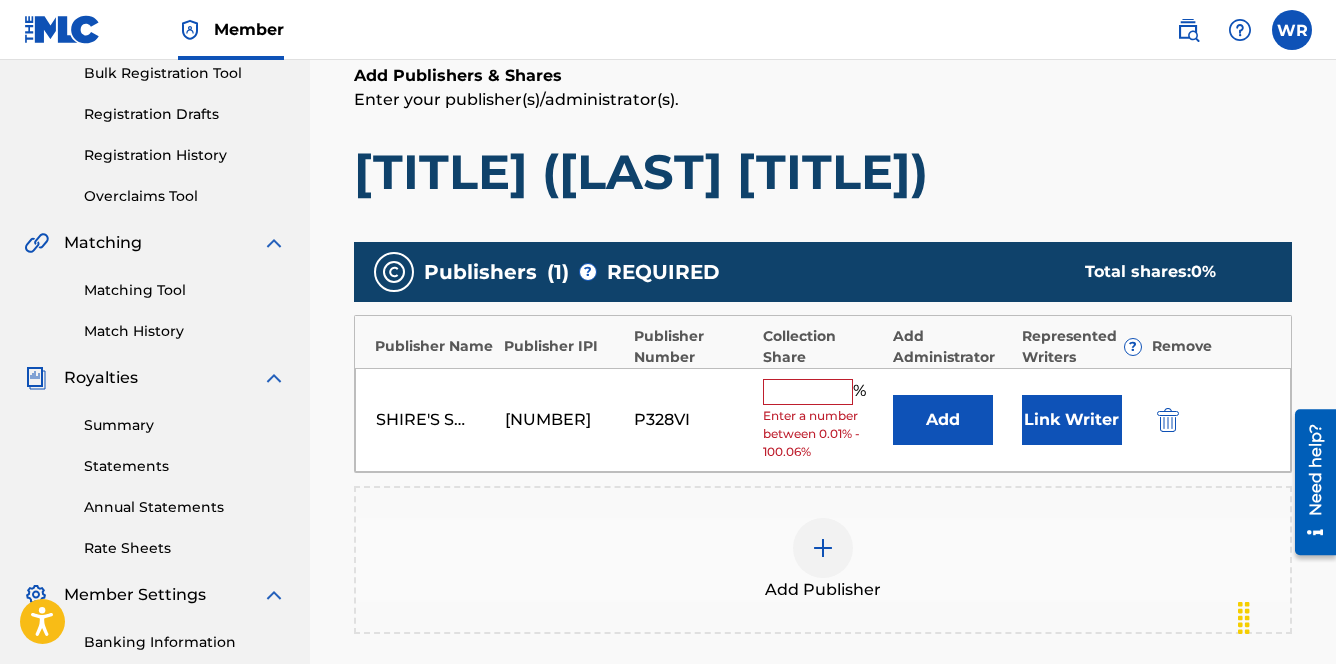 click at bounding box center (808, 392) 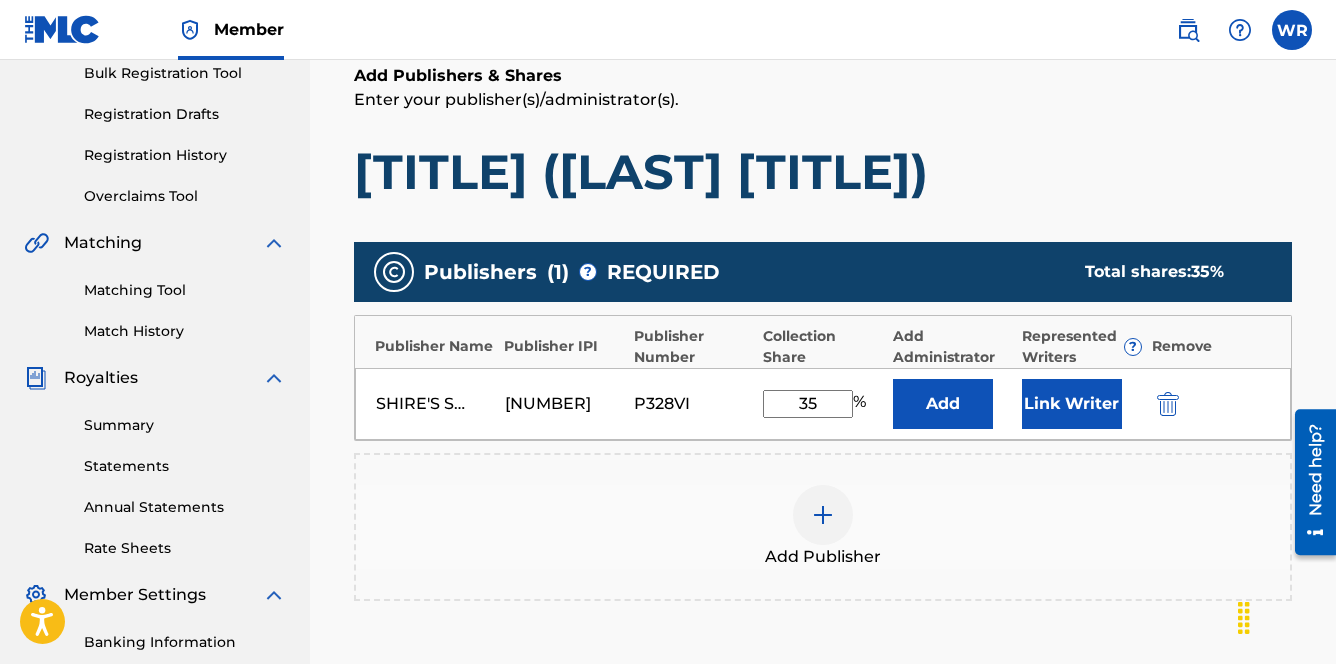 type on "35" 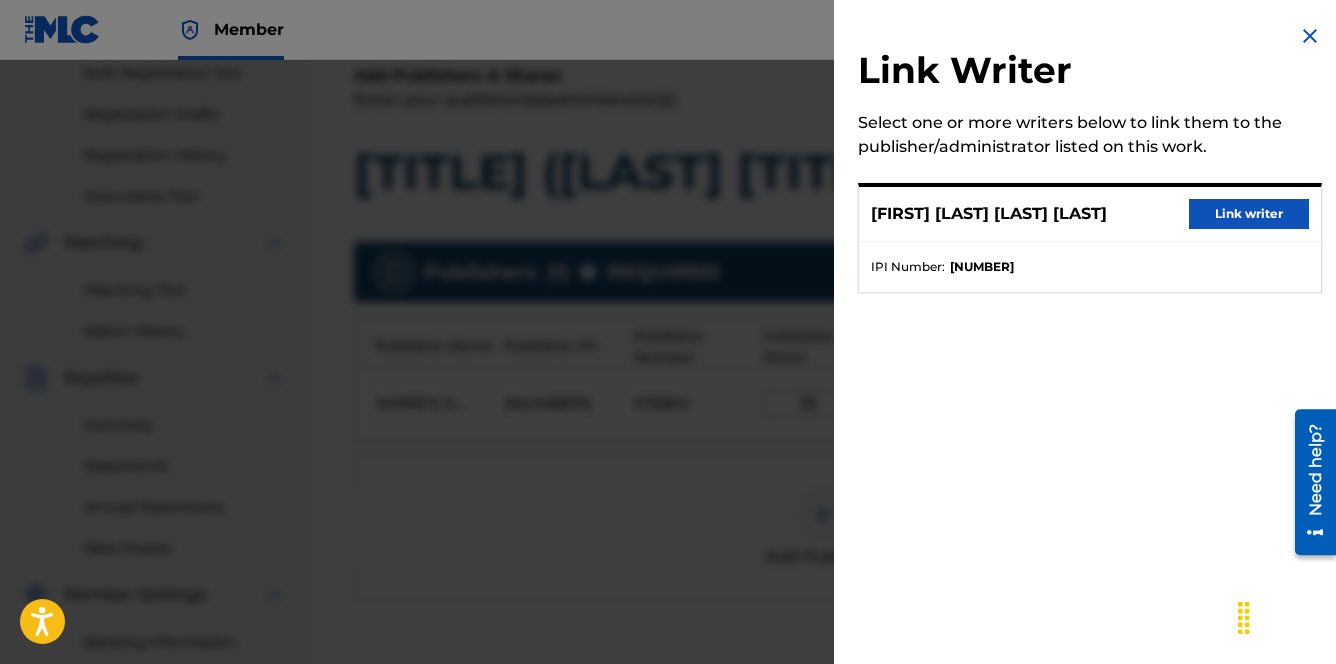 click on "Link writer" at bounding box center (1249, 214) 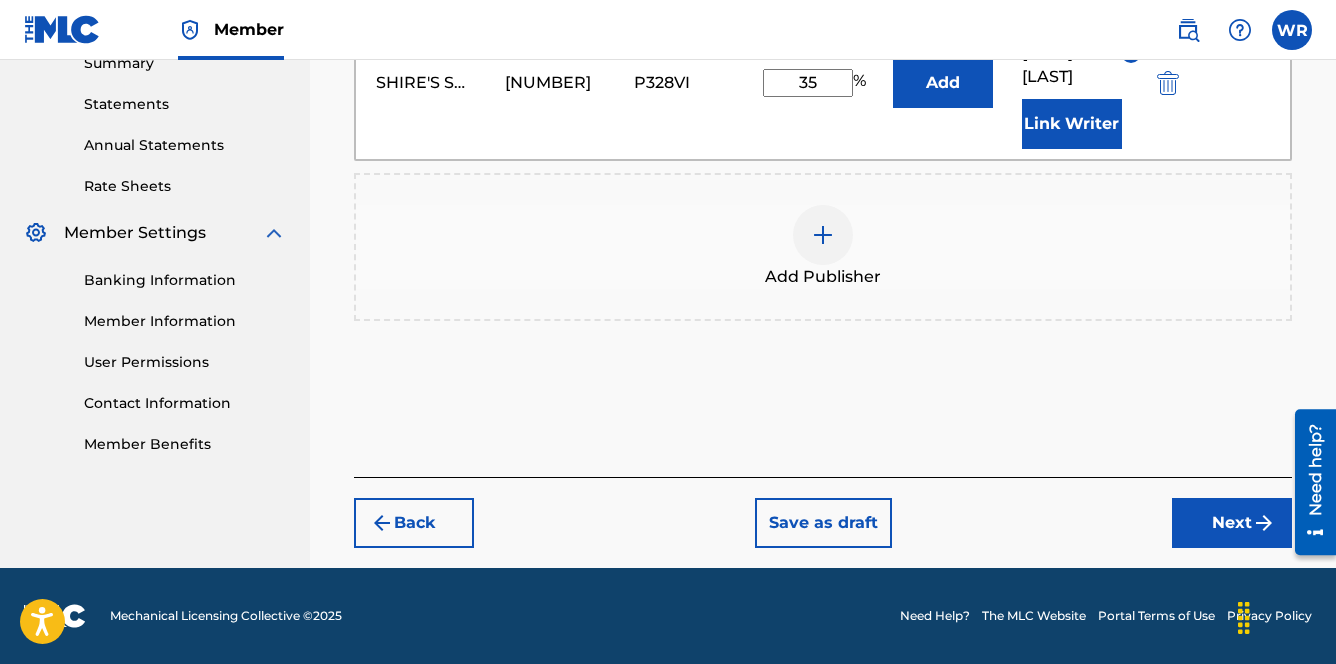 click on "Next" at bounding box center [1232, 523] 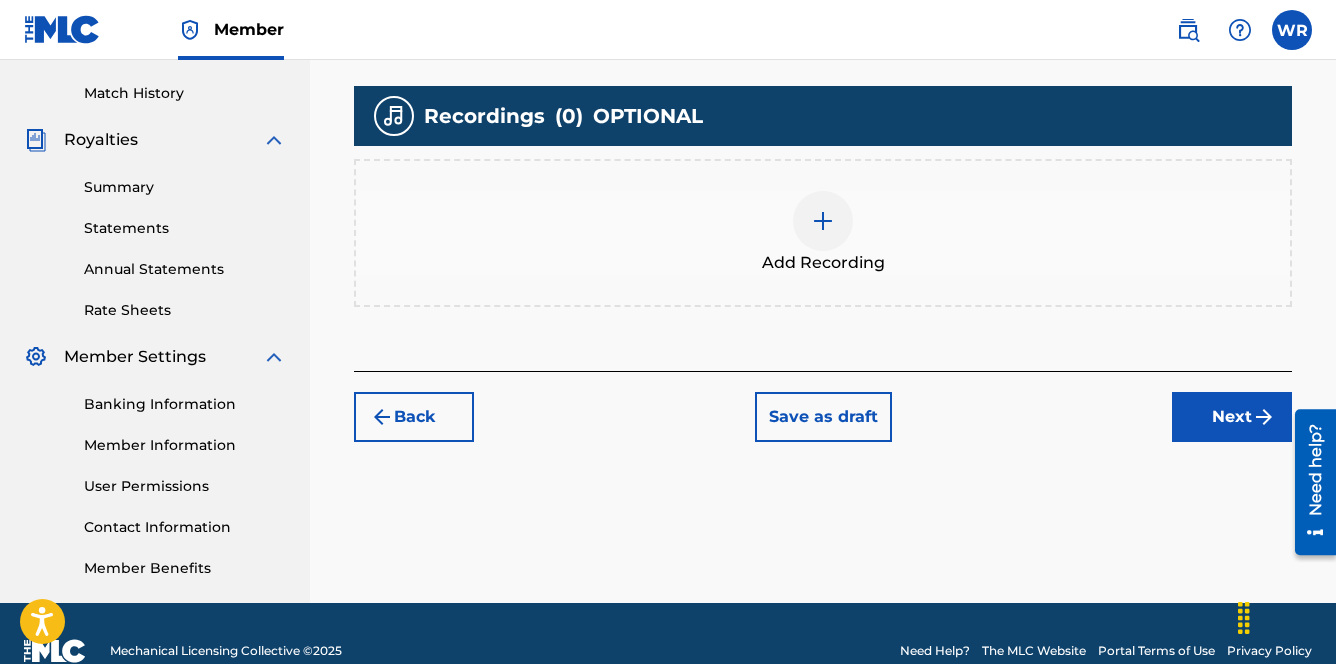 scroll, scrollTop: 538, scrollLeft: 0, axis: vertical 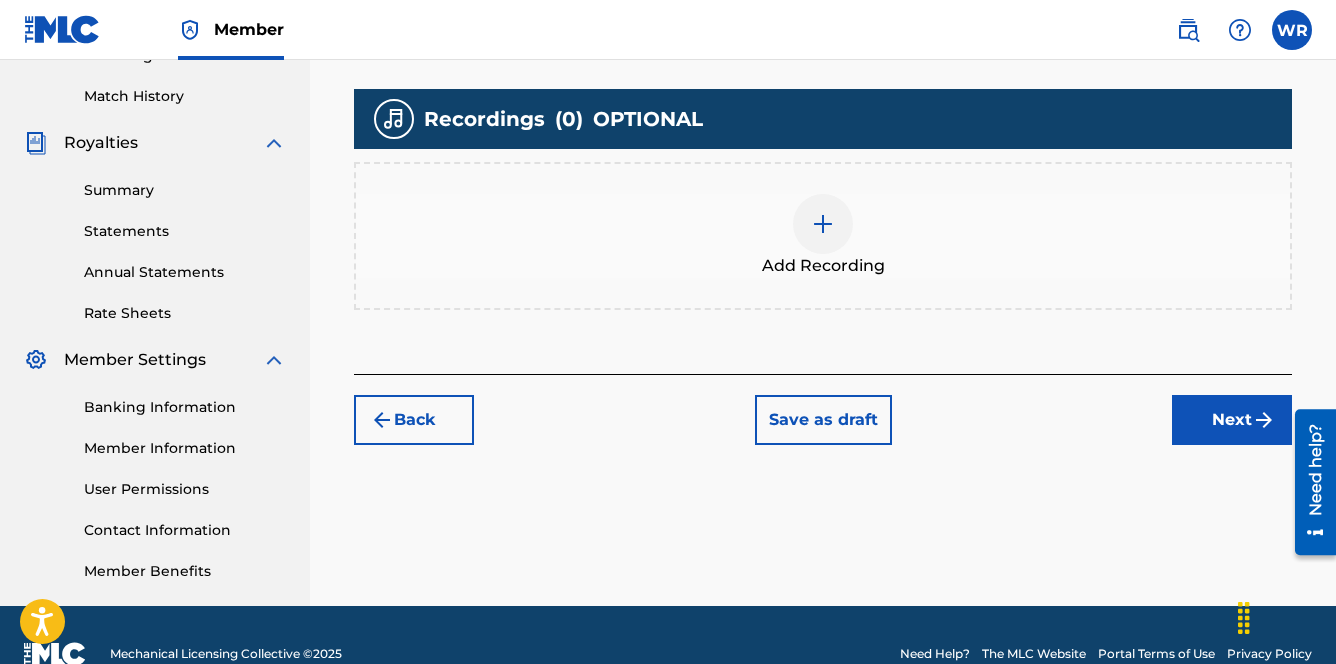 click at bounding box center (823, 224) 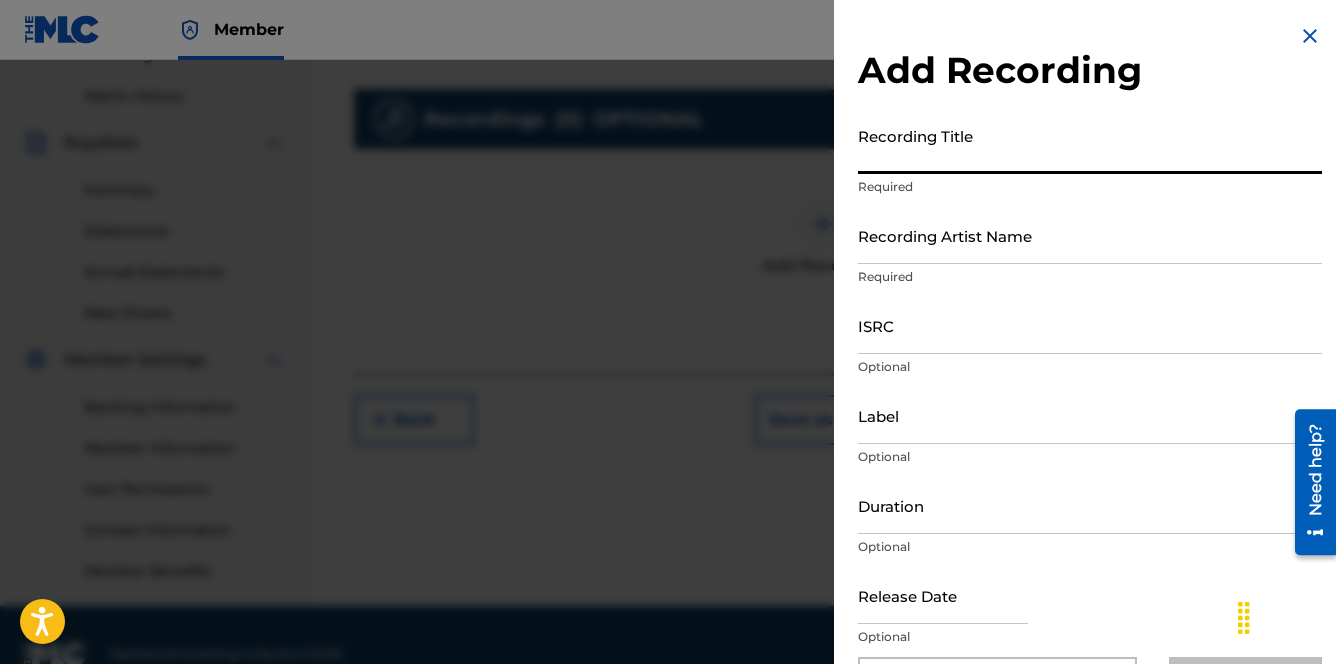 click on "Recording Title" at bounding box center [1090, 145] 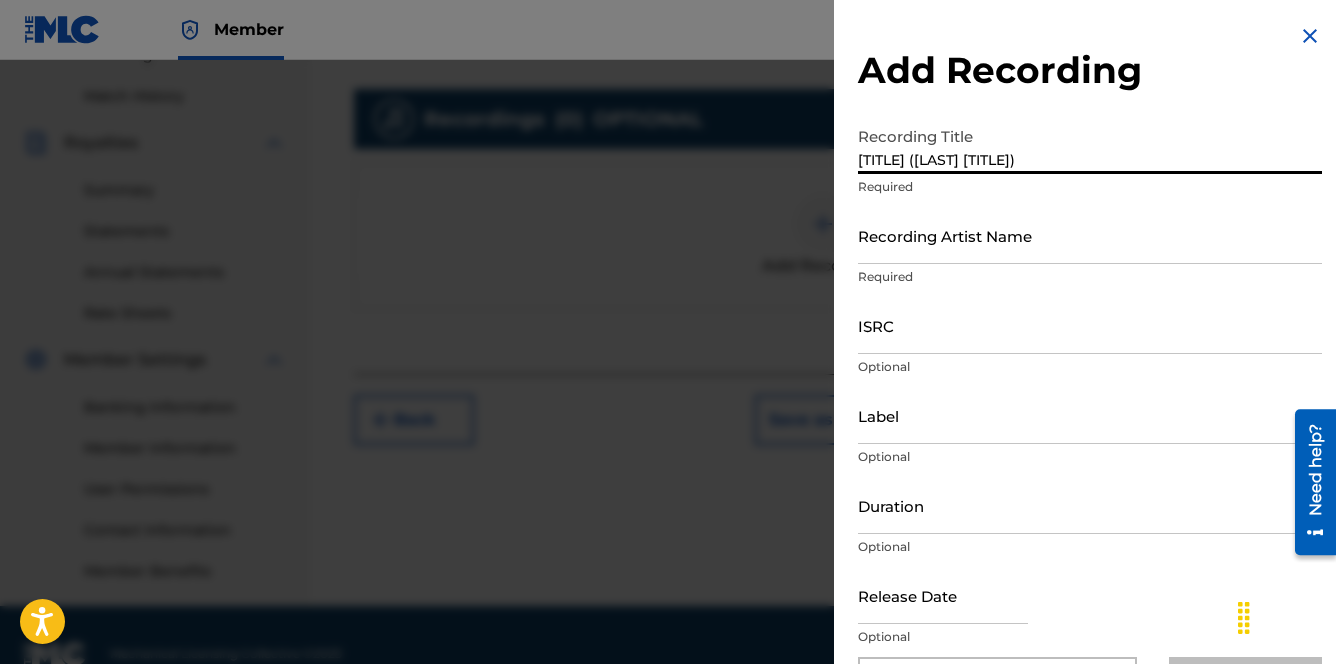 type on "[TITLE] ([LAST] [TITLE])" 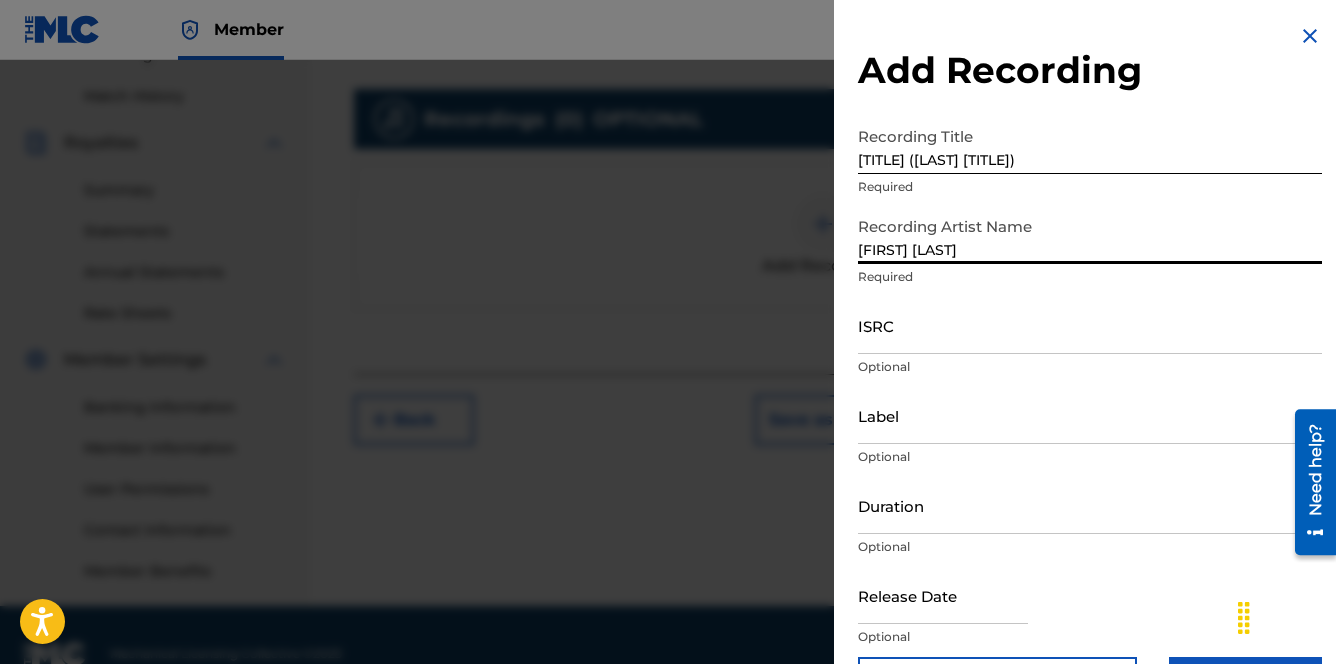 type on "[FIRST] [LAST]" 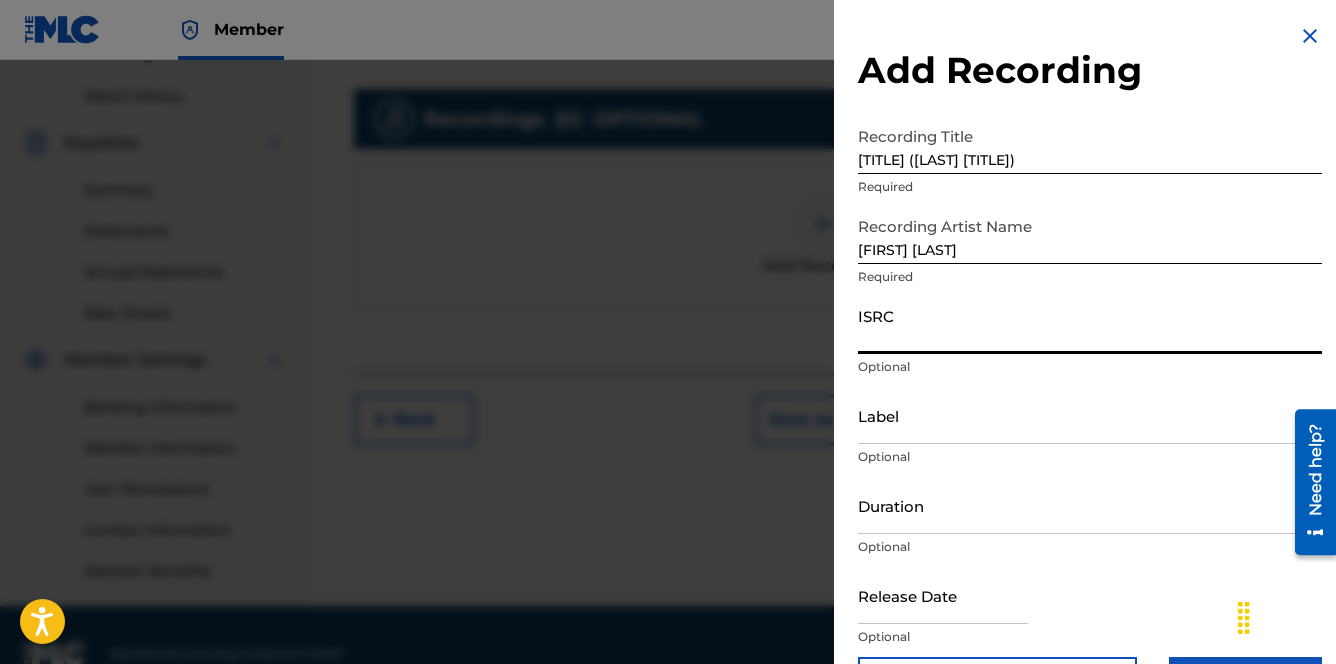 click on "ISRC" at bounding box center [1090, 325] 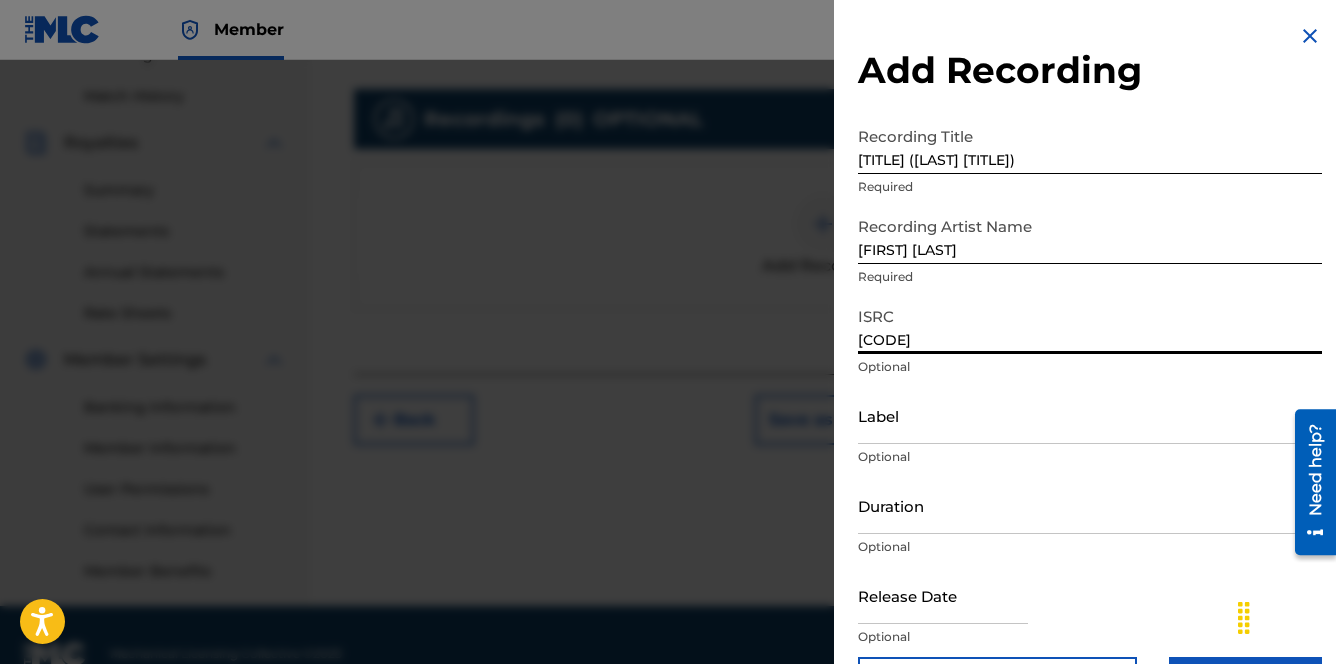 type on "[CODE]" 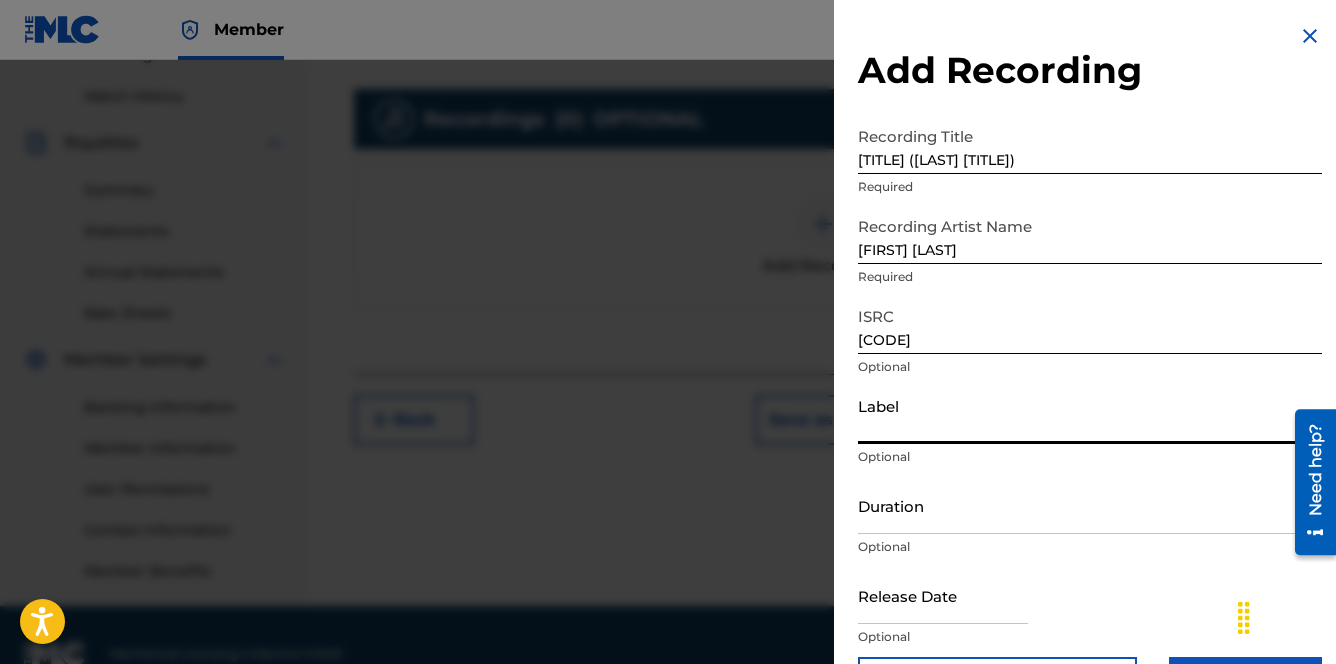 click on "Label" at bounding box center (1090, 415) 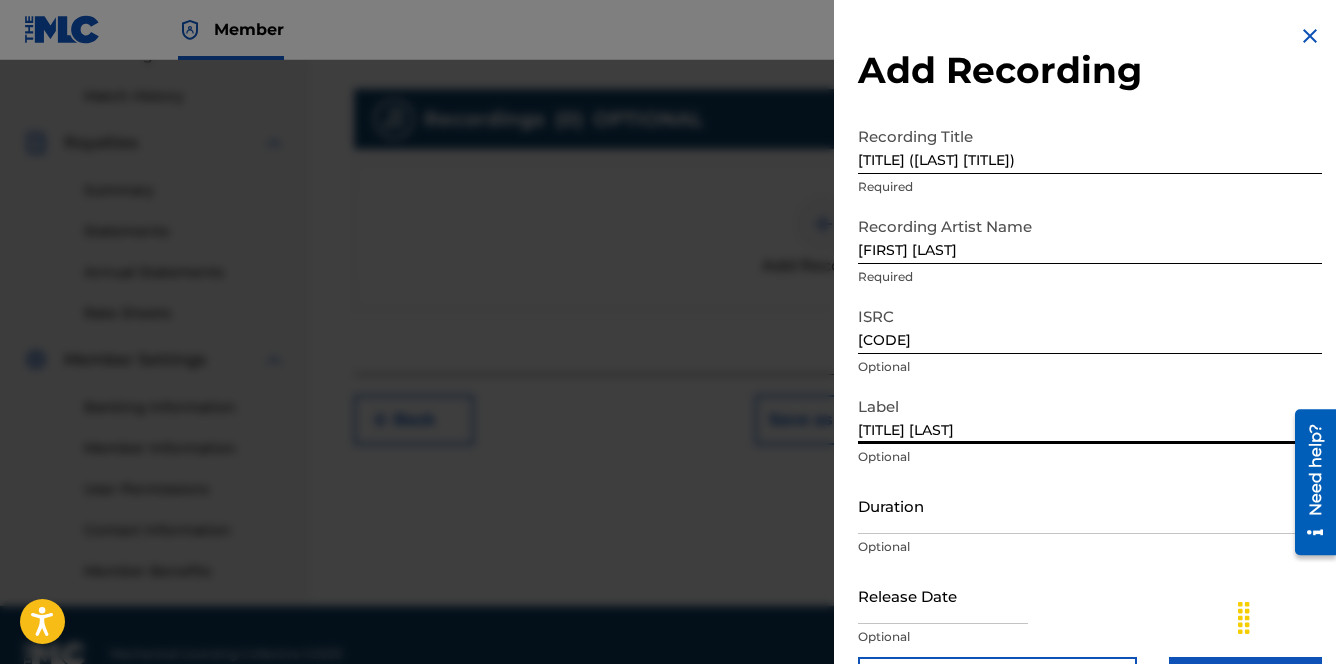 scroll, scrollTop: 67, scrollLeft: 0, axis: vertical 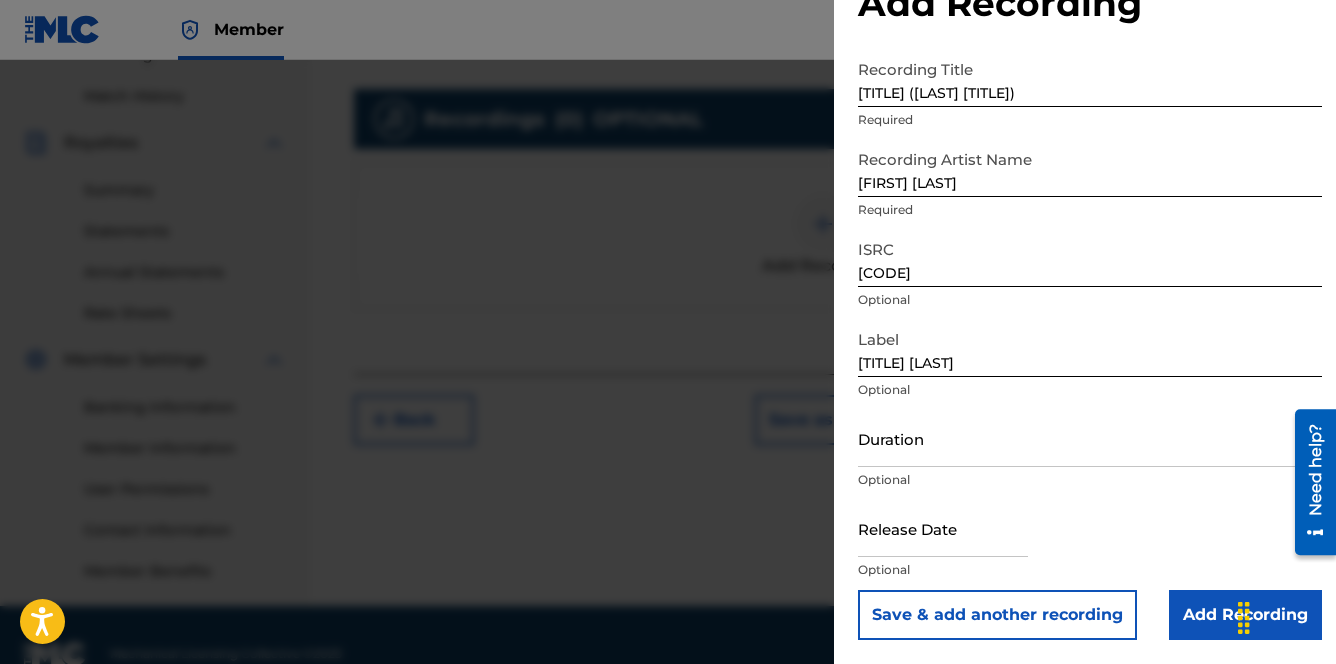 click at bounding box center (943, 528) 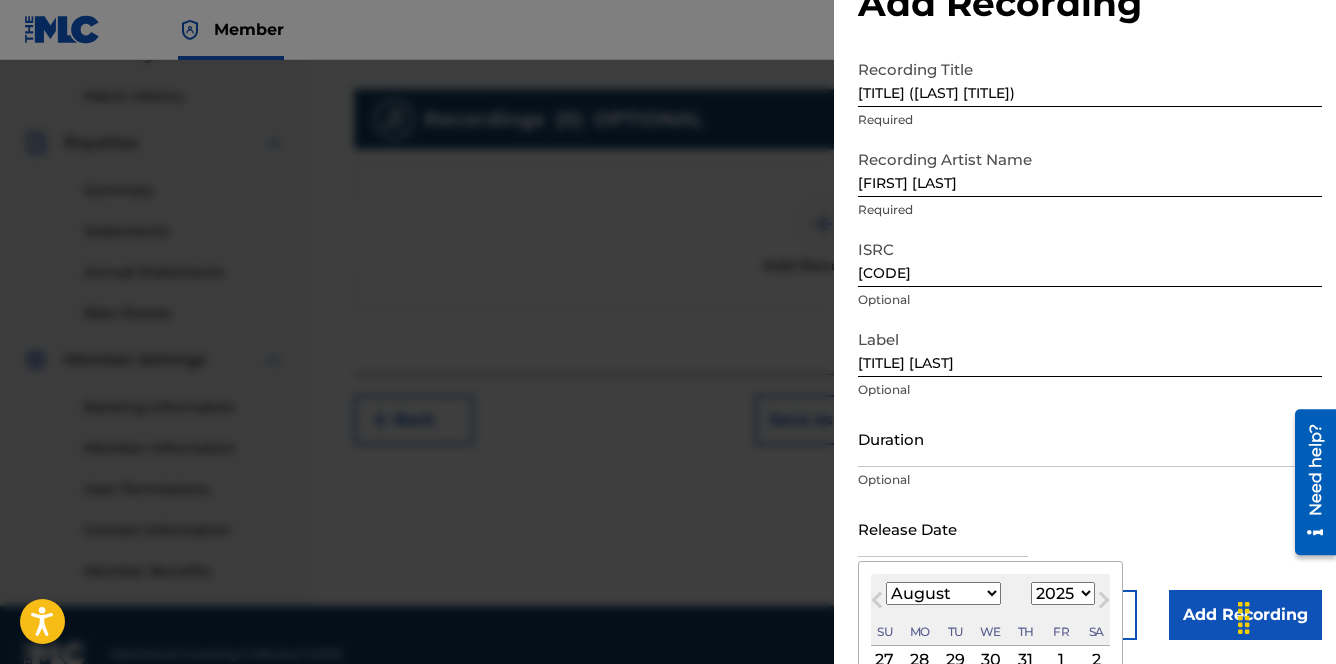 click on "January February March April May June July August September October November December" at bounding box center (943, 593) 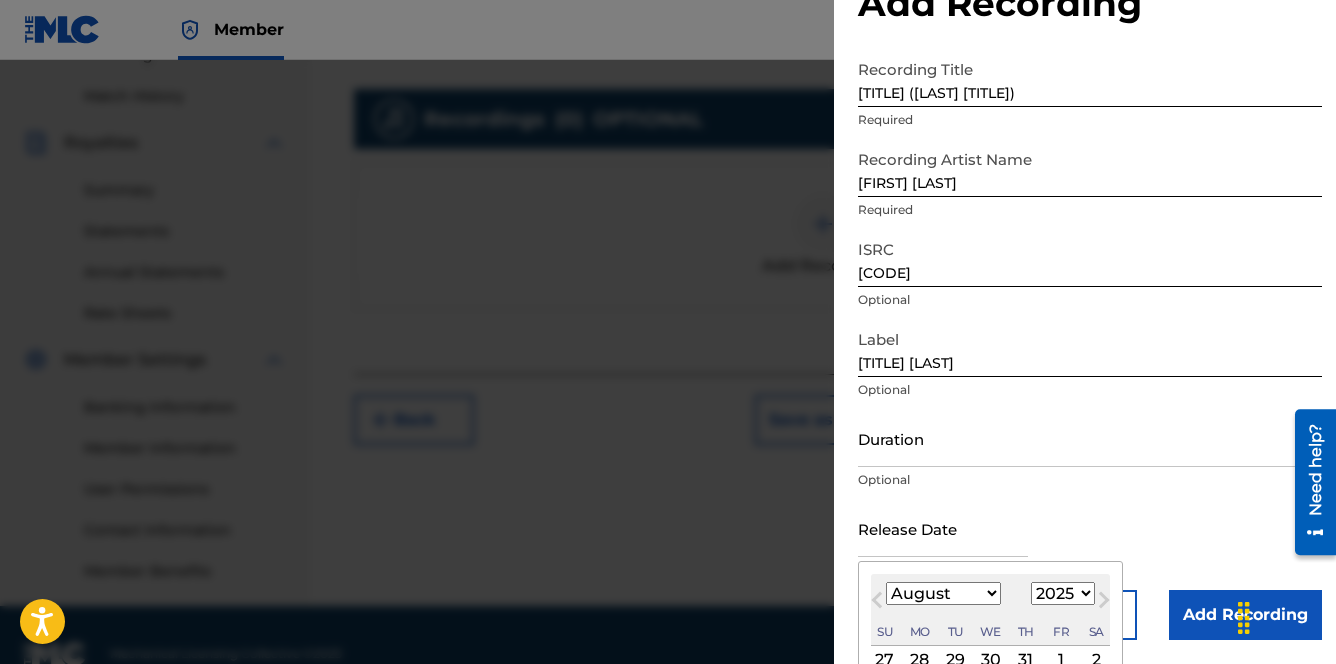 select on "2" 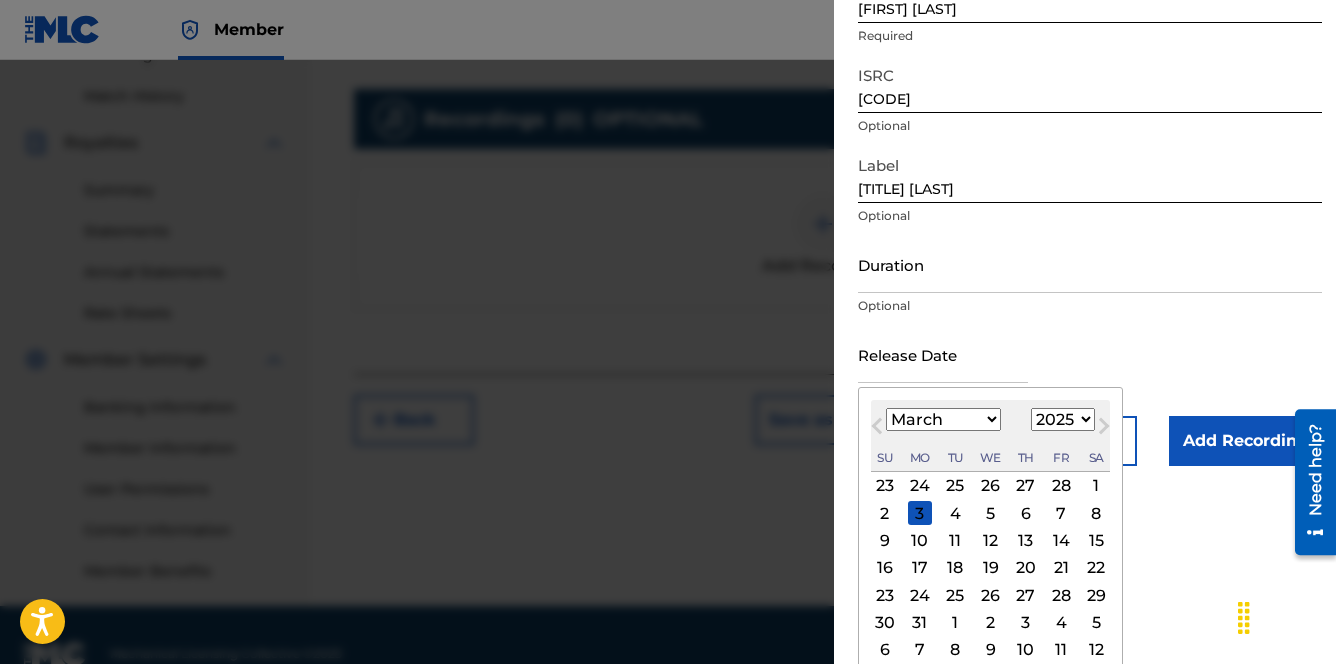 scroll, scrollTop: 253, scrollLeft: 0, axis: vertical 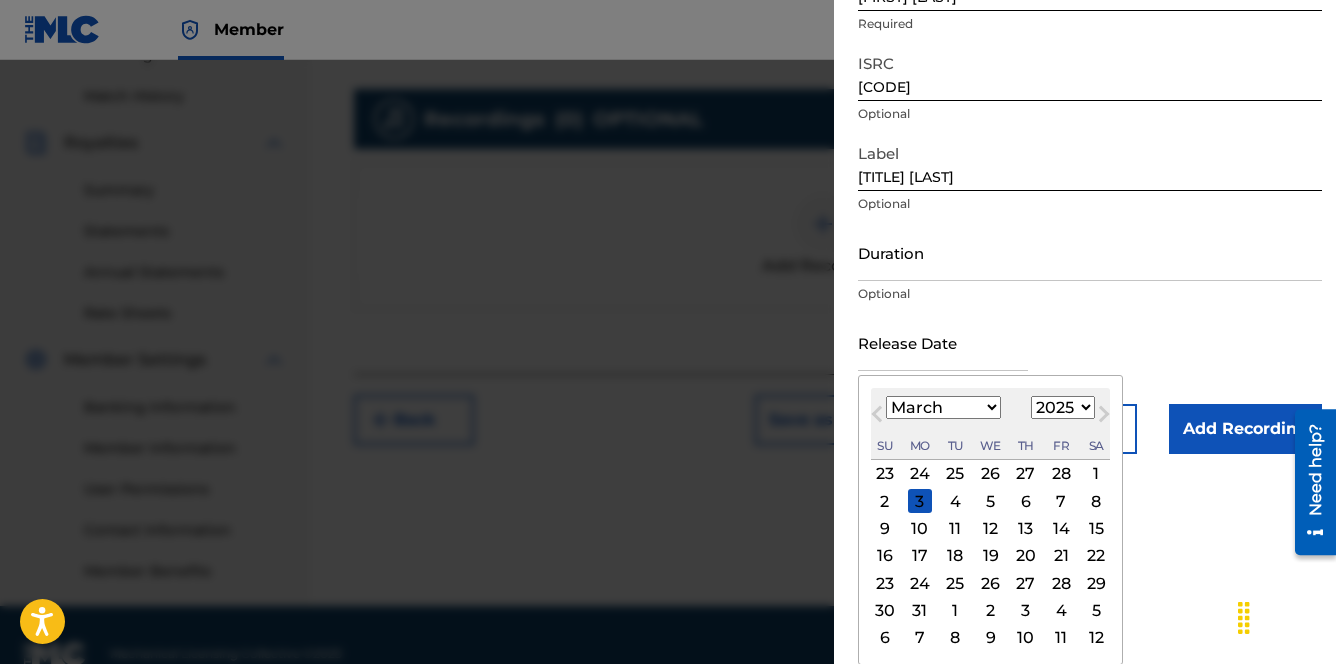 click on "28" at bounding box center (1061, 583) 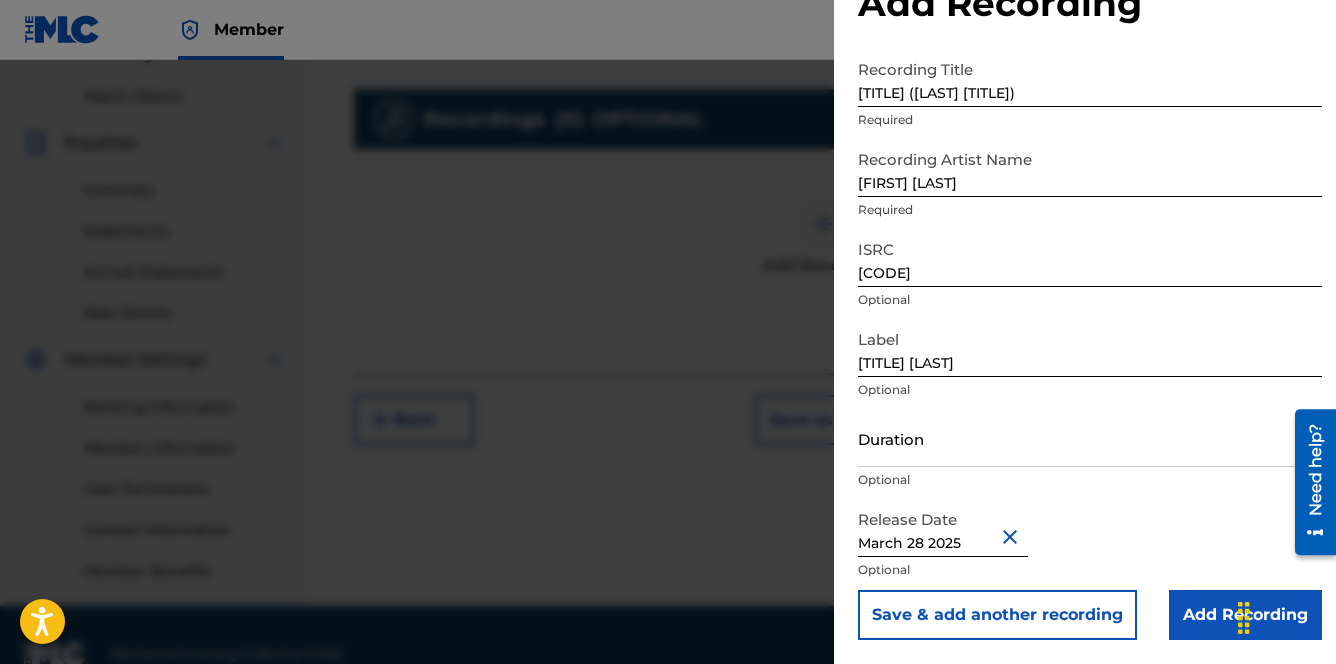 scroll, scrollTop: 67, scrollLeft: 0, axis: vertical 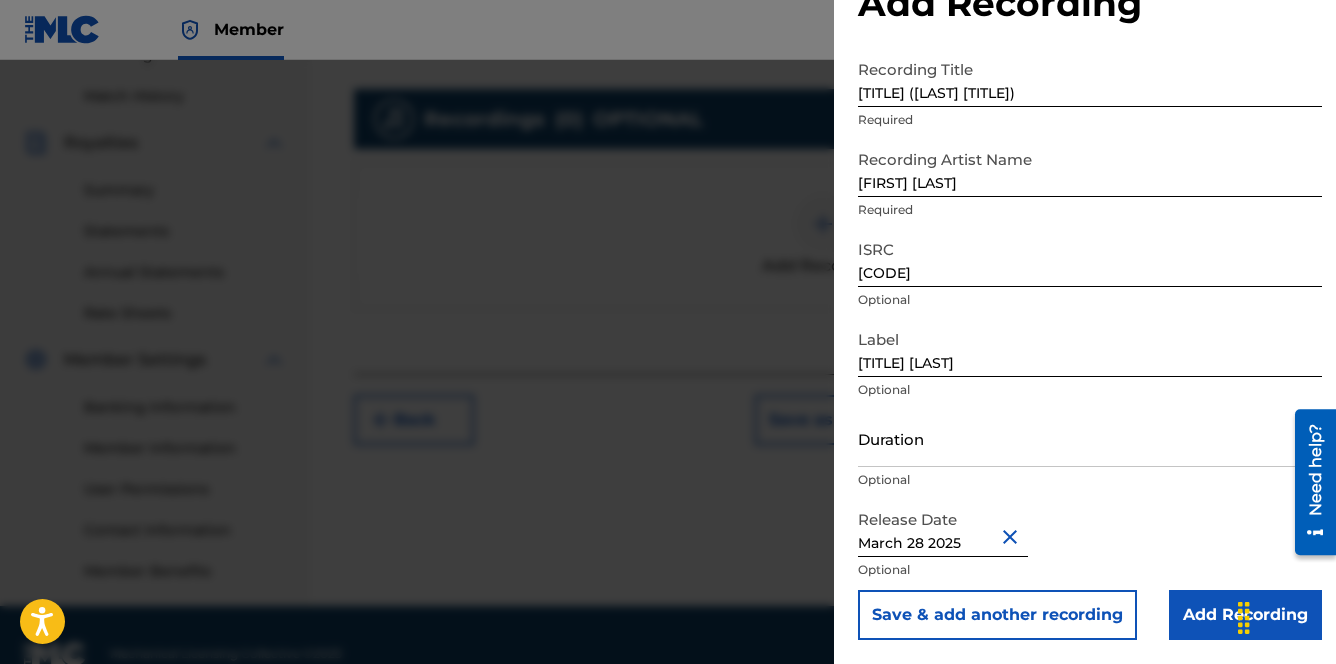 click on "Add Recording" at bounding box center [1245, 615] 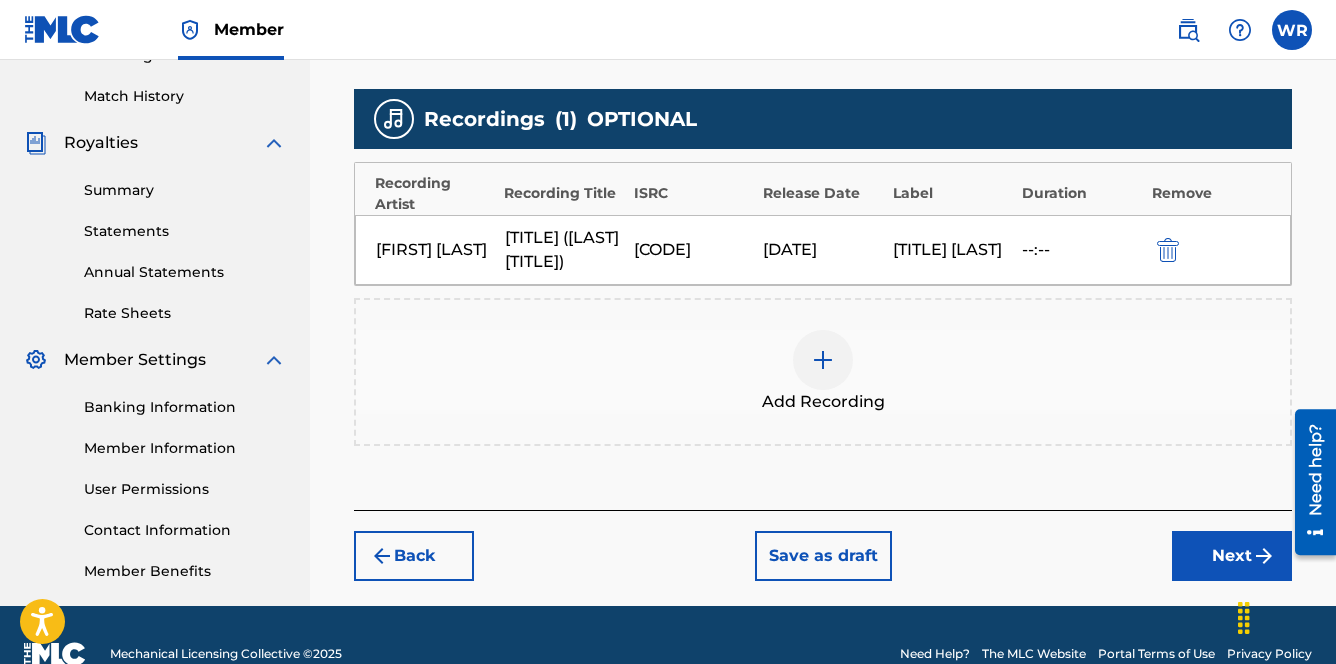 click on "Next" at bounding box center [1232, 556] 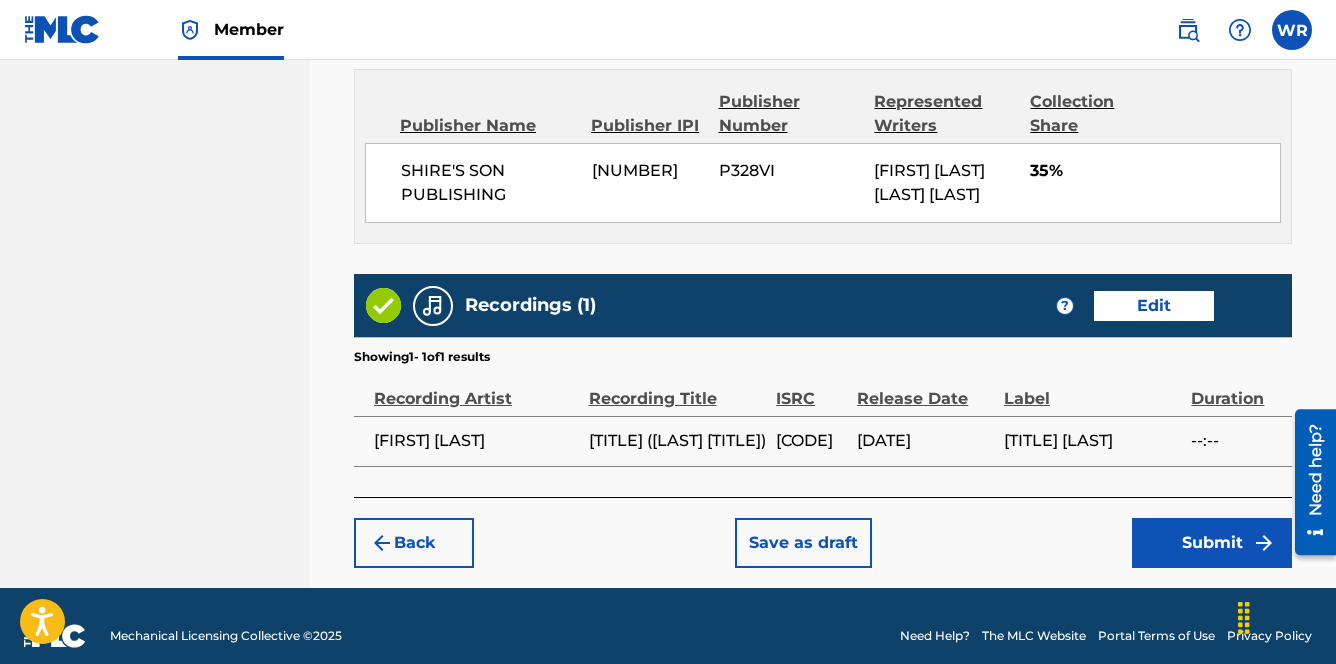 scroll, scrollTop: 1229, scrollLeft: 0, axis: vertical 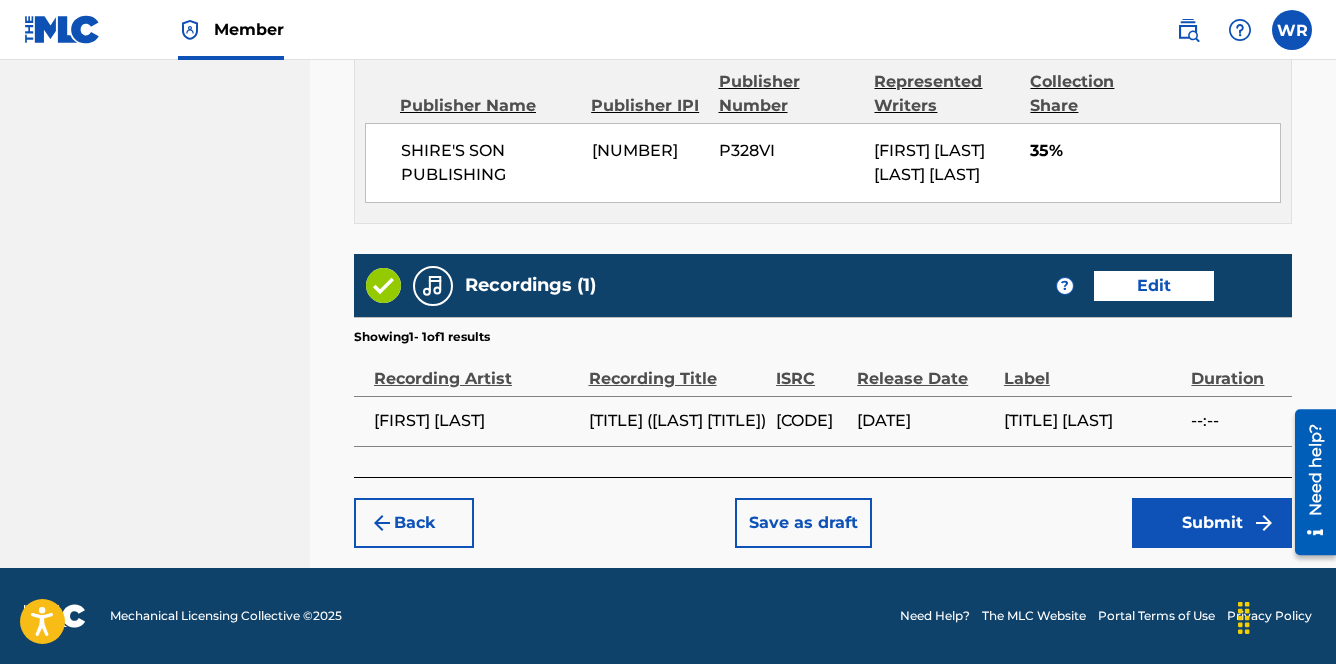 click on "Submit" at bounding box center [1212, 523] 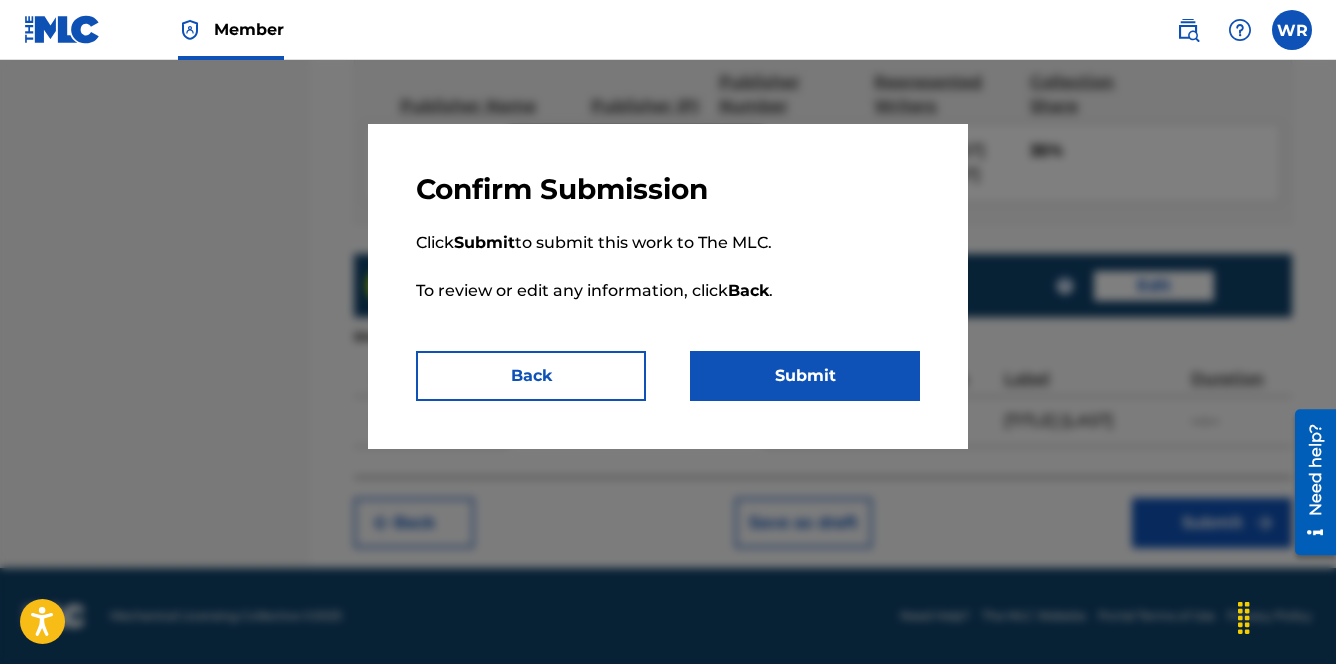 click on "Submit" at bounding box center [805, 376] 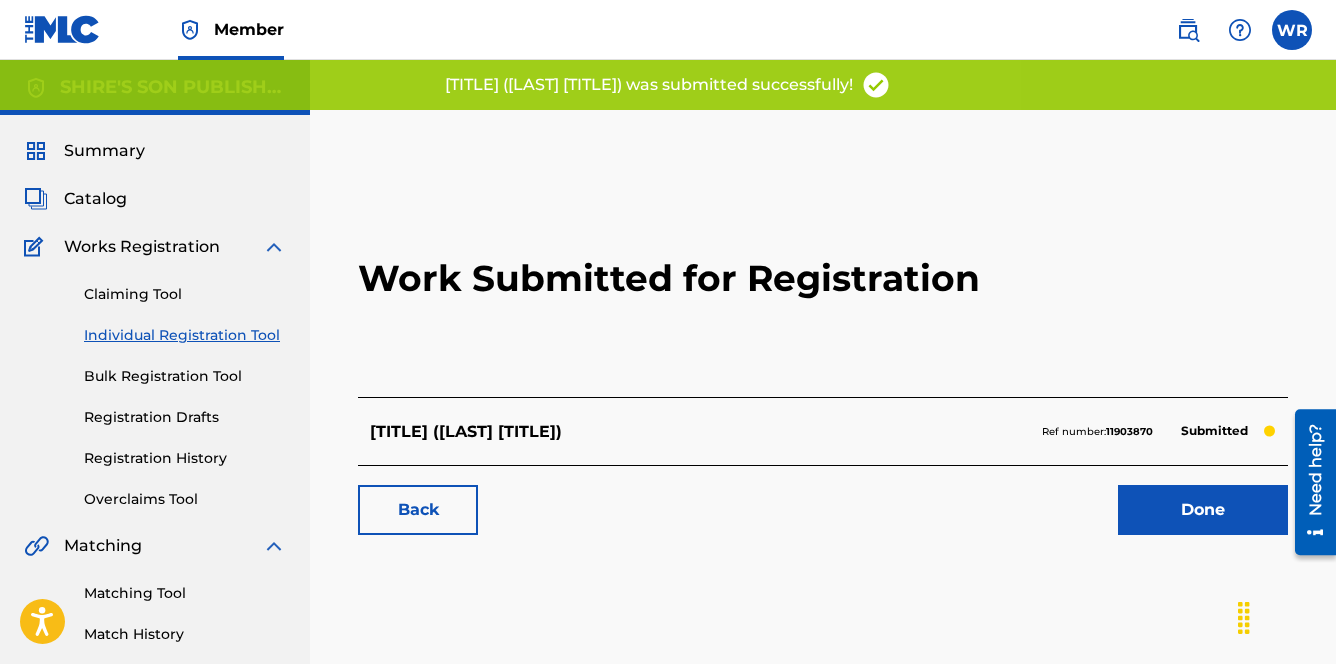 click on "Done" at bounding box center (1203, 510) 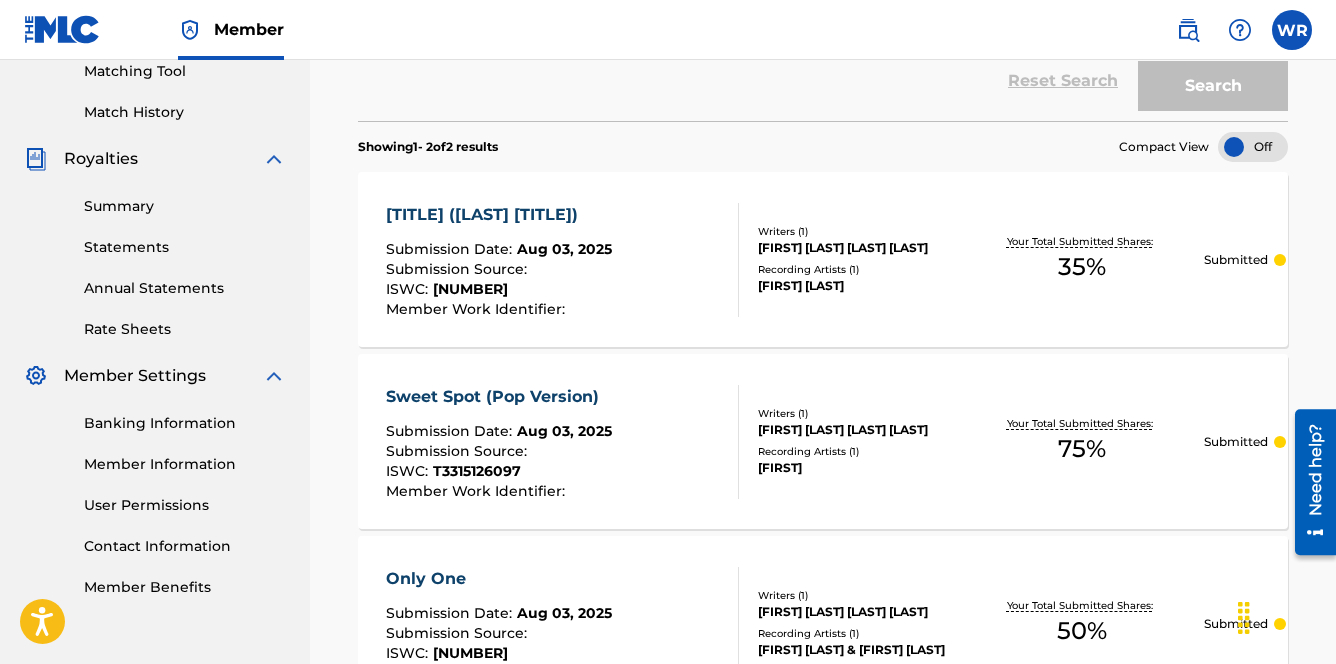 scroll, scrollTop: 526, scrollLeft: 0, axis: vertical 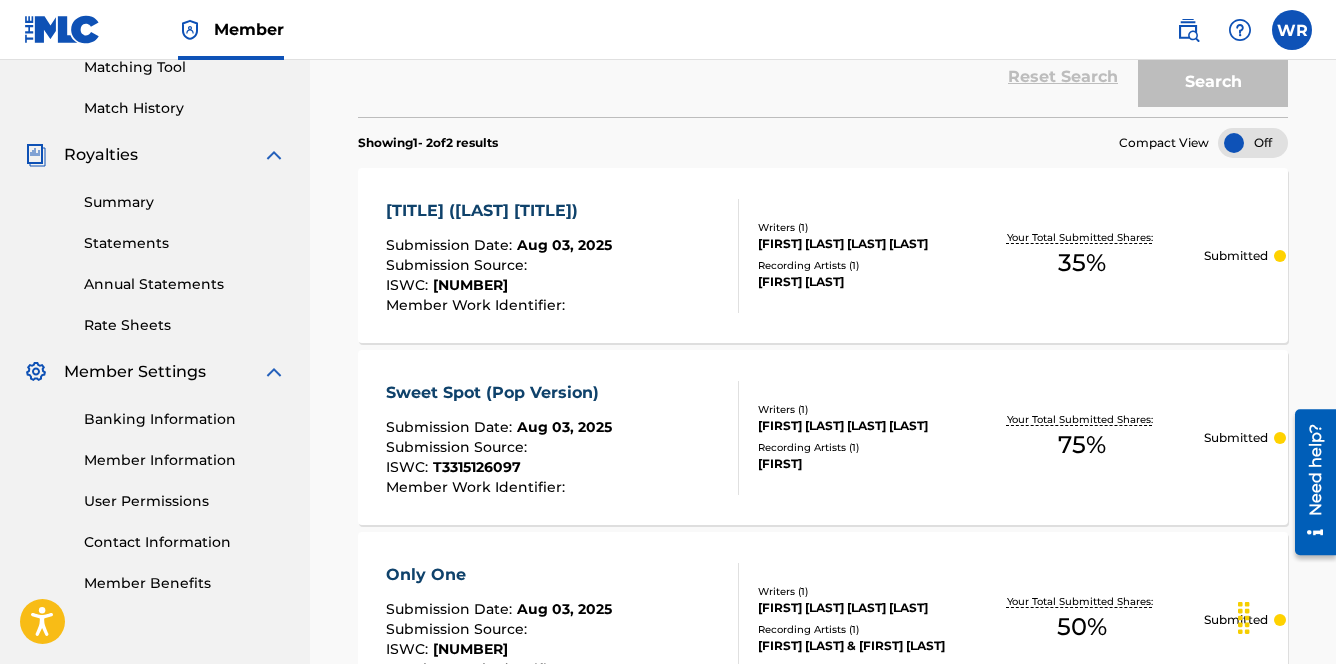 click on "Banking Information" at bounding box center (185, 419) 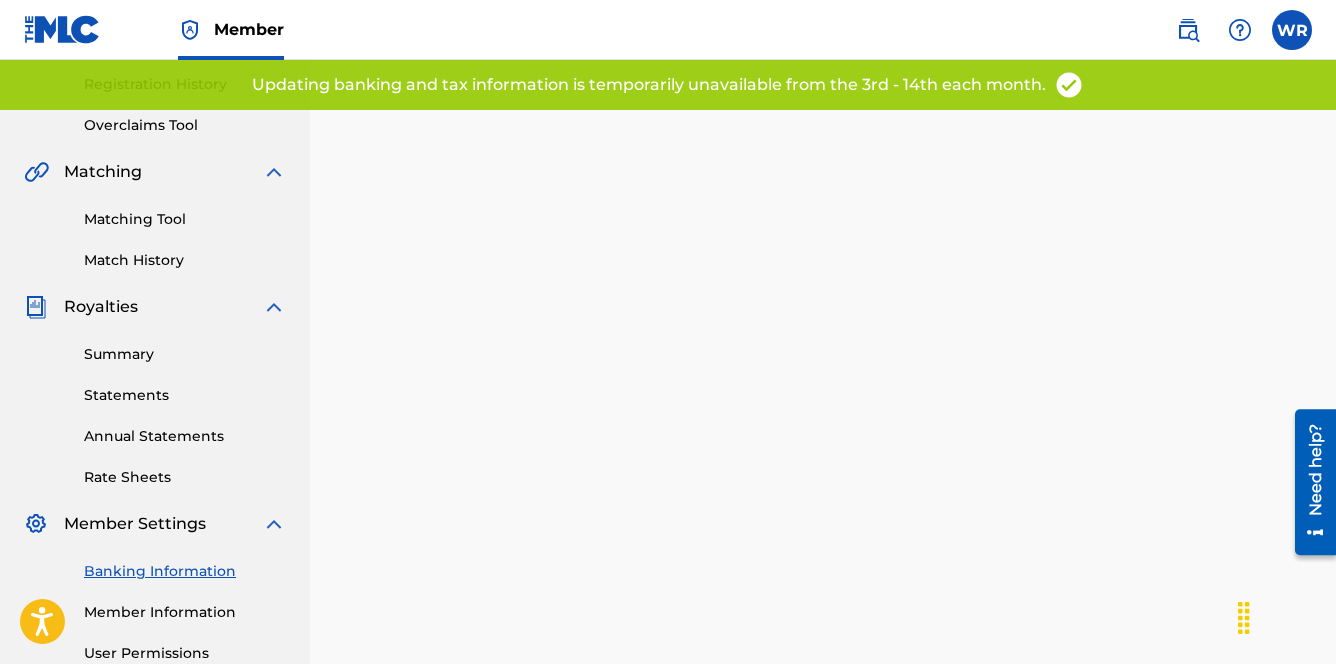 scroll, scrollTop: 0, scrollLeft: 0, axis: both 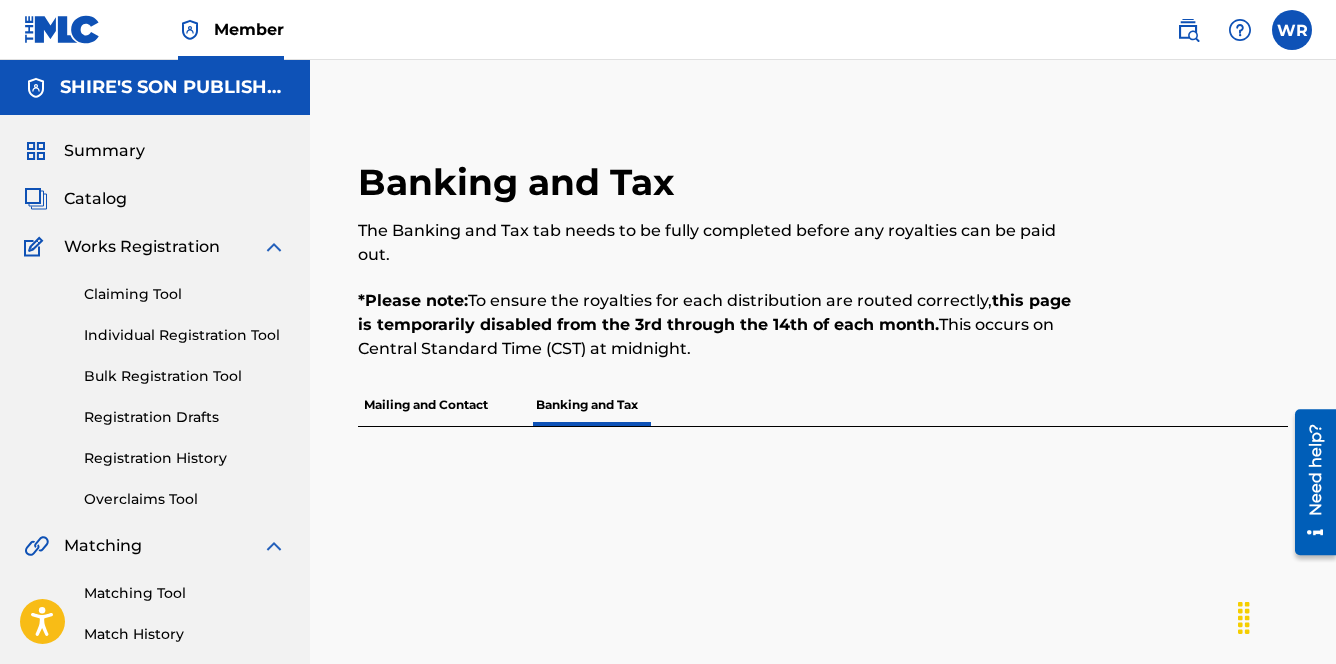 click on "Mailing and Contact" at bounding box center [426, 405] 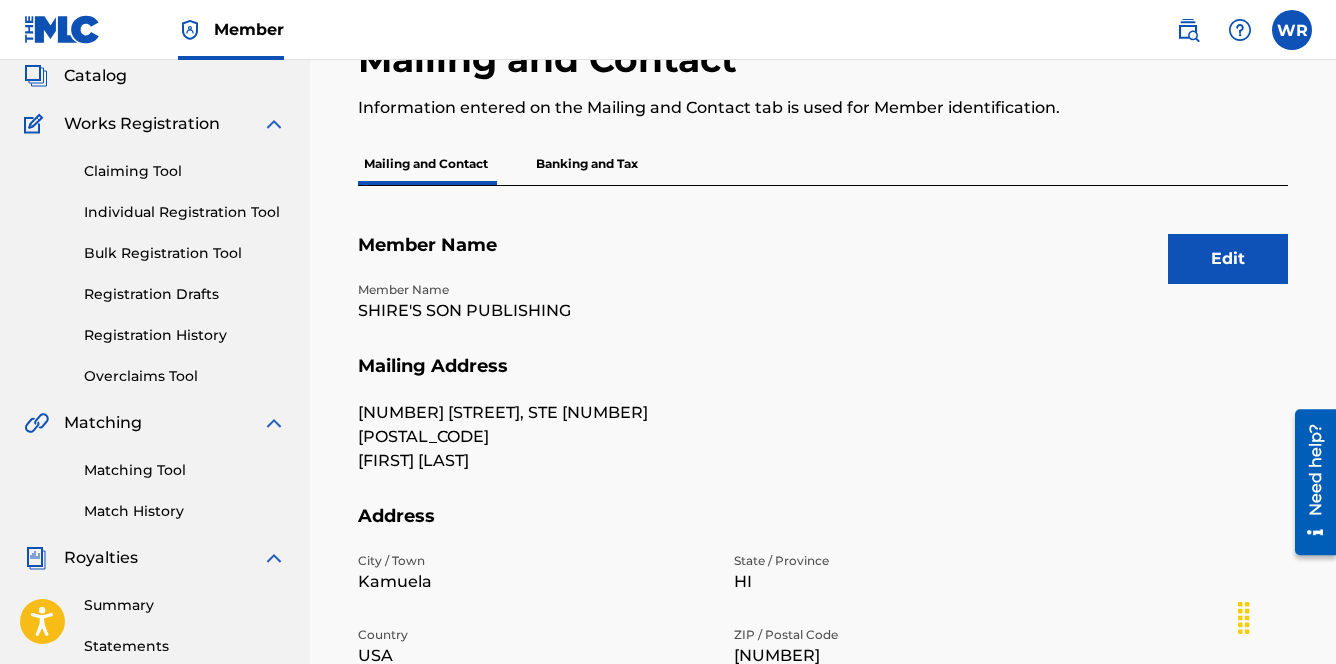 scroll, scrollTop: 0, scrollLeft: 0, axis: both 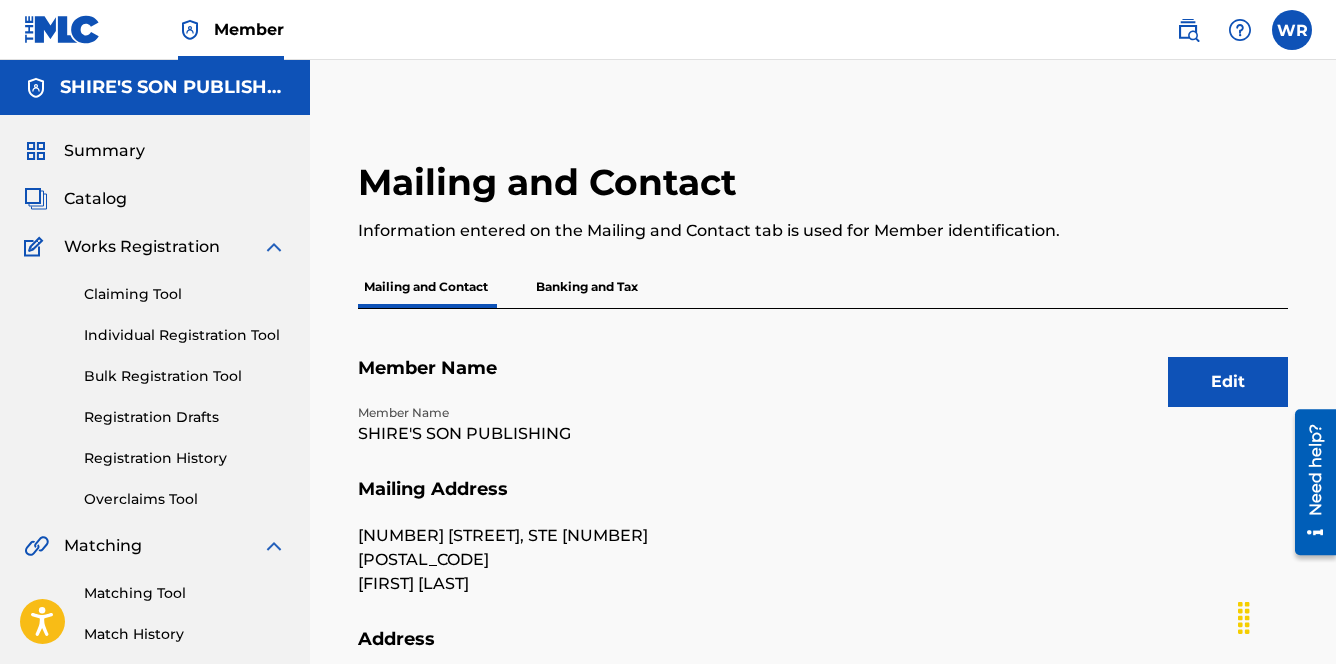 click on "Edit" at bounding box center [1228, 382] 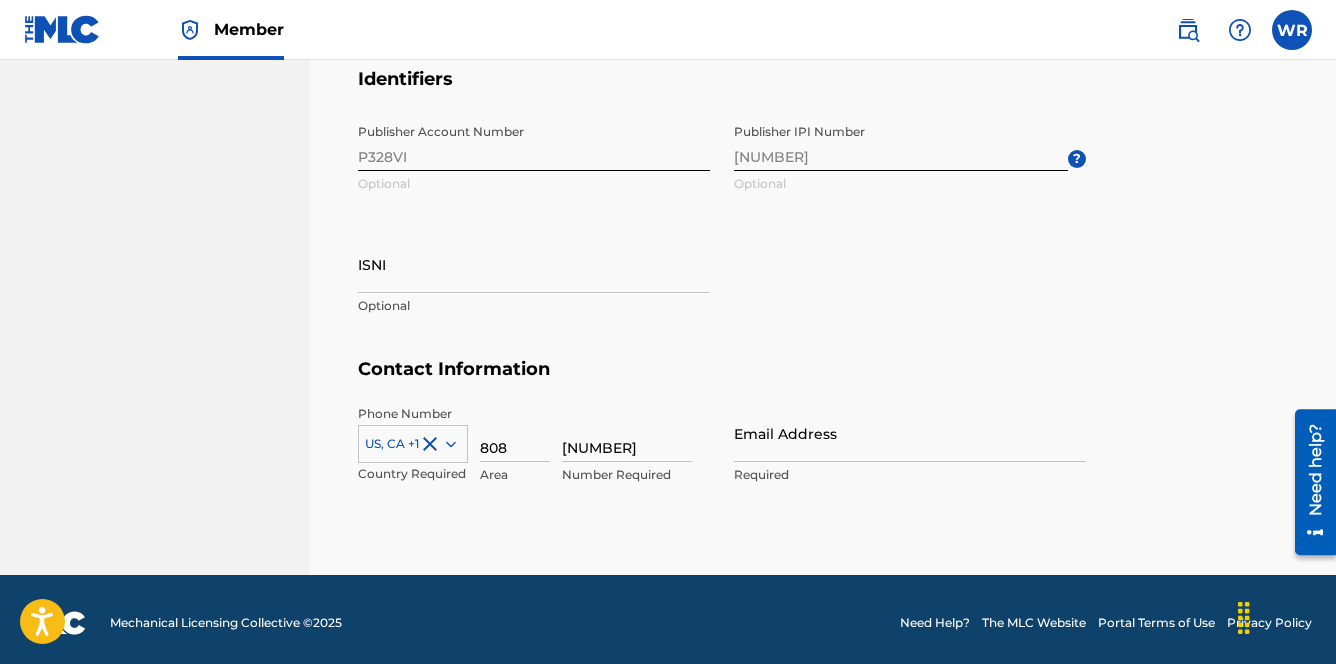 scroll, scrollTop: 1069, scrollLeft: 0, axis: vertical 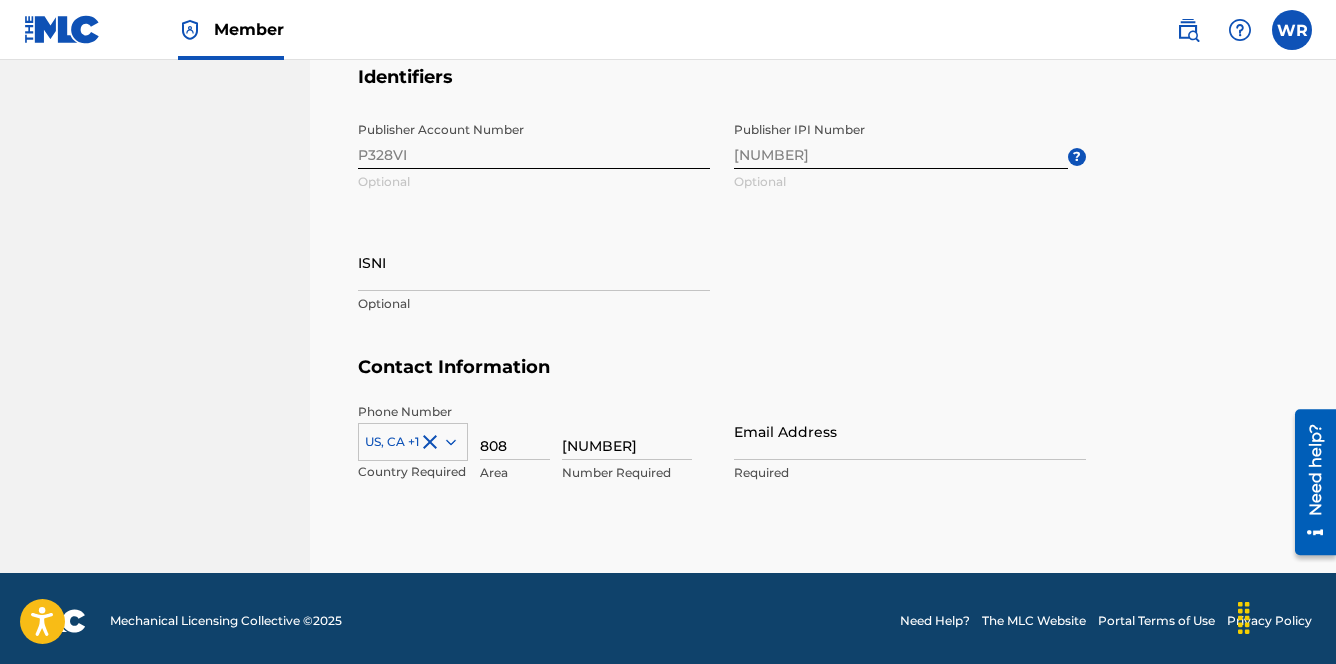 click on "[NUMBER]" at bounding box center (627, 431) 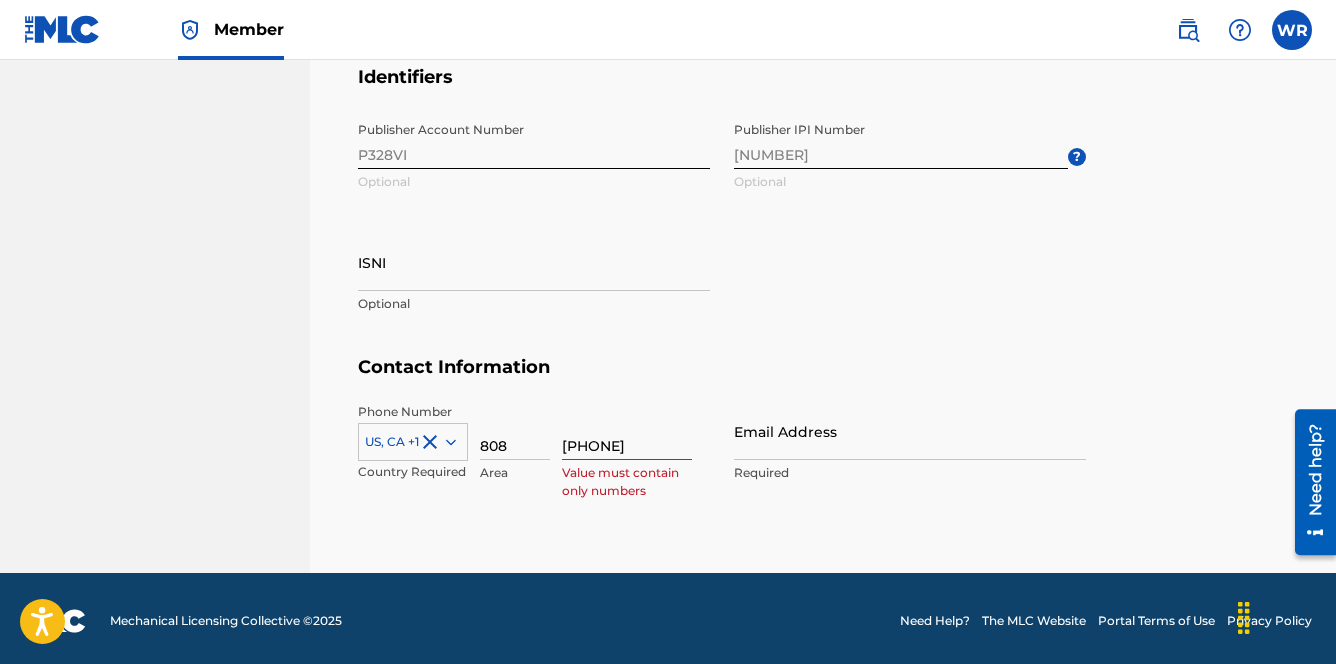 type on "[NUMBER]" 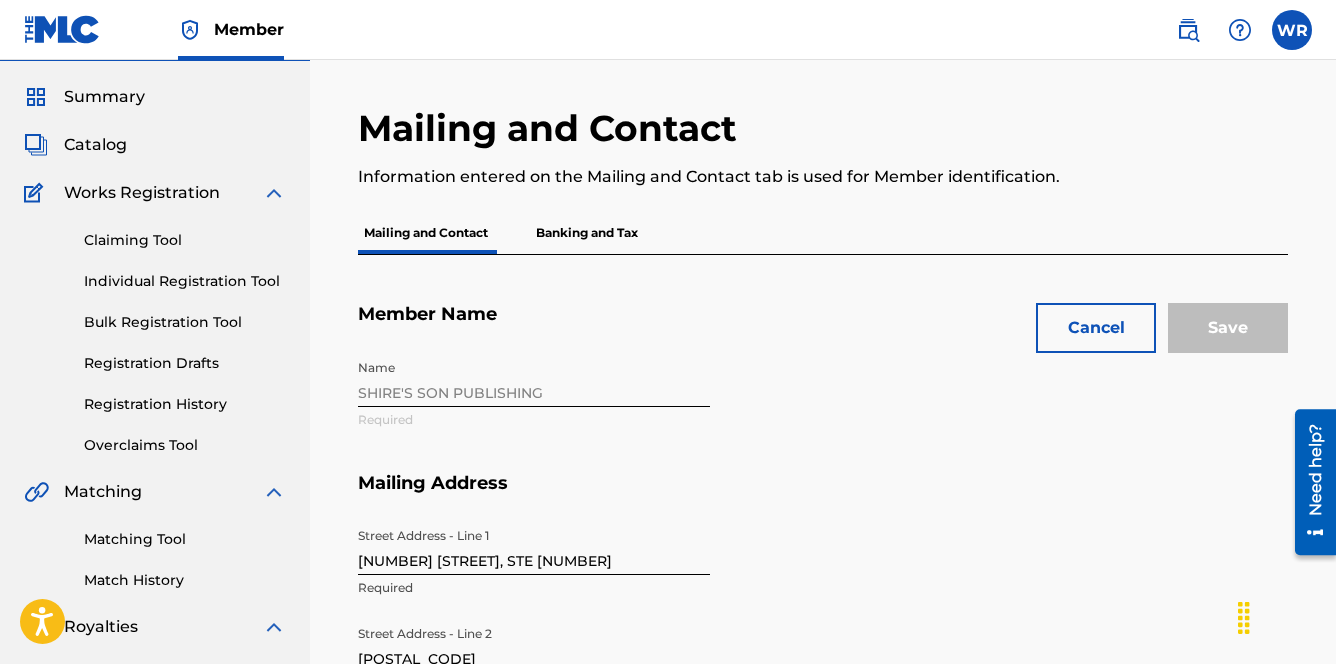 scroll, scrollTop: 0, scrollLeft: 0, axis: both 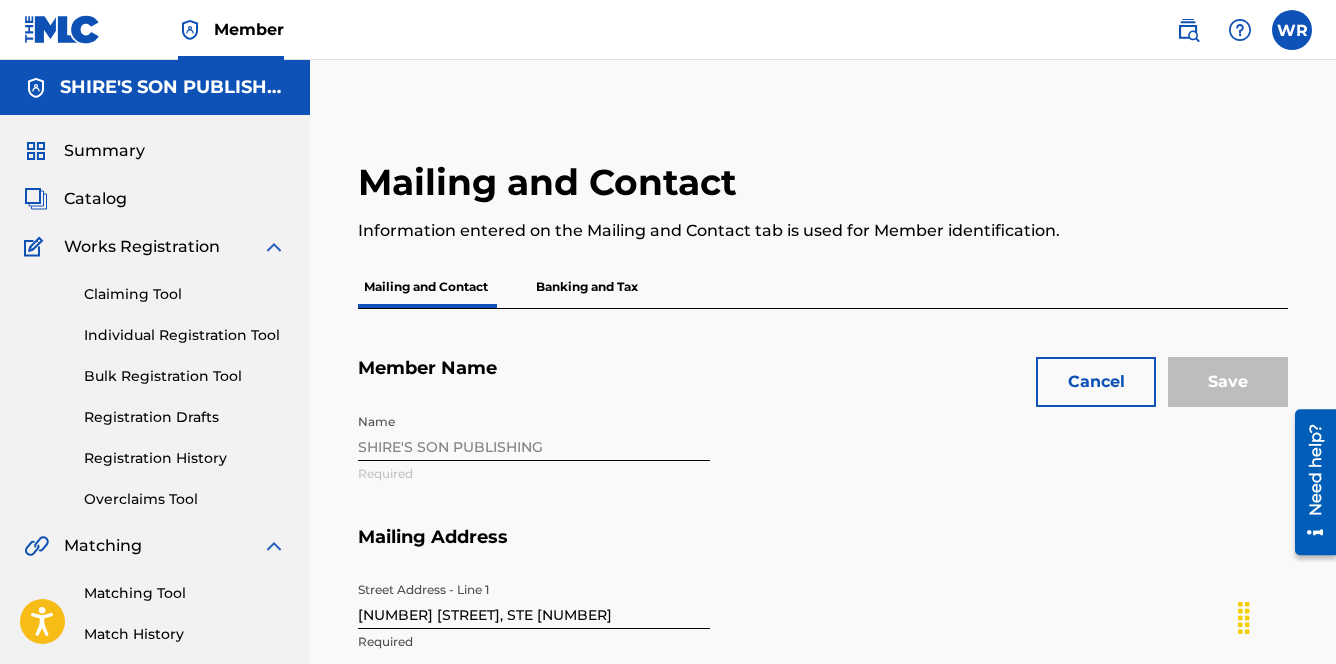 click on "Cancel" at bounding box center (1096, 382) 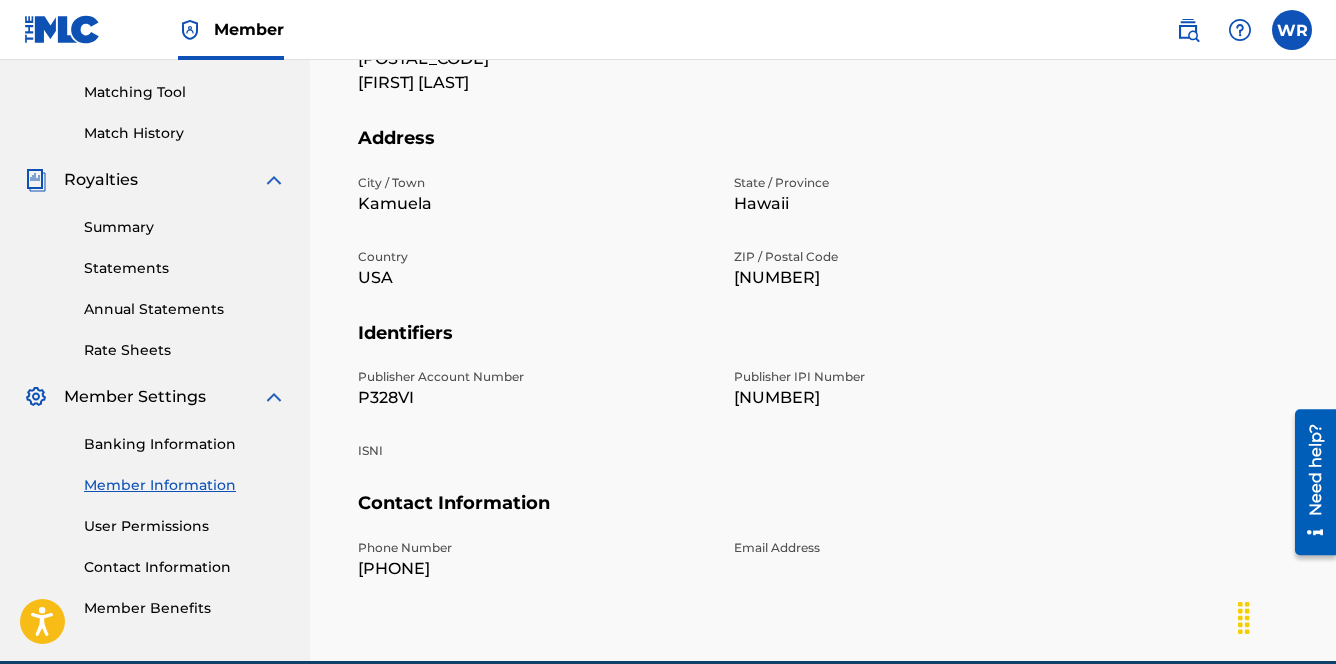 scroll, scrollTop: 593, scrollLeft: 0, axis: vertical 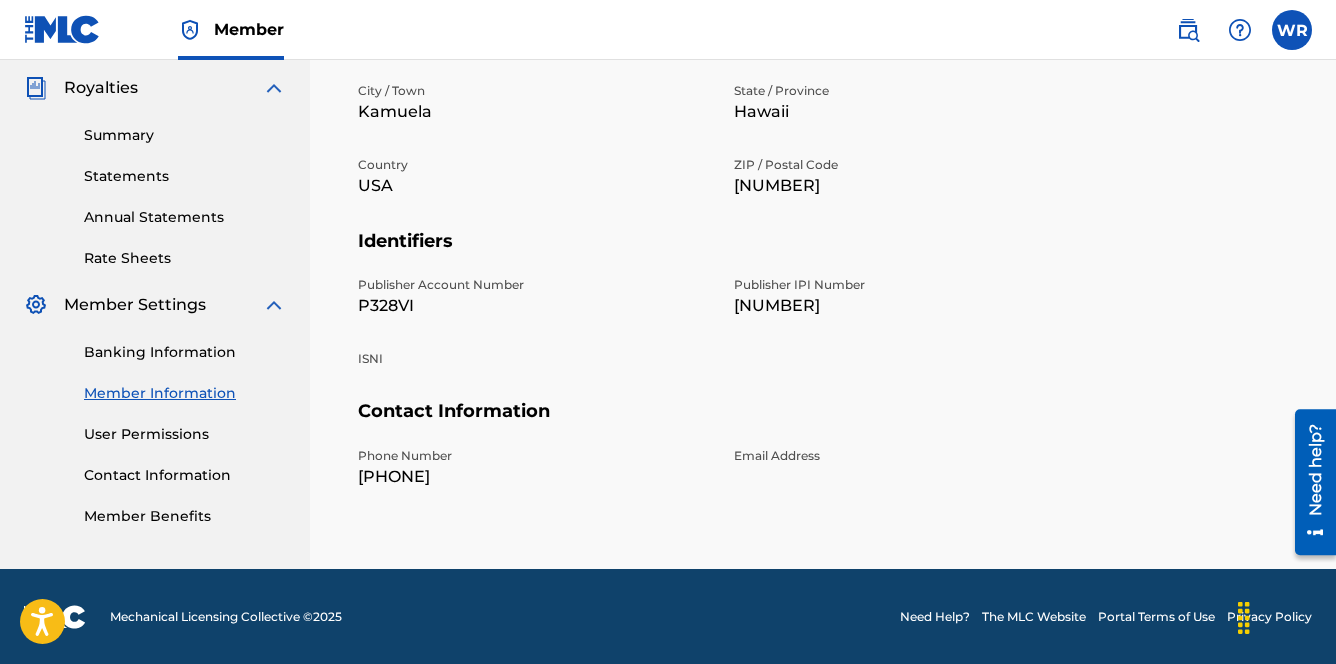 click on "User Permissions" at bounding box center (185, 434) 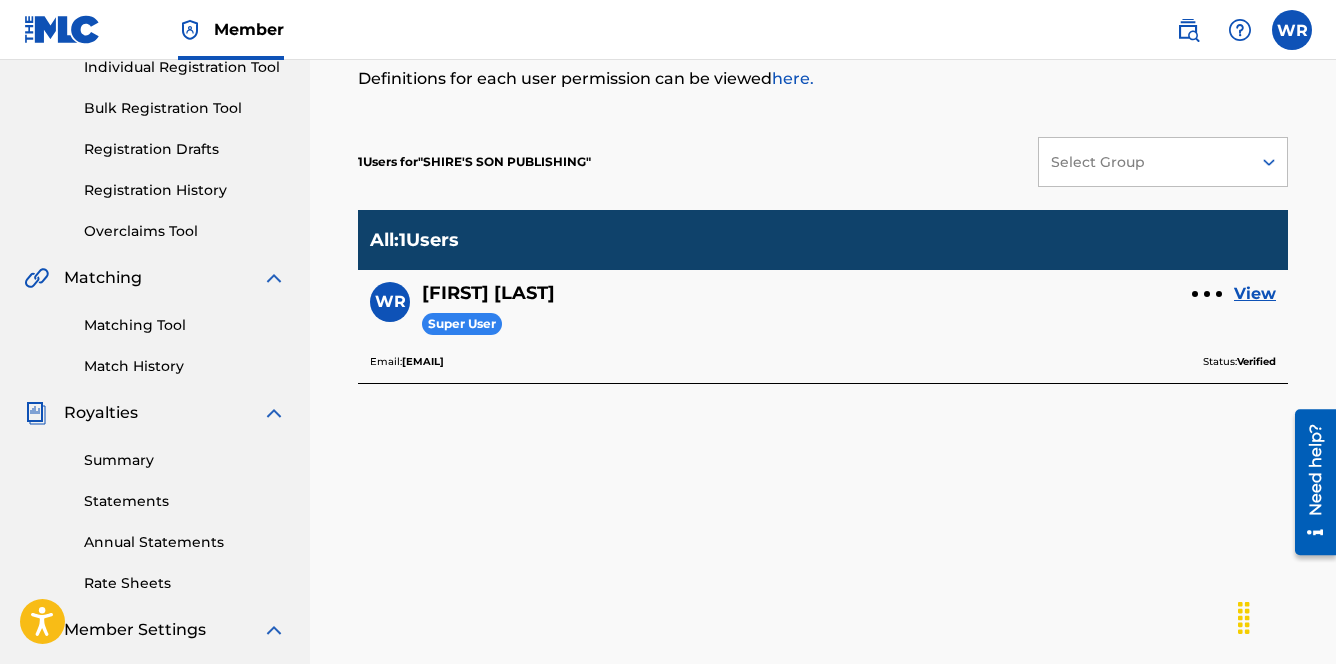 scroll, scrollTop: 274, scrollLeft: 0, axis: vertical 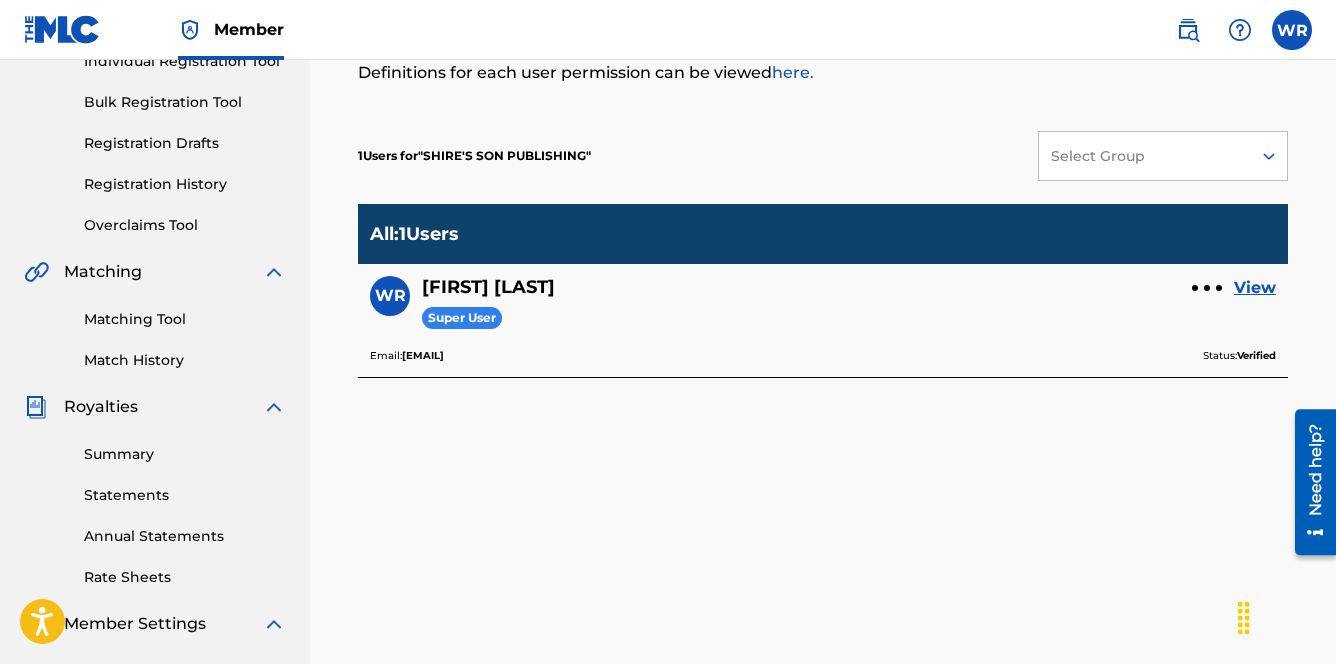 click on "Rate Sheets" at bounding box center (185, 577) 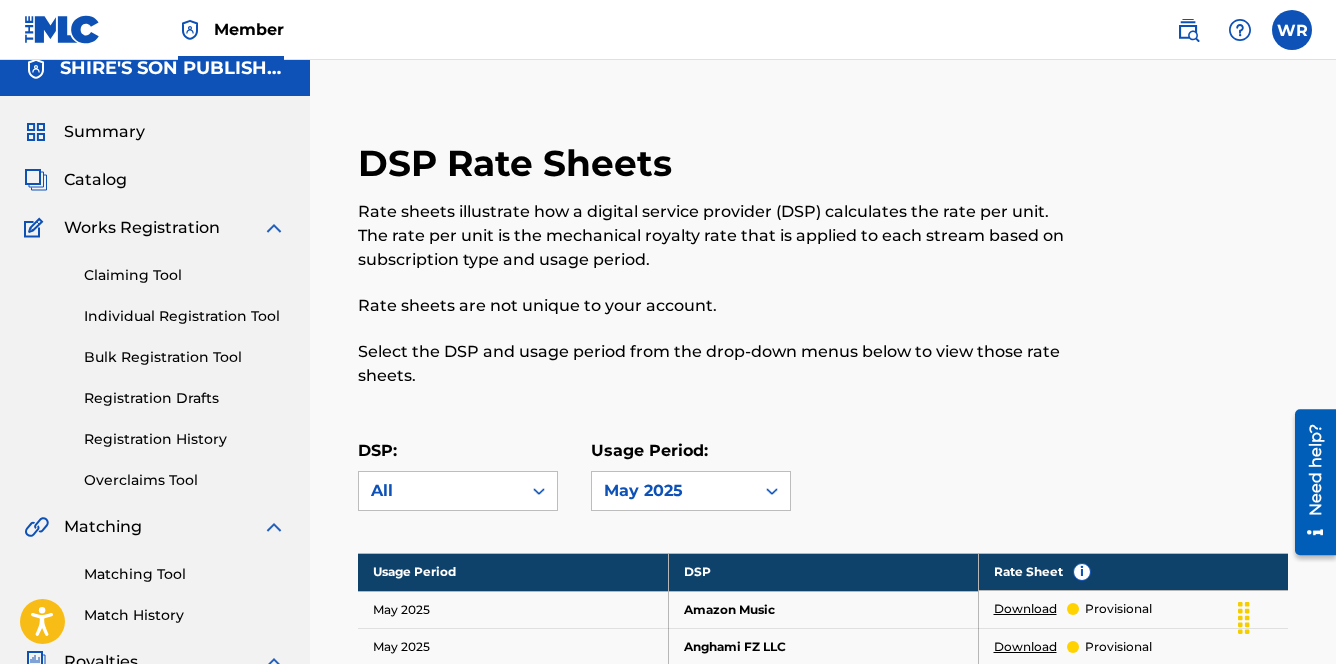 scroll, scrollTop: 0, scrollLeft: 0, axis: both 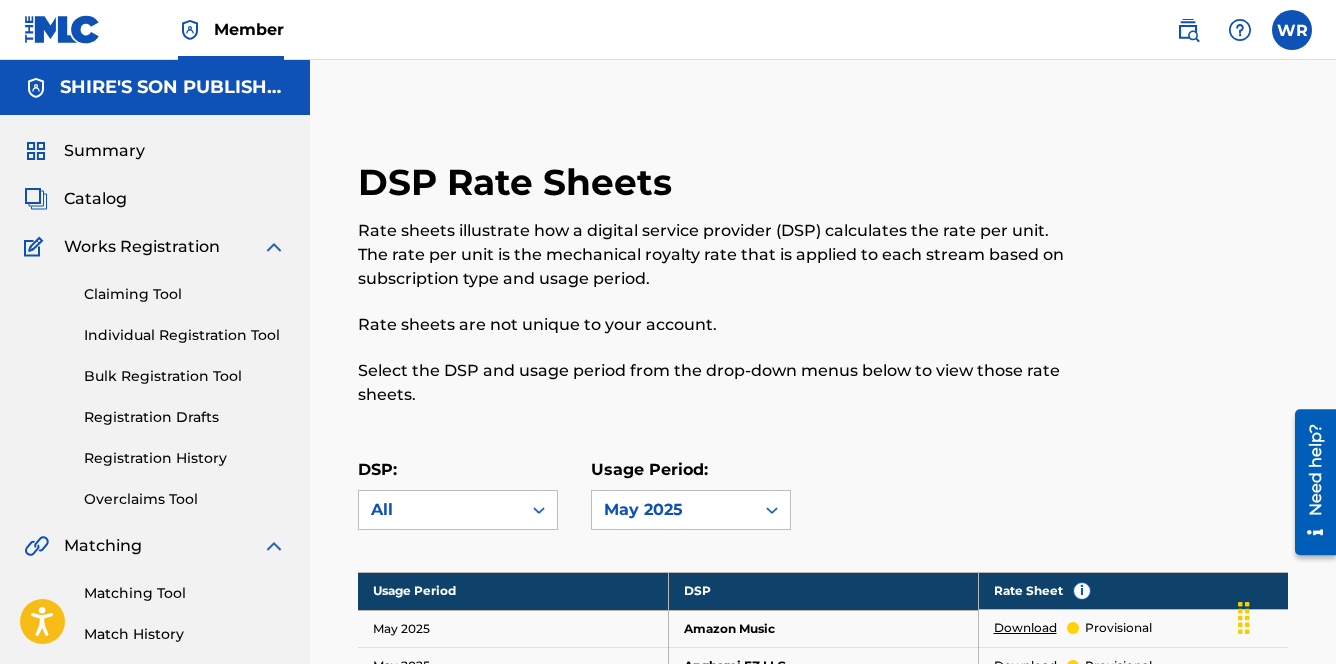 click on "Summary" at bounding box center [104, 151] 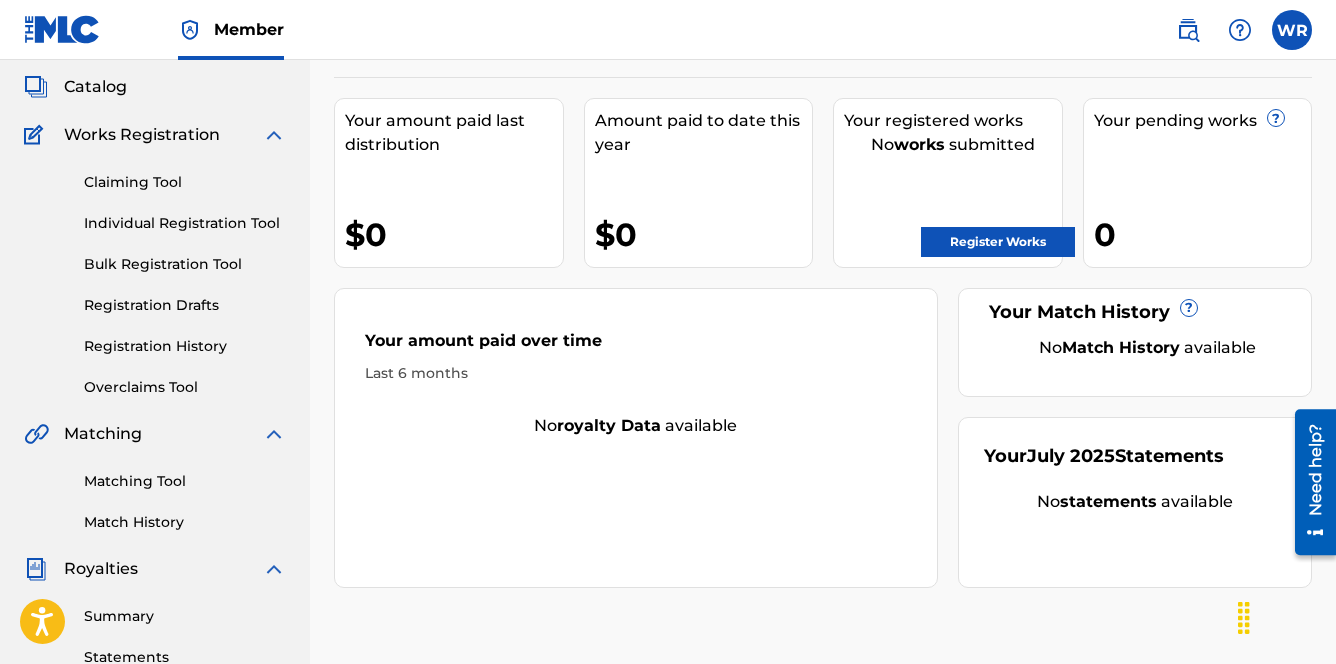 scroll, scrollTop: 0, scrollLeft: 0, axis: both 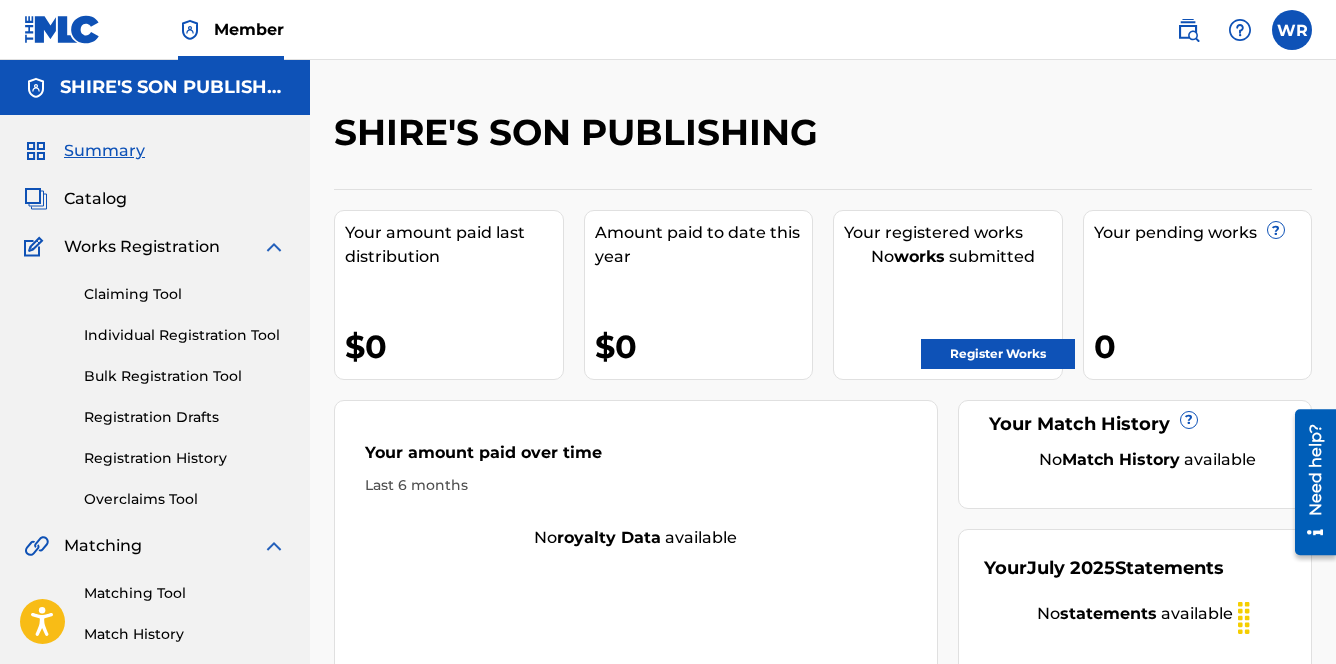 click on "Catalog" at bounding box center [95, 199] 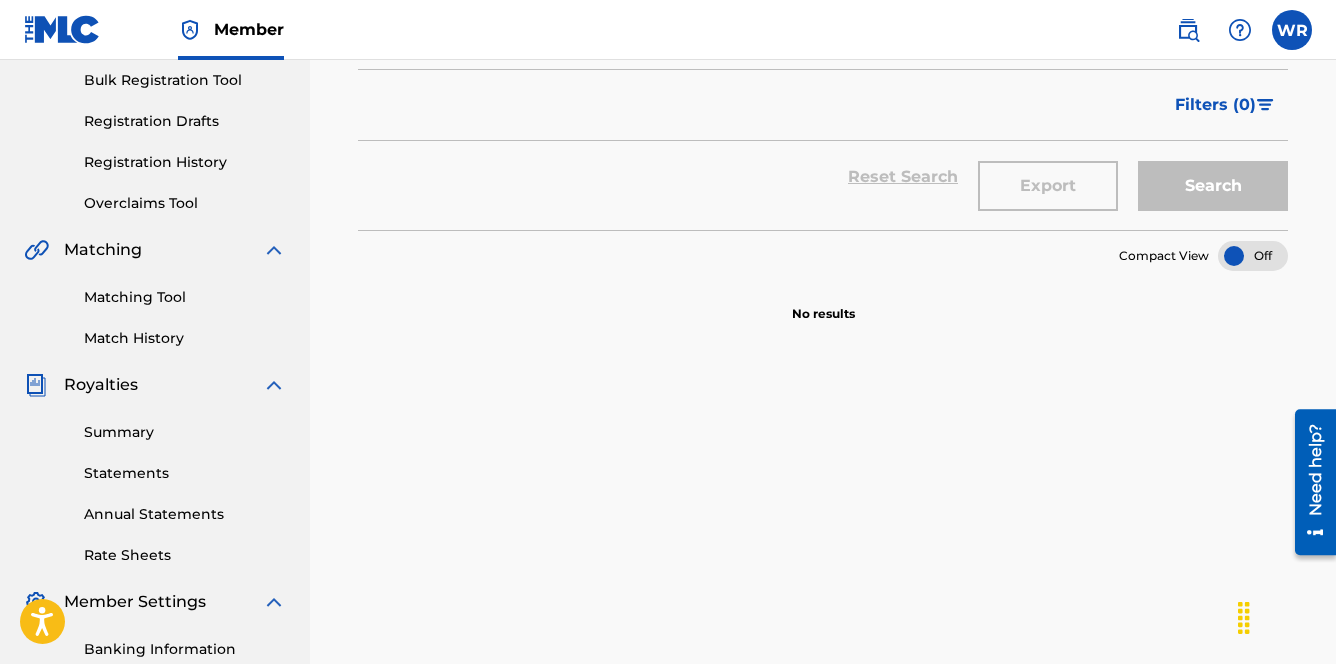 scroll, scrollTop: 0, scrollLeft: 0, axis: both 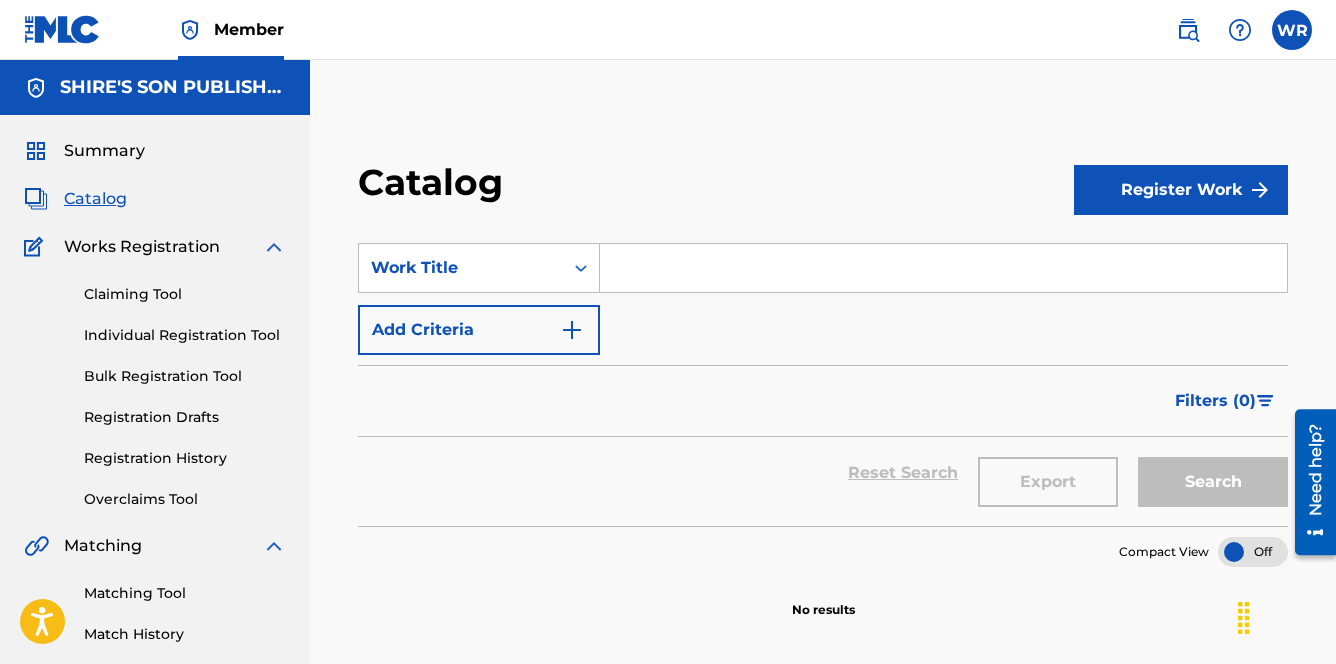 click at bounding box center (943, 268) 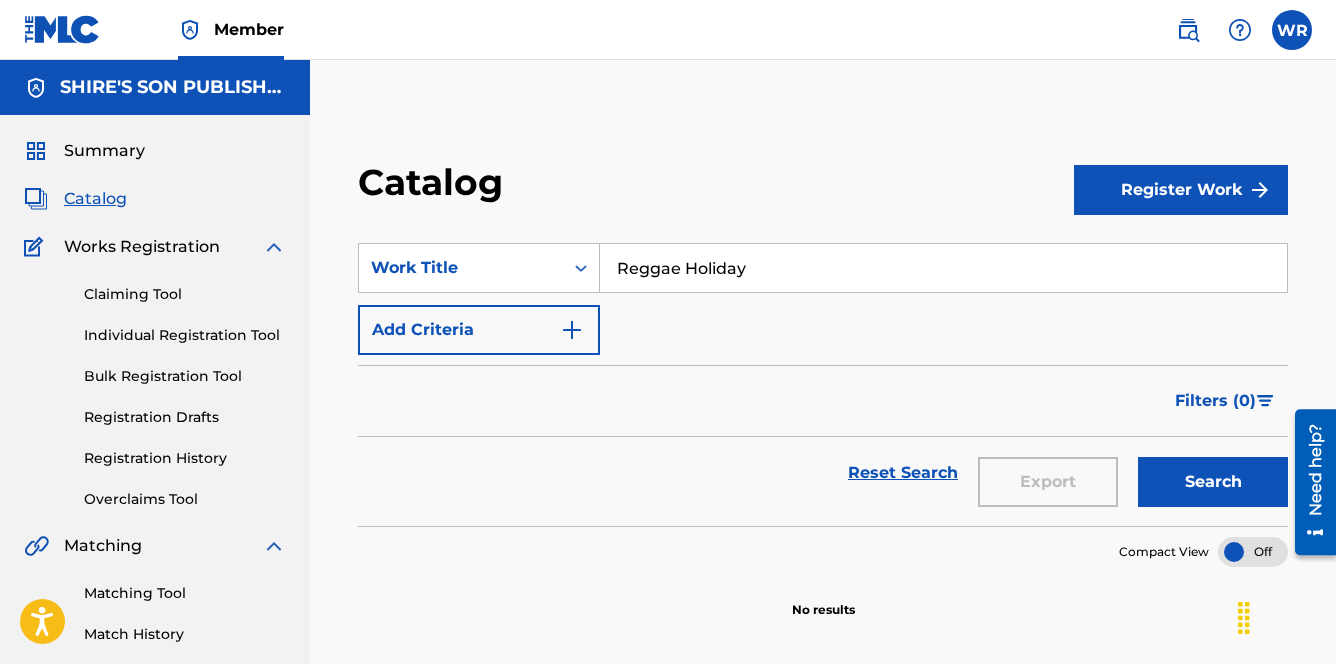 type on "Reggae Holiday" 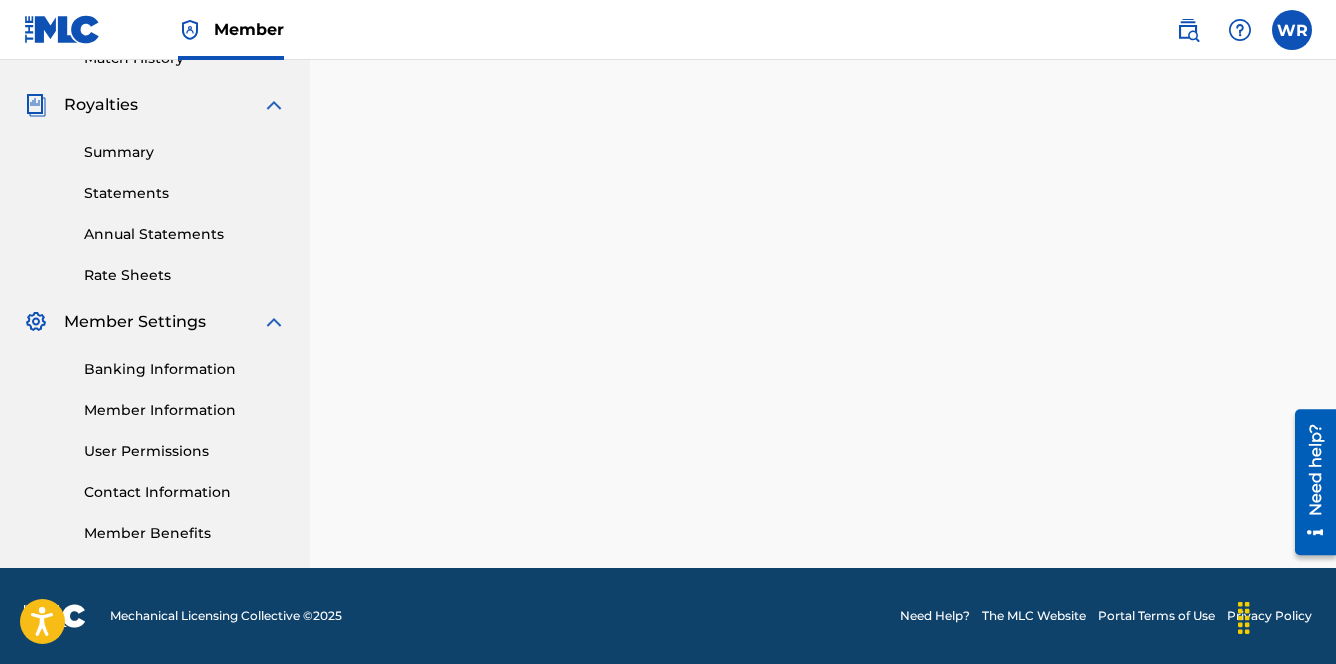 click on "Banking Information" at bounding box center [185, 369] 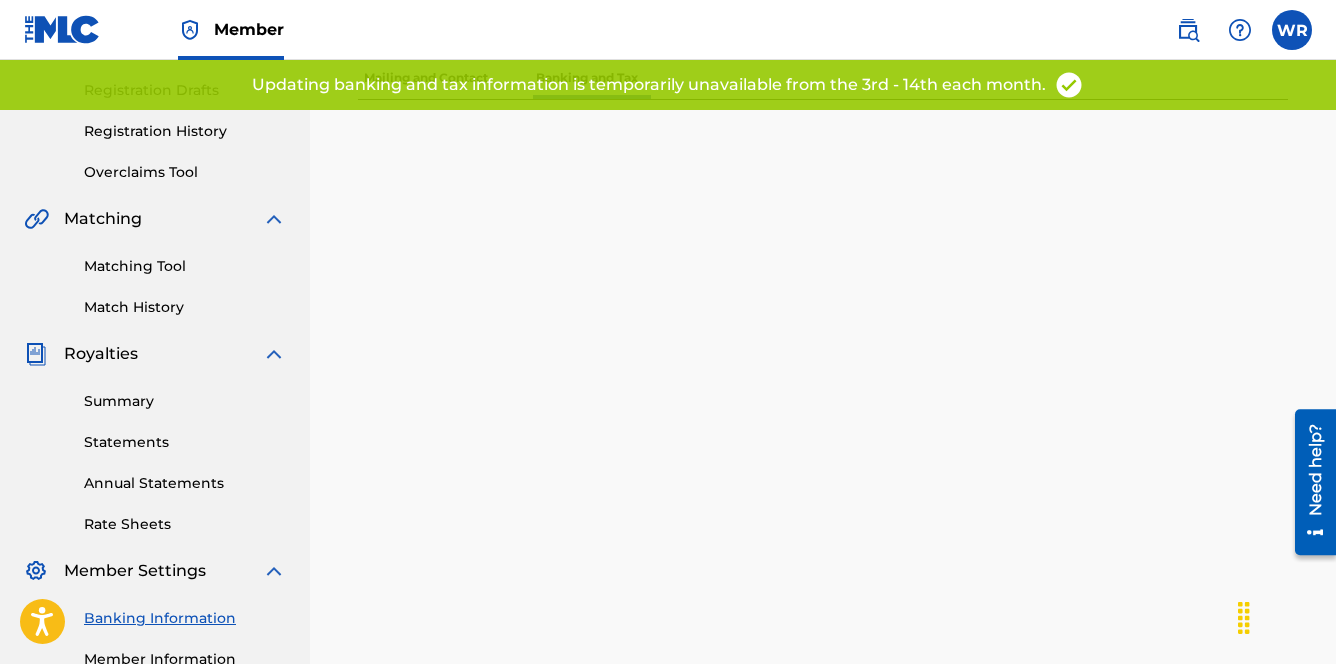 scroll, scrollTop: 0, scrollLeft: 0, axis: both 